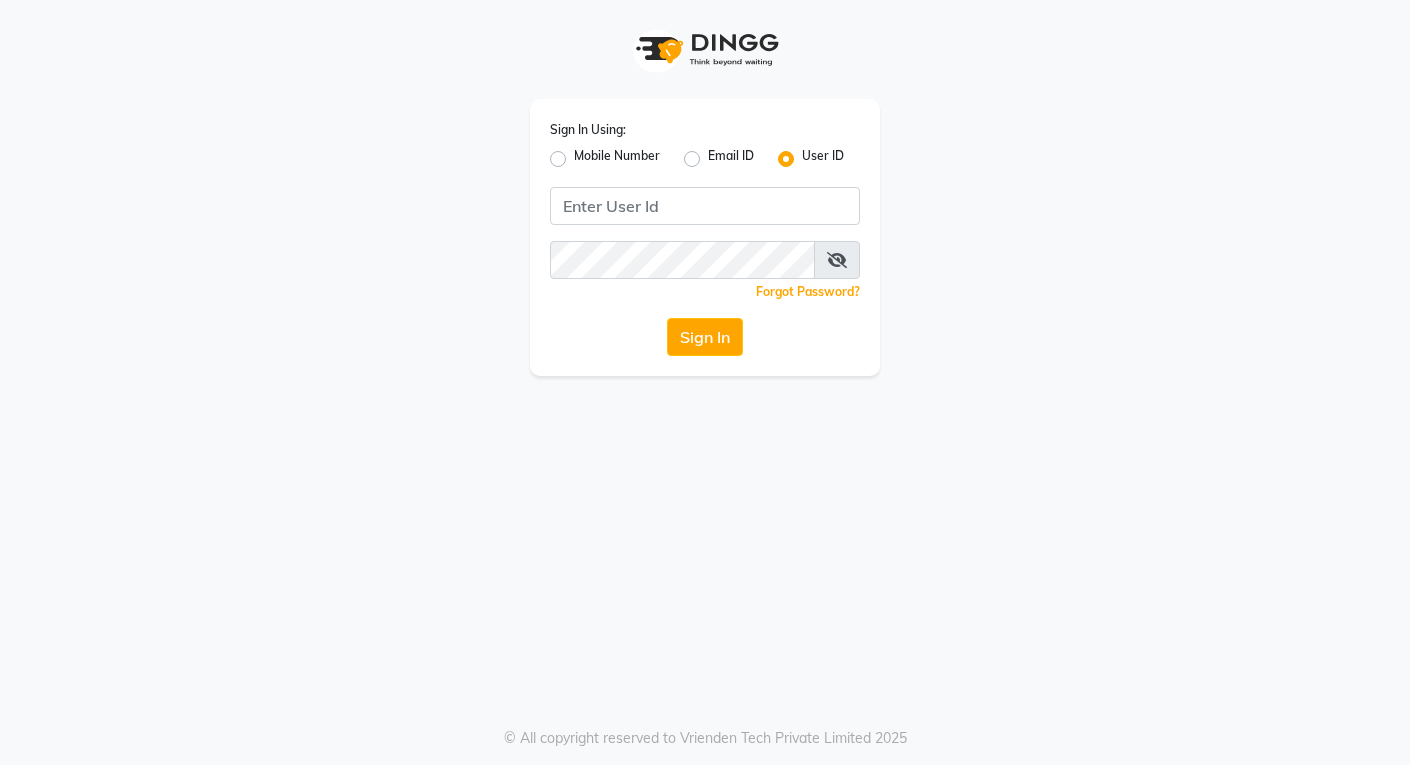 scroll, scrollTop: 0, scrollLeft: 0, axis: both 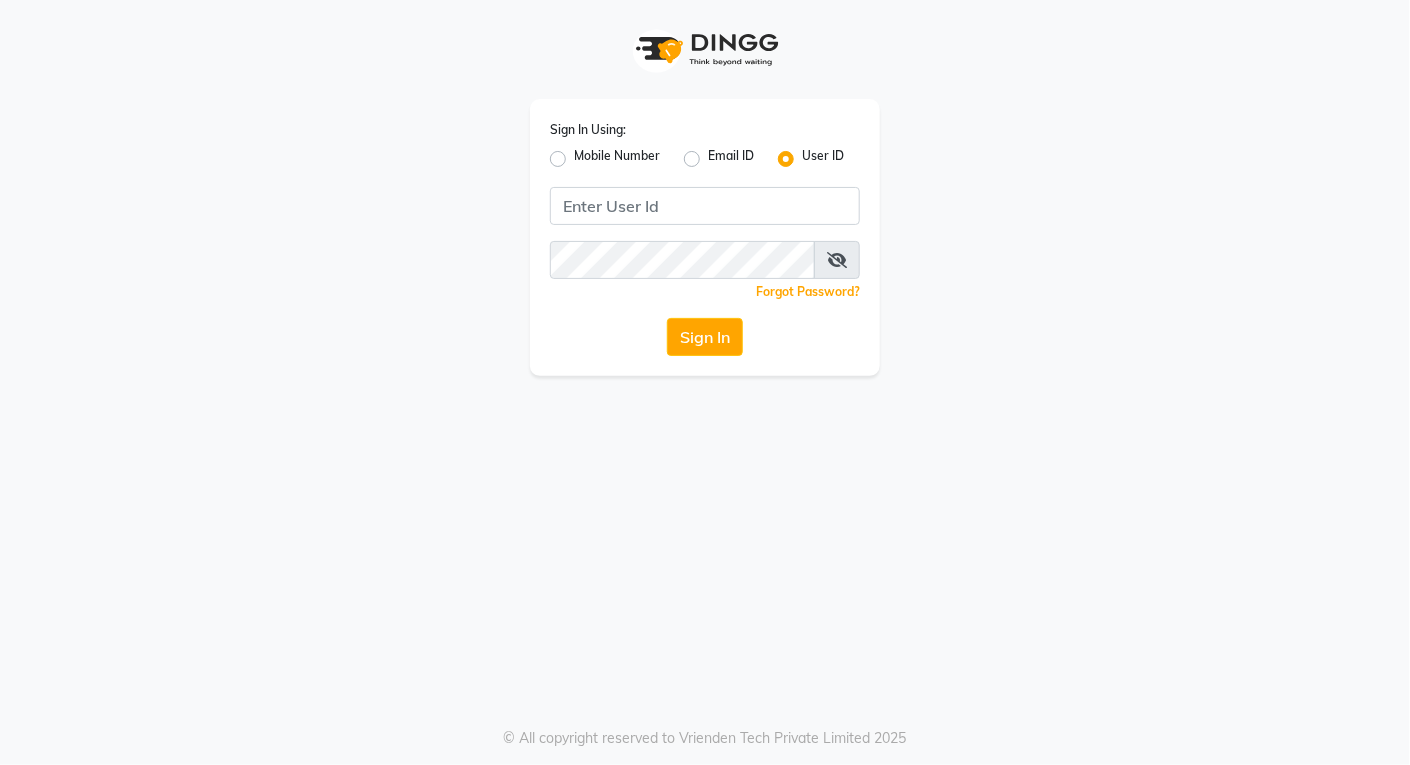 click on "Mobile Number" 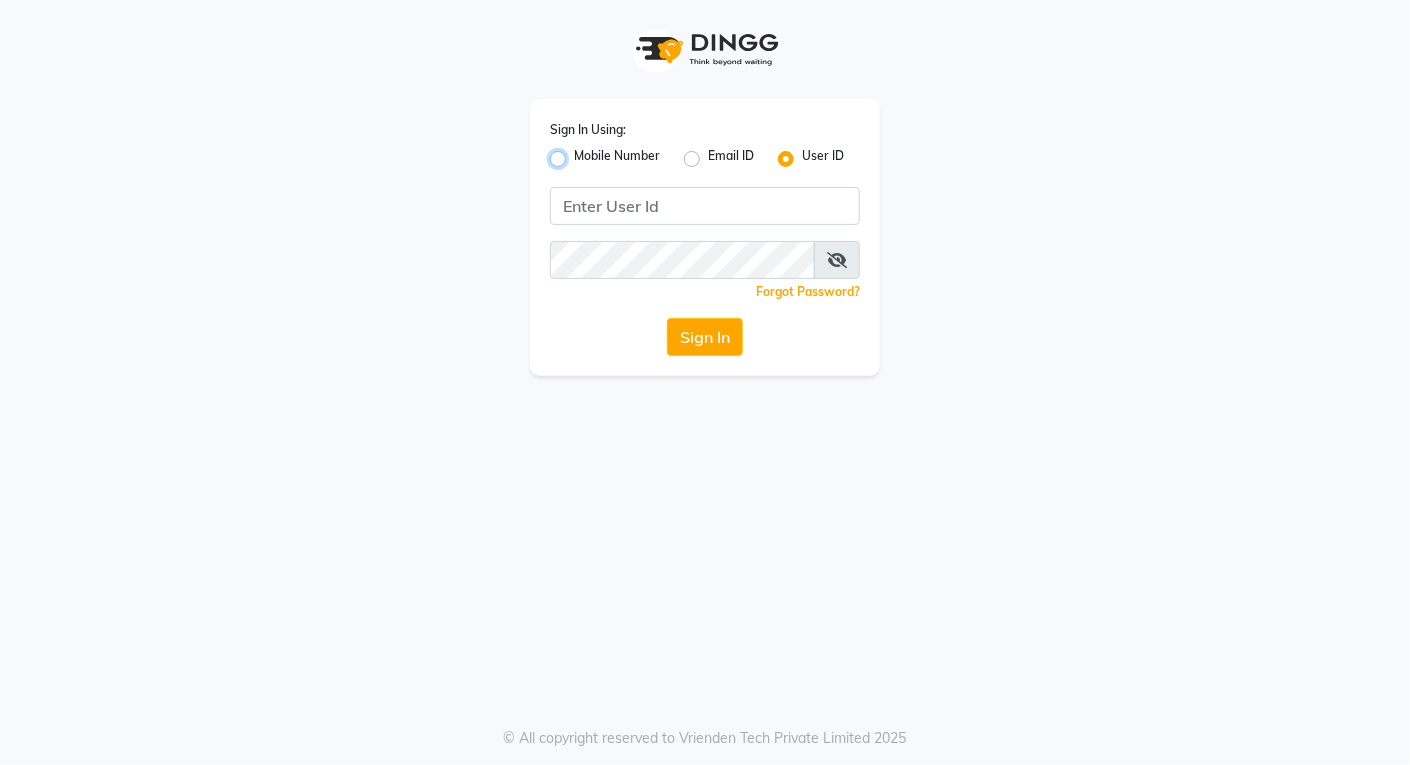 click on "Mobile Number" at bounding box center (580, 153) 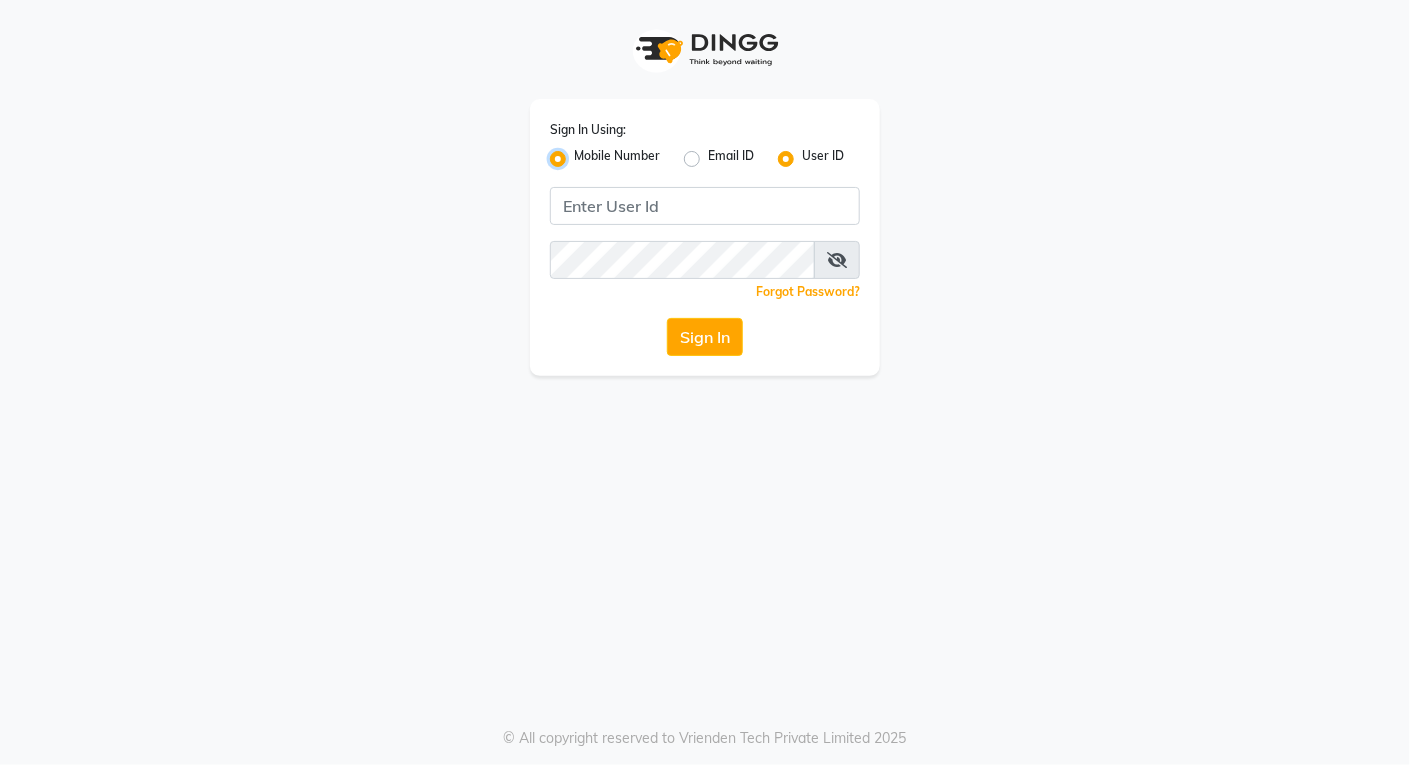 radio on "false" 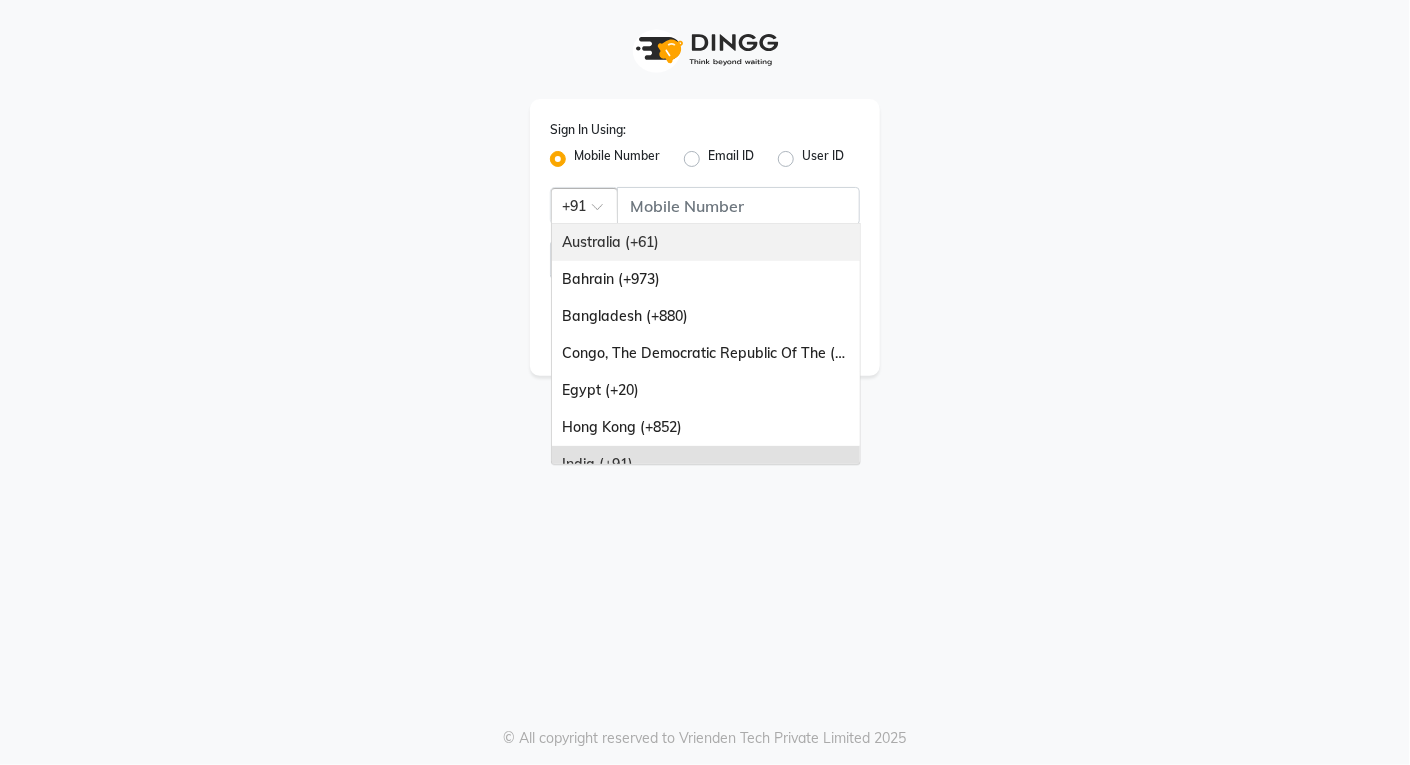 click on "Country Code × +91 India (+91) Malta (+356) Mauritius (+230) Oman (+968) Philippines (+63)" 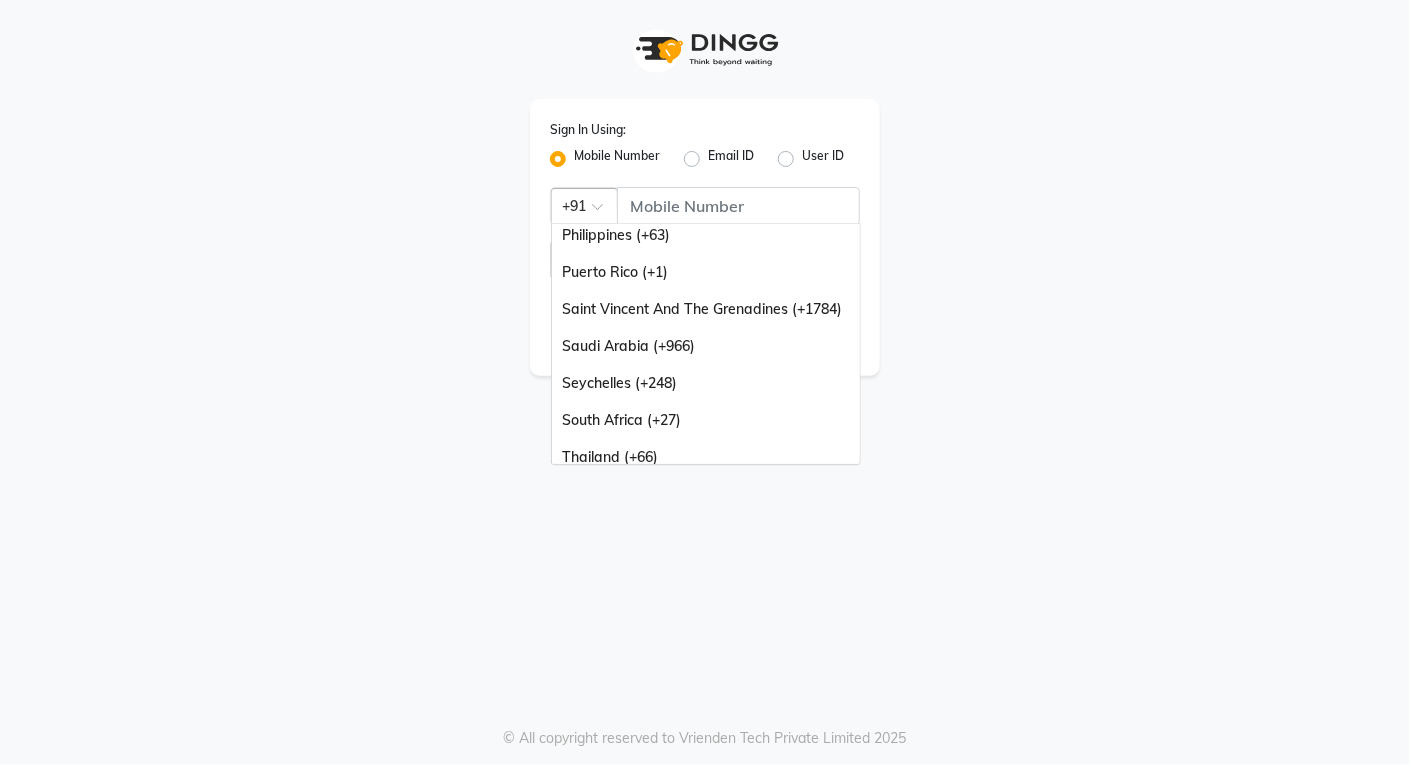 scroll, scrollTop: 500, scrollLeft: 0, axis: vertical 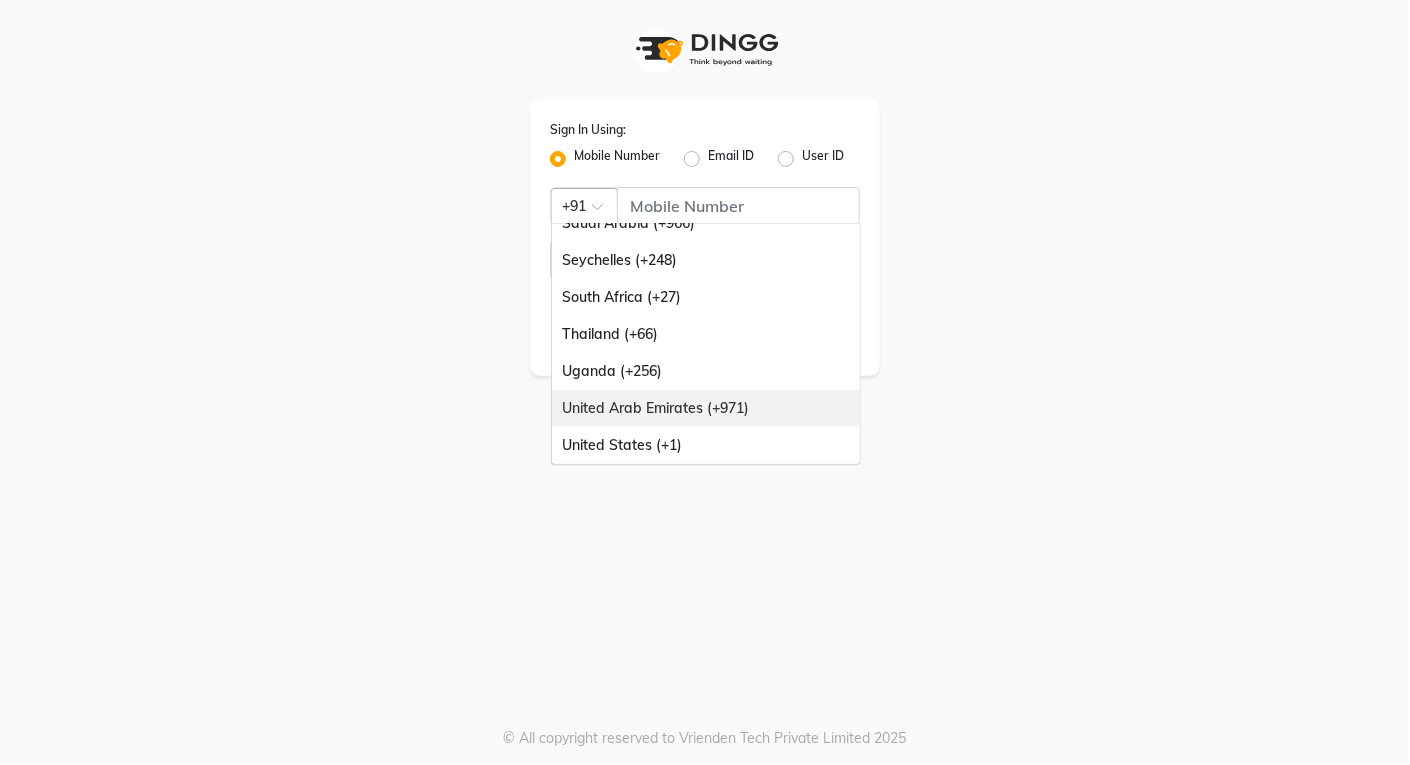 click on "United Arab Emirates (+971)" at bounding box center (706, 408) 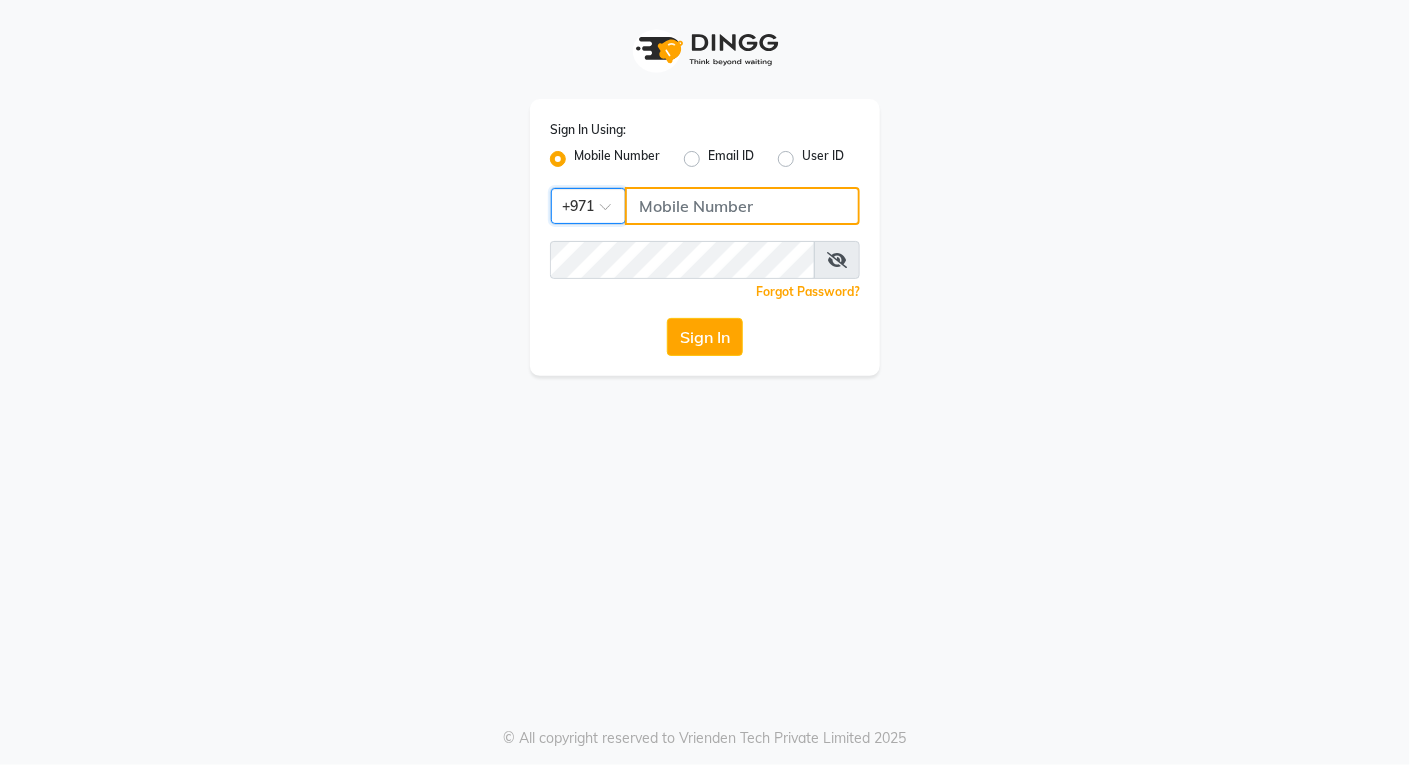 click 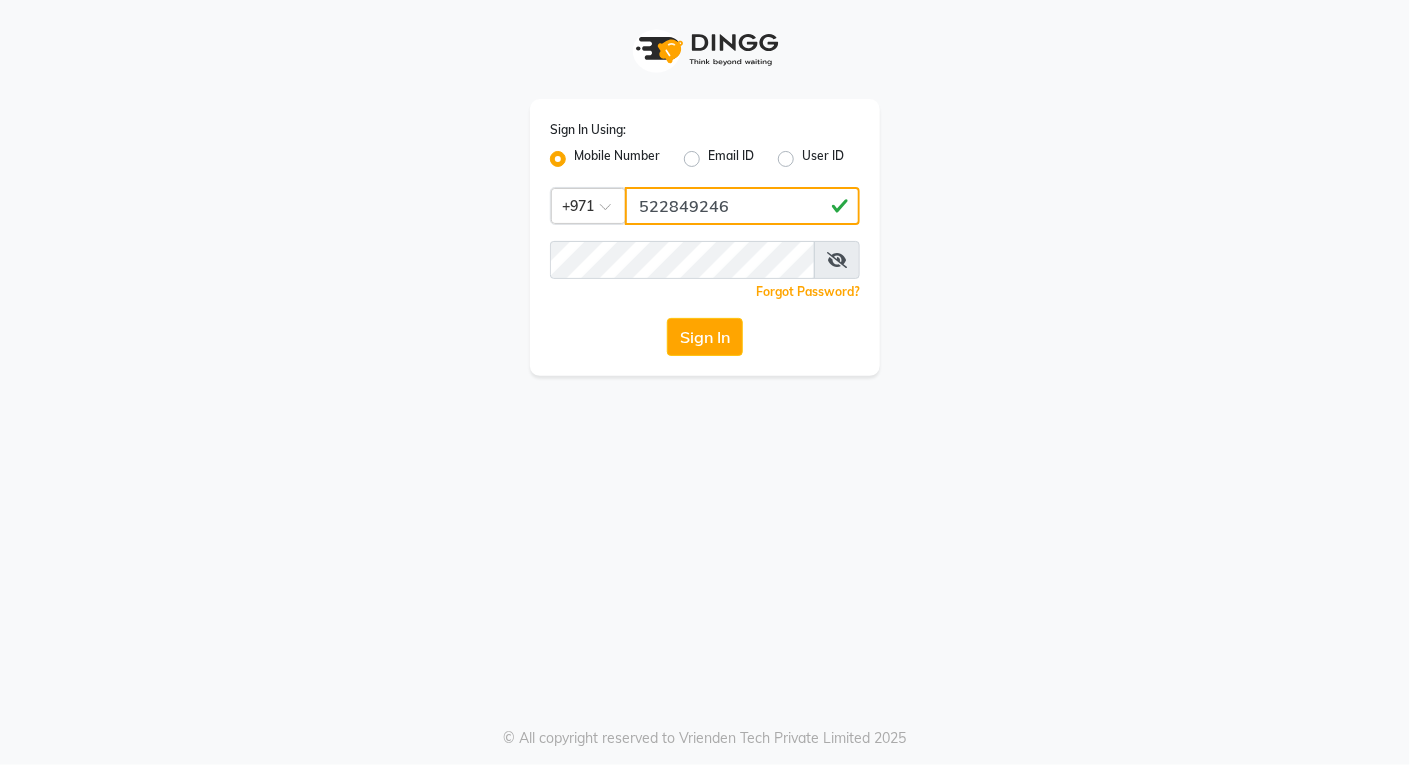 type on "522849246" 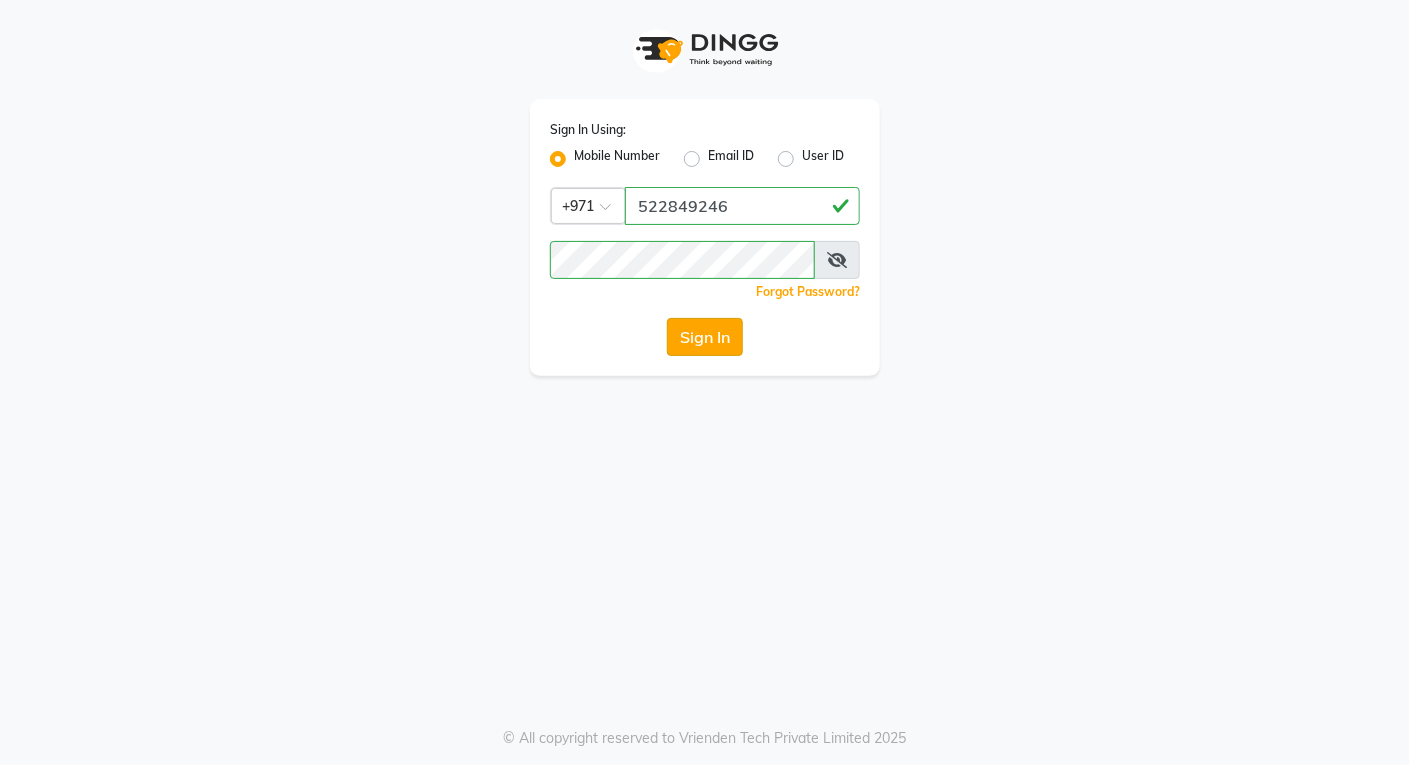 click on "Sign In" 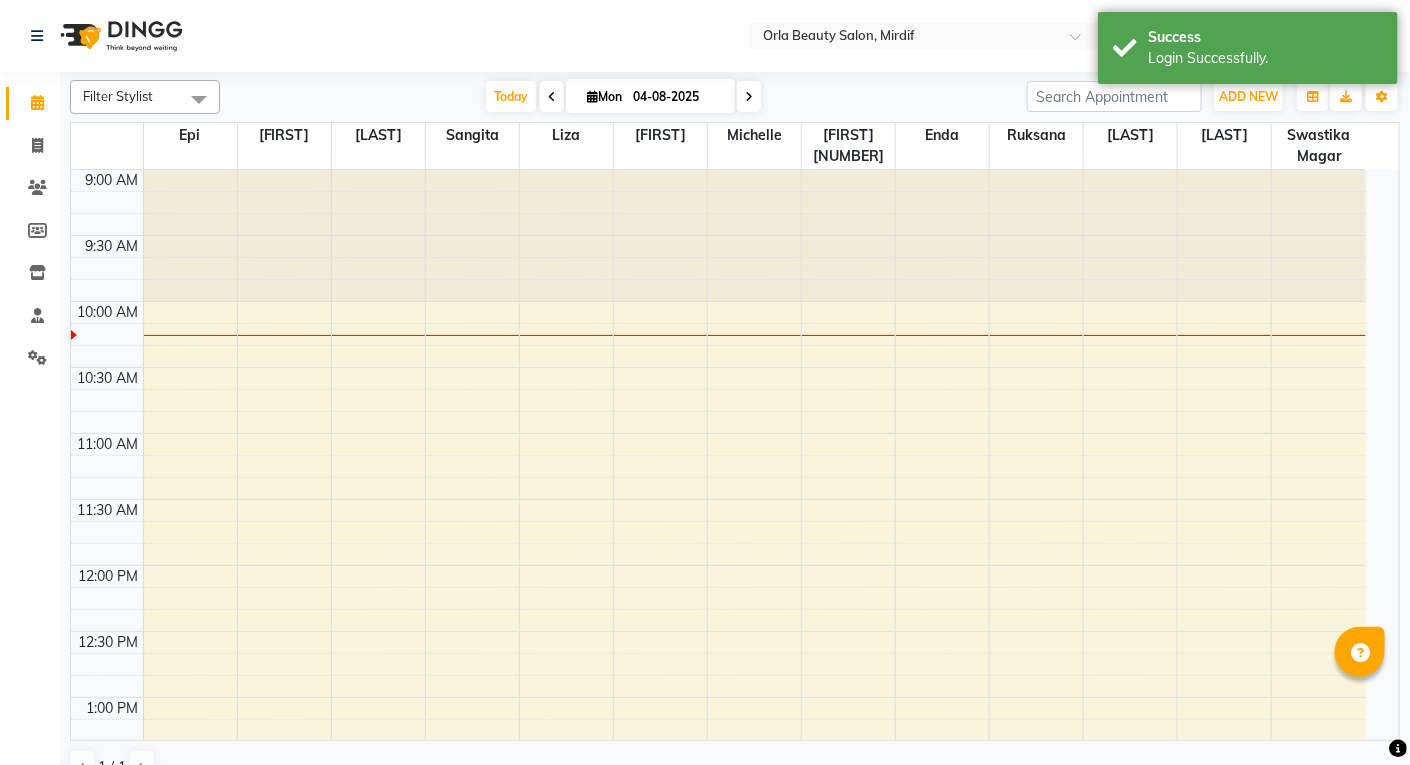 select on "en" 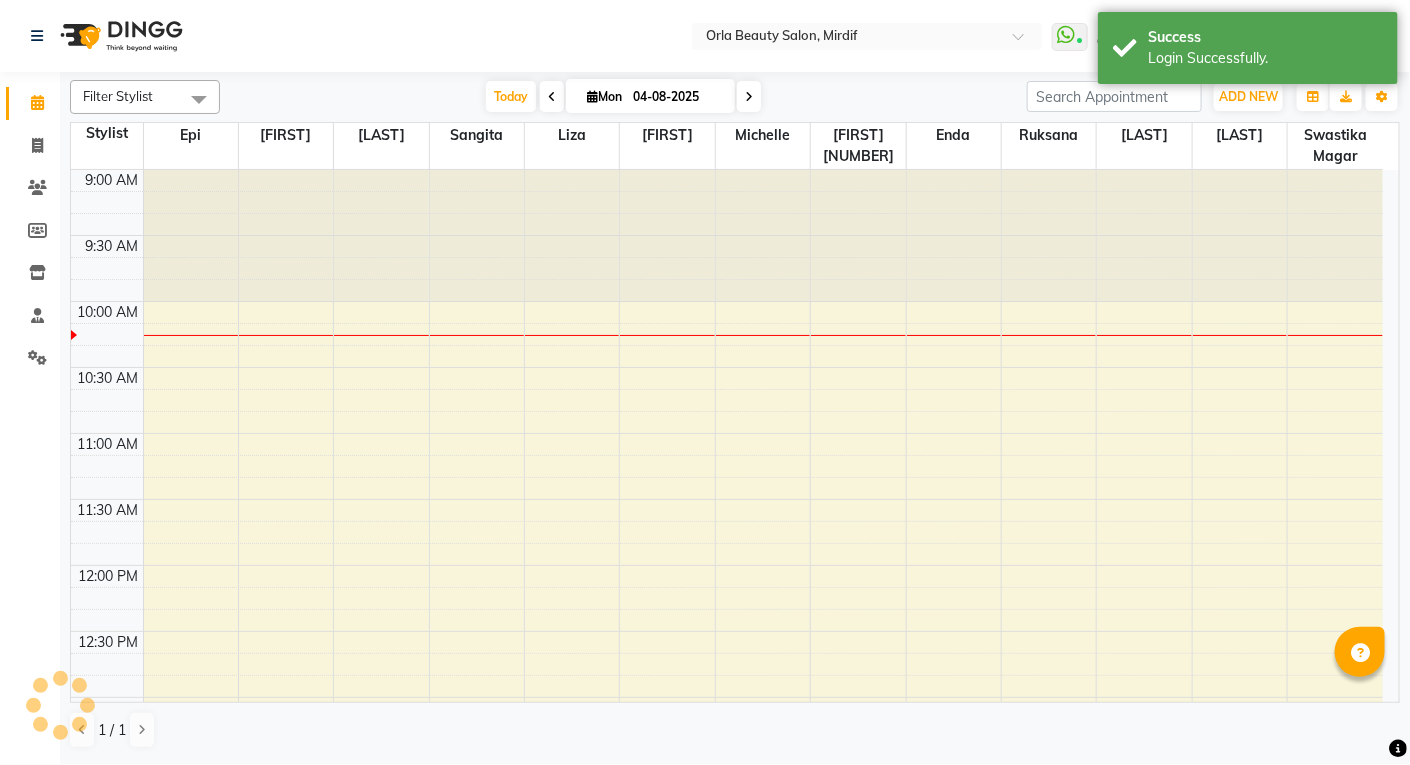 scroll, scrollTop: 0, scrollLeft: 0, axis: both 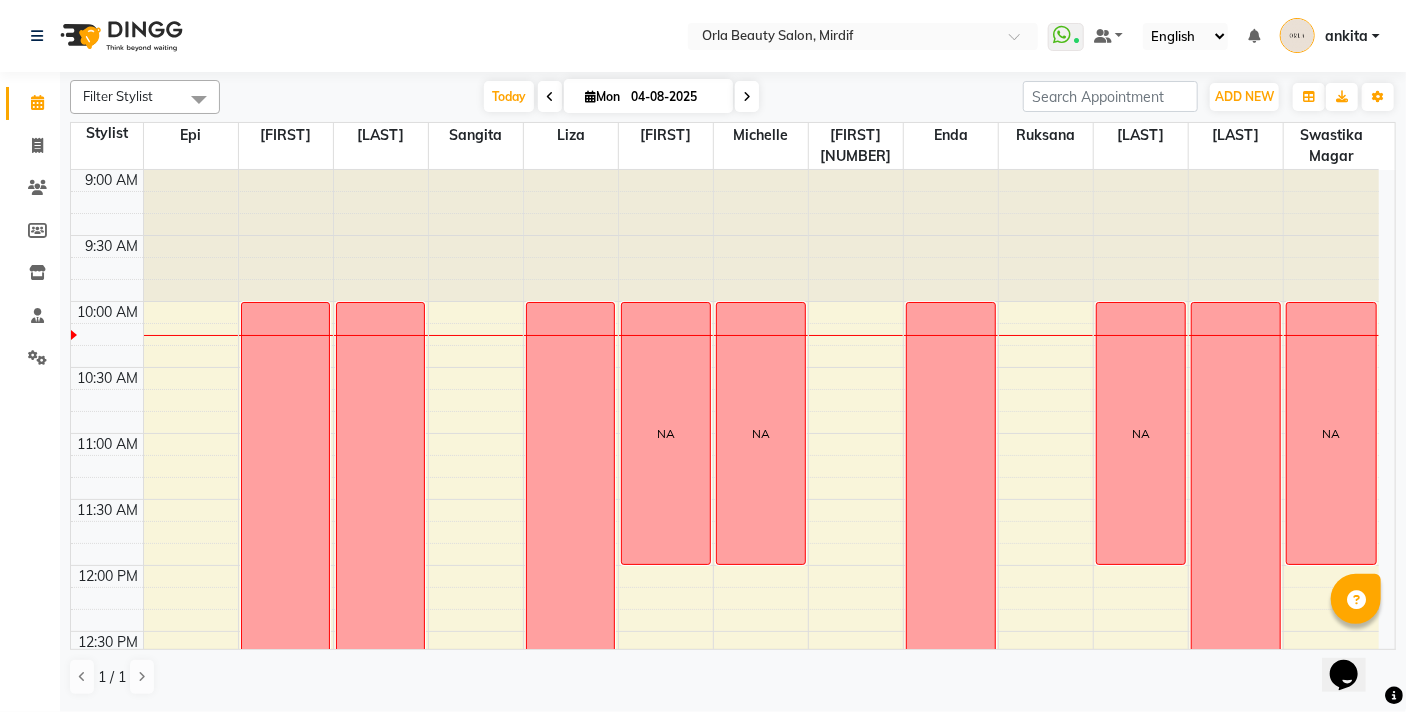 click on "NA NA NA [NAME], TK01, [TIME]-[TIME], organic treatment OFF NA NA NA NA NA NA OFF NA" at bounding box center (725, 1093) 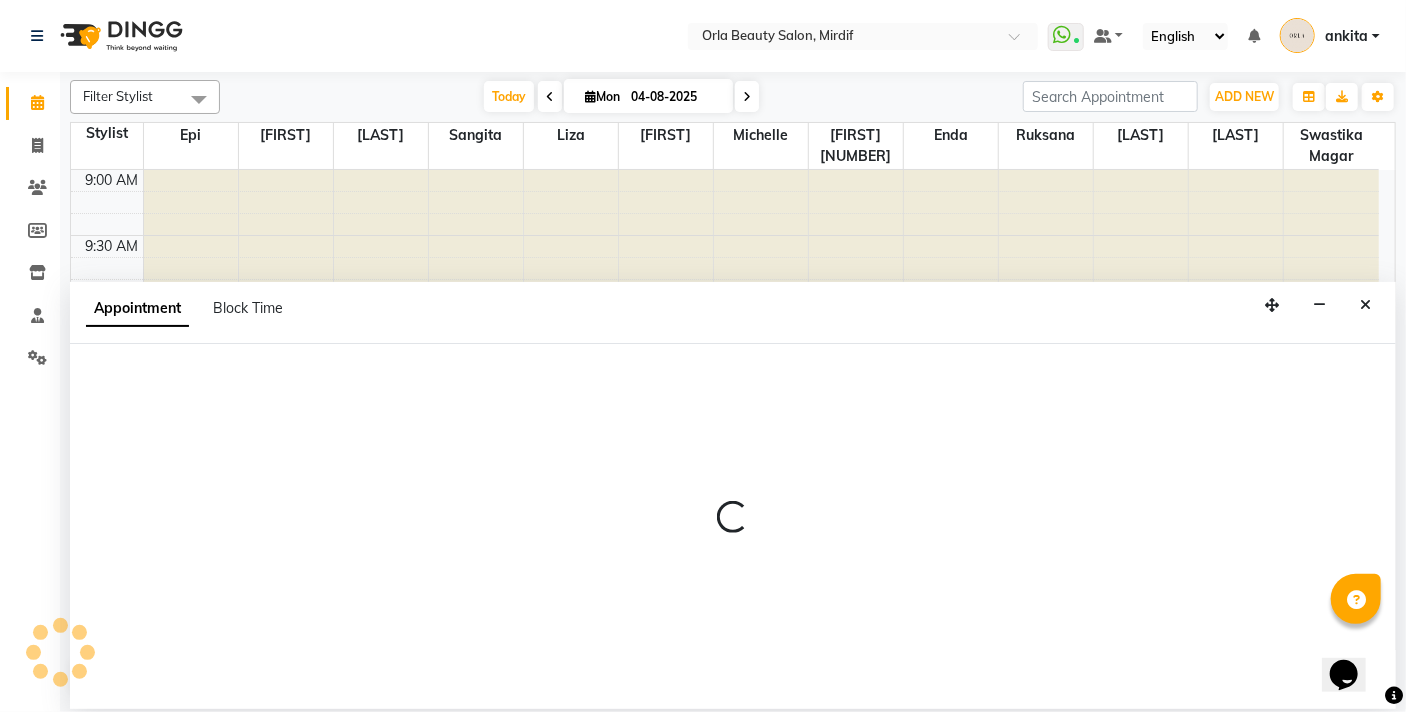 select on "60330" 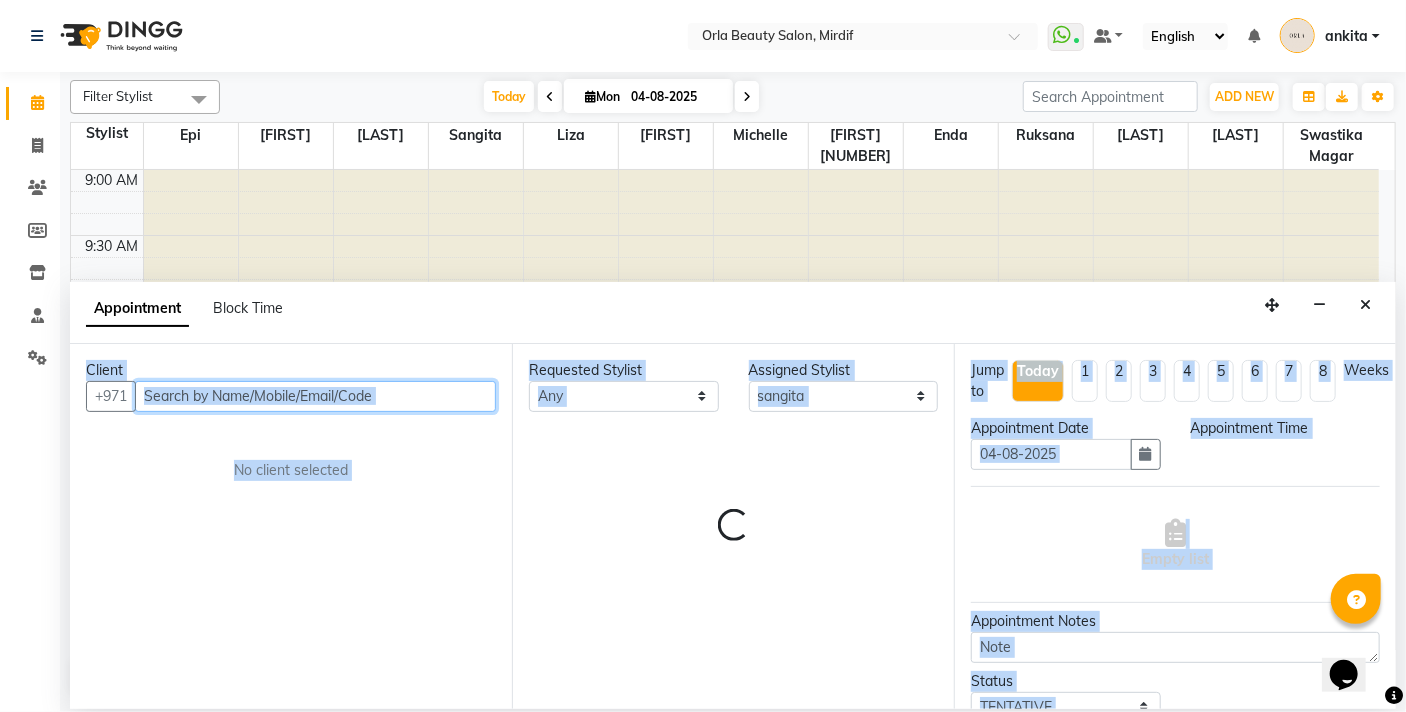 select on "675" 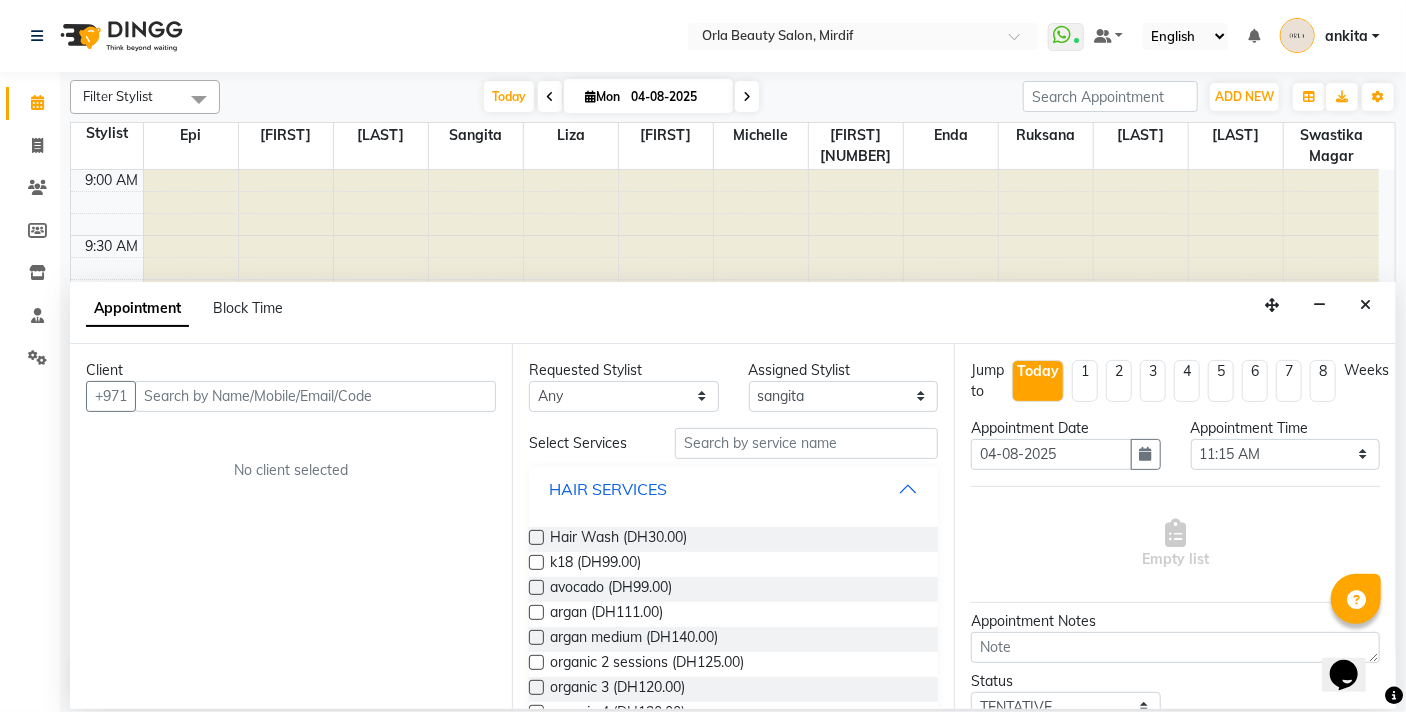click on "HAIR SERVICES" at bounding box center [733, 489] 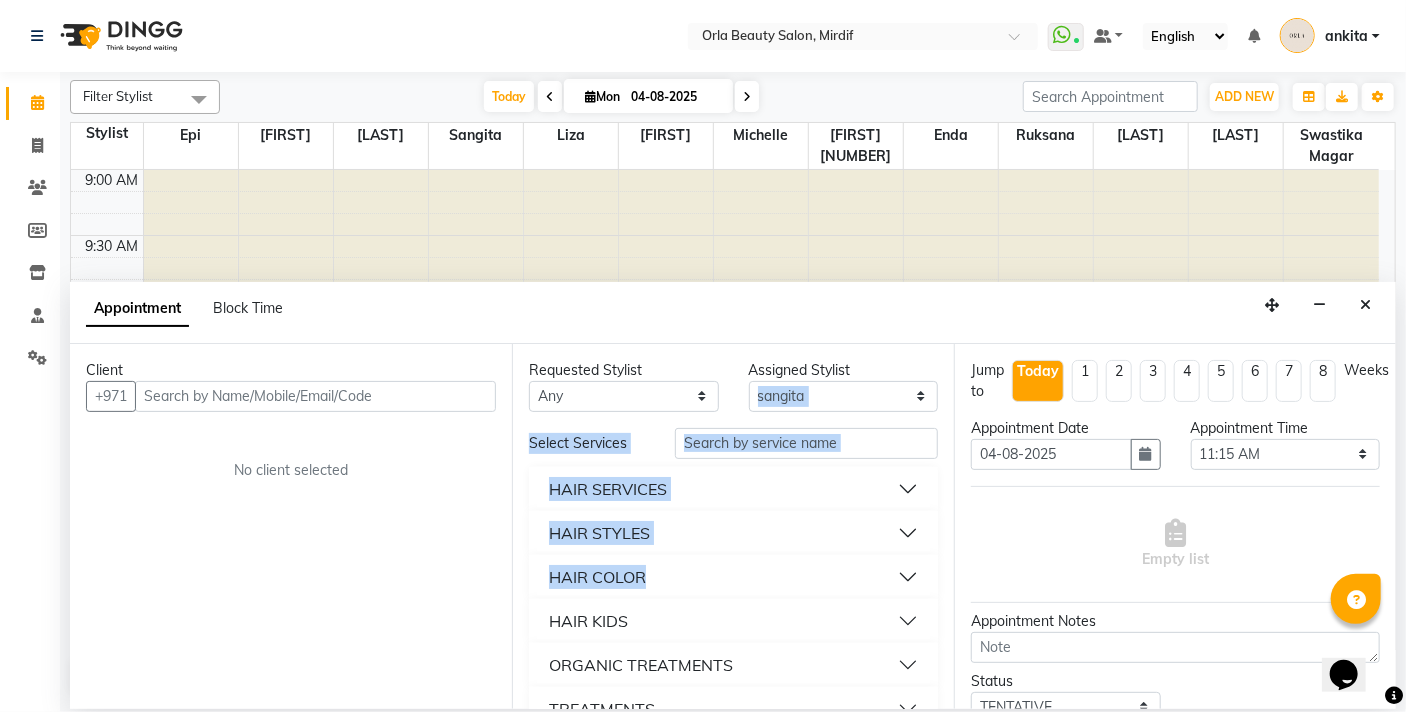 drag, startPoint x: 938, startPoint y: 401, endPoint x: 934, endPoint y: 561, distance: 160.04999 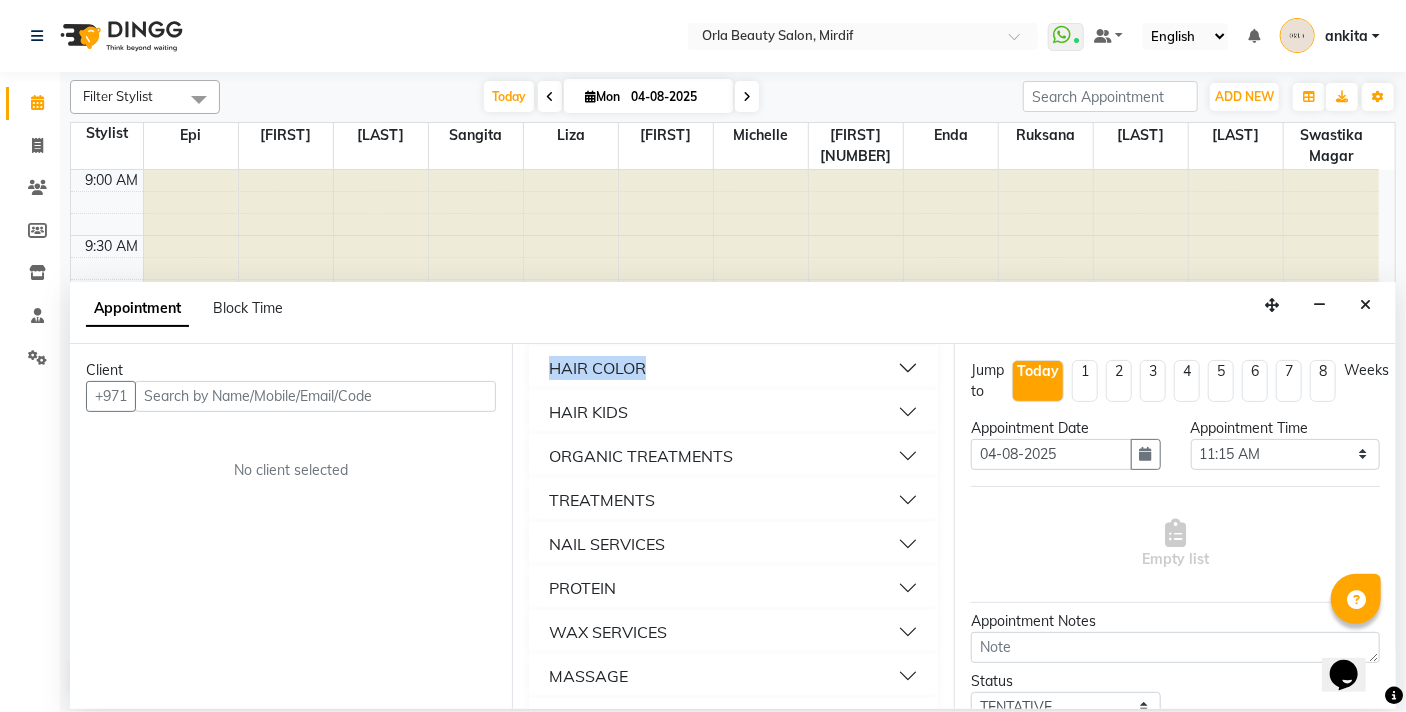 scroll, scrollTop: 256, scrollLeft: 0, axis: vertical 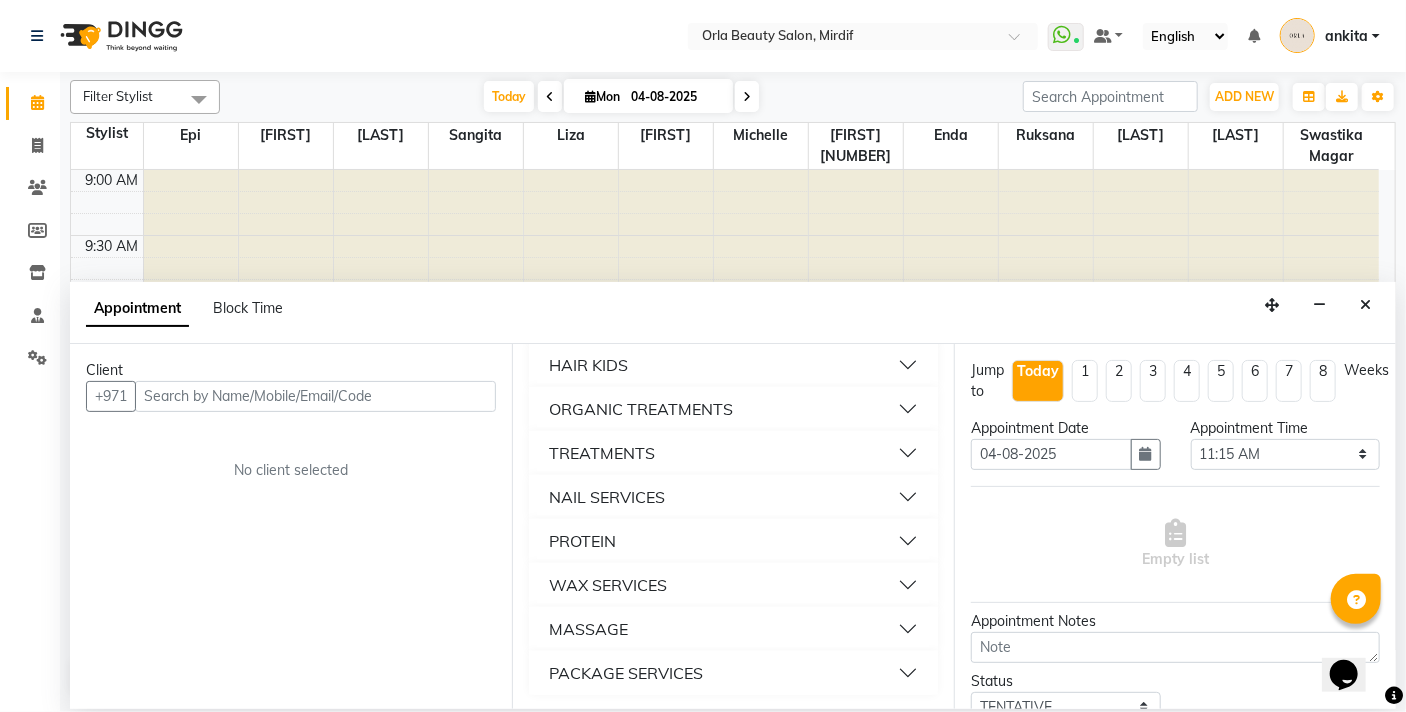 click on "NAIL SERVICES" at bounding box center (607, 497) 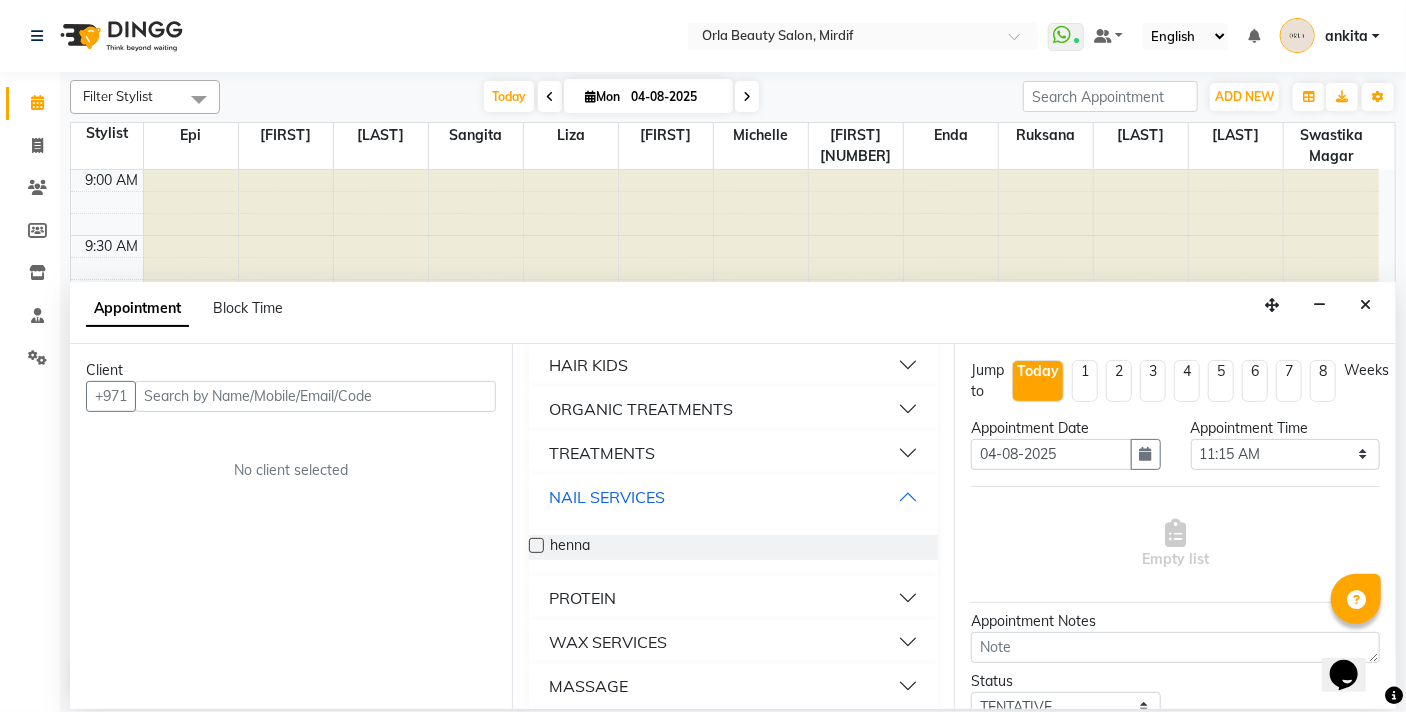 click on "NAIL SERVICES" at bounding box center (607, 497) 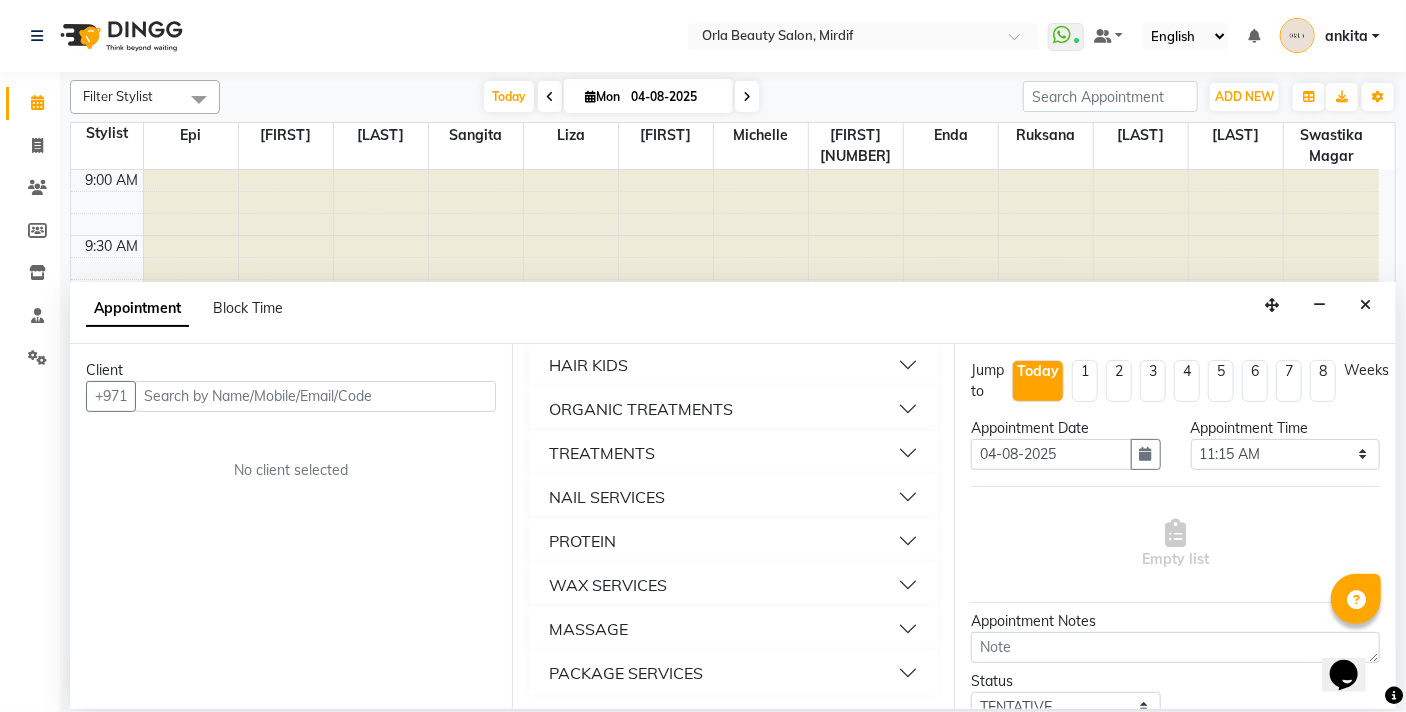 click on "NAIL SERVICES" at bounding box center (733, 497) 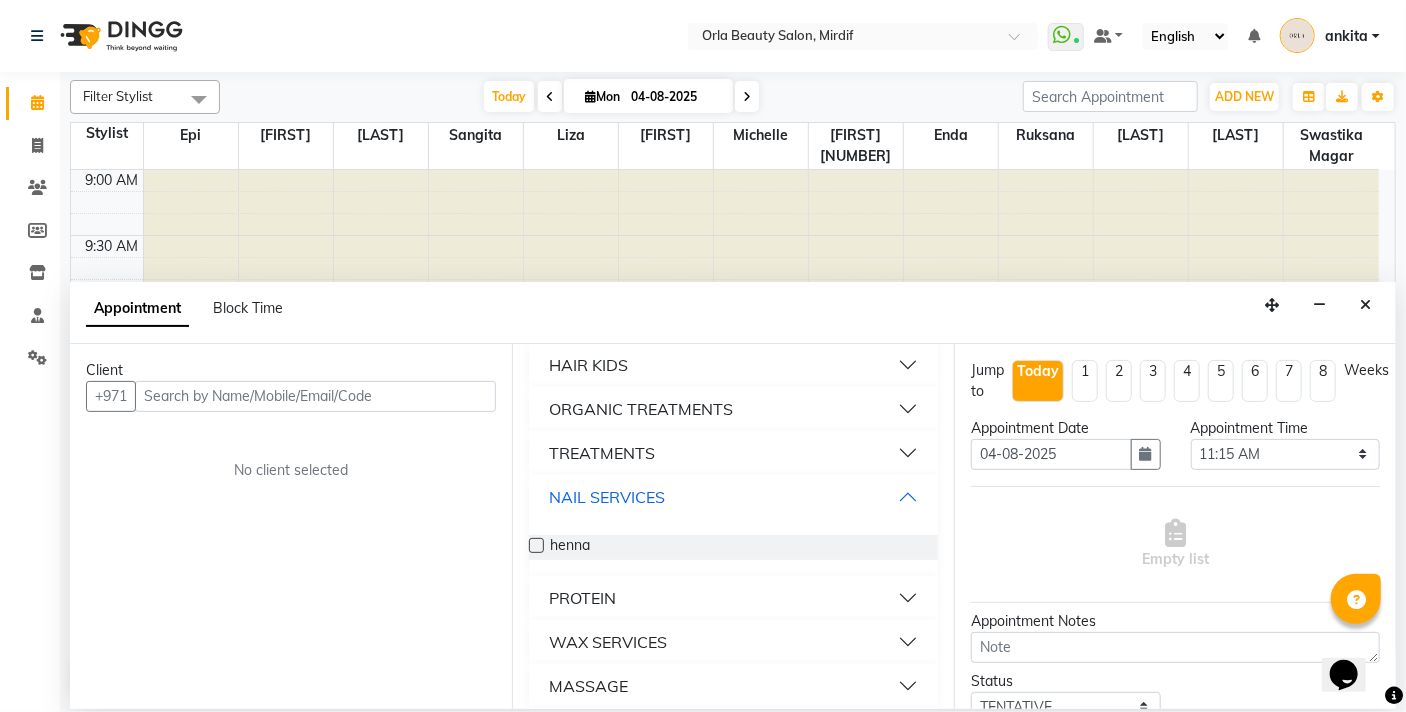 click on "NAIL SERVICES" at bounding box center [733, 497] 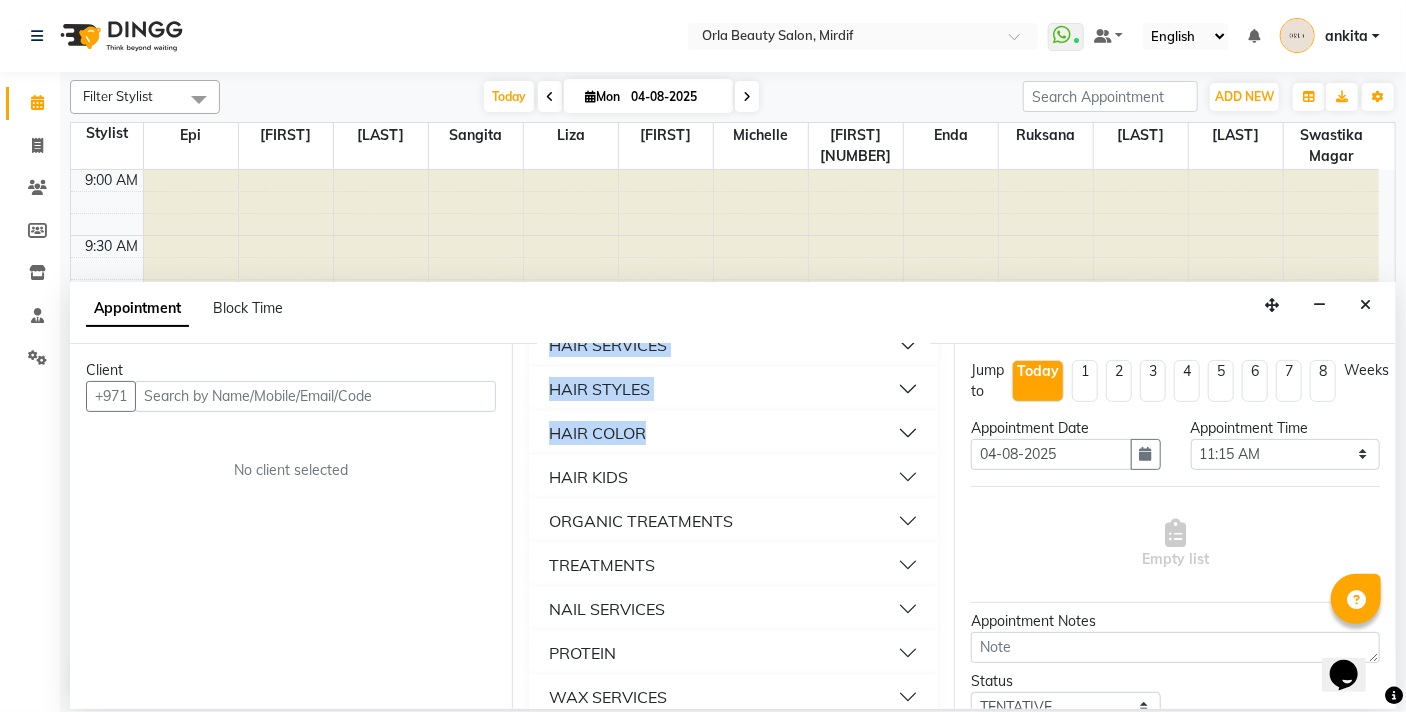 scroll, scrollTop: 139, scrollLeft: 0, axis: vertical 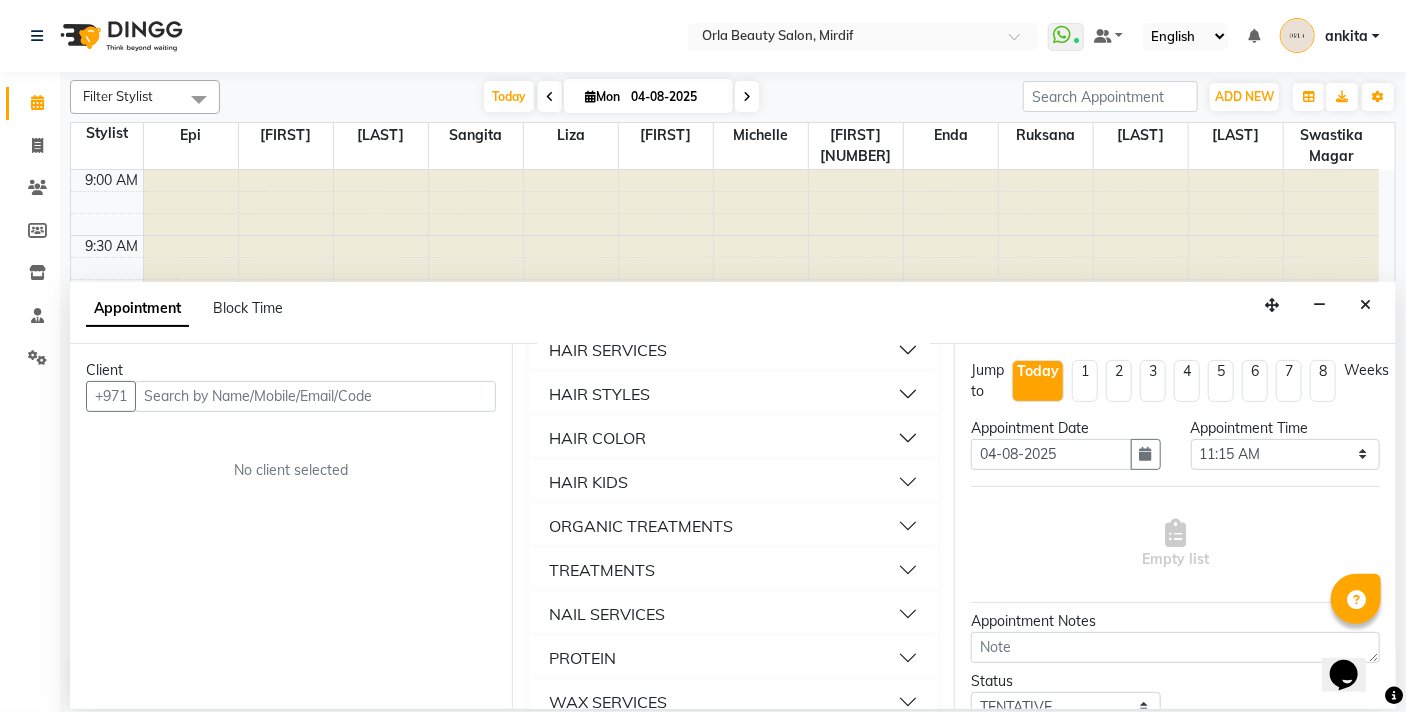 click on "Client +971  No client selected" at bounding box center (291, 526) 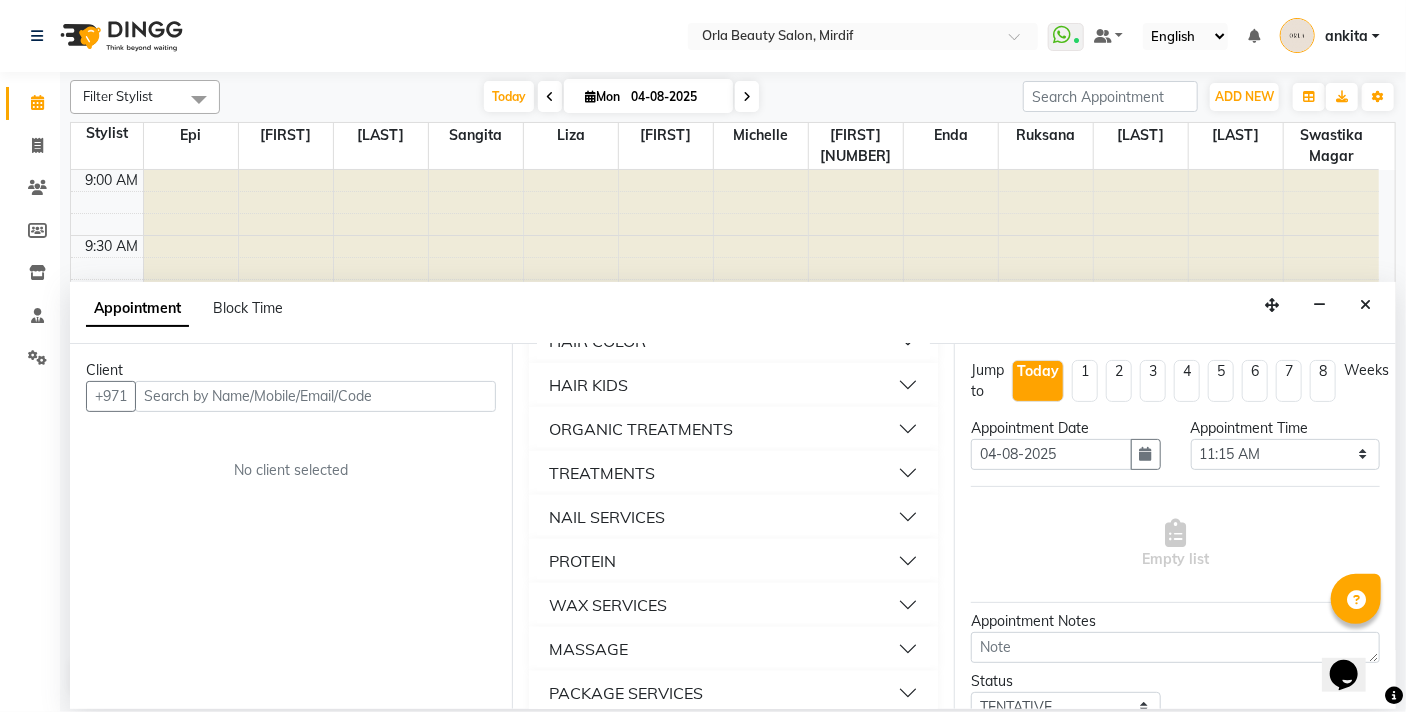 scroll, scrollTop: 256, scrollLeft: 0, axis: vertical 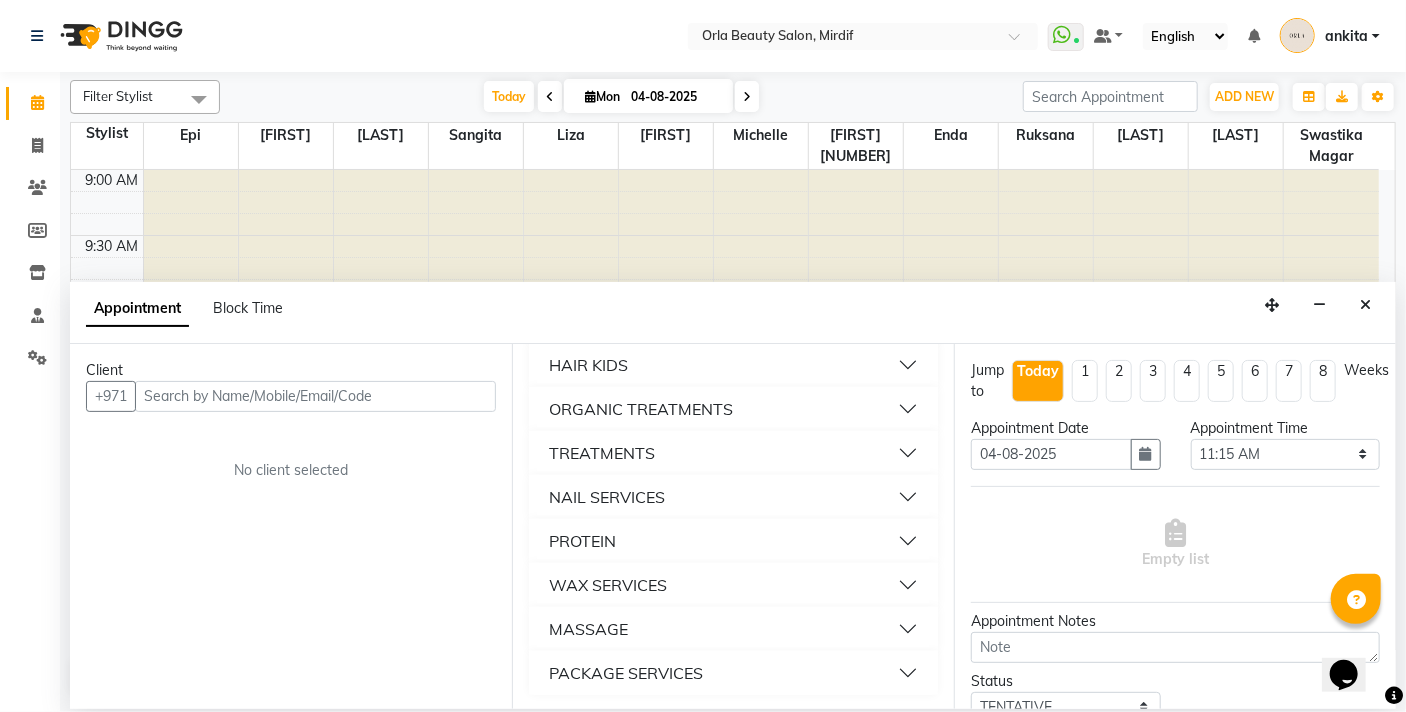 click on "NAIL SERVICES" at bounding box center [607, 497] 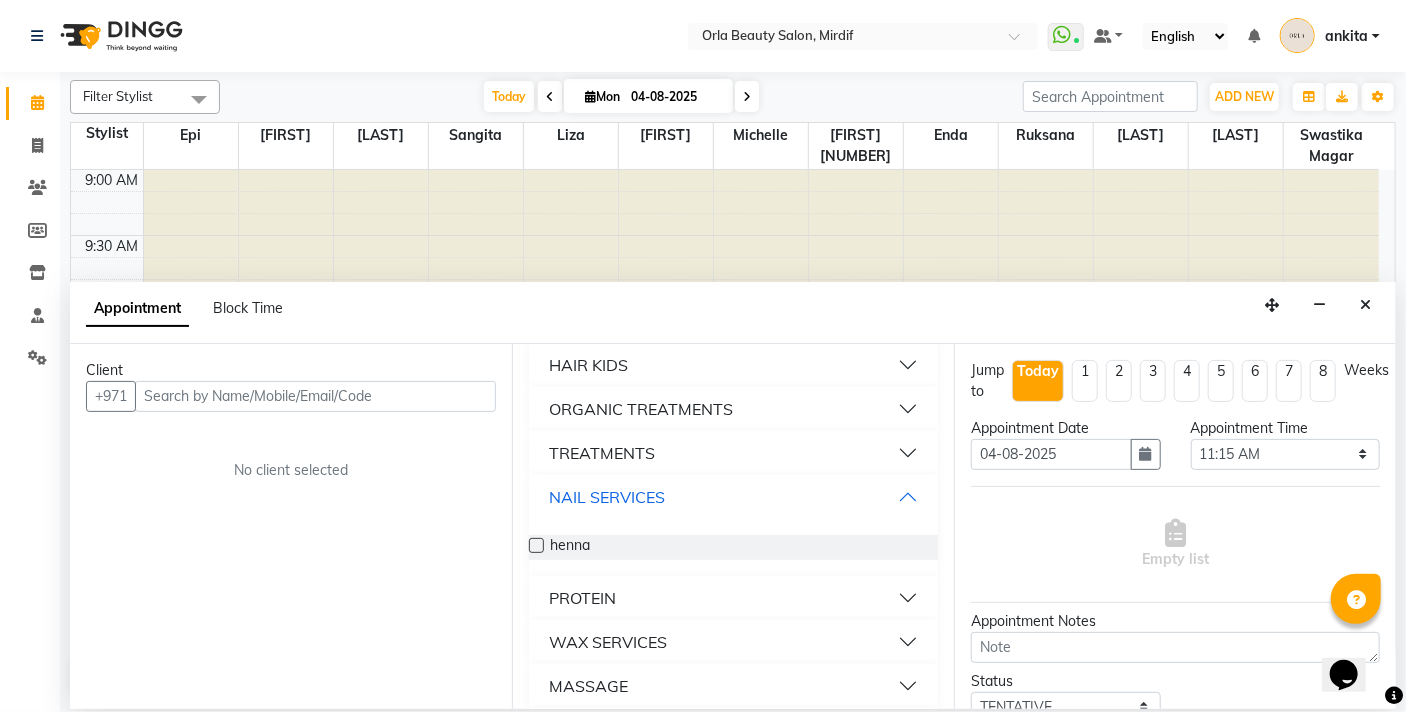 click on "NAIL SERVICES" at bounding box center (607, 497) 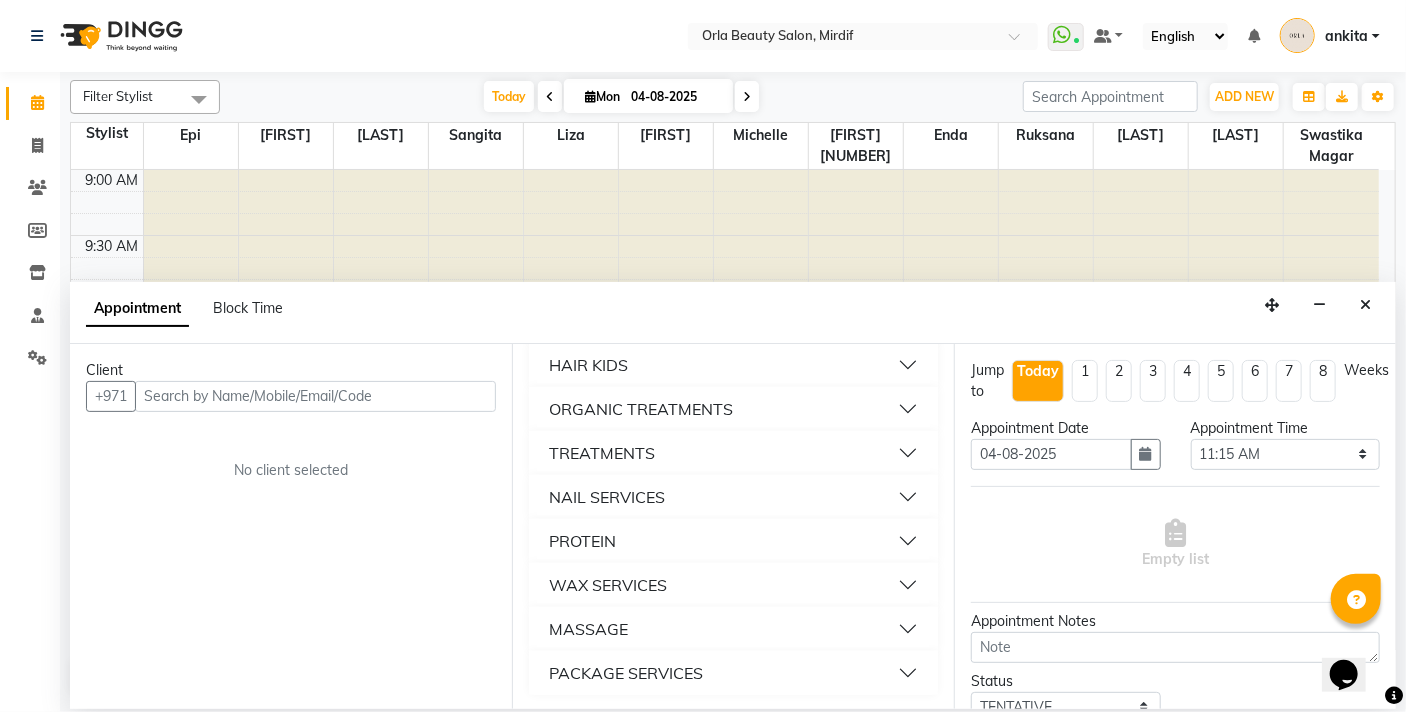 click on "NAIL SERVICES" at bounding box center (733, 497) 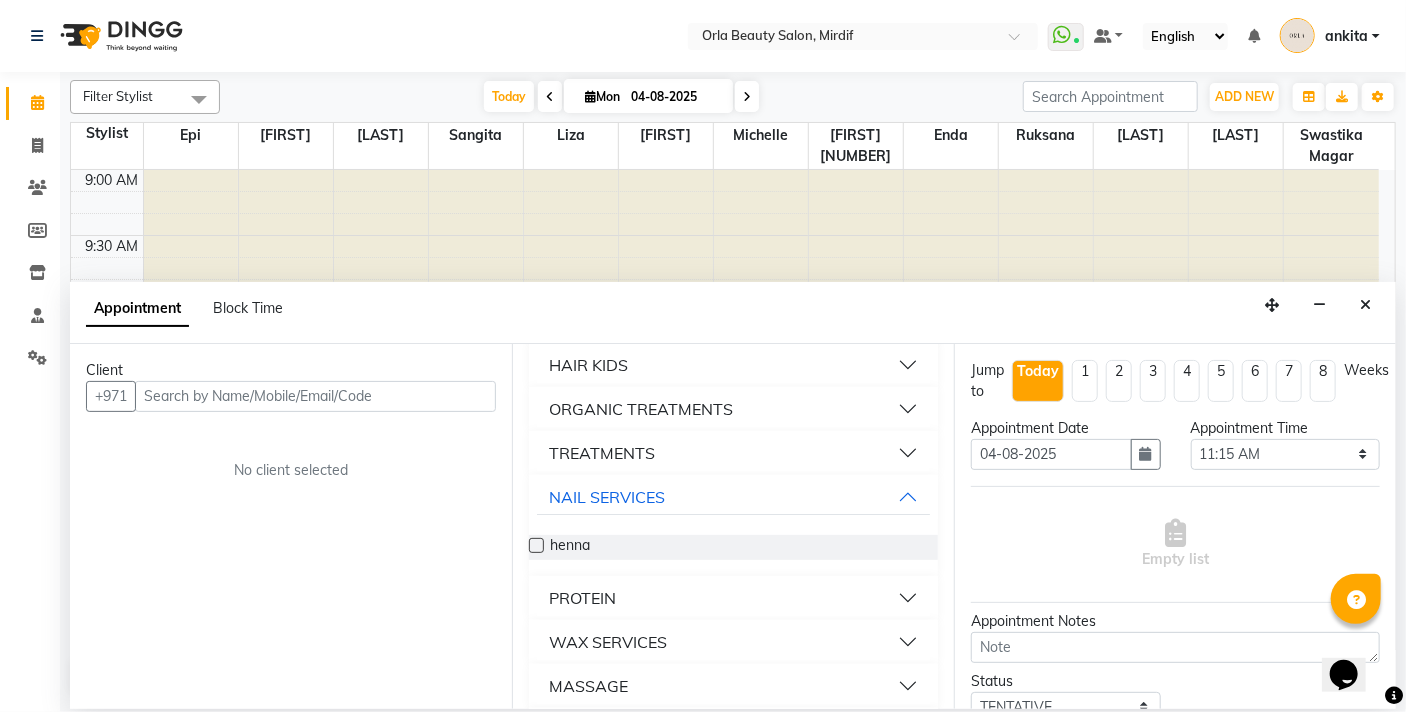 click on "TREATMENTS" at bounding box center (733, 453) 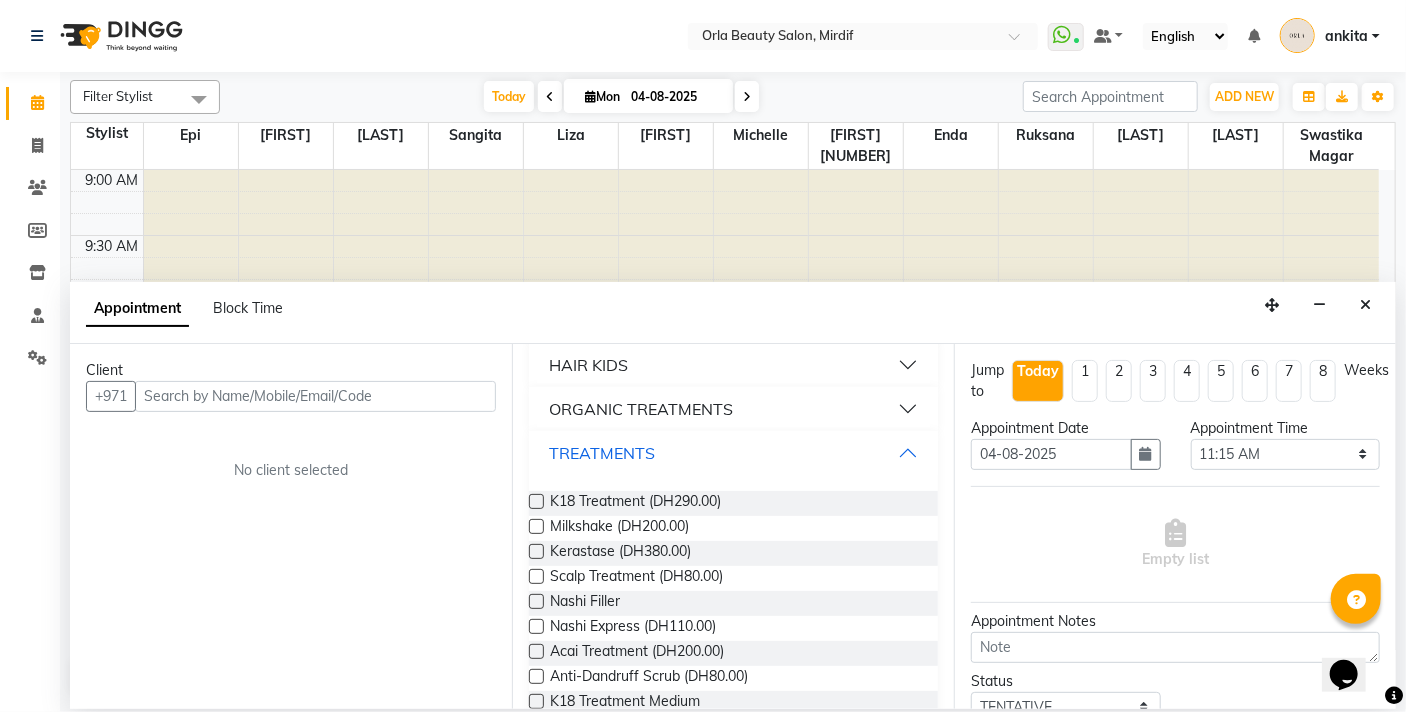 click on "TREATMENTS" at bounding box center [733, 453] 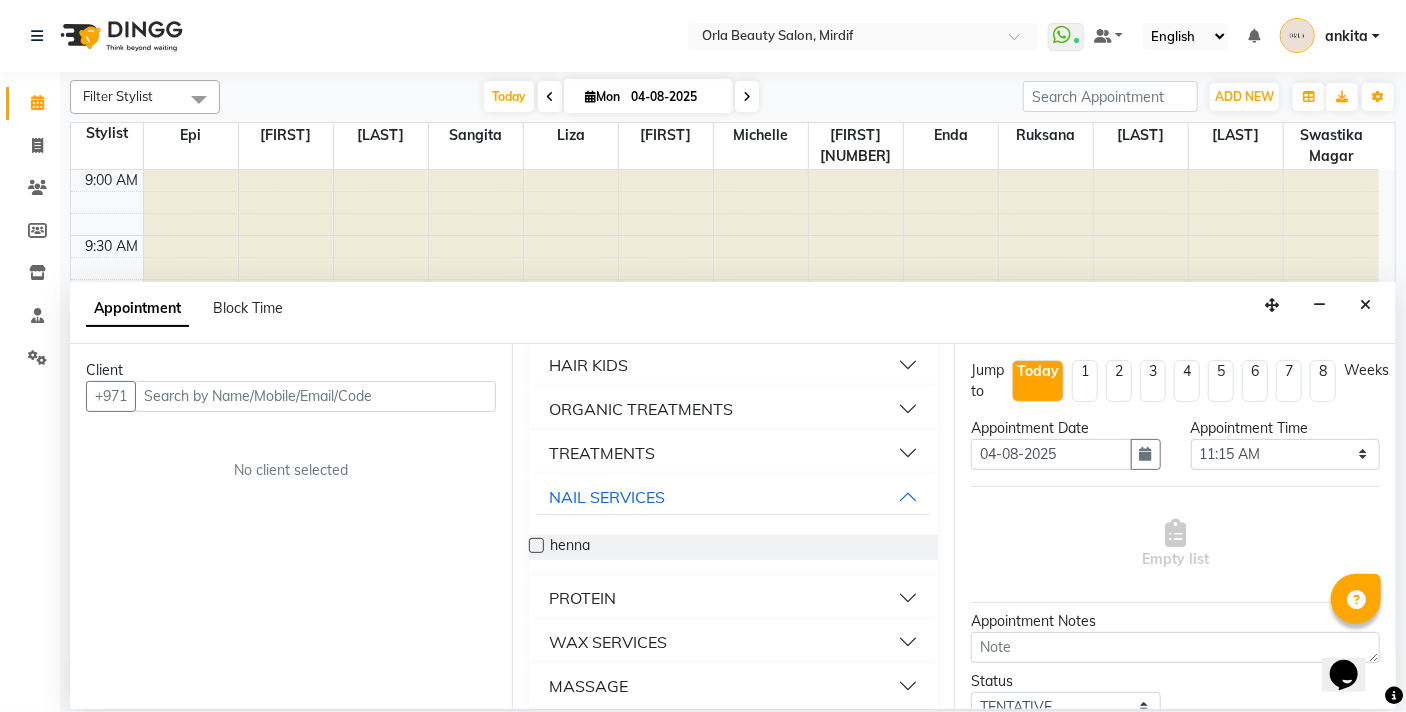 scroll, scrollTop: 0, scrollLeft: 0, axis: both 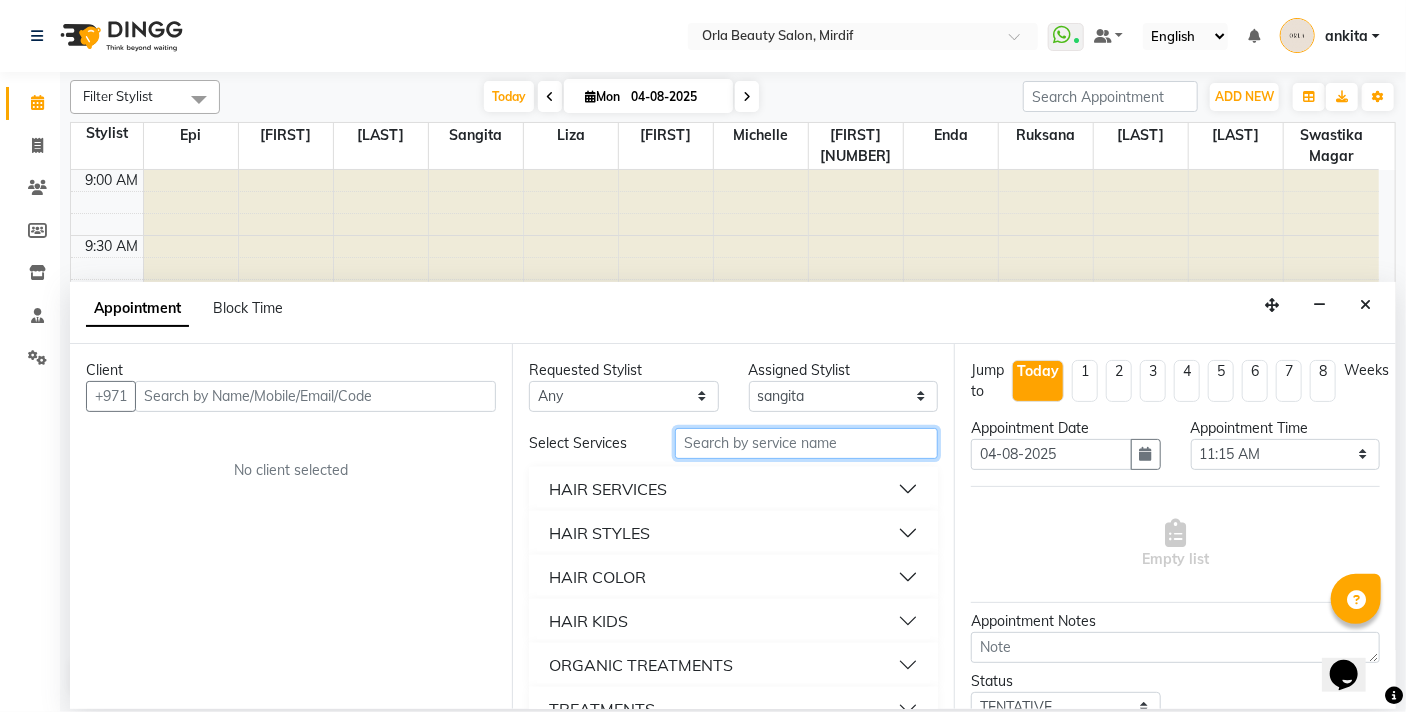 click at bounding box center (806, 443) 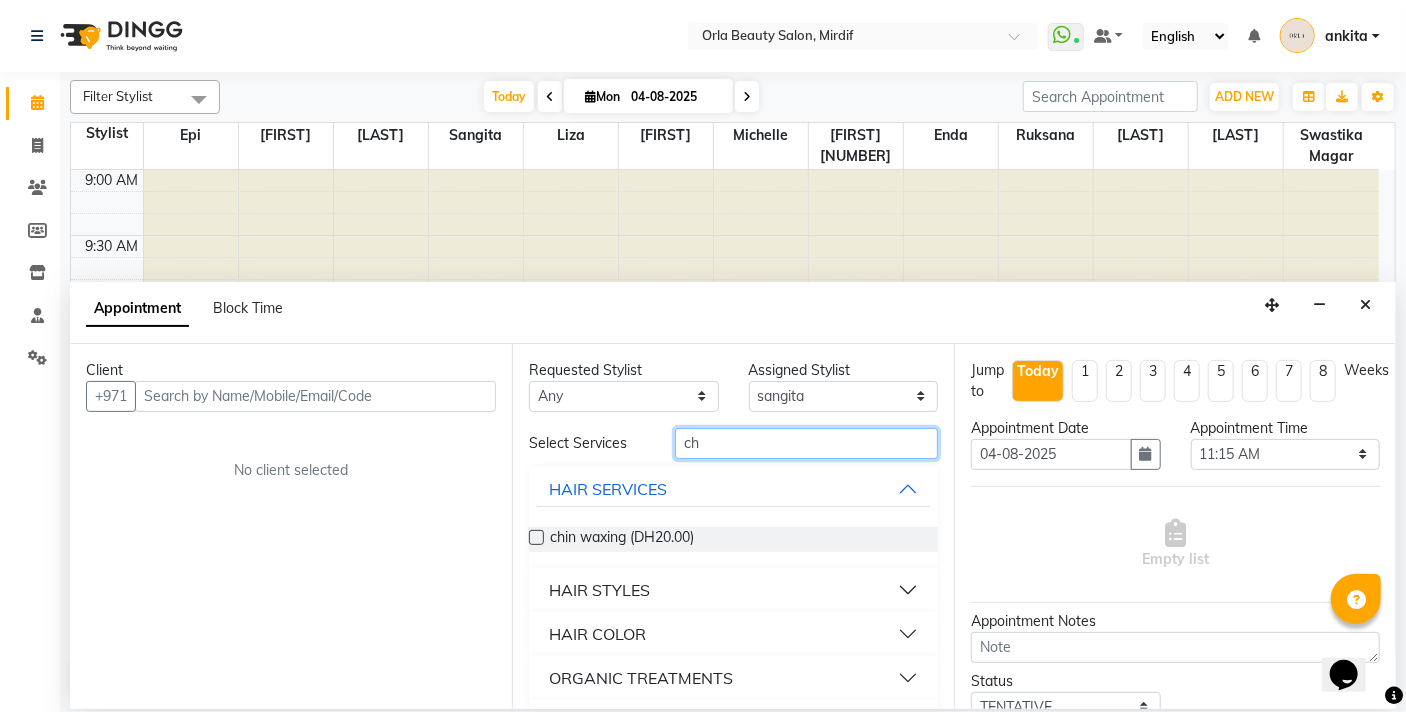 type on "ch" 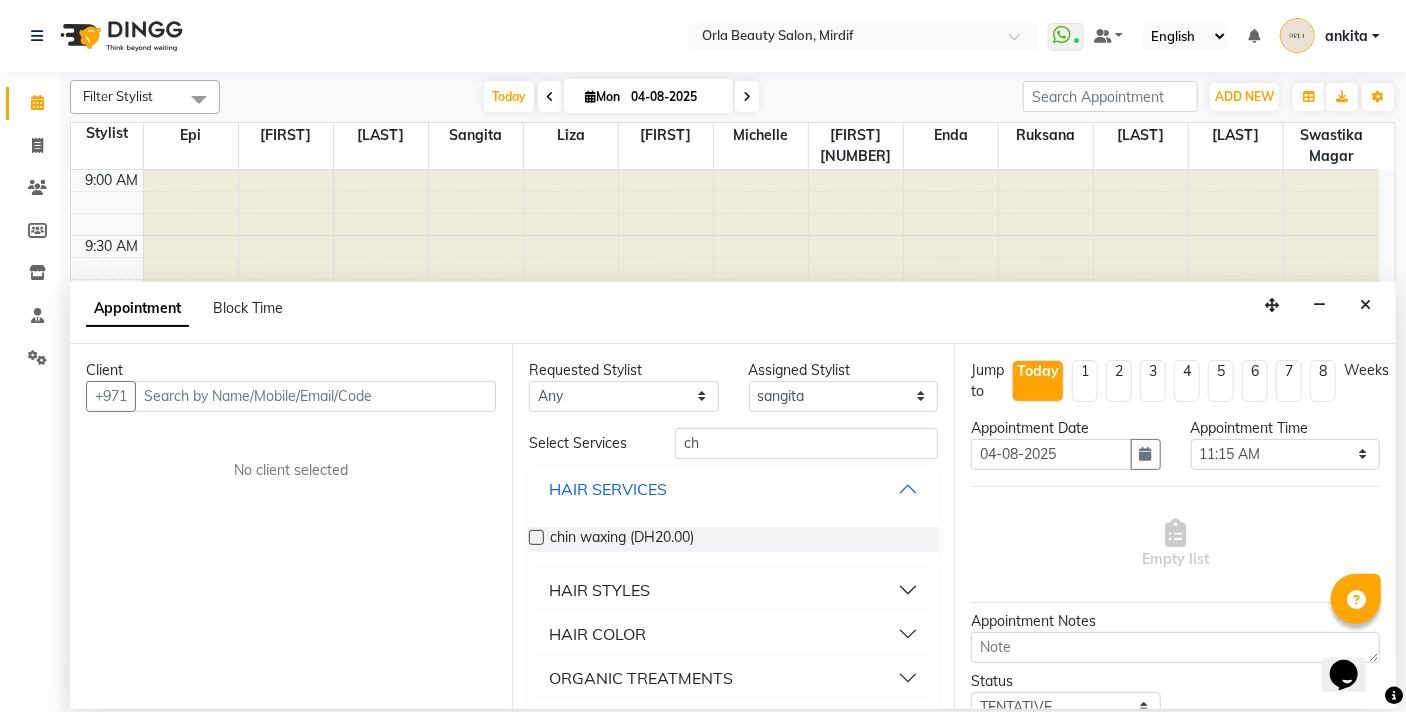 click on "HAIR SERVICES" at bounding box center (733, 489) 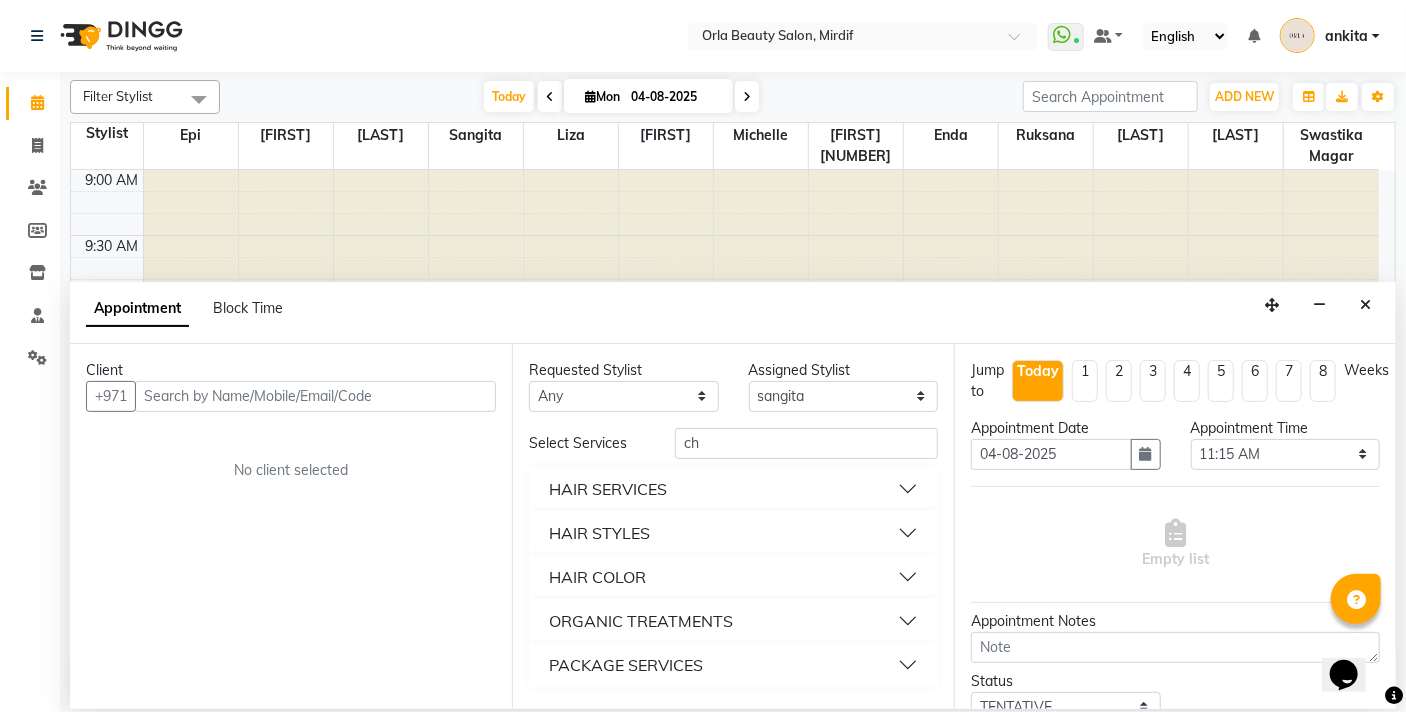 scroll, scrollTop: 139, scrollLeft: 0, axis: vertical 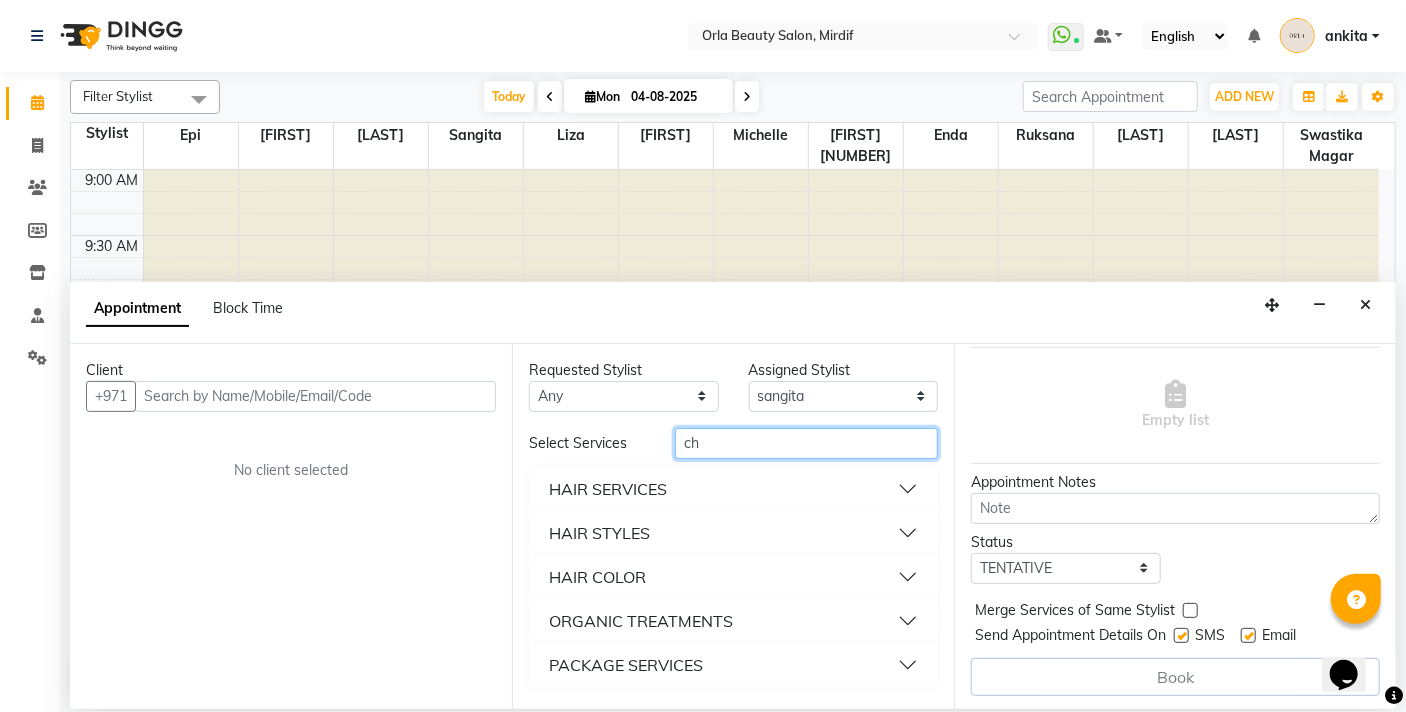 drag, startPoint x: 735, startPoint y: 443, endPoint x: 611, endPoint y: 462, distance: 125.4472 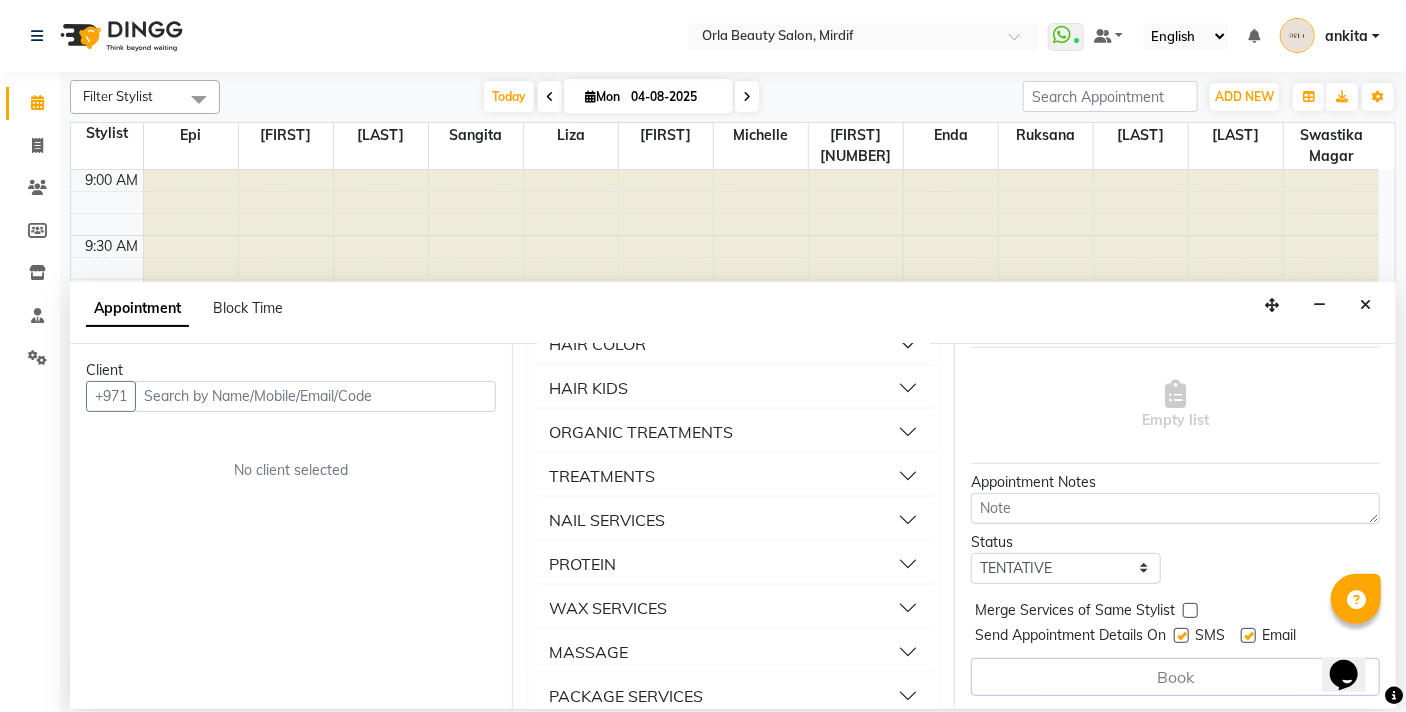 scroll, scrollTop: 256, scrollLeft: 0, axis: vertical 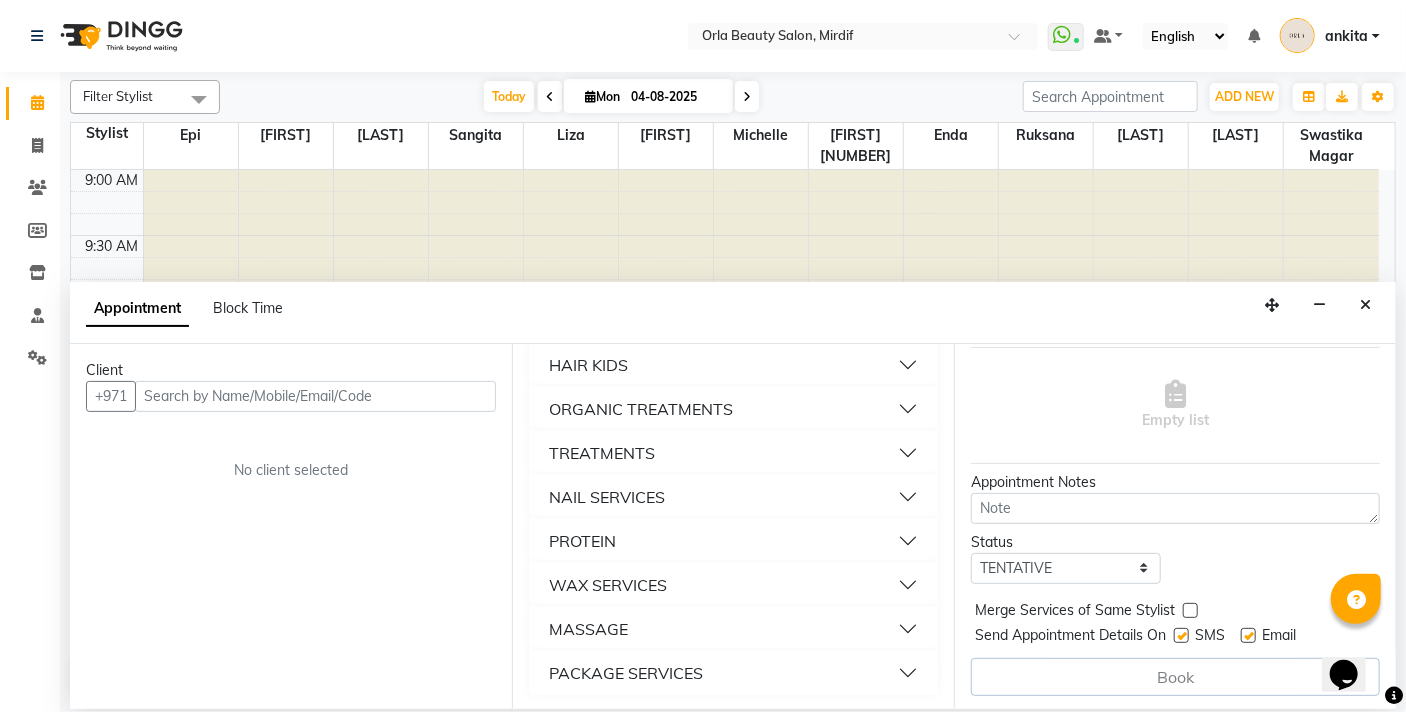 click on "NAIL SERVICES" at bounding box center (733, 497) 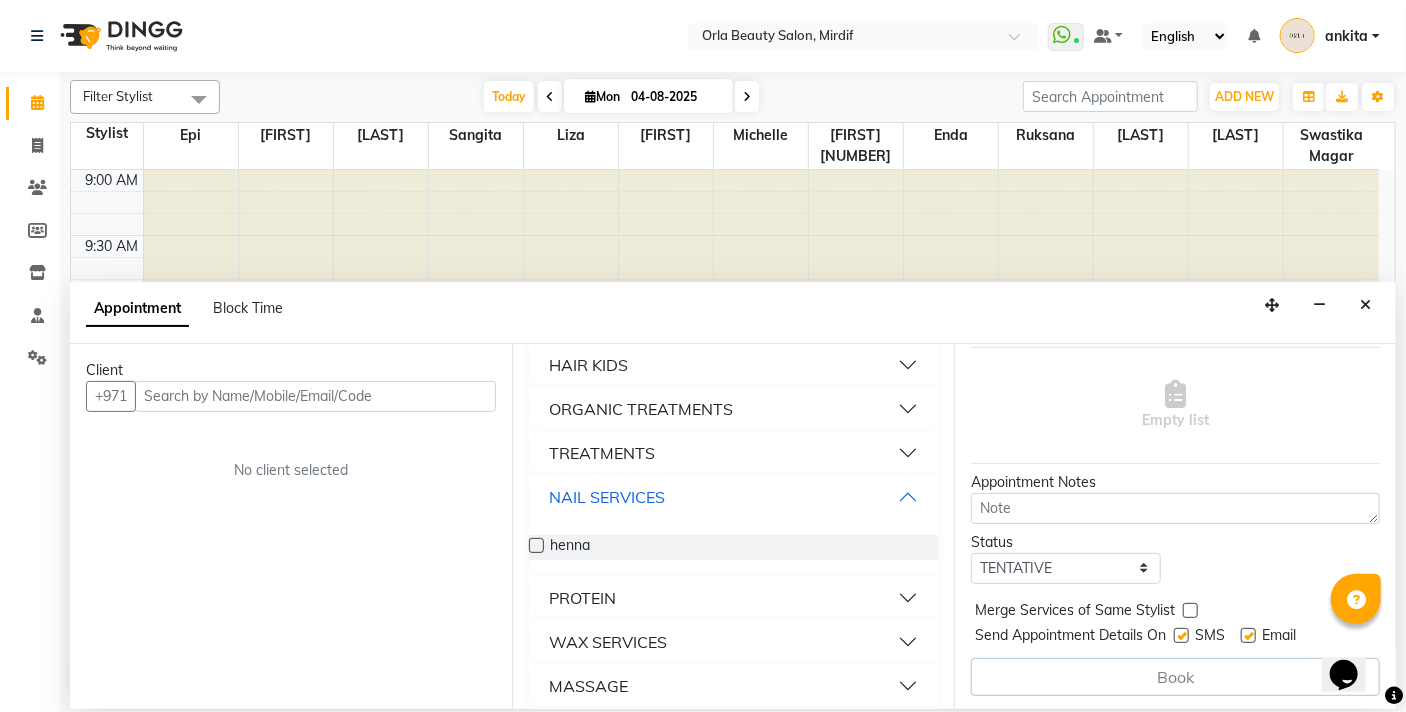click on "NAIL SERVICES" at bounding box center [733, 497] 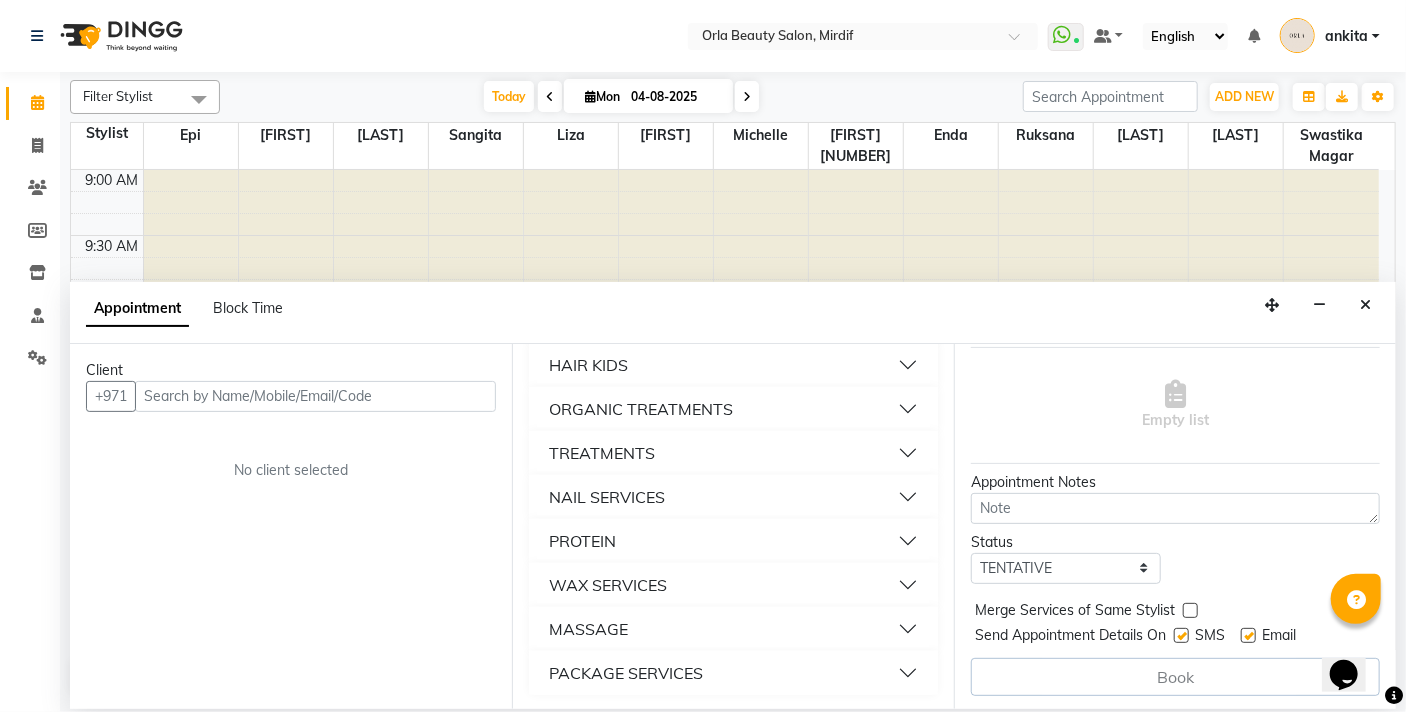 click on "PROTEIN" at bounding box center (733, 541) 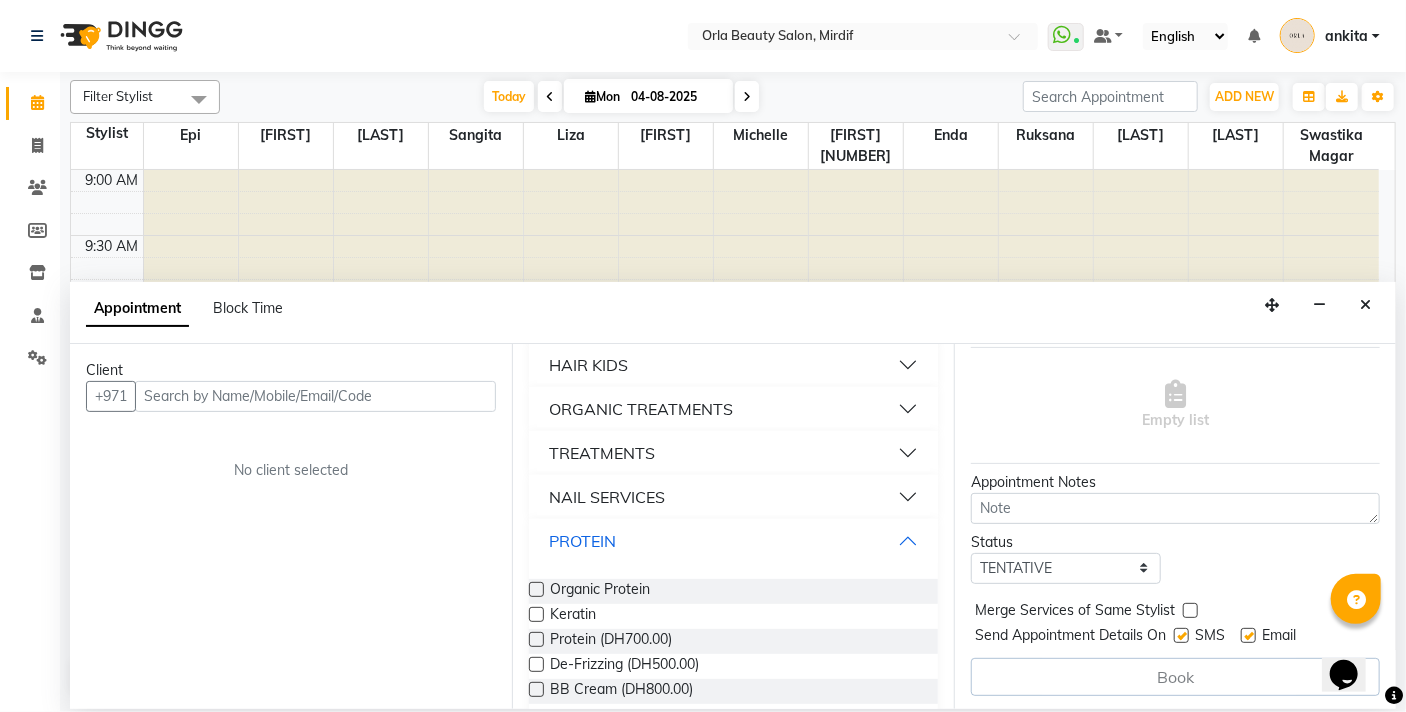 click on "PROTEIN" at bounding box center [733, 541] 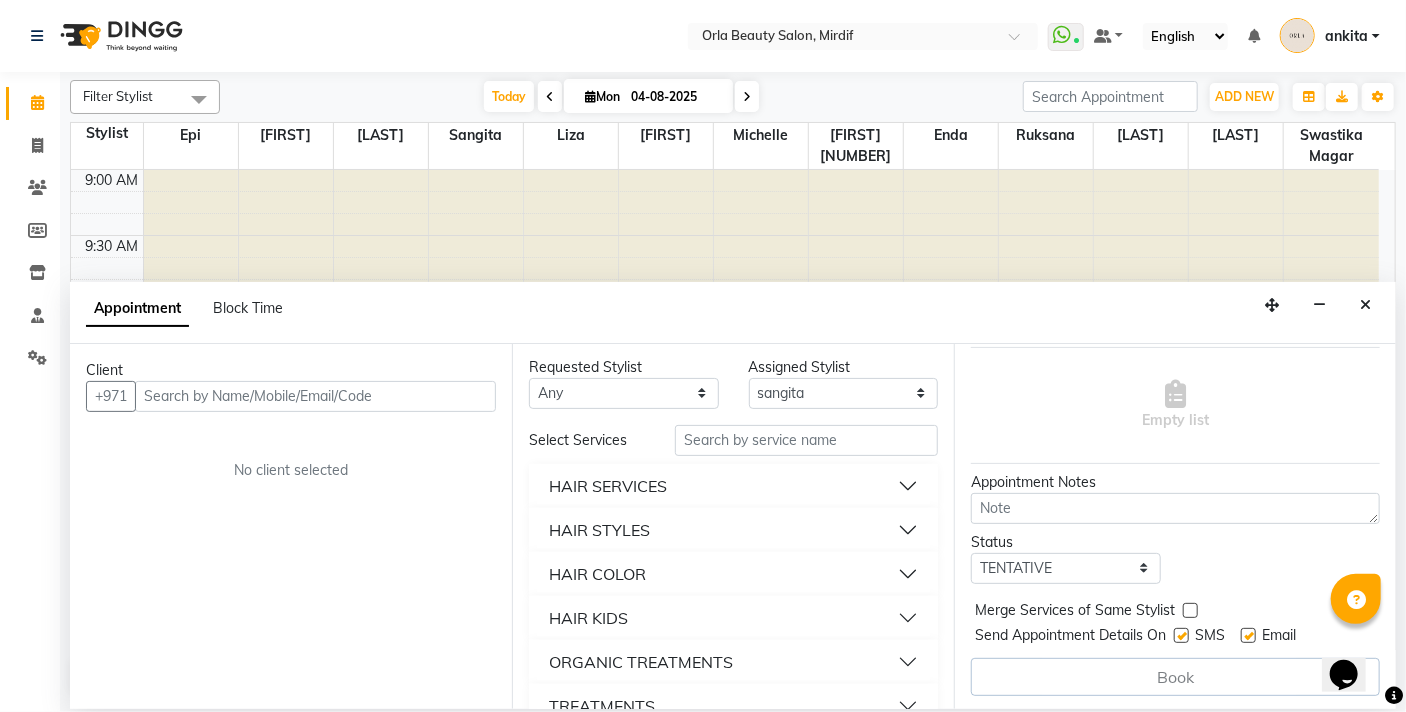 scroll, scrollTop: 0, scrollLeft: 0, axis: both 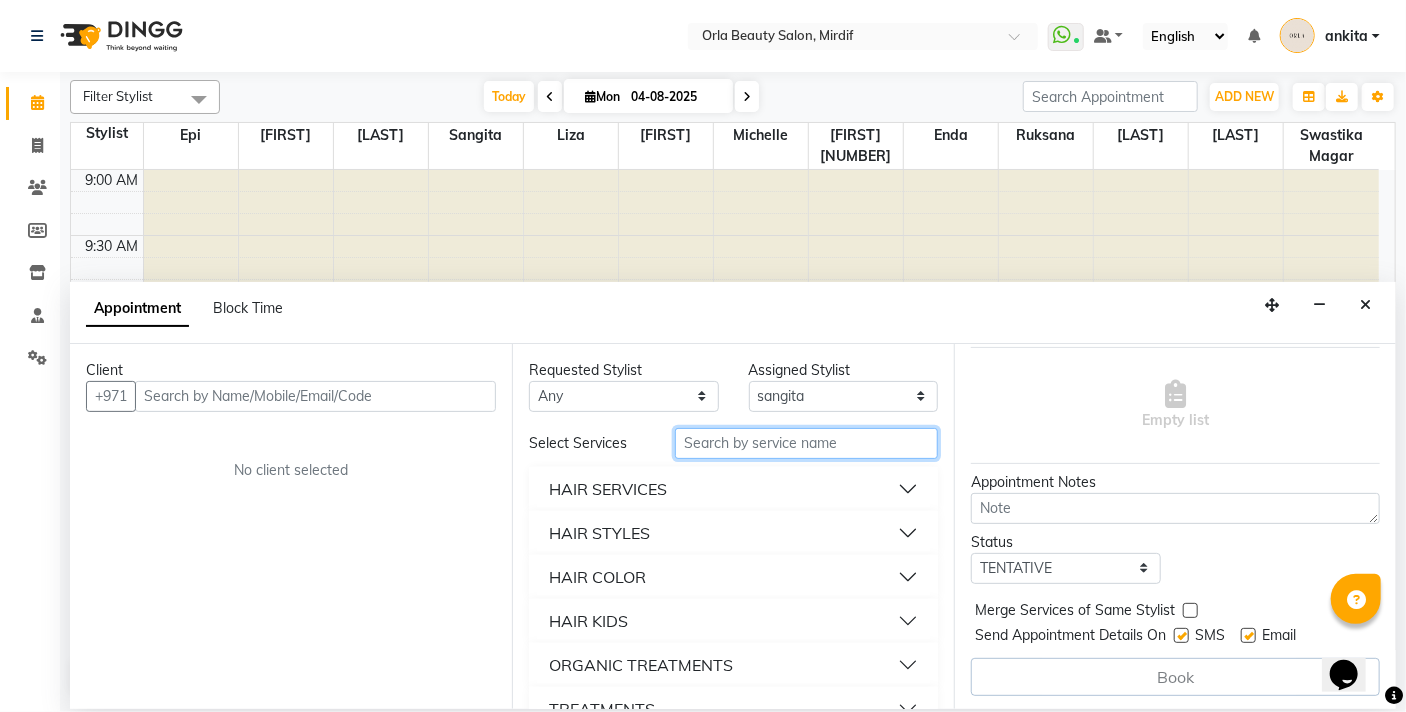 click at bounding box center (806, 443) 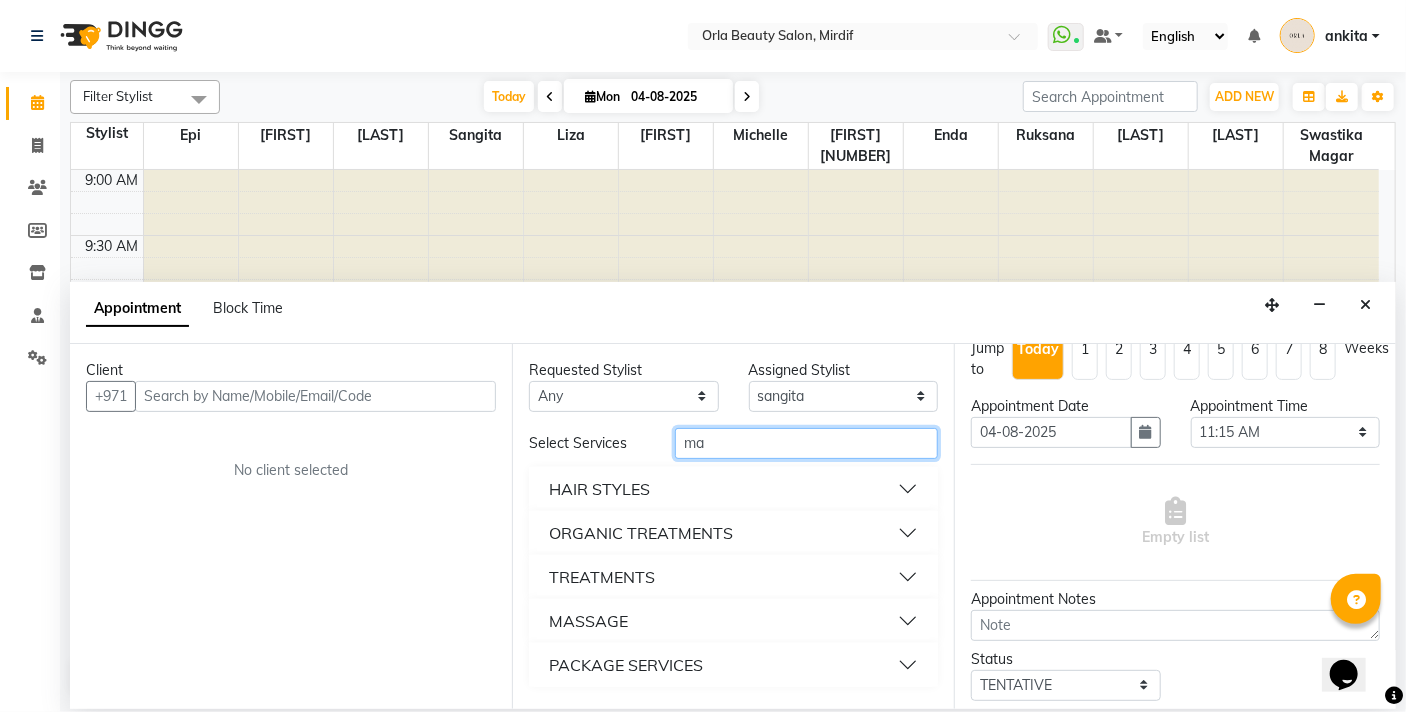 scroll, scrollTop: 139, scrollLeft: 0, axis: vertical 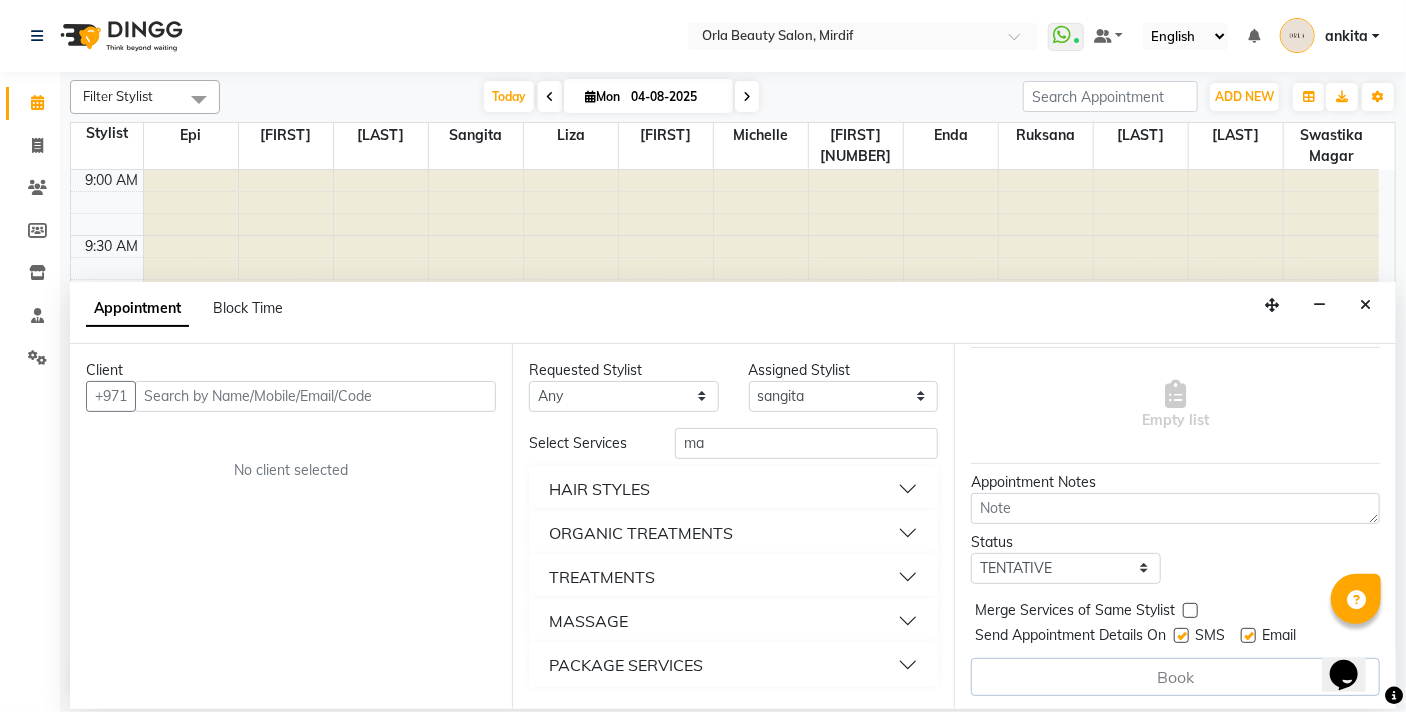 click on "MASSAGE" at bounding box center (733, 621) 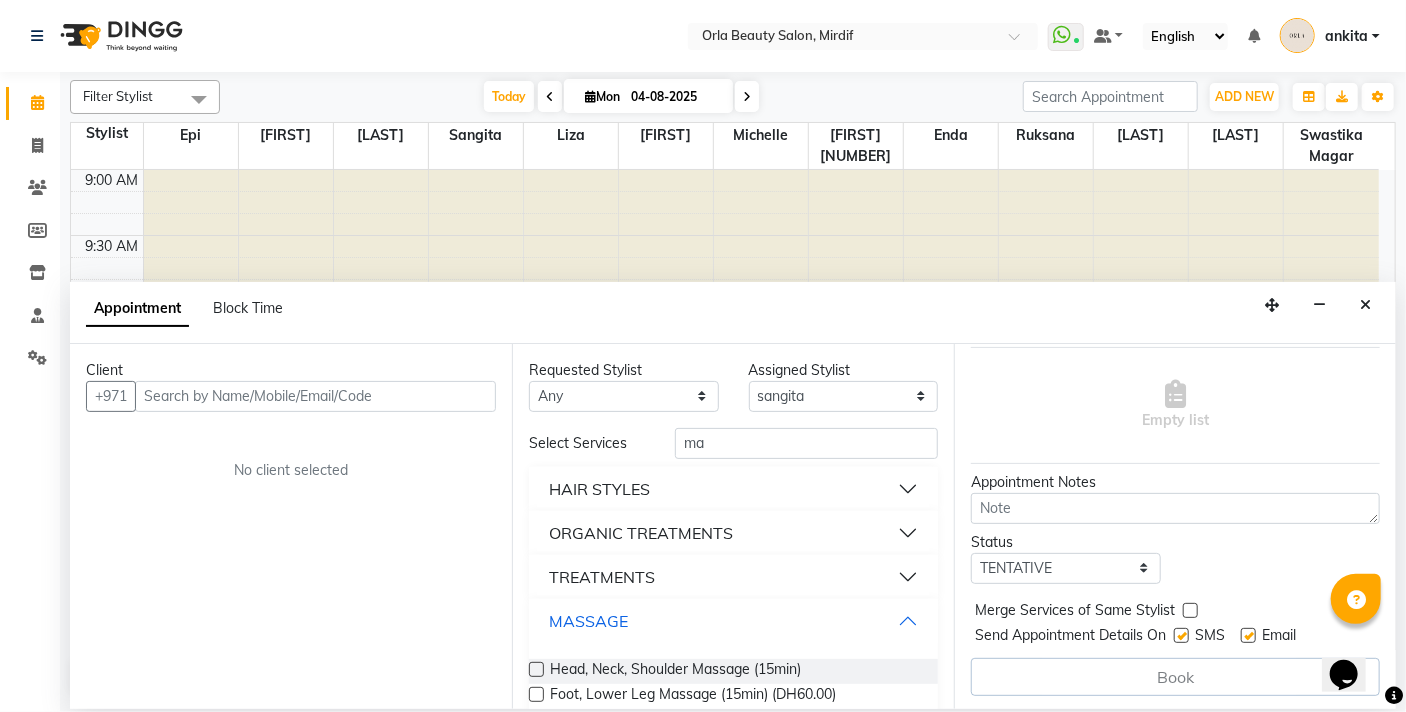scroll, scrollTop: 74, scrollLeft: 0, axis: vertical 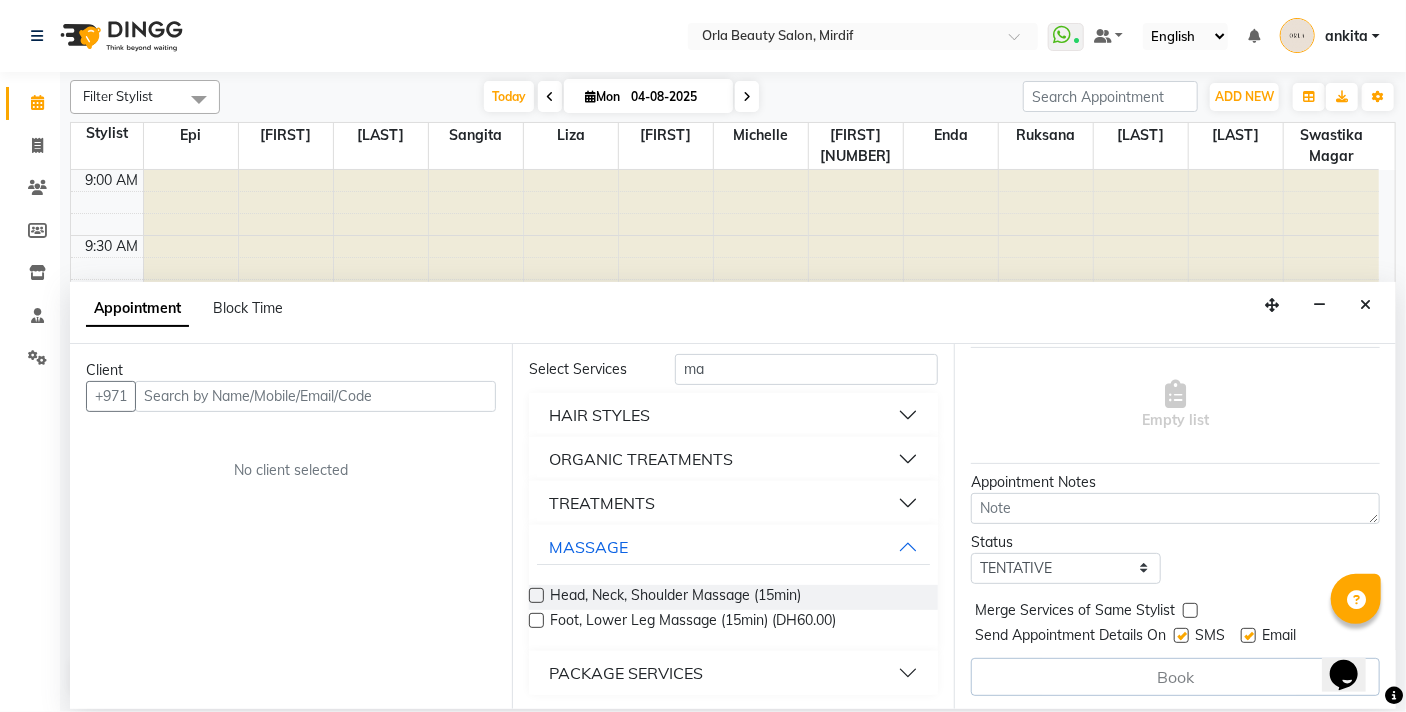 click on "TREATMENTS" at bounding box center (733, 503) 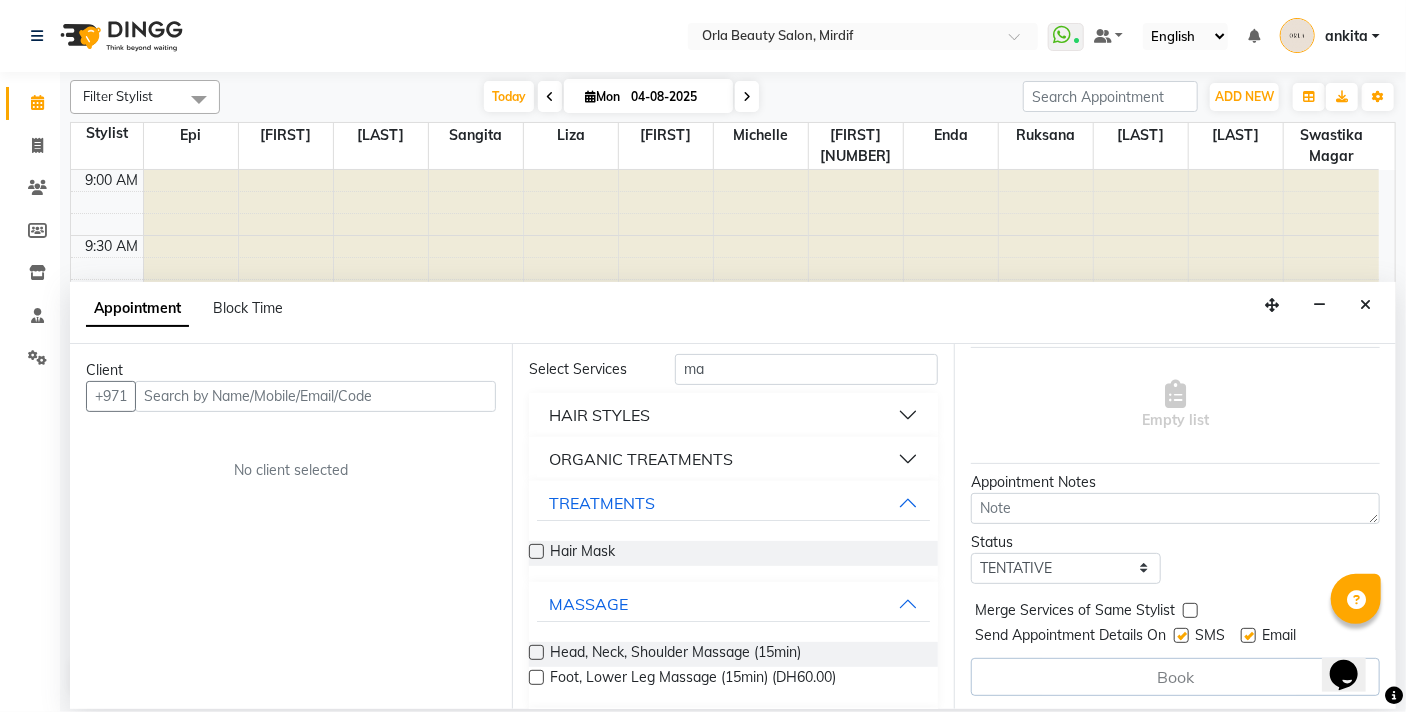 click on "ORGANIC TREATMENTS" at bounding box center (733, 459) 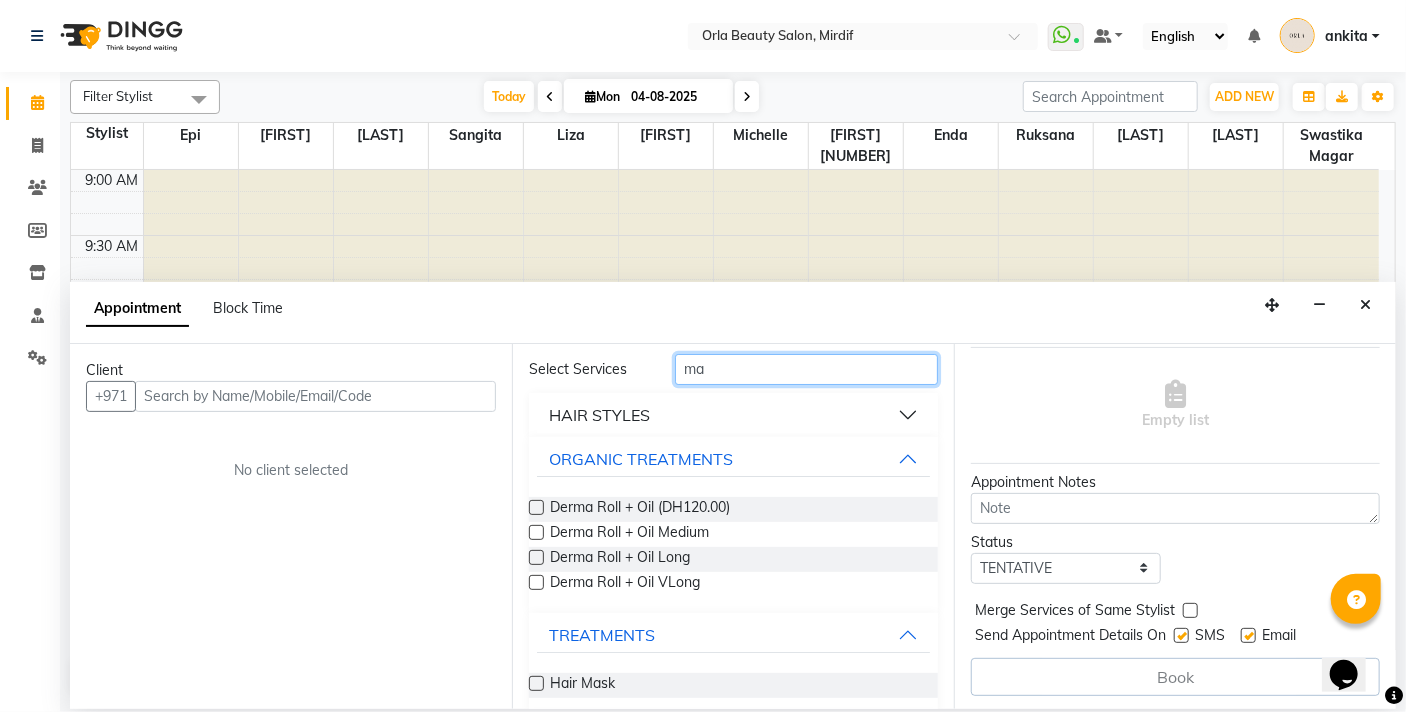 click on "ma" at bounding box center [806, 369] 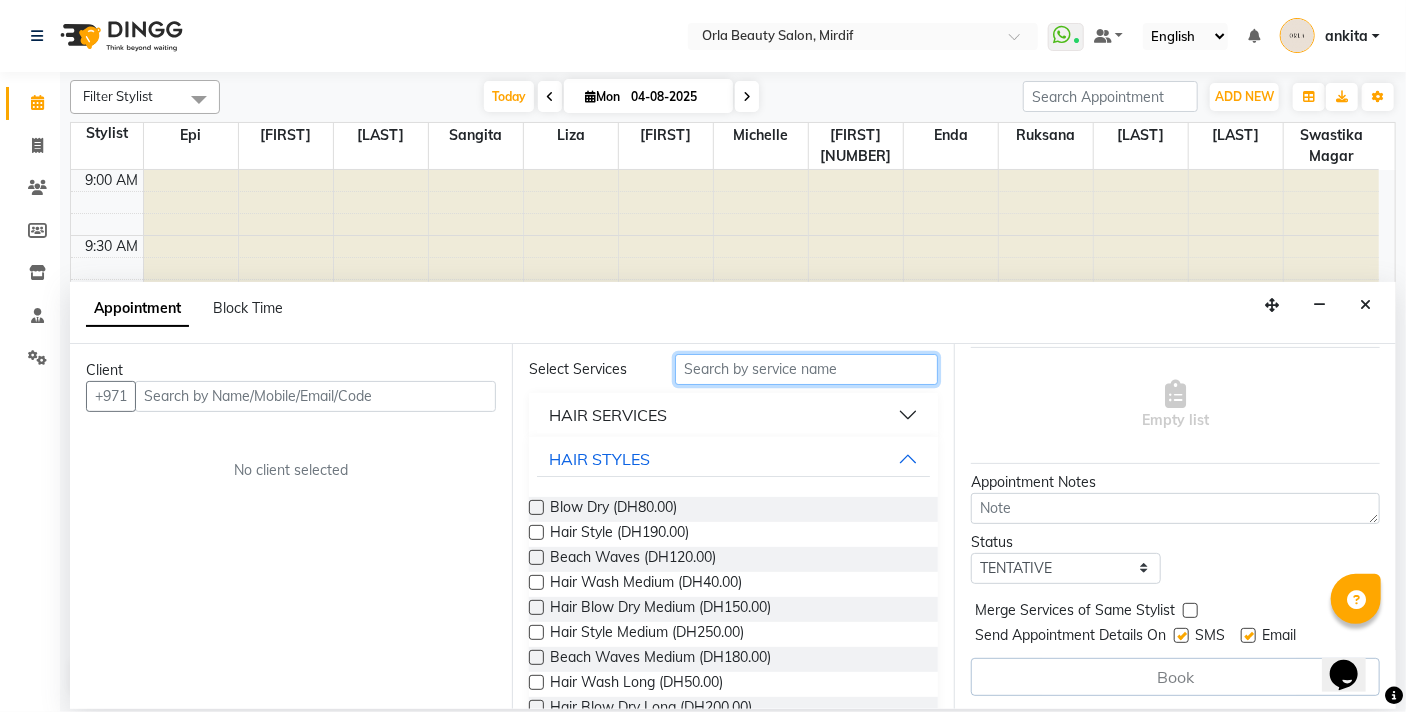 type 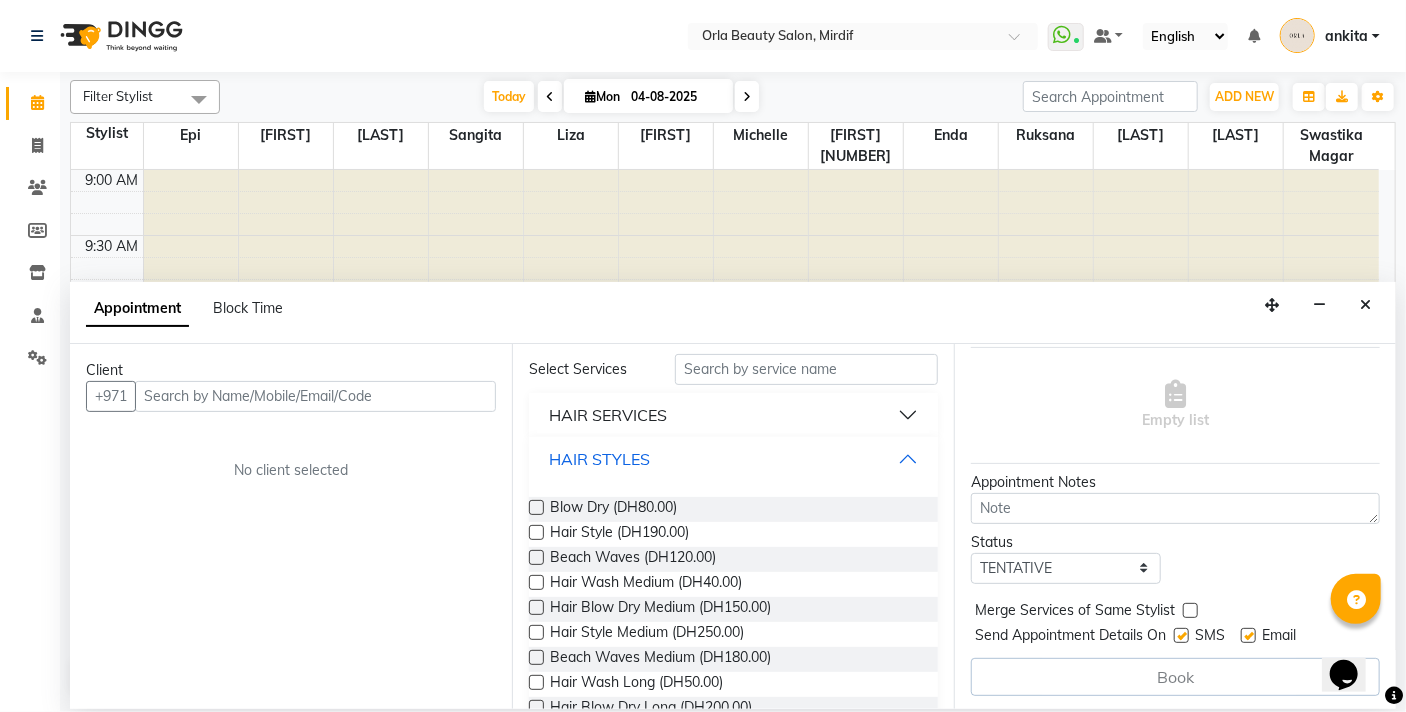 click on "HAIR STYLES" at bounding box center (733, 459) 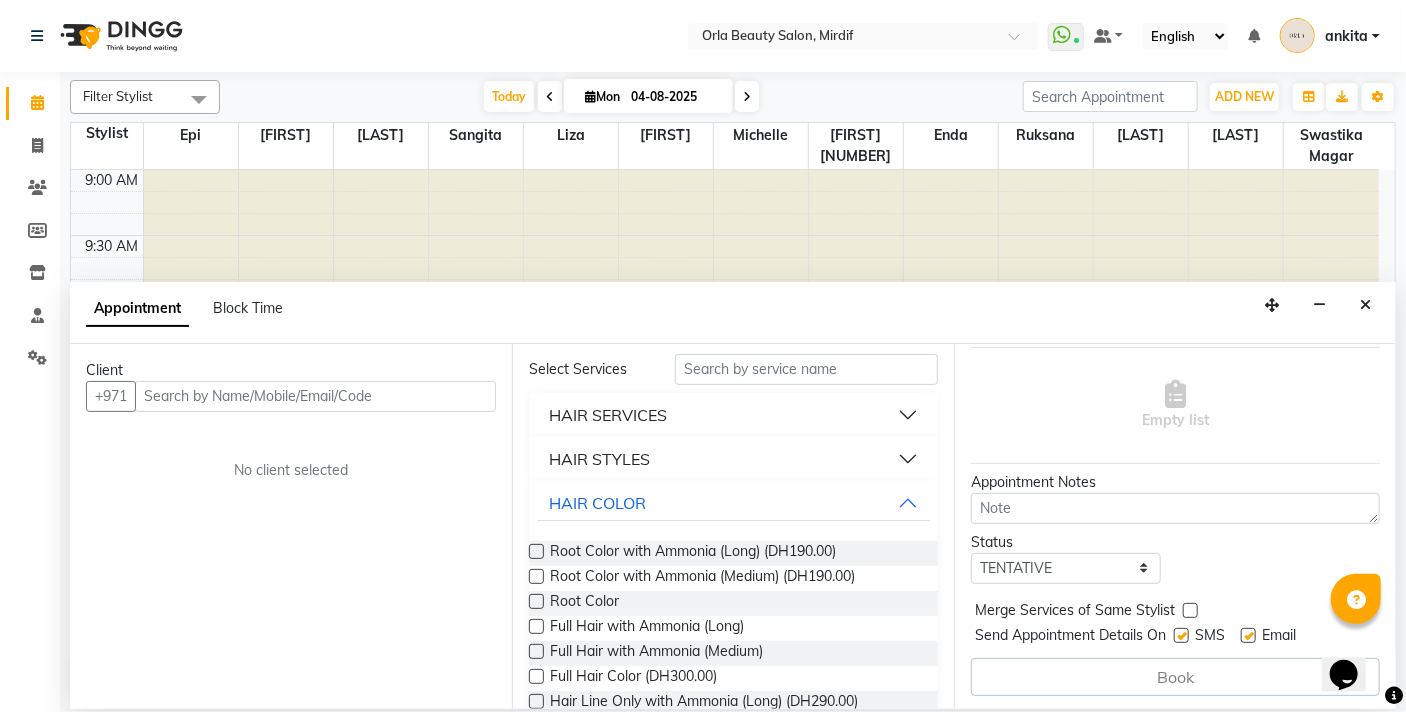 scroll, scrollTop: 0, scrollLeft: 0, axis: both 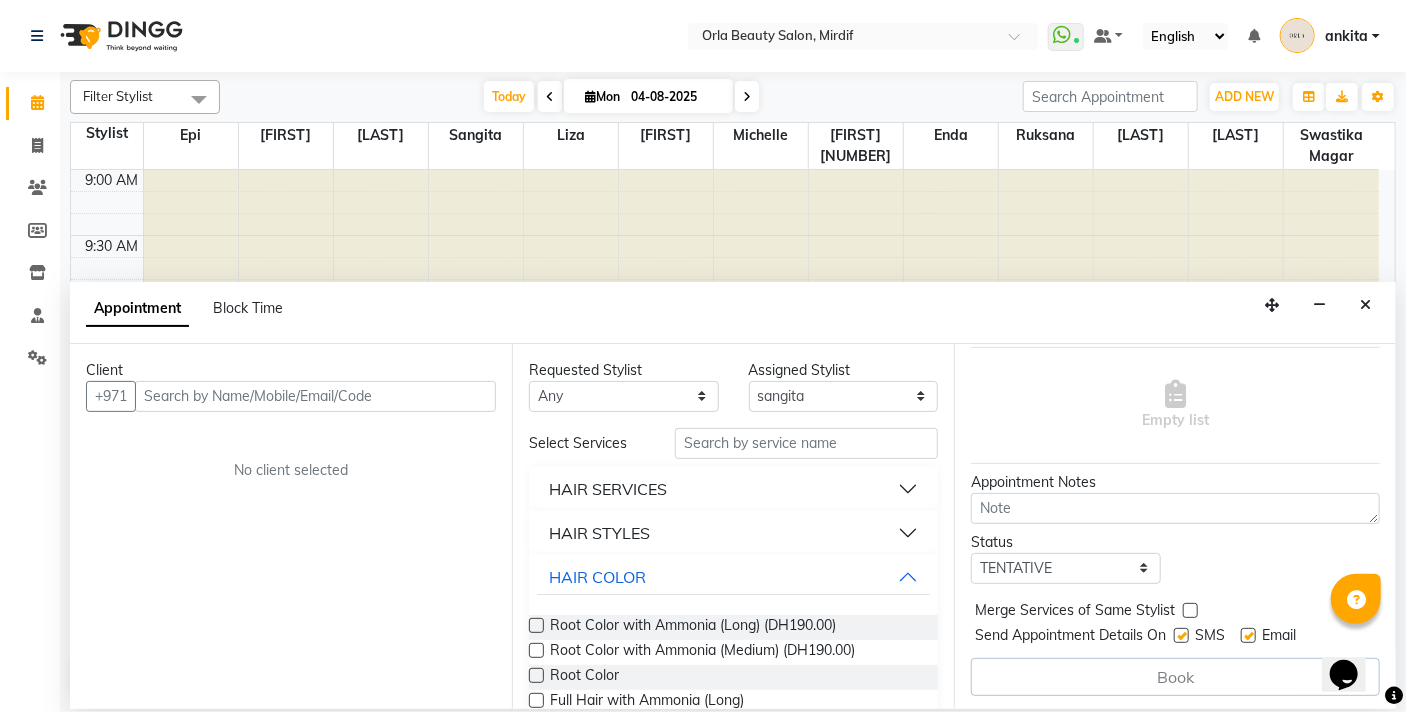 click on "HAIR SERVICES" at bounding box center [733, 489] 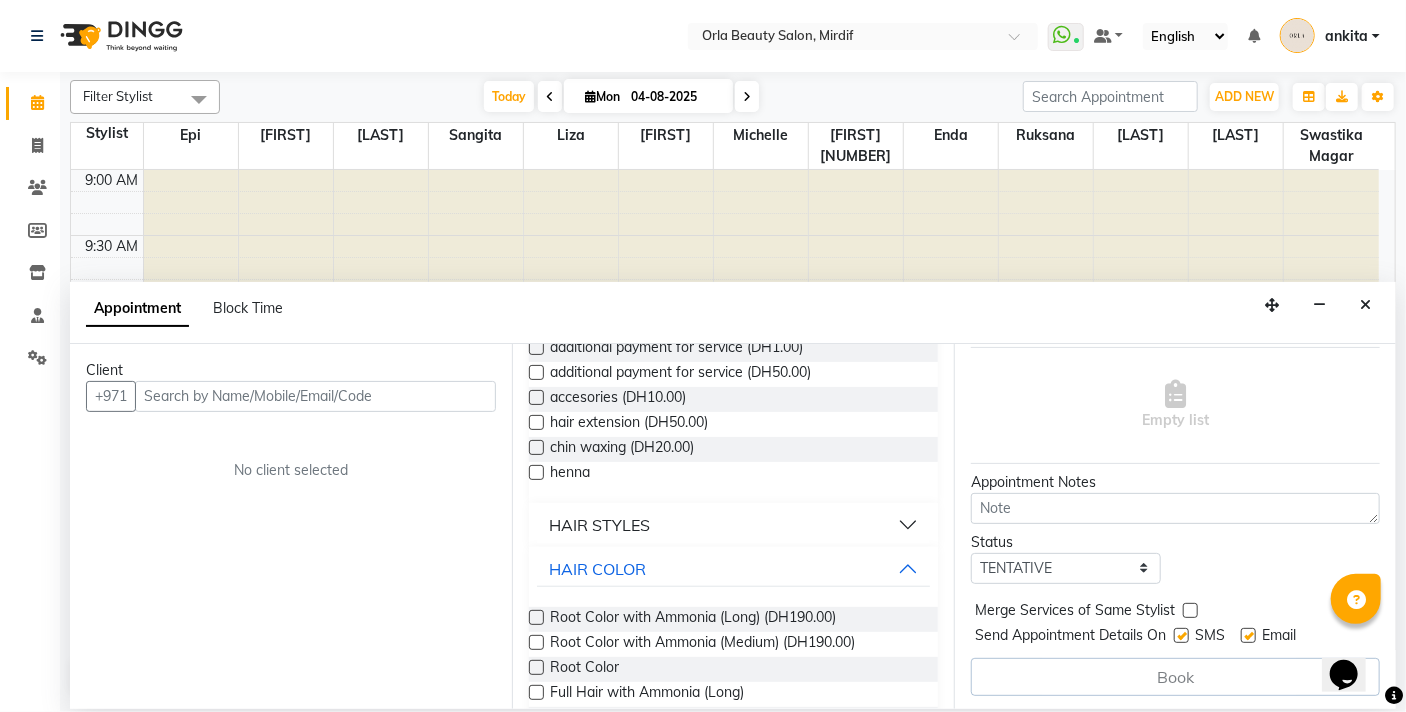 scroll, scrollTop: 640, scrollLeft: 0, axis: vertical 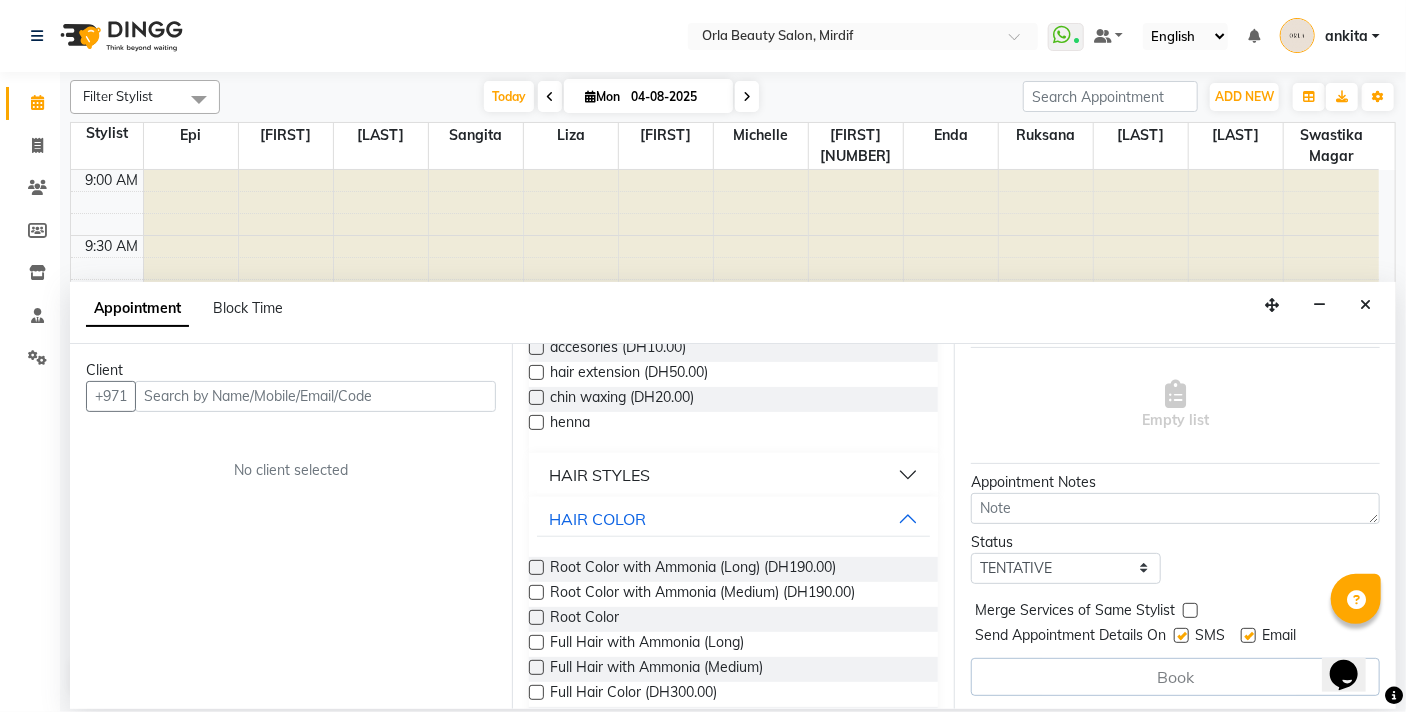 click on "HAIR STYLES" at bounding box center (733, 475) 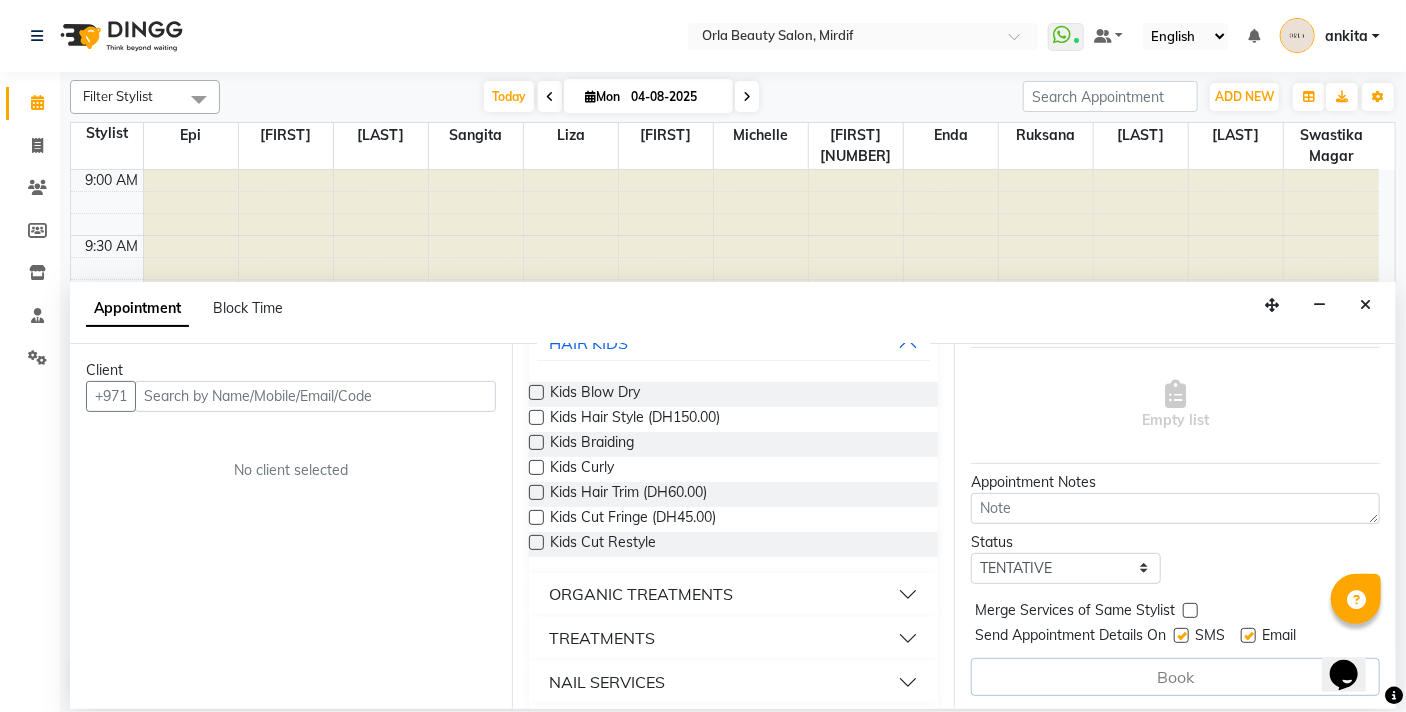 scroll, scrollTop: 2132, scrollLeft: 0, axis: vertical 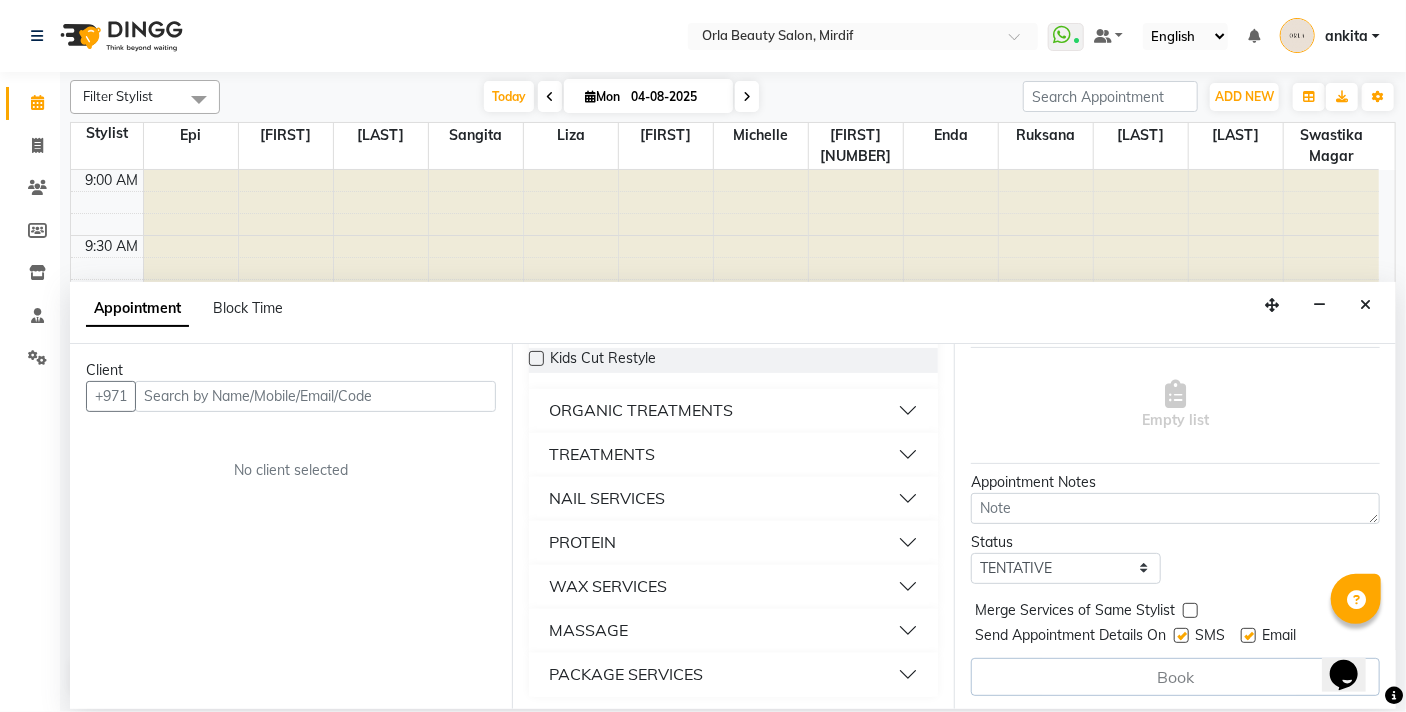 click on "NAIL SERVICES" at bounding box center (607, 499) 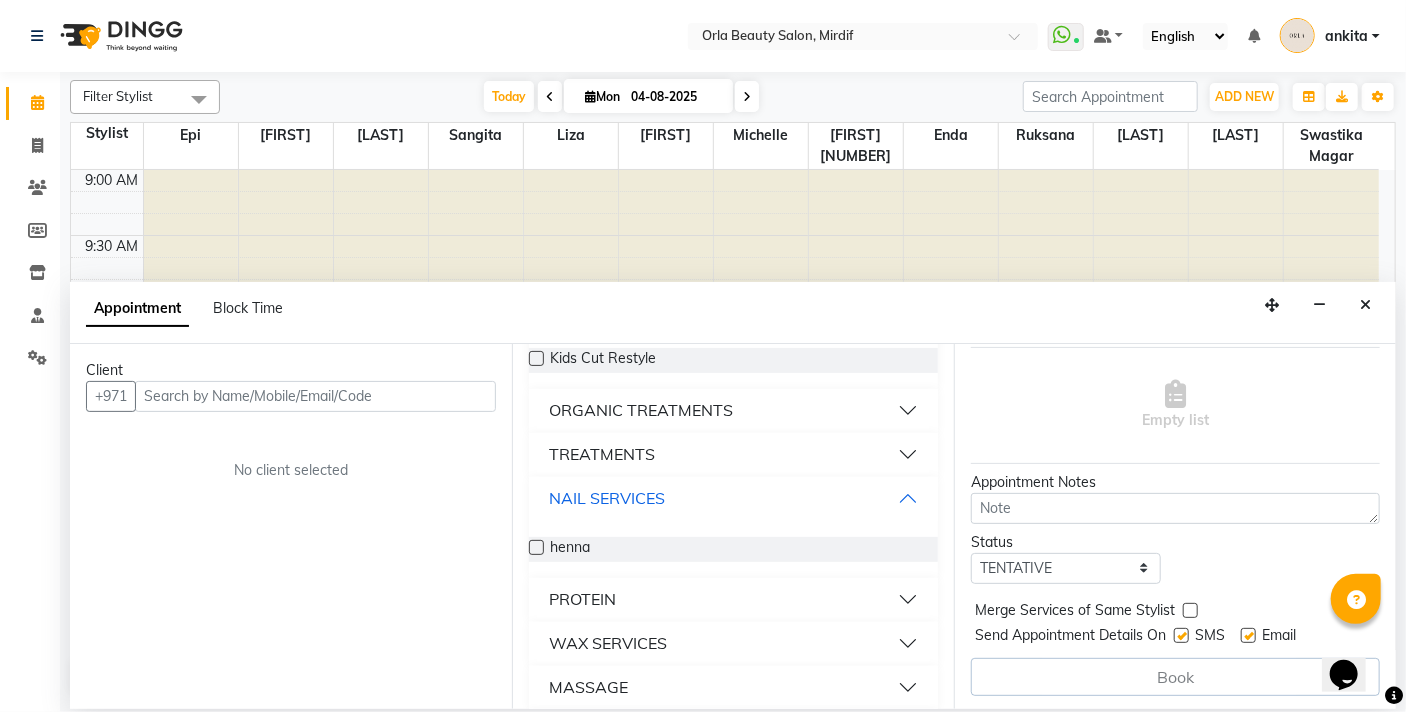 scroll, scrollTop: 2189, scrollLeft: 0, axis: vertical 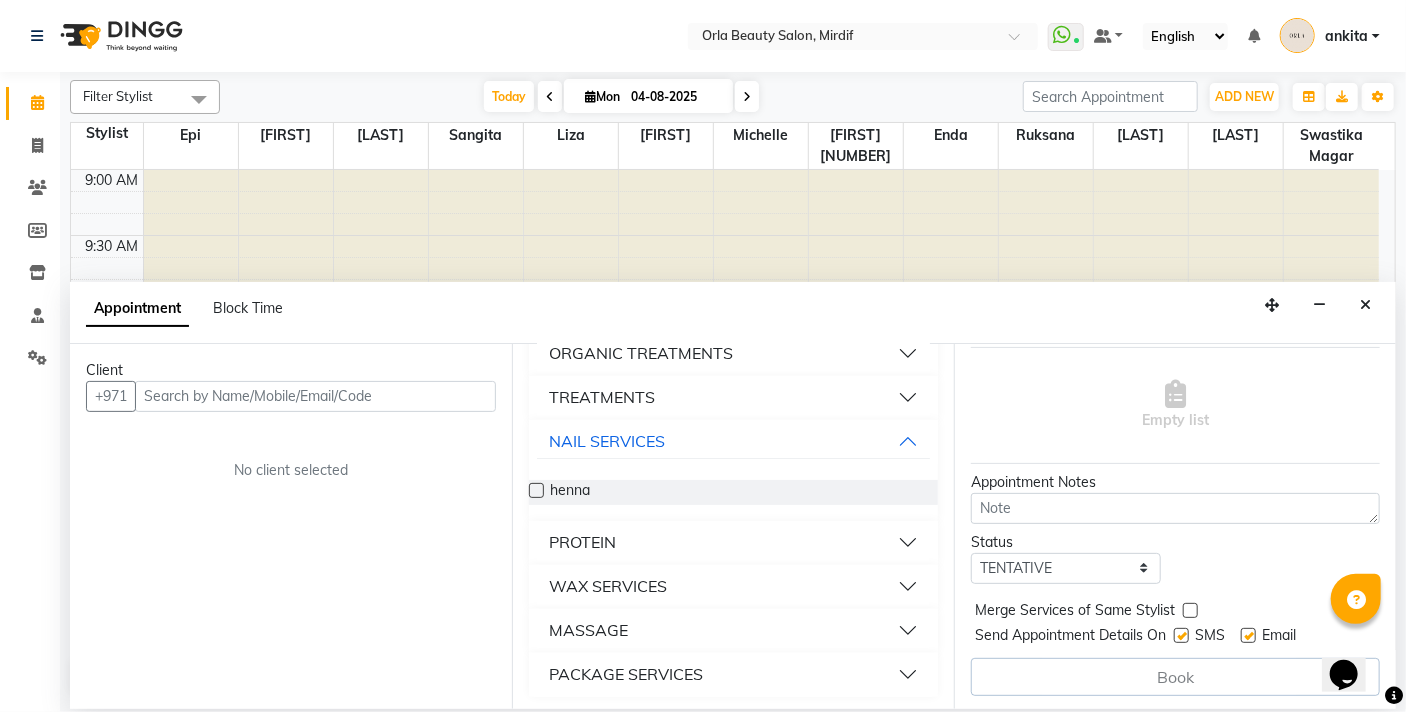 click on "PACKAGE SERVICES" at bounding box center (733, 675) 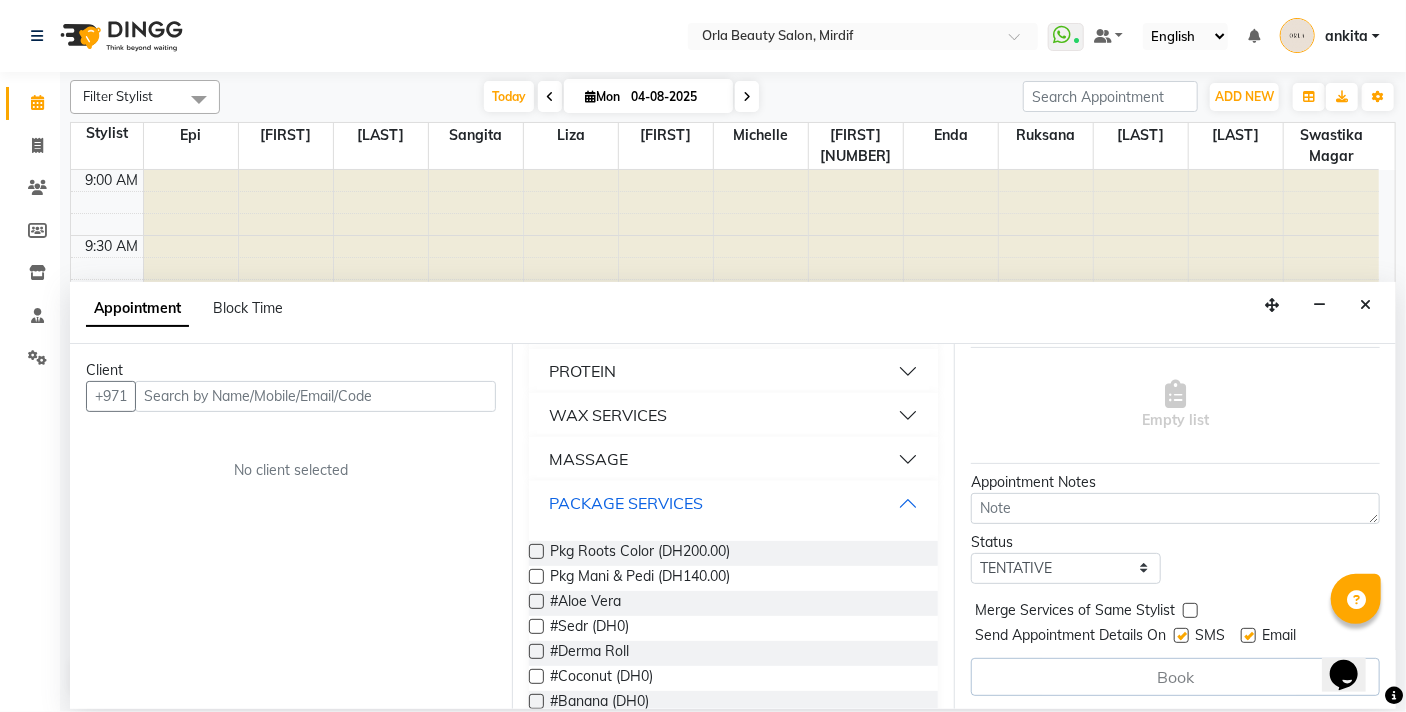 scroll, scrollTop: 2310, scrollLeft: 0, axis: vertical 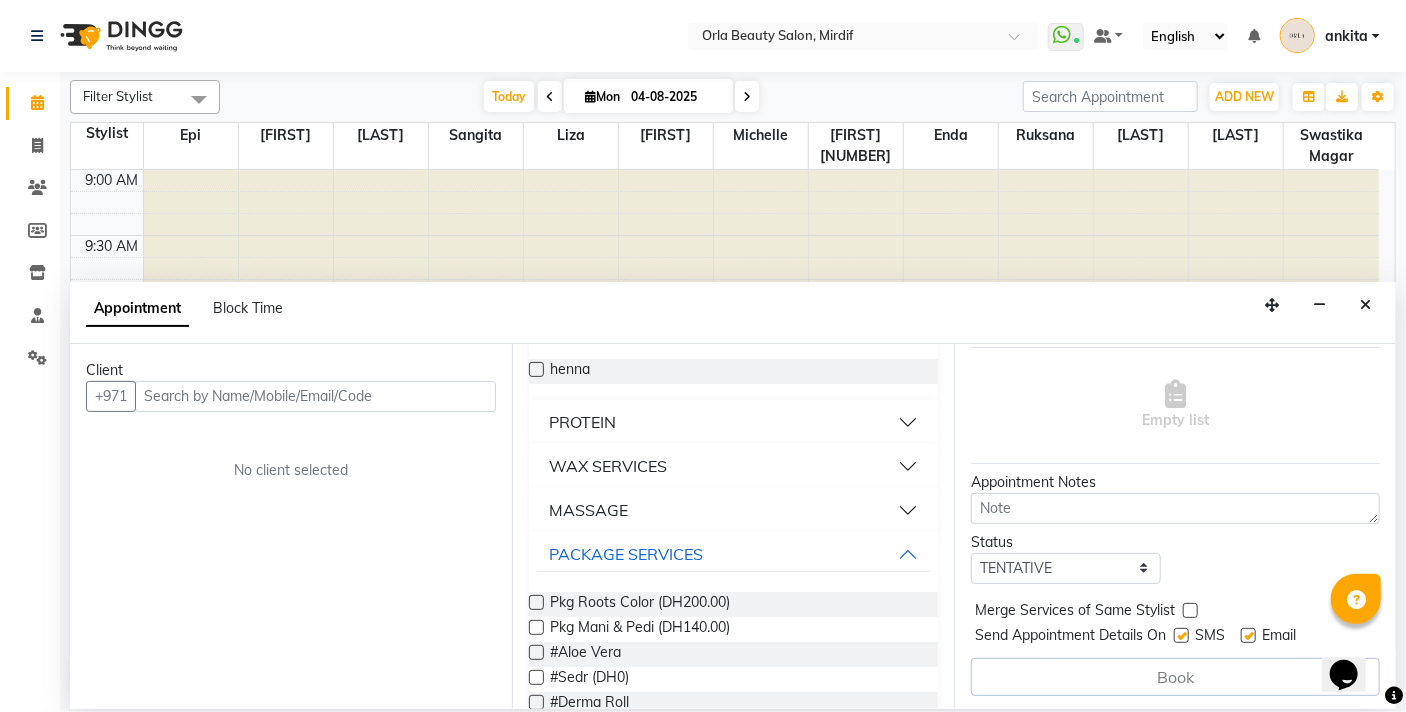 click on "MASSAGE" at bounding box center (733, 510) 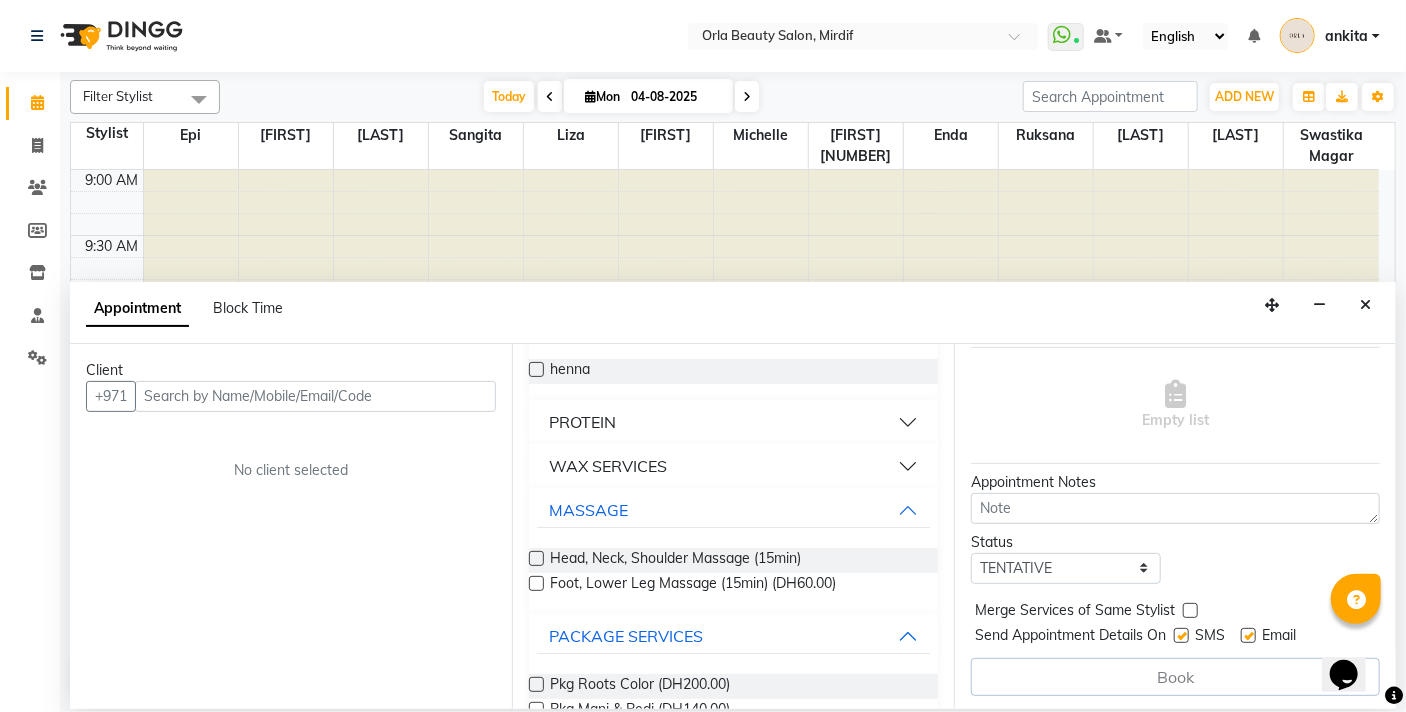 click on "WAX SERVICES" at bounding box center [608, 466] 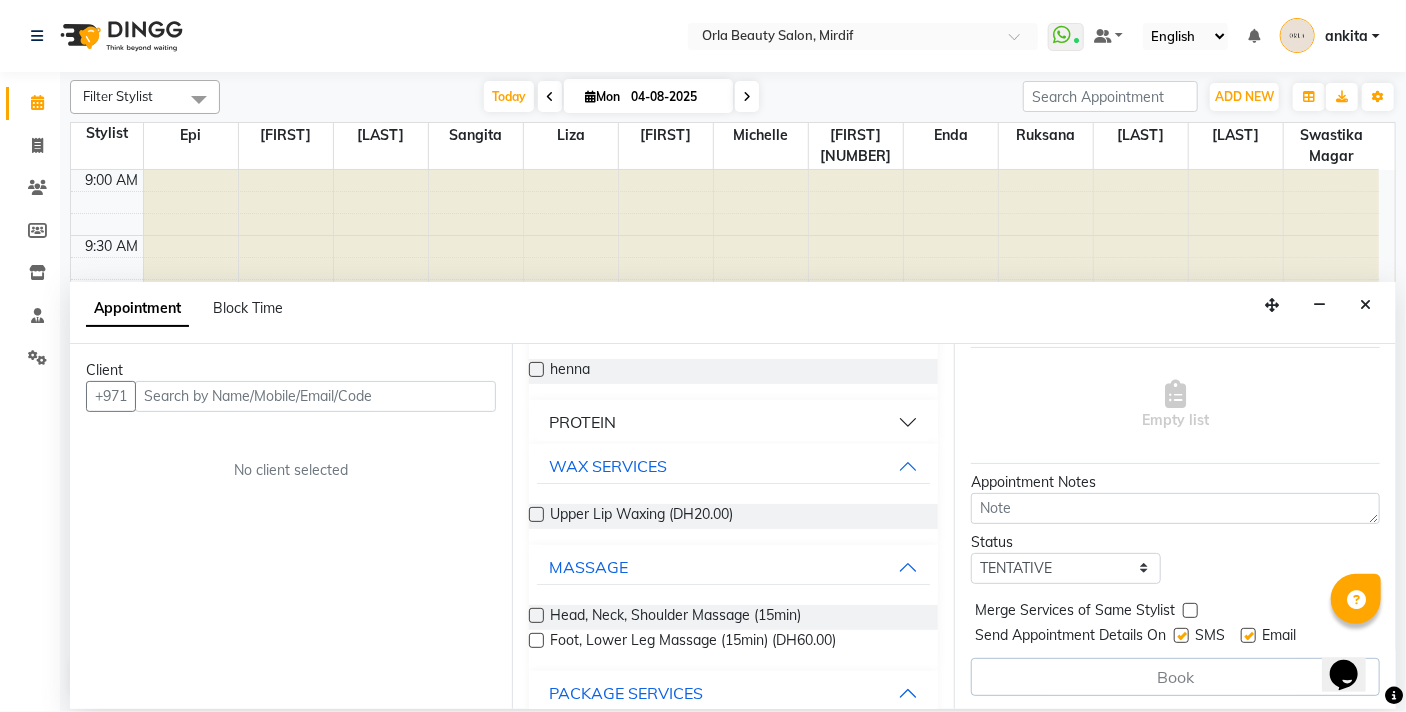 click on "PROTEIN" at bounding box center (733, 422) 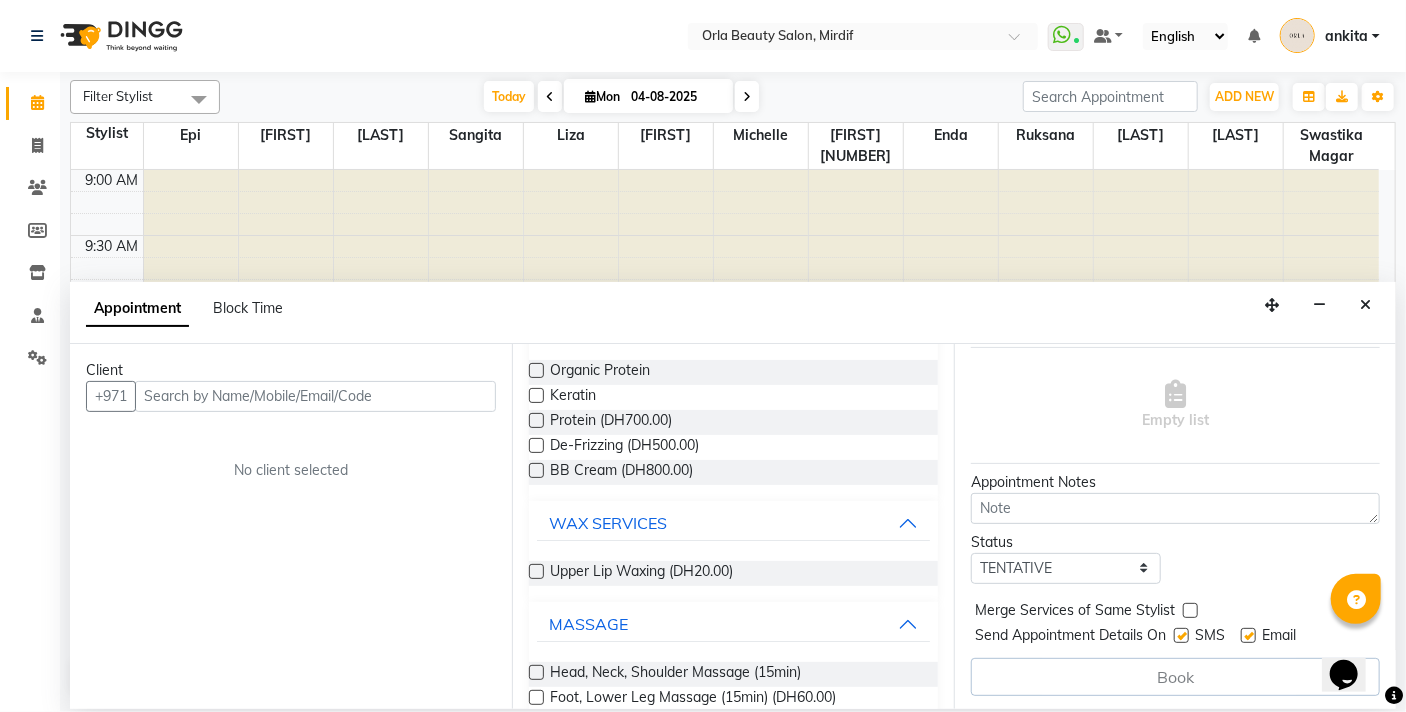 scroll, scrollTop: 2486, scrollLeft: 0, axis: vertical 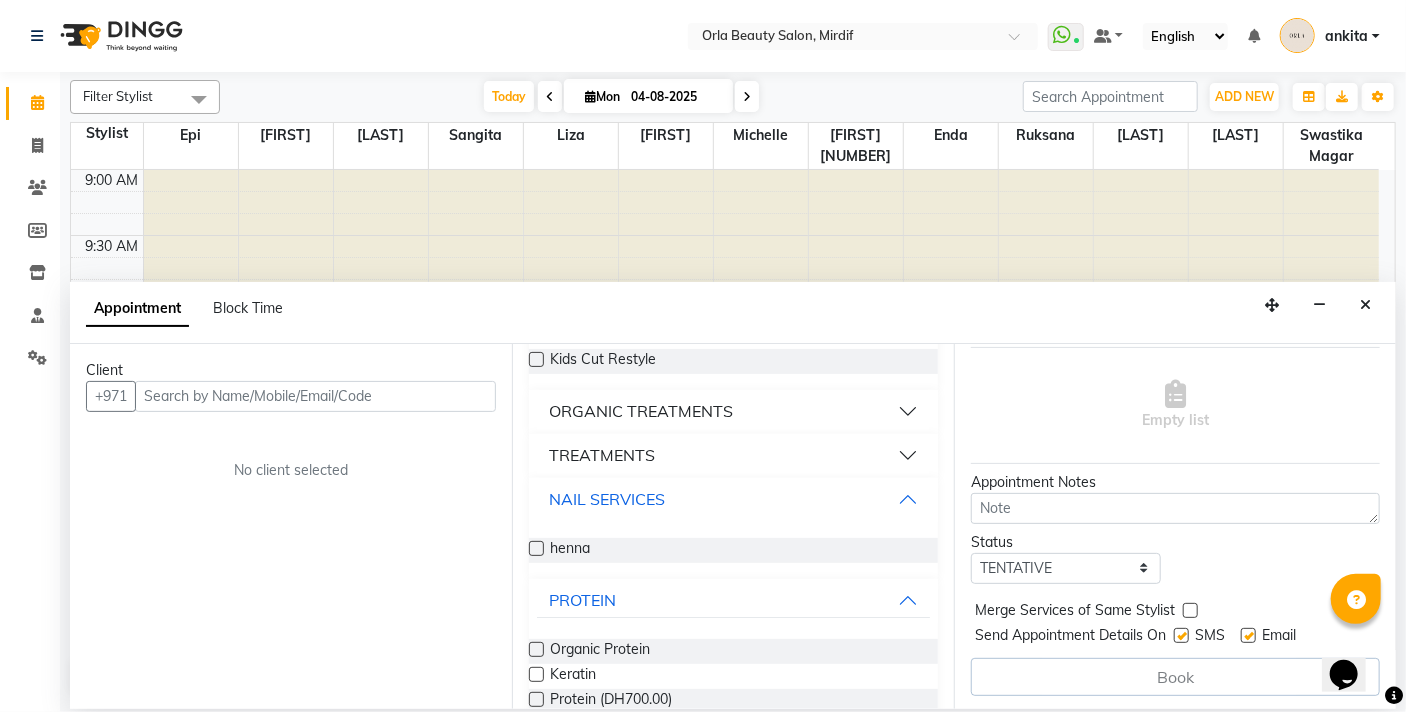 click on "NAIL SERVICES" at bounding box center (733, 500) 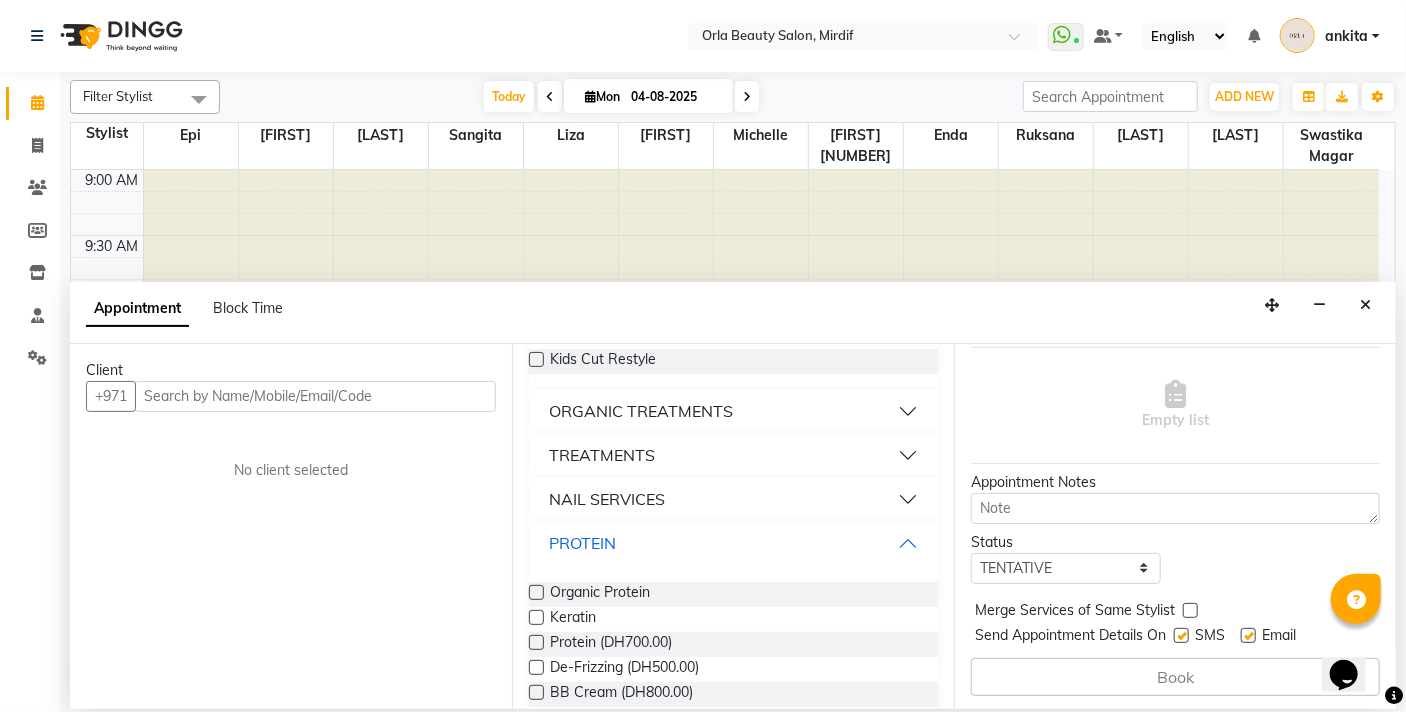 click on "PROTEIN" at bounding box center (733, 544) 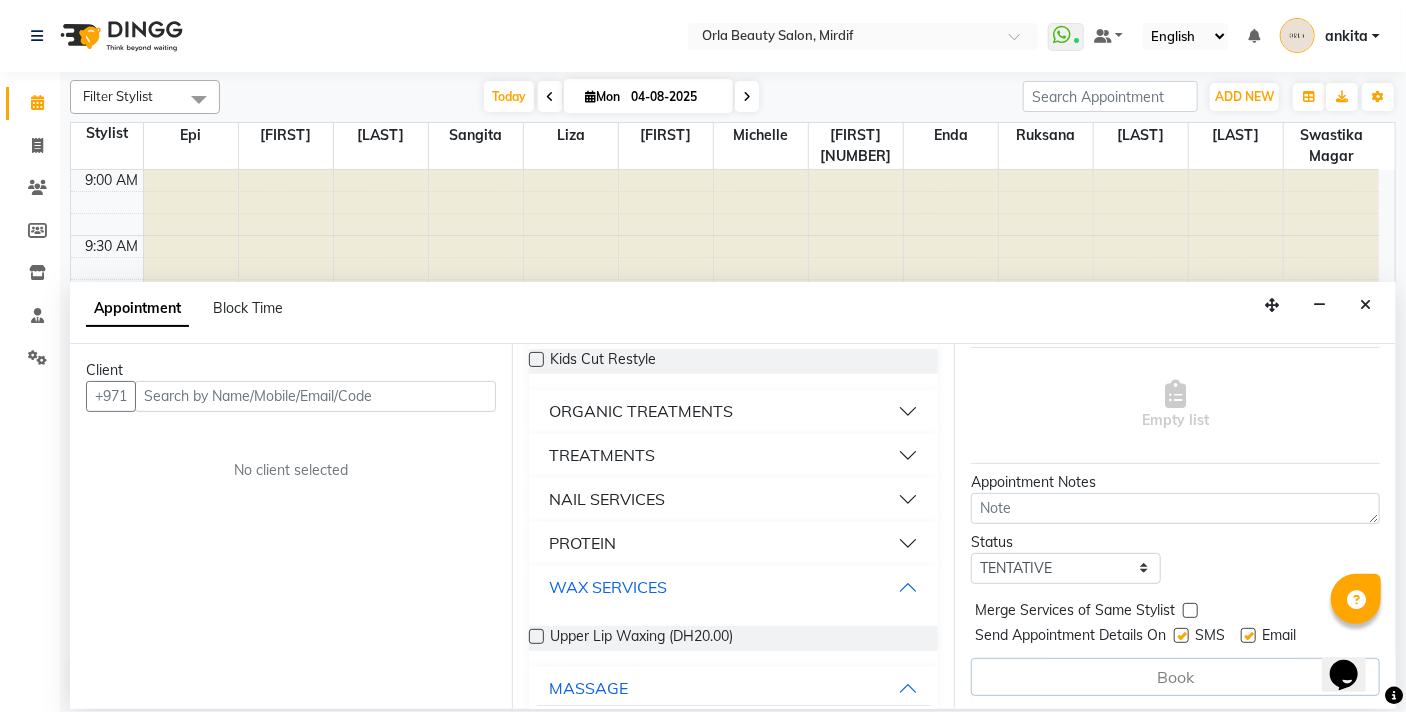 click on "WAX SERVICES" at bounding box center [733, 588] 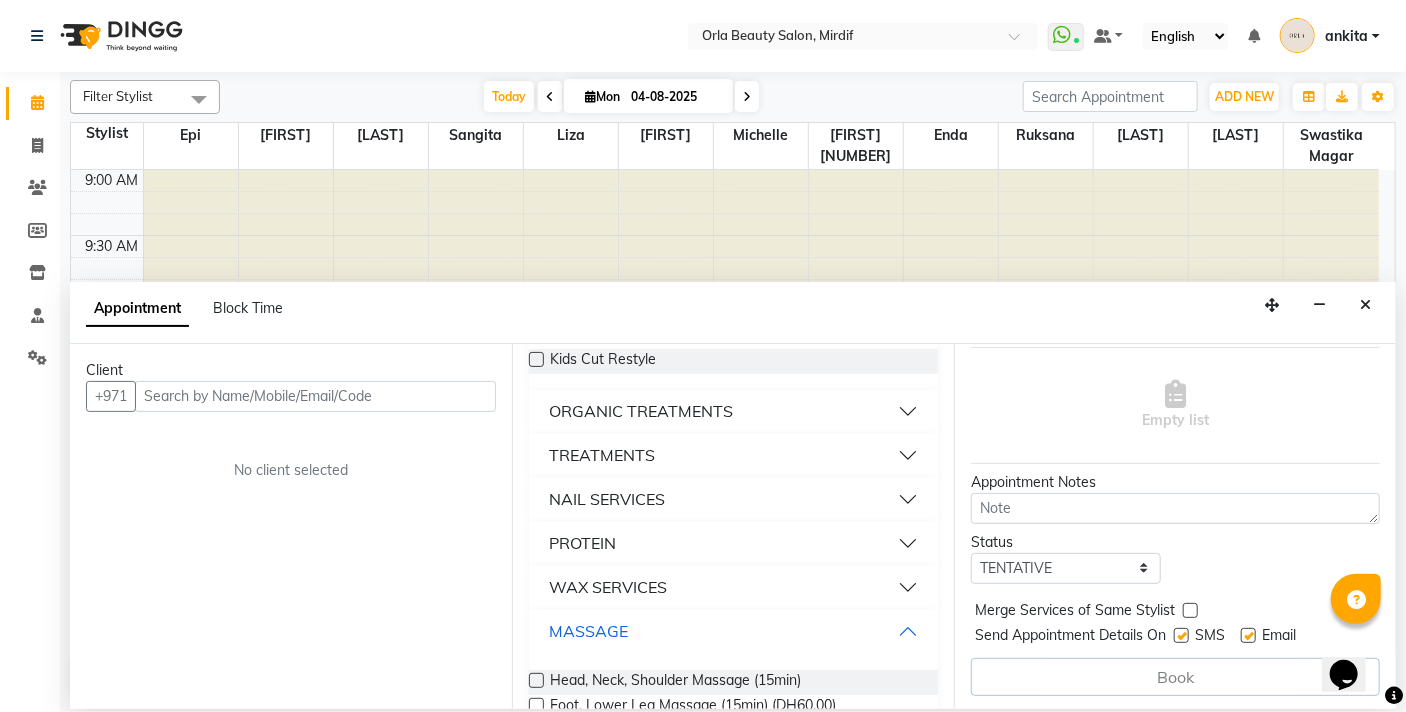 click on "MASSAGE" at bounding box center [733, 632] 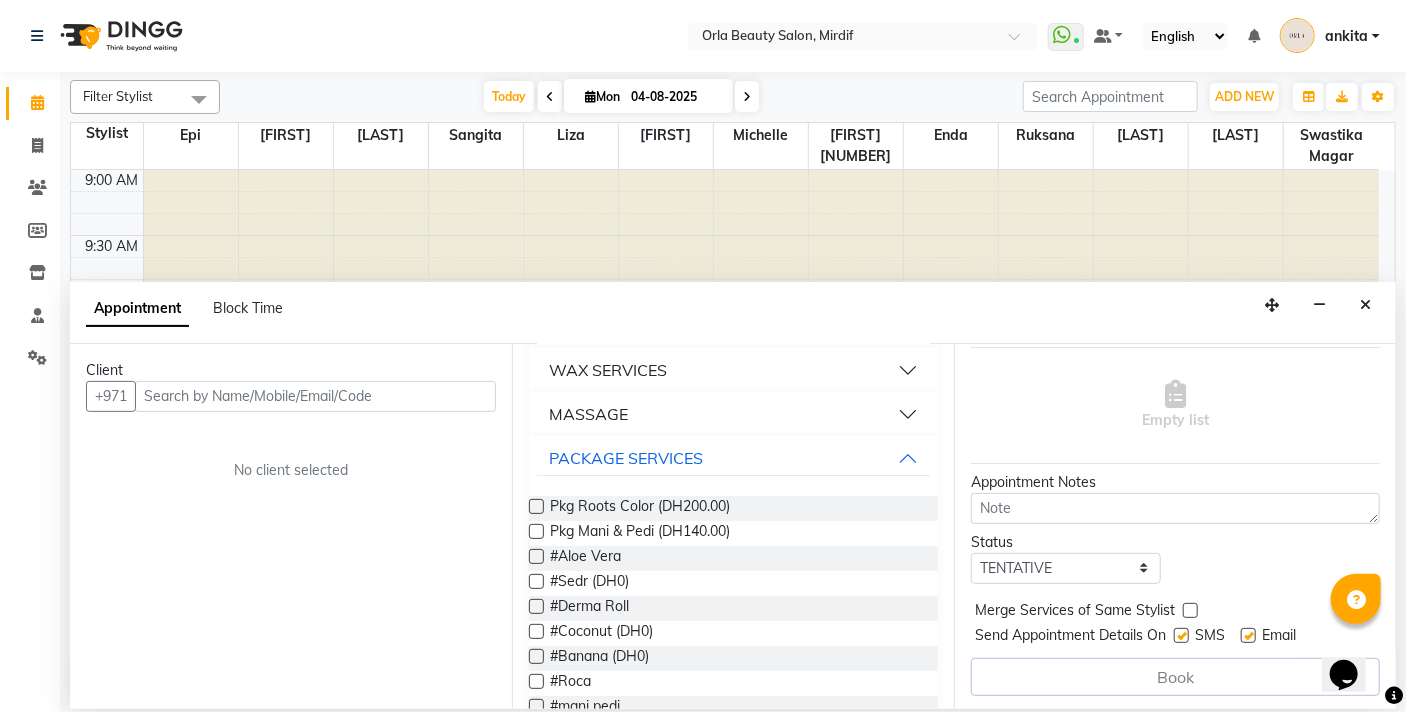 scroll, scrollTop: 2379, scrollLeft: 0, axis: vertical 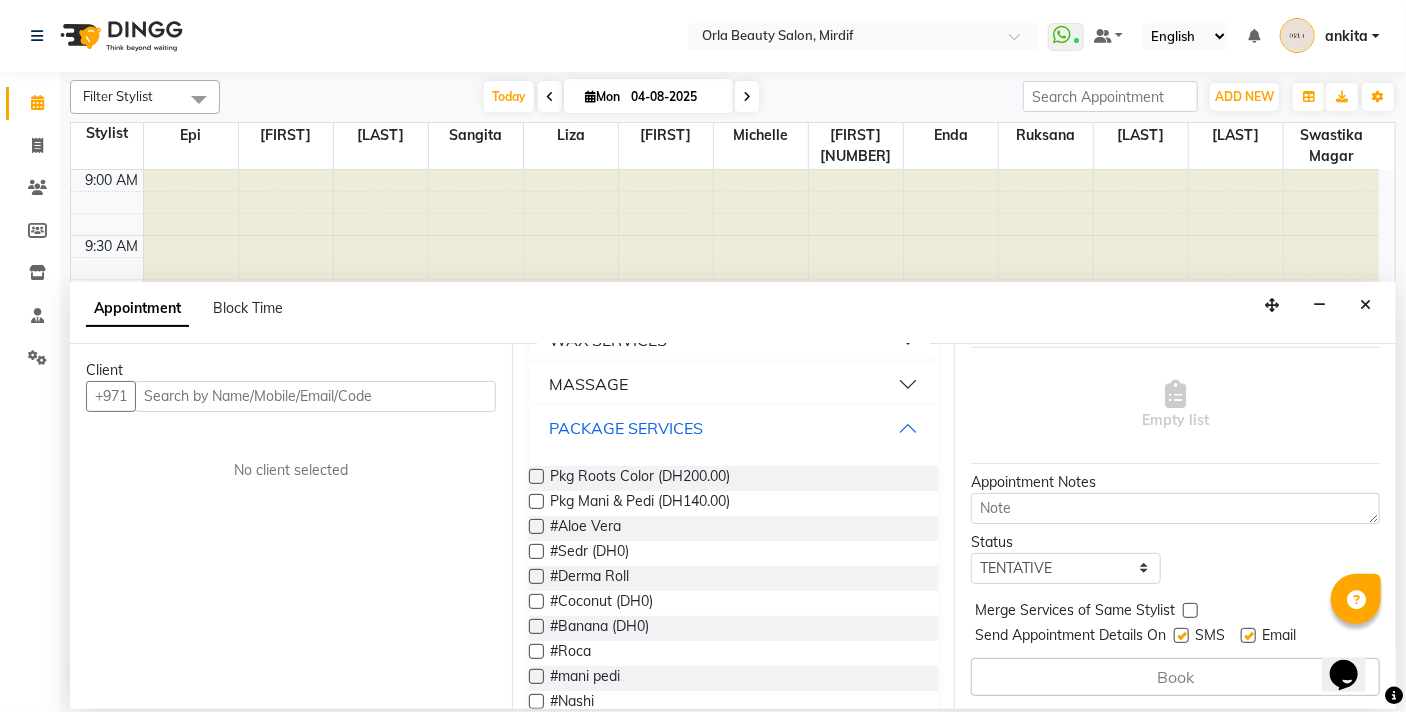 click on "PACKAGE SERVICES" at bounding box center [733, 428] 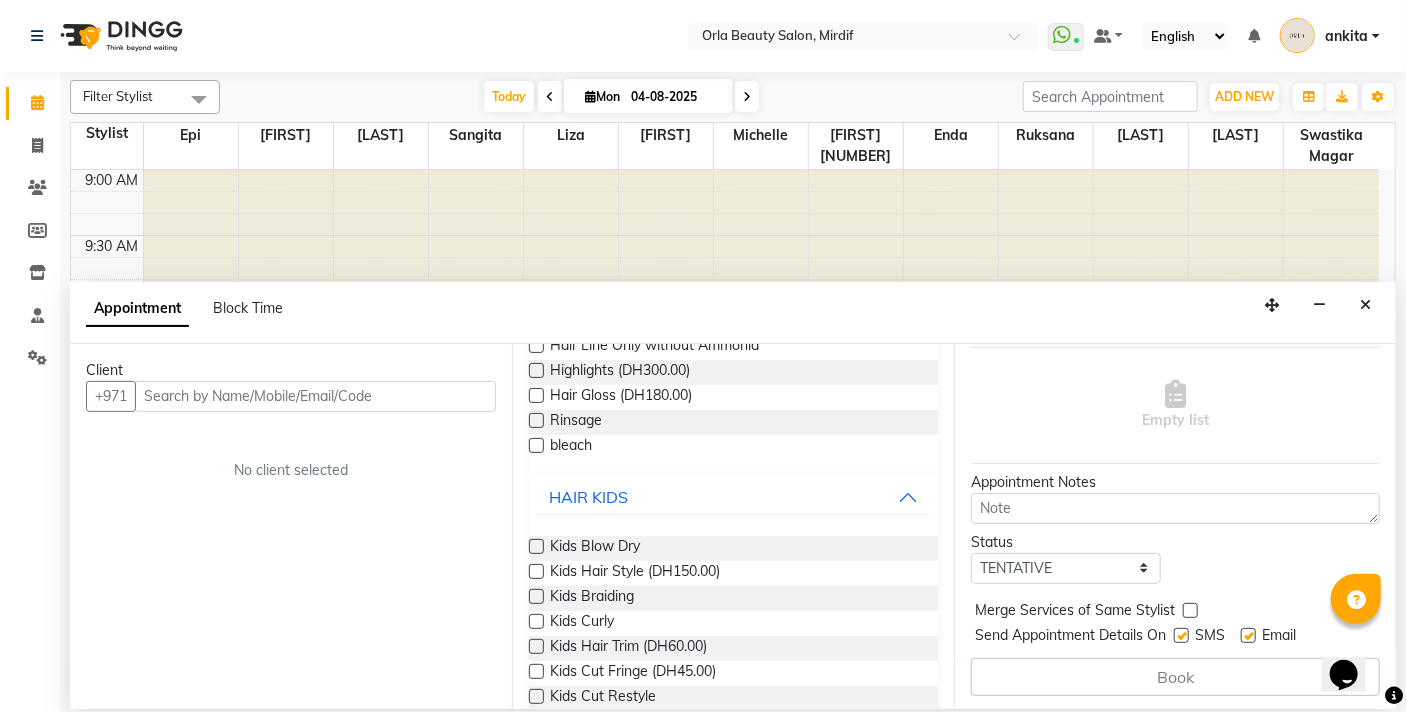 scroll, scrollTop: 1692, scrollLeft: 0, axis: vertical 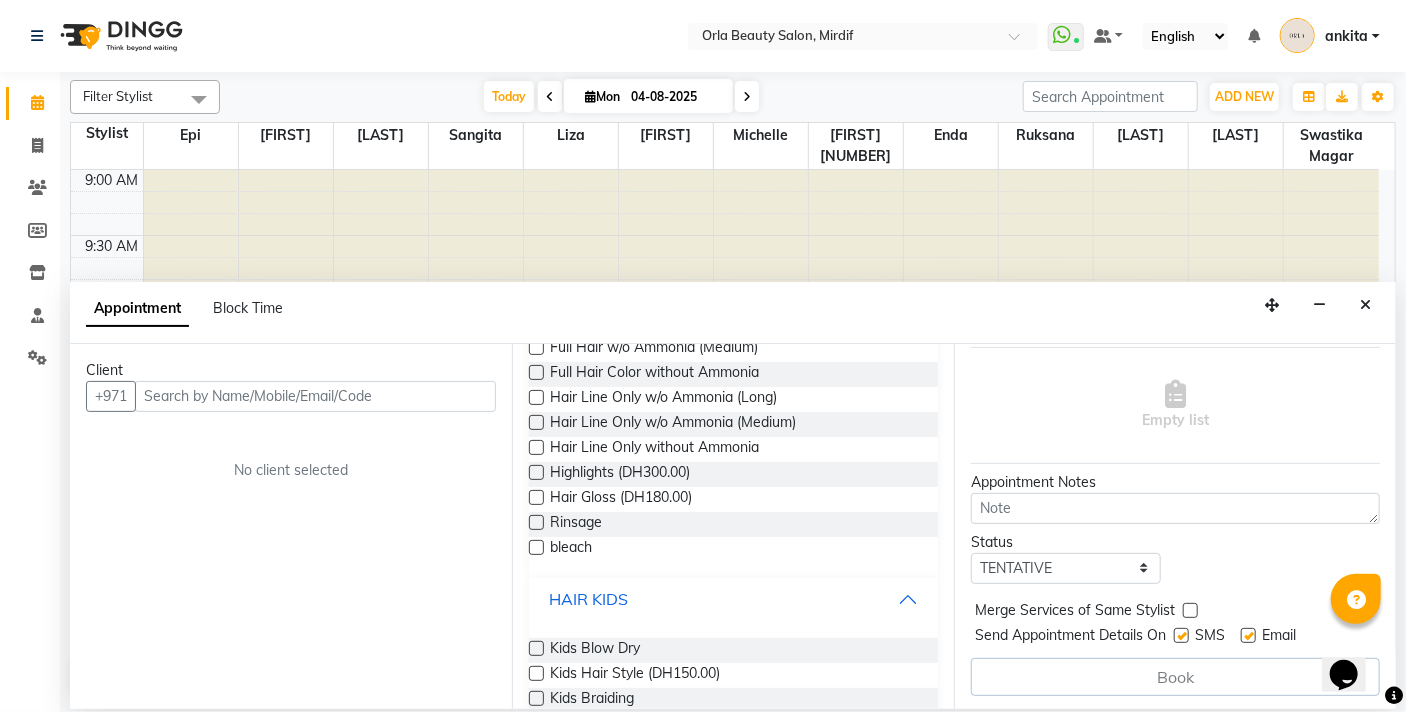 click on "HAIR KIDS" at bounding box center (733, 600) 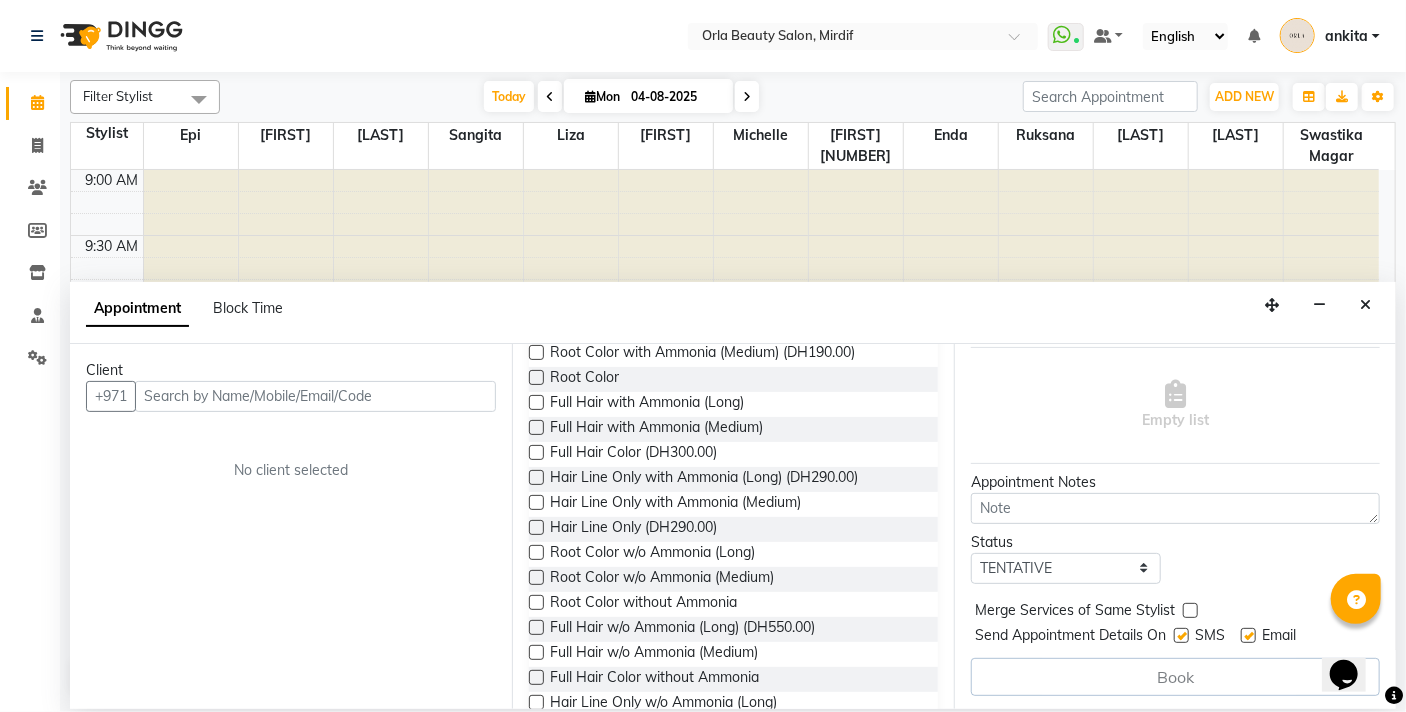 scroll, scrollTop: 1025, scrollLeft: 0, axis: vertical 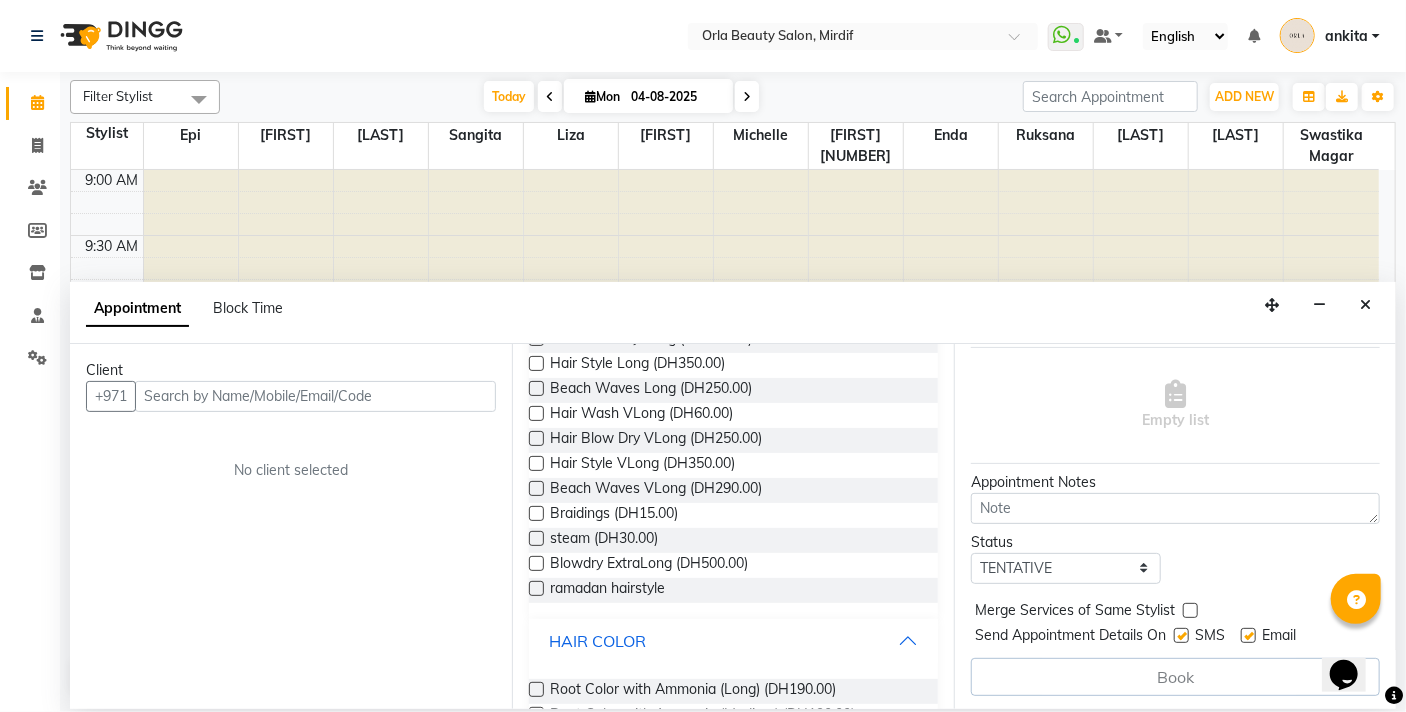 click on "HAIR COLOR" at bounding box center (733, 641) 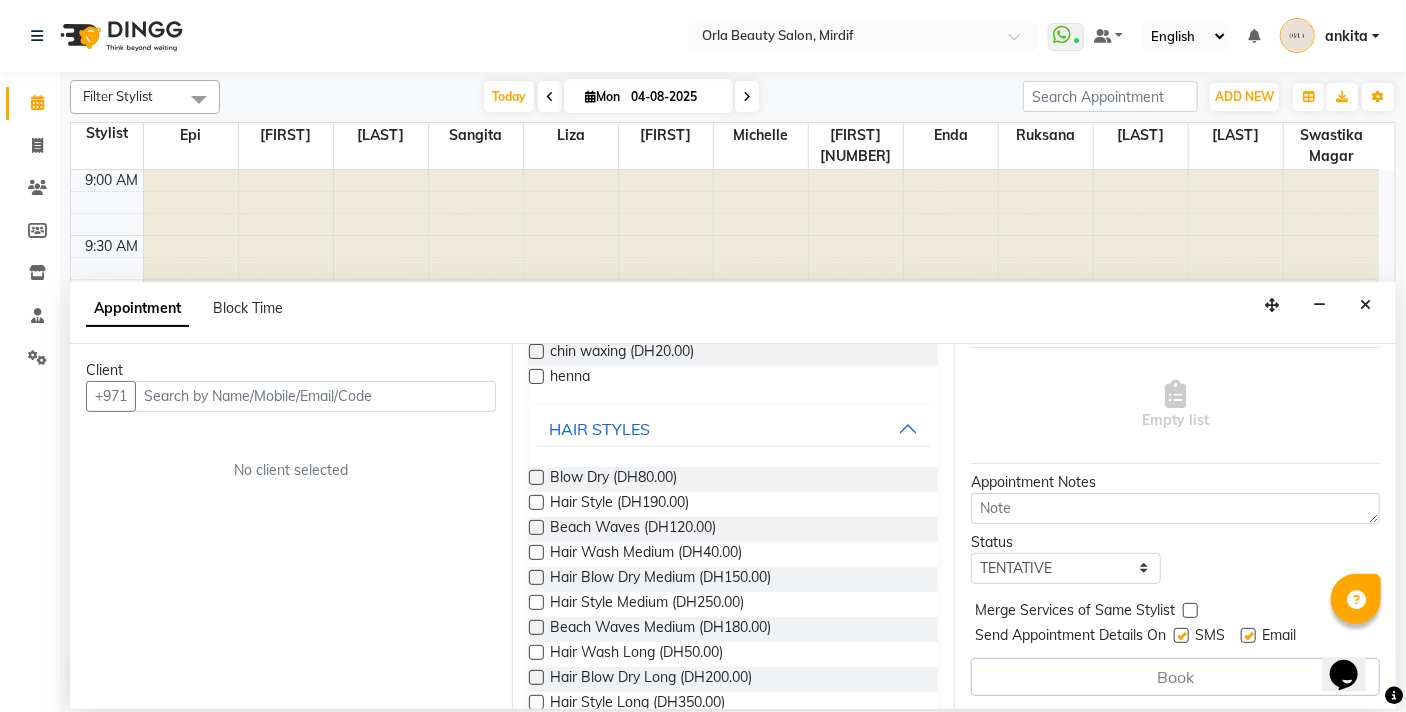 scroll, scrollTop: 594, scrollLeft: 0, axis: vertical 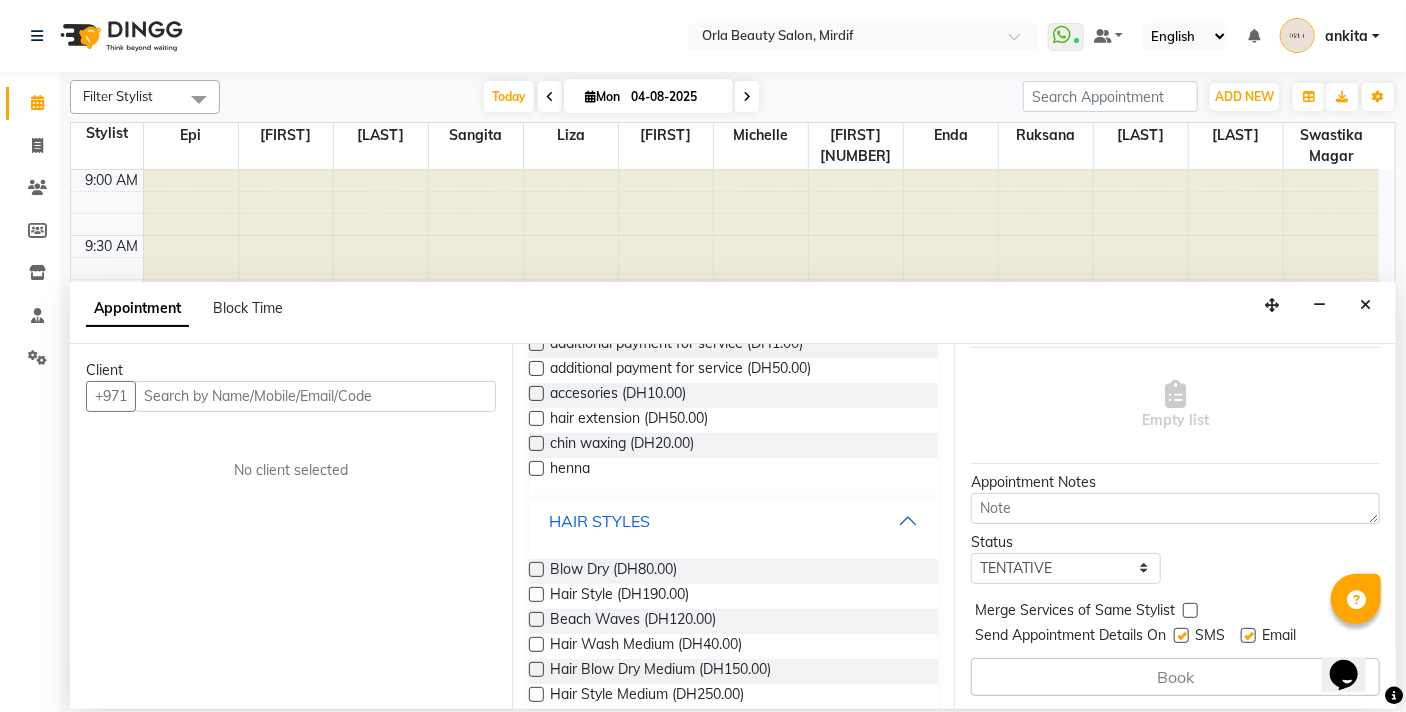 click on "HAIR STYLES" at bounding box center [733, 521] 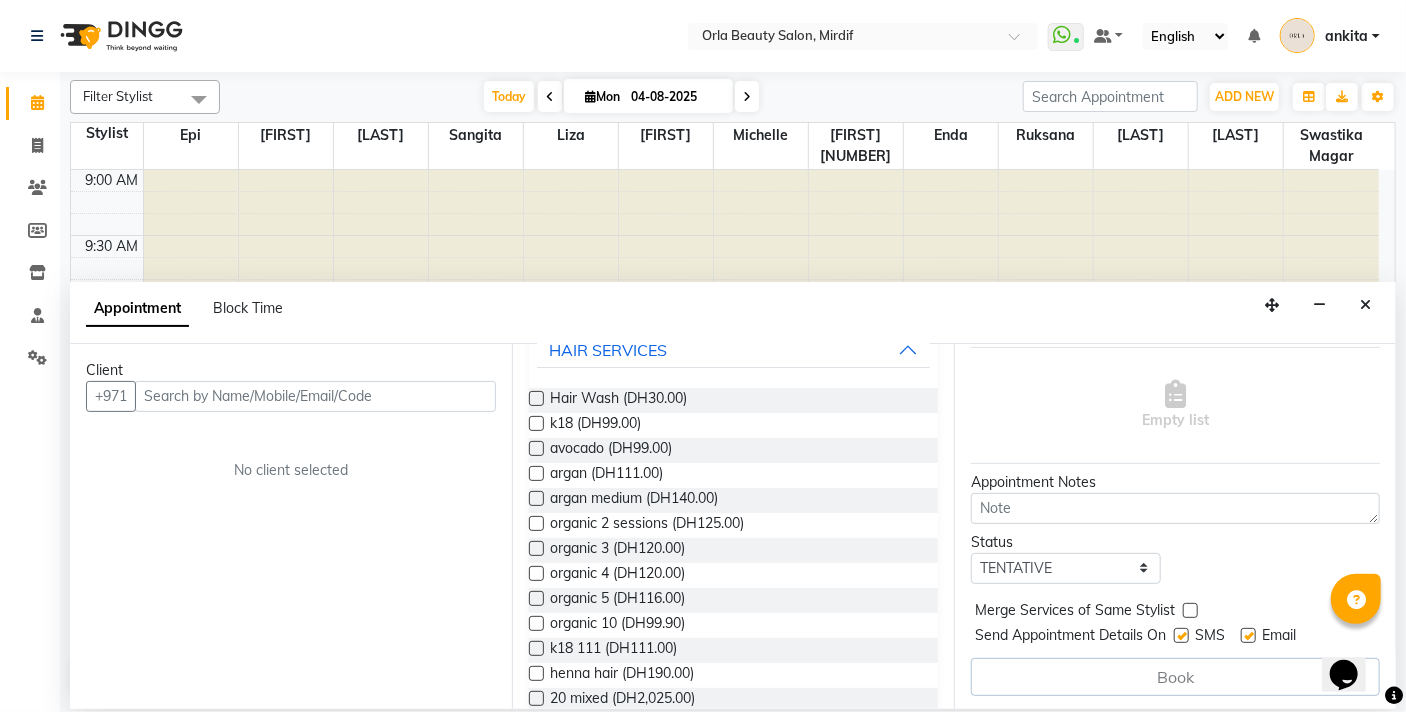 scroll, scrollTop: 120, scrollLeft: 0, axis: vertical 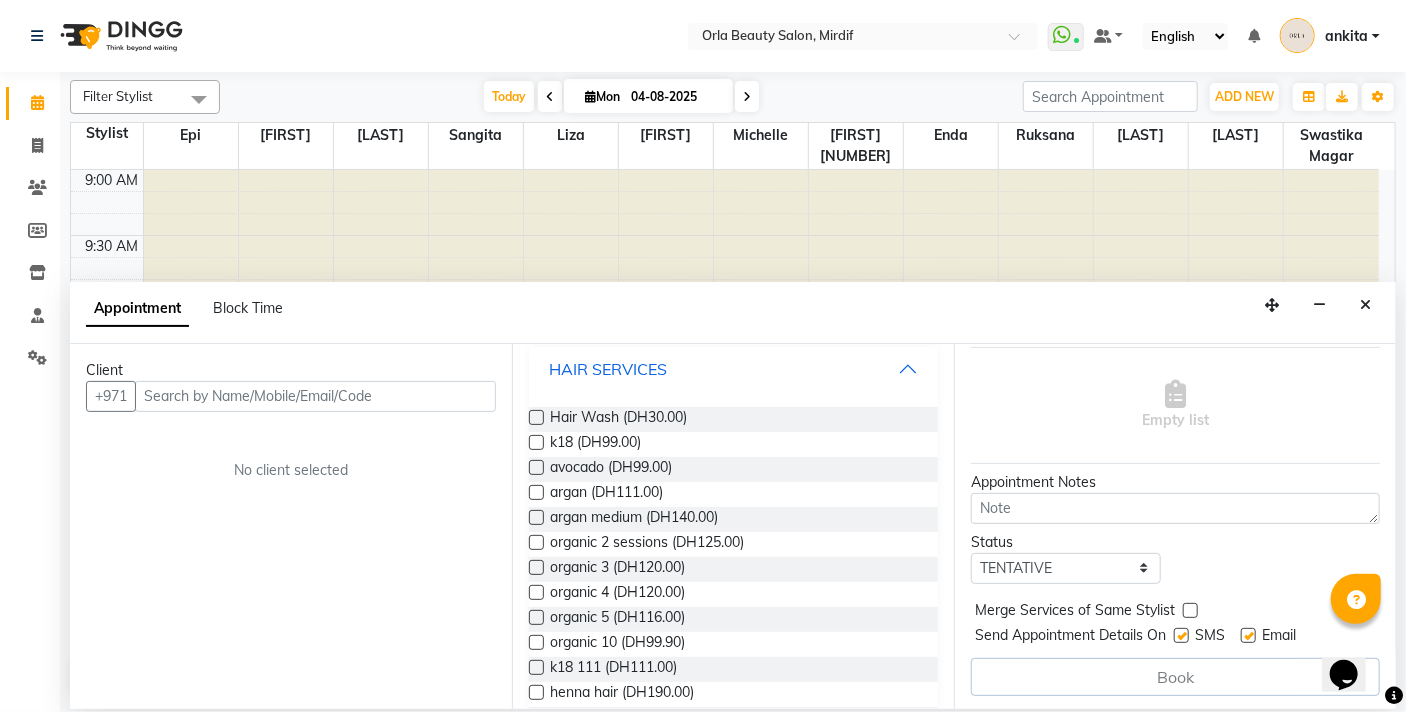 click on "HAIR SERVICES" at bounding box center [733, 369] 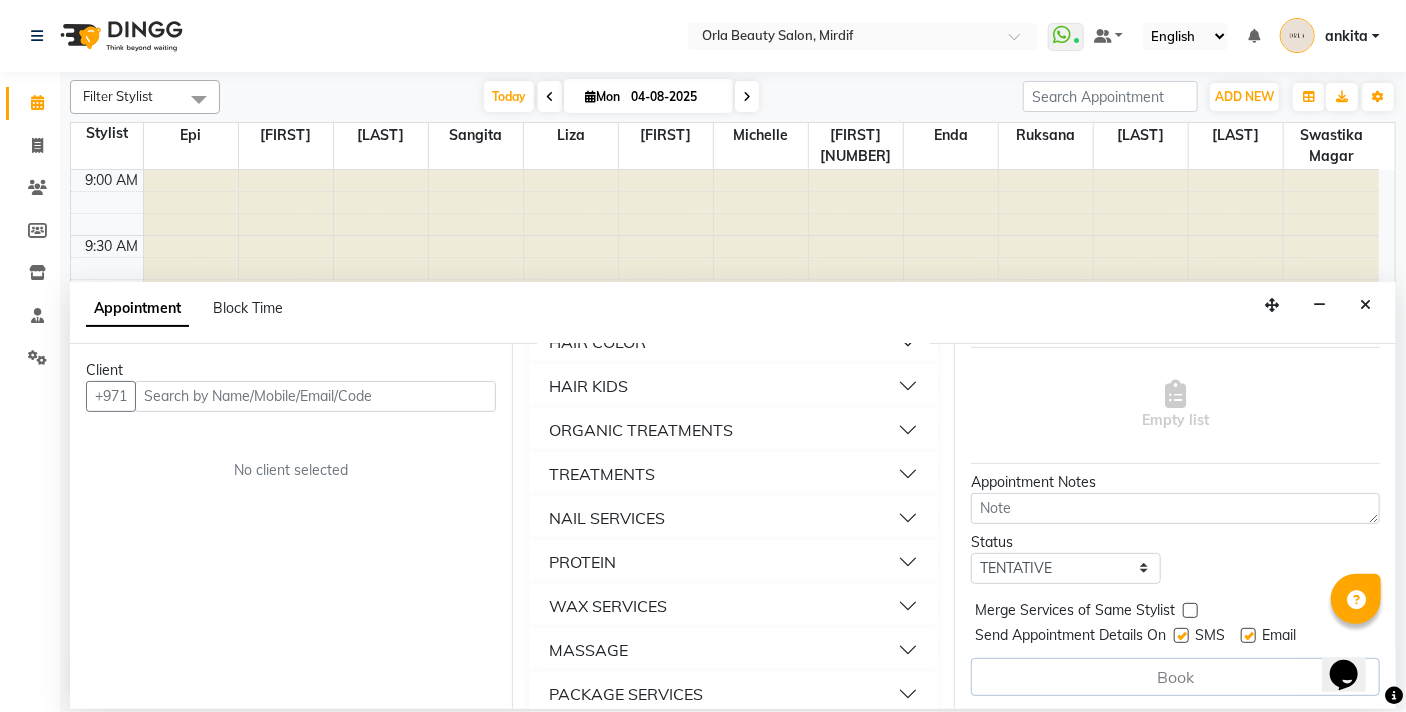 scroll, scrollTop: 256, scrollLeft: 0, axis: vertical 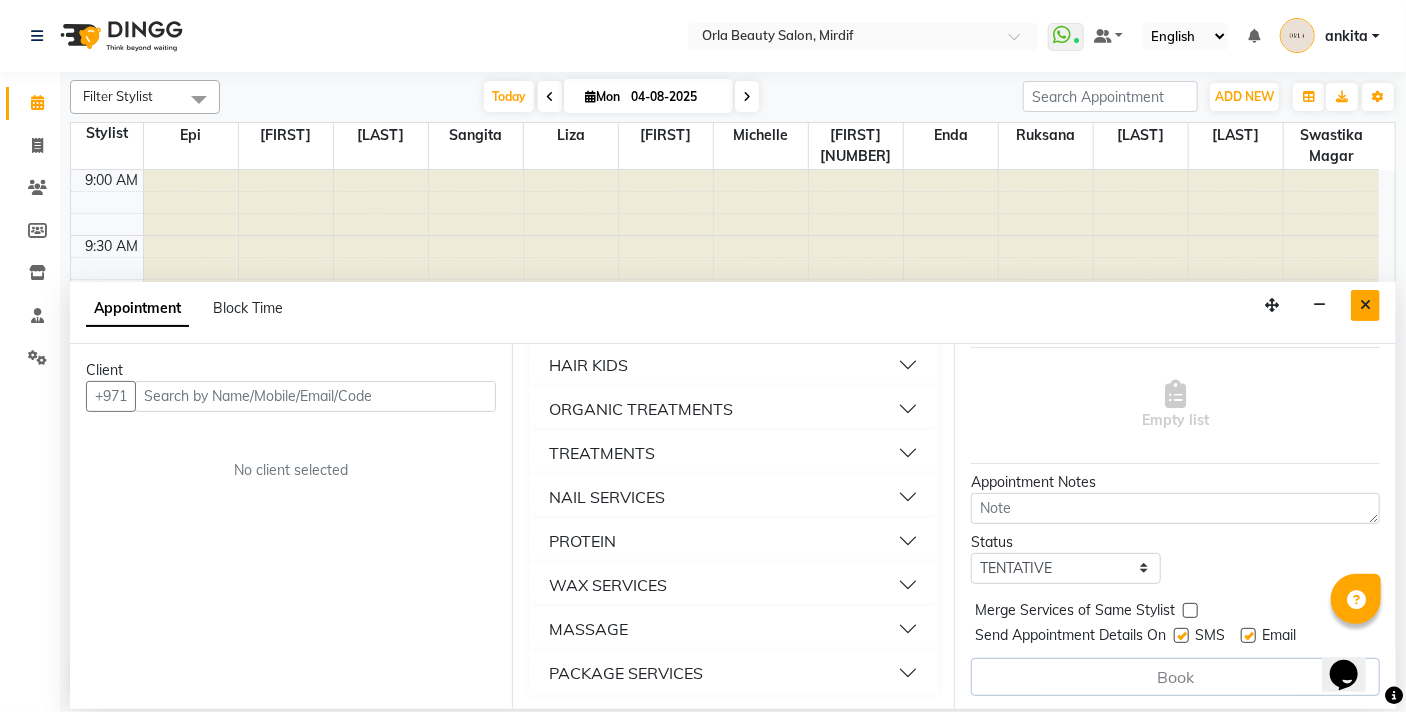 click at bounding box center [1365, 305] 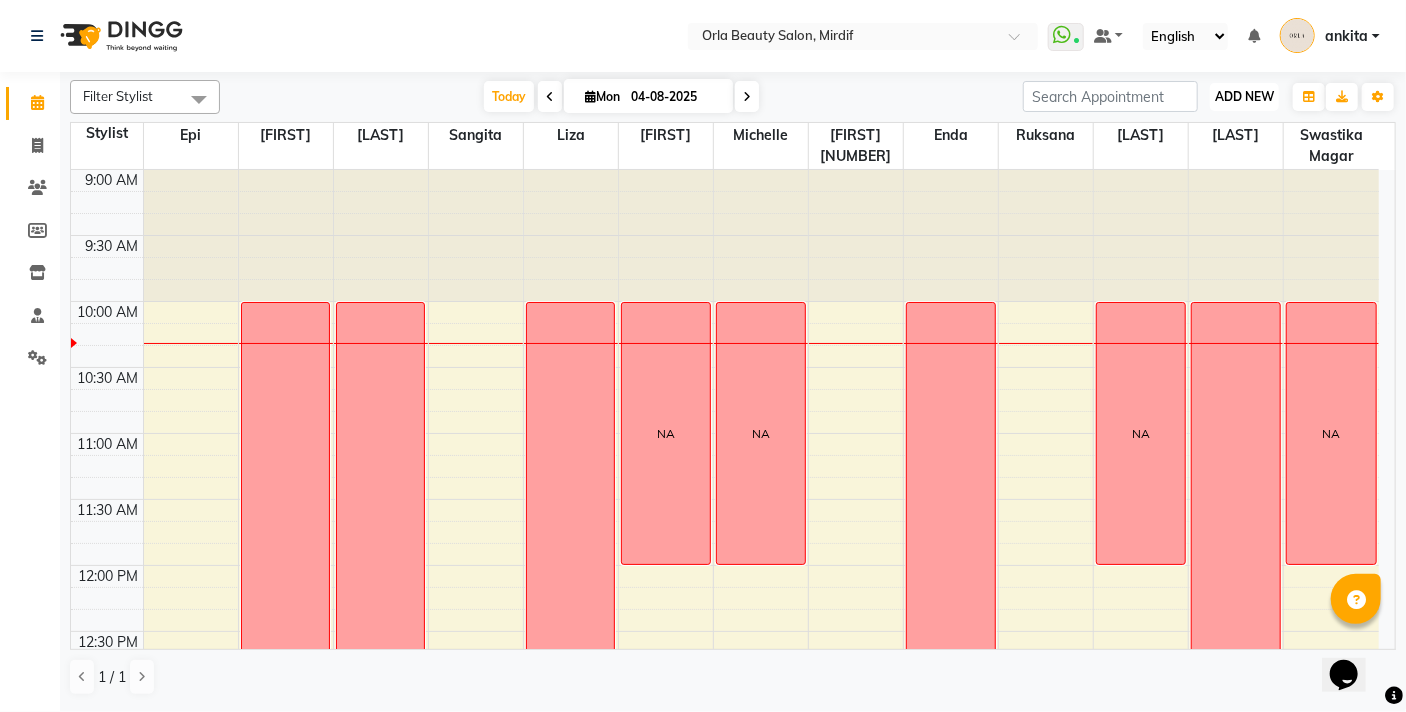 click on "ADD NEW" at bounding box center [1244, 96] 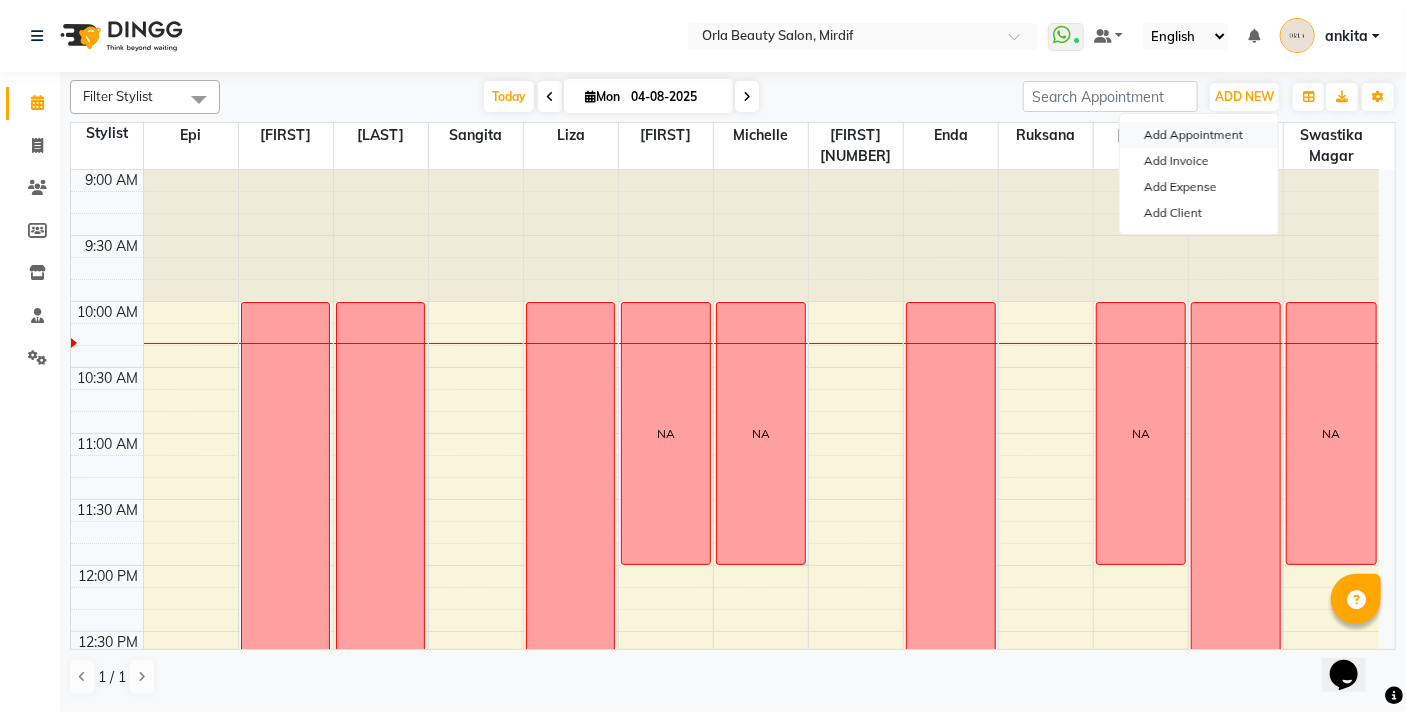 click on "Add Appointment" at bounding box center (1199, 135) 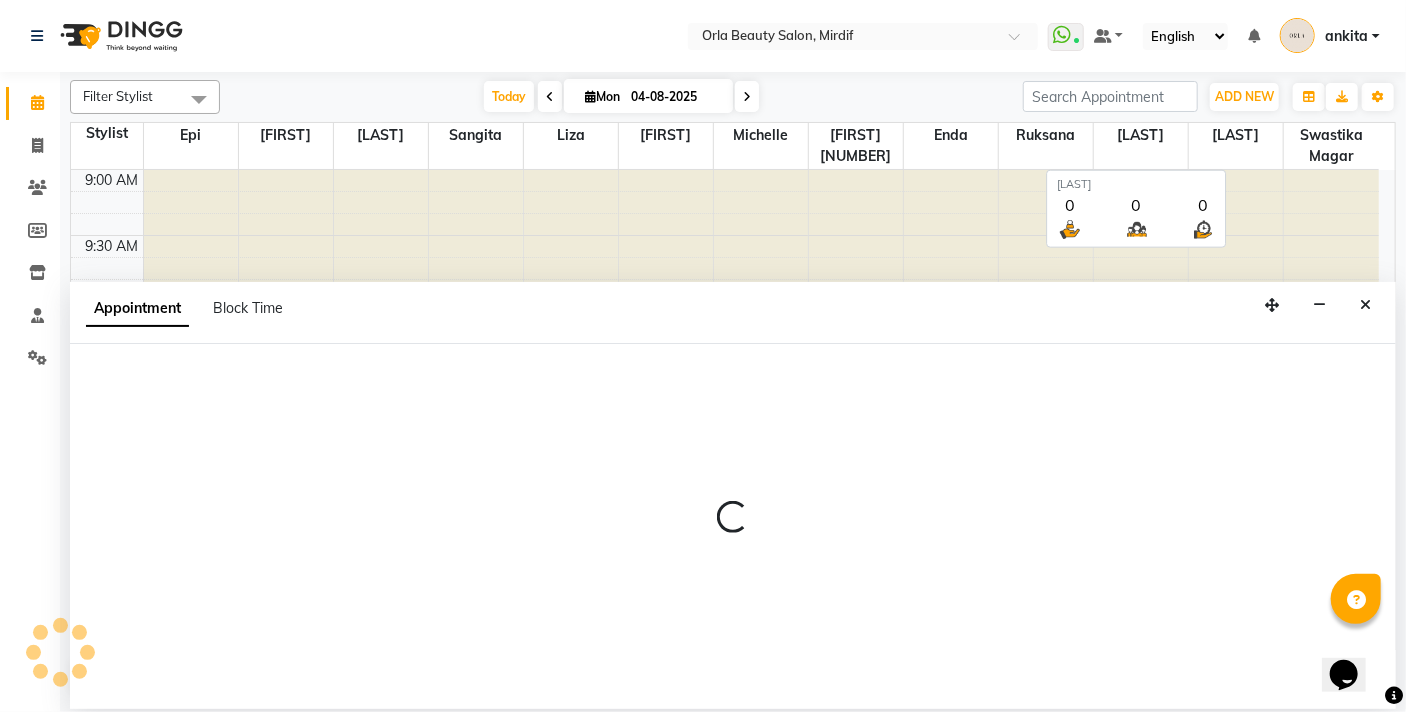 select on "tentative" 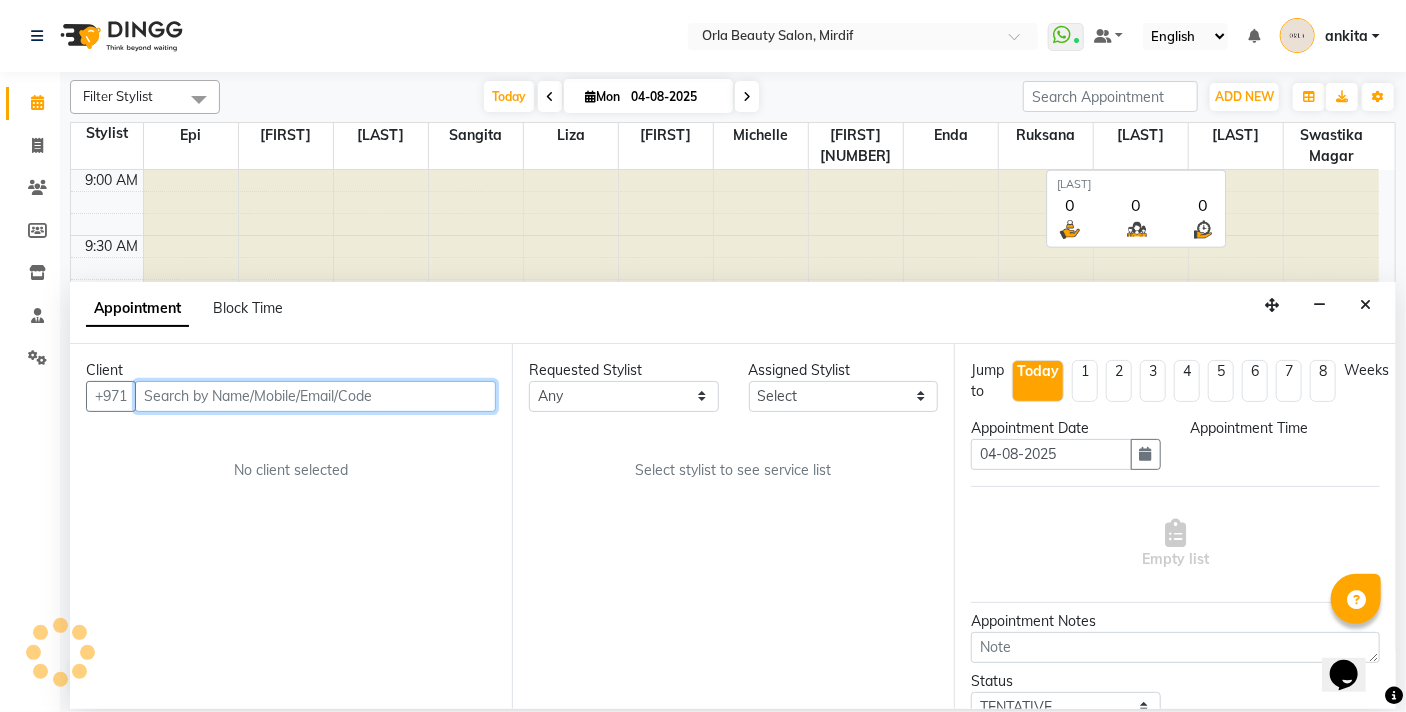 select on "600" 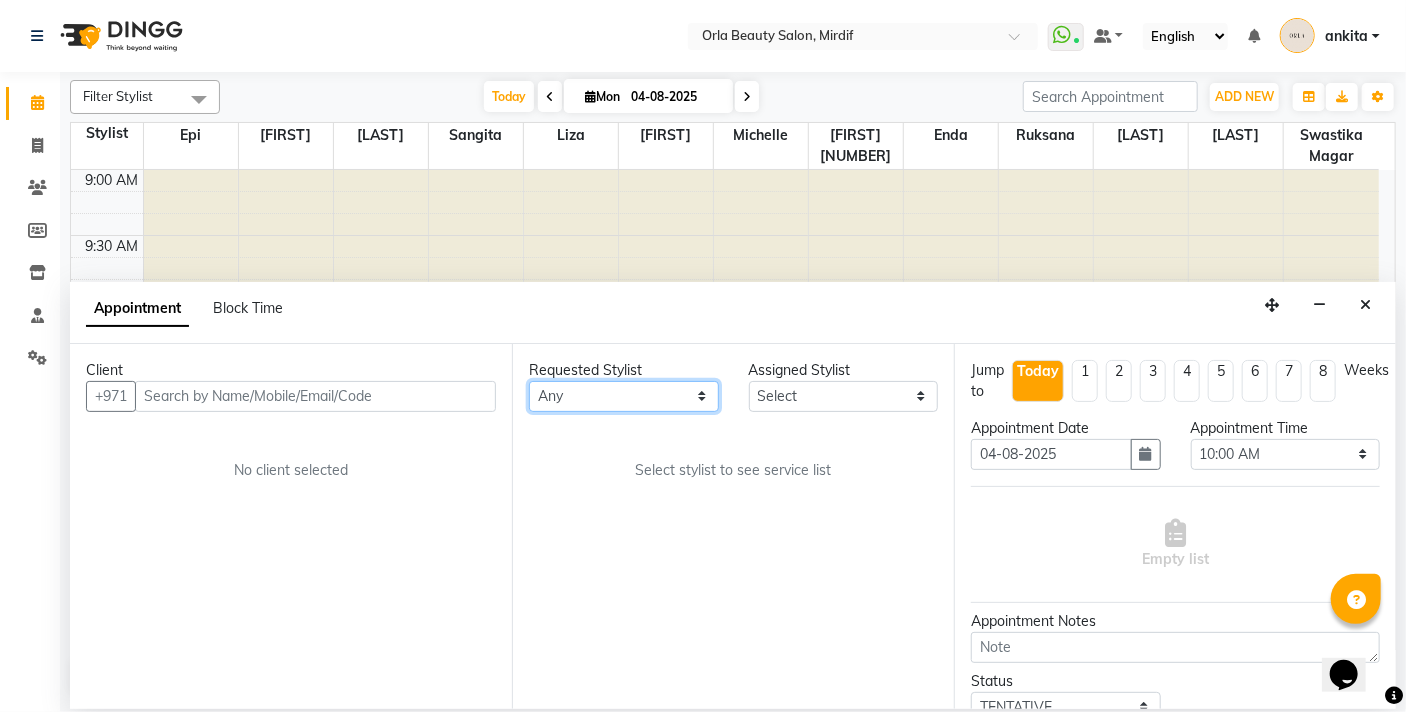 click on "Any Enda Epi kareema Liza Manju thakuri maryann Michelle michelle 2 rojina magar ruksana rupa magar sangita swastika magar" at bounding box center (624, 396) 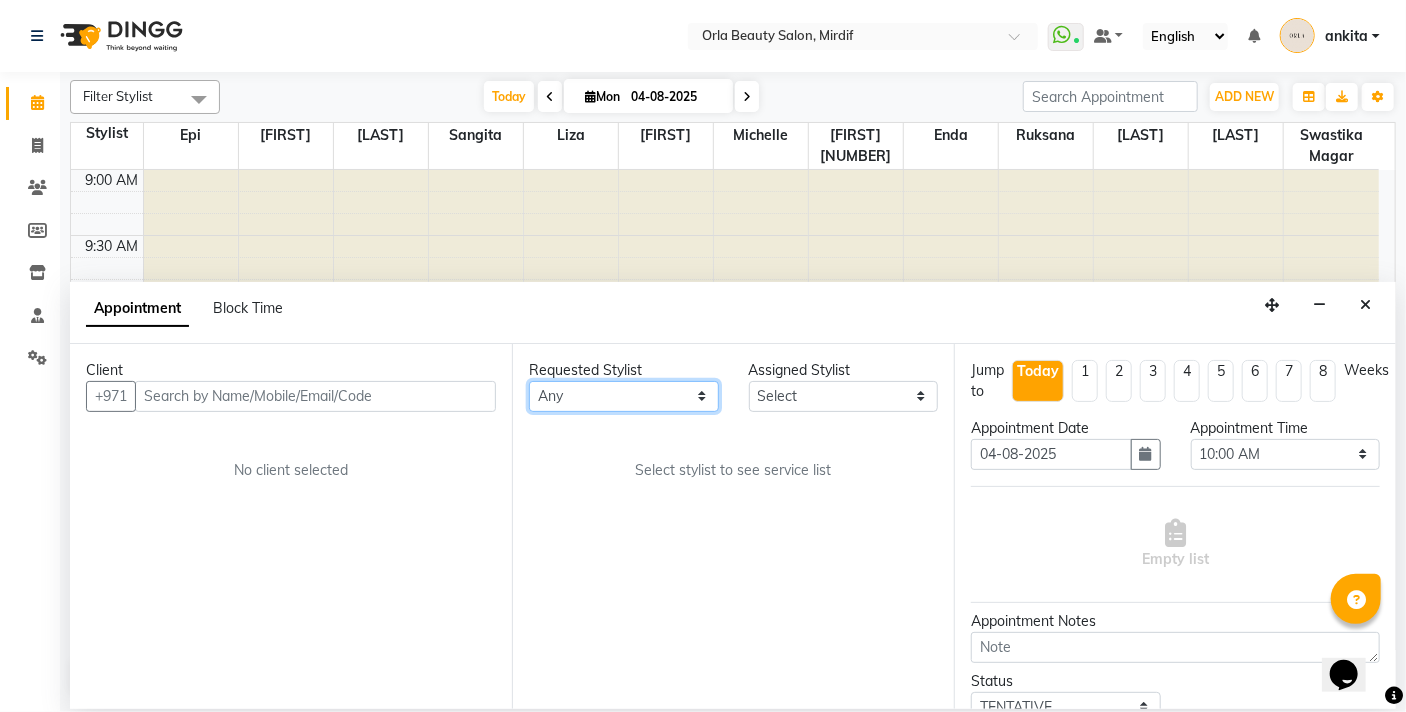 click on "Any Enda Epi kareema Liza Manju thakuri maryann Michelle michelle 2 rojina magar ruksana rupa magar sangita swastika magar" at bounding box center (624, 396) 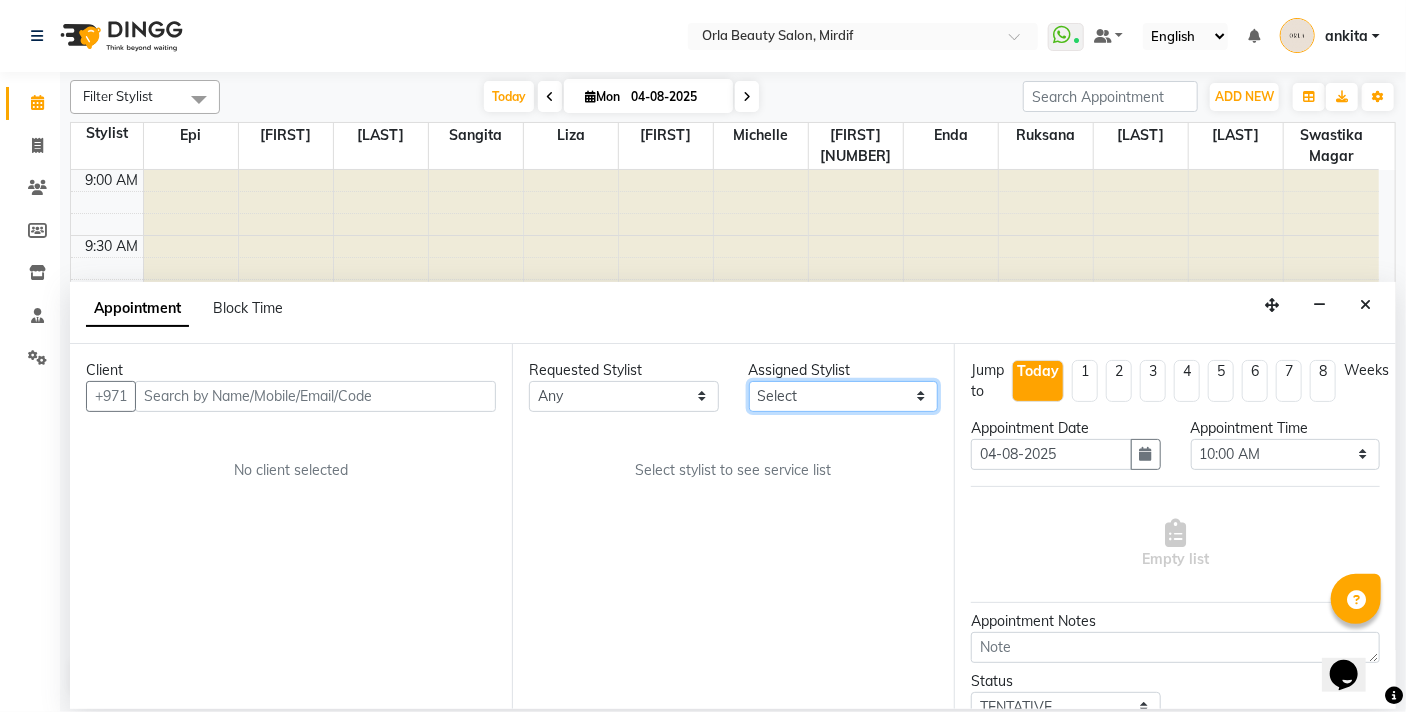 click on "Select Enda Epi kareema Liza Manju thakuri maryann Michelle michelle 2 rojina magar ruksana rupa magar sangita swastika magar" at bounding box center [844, 396] 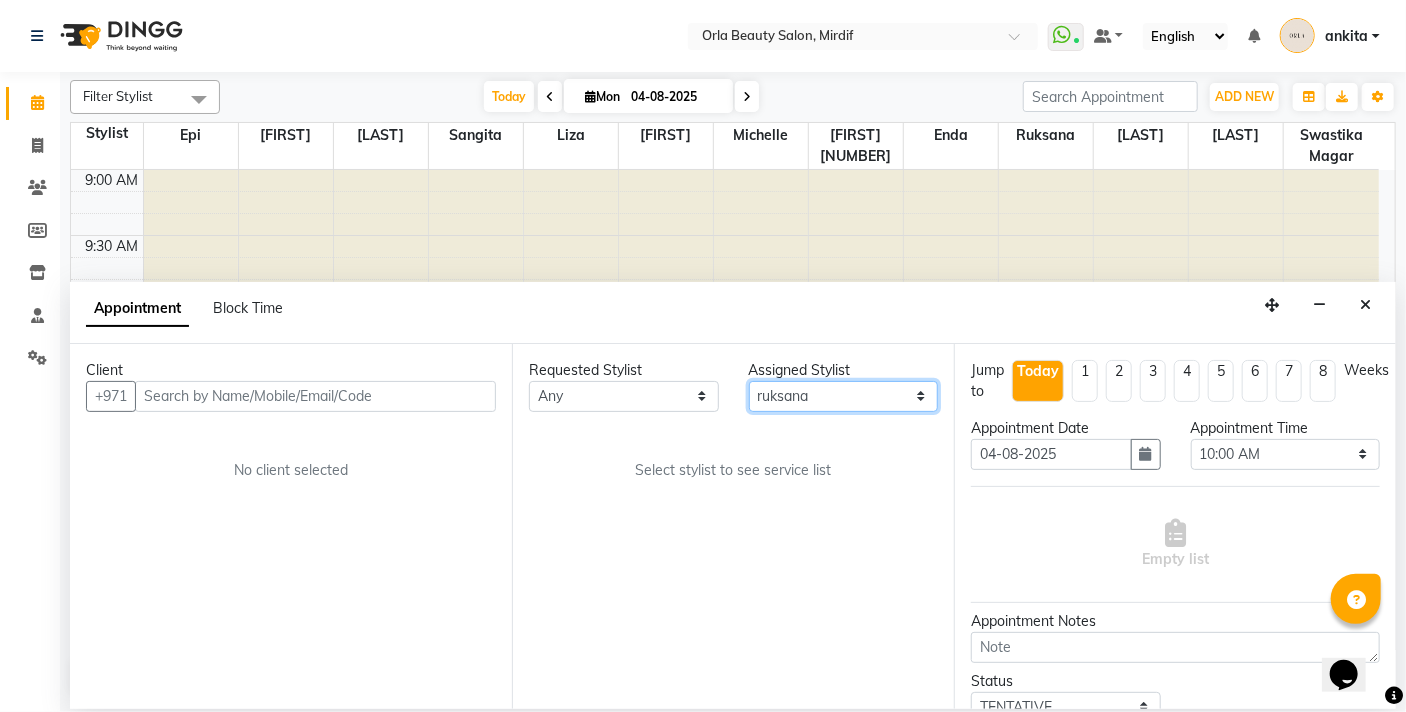 click on "Select Enda Epi kareema Liza Manju thakuri maryann Michelle michelle 2 rojina magar ruksana rupa magar sangita swastika magar" at bounding box center (844, 396) 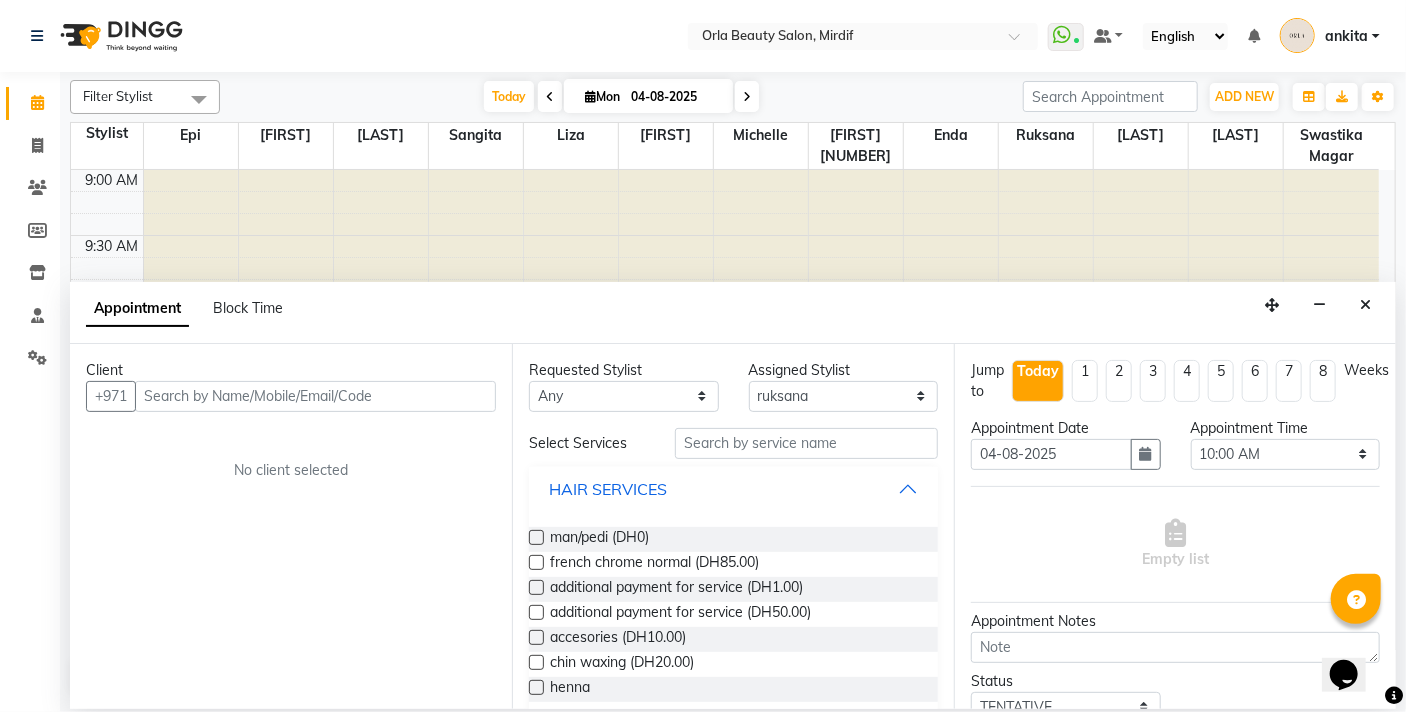 click on "HAIR SERVICES" at bounding box center [733, 489] 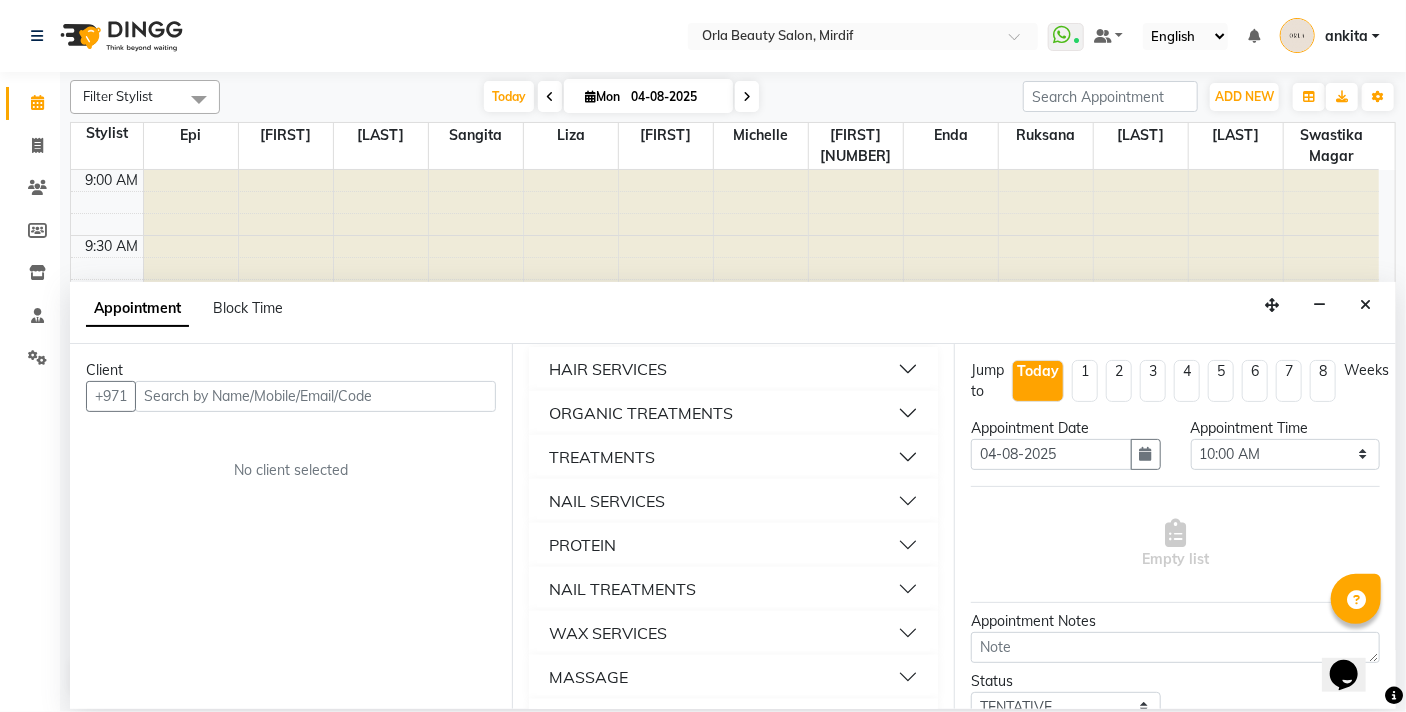 scroll, scrollTop: 153, scrollLeft: 0, axis: vertical 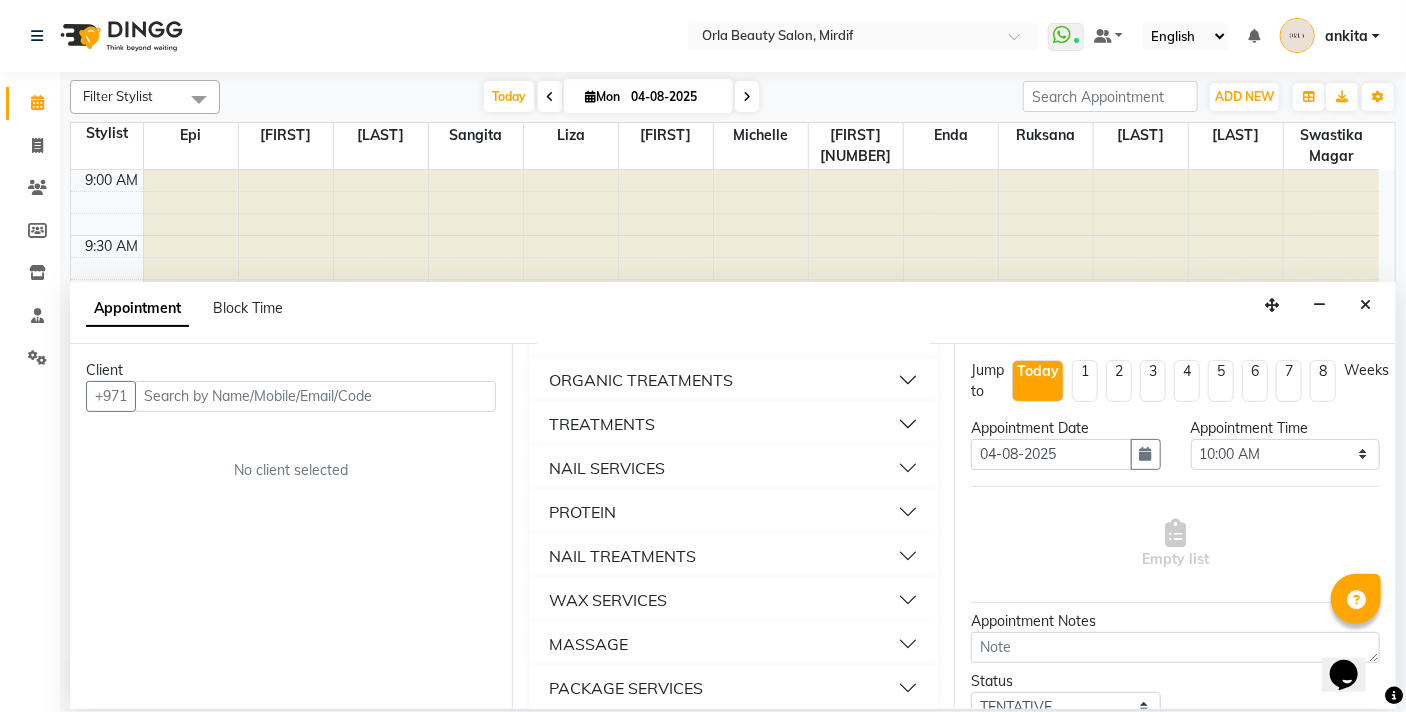 click on "NAIL SERVICES" at bounding box center [607, 468] 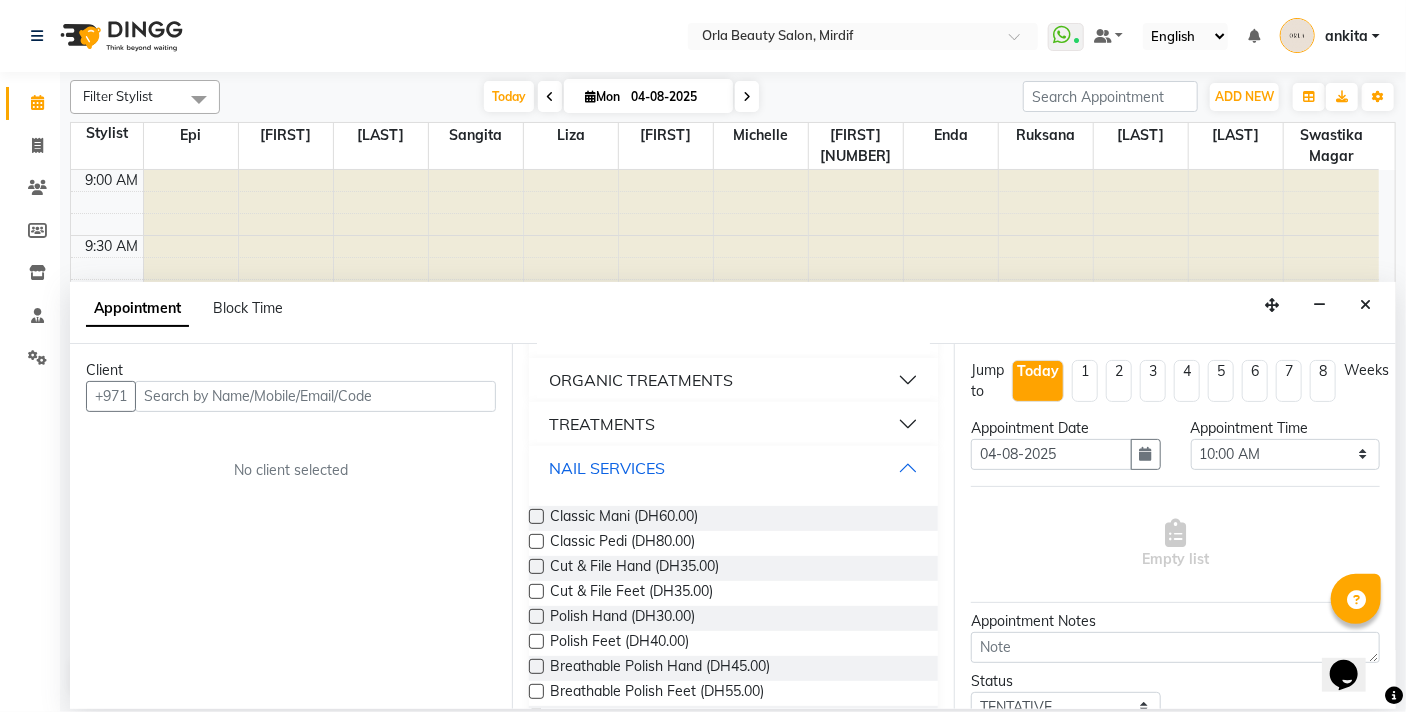 click on "NAIL SERVICES" at bounding box center [607, 468] 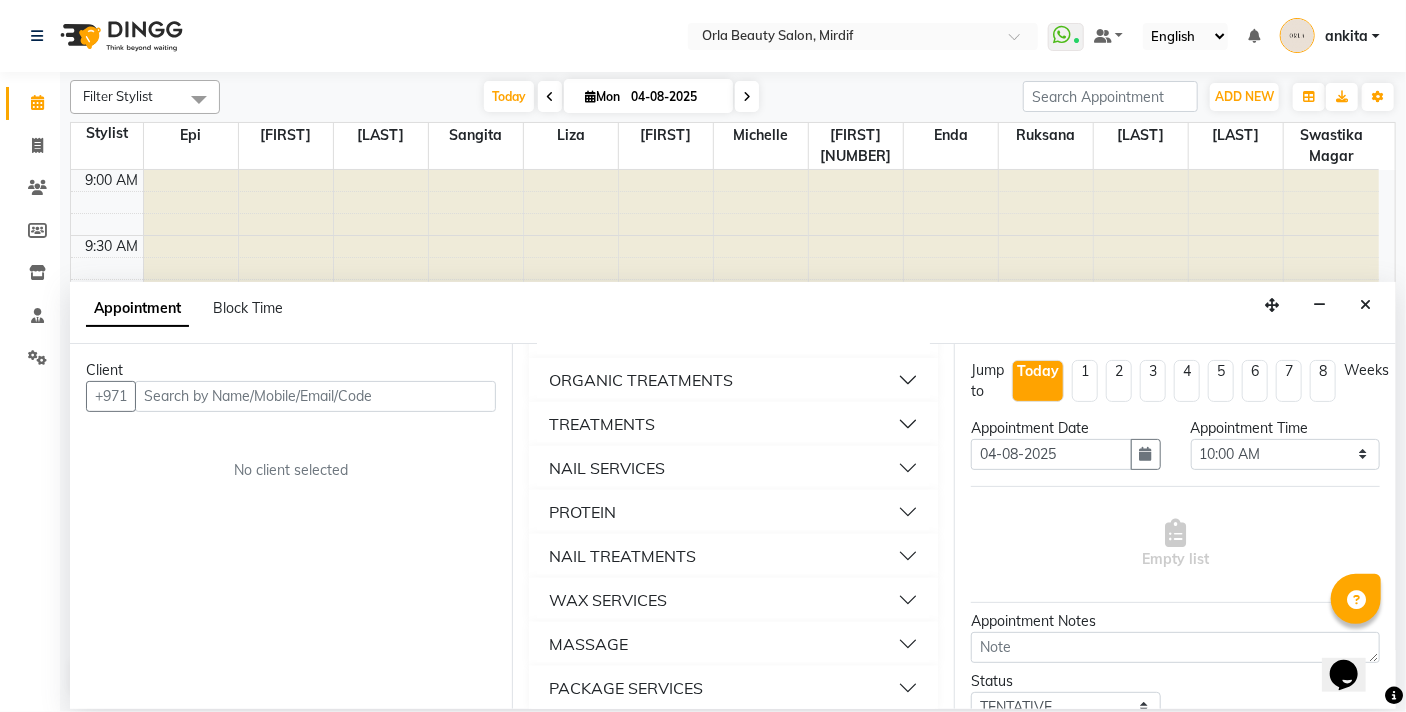 click on "NAIL SERVICES" at bounding box center (733, 468) 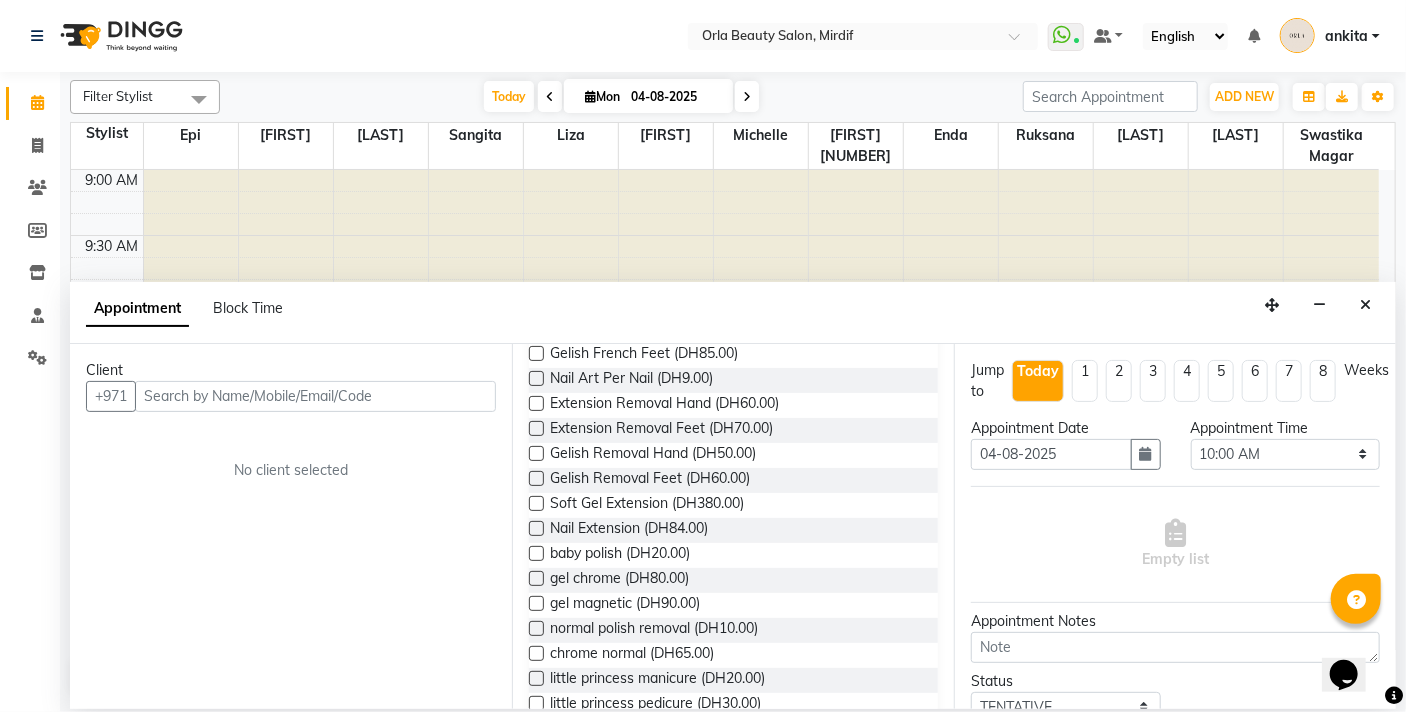 scroll, scrollTop: 648, scrollLeft: 0, axis: vertical 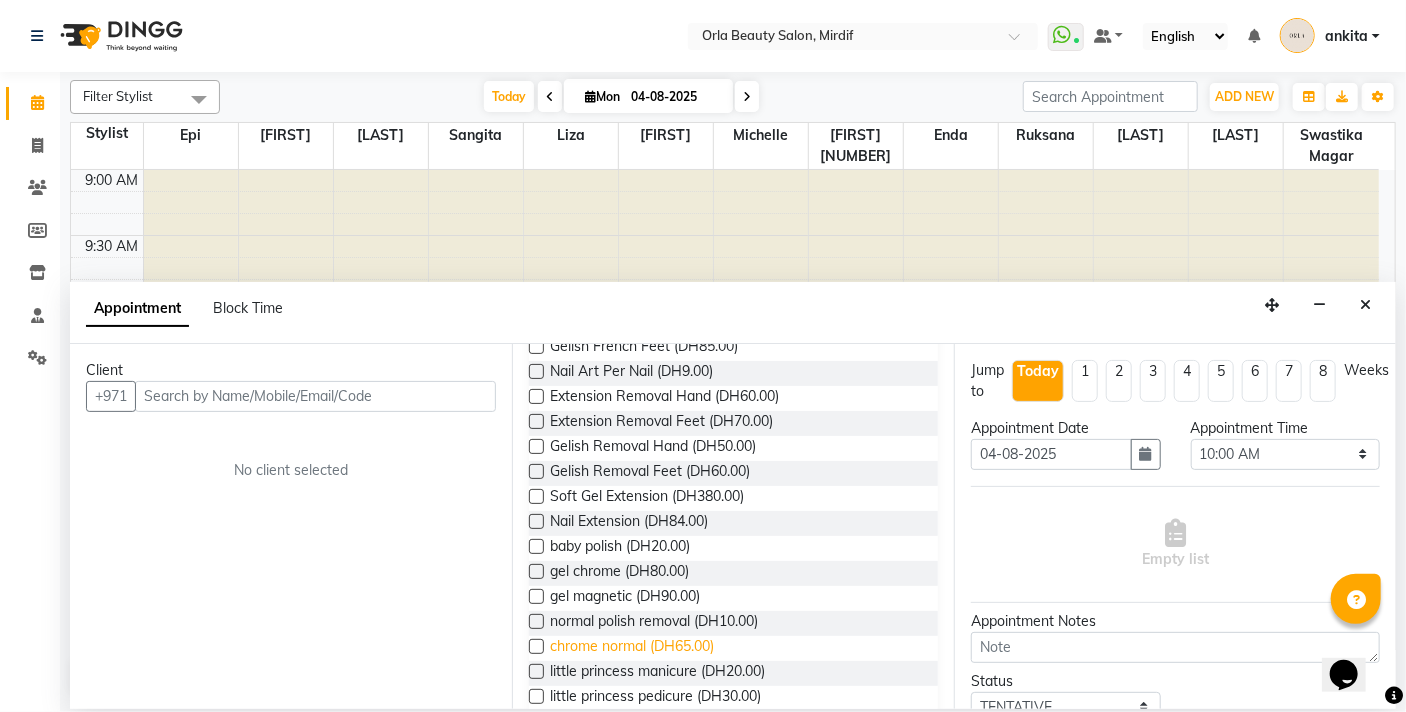 click on "chrome normal (DH65.00)" at bounding box center [632, 648] 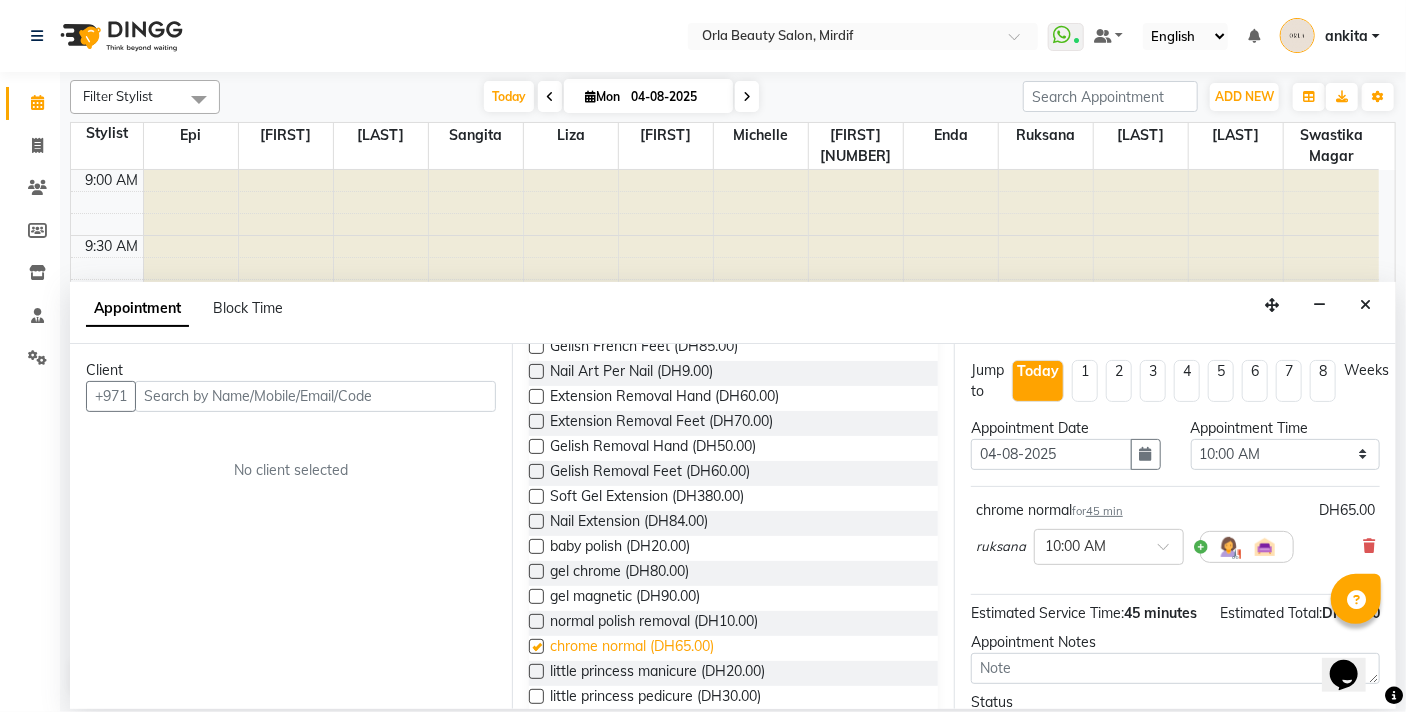 checkbox on "false" 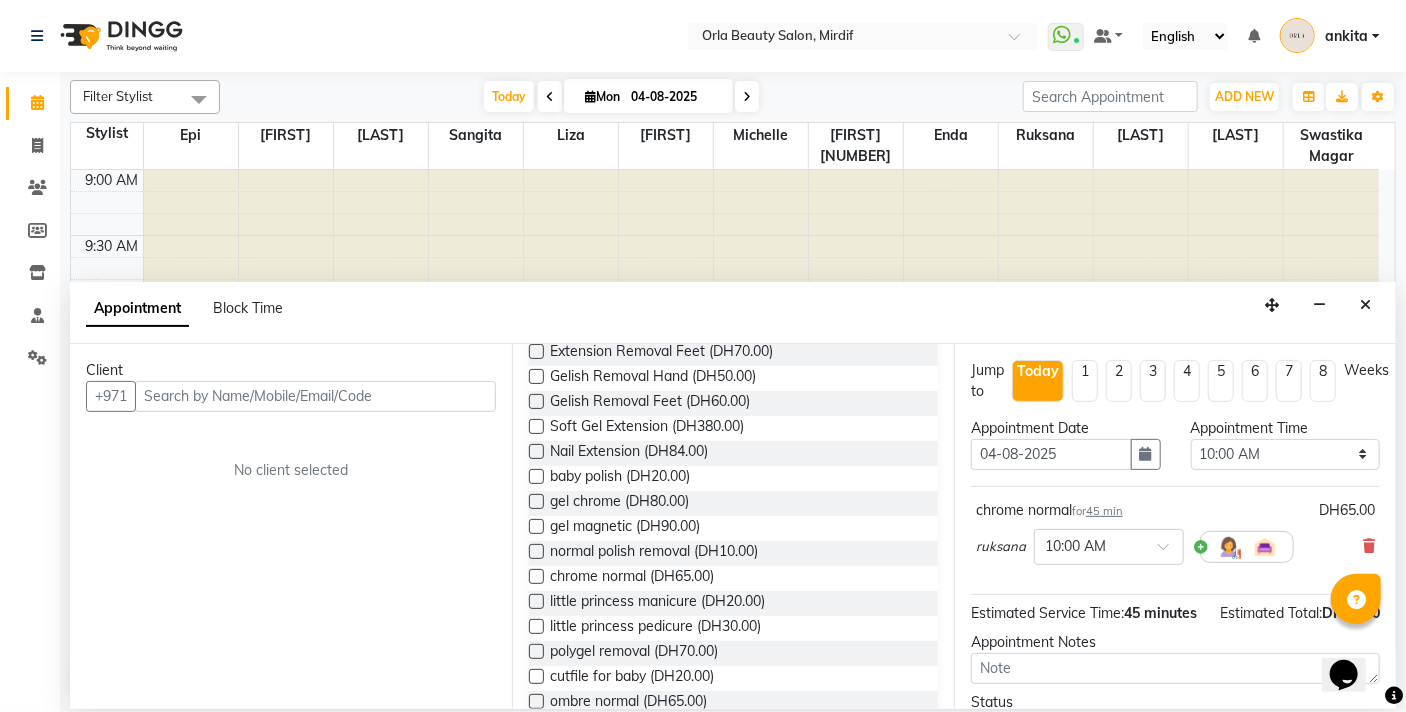 scroll, scrollTop: 753, scrollLeft: 0, axis: vertical 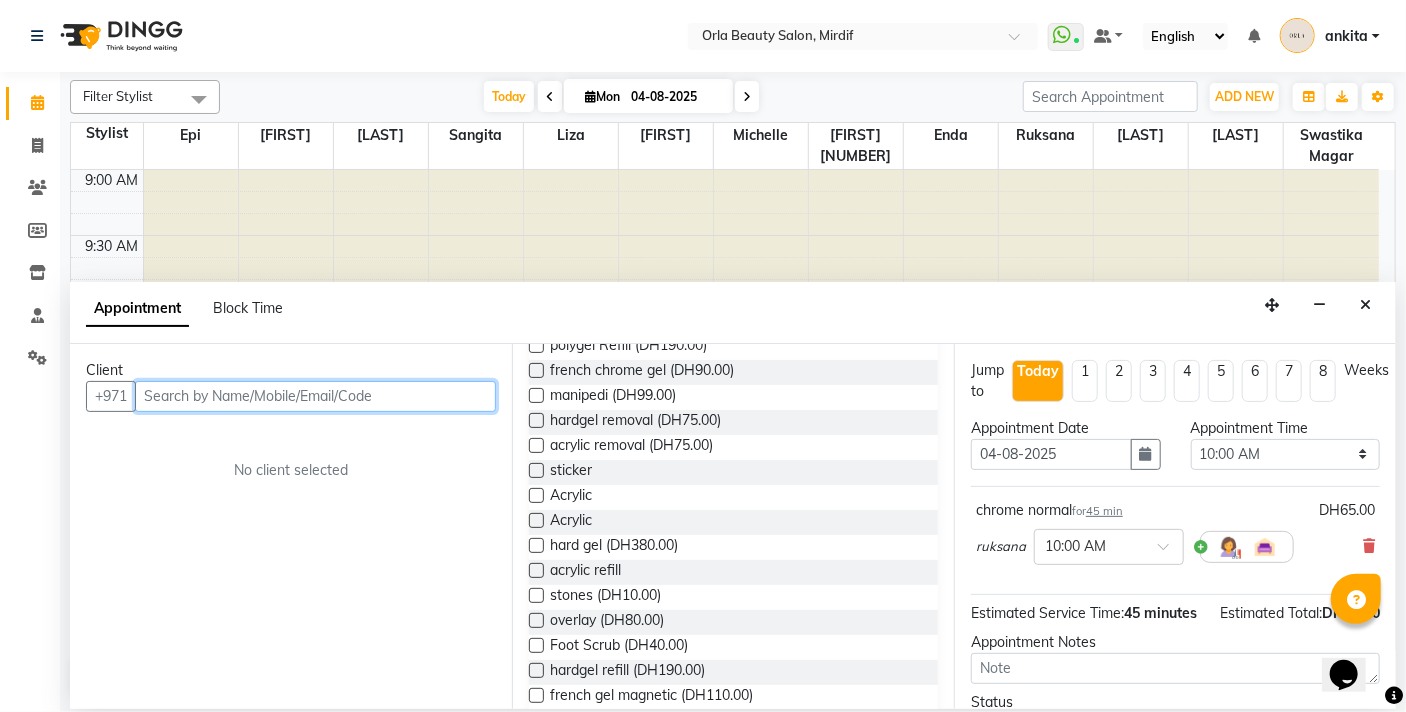 click at bounding box center (315, 396) 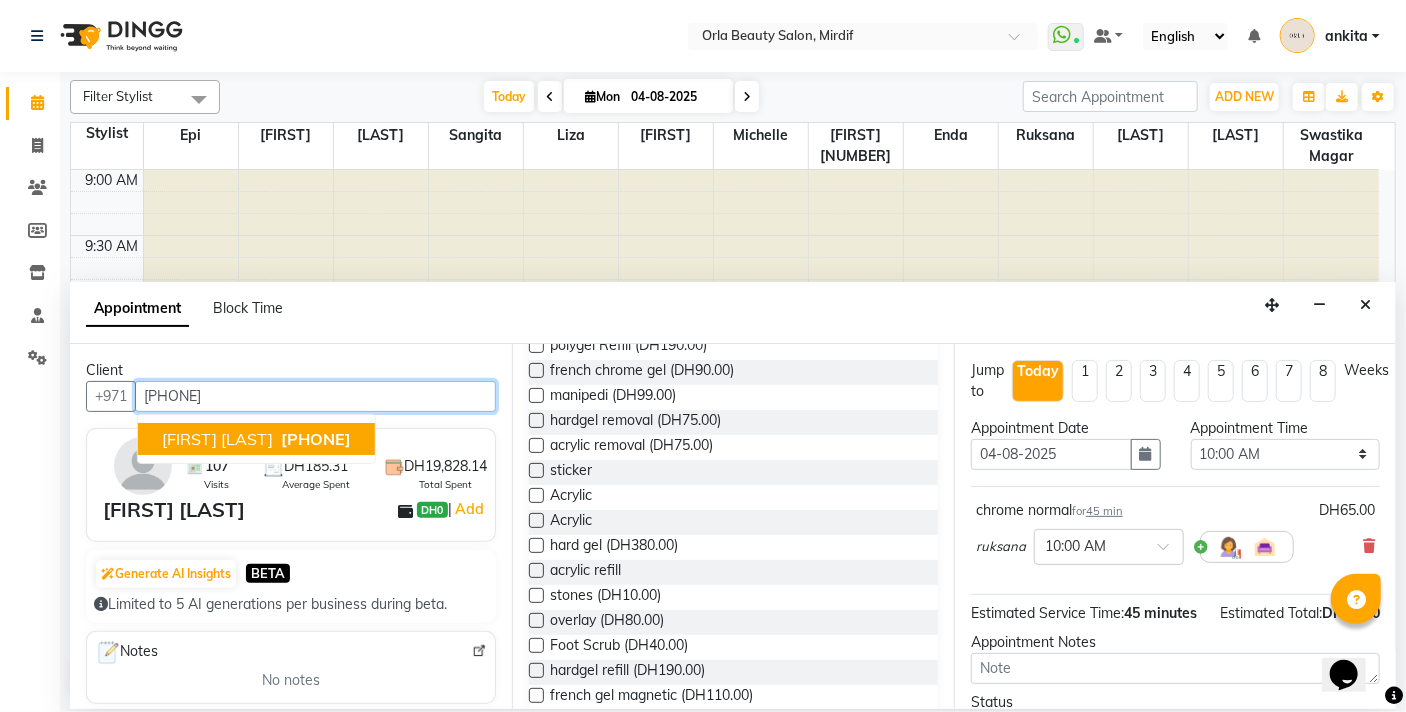 click on "[FIRST] [LAST]" at bounding box center (217, 439) 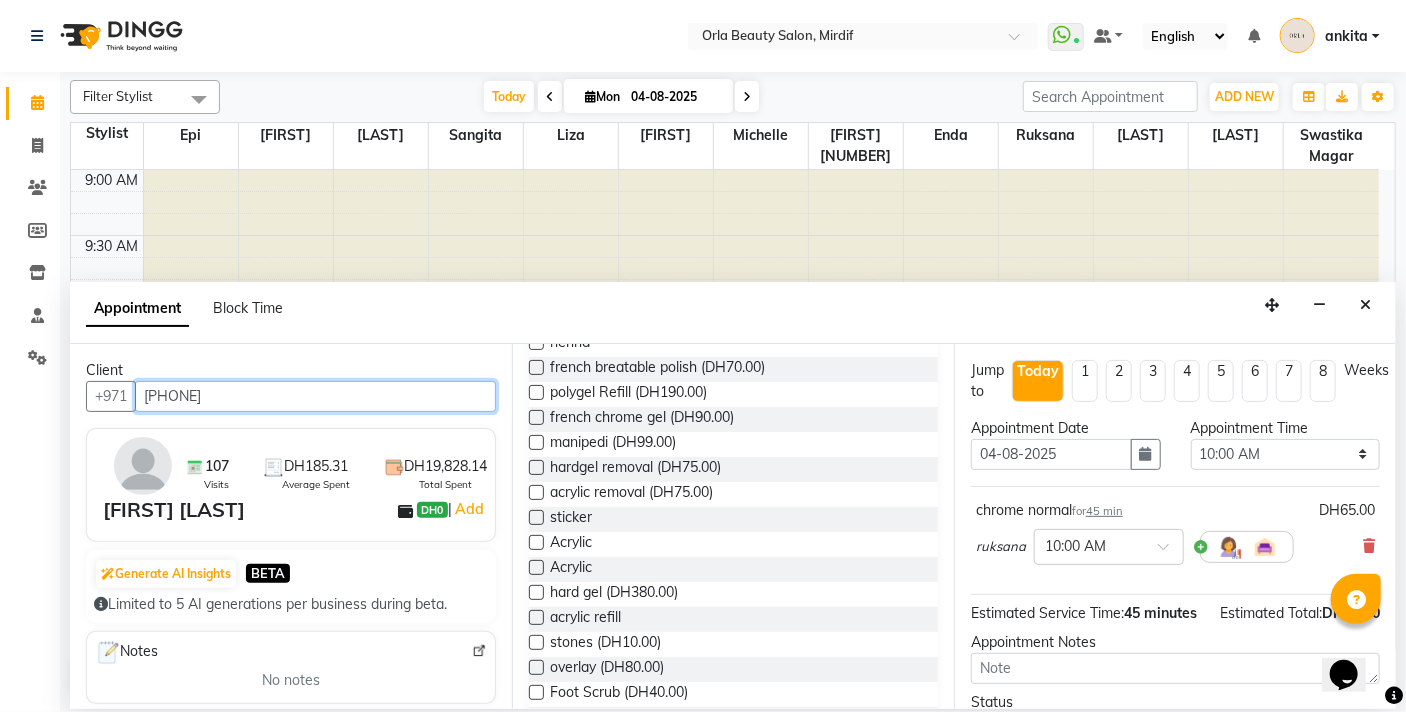 scroll, scrollTop: 1196, scrollLeft: 0, axis: vertical 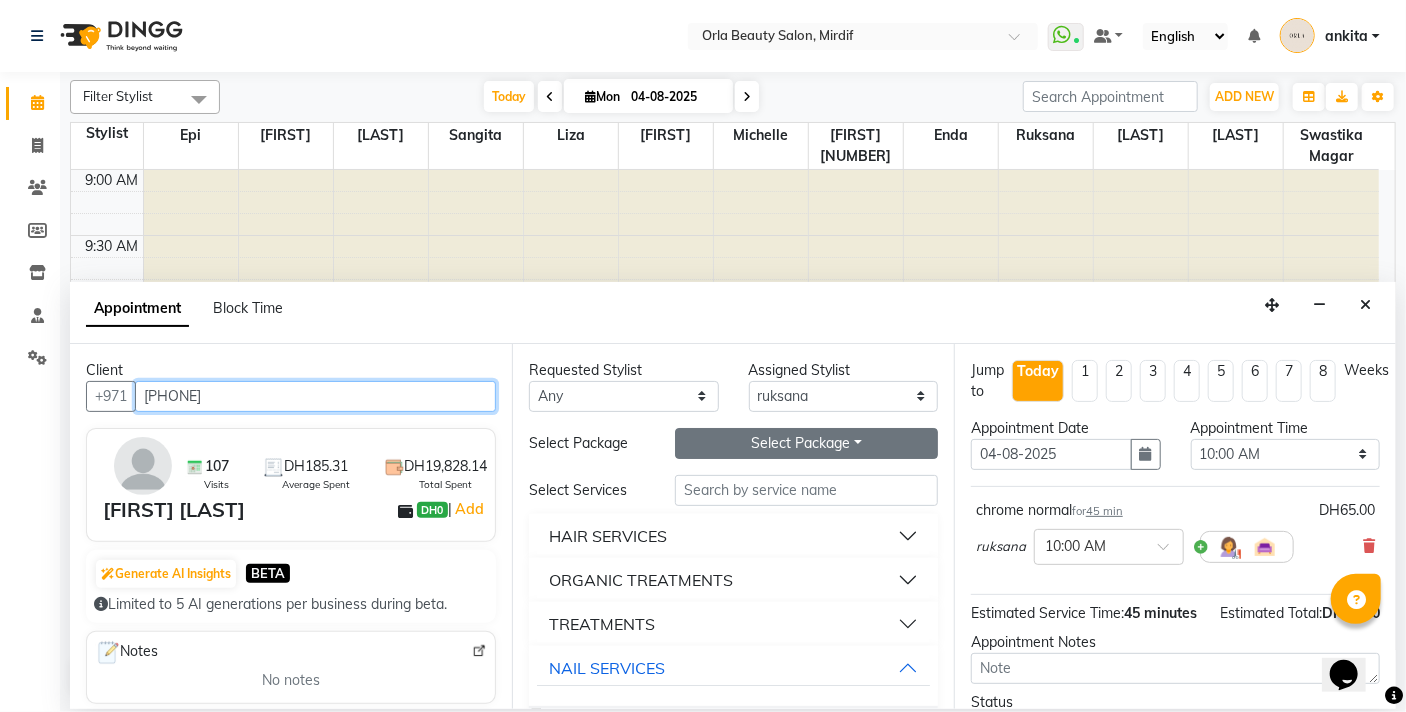 type on "[PHONE]" 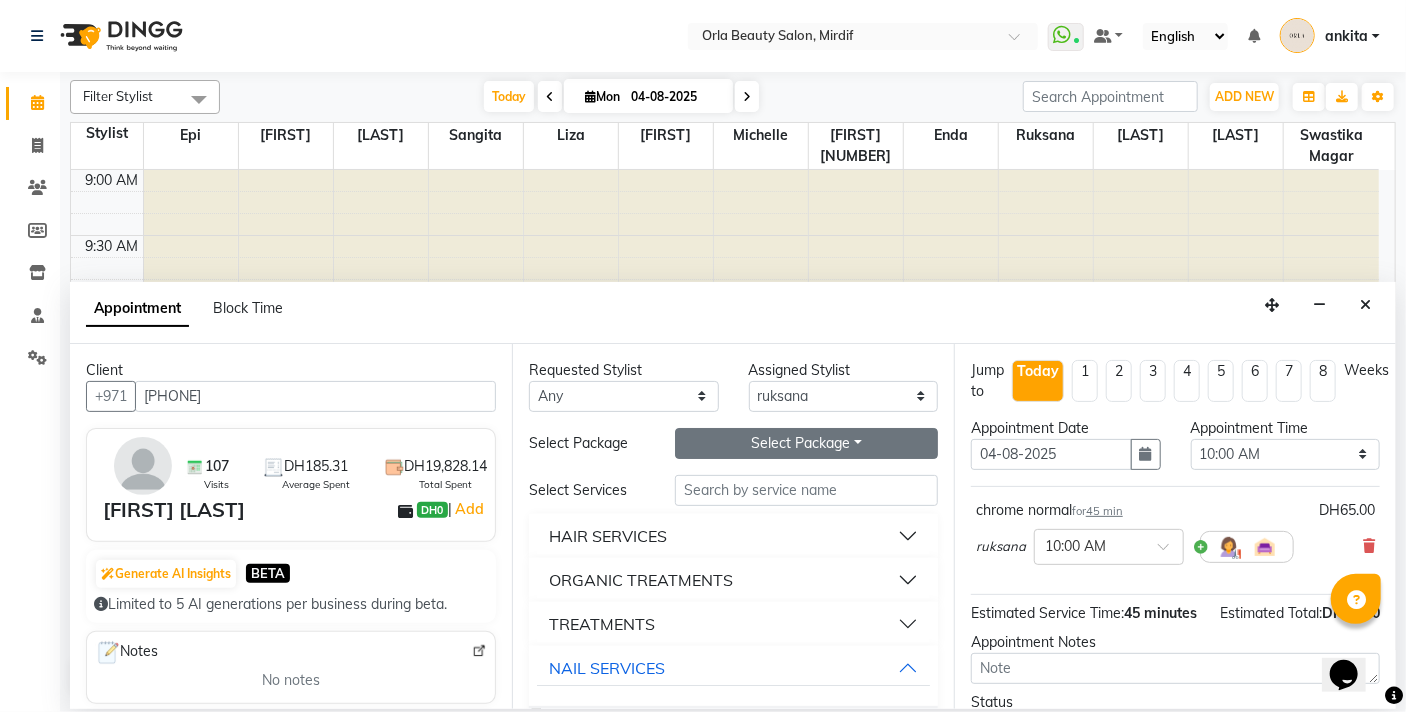 click on "Select Package  Toggle Dropdown" at bounding box center (806, 443) 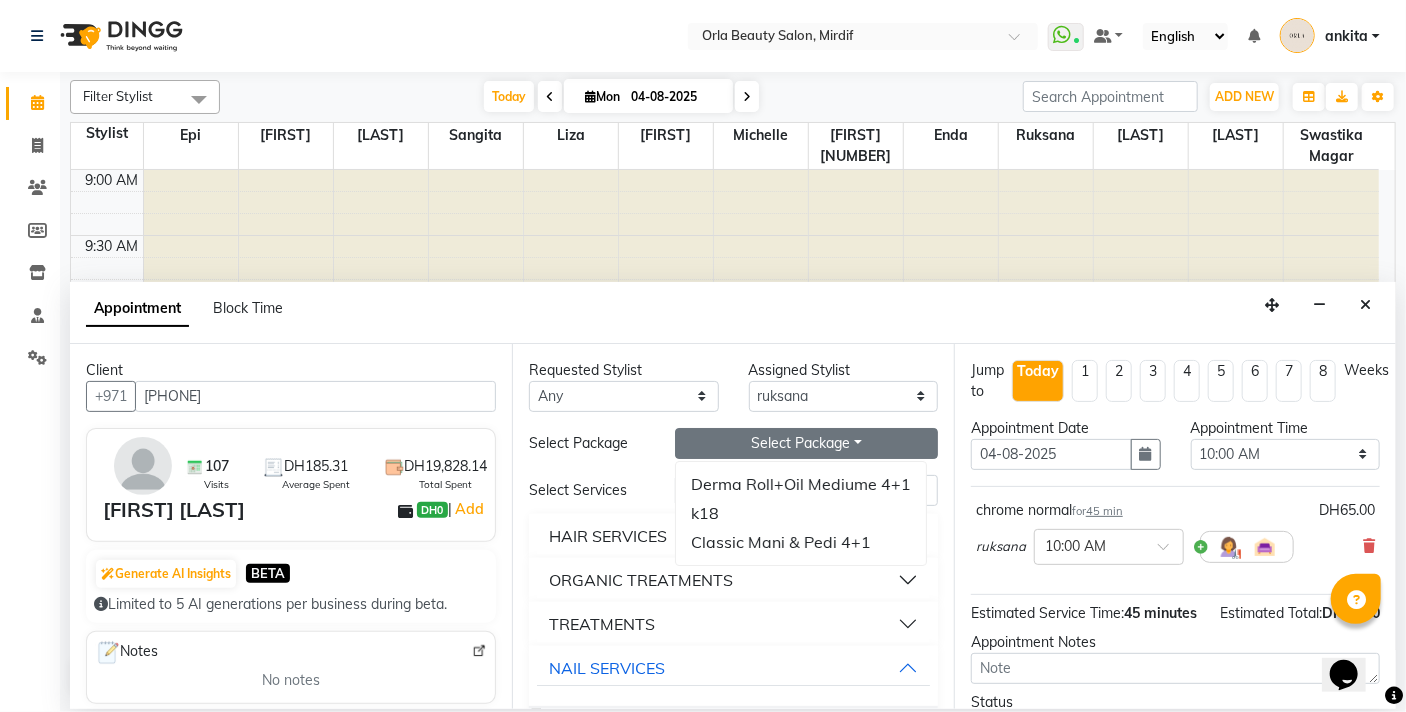 click on "Requested Stylist Any Enda Epi kareema Liza Manju thakuri maryann Michelle michelle 2 rojina magar ruksana rupa magar sangita swastika magar Assigned Stylist Select Enda Epi kareema Liza Manju thakuri maryann Michelle michelle 2 rojina magar ruksana rupa magar sangita swastika magar Select Package Select Package  Toggle Dropdown Derma Roll+Oil Mediume 4+1 k18 Classic Mani & Pedi 4+1 Select Services    HAIR SERVICES    ORGANIC TREATMENTS    TREATMENTS    NAIL SERVICES Classic Mani (DH60.00) Classic Pedi (DH80.00) Cut & File Hand (DH35.00) Cut & File Feet (DH35.00) Polish Hand (DH30.00) Polish  Feet (DH40.00) Breathable Polish Hand (DH45.00) Breathable Polish Feet (DH55.00) Gel Polish Hand (DH60.00) Gel Polish Feet (DH65.00) French Hand (DH65.00) French Feet (DH75.00) Gelish French Hand (DH80.00) Gelish French Feet (DH85.00) Nail Art Per Nail (DH9.00) Extension Removal Hand (DH60.00) Extension Removal Feet (DH70.00) Gelish Removal Hand (DH50.00) Gelish Removal Feet (DH60.00) Soft Gel Extension (DH380.00)" at bounding box center (733, 526) 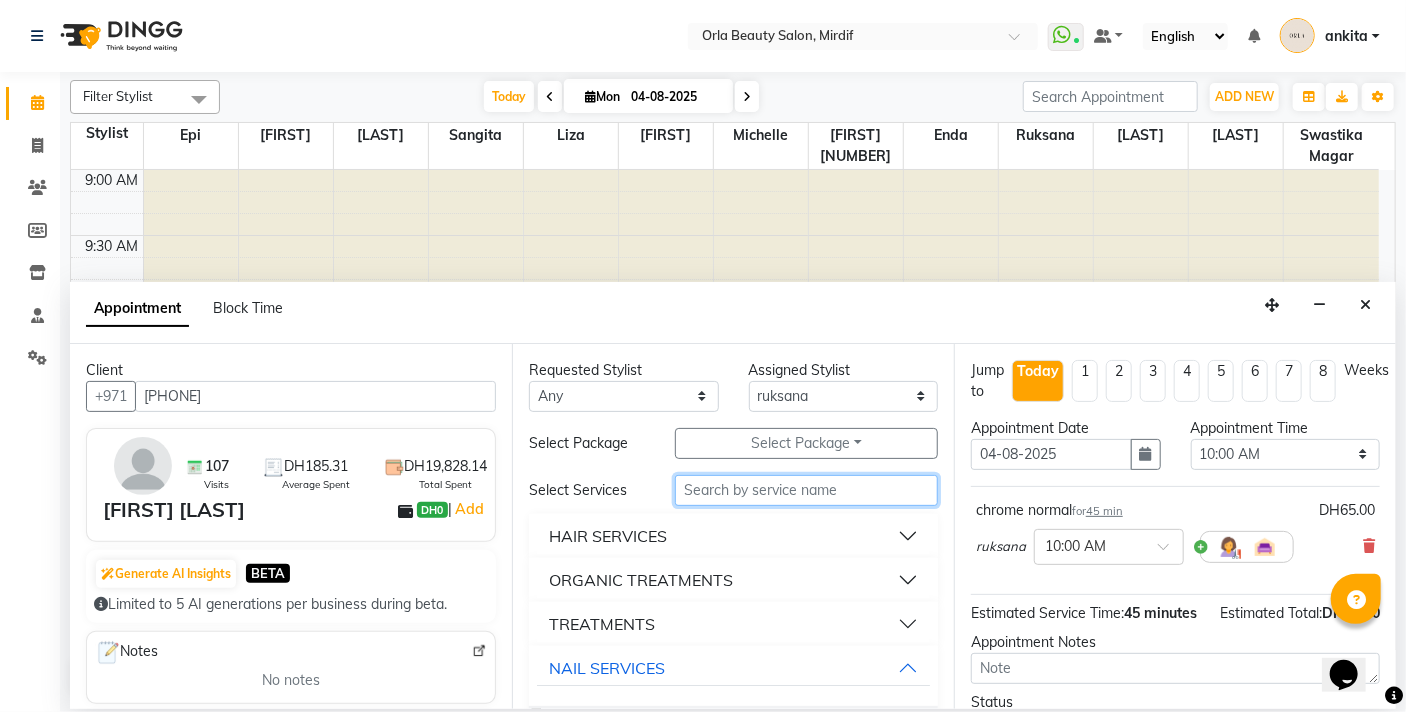click at bounding box center [806, 490] 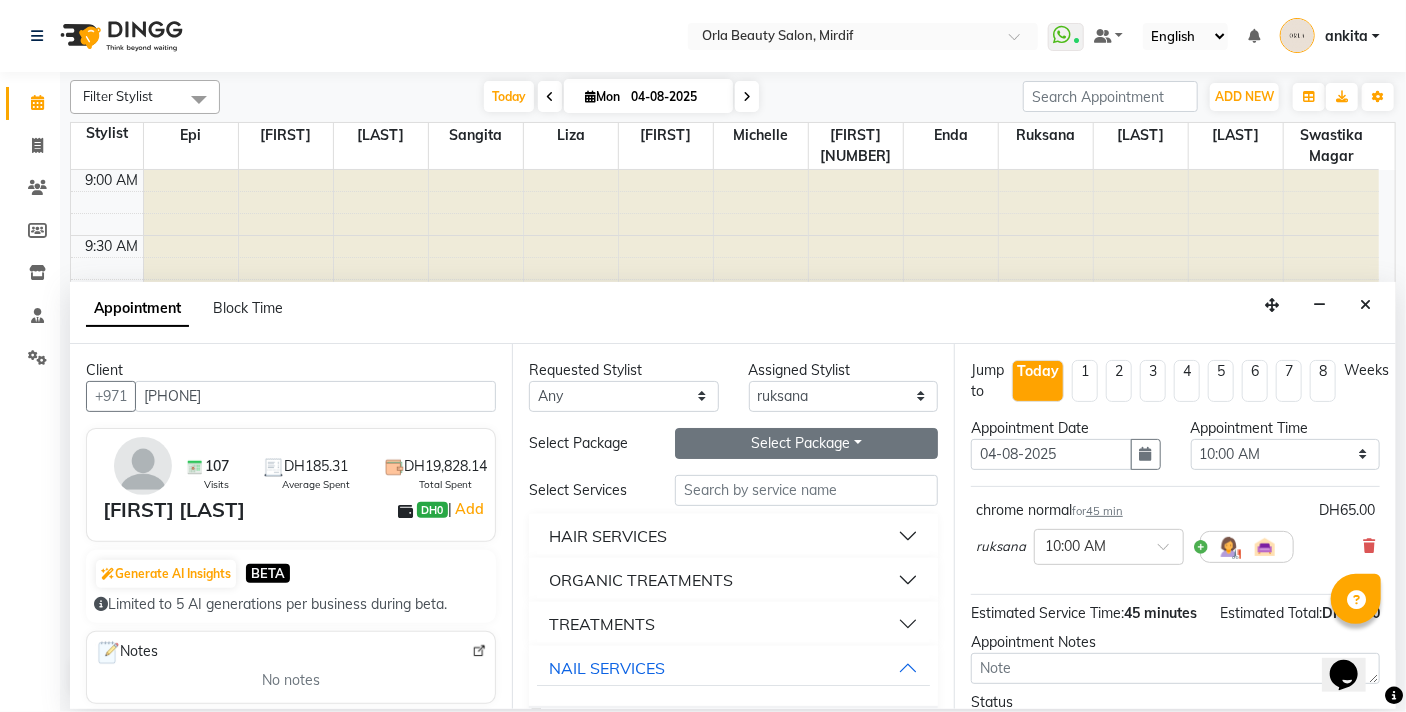 click on "Select Package  Toggle Dropdown" at bounding box center (806, 443) 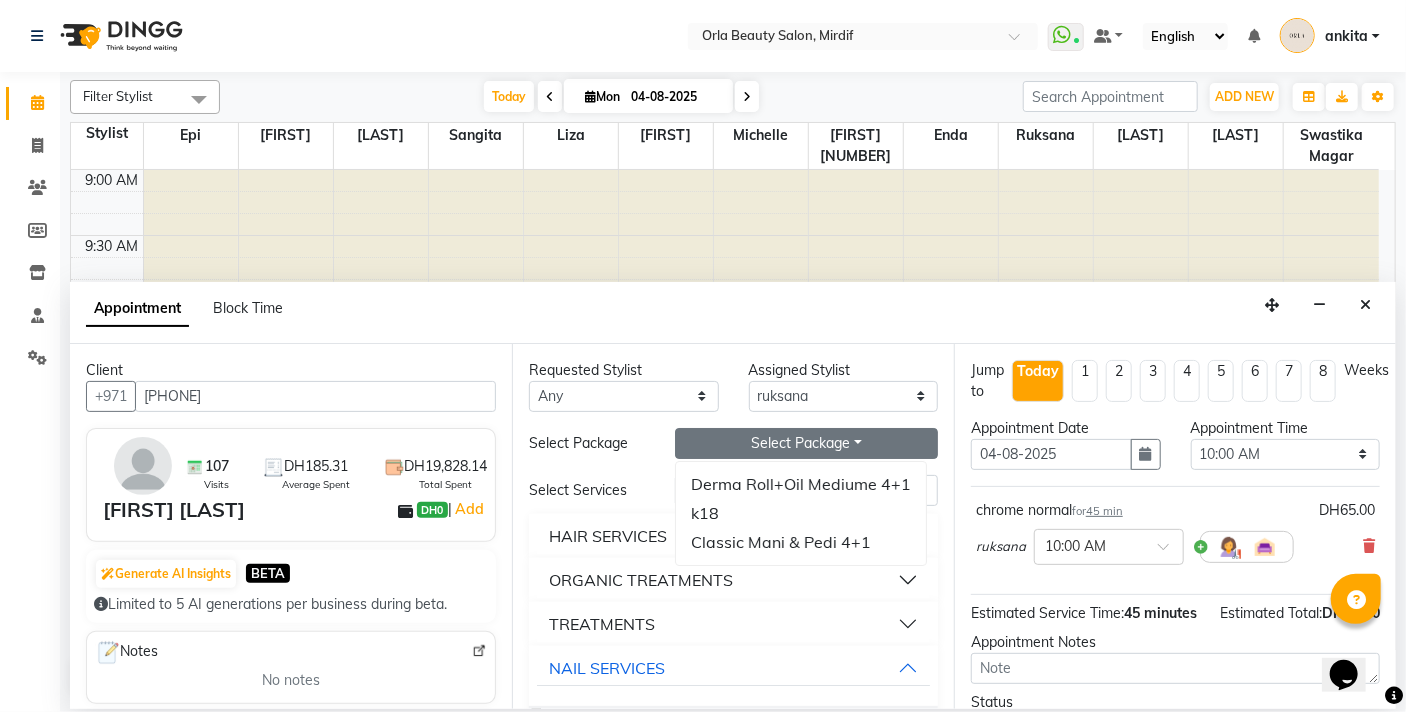 click on "Select Package Select Package  Toggle Dropdown Derma Roll+Oil Mediume 4+1 k18 Classic Mani & Pedi 4+1" at bounding box center (733, 443) 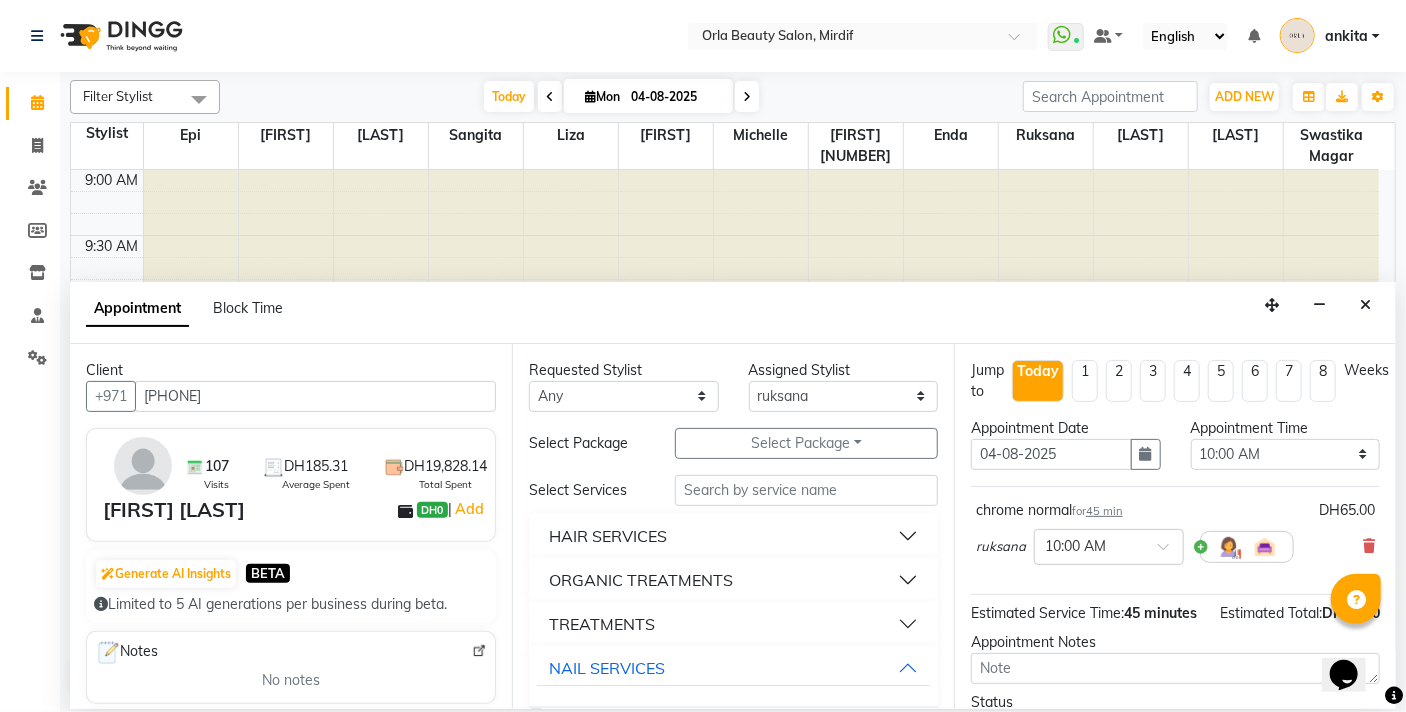 click on "HAIR SERVICES" at bounding box center (608, 536) 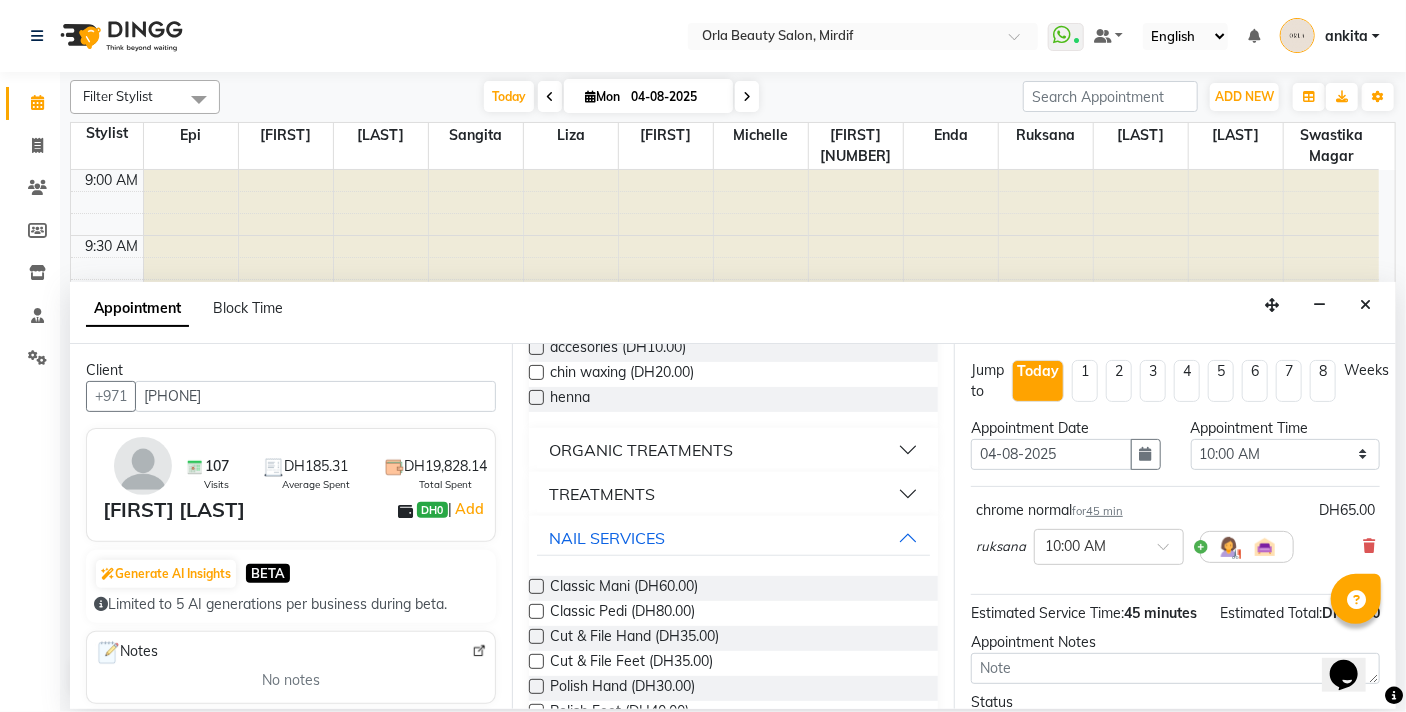 scroll, scrollTop: 349, scrollLeft: 0, axis: vertical 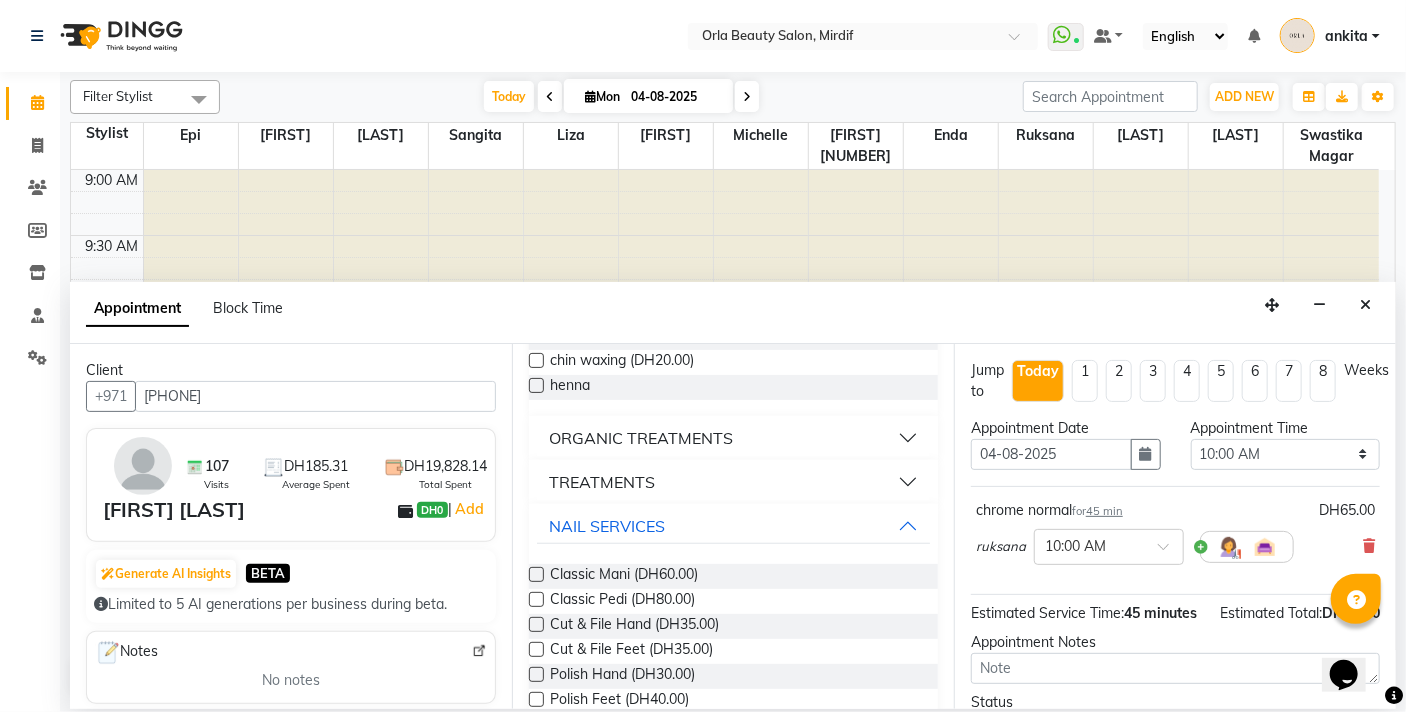 click on "ORGANIC TREATMENTS" at bounding box center [733, 438] 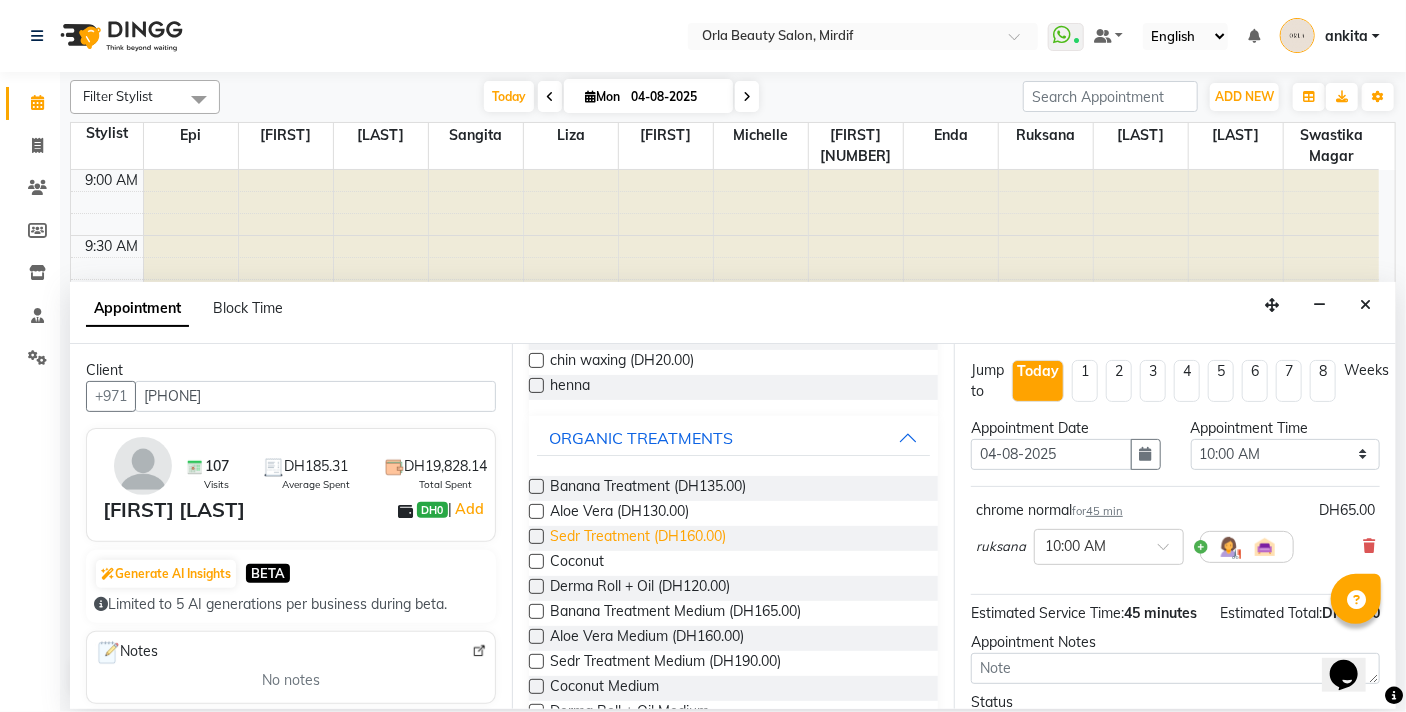 click on "Sedr Treatment (DH160.00)" at bounding box center (638, 538) 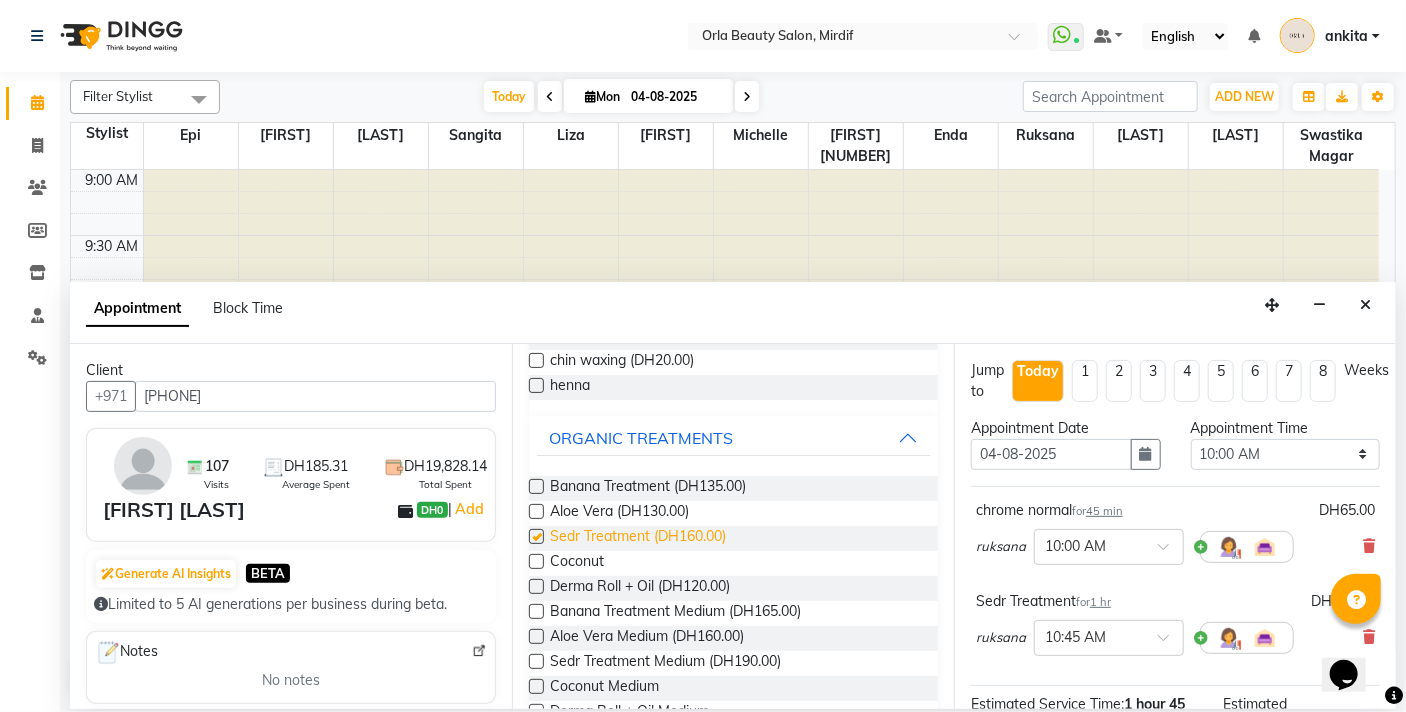 checkbox on "false" 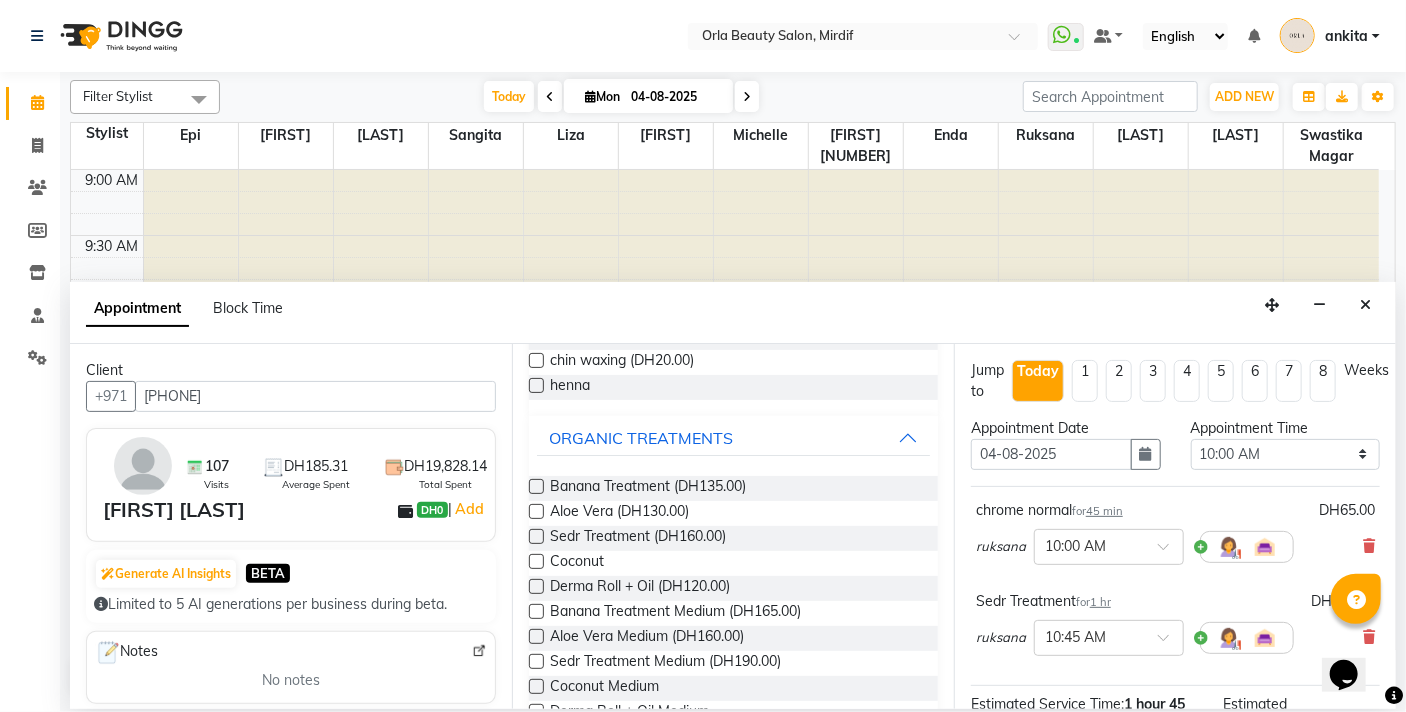 scroll, scrollTop: 0, scrollLeft: 0, axis: both 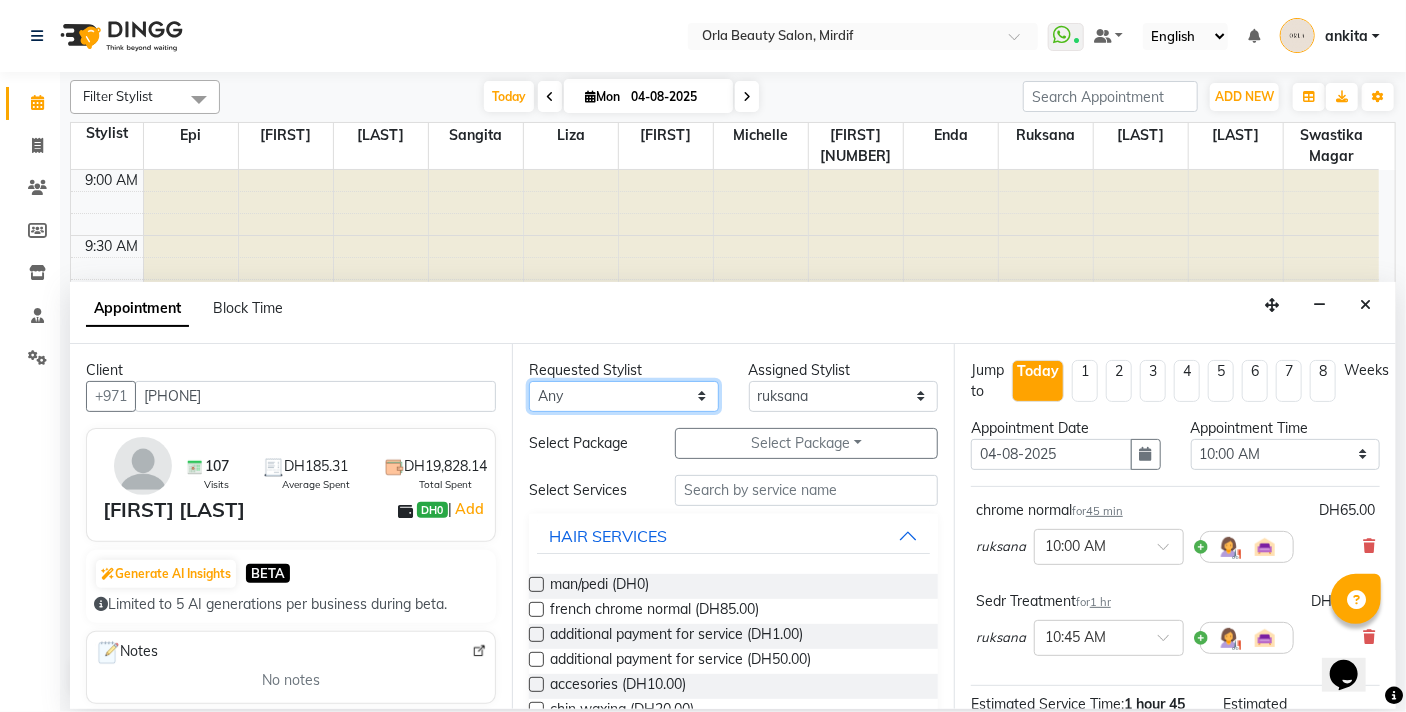 click on "Any Enda Epi kareema Liza Manju thakuri maryann Michelle michelle 2 rojina magar ruksana rupa magar sangita swastika magar" at bounding box center (624, 396) 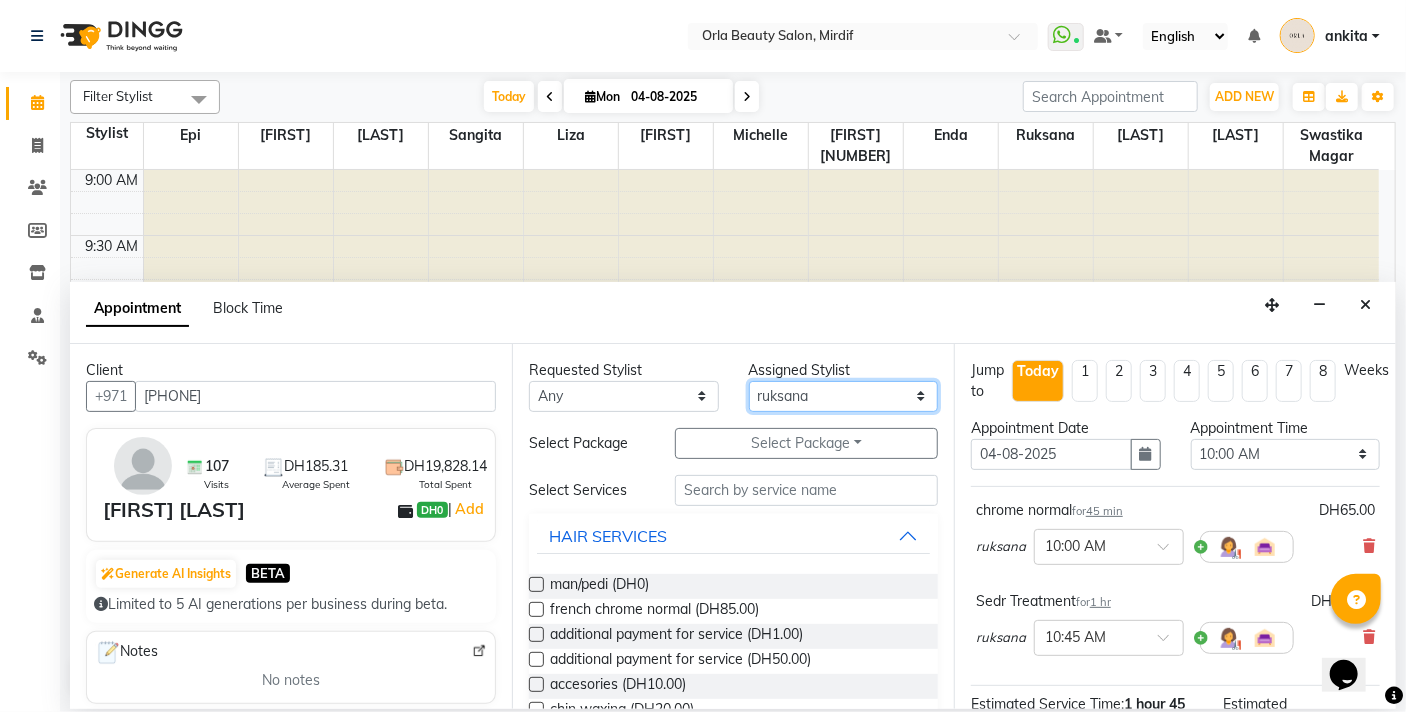 click on "Select Enda Epi kareema Liza Manju thakuri maryann Michelle michelle 2 rojina magar ruksana rupa magar sangita swastika magar" at bounding box center [844, 396] 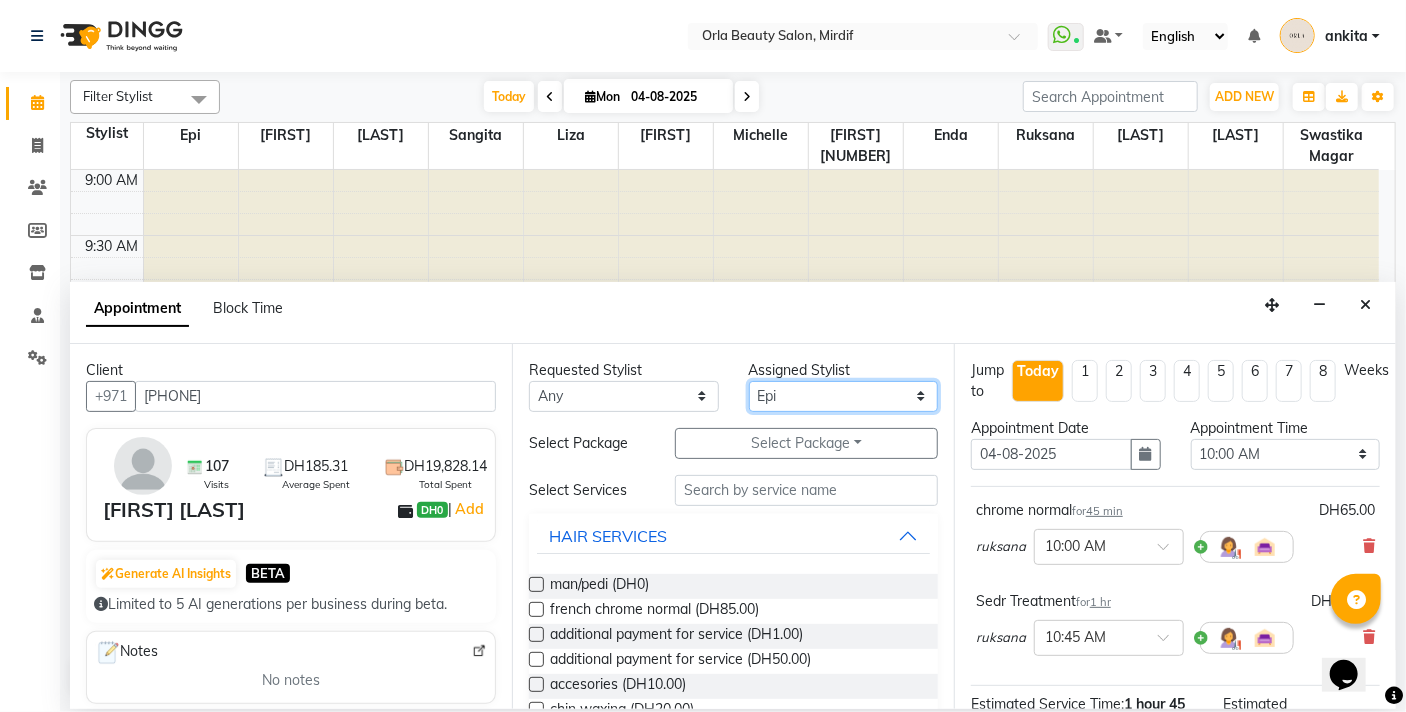 click on "Select Enda Epi kareema Liza Manju thakuri maryann Michelle michelle 2 rojina magar ruksana rupa magar sangita swastika magar" at bounding box center (844, 396) 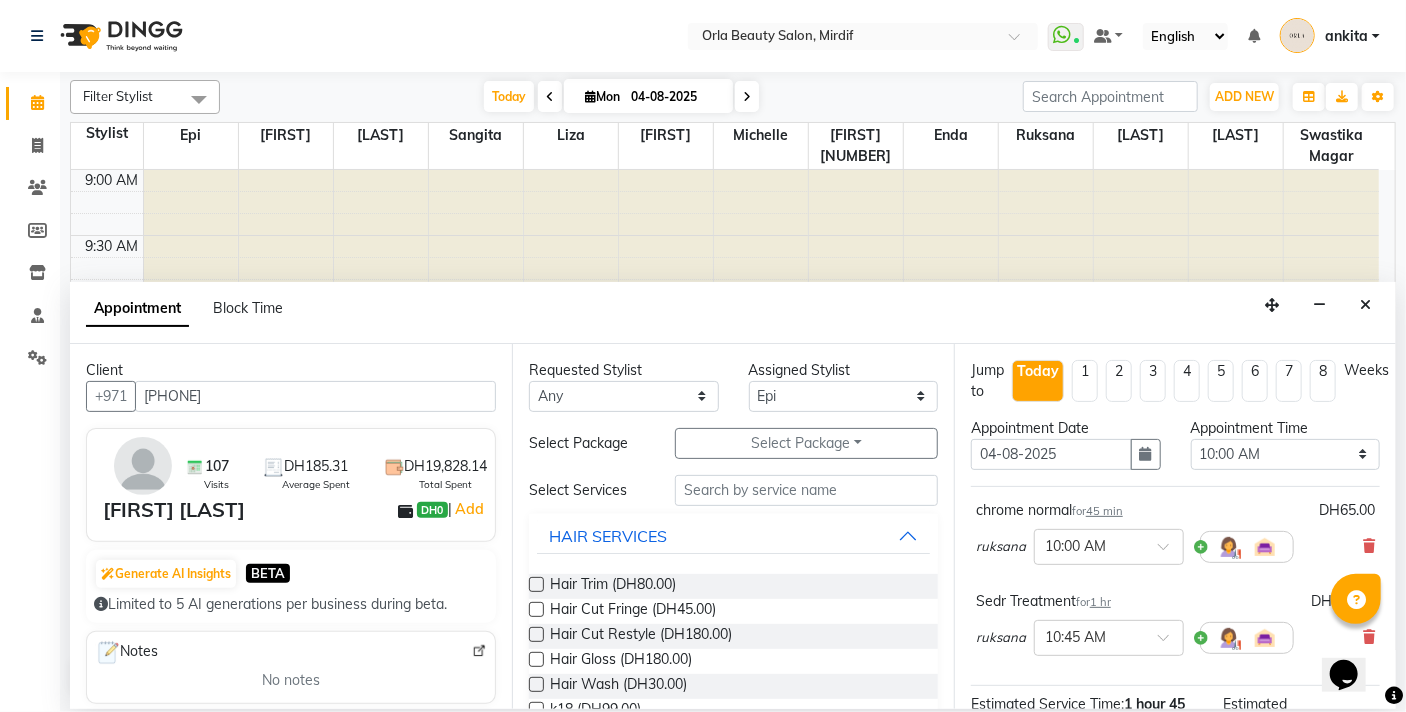 click on "ruksana × 10:00 AM" at bounding box center (1175, 547) 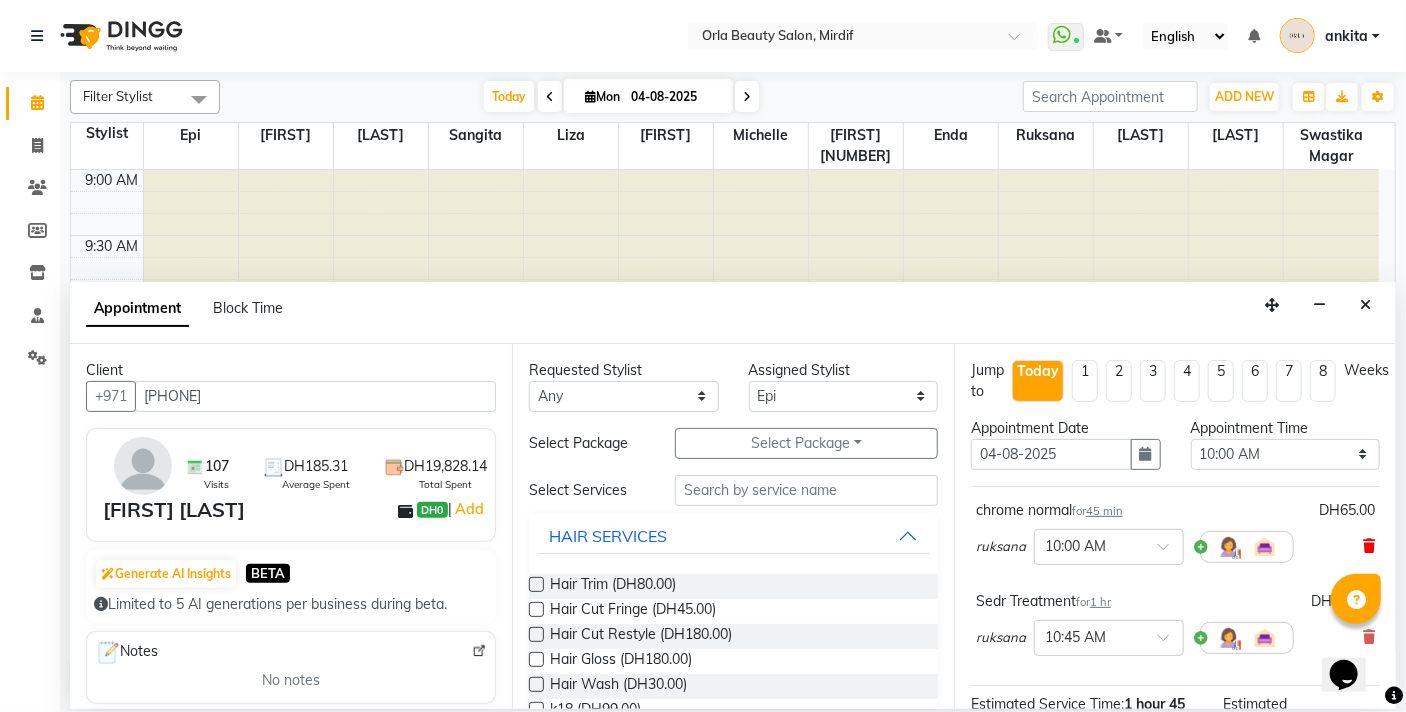 click at bounding box center (1369, 546) 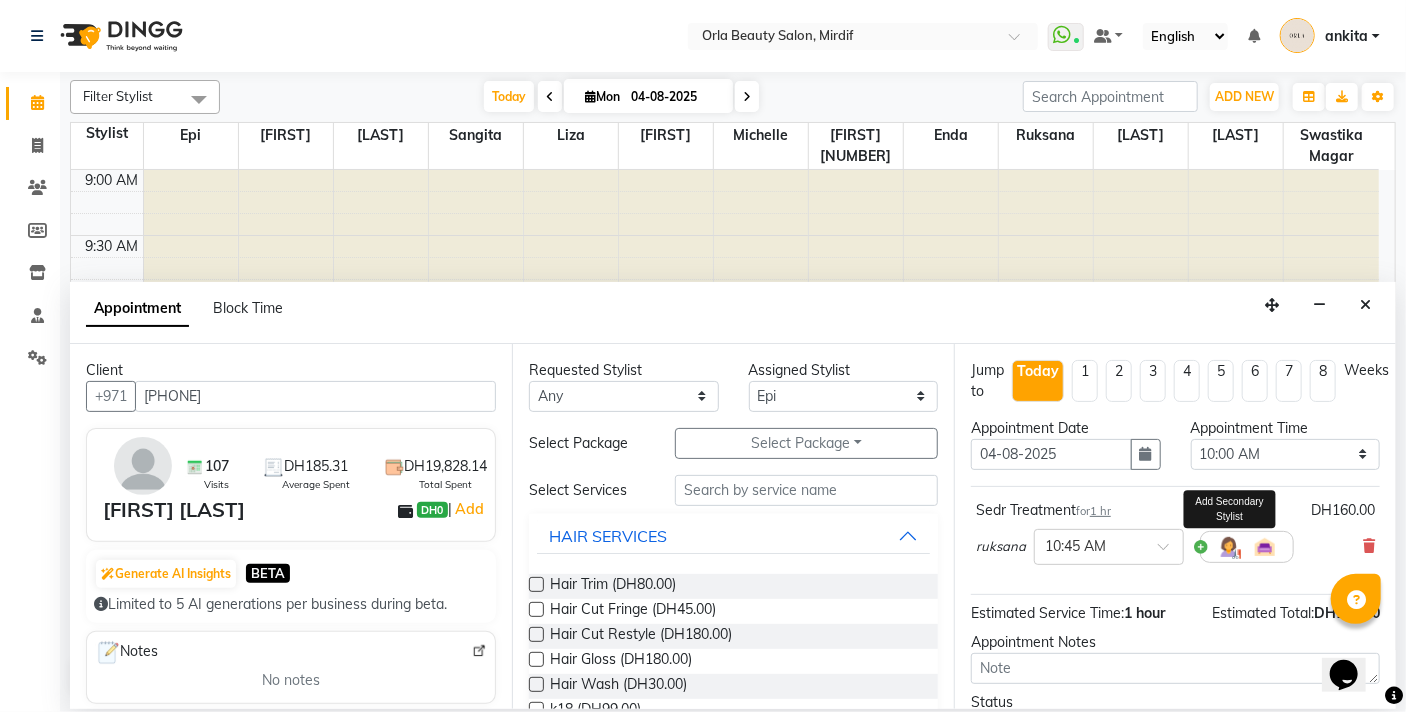 click at bounding box center [1229, 547] 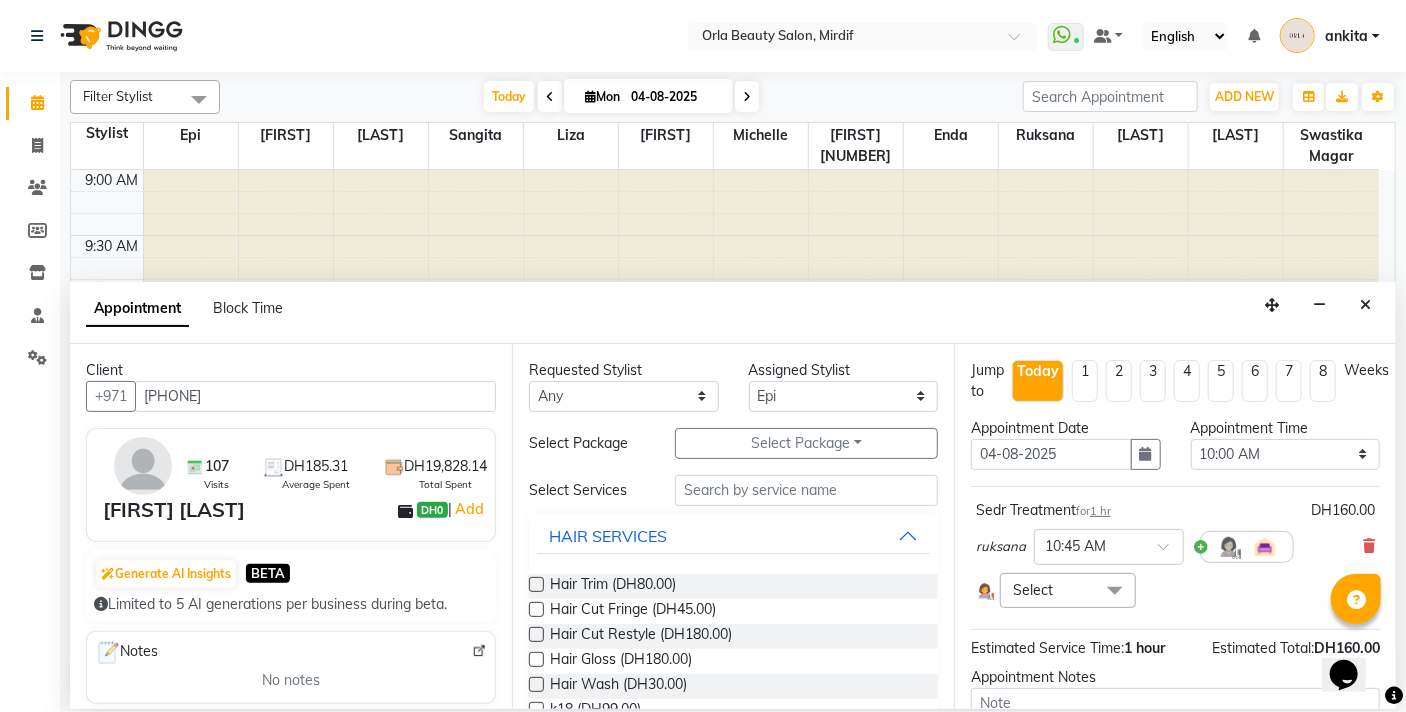 click on "Select" at bounding box center [1068, 590] 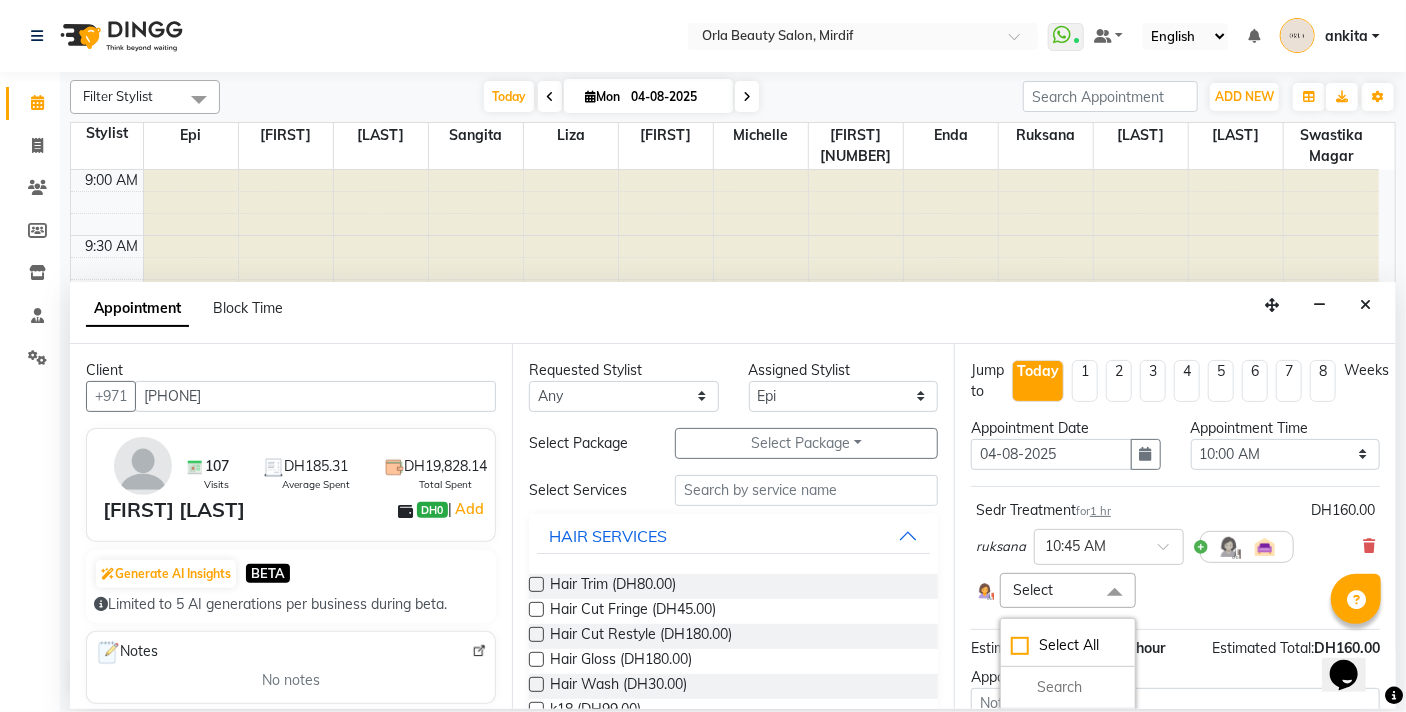 click on "Select" at bounding box center (1068, 590) 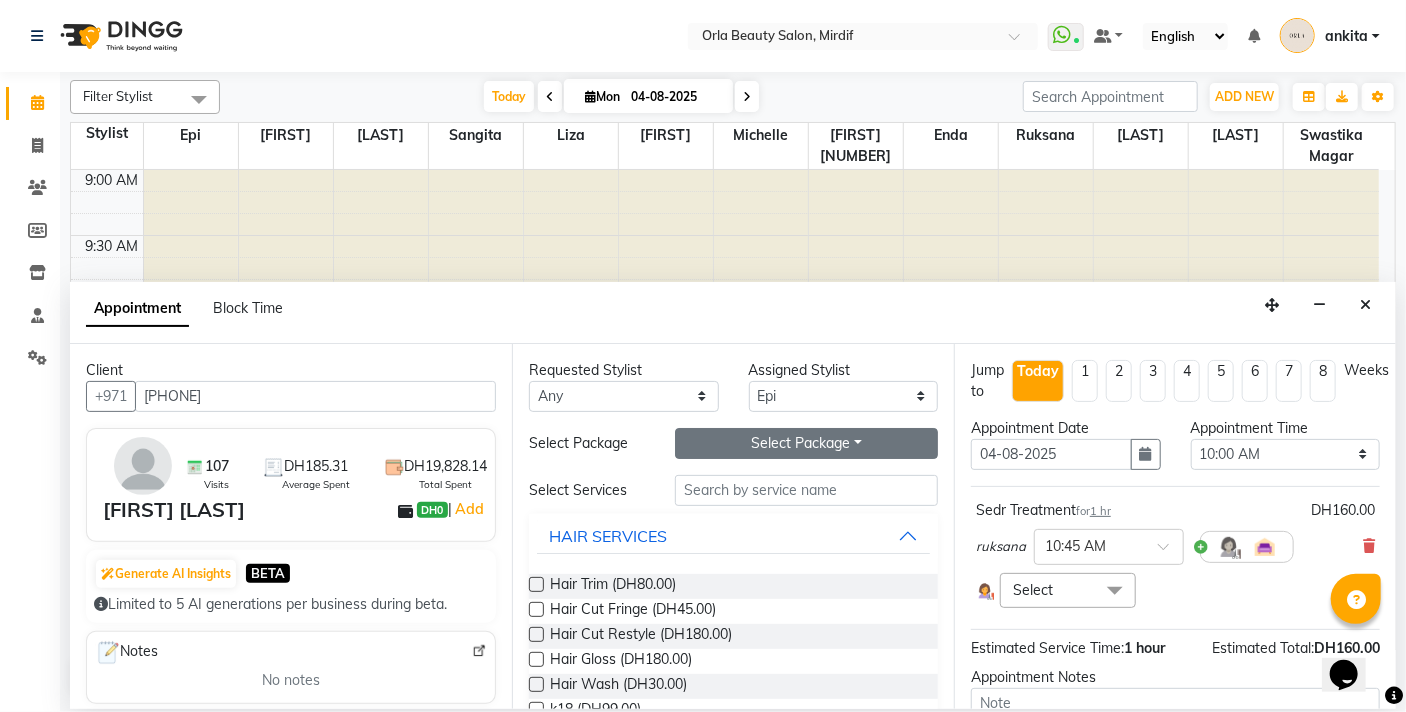 click on "Select Package  Toggle Dropdown" at bounding box center (806, 443) 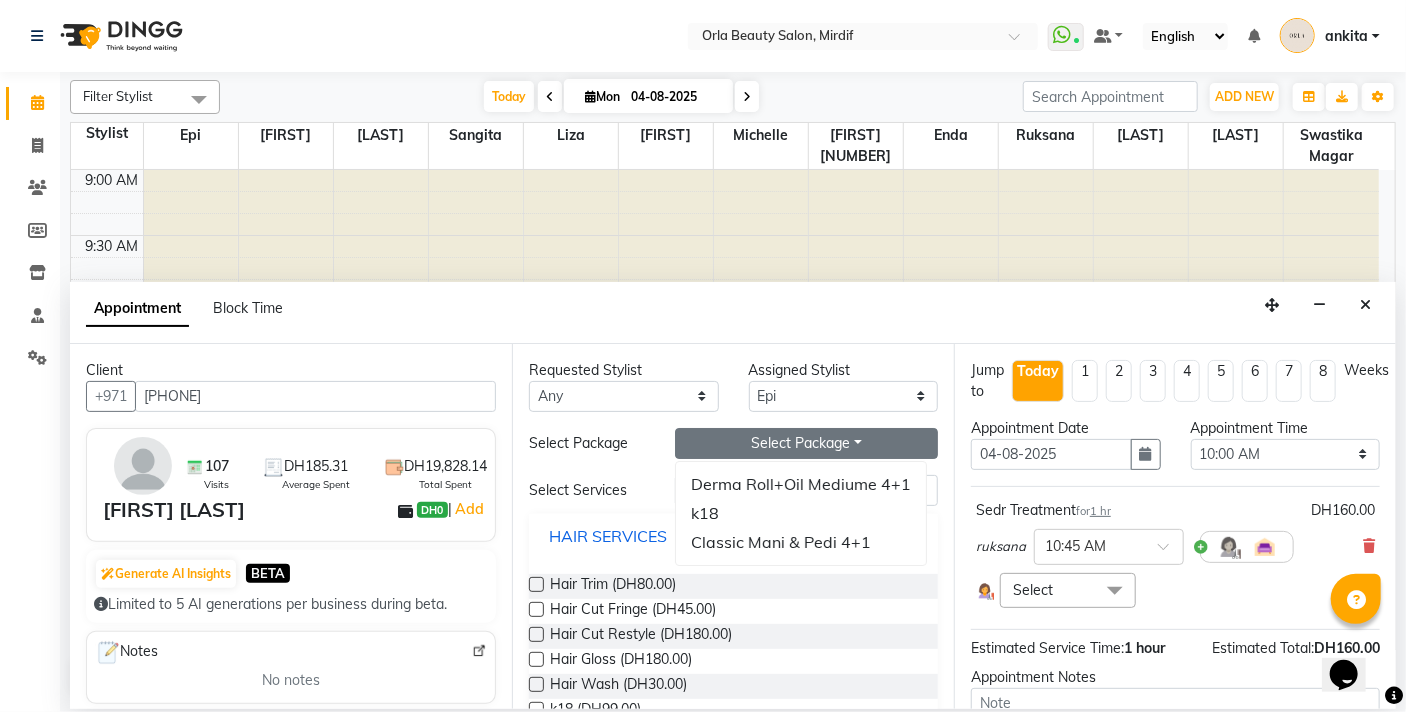 click on "HAIR SERVICES" at bounding box center [733, 536] 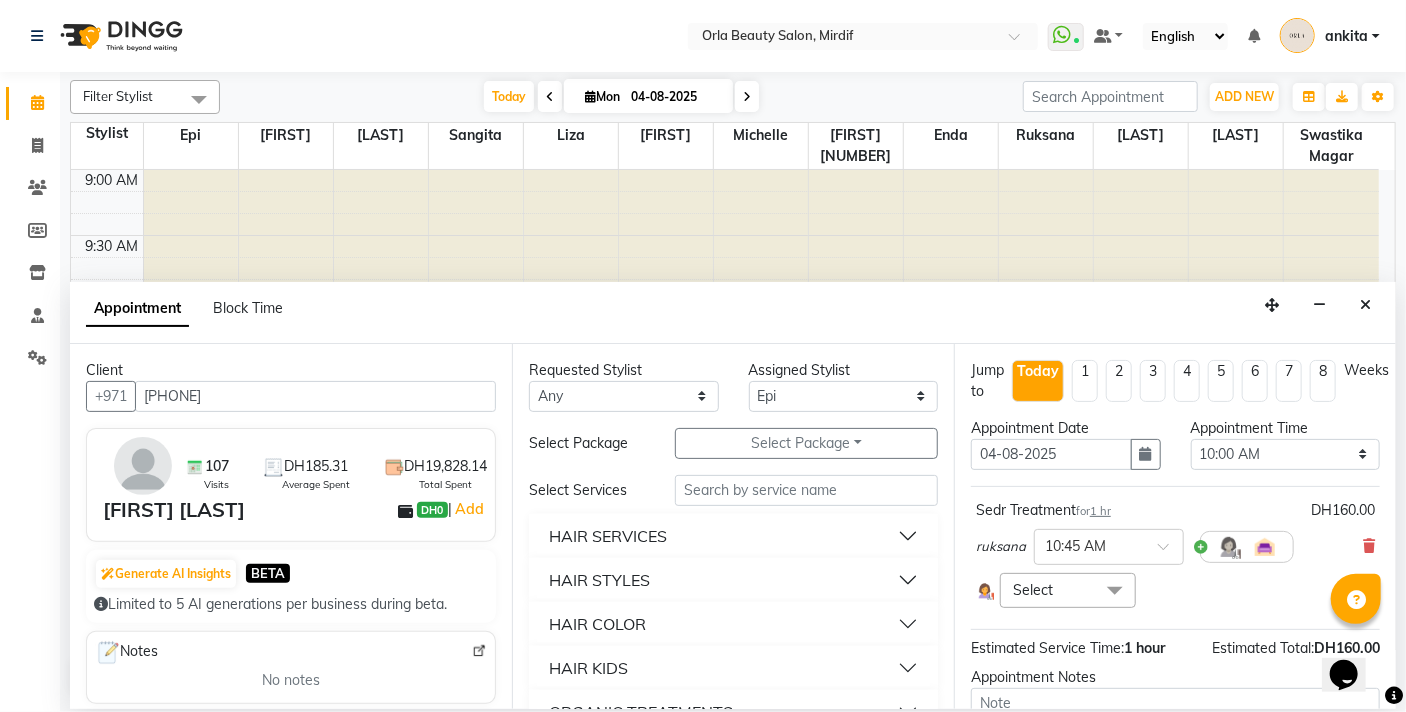 click on "HAIR STYLES" at bounding box center (599, 580) 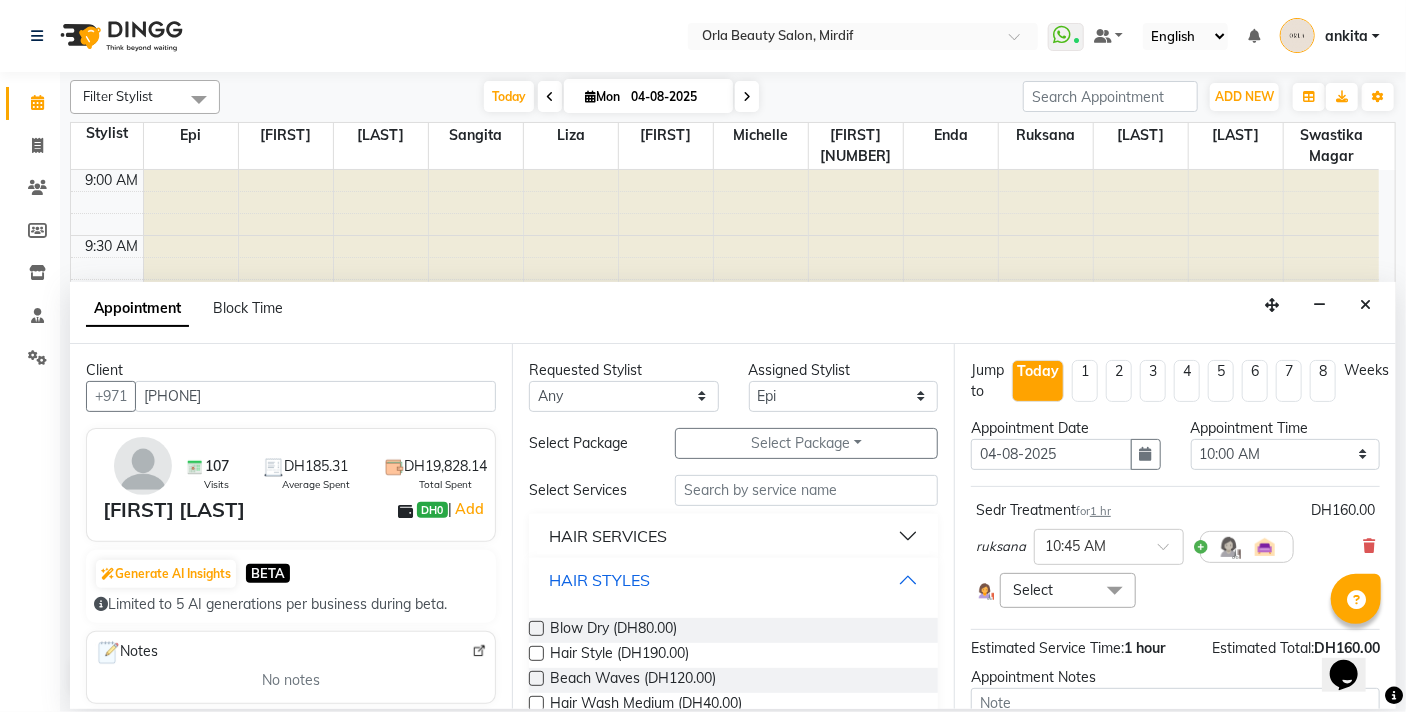 click on "HAIR STYLES" at bounding box center [733, 580] 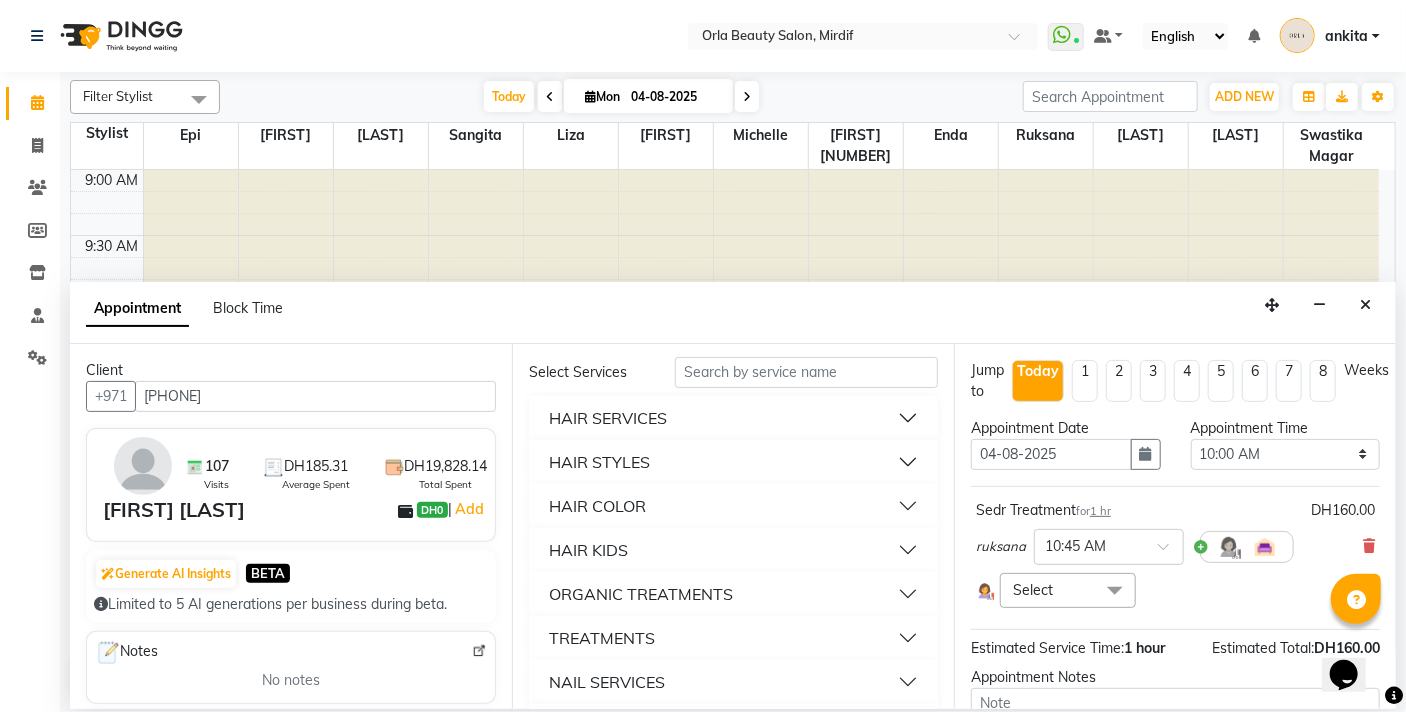 scroll, scrollTop: 143, scrollLeft: 0, axis: vertical 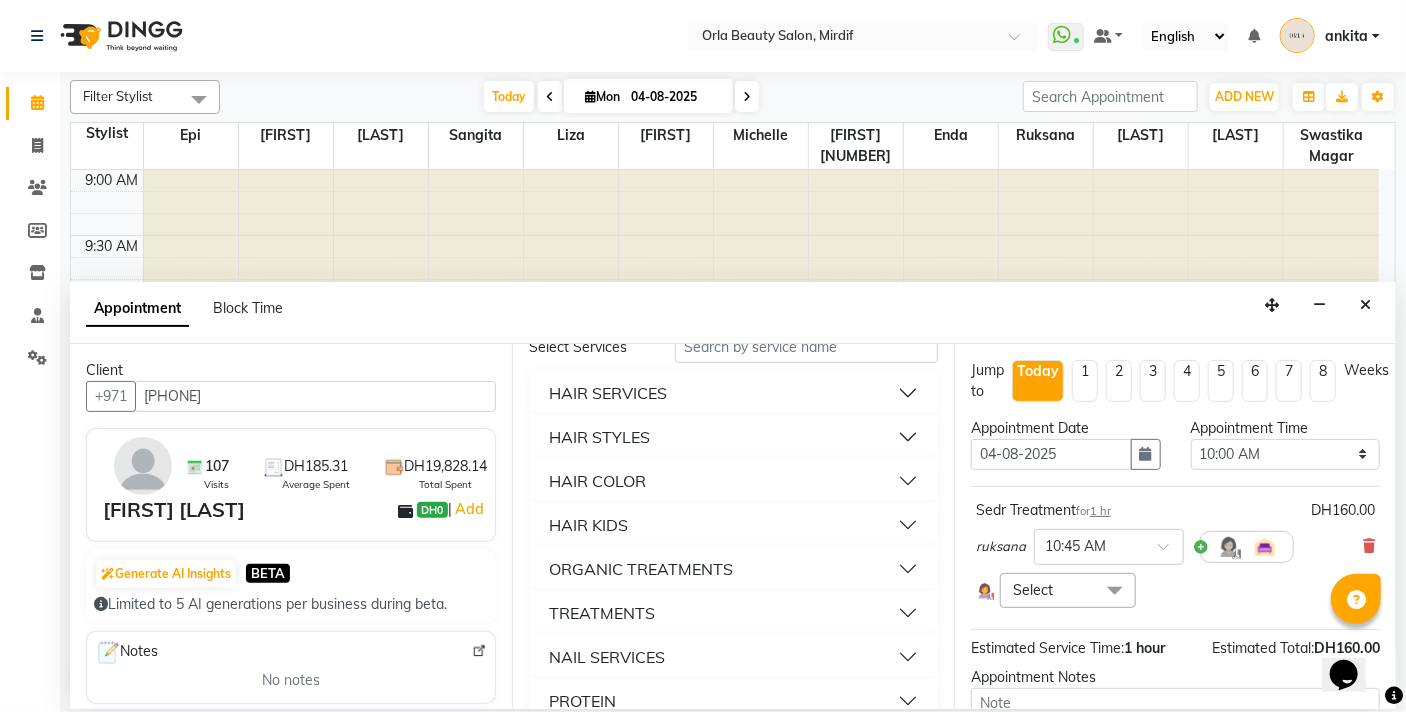 click on "ORGANIC TREATMENTS" at bounding box center (733, 569) 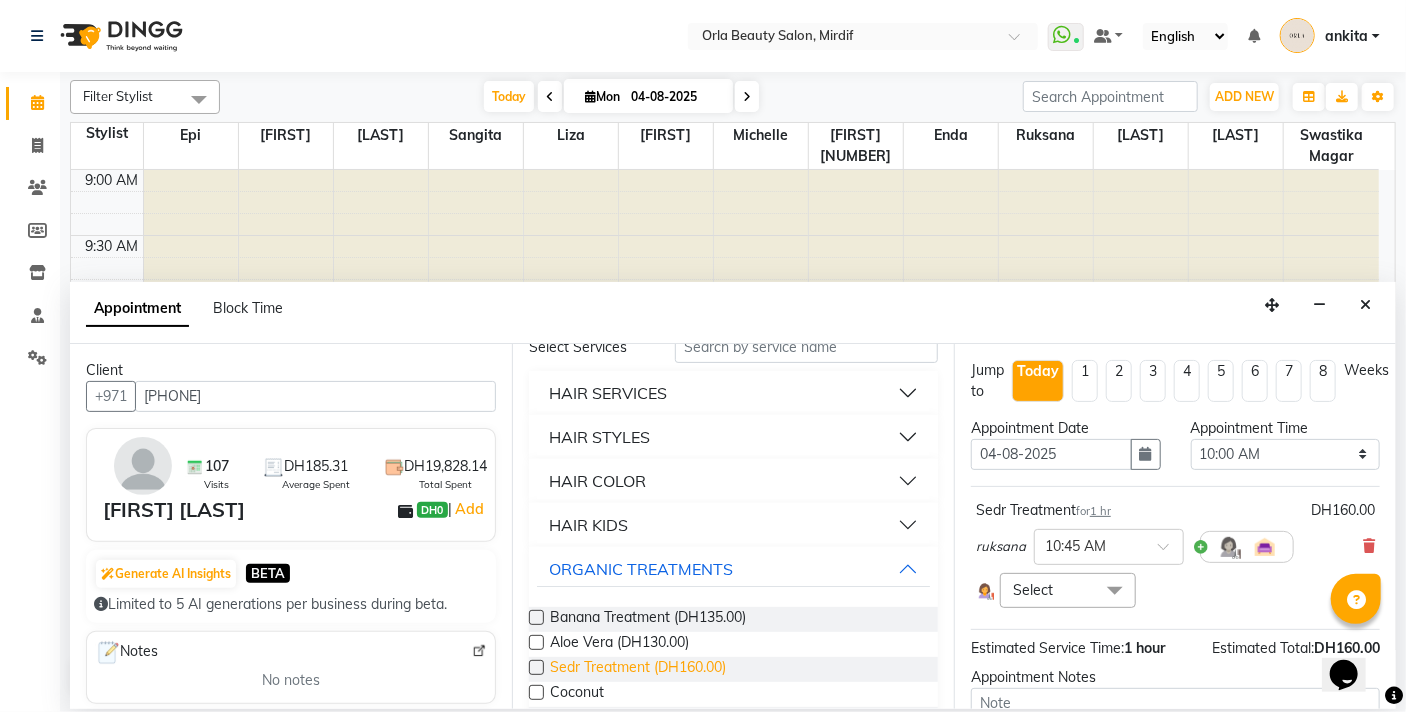 click on "Sedr Treatment (DH160.00)" at bounding box center (638, 669) 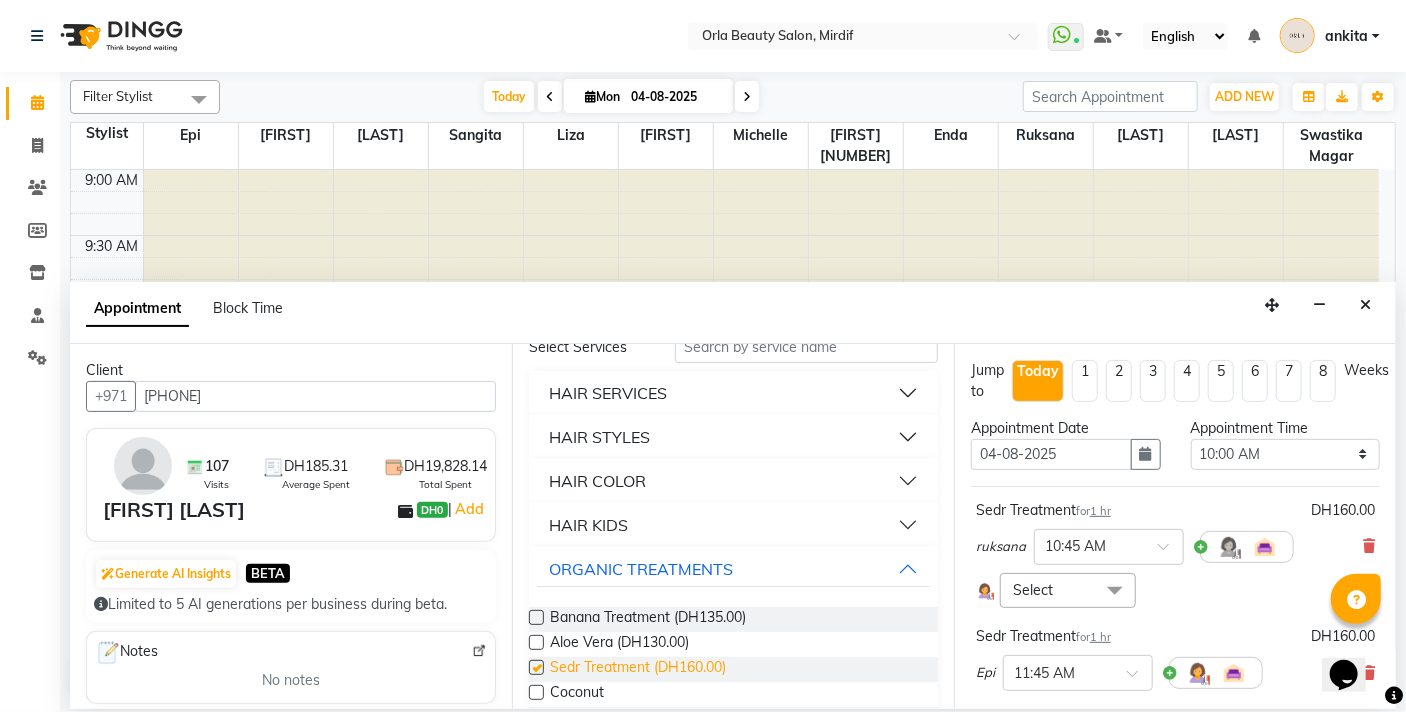 checkbox on "false" 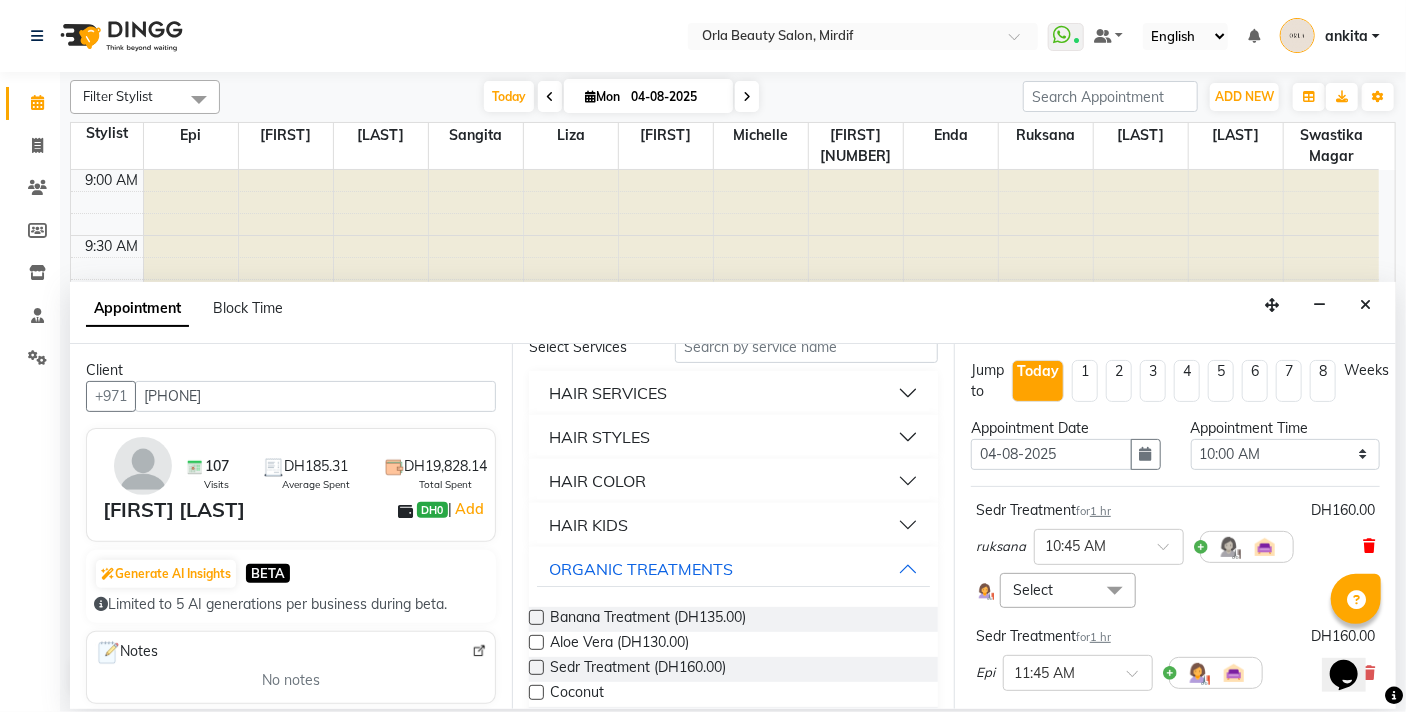 click at bounding box center [1369, 546] 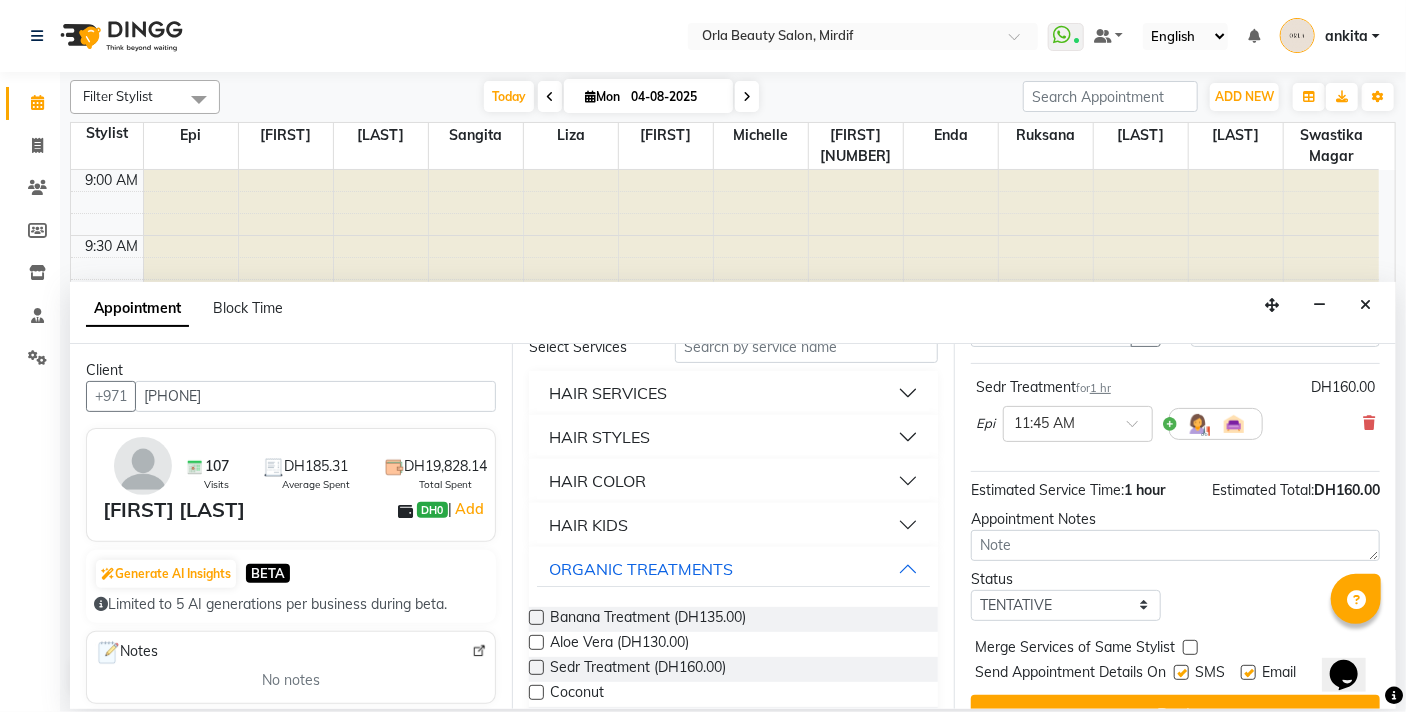 scroll, scrollTop: 159, scrollLeft: 0, axis: vertical 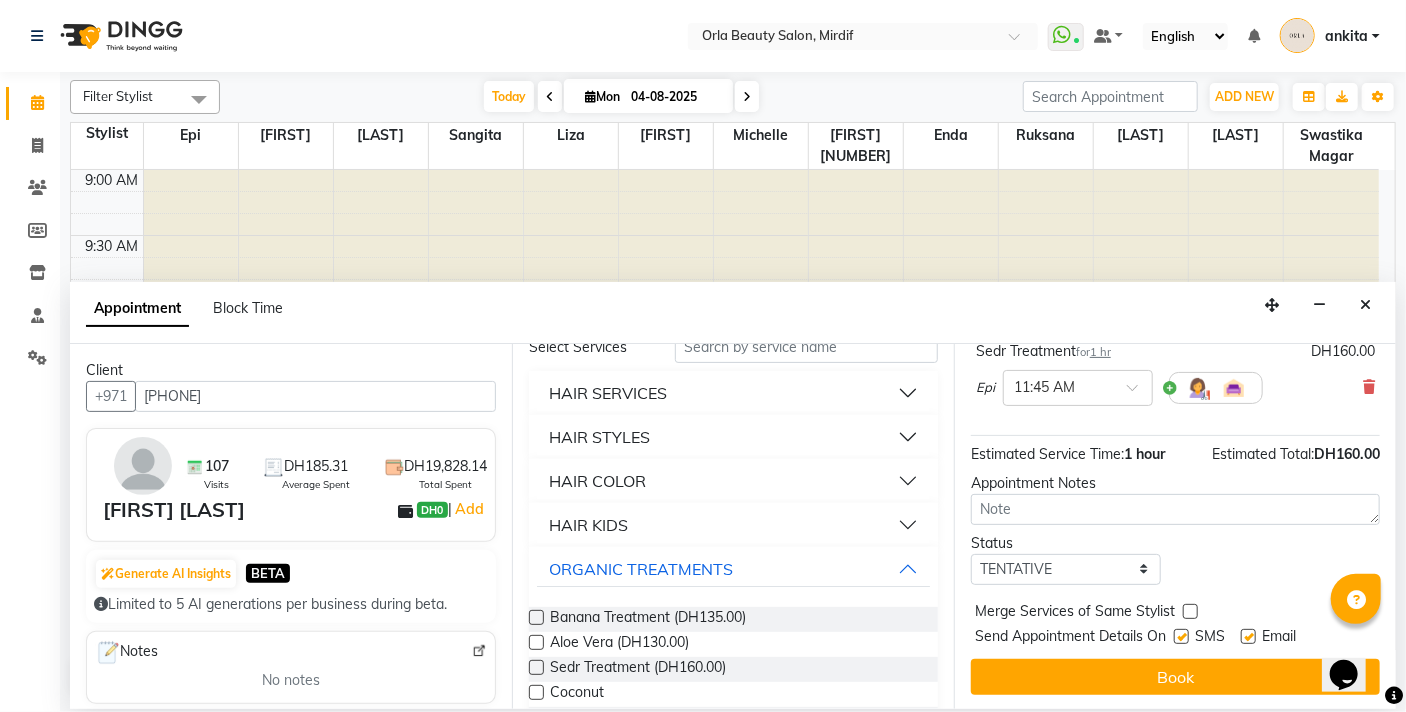 click at bounding box center (1190, 611) 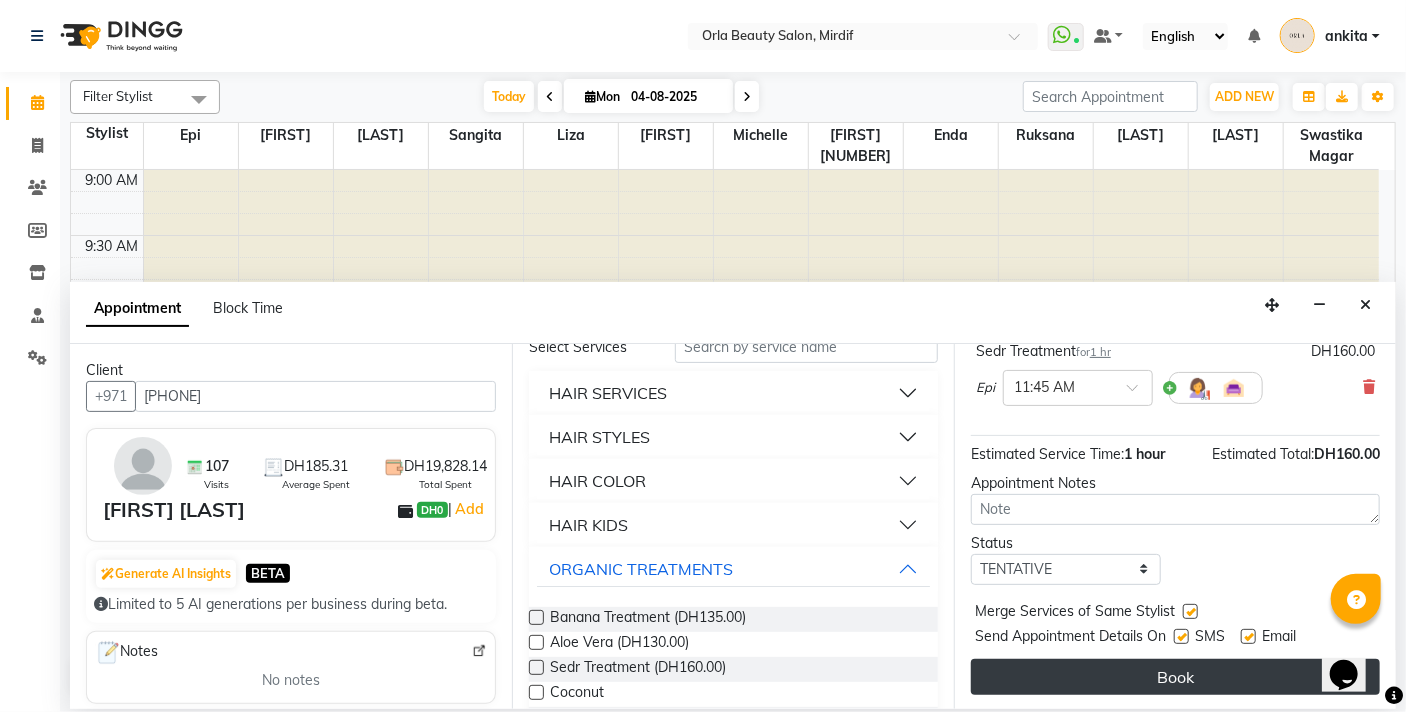 click on "Book" at bounding box center (1175, 677) 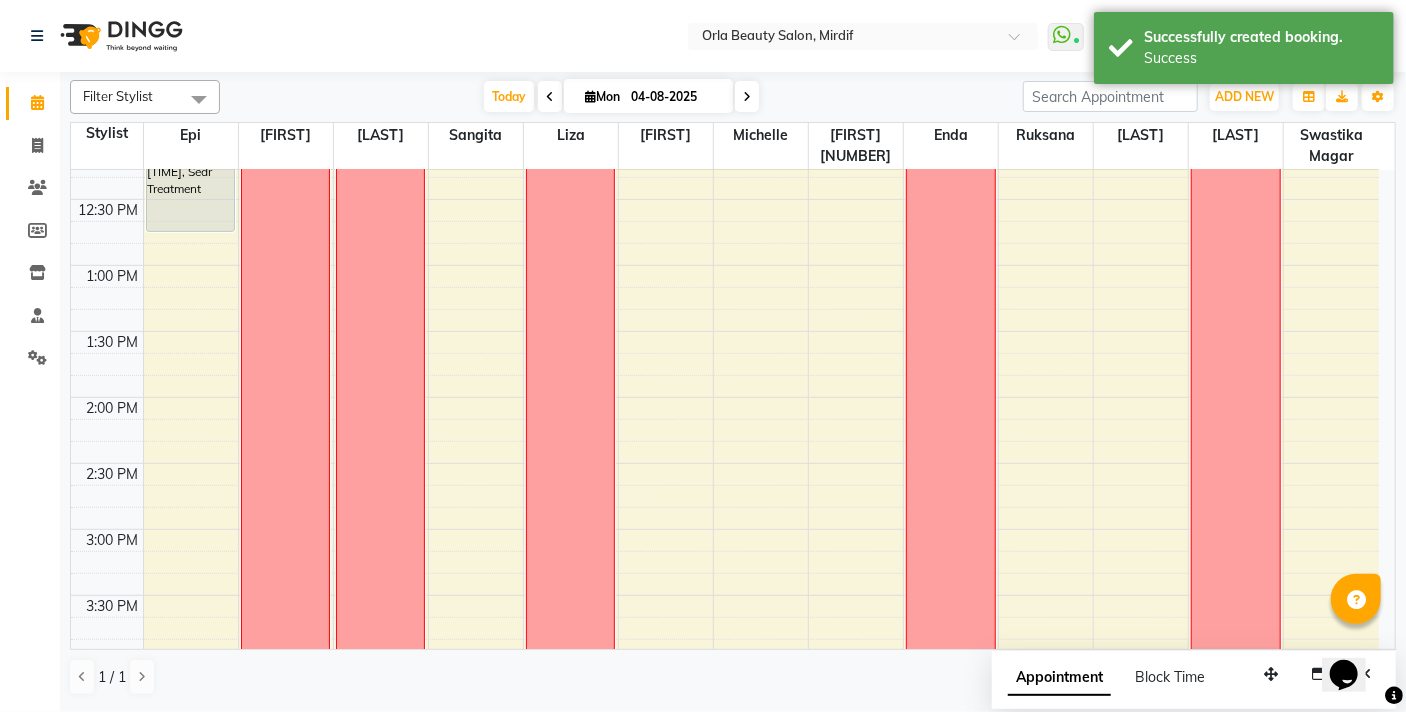 scroll, scrollTop: 398, scrollLeft: 0, axis: vertical 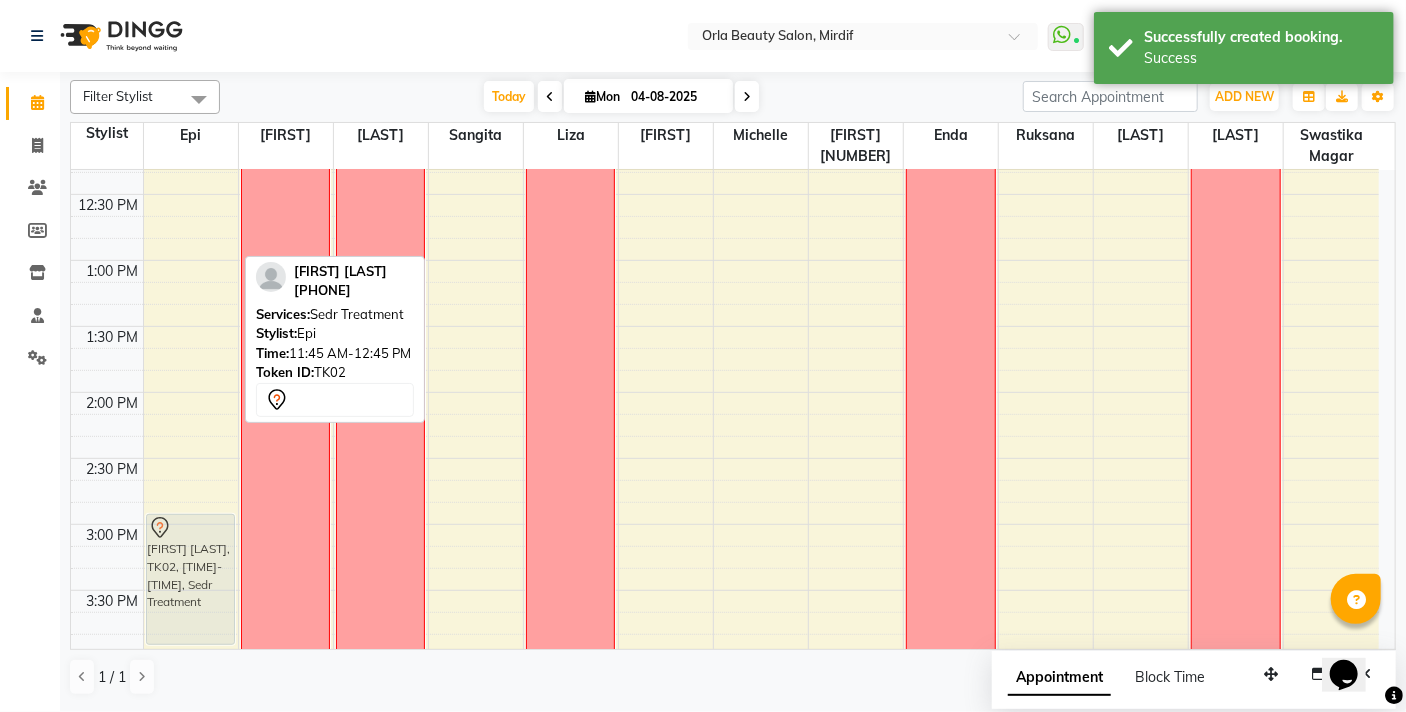 drag, startPoint x: 196, startPoint y: 210, endPoint x: 194, endPoint y: 629, distance: 419.00476 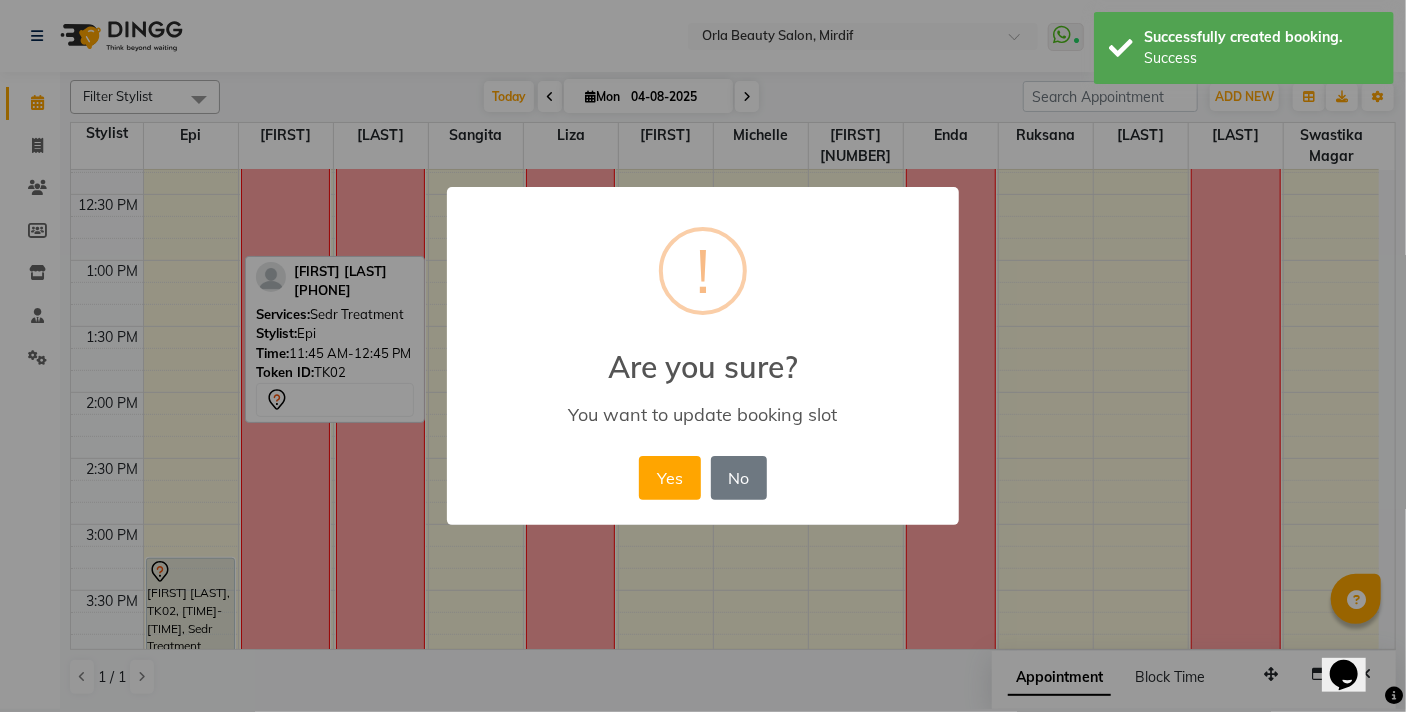 scroll, scrollTop: 451, scrollLeft: 0, axis: vertical 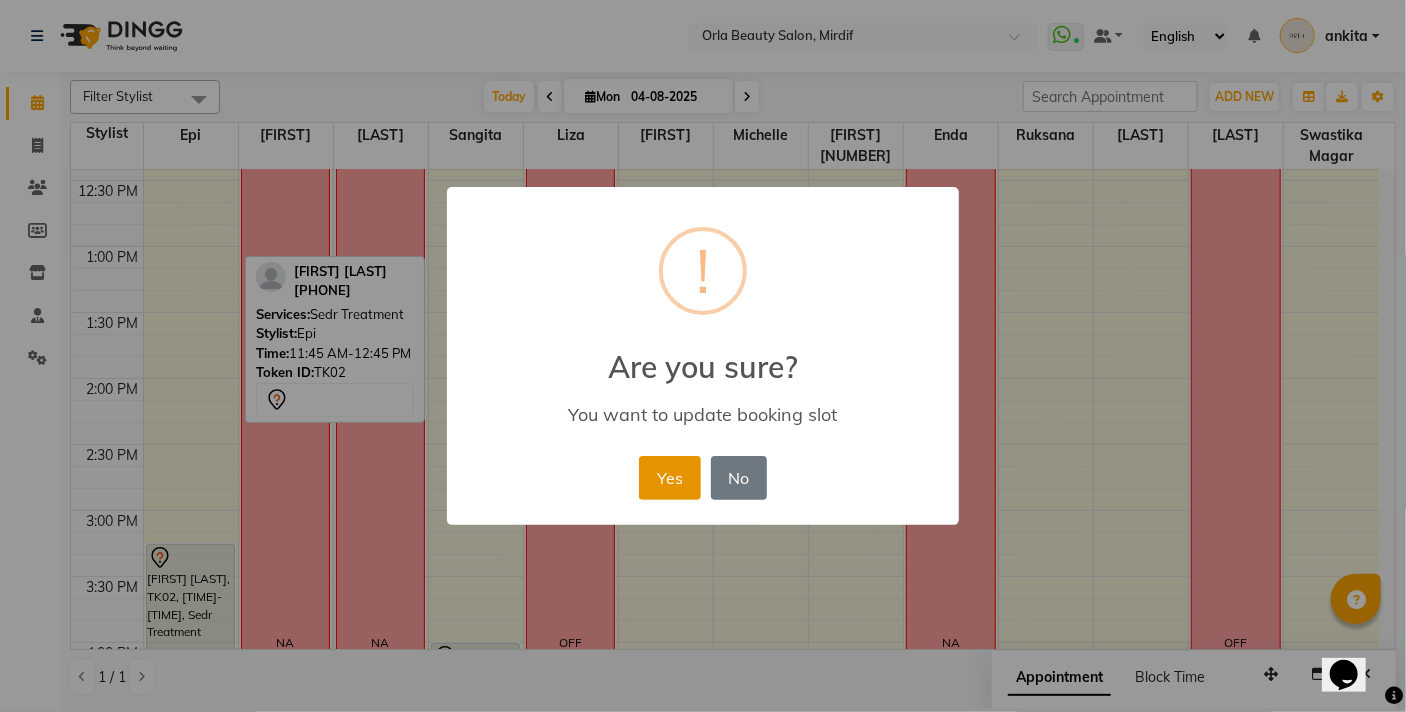 click on "Yes" at bounding box center (669, 478) 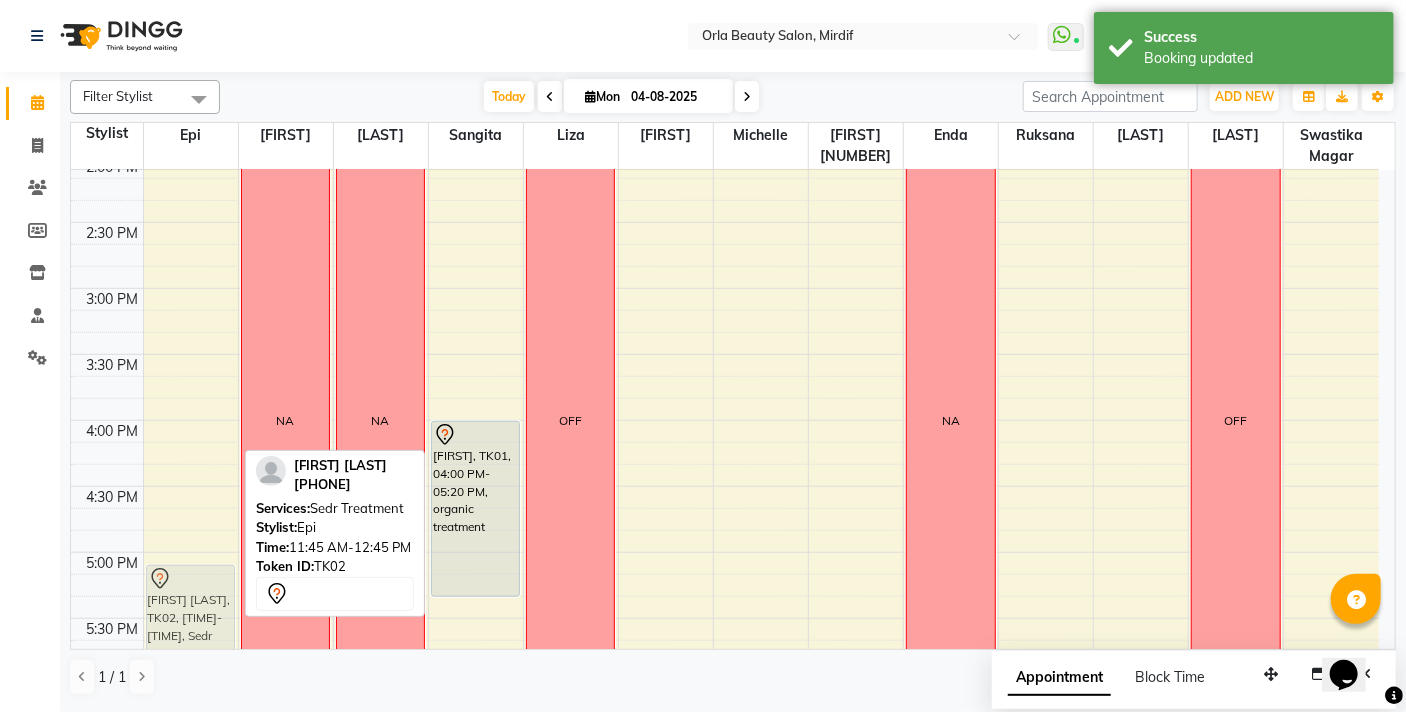 scroll, scrollTop: 675, scrollLeft: 0, axis: vertical 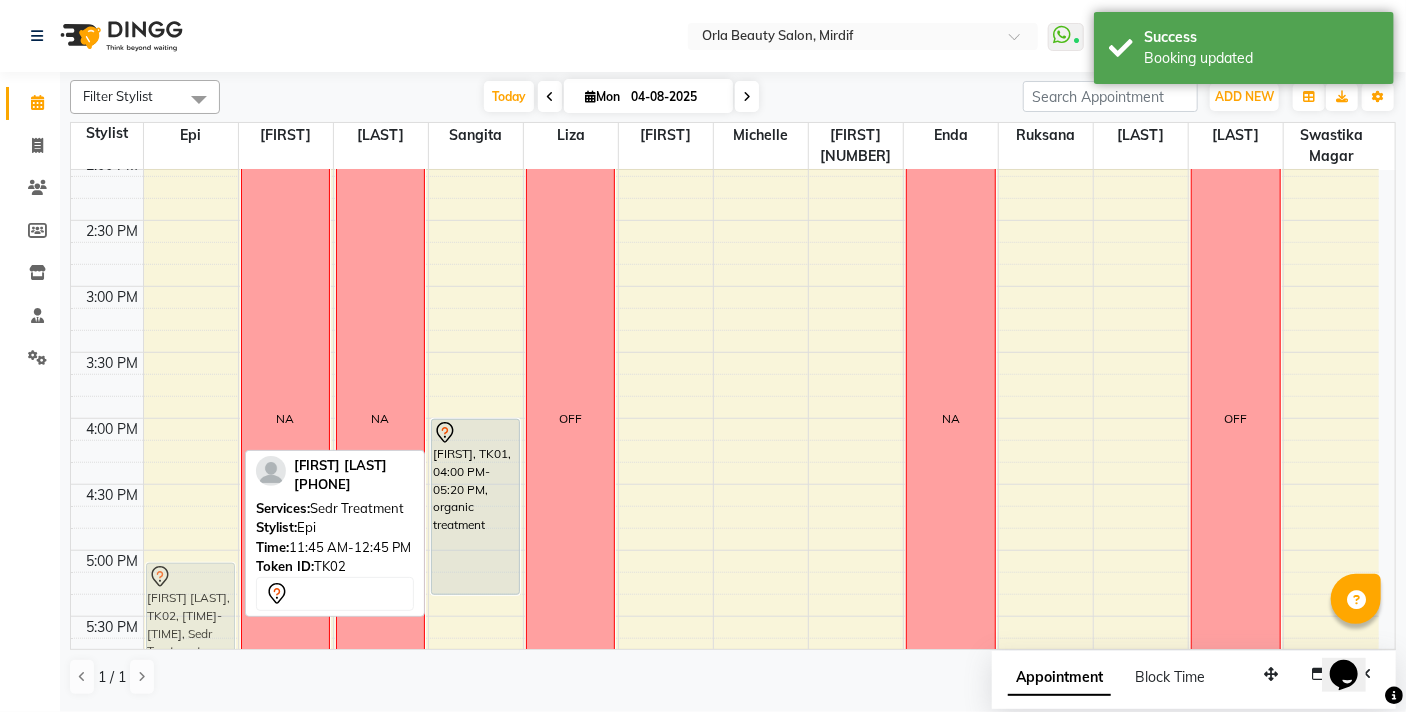 drag, startPoint x: 172, startPoint y: 577, endPoint x: 189, endPoint y: 593, distance: 23.345236 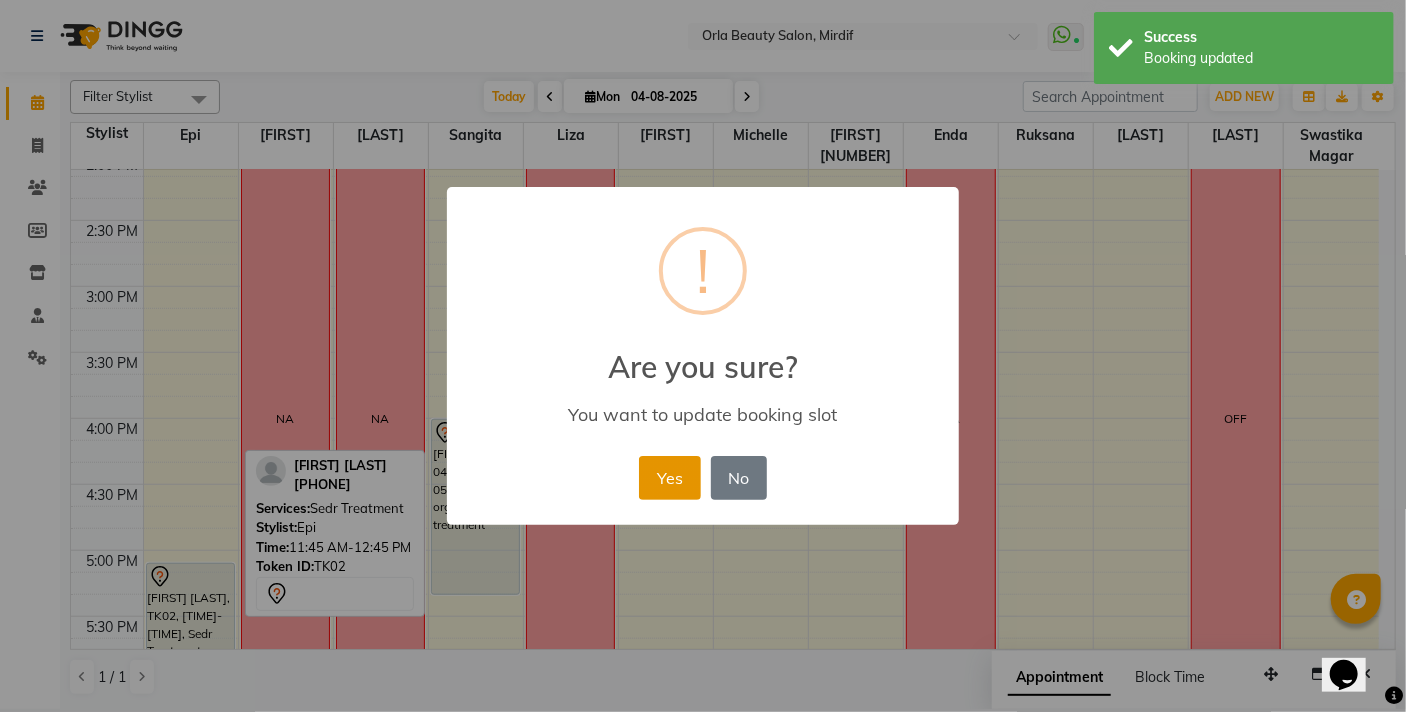 click on "Yes" at bounding box center [669, 478] 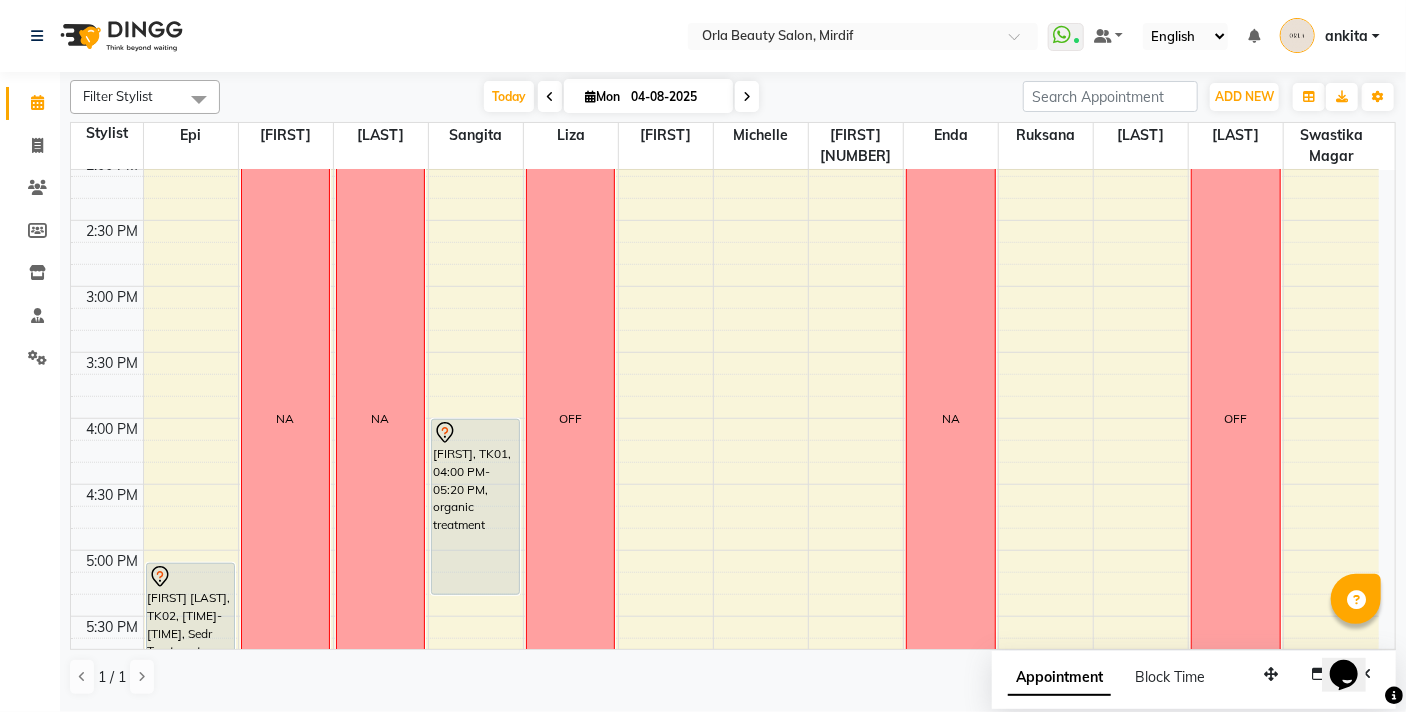 click at bounding box center [747, 97] 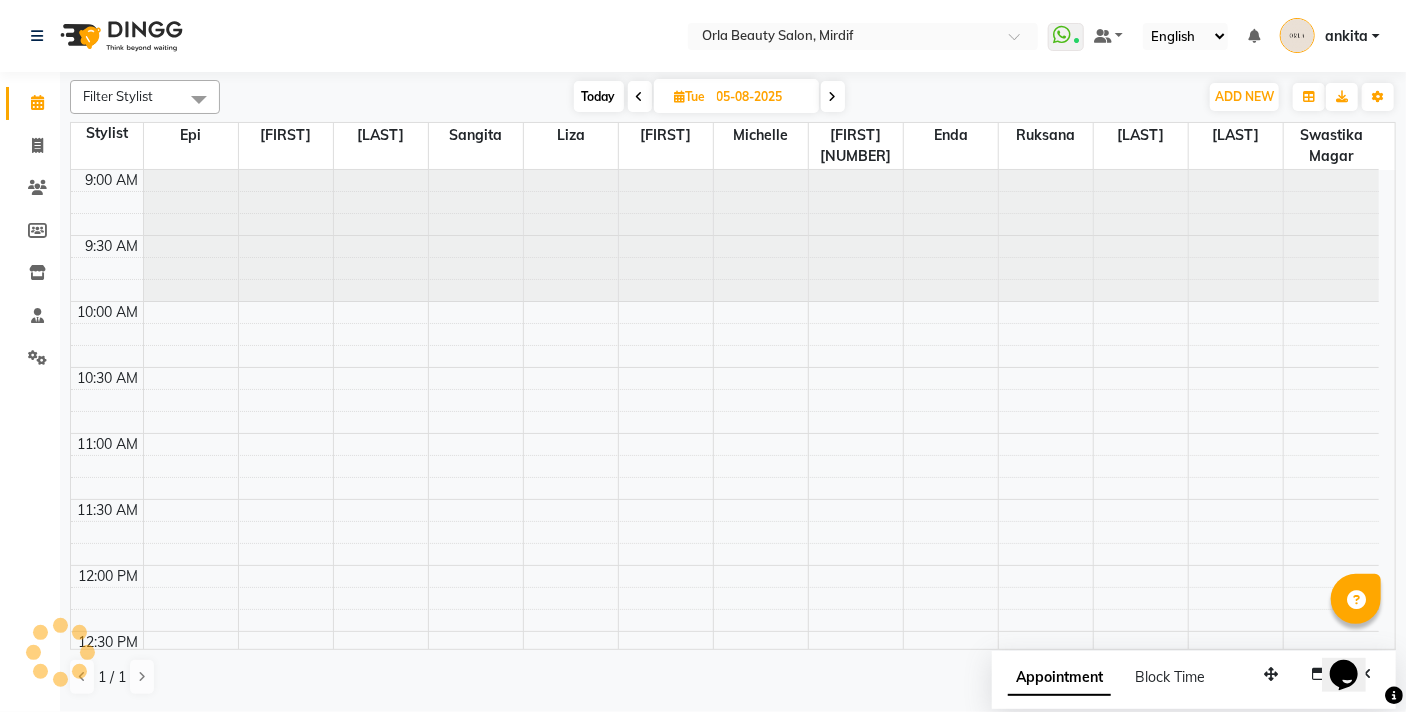 scroll, scrollTop: 132, scrollLeft: 0, axis: vertical 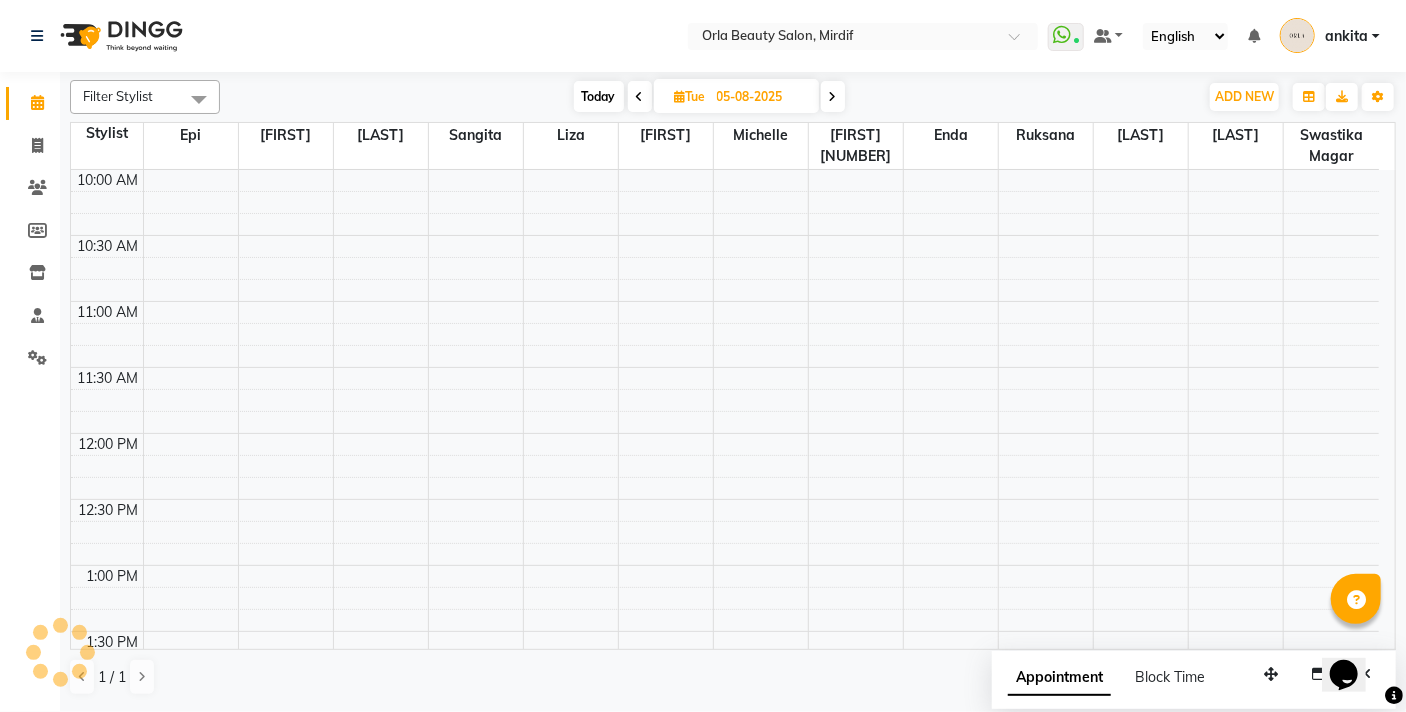 click at bounding box center [833, 97] 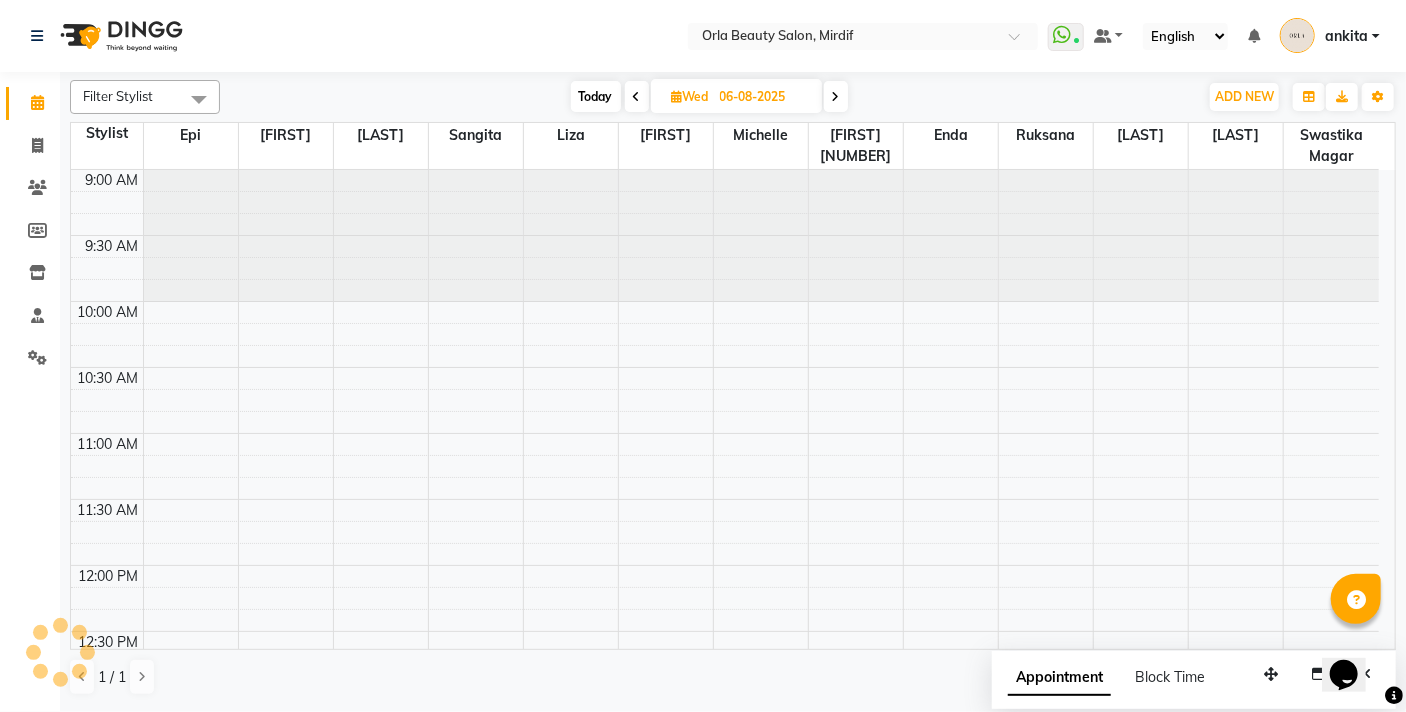 scroll, scrollTop: 132, scrollLeft: 0, axis: vertical 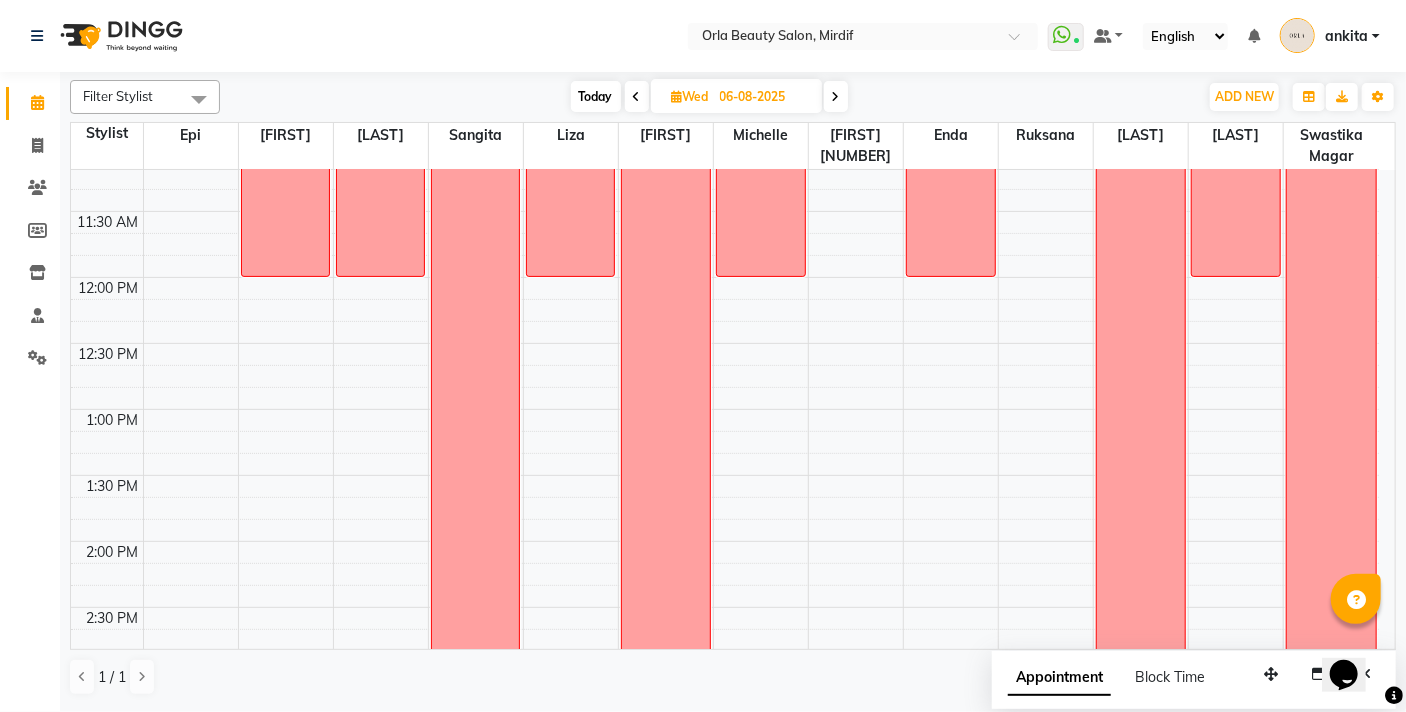 click on "9:00 AM 9:30 AM 10:00 AM 10:30 AM 11:00 AM 11:30 AM 12:00 PM 12:30 PM 1:00 PM 1:30 PM 2:00 PM 2:30 PM 3:00 PM 3:30 PM 4:00 PM 4:30 PM 5:00 PM 5:30 PM 6:00 PM 6:30 PM 7:00 PM 7:30 PM 8:00 PM 8:30 PM 9:00 PM 9:30 PM 10:00 PM 10:30 PM  NA   NA   NA   OFF   NA   OFF   NA   NA   NA   NA   NA   OFF" at bounding box center [725, 805] 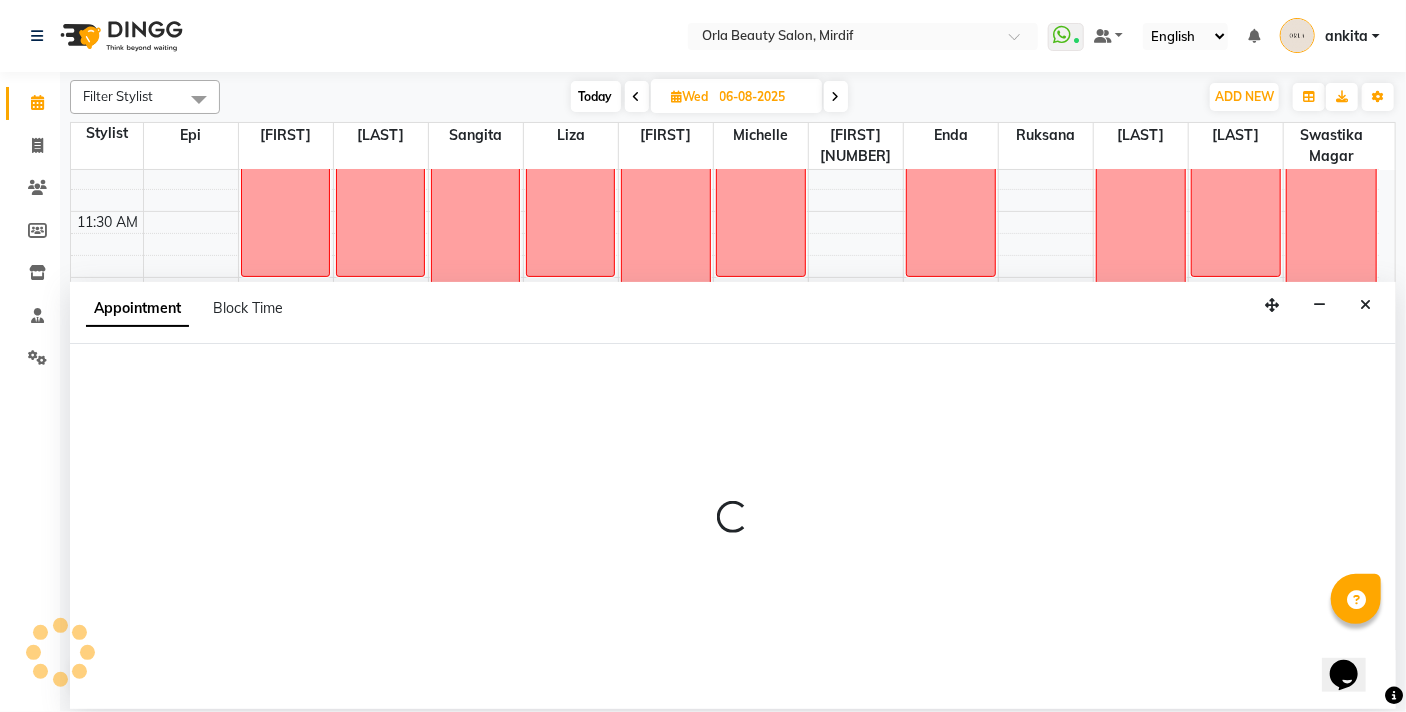 select on "31790" 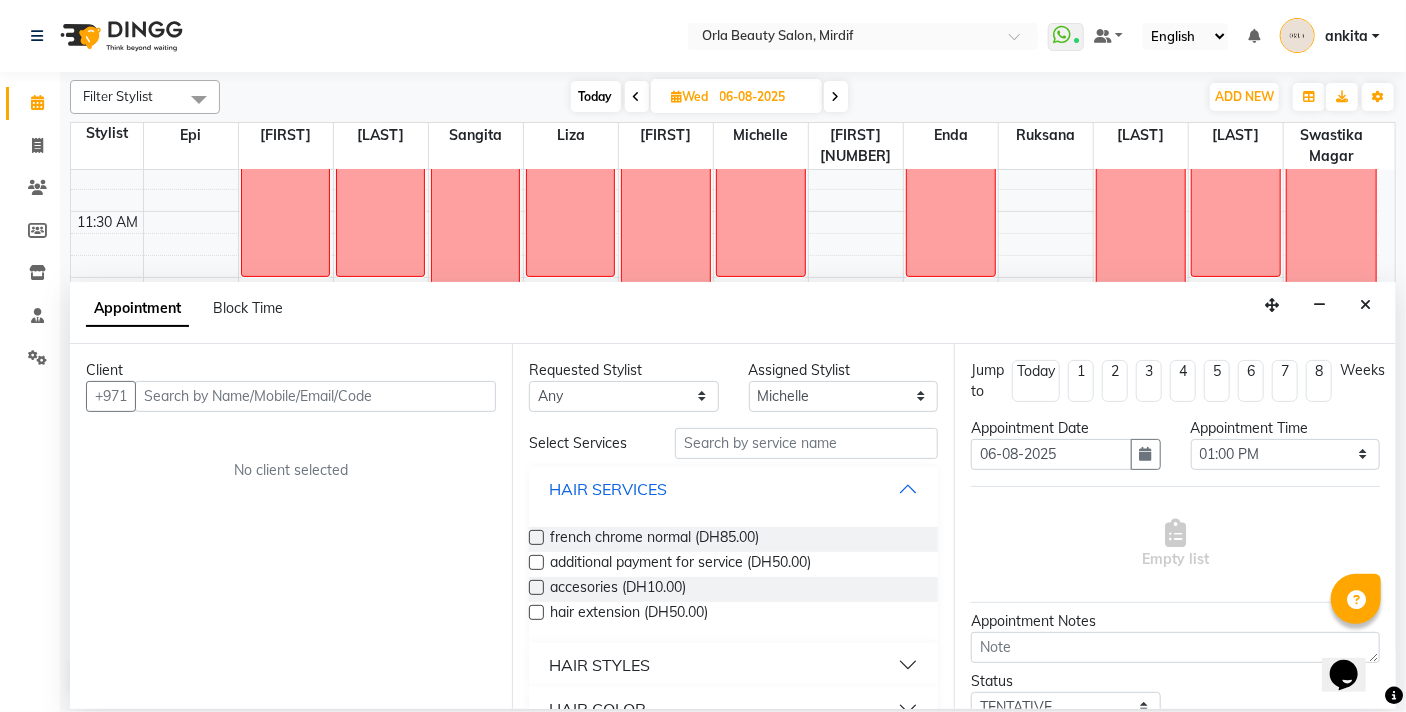 click on "HAIR SERVICES" at bounding box center (733, 489) 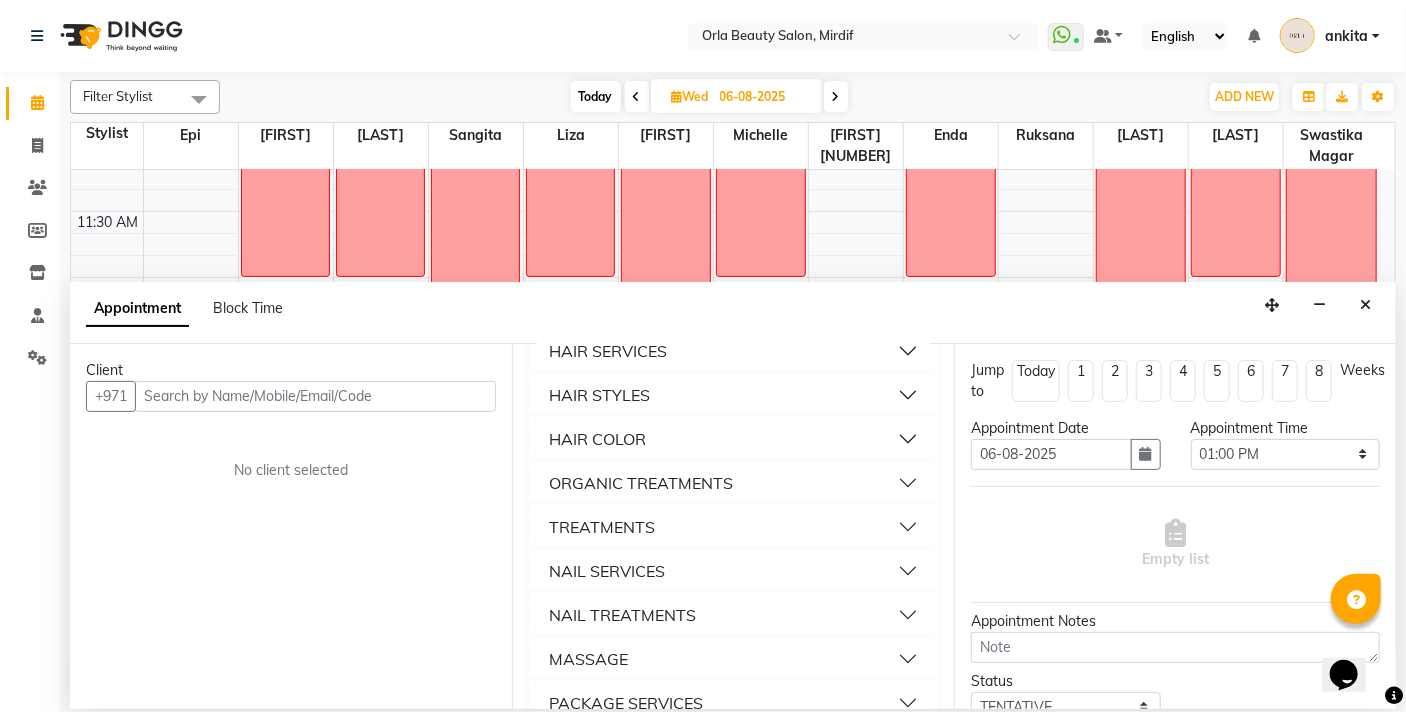 scroll, scrollTop: 168, scrollLeft: 0, axis: vertical 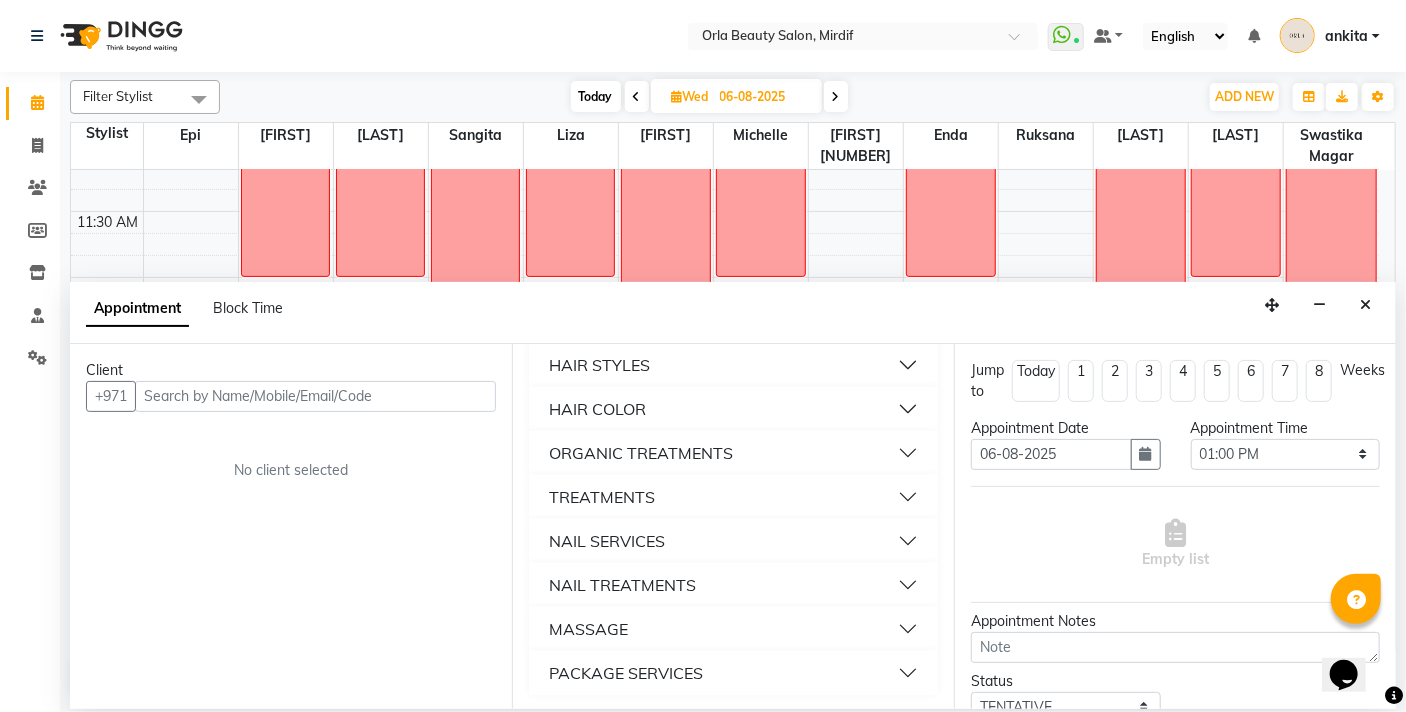 click on "NAIL TREATMENTS" at bounding box center (622, 585) 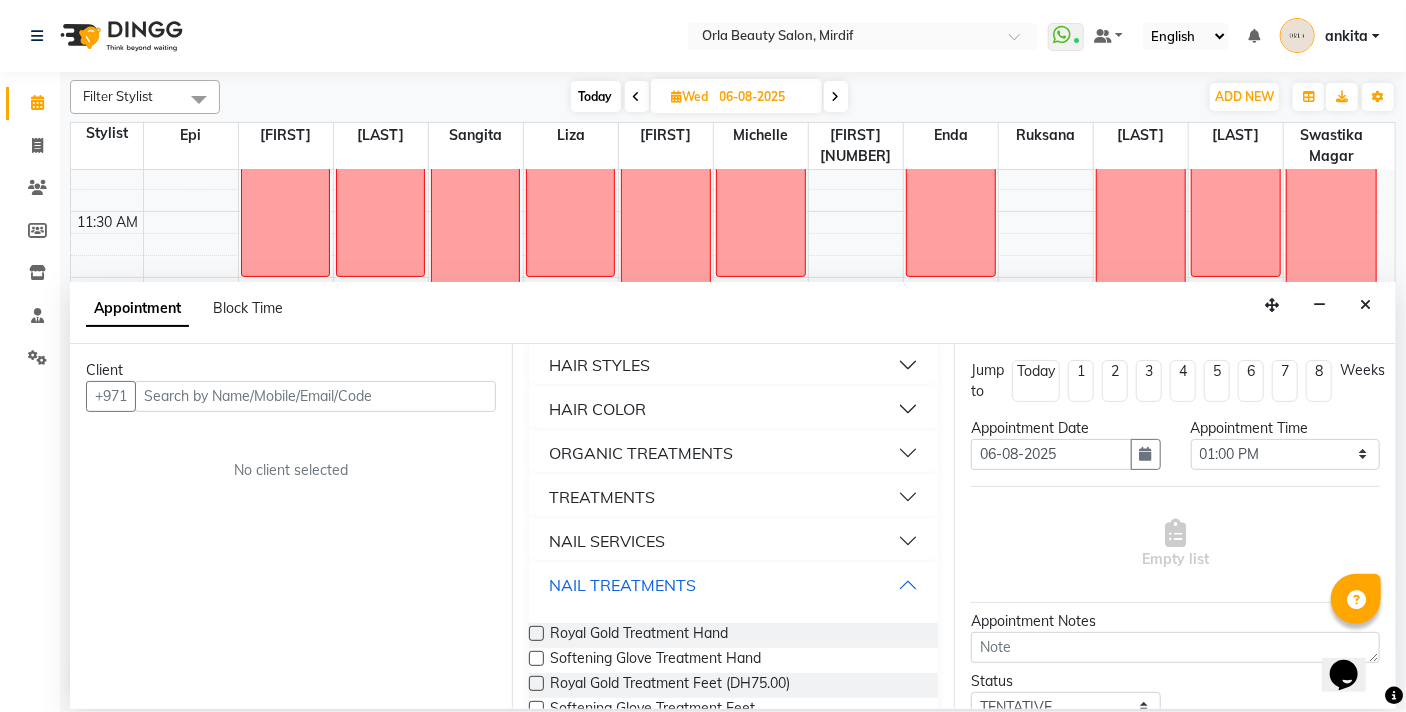 click on "NAIL TREATMENTS" at bounding box center [622, 585] 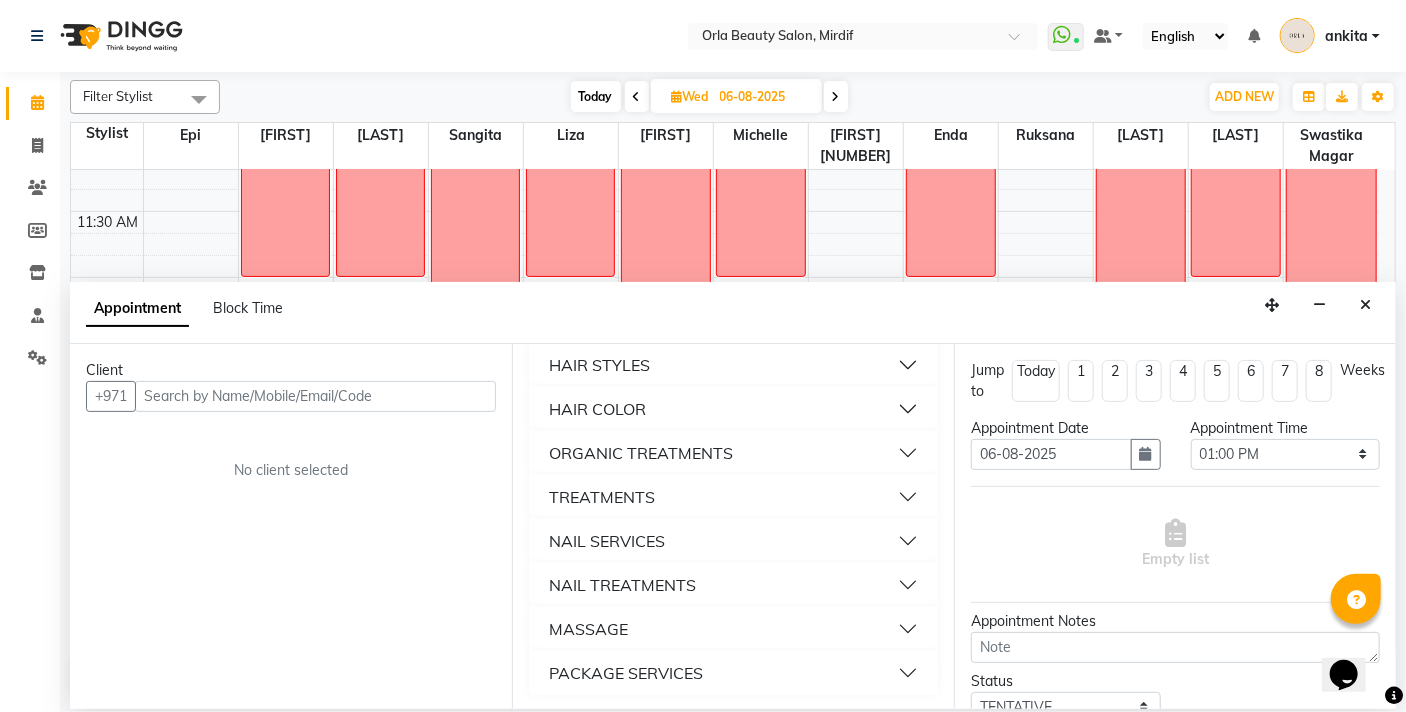 click on "NAIL SERVICES" at bounding box center [607, 541] 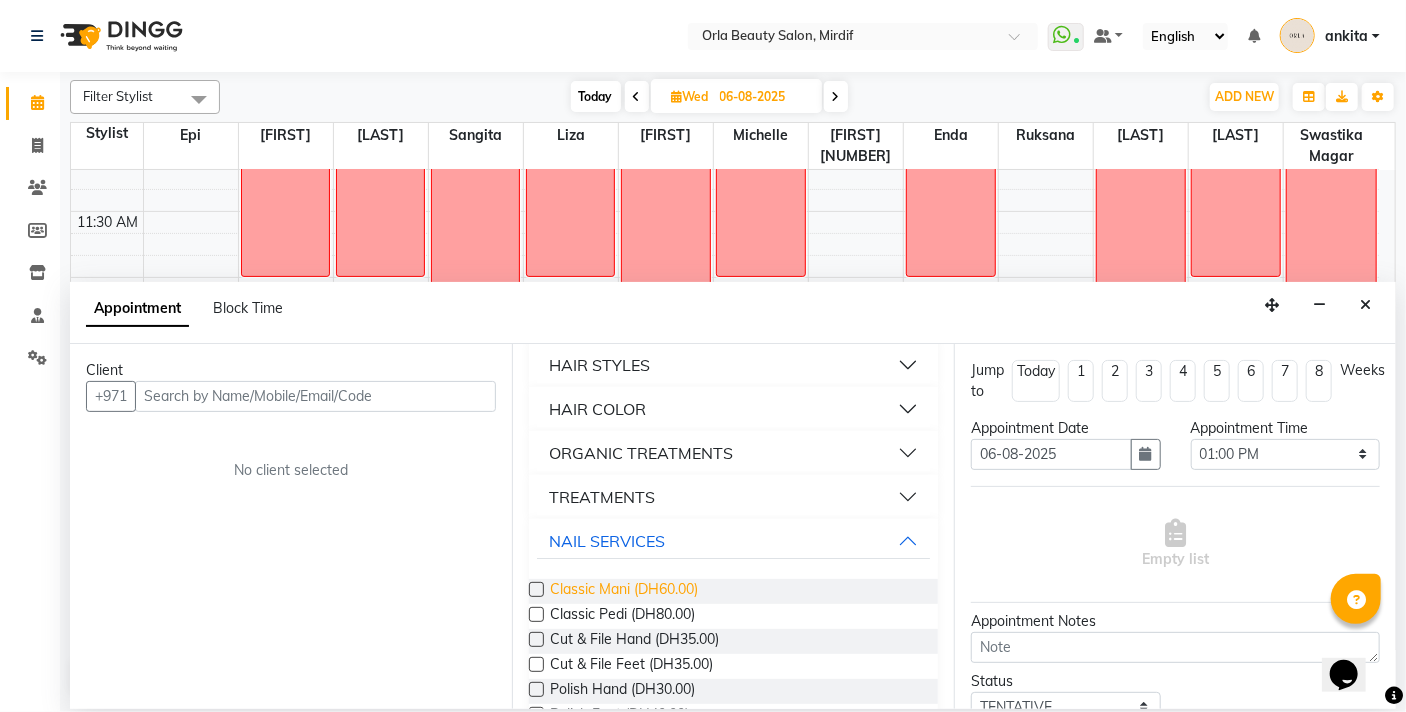 click on "Classic Mani (DH60.00)" at bounding box center [624, 591] 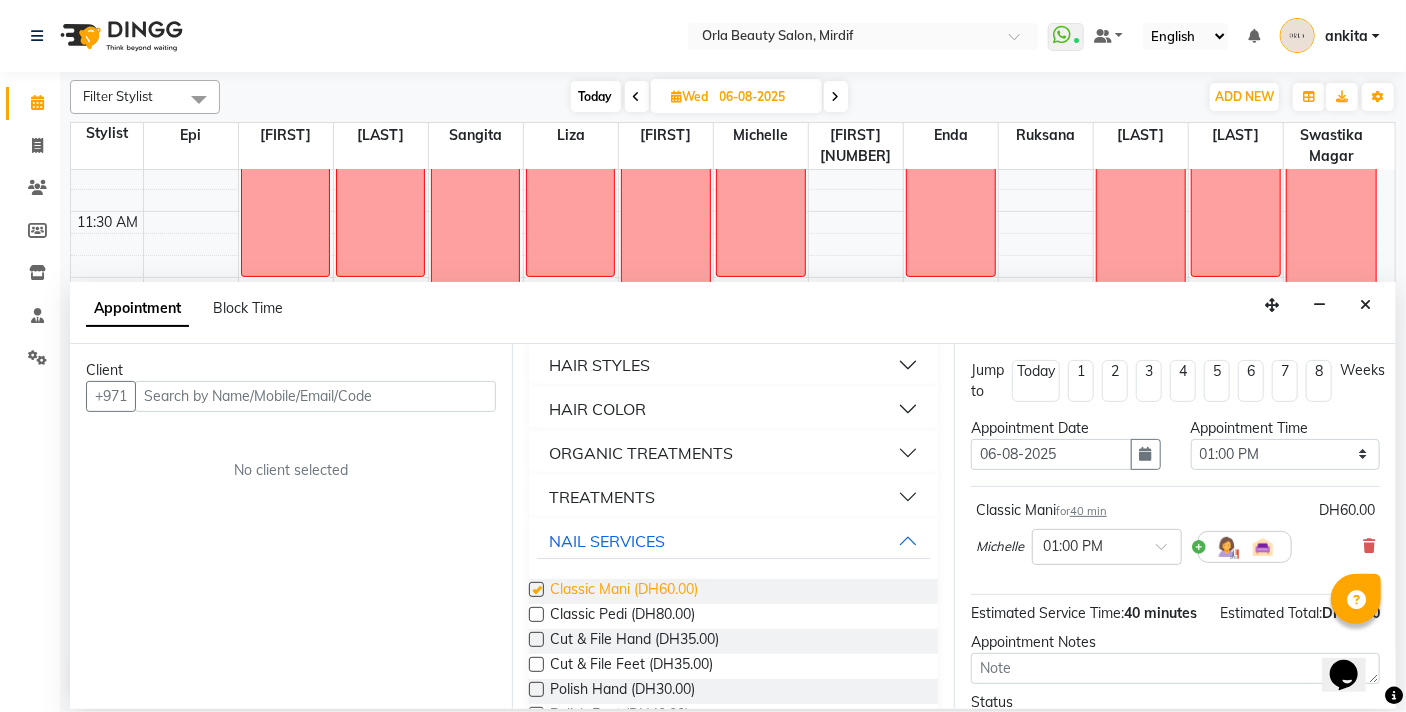 checkbox on "false" 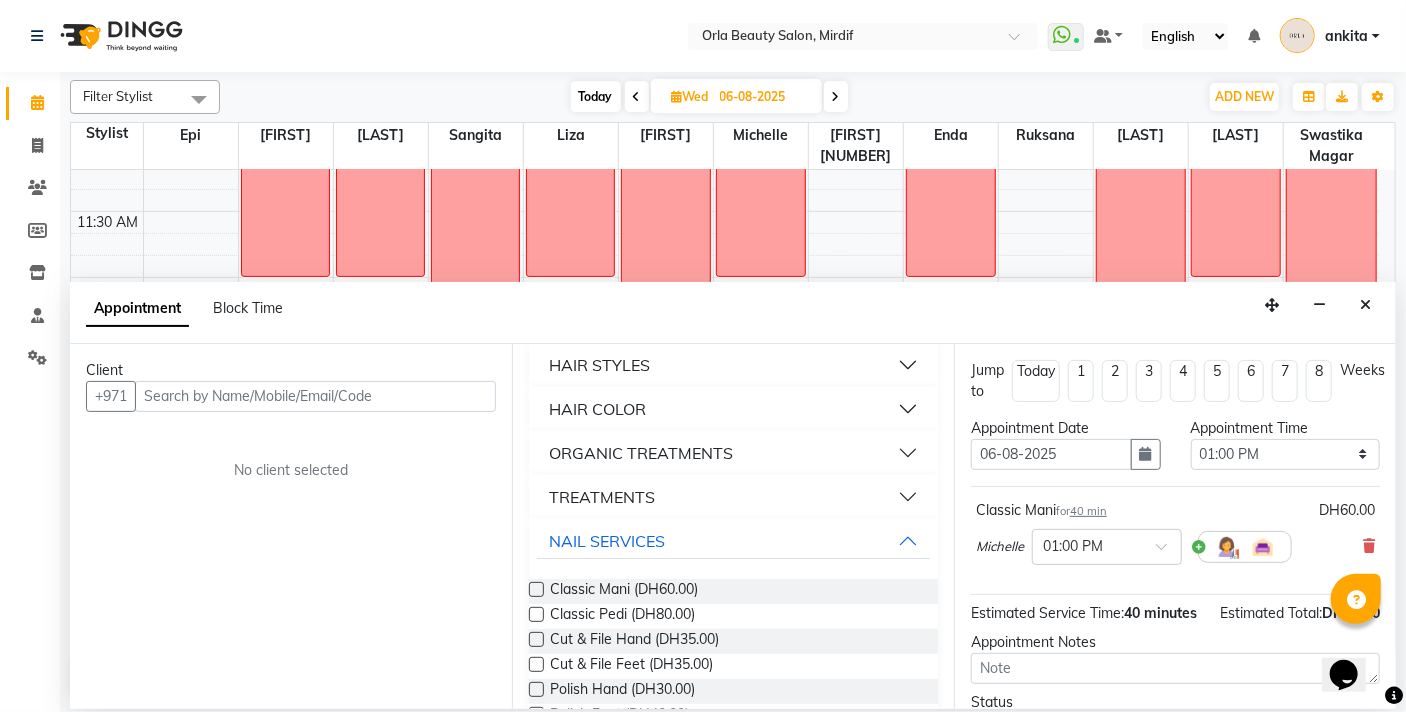 scroll, scrollTop: 0, scrollLeft: 0, axis: both 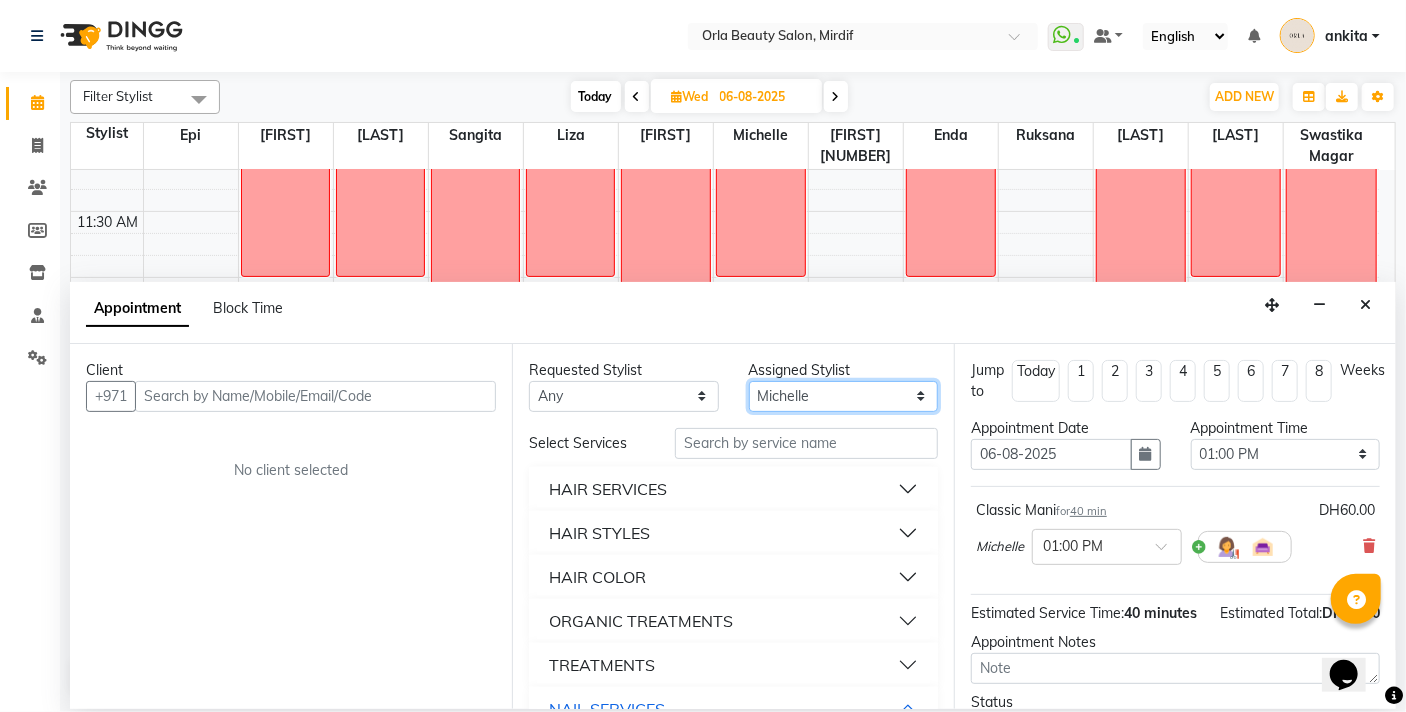 click on "Select Enda Epi kareema Liza Manju thakuri maryann Michelle michelle 2 rojina magar ruksana rupa magar sangita swastika magar" at bounding box center [844, 396] 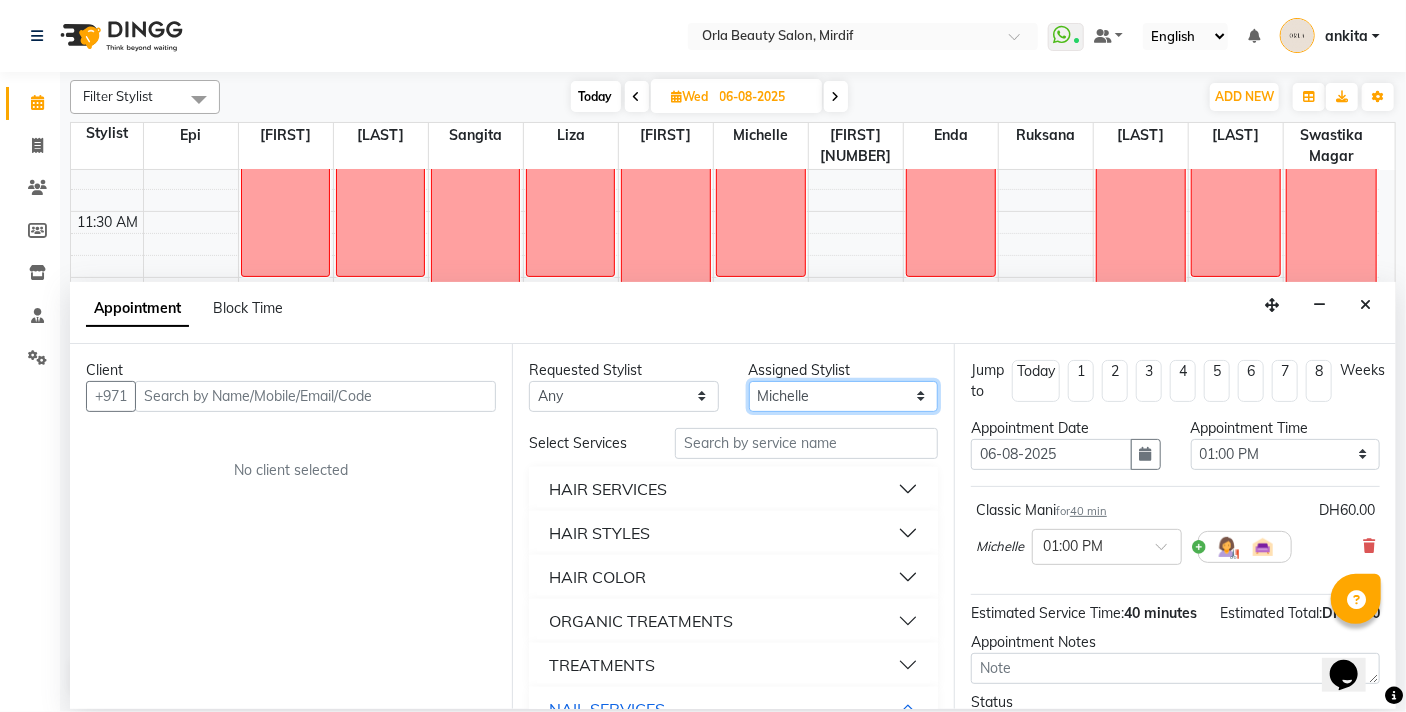 select on "60330" 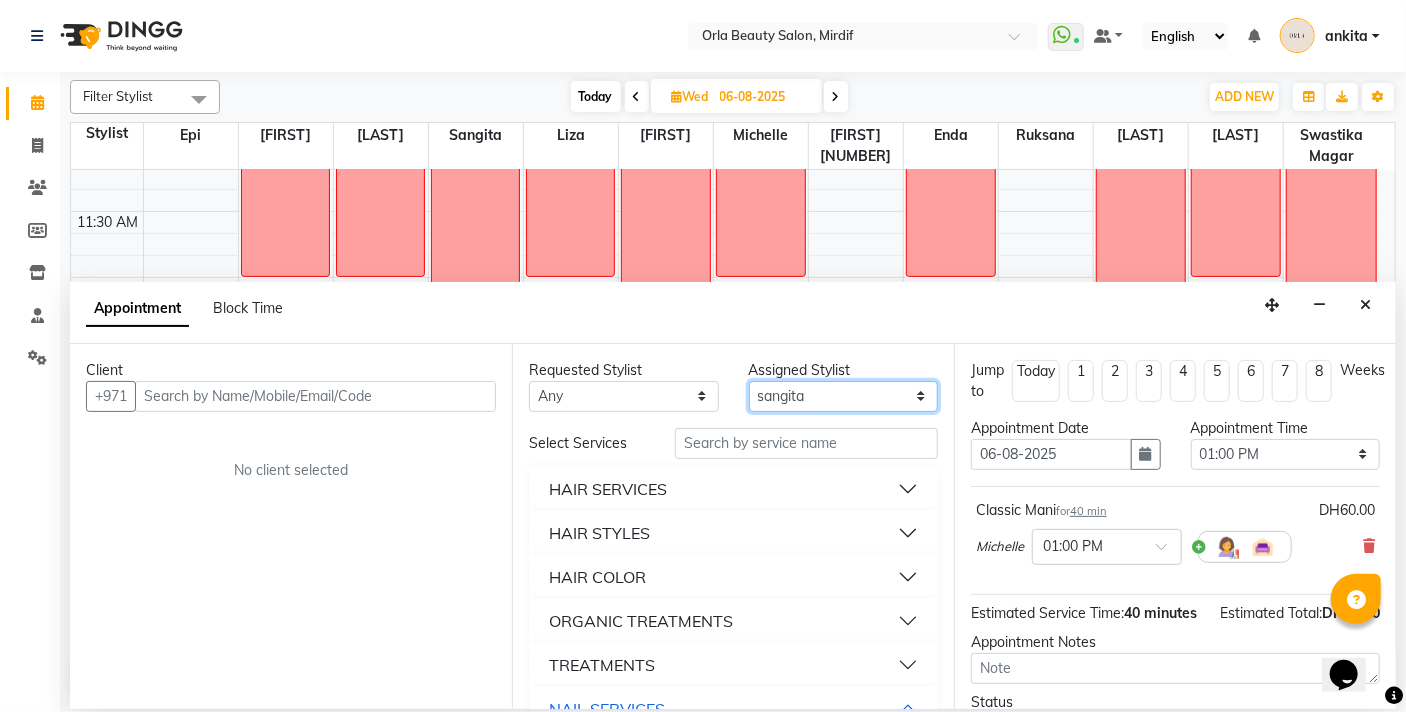 click on "Select Enda Epi kareema Liza Manju thakuri maryann Michelle michelle 2 rojina magar ruksana rupa magar sangita swastika magar" at bounding box center [844, 396] 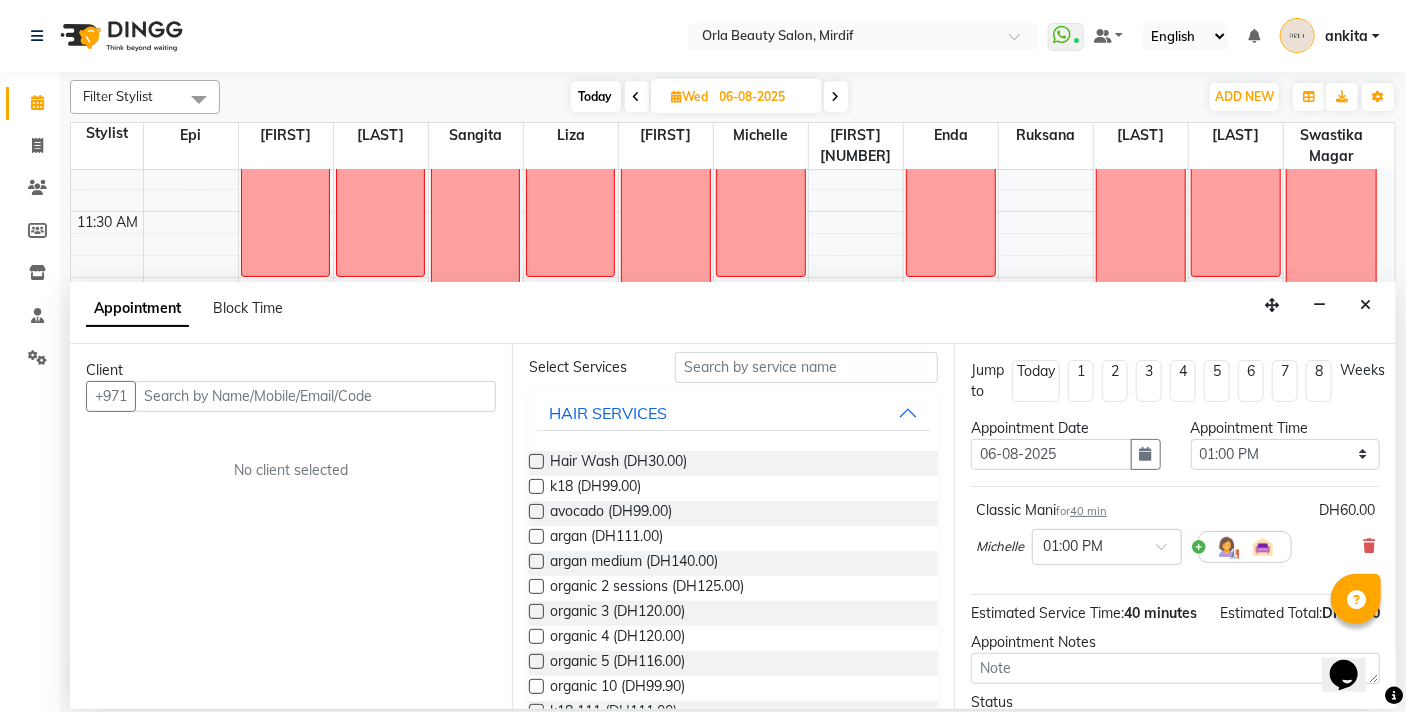 scroll, scrollTop: 76, scrollLeft: 0, axis: vertical 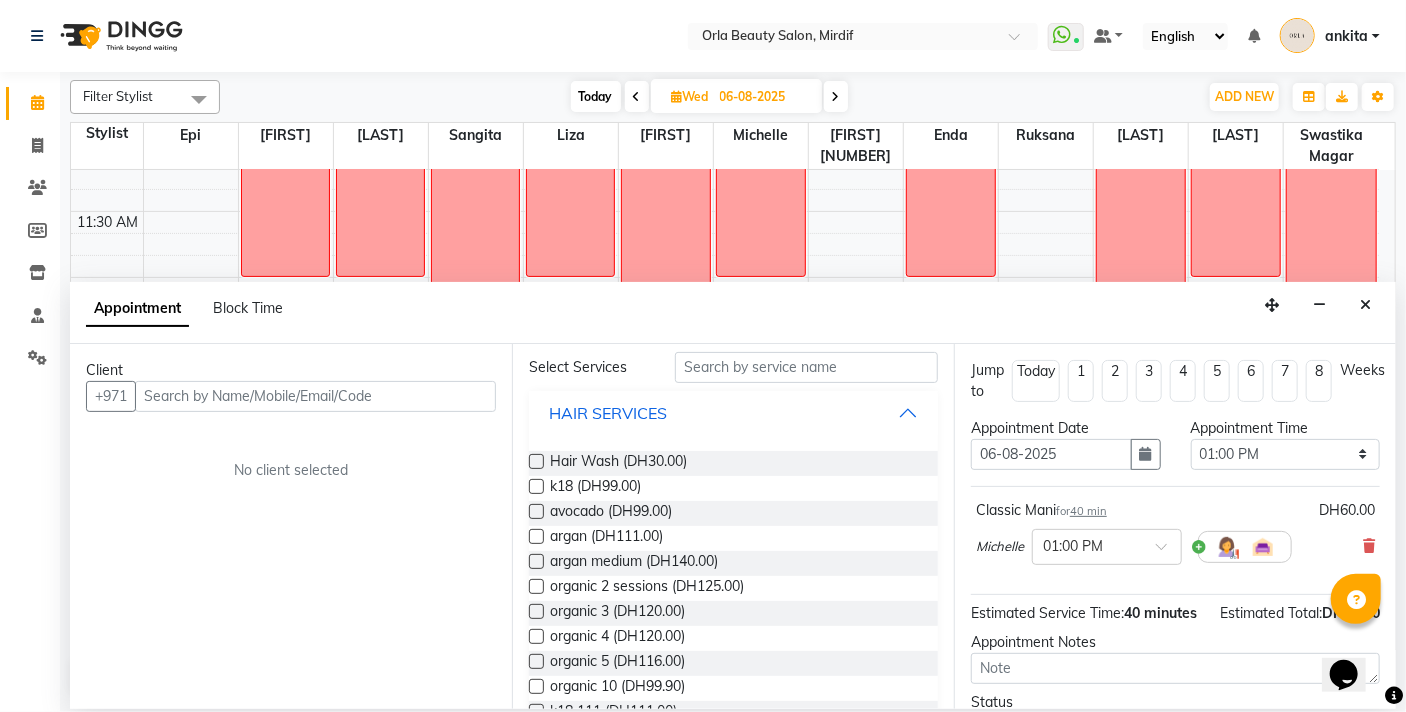 click on "HAIR SERVICES" at bounding box center (733, 413) 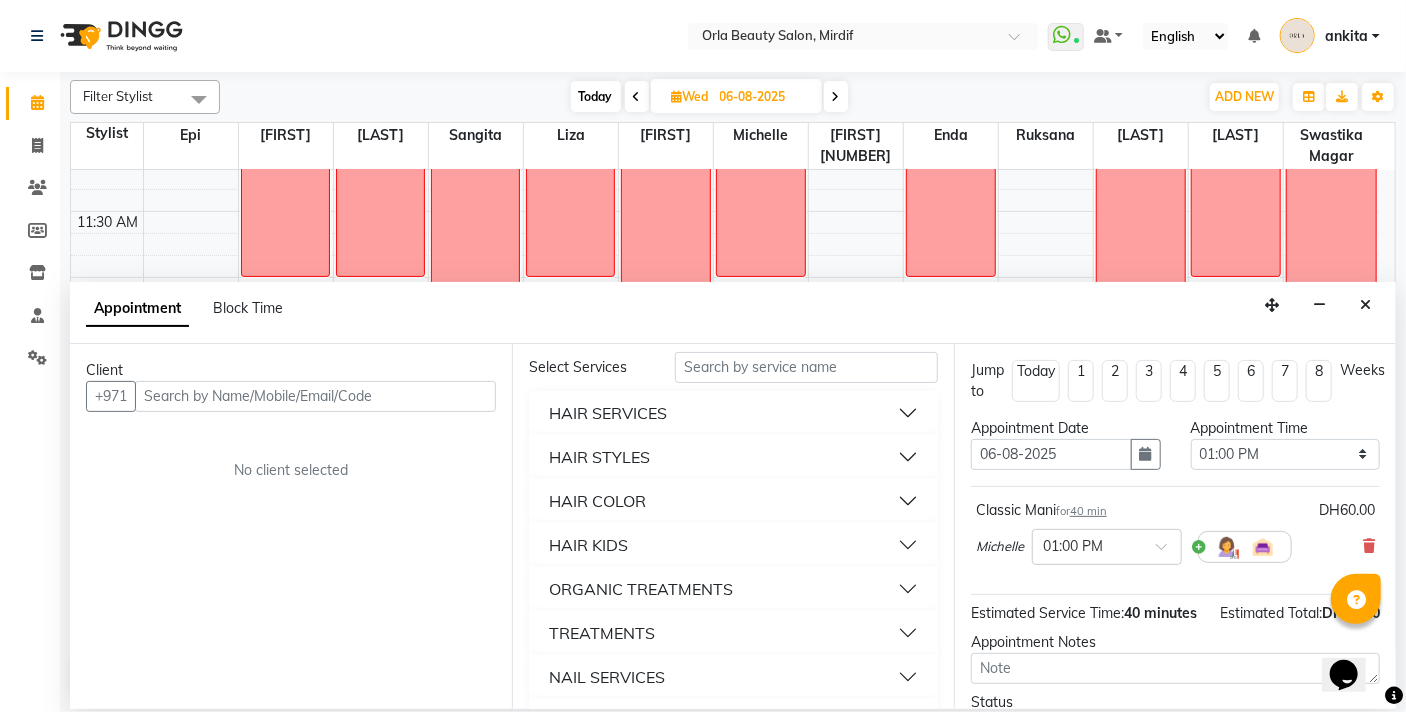 click on "NAIL SERVICES" at bounding box center [607, 677] 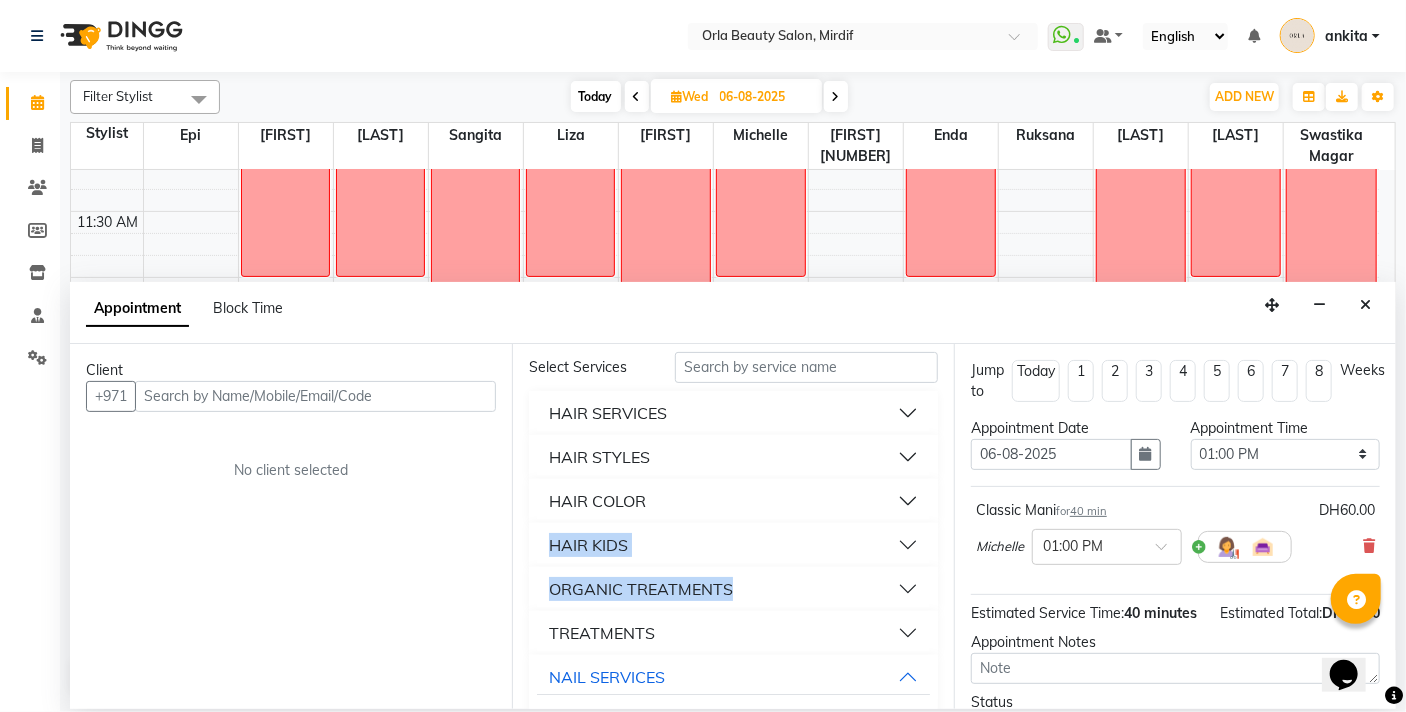 drag, startPoint x: 936, startPoint y: 519, endPoint x: 929, endPoint y: 585, distance: 66.37017 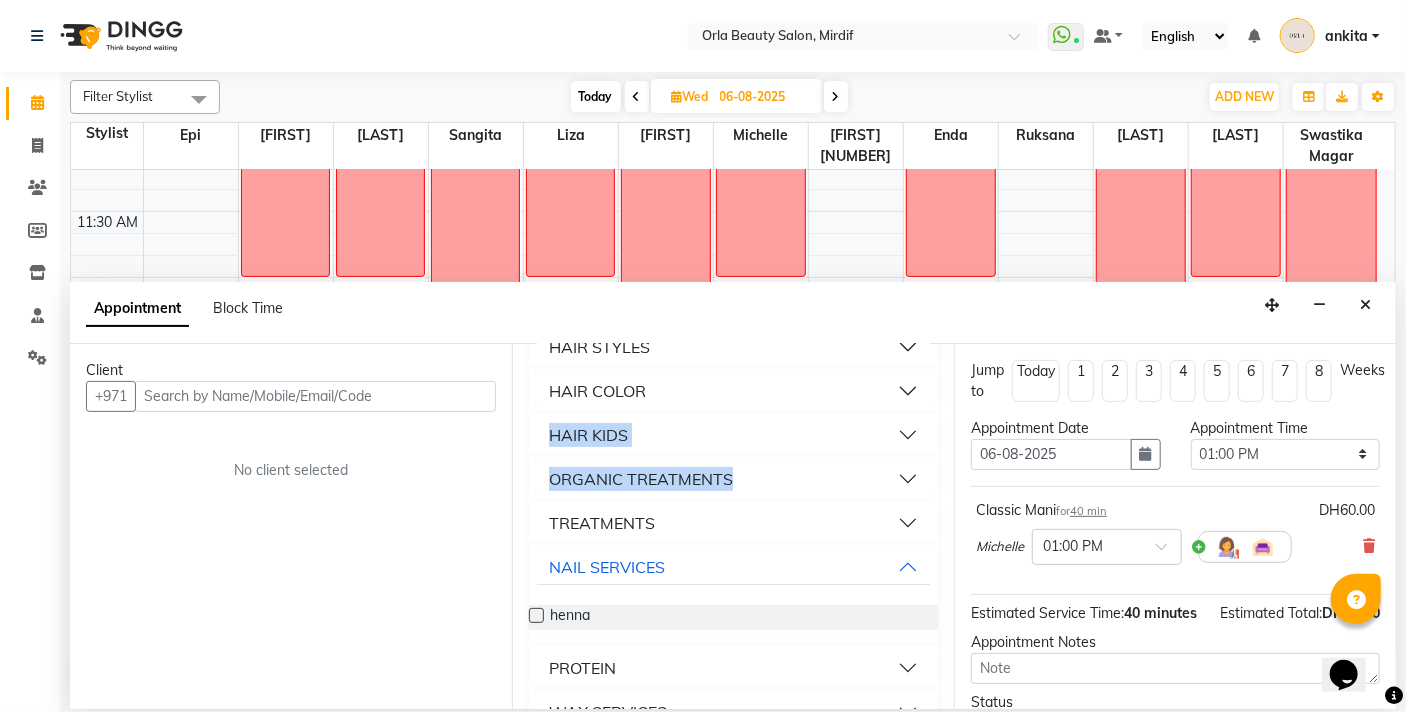 scroll, scrollTop: 190, scrollLeft: 0, axis: vertical 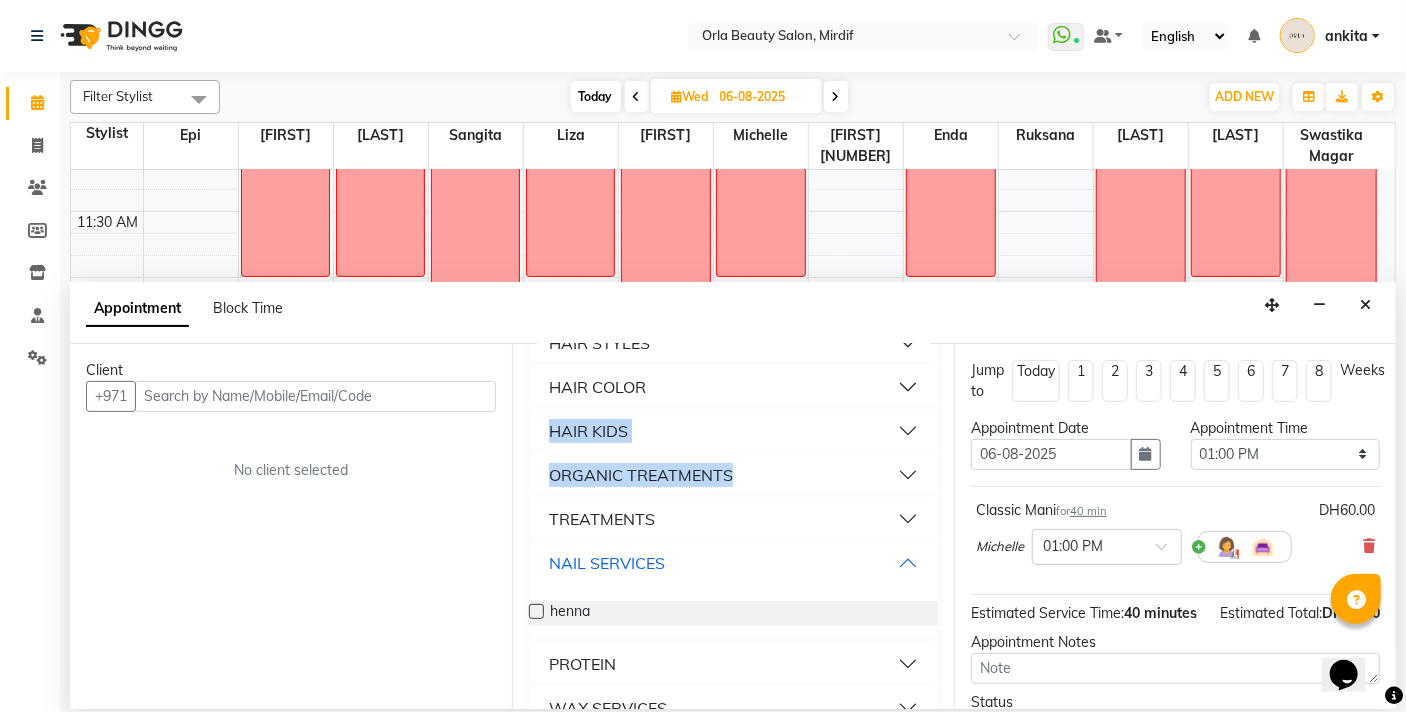 click on "NAIL SERVICES" at bounding box center [607, 563] 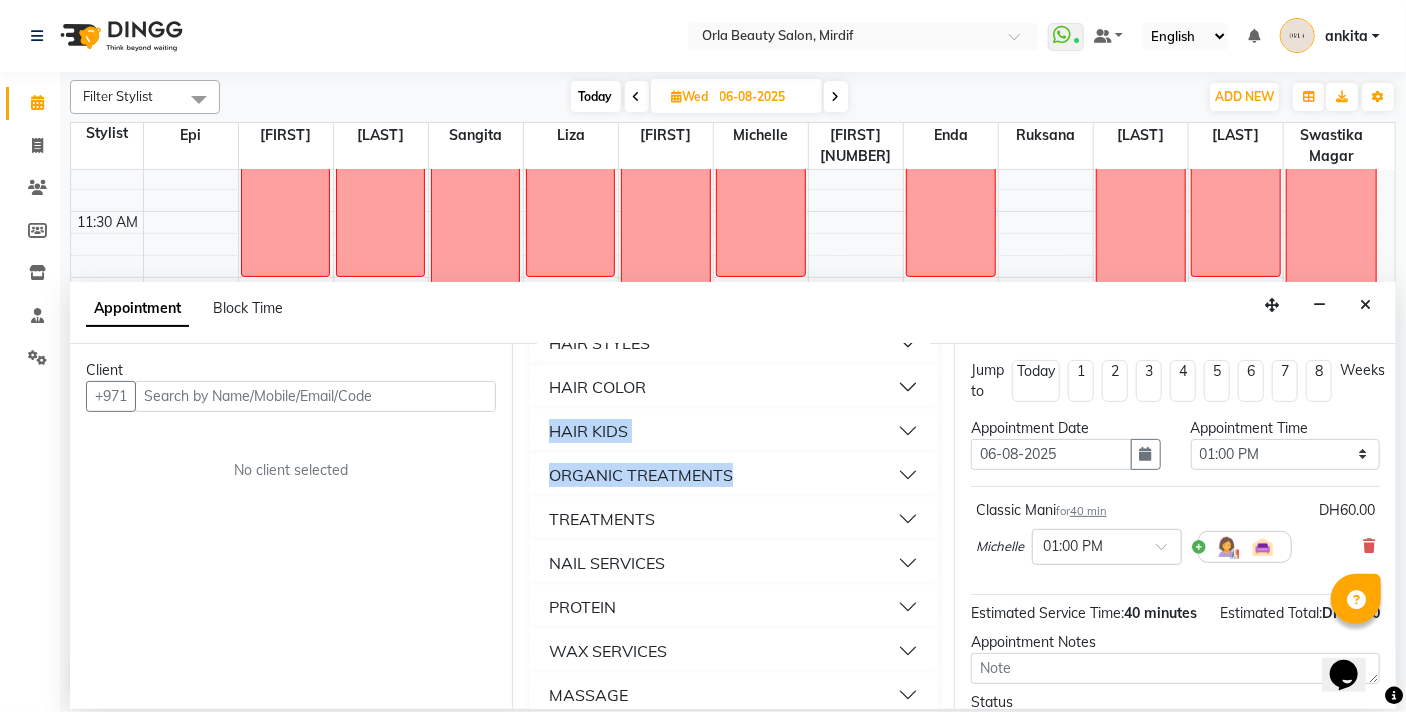 click on "TREATMENTS" at bounding box center [602, 519] 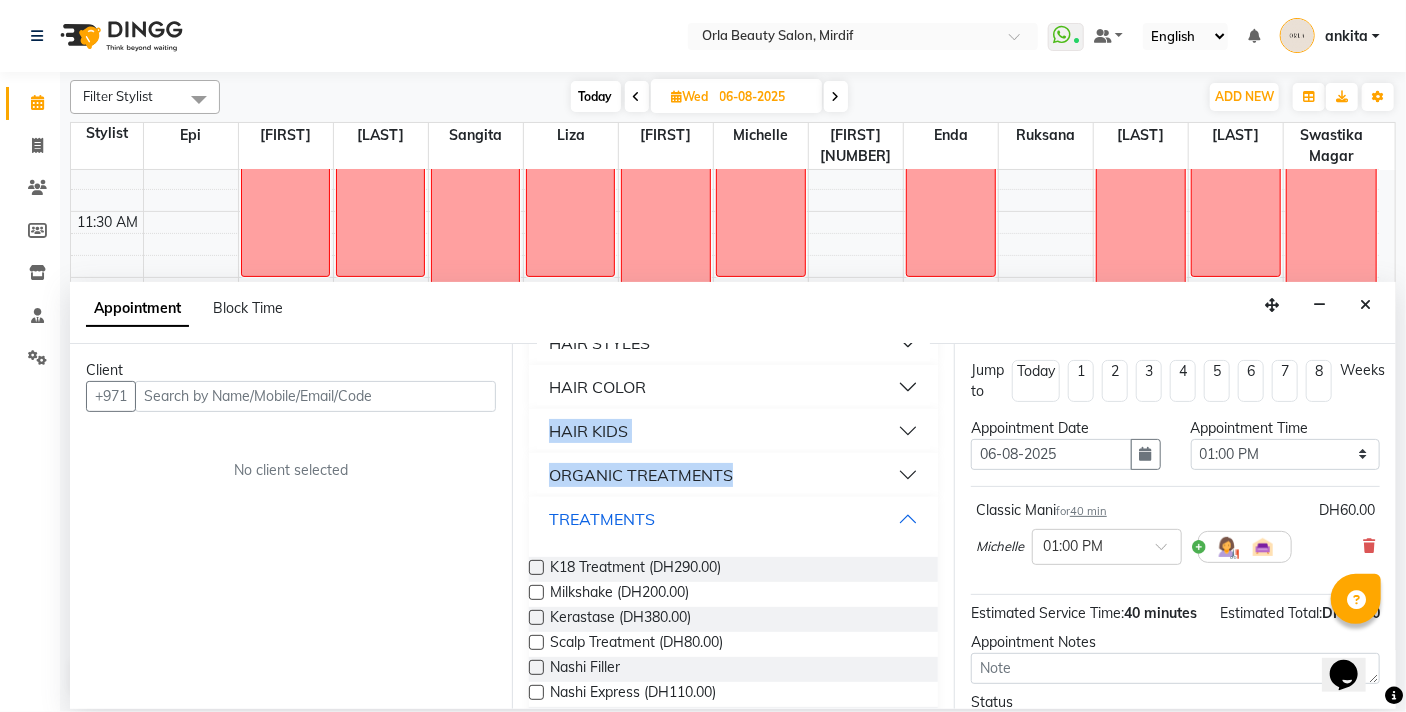click on "TREATMENTS" at bounding box center [602, 519] 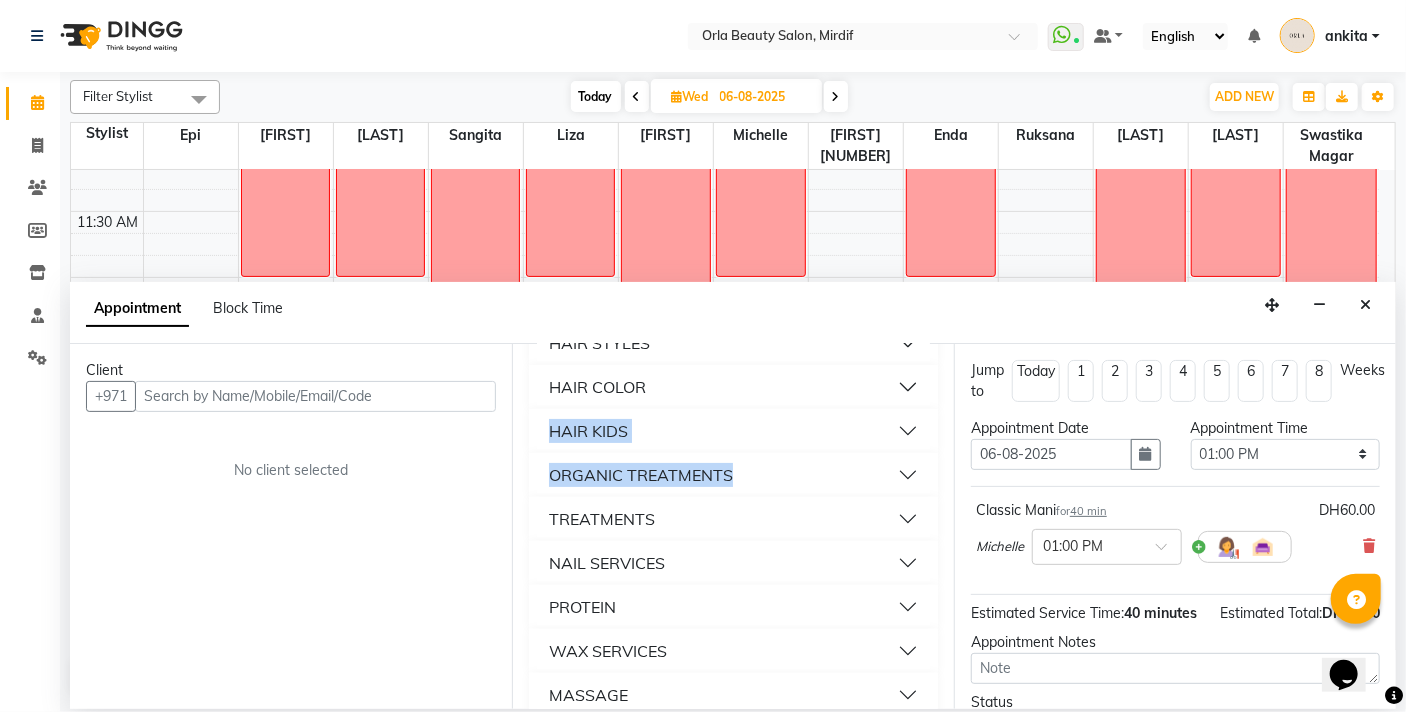 click on "TREATMENTS" at bounding box center (733, 519) 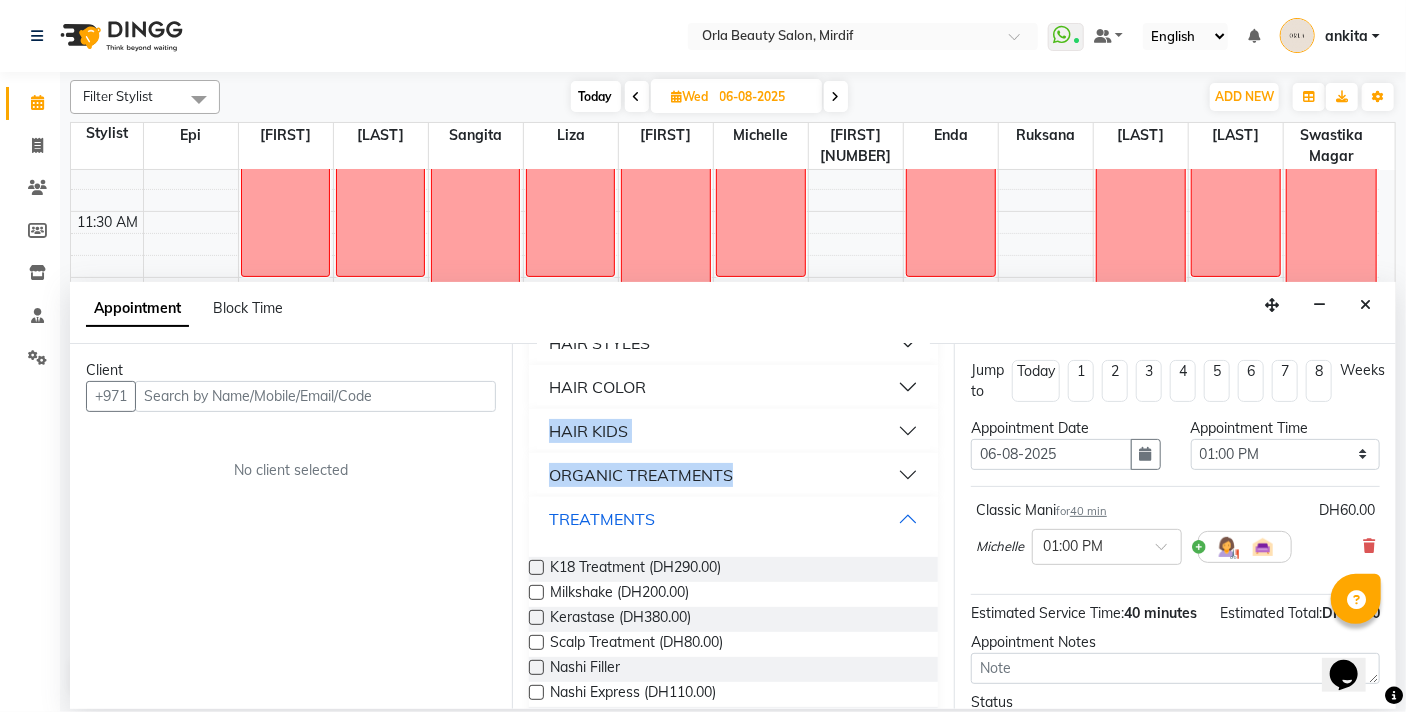 click on "TREATMENTS" at bounding box center [733, 519] 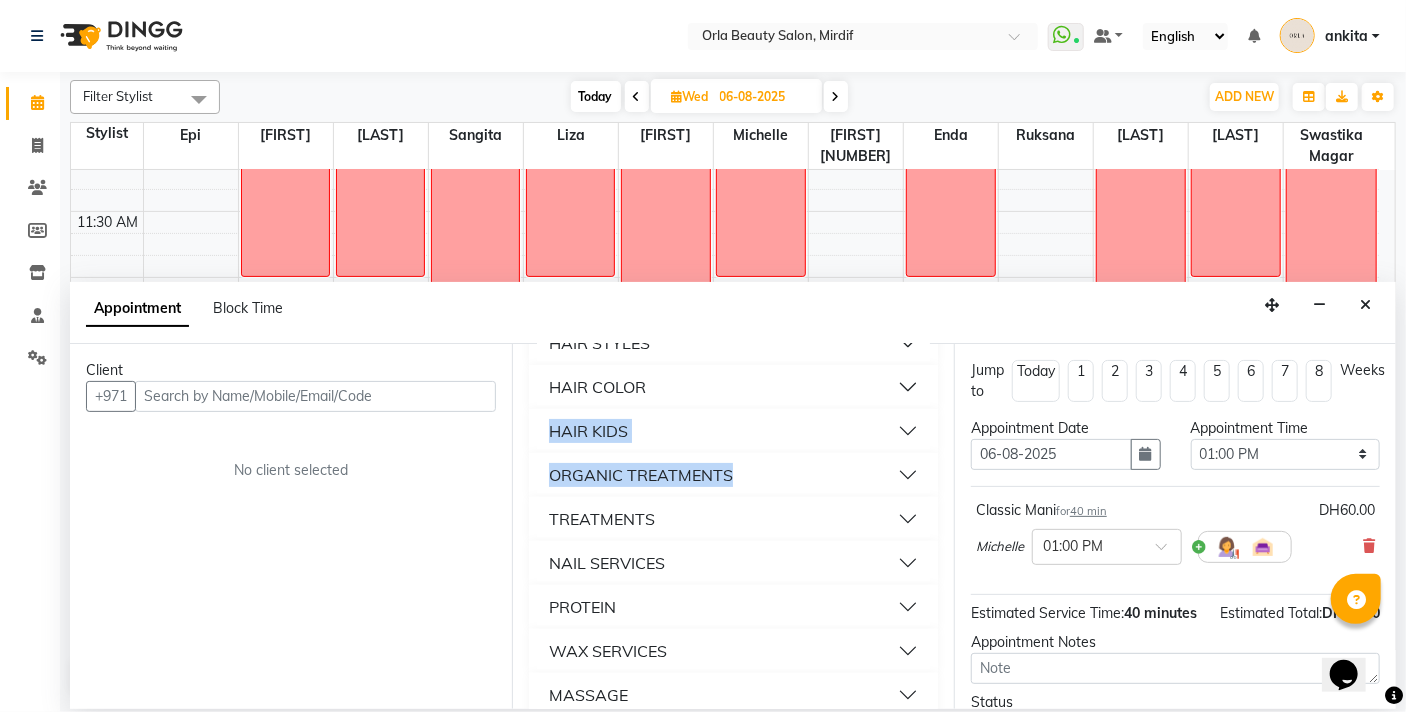 click on "NAIL SERVICES" at bounding box center (607, 563) 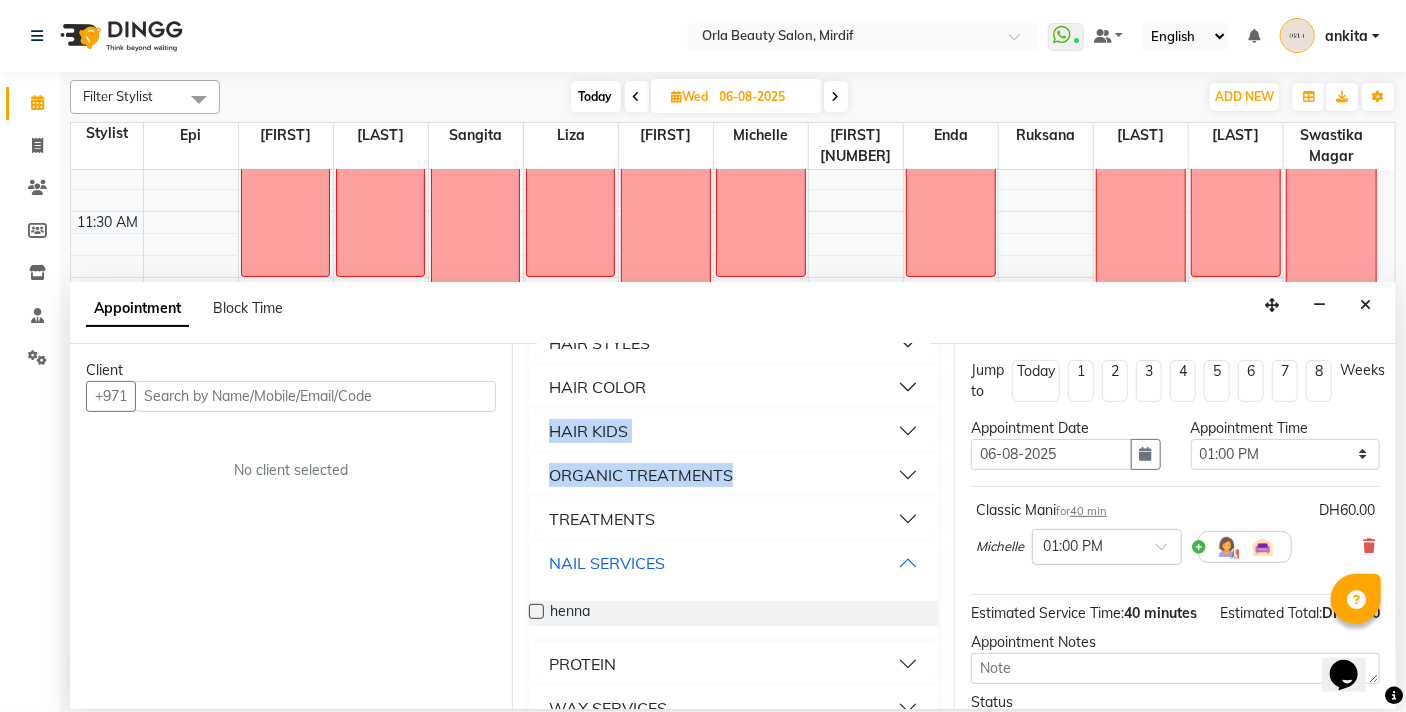 click on "NAIL SERVICES" at bounding box center [607, 563] 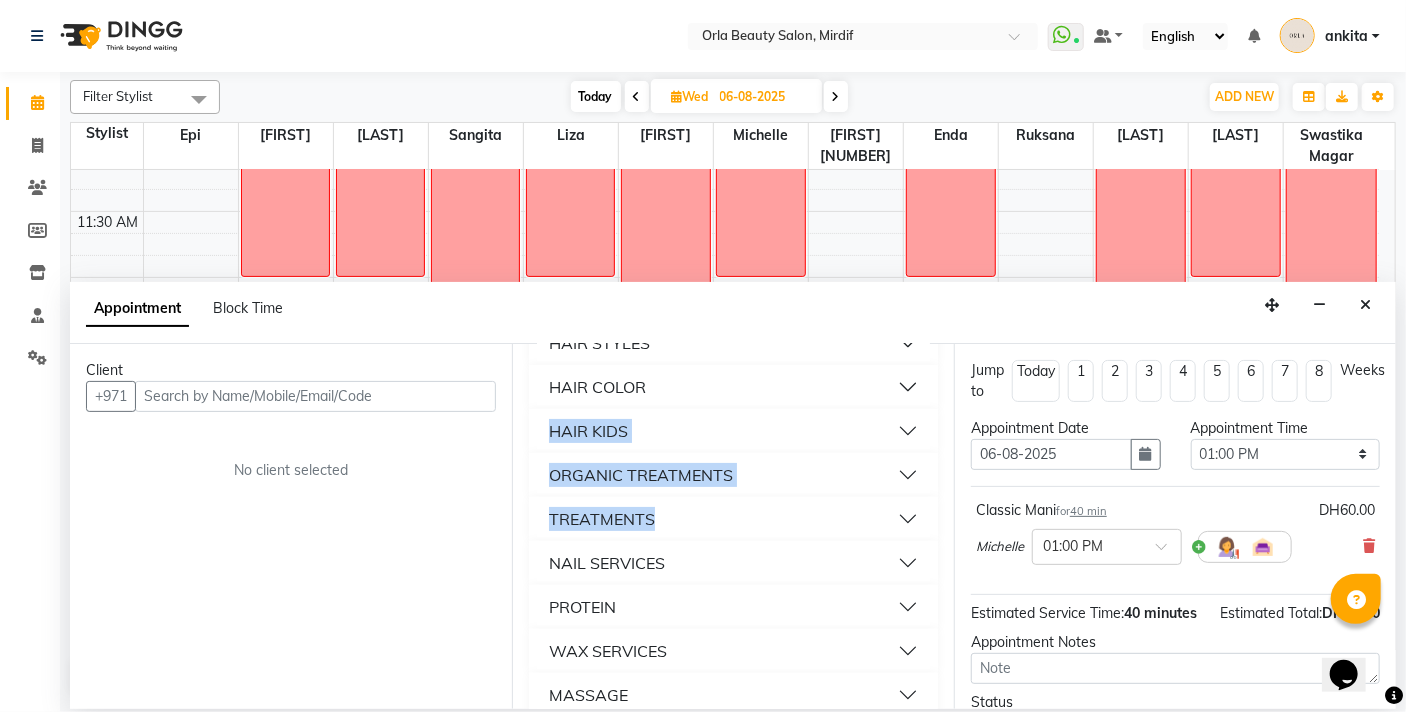 drag, startPoint x: 937, startPoint y: 514, endPoint x: 932, endPoint y: 370, distance: 144.08678 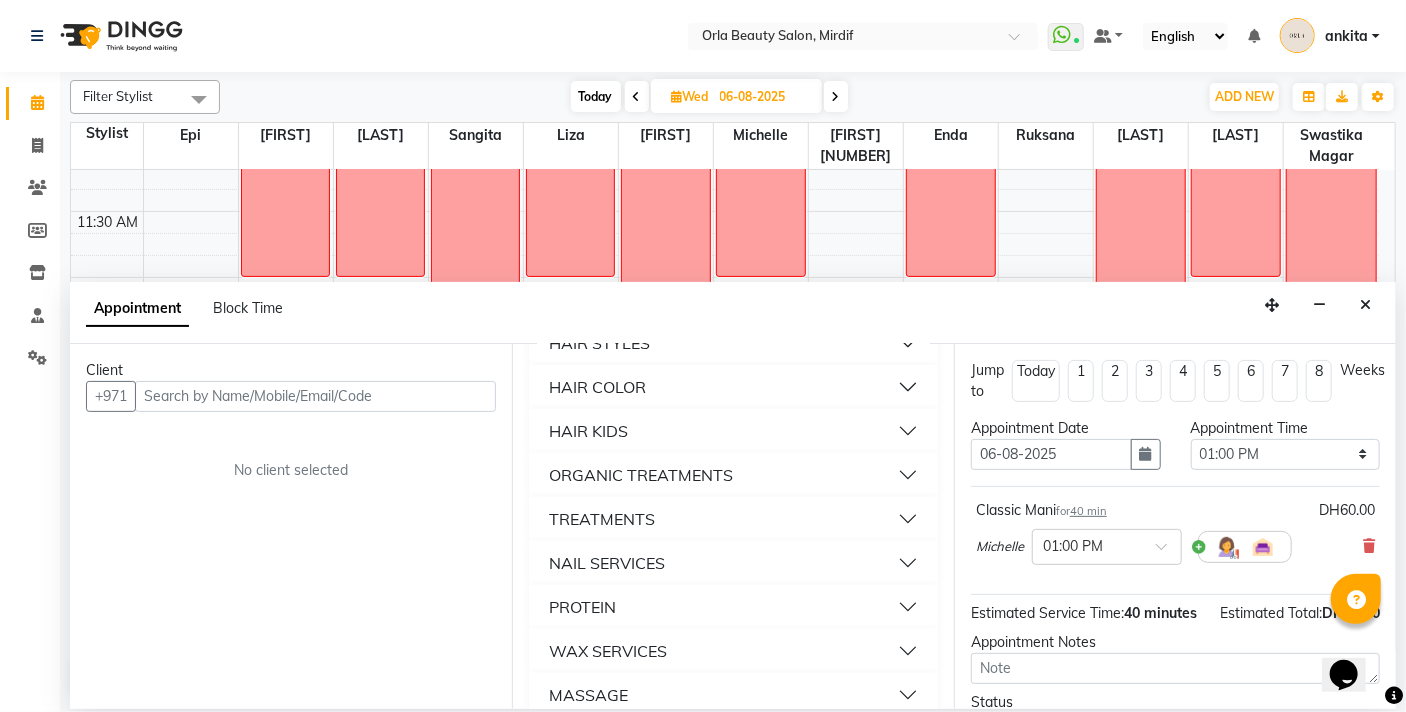 scroll, scrollTop: 0, scrollLeft: 0, axis: both 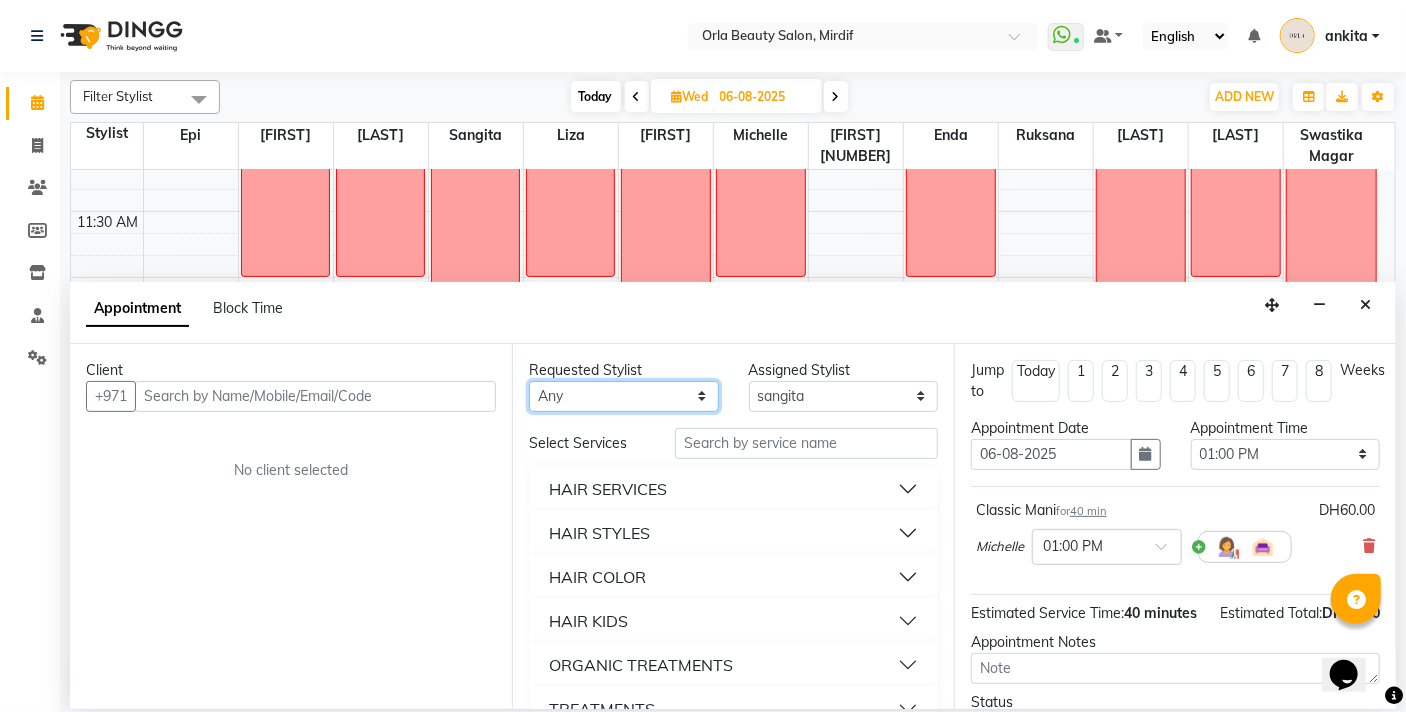 click on "Any Enda Epi kareema Liza Manju thakuri maryann Michelle michelle 2 rojina magar ruksana rupa magar sangita swastika magar" at bounding box center (624, 396) 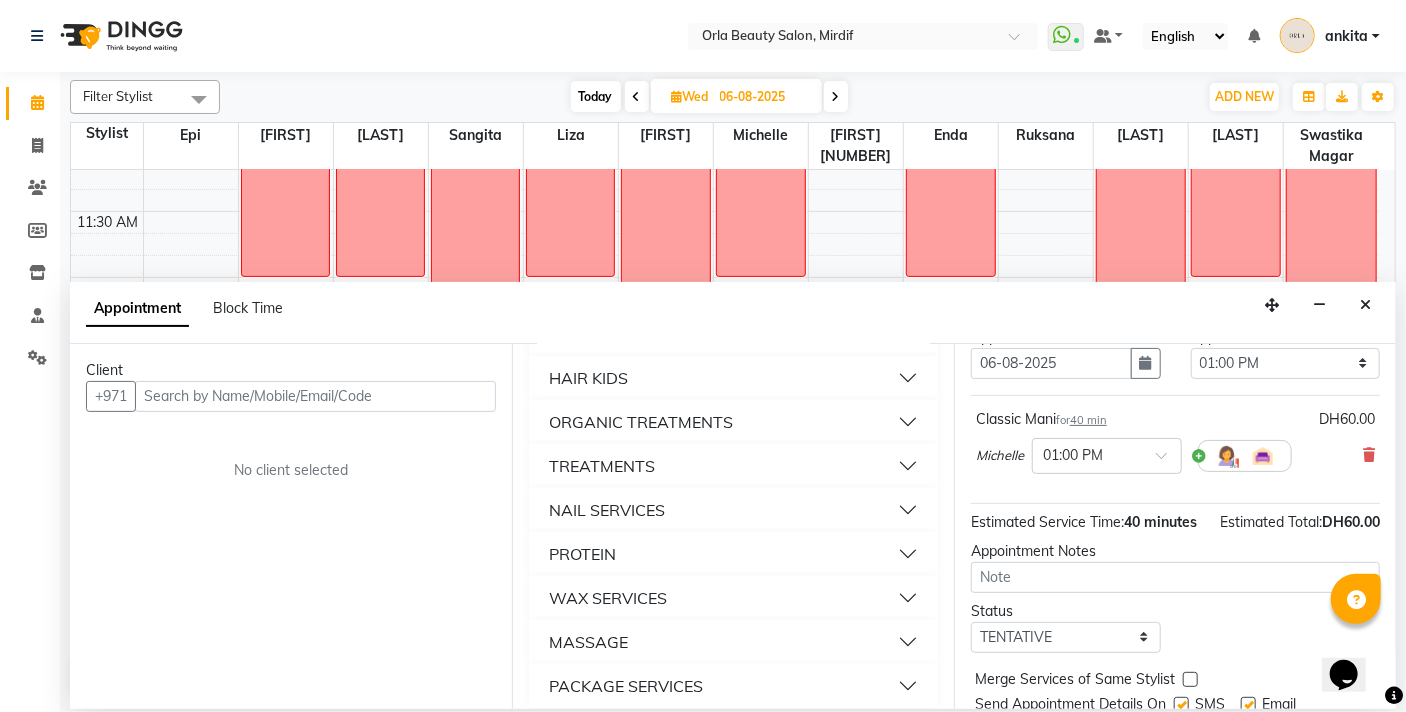 scroll, scrollTop: 88, scrollLeft: 0, axis: vertical 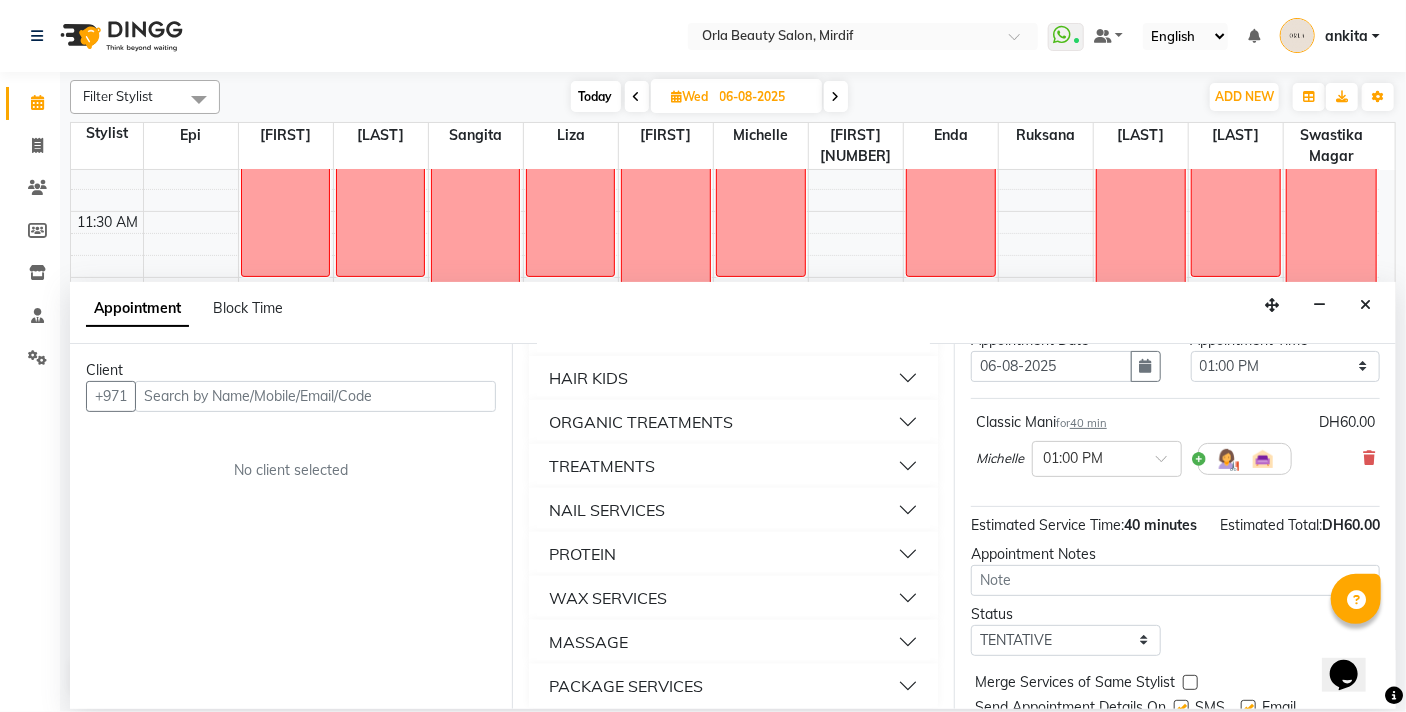 drag, startPoint x: 1397, startPoint y: 484, endPoint x: 1383, endPoint y: 760, distance: 276.35486 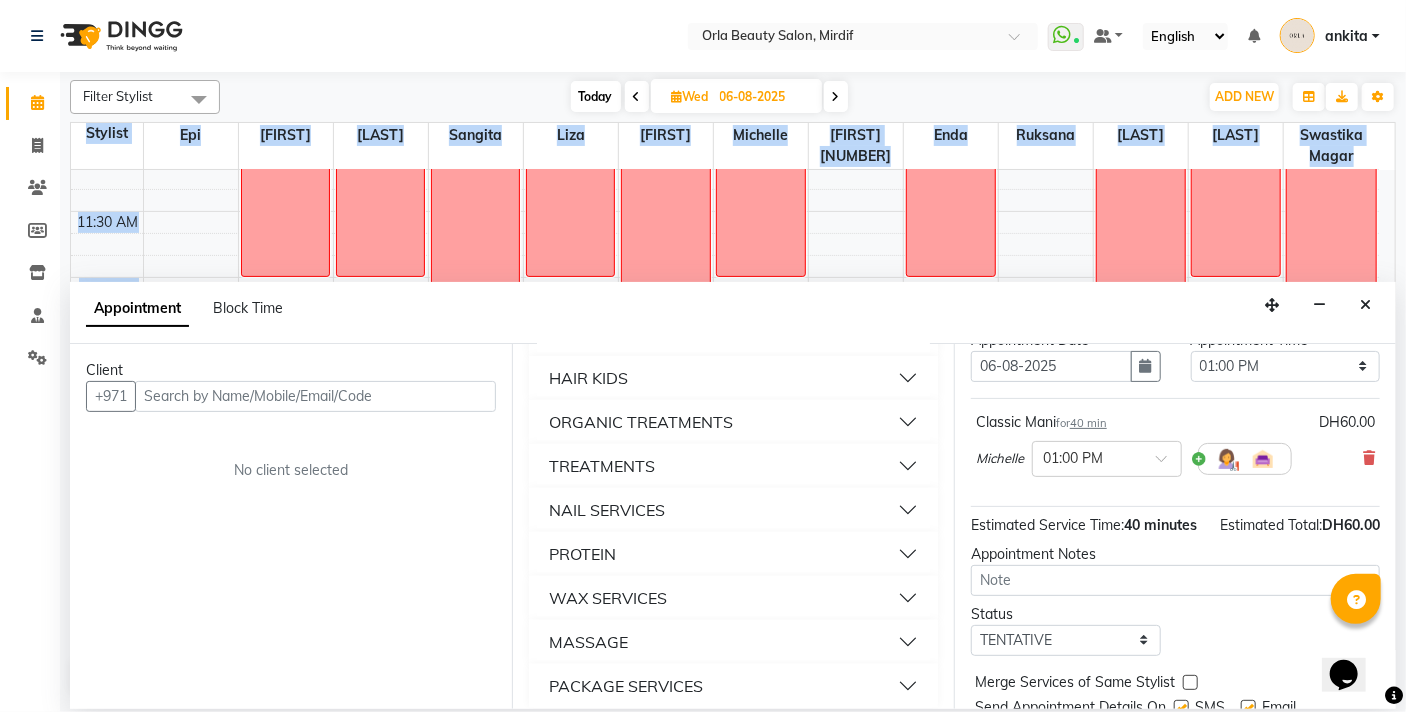 scroll, scrollTop: 183, scrollLeft: 9, axis: both 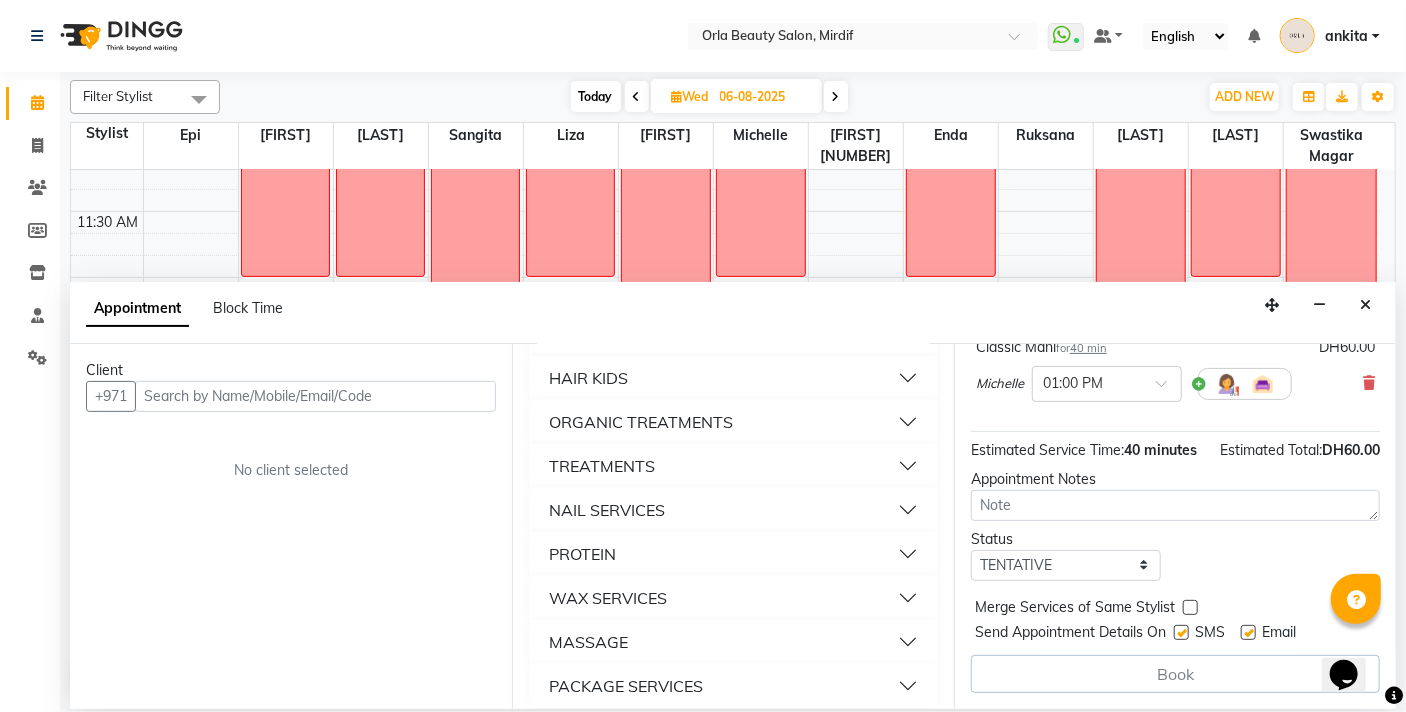 click at bounding box center (1190, 607) 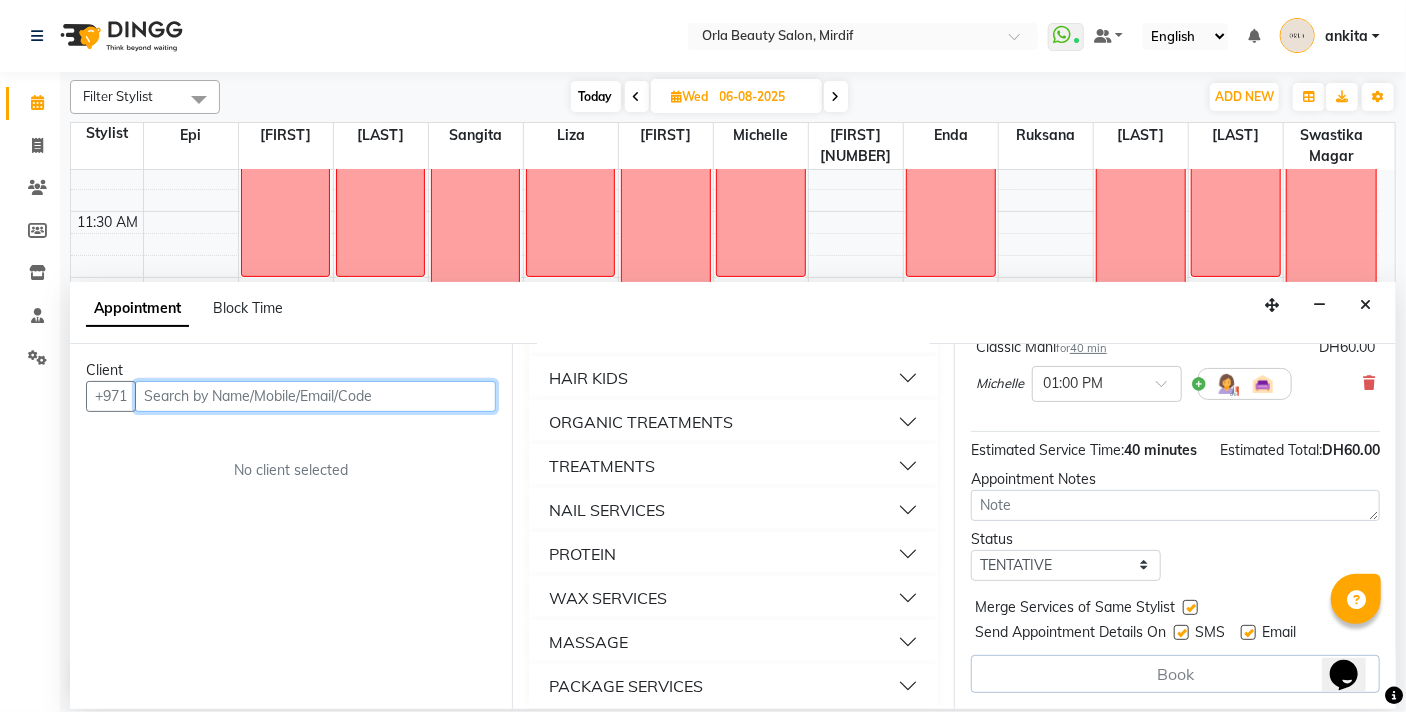 click at bounding box center (315, 396) 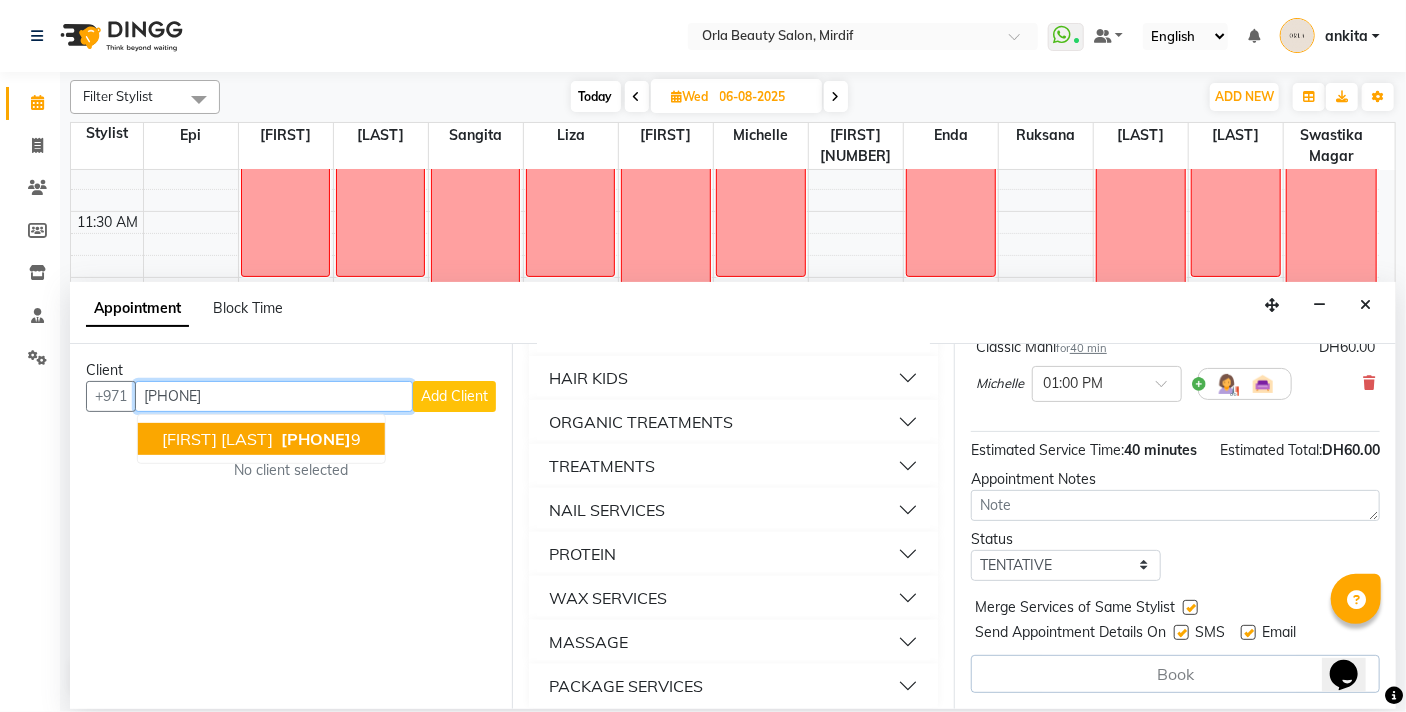 click on "50453899" at bounding box center (316, 439) 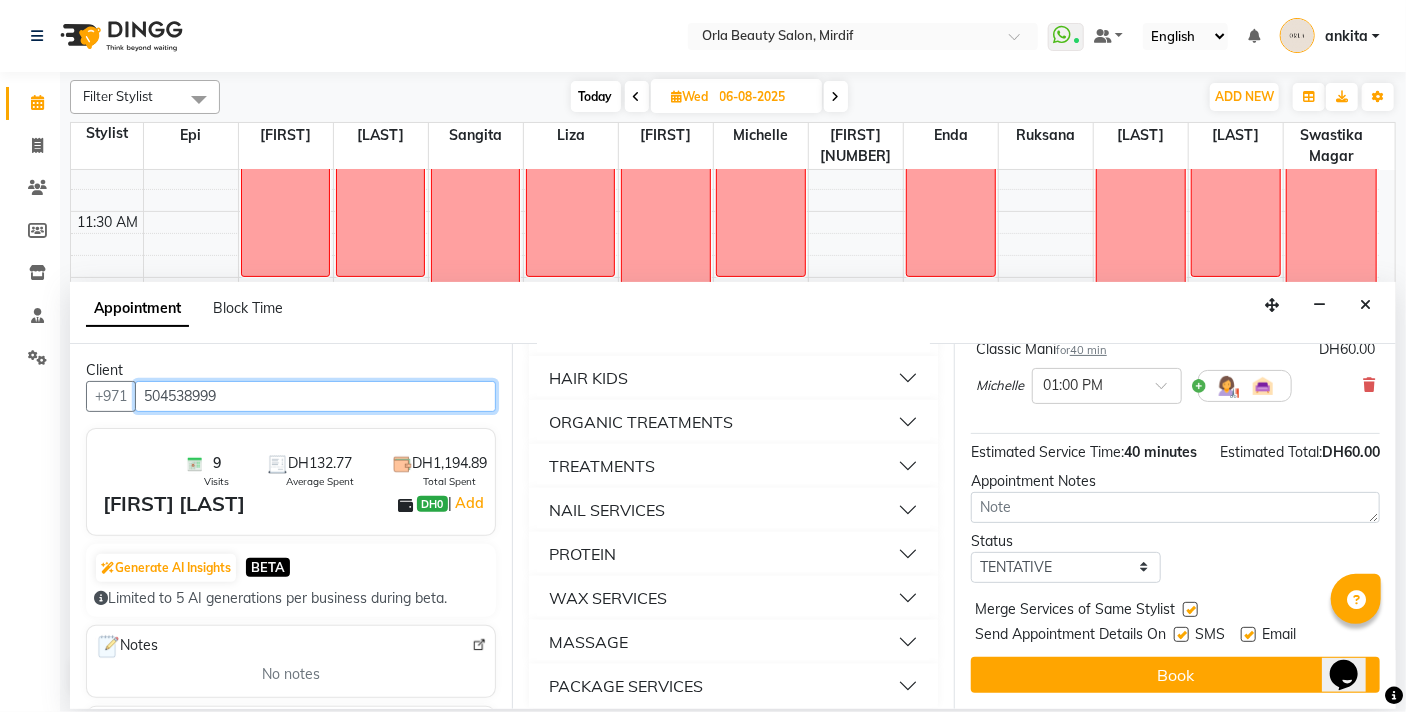 scroll, scrollTop: 181, scrollLeft: 9, axis: both 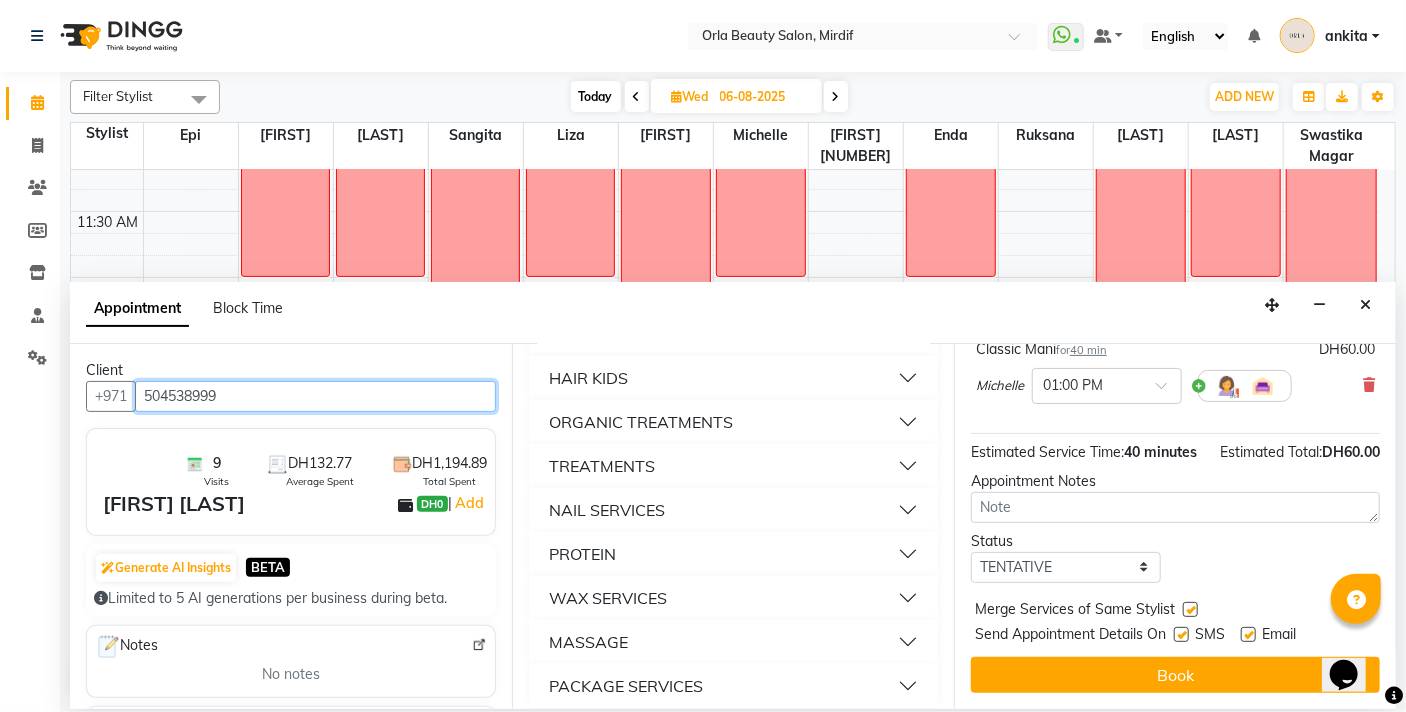type on "504538999" 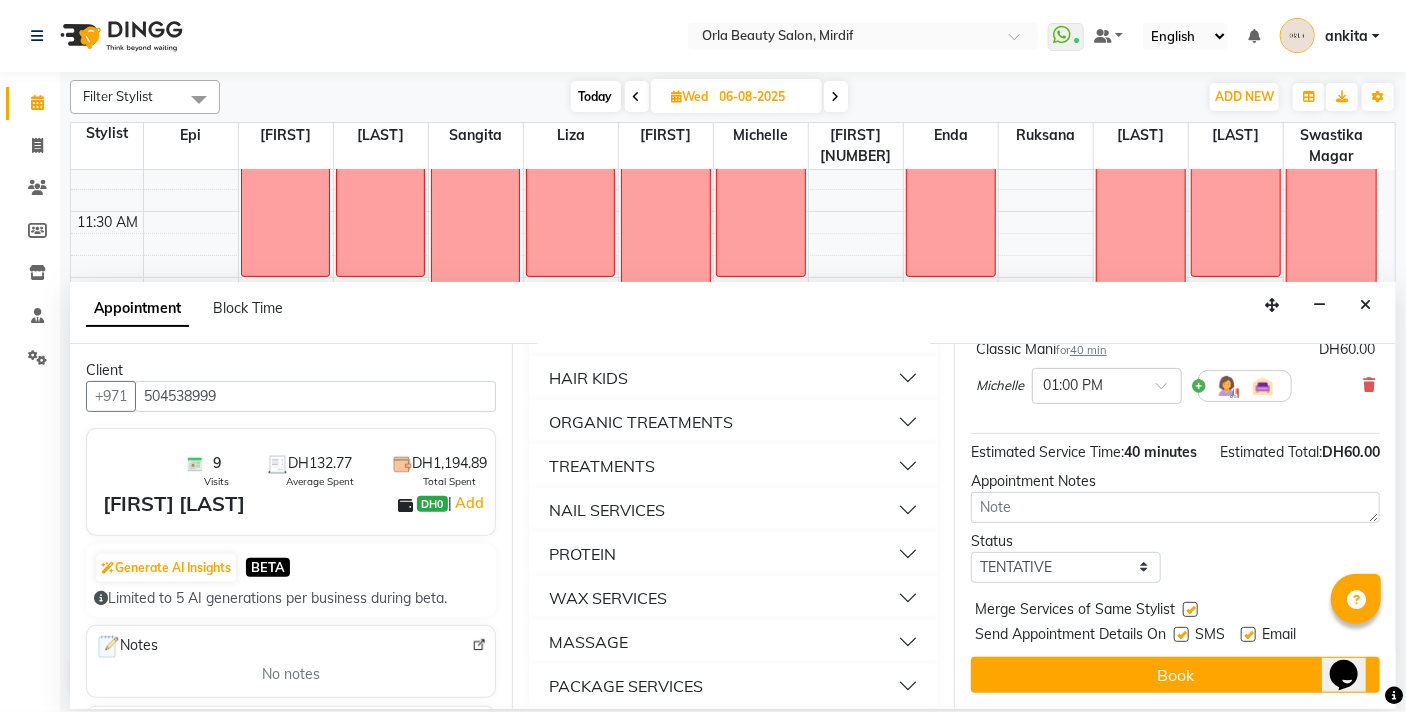 click on "NAIL SERVICES" at bounding box center [733, 510] 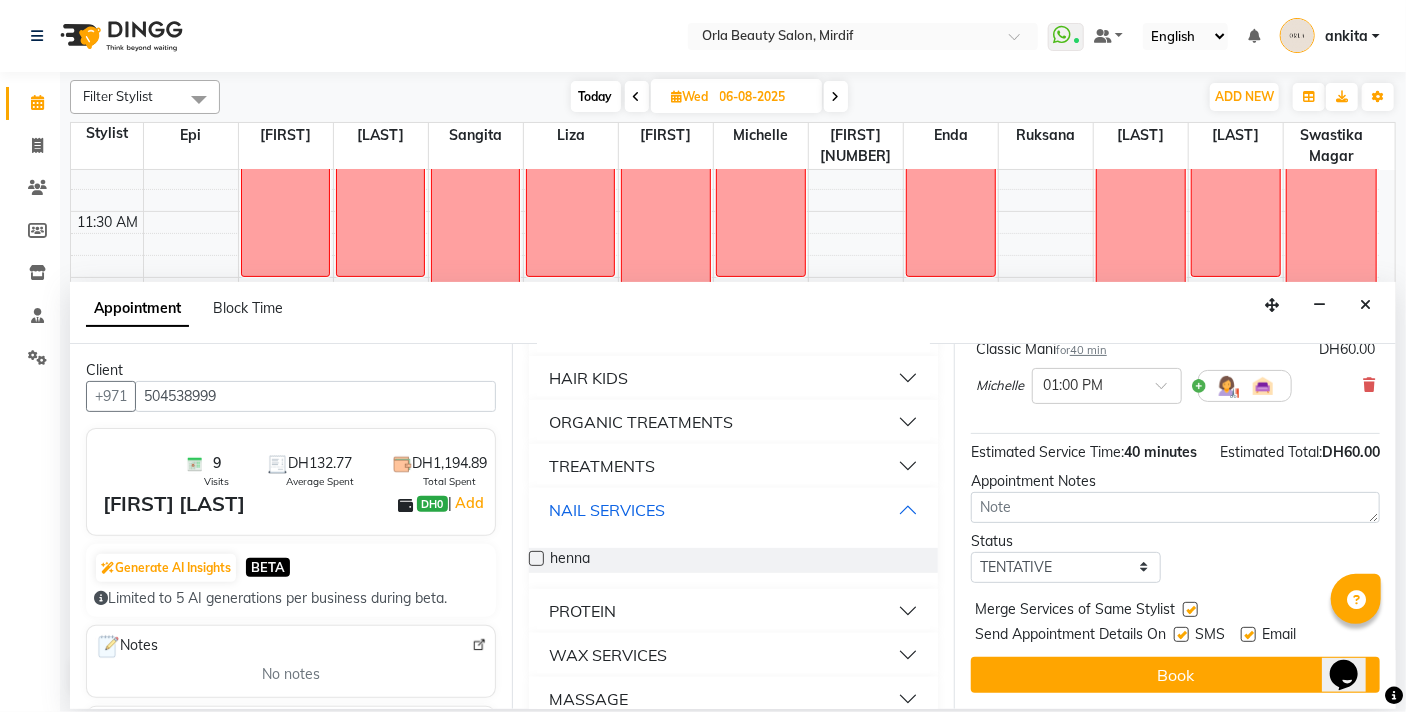 click on "NAIL SERVICES" at bounding box center (733, 510) 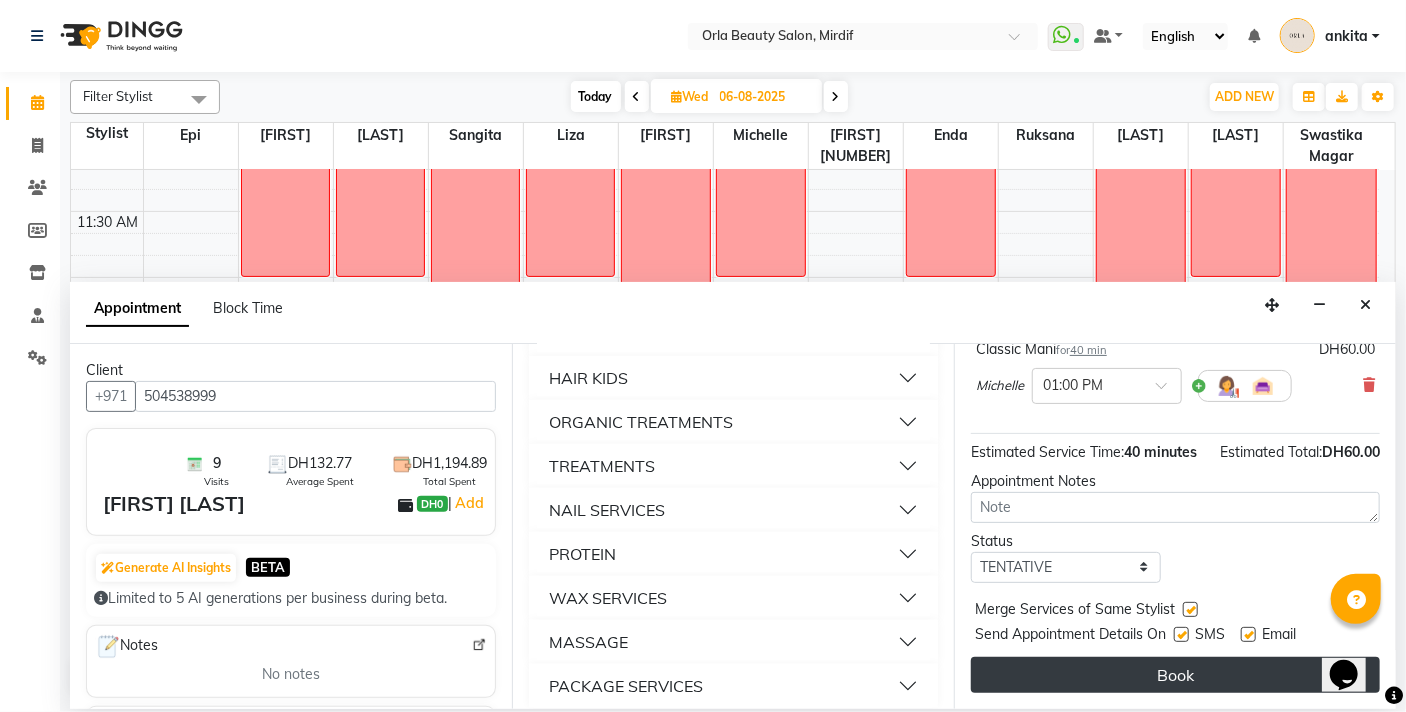 click on "Book" at bounding box center [1175, 675] 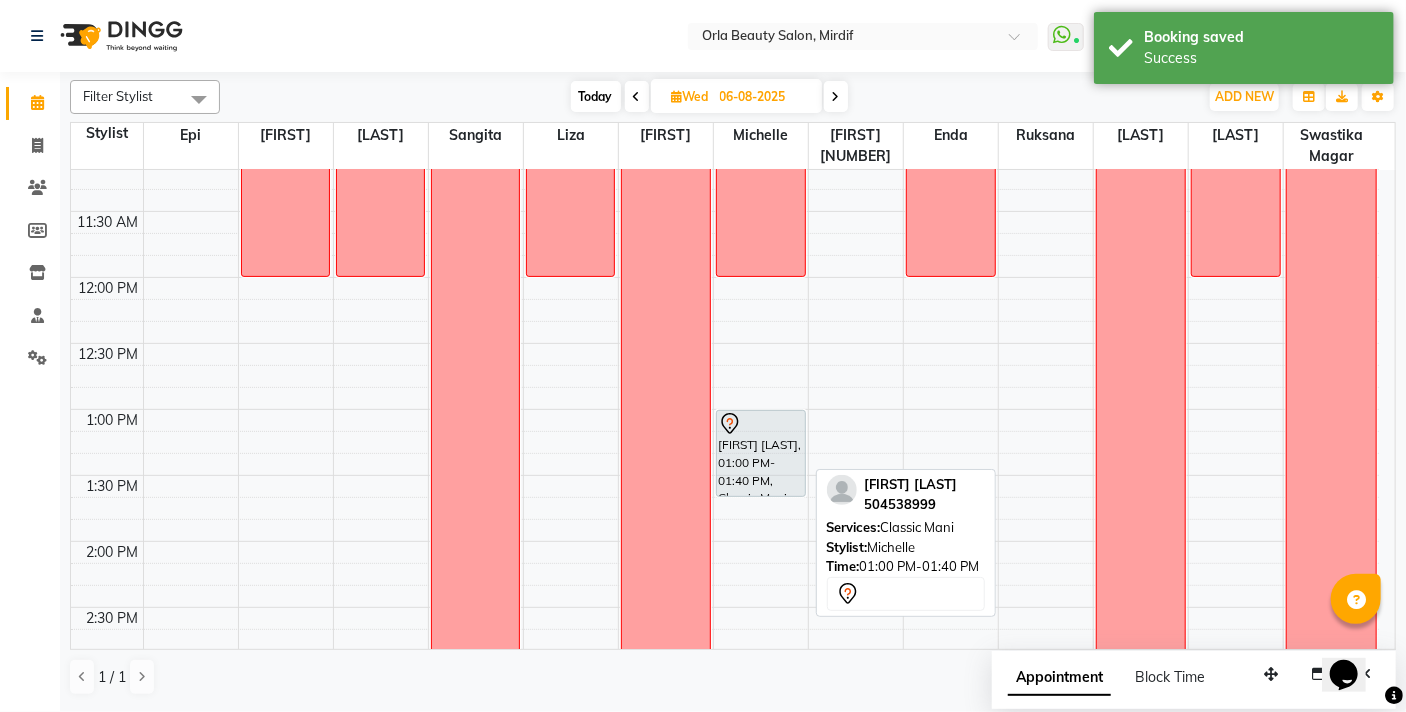 click on "Moza Ahmed, 01:00 PM-01:40 PM, Classic Mani" at bounding box center (761, 453) 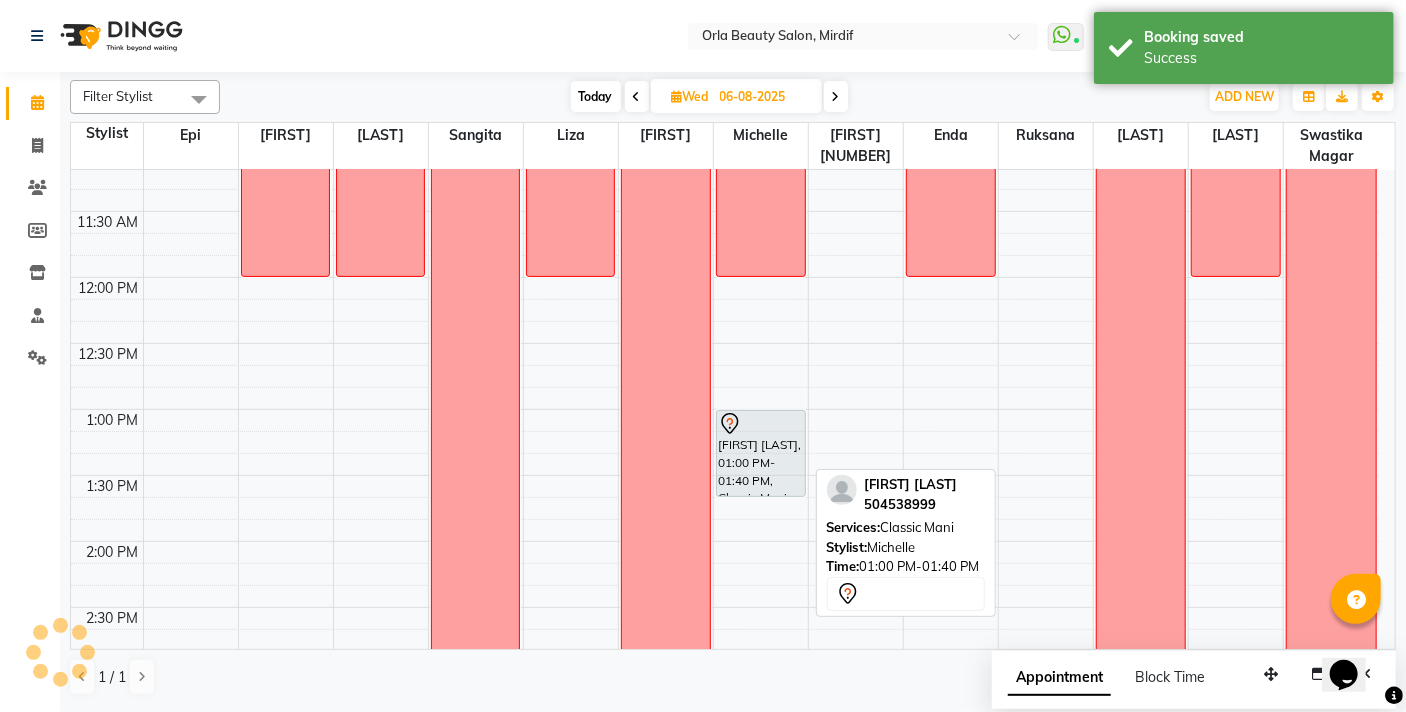 click on "Moza Ahmed, 01:00 PM-01:40 PM, Classic Mani" at bounding box center (761, 453) 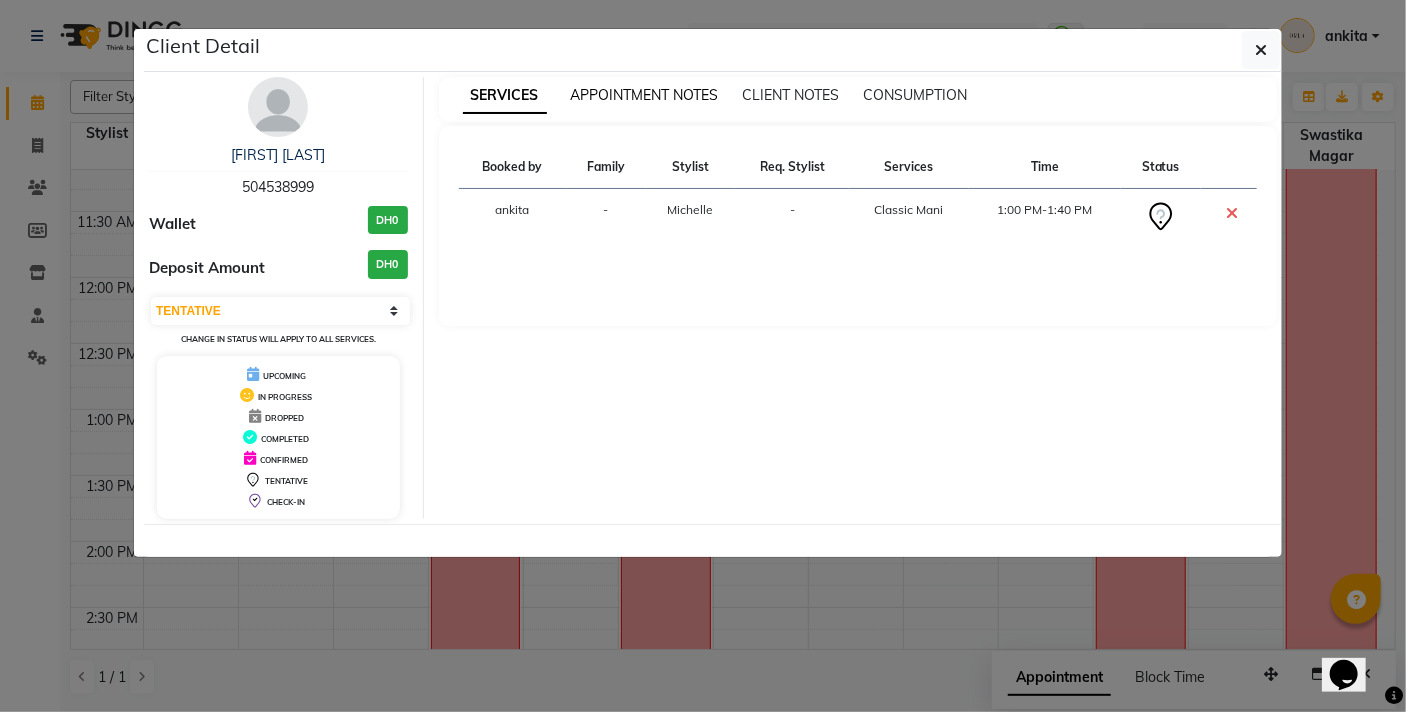click on "APPOINTMENT NOTES" at bounding box center [645, 95] 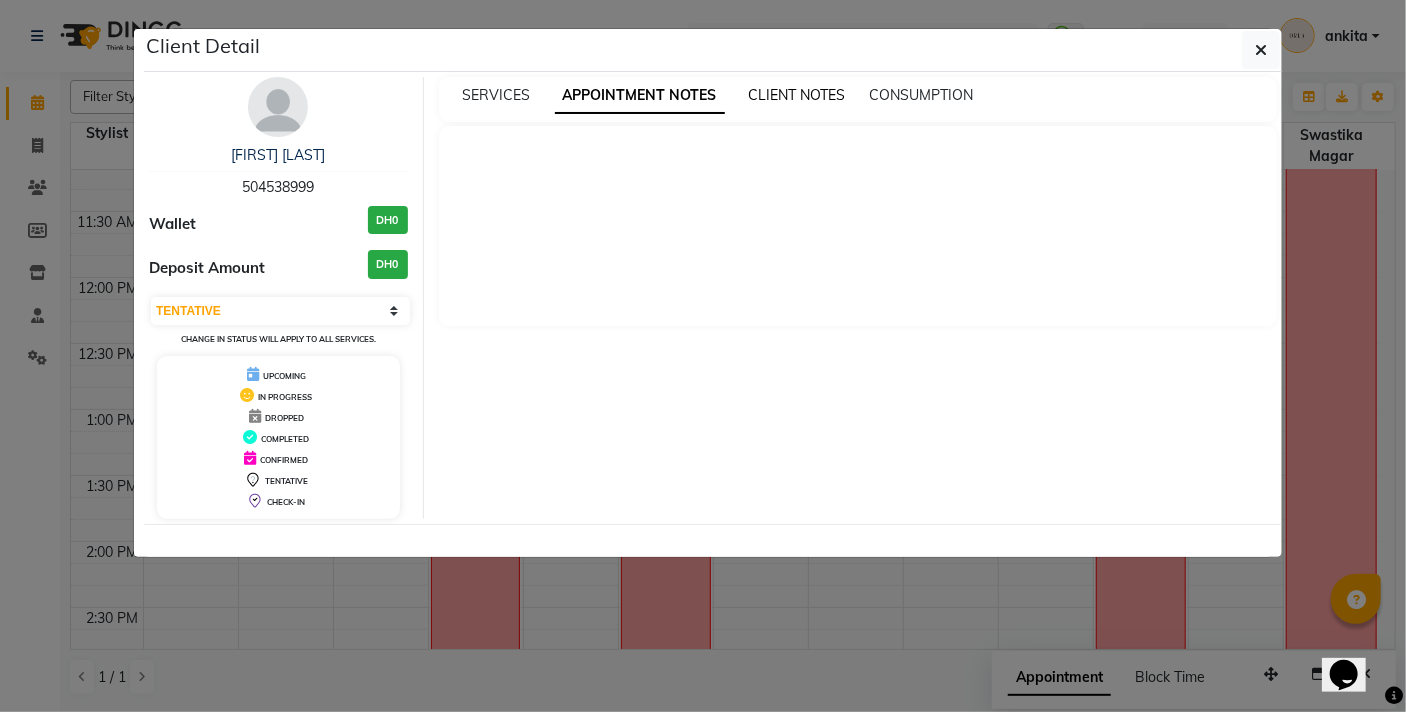 click on "CLIENT NOTES" at bounding box center (797, 95) 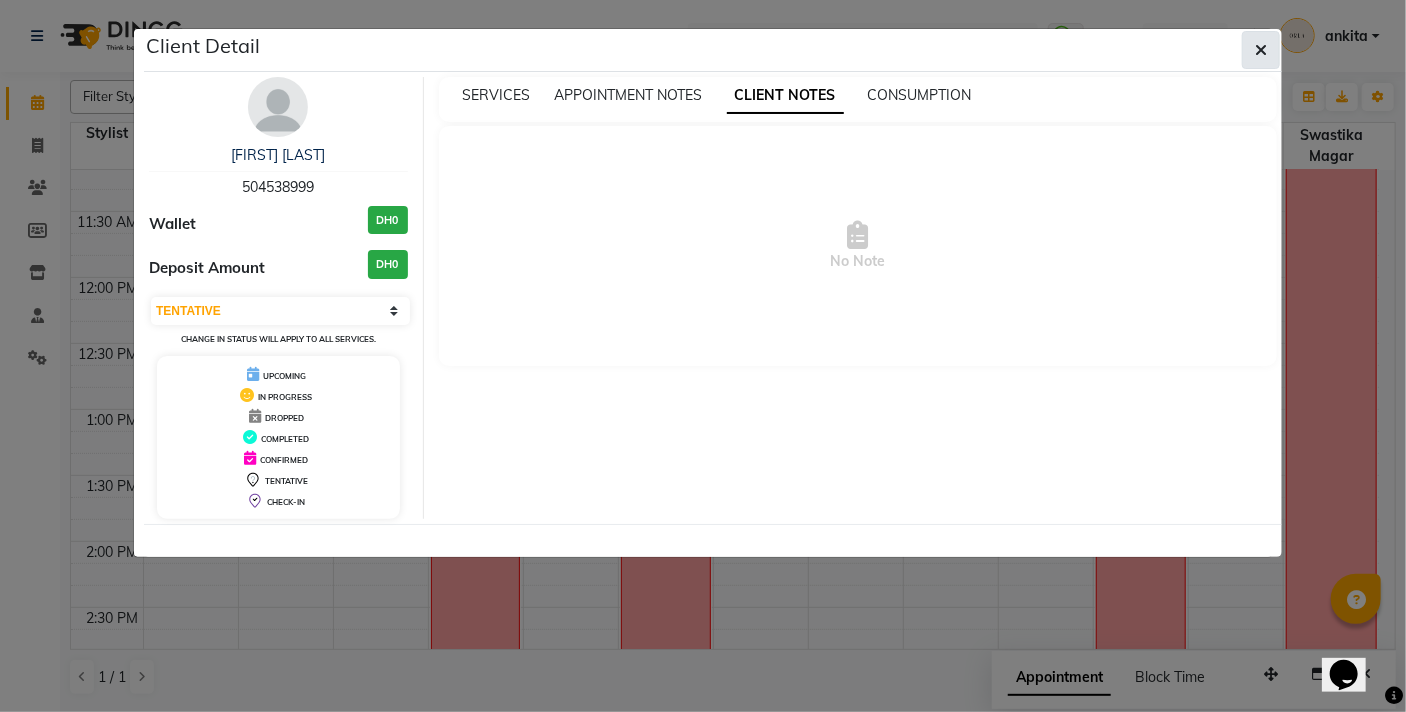click 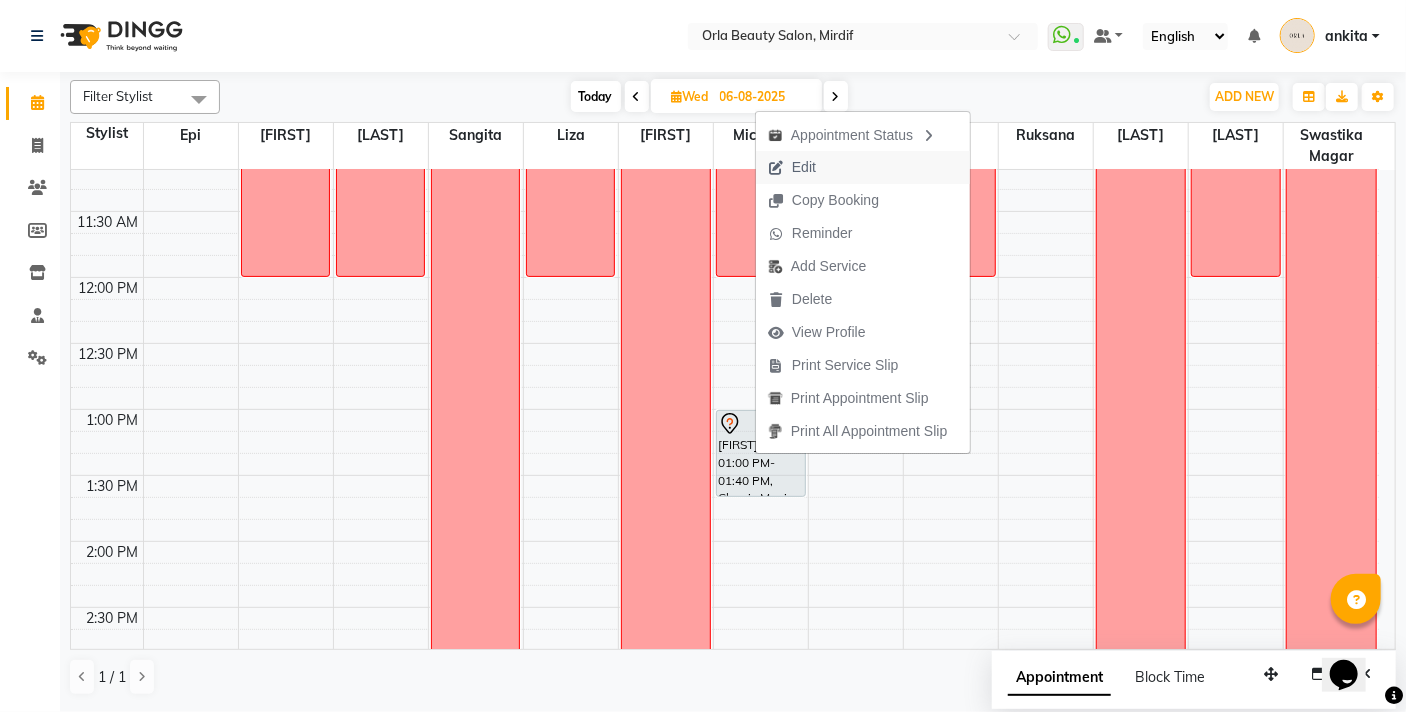 click on "Edit" at bounding box center (863, 167) 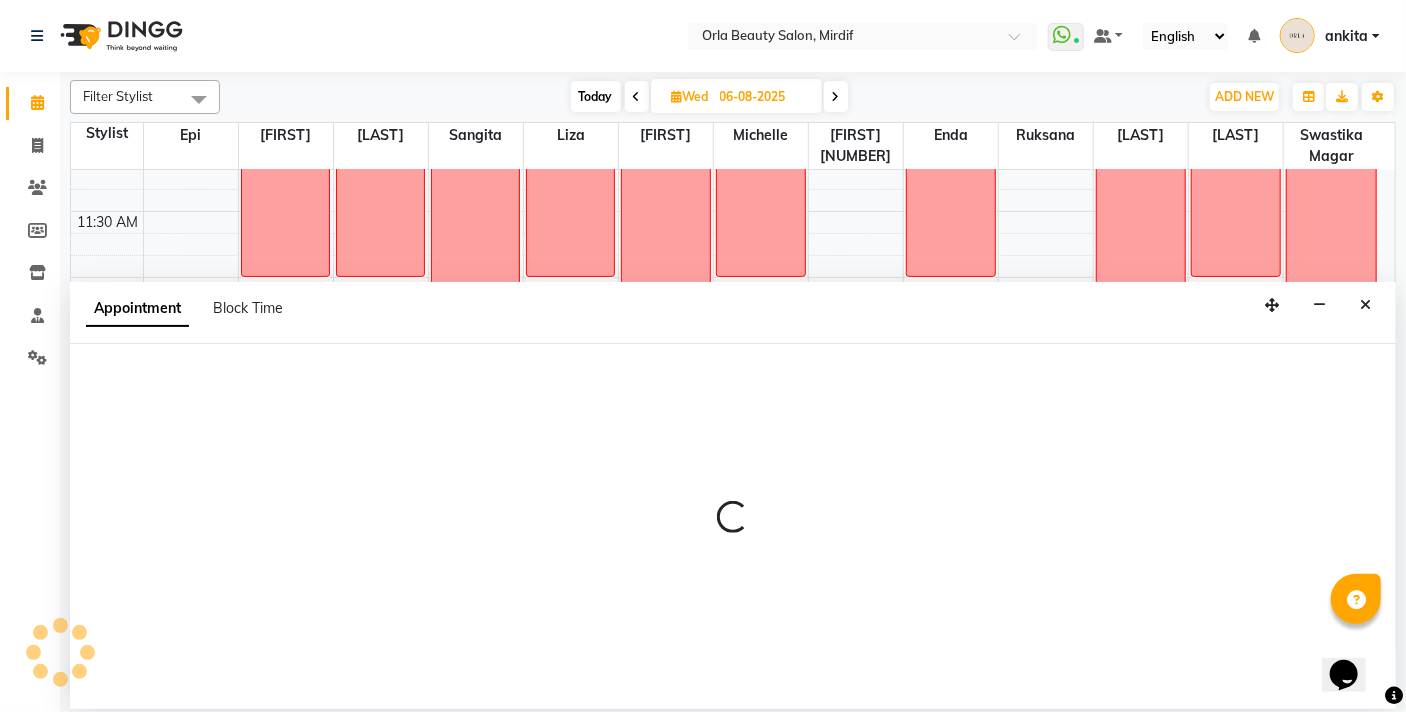 select on "tentative" 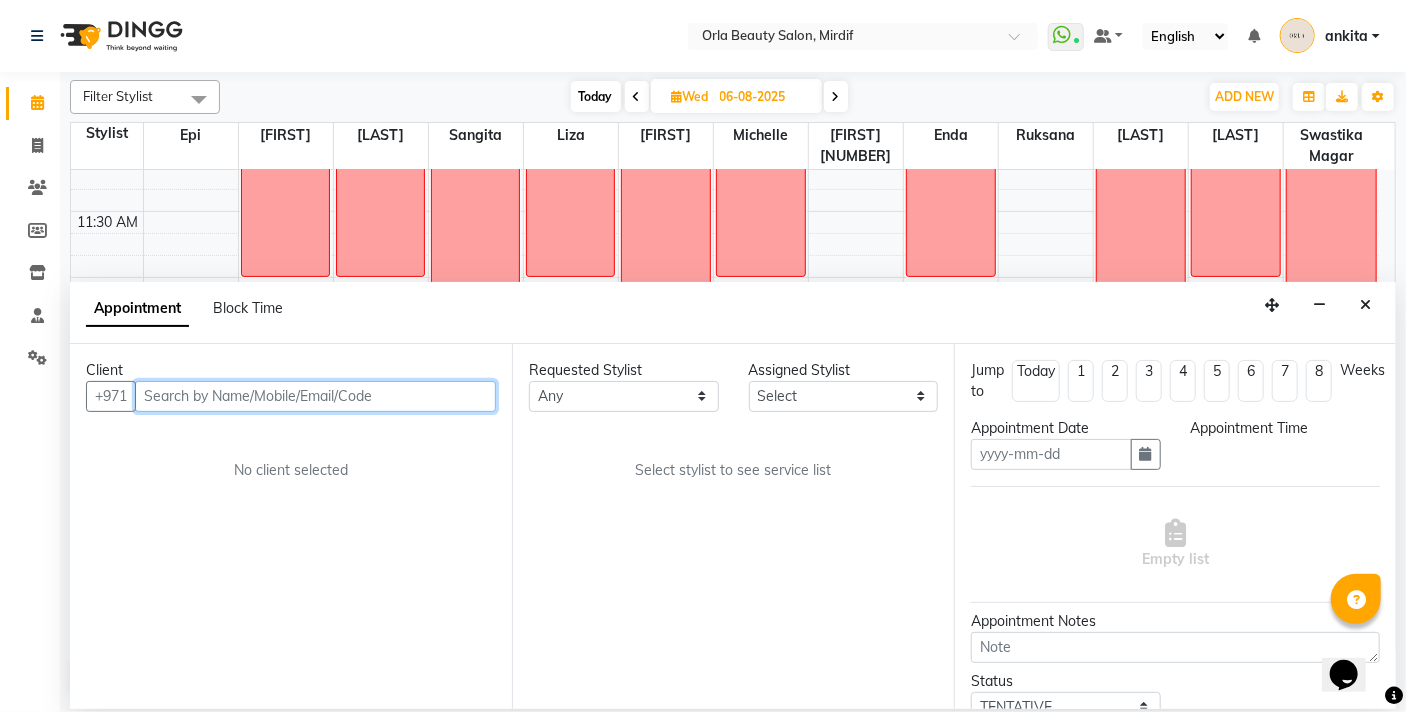 type on "06-08-2025" 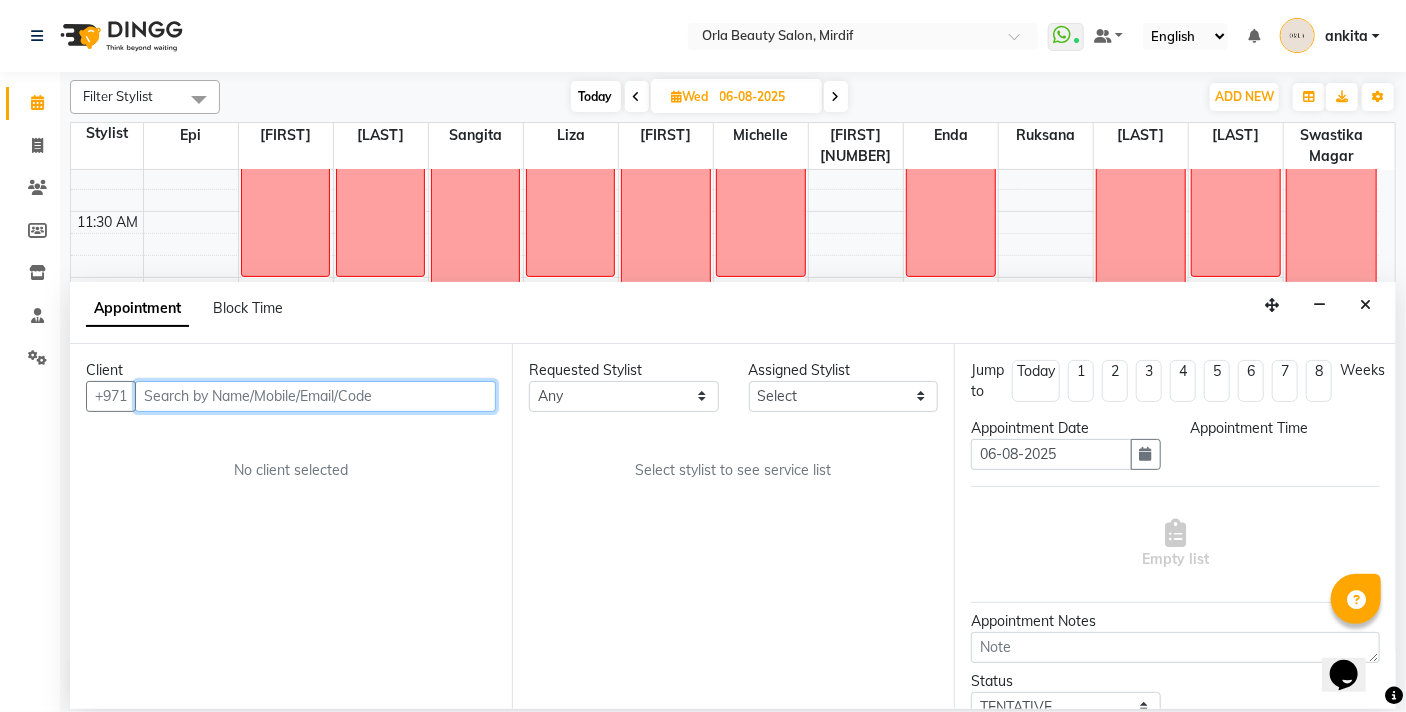 scroll, scrollTop: 0, scrollLeft: 0, axis: both 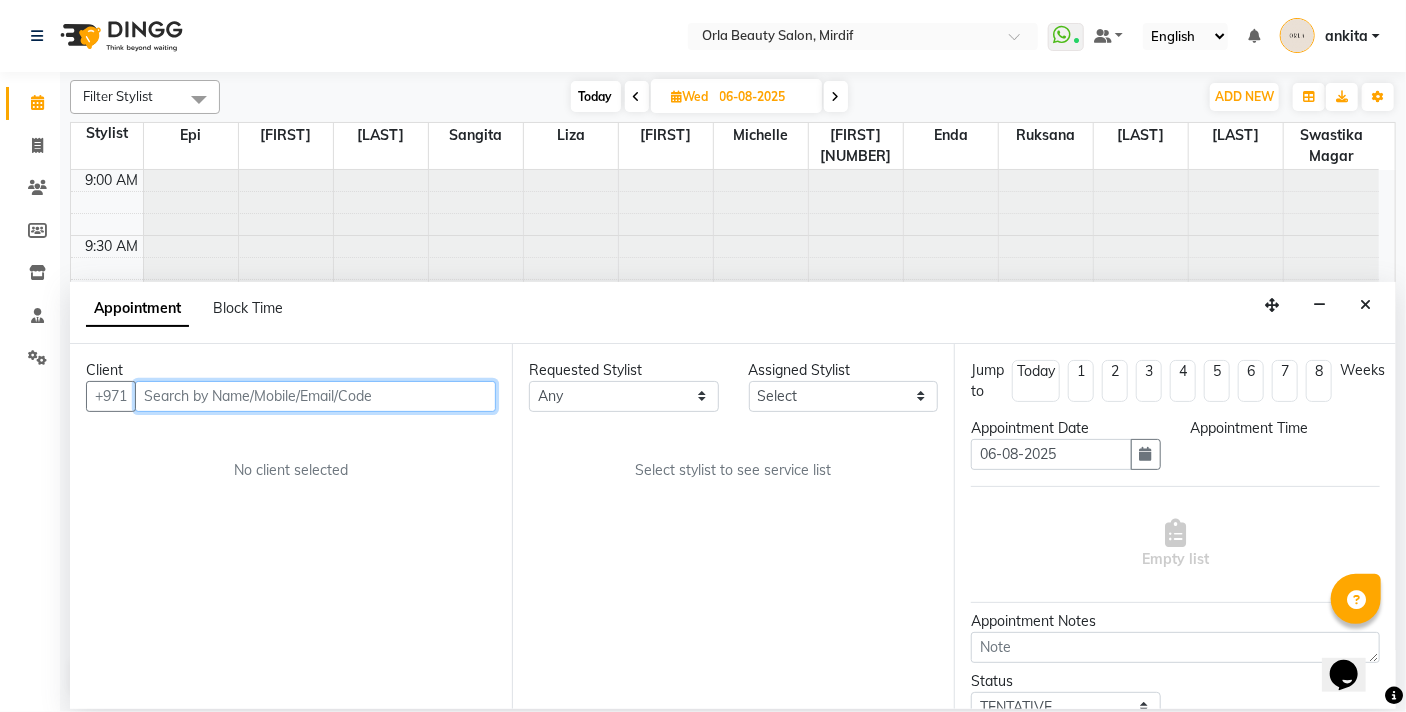 select on "780" 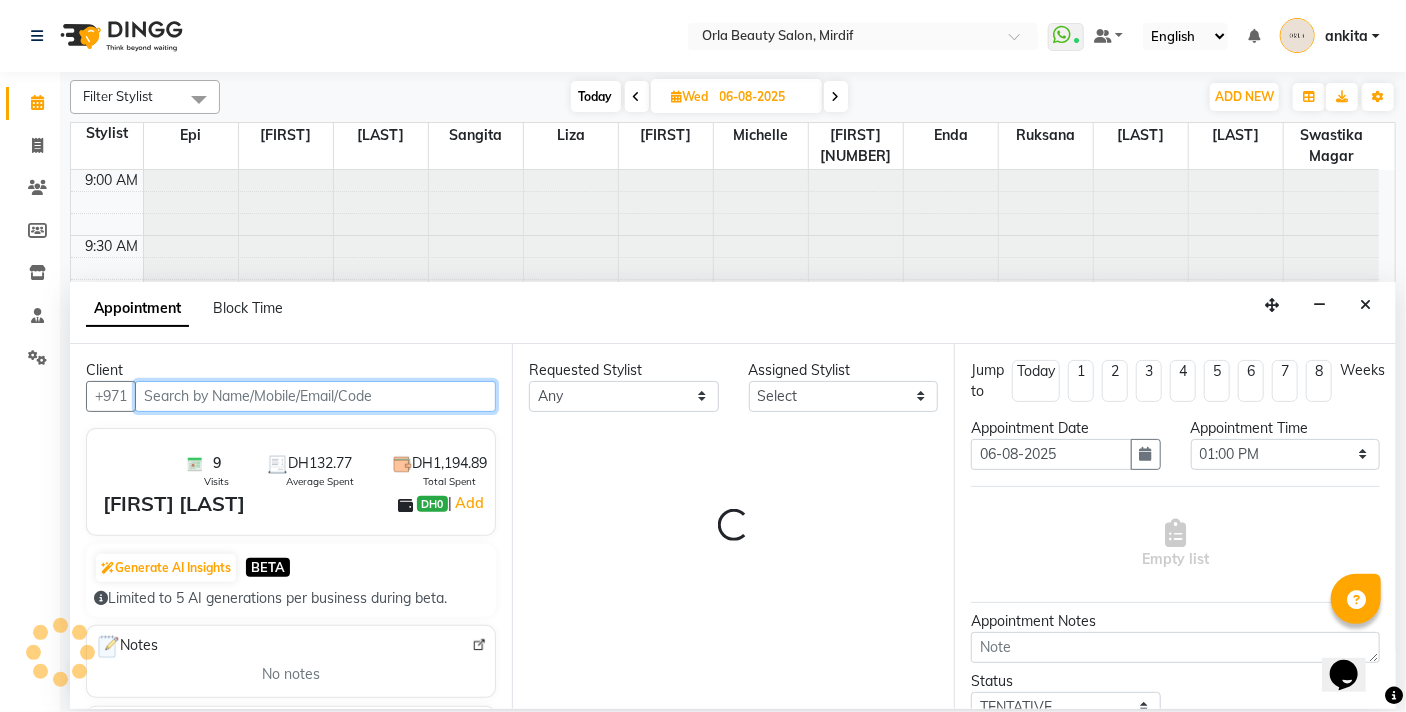 select on "31790" 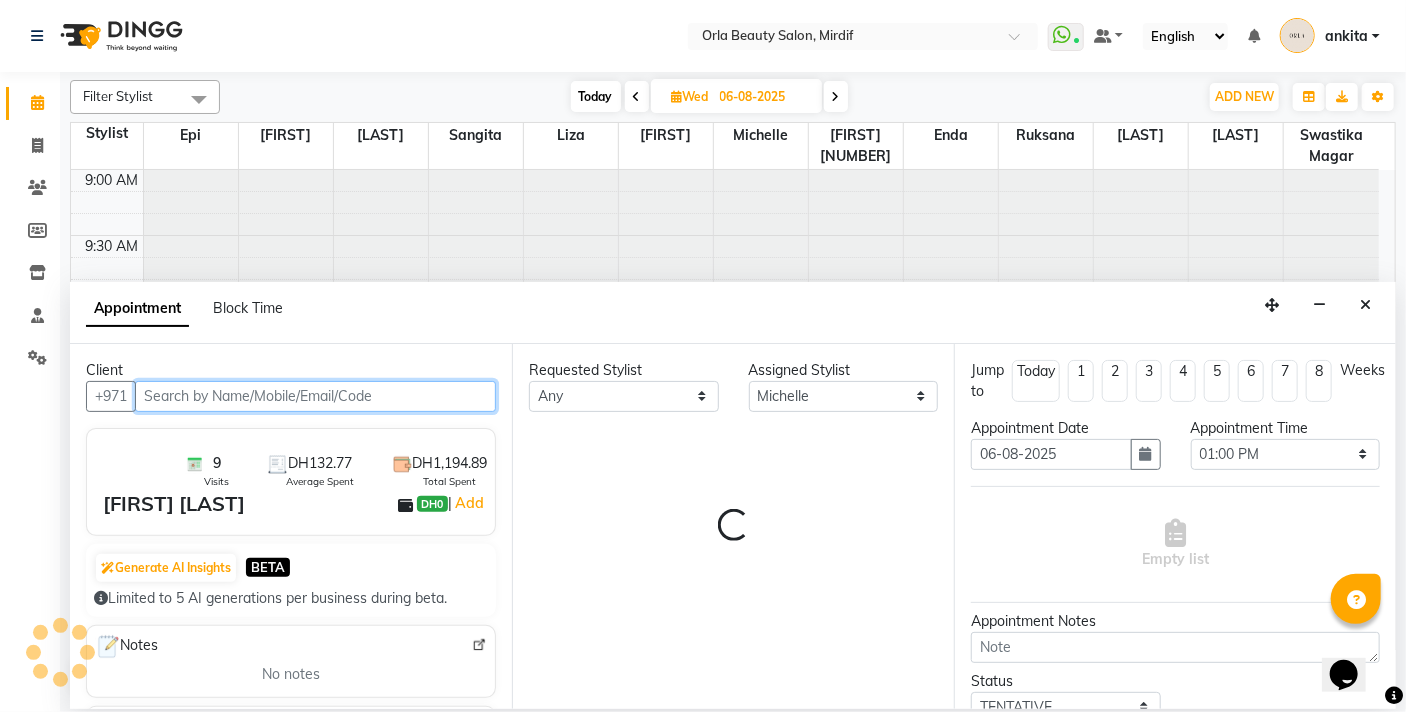 select on "2225" 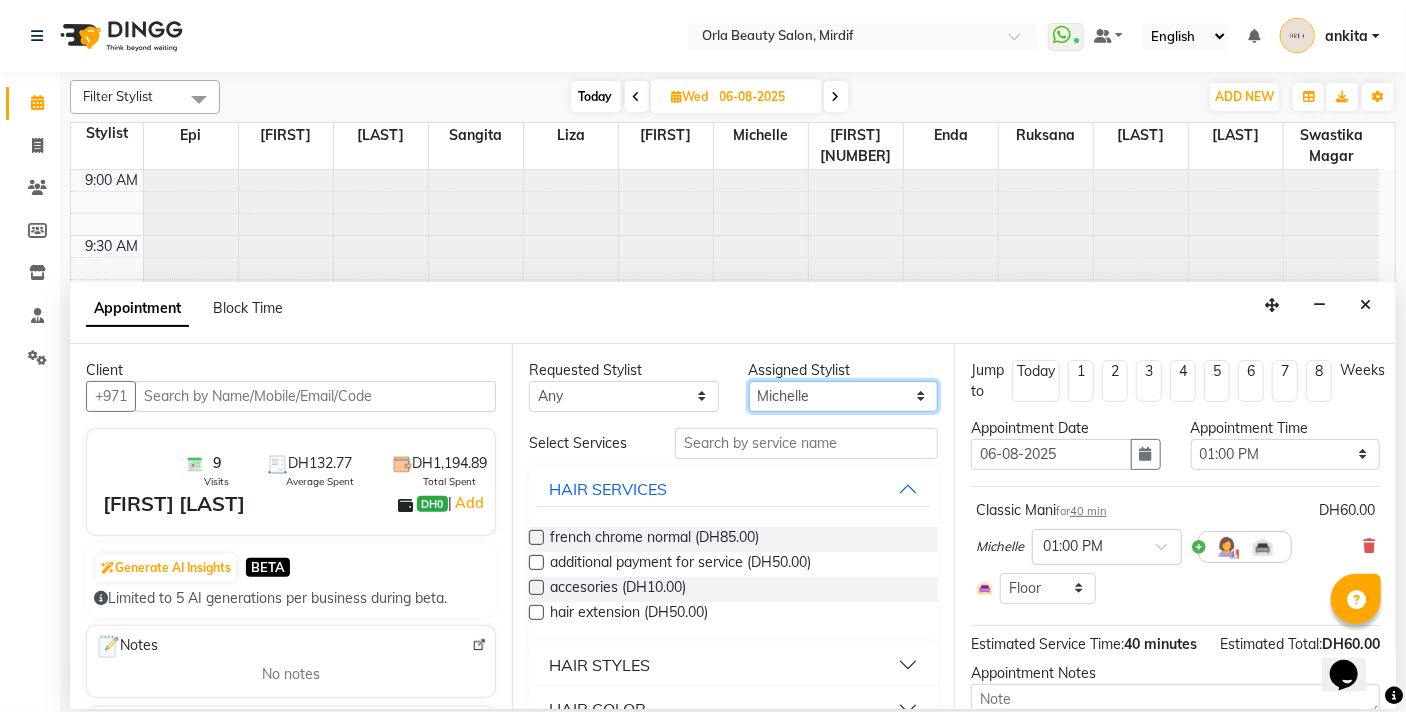 click on "Select Enda Epi kareema Liza Manju thakuri maryann Michelle michelle 2 rojina magar ruksana rupa magar sangita swastika magar" at bounding box center [844, 396] 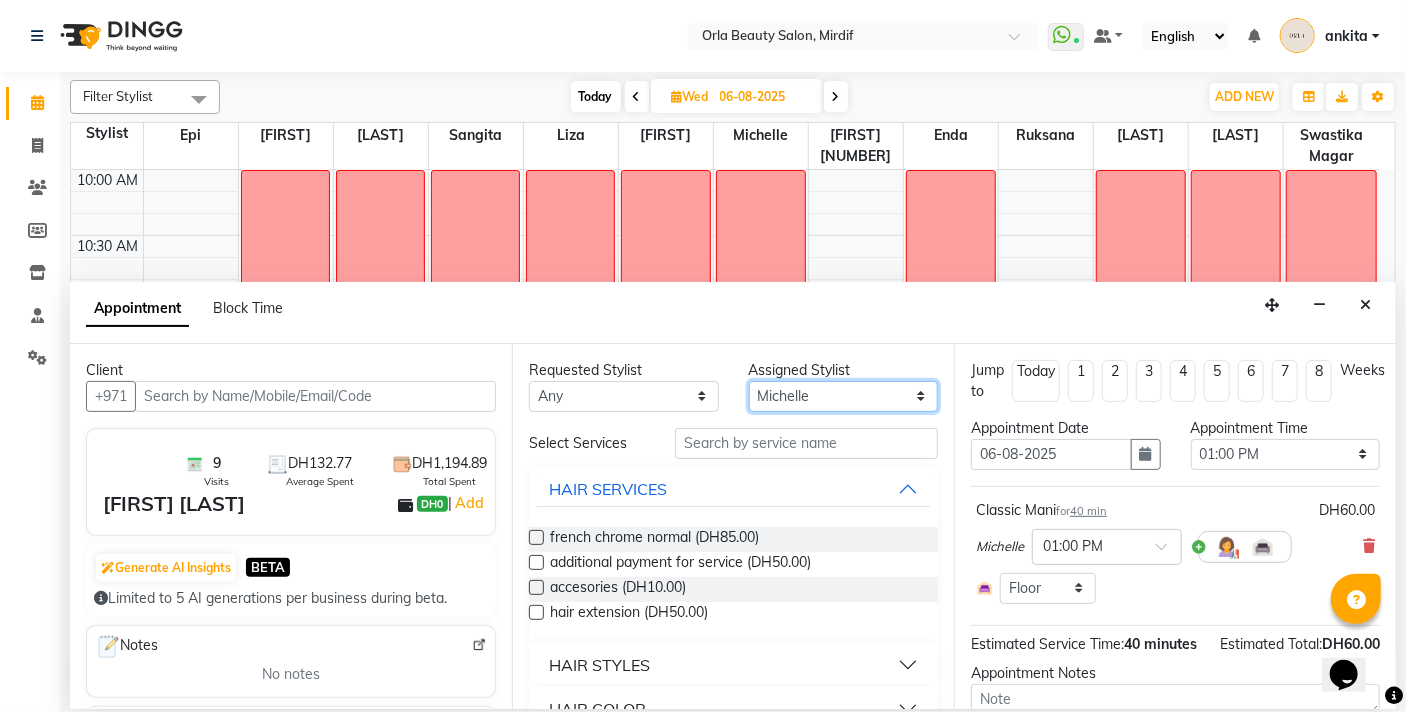 select on "33284" 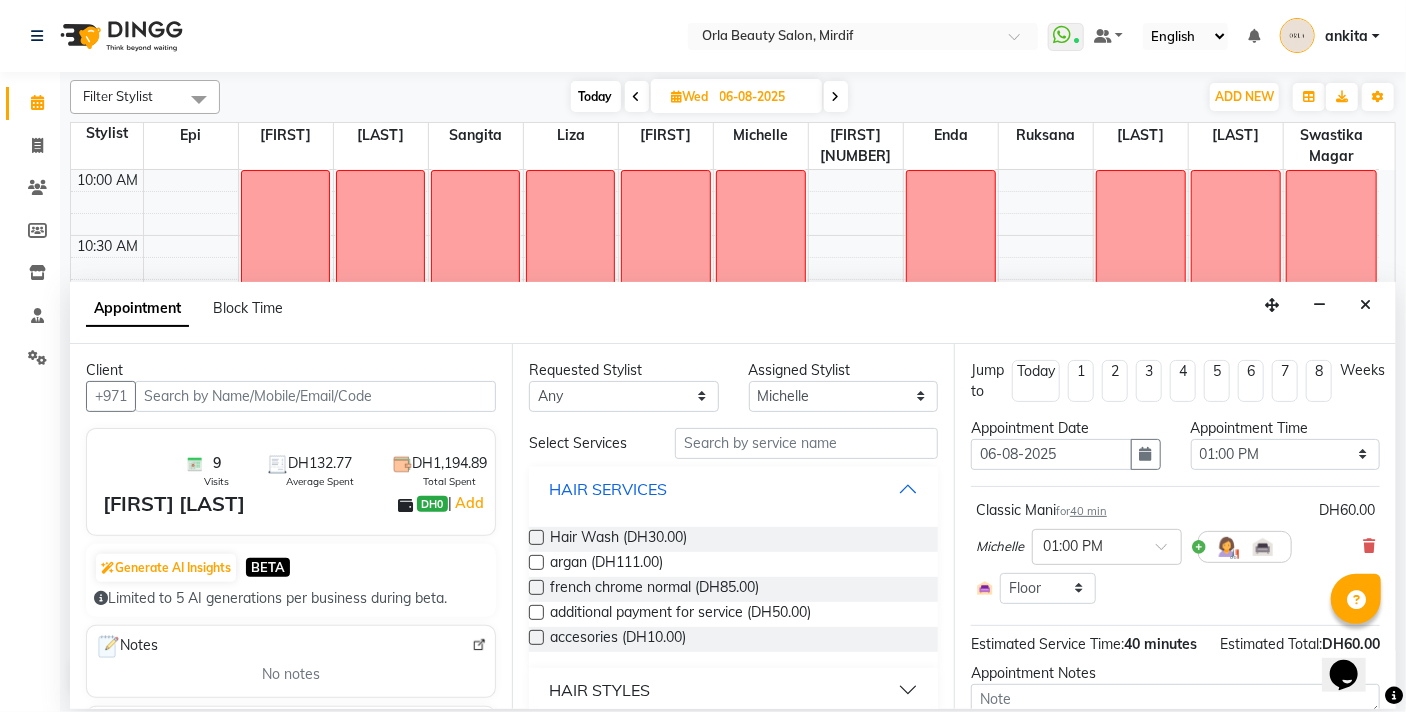 click on "HAIR SERVICES" at bounding box center (733, 489) 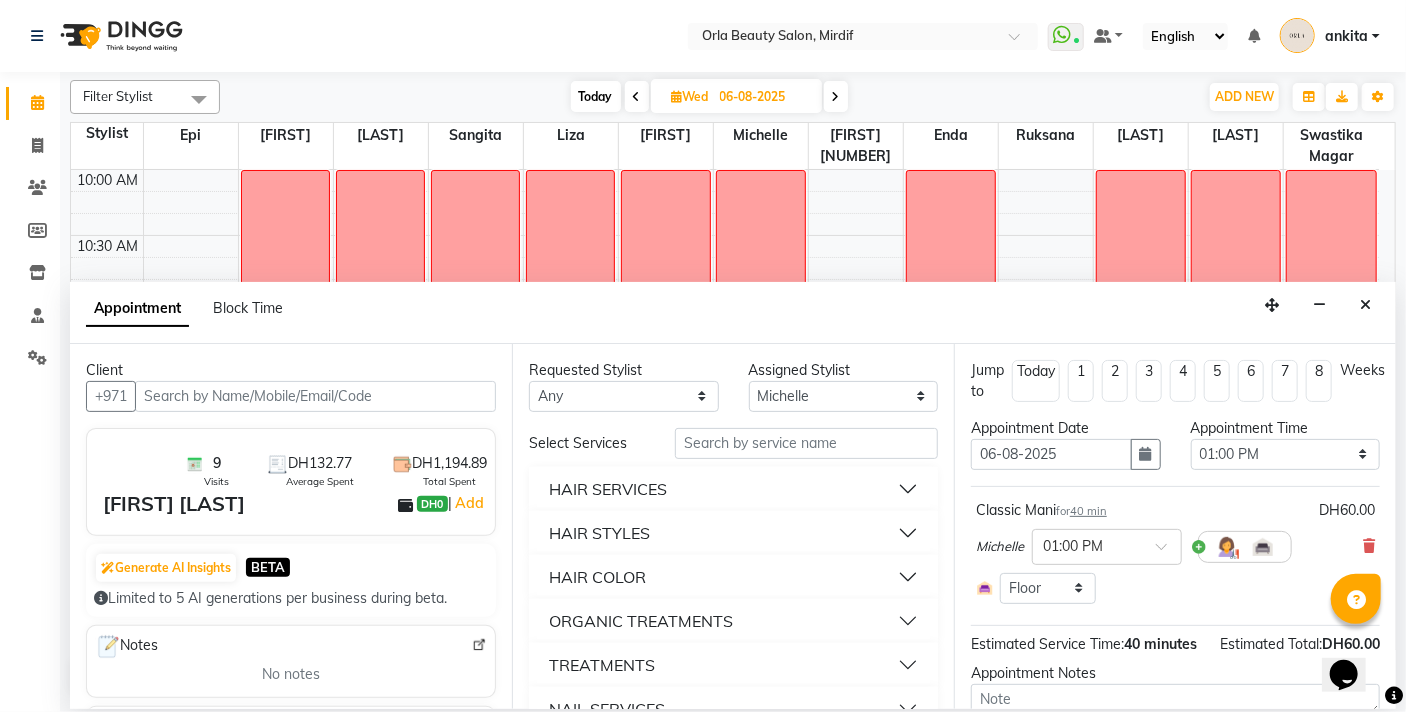 scroll, scrollTop: 168, scrollLeft: 0, axis: vertical 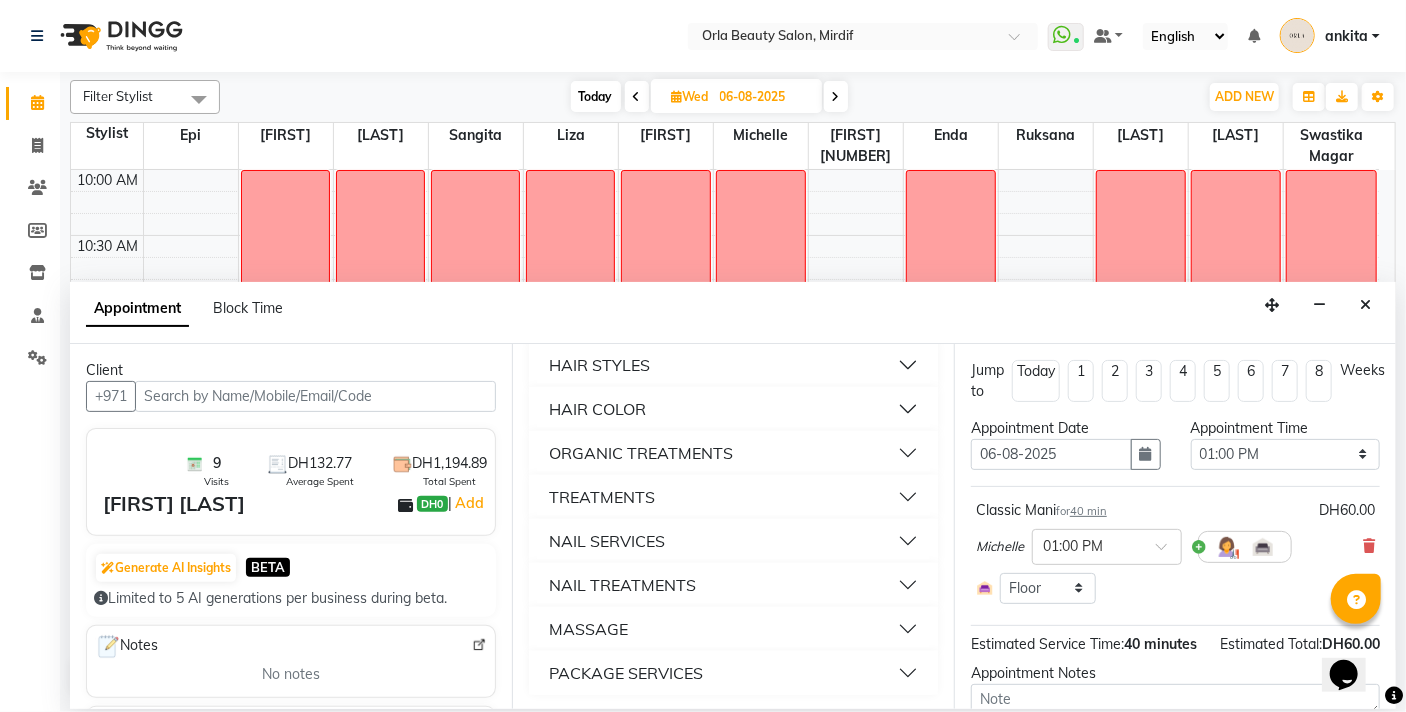 click on "NAIL SERVICES" at bounding box center (733, 541) 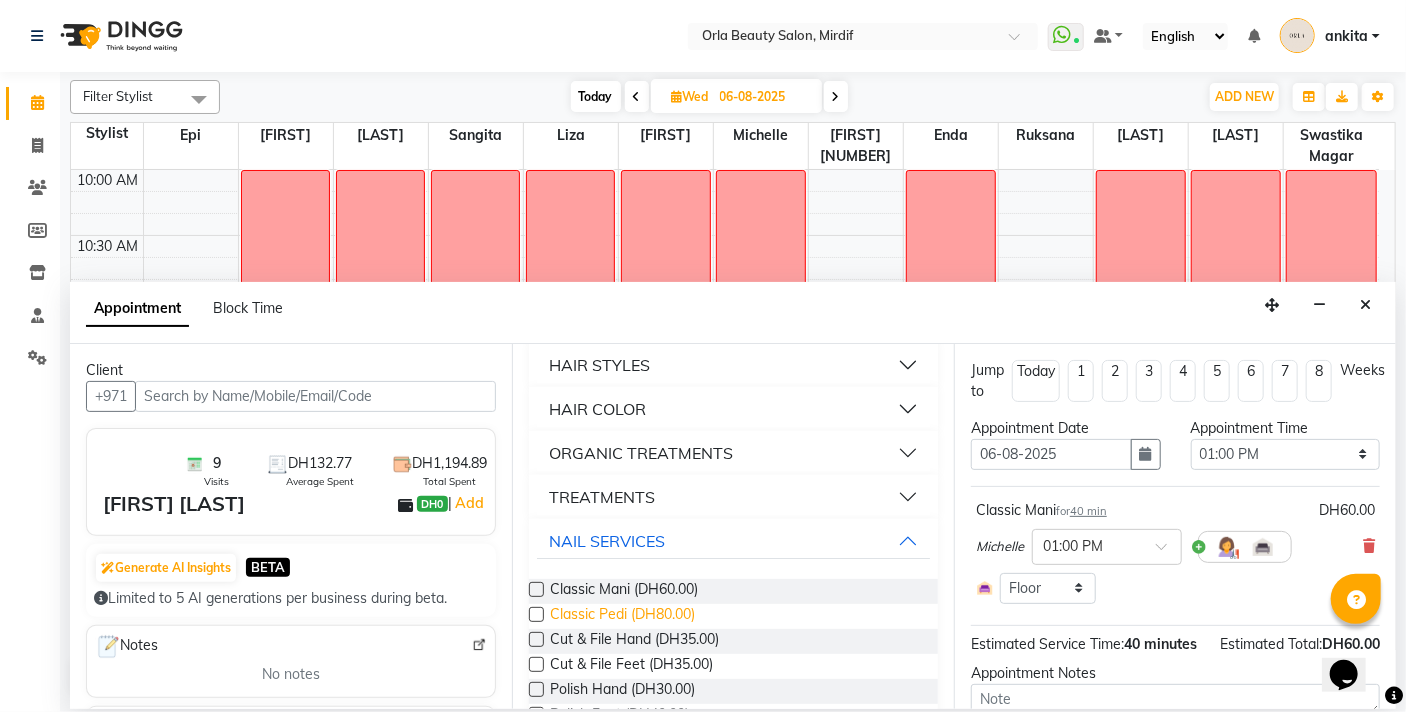 click on "Classic Pedi (DH80.00)" at bounding box center [622, 616] 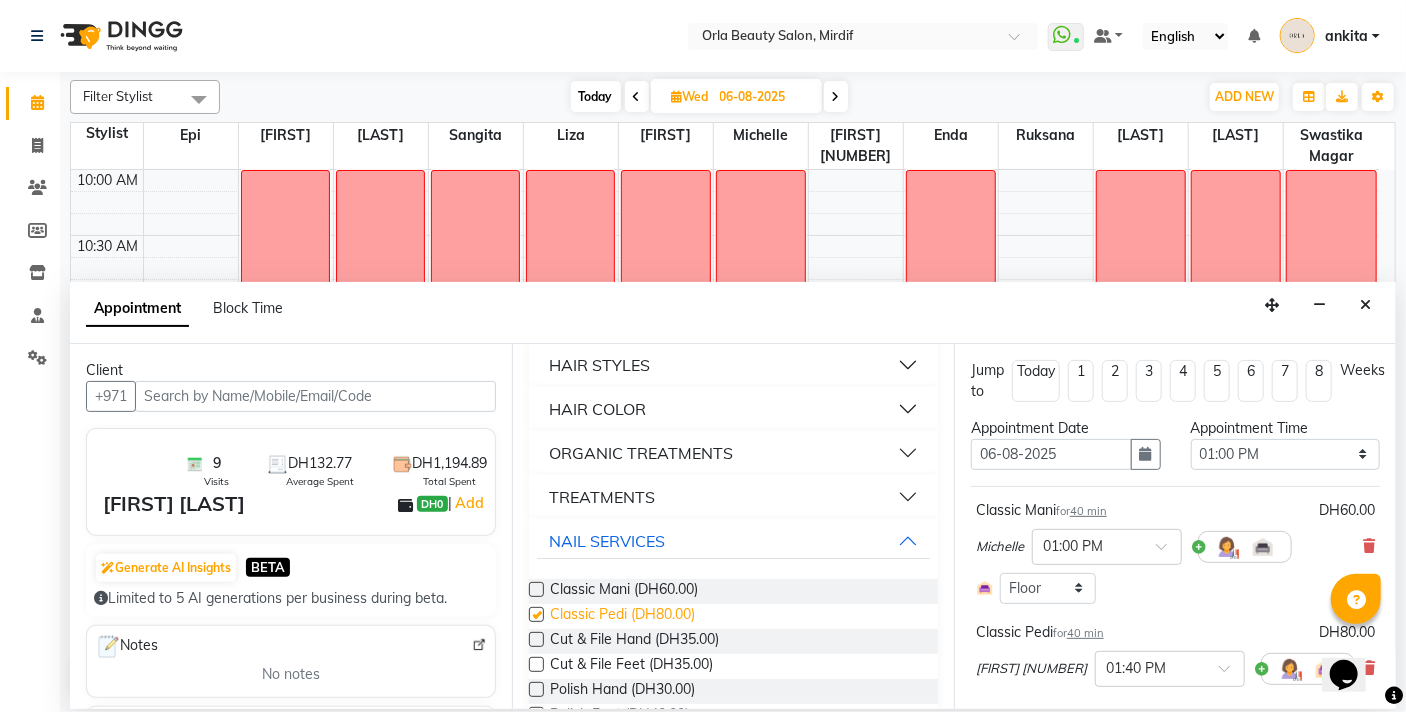 checkbox on "false" 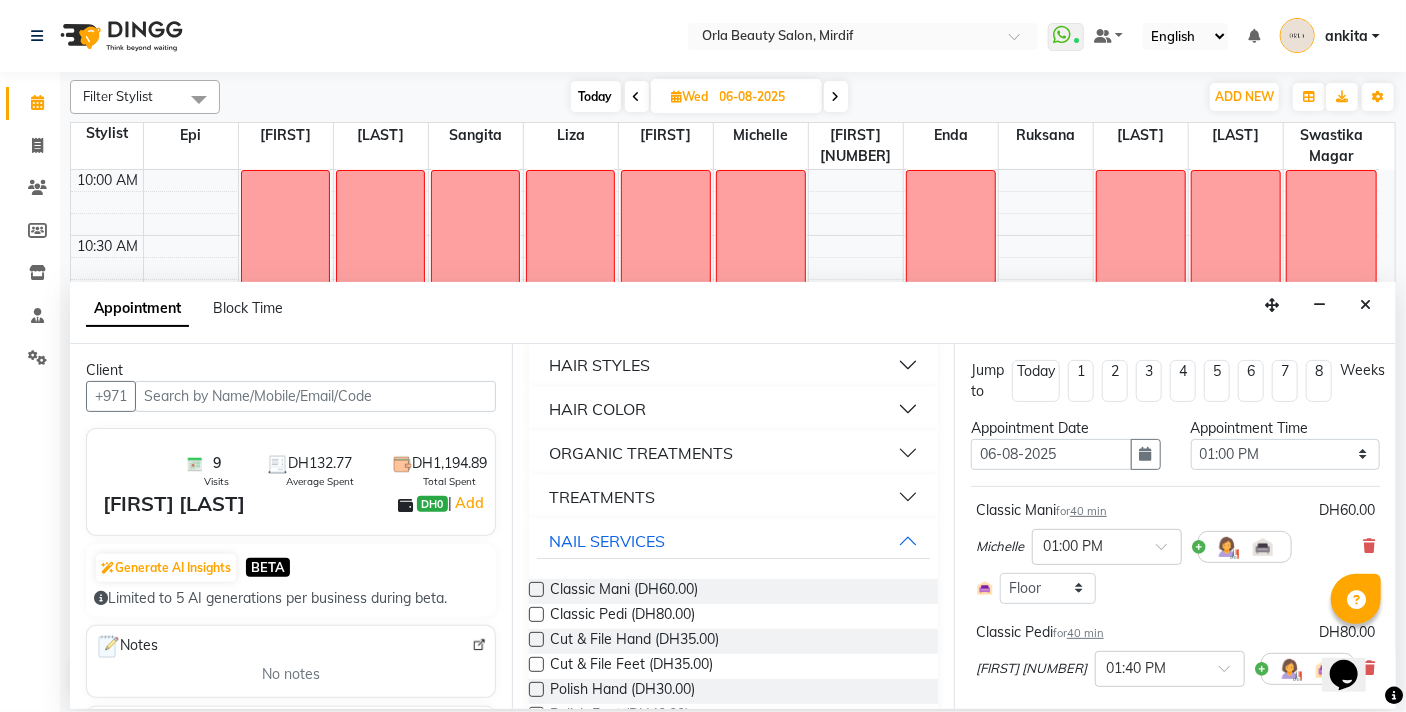 scroll, scrollTop: 244, scrollLeft: 0, axis: vertical 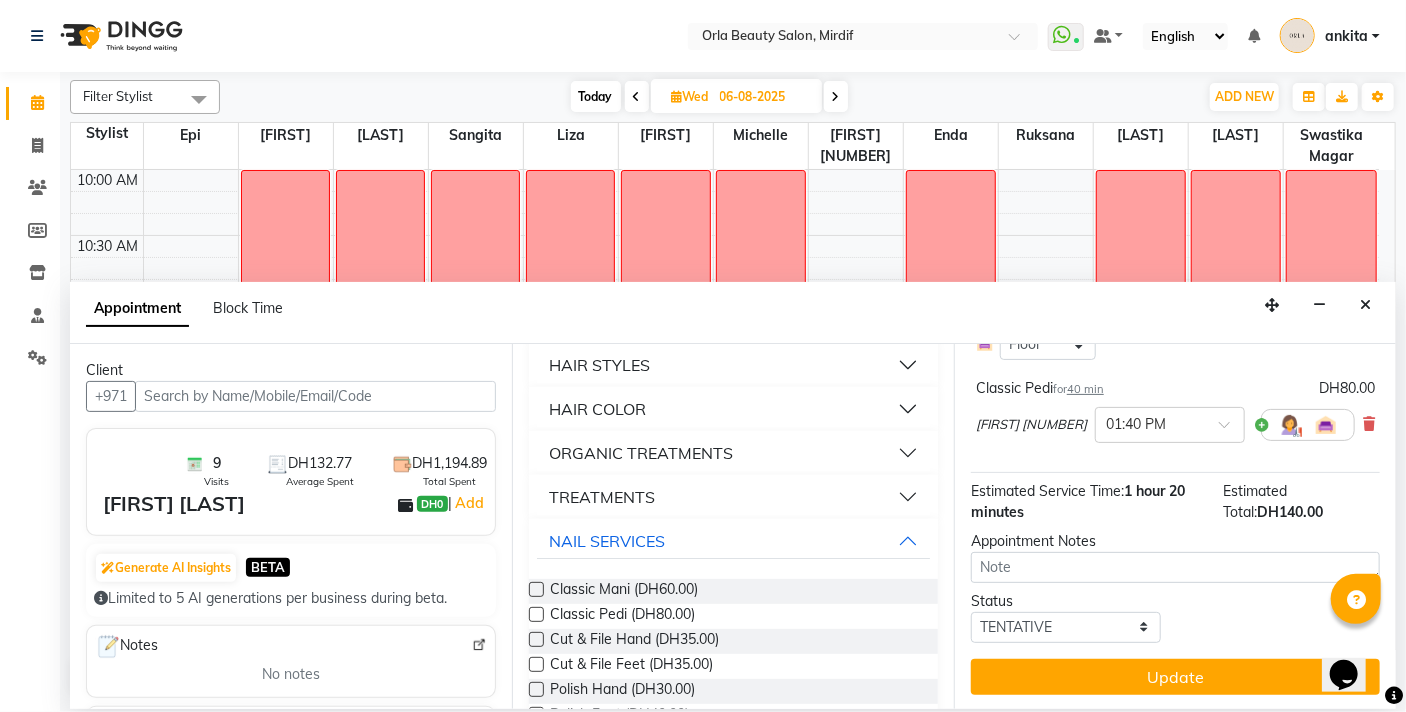 drag, startPoint x: 1385, startPoint y: 495, endPoint x: 52, endPoint y: 51, distance: 1405 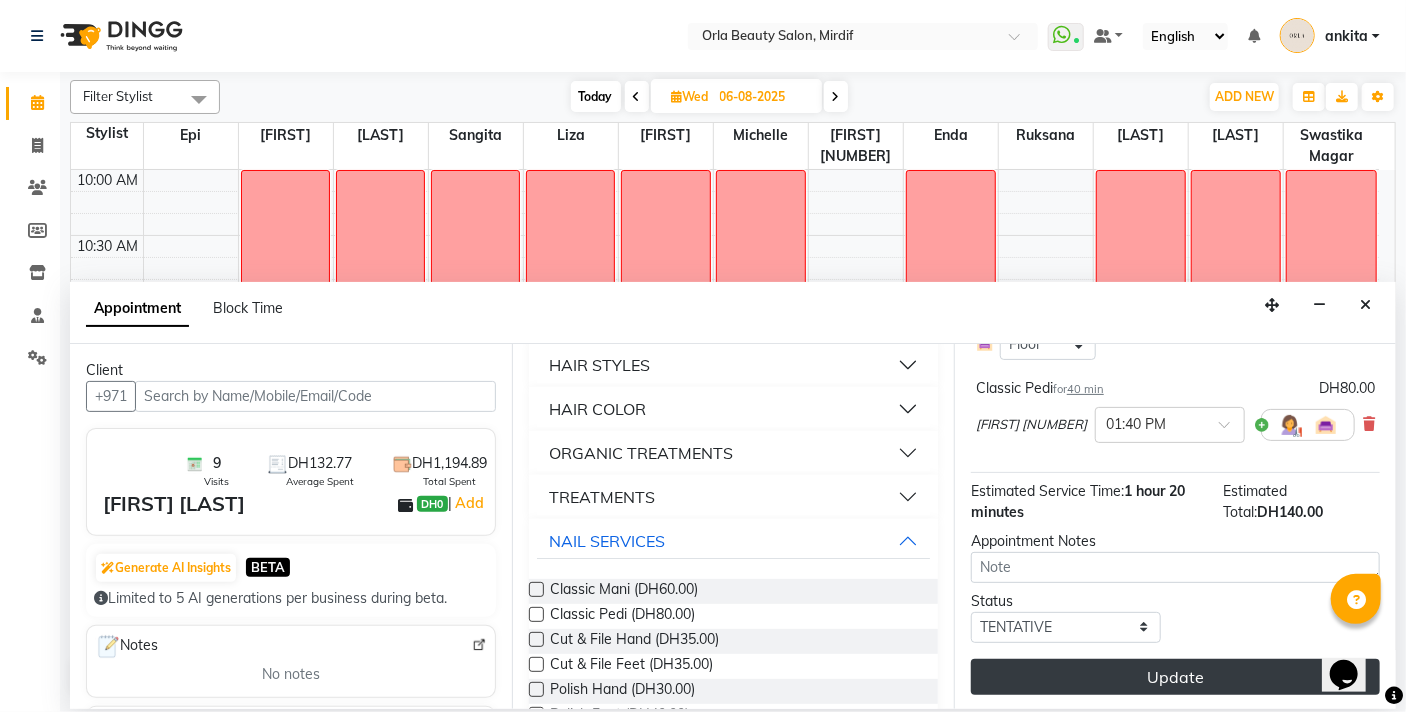 click on "Update" at bounding box center [1175, 677] 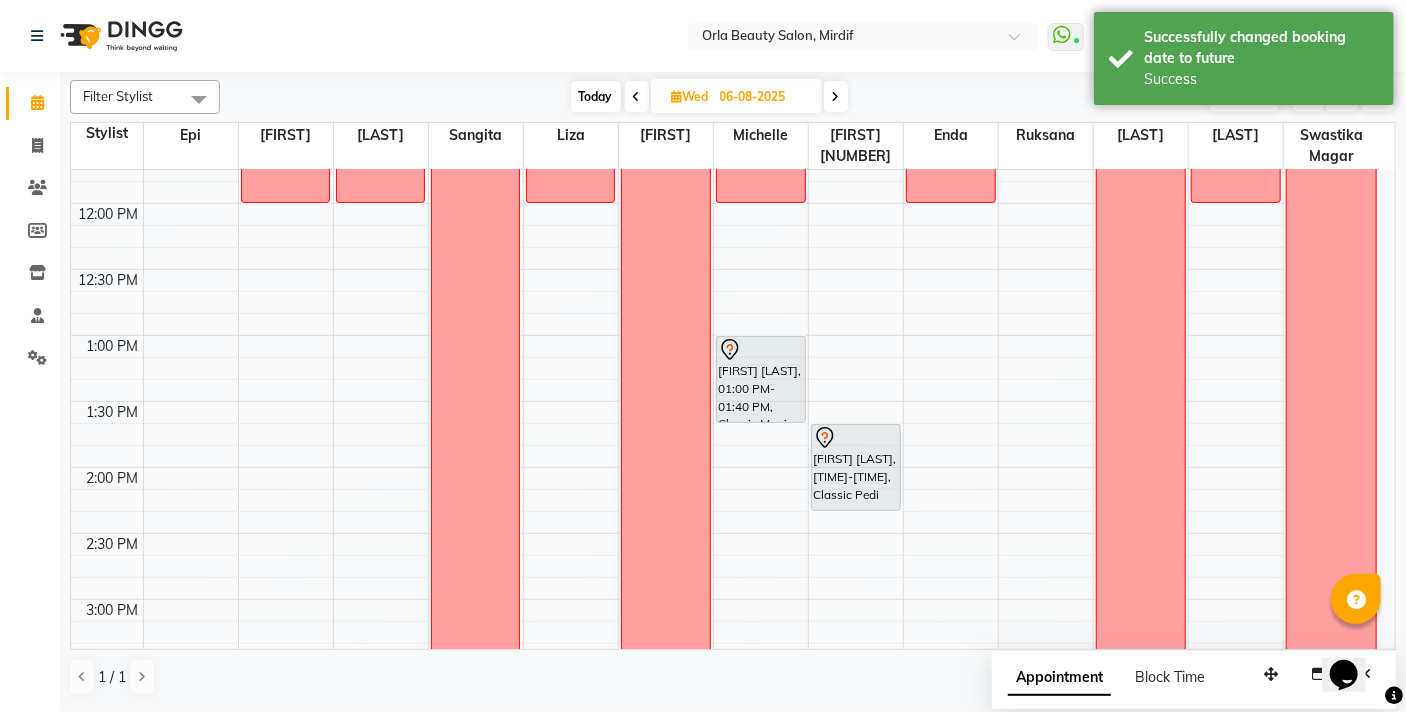 scroll, scrollTop: 353, scrollLeft: 0, axis: vertical 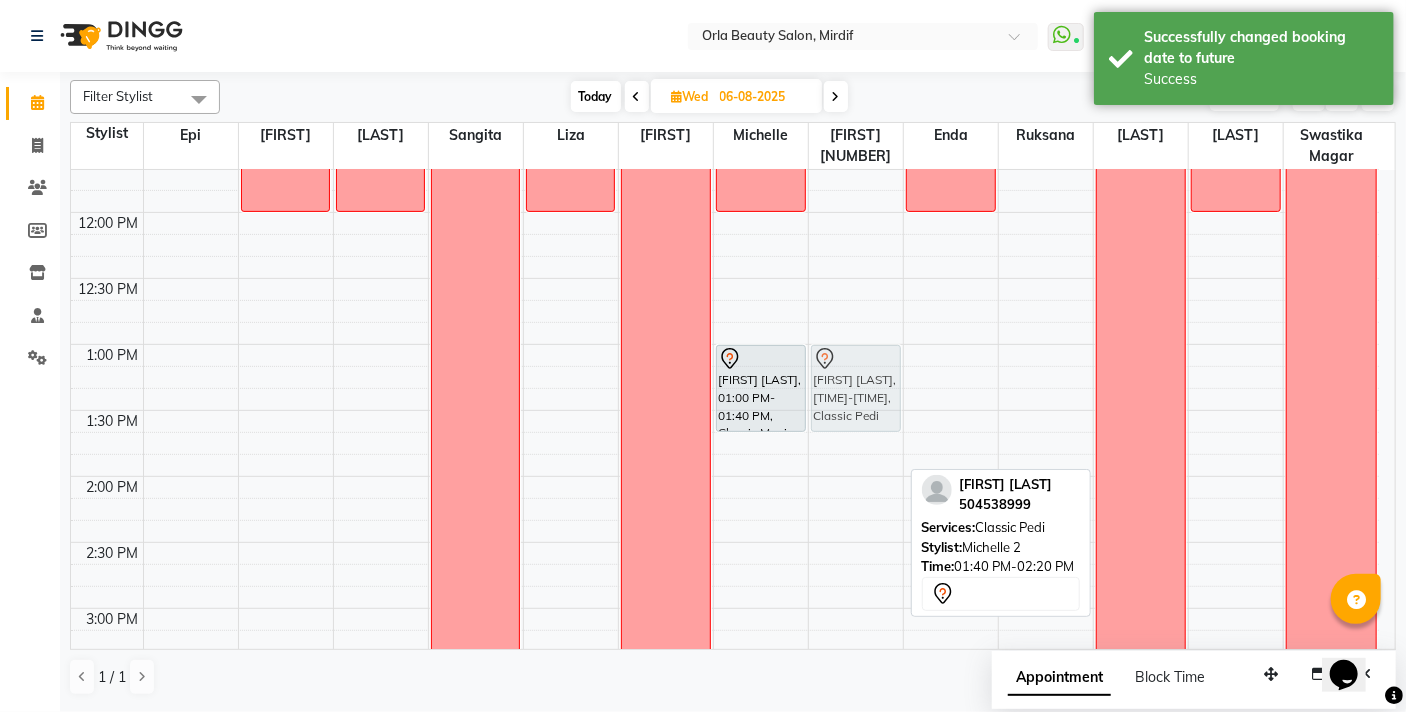 drag, startPoint x: 850, startPoint y: 453, endPoint x: 850, endPoint y: 371, distance: 82 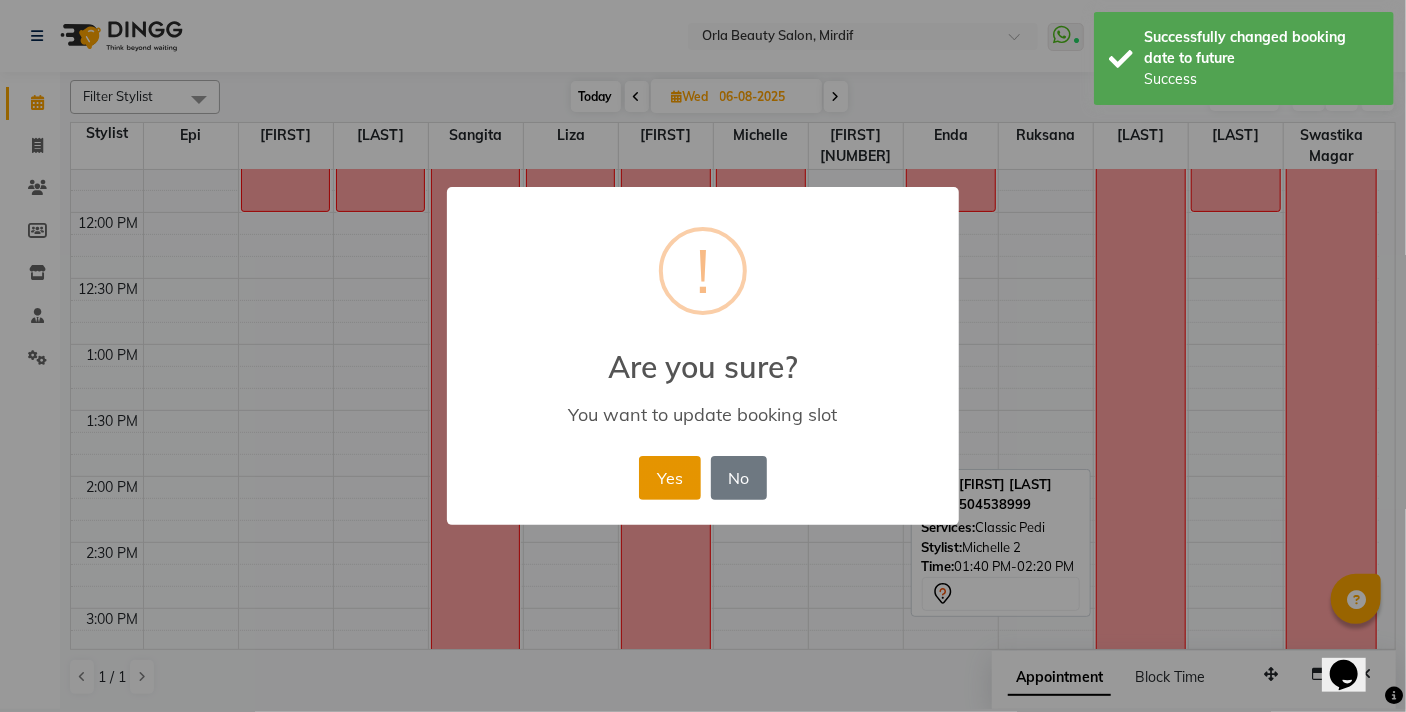 click on "Yes" at bounding box center [669, 478] 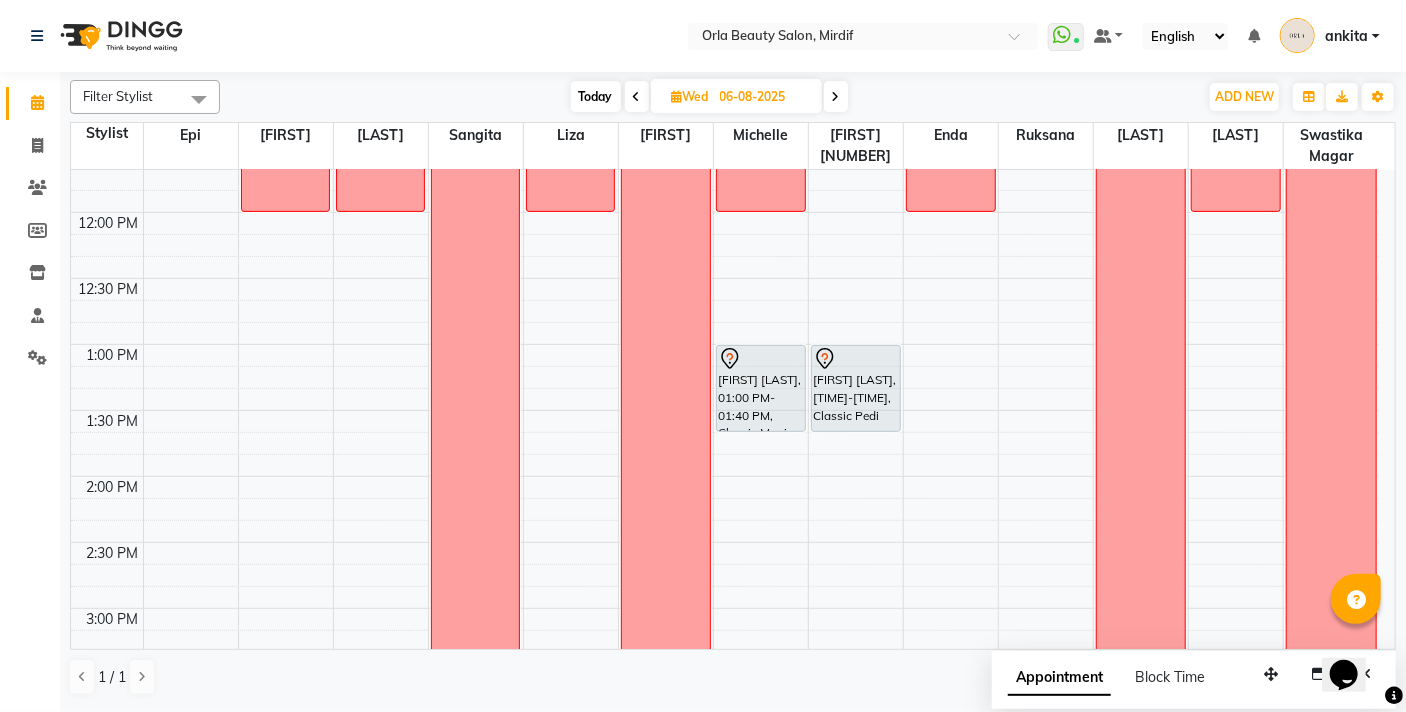 click on "Today" at bounding box center (596, 96) 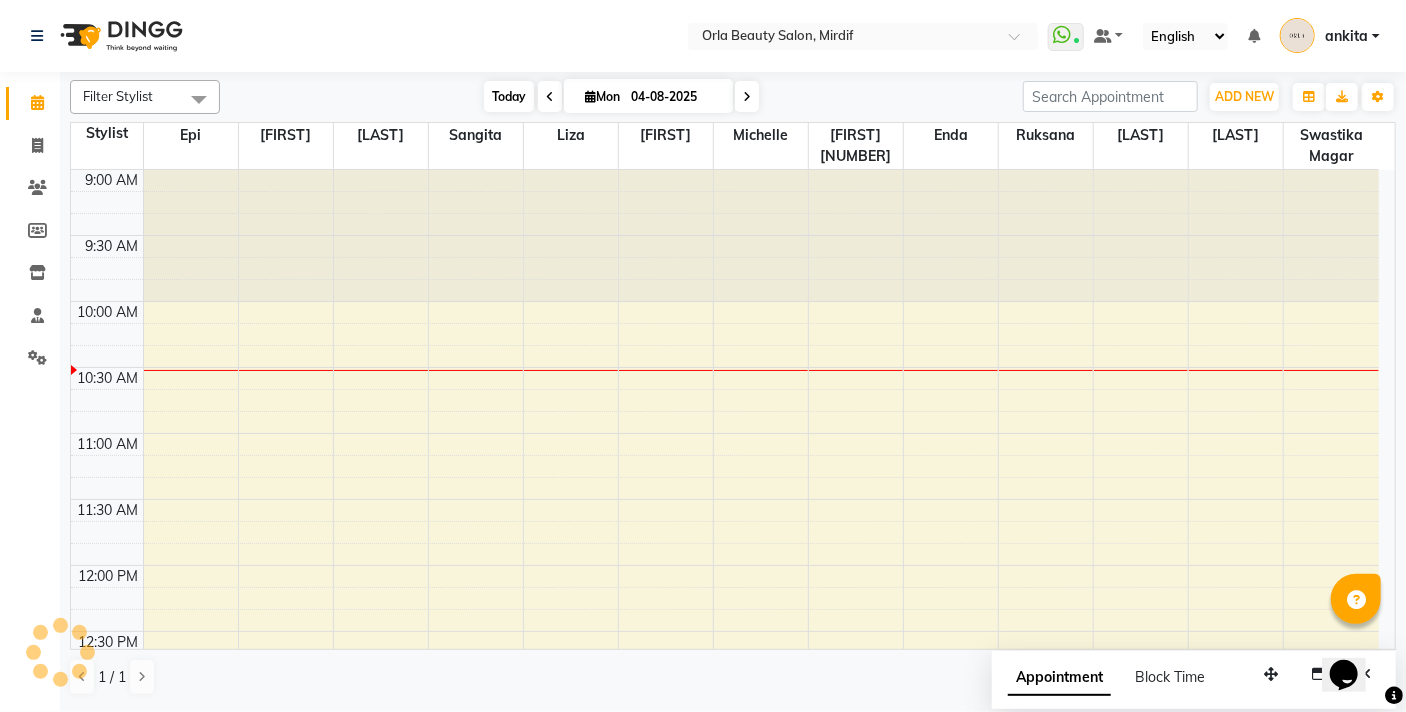 scroll, scrollTop: 132, scrollLeft: 0, axis: vertical 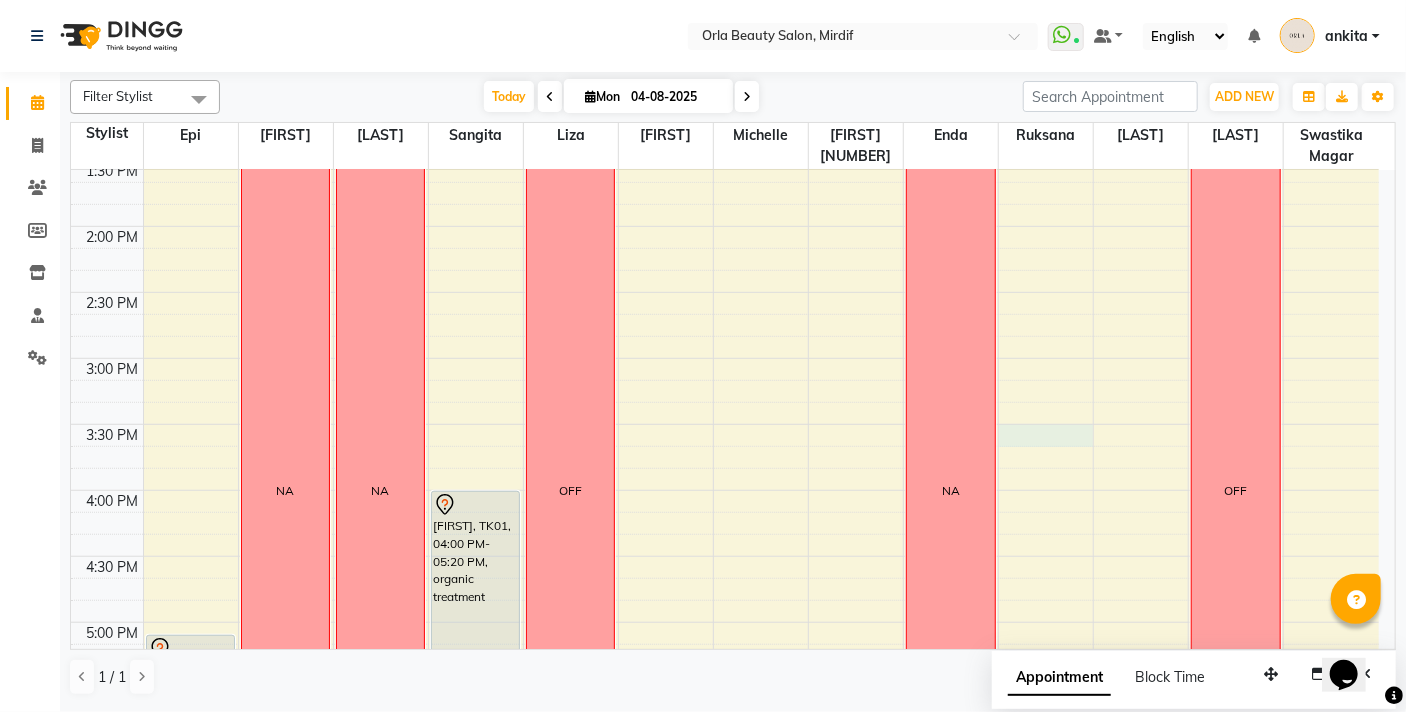 click on "9:00 AM 9:30 AM 10:00 AM 10:30 AM 11:00 AM 11:30 AM 12:00 PM 12:30 PM 1:00 PM 1:30 PM 2:00 PM 2:30 PM 3:00 PM 3:30 PM 4:00 PM 4:30 PM 5:00 PM 5:30 PM 6:00 PM 6:30 PM 7:00 PM 7:30 PM 8:00 PM 8:30 PM 9:00 PM 9:30 PM 10:00 PM 10:30 PM             Reem Aljawdar, TK02, 05:05 PM-06:05 PM, Sedr Treatment  NA   NA   NA              Majda, TK01, 04:00 PM-05:20 PM, organic treatment  OFF   NA   NA   NA   NA   NA   NA   OFF   NA" at bounding box center [725, 490] 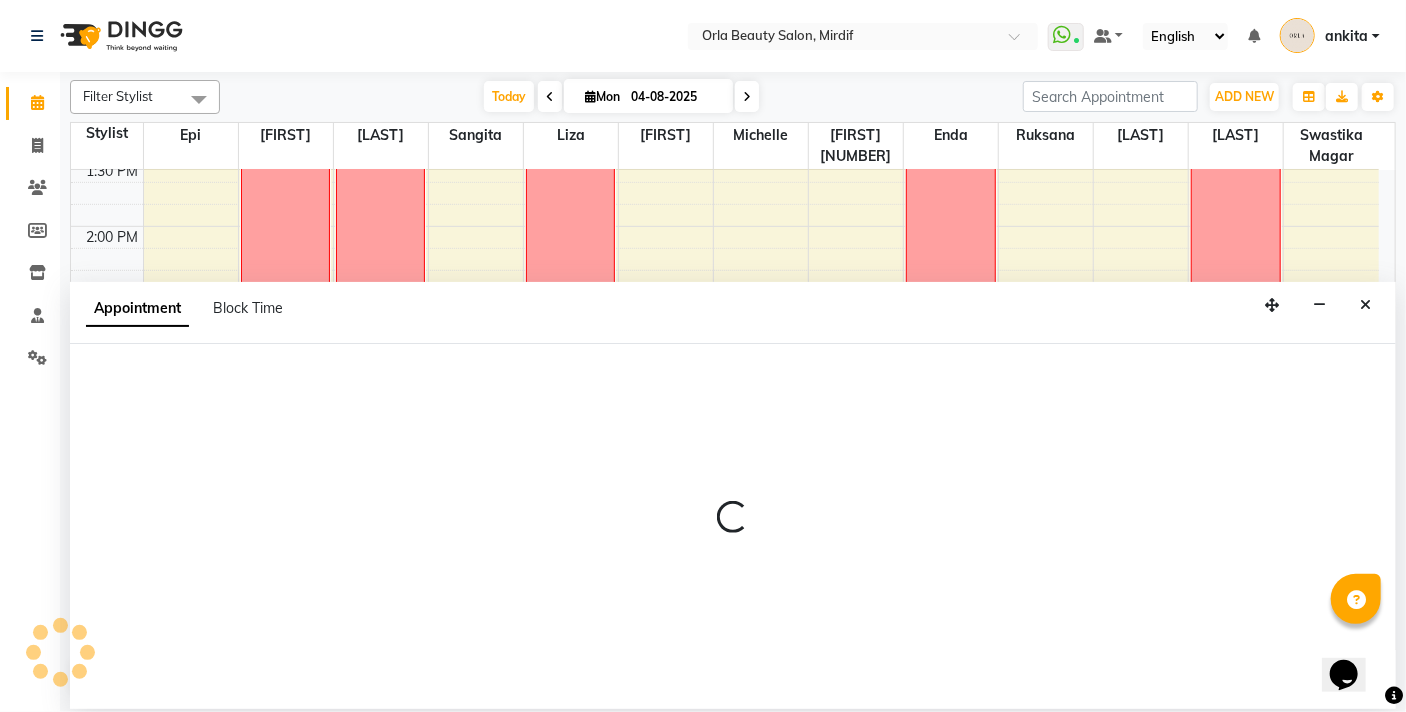 select on "49141" 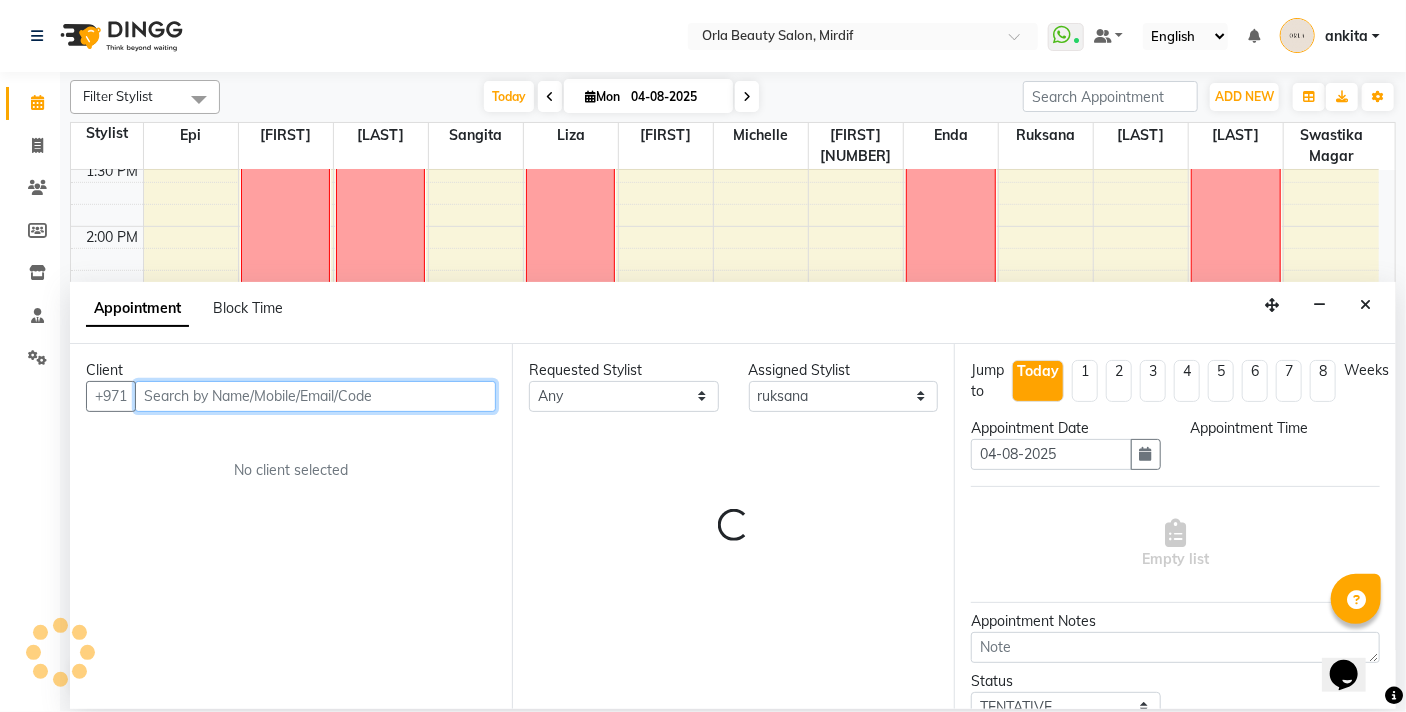 select on "930" 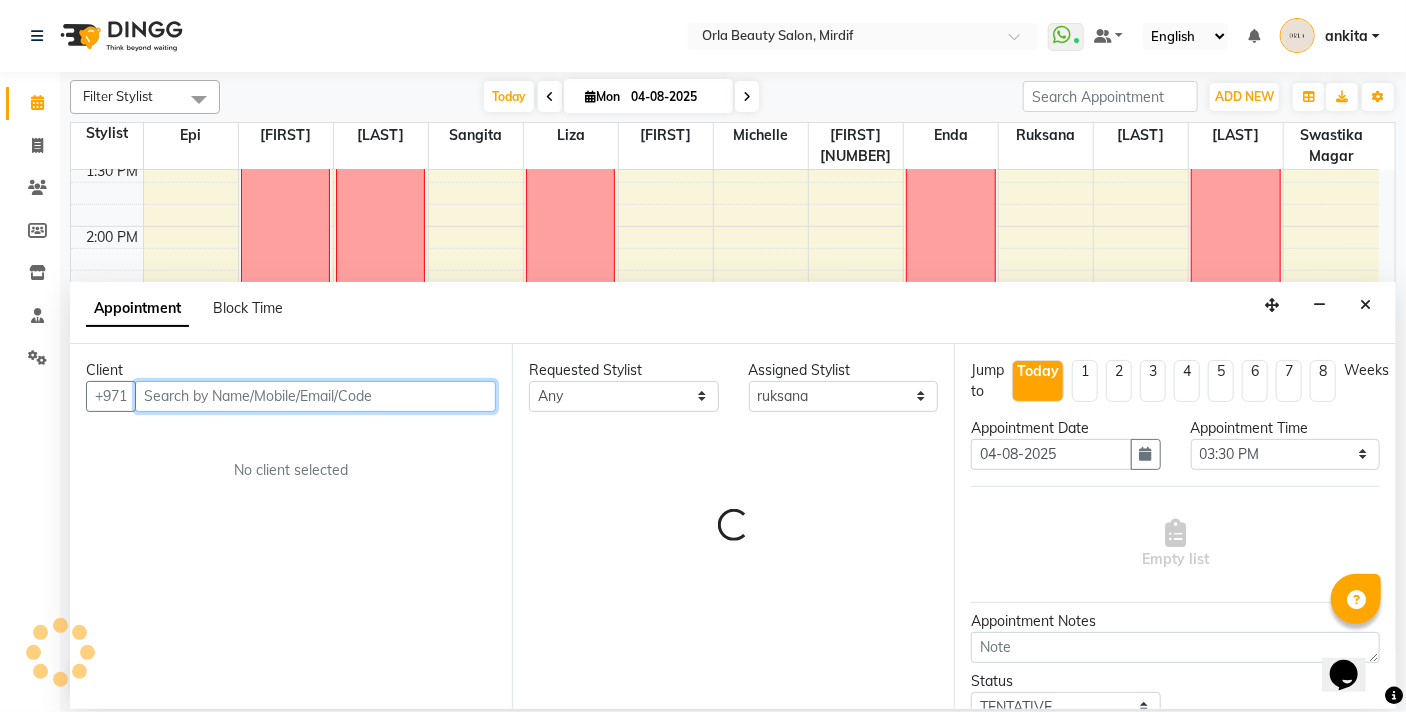 click on "Appointment Date" at bounding box center (1066, 428) 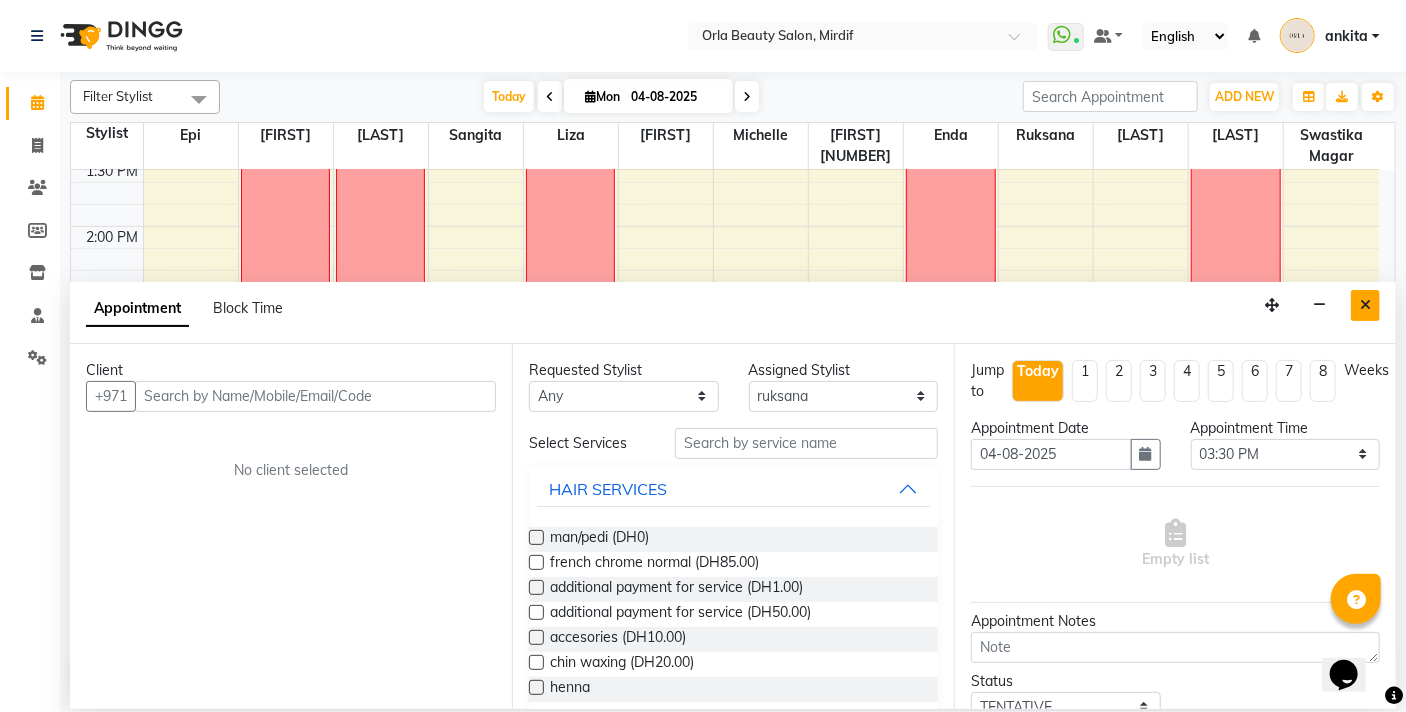 click at bounding box center [1365, 305] 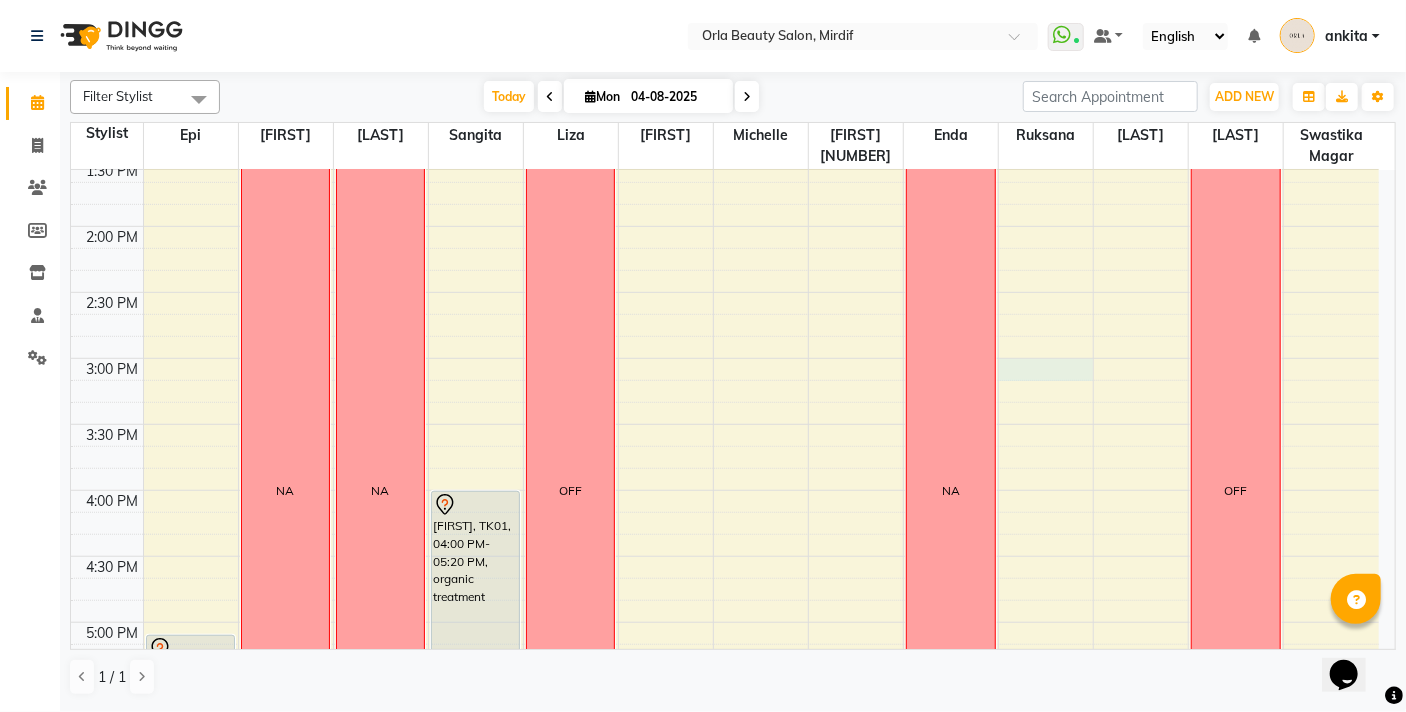click on "9:00 AM 9:30 AM 10:00 AM 10:30 AM 11:00 AM 11:30 AM 12:00 PM 12:30 PM 1:00 PM 1:30 PM 2:00 PM 2:30 PM 3:00 PM 3:30 PM 4:00 PM 4:30 PM 5:00 PM 5:30 PM 6:00 PM 6:30 PM 7:00 PM 7:30 PM 8:00 PM 8:30 PM 9:00 PM 9:30 PM 10:00 PM 10:30 PM             Reem Aljawdar, TK02, 05:05 PM-06:05 PM, Sedr Treatment  NA   NA   NA              Majda, TK01, 04:00 PM-05:20 PM, organic treatment  OFF   NA   NA   NA   NA   NA   NA   OFF   NA" at bounding box center [725, 490] 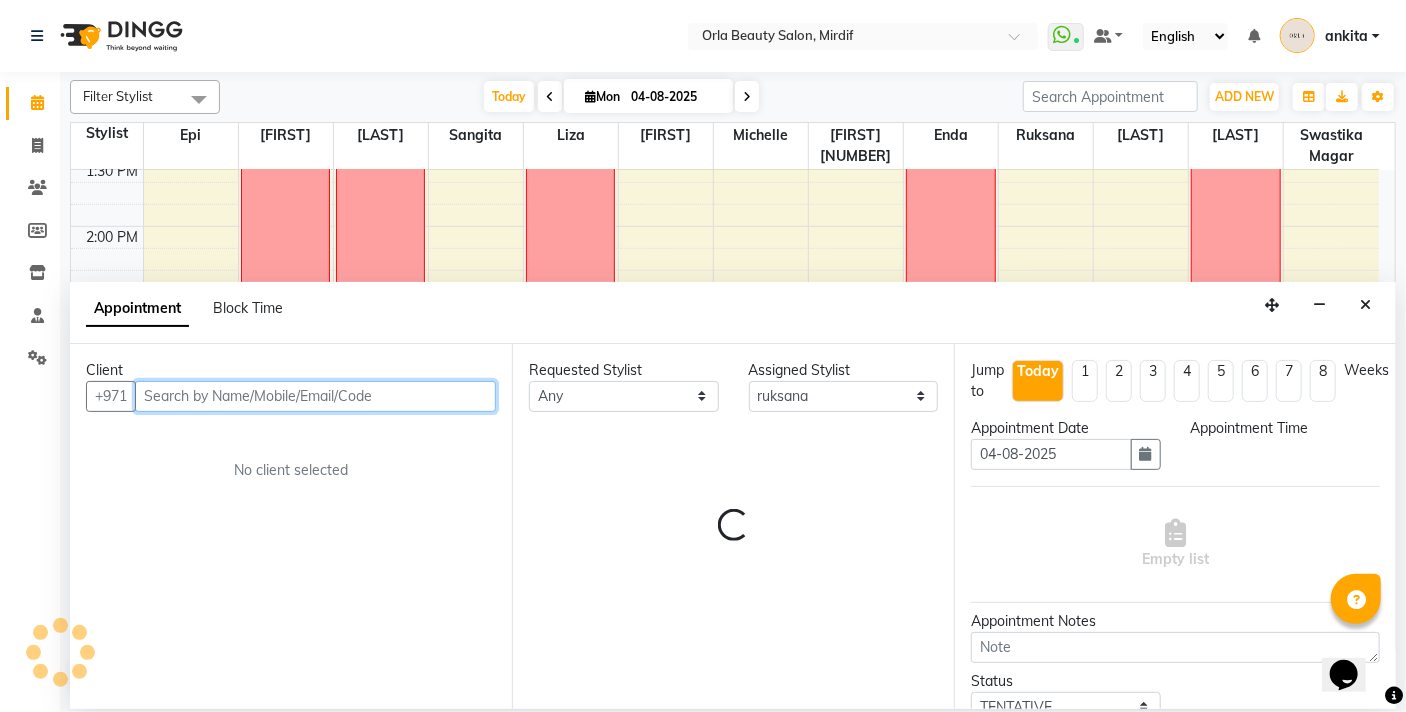 select on "900" 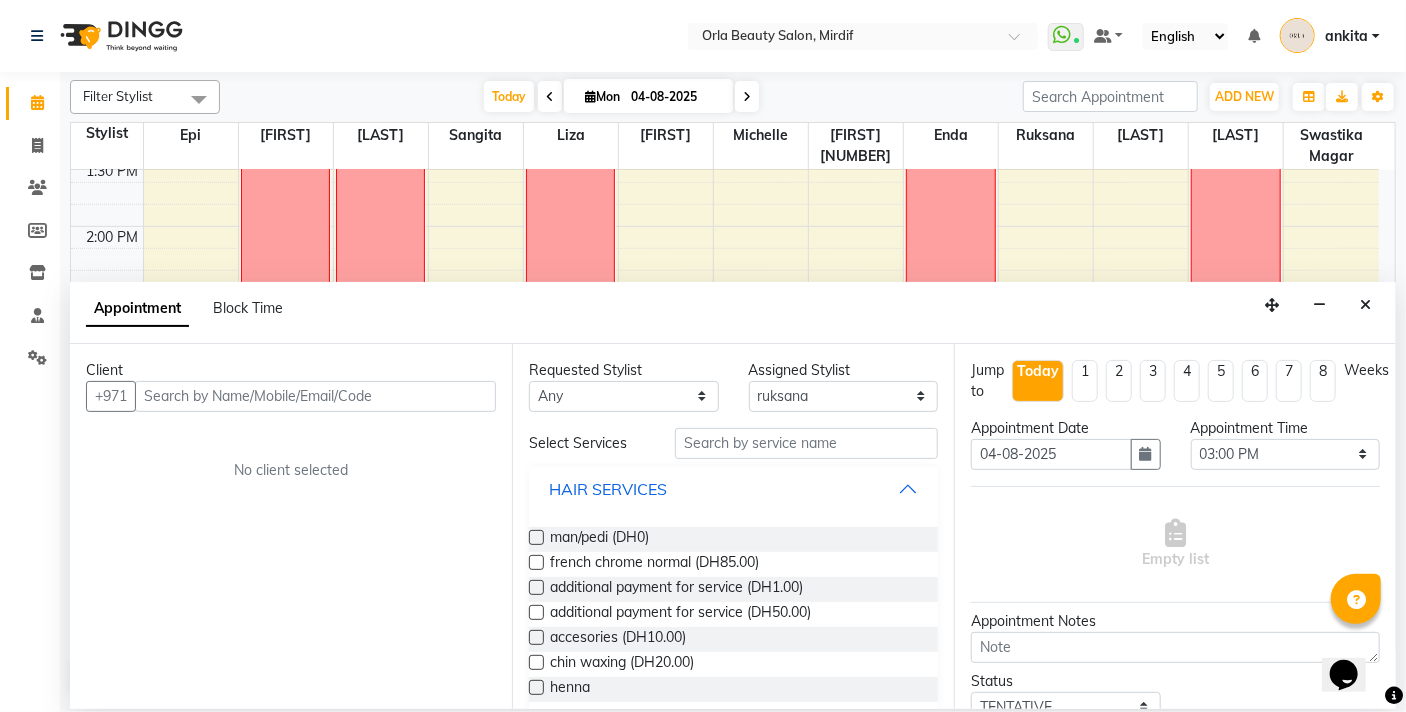 click on "HAIR SERVICES" at bounding box center (733, 489) 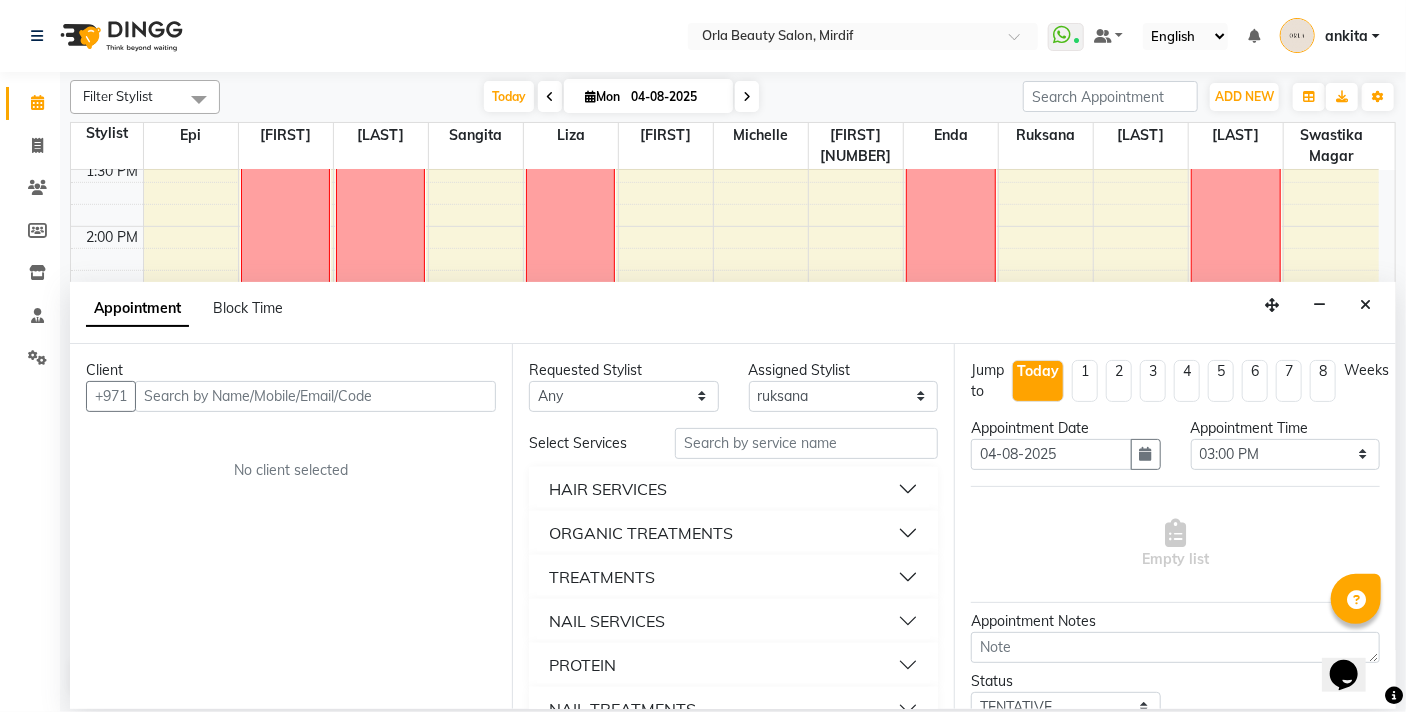 click on "NAIL SERVICES" at bounding box center [607, 621] 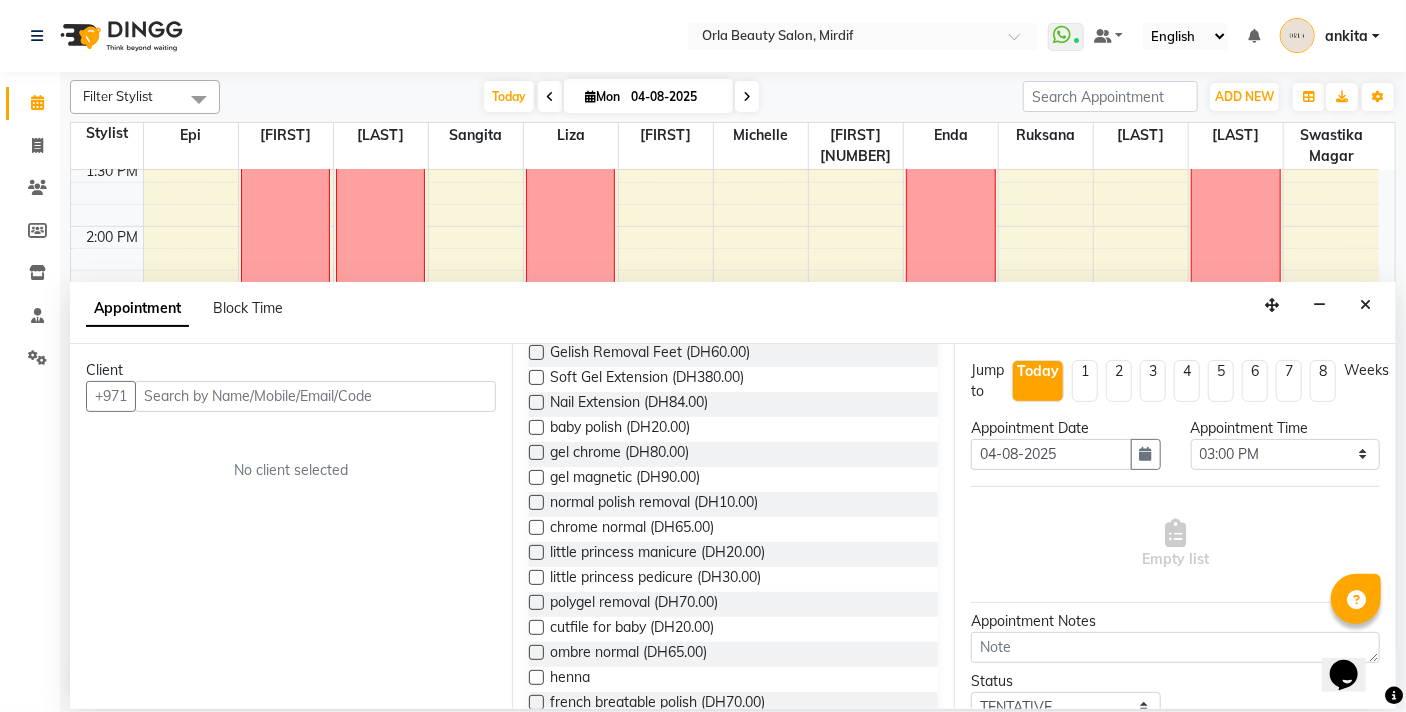 scroll, scrollTop: 772, scrollLeft: 0, axis: vertical 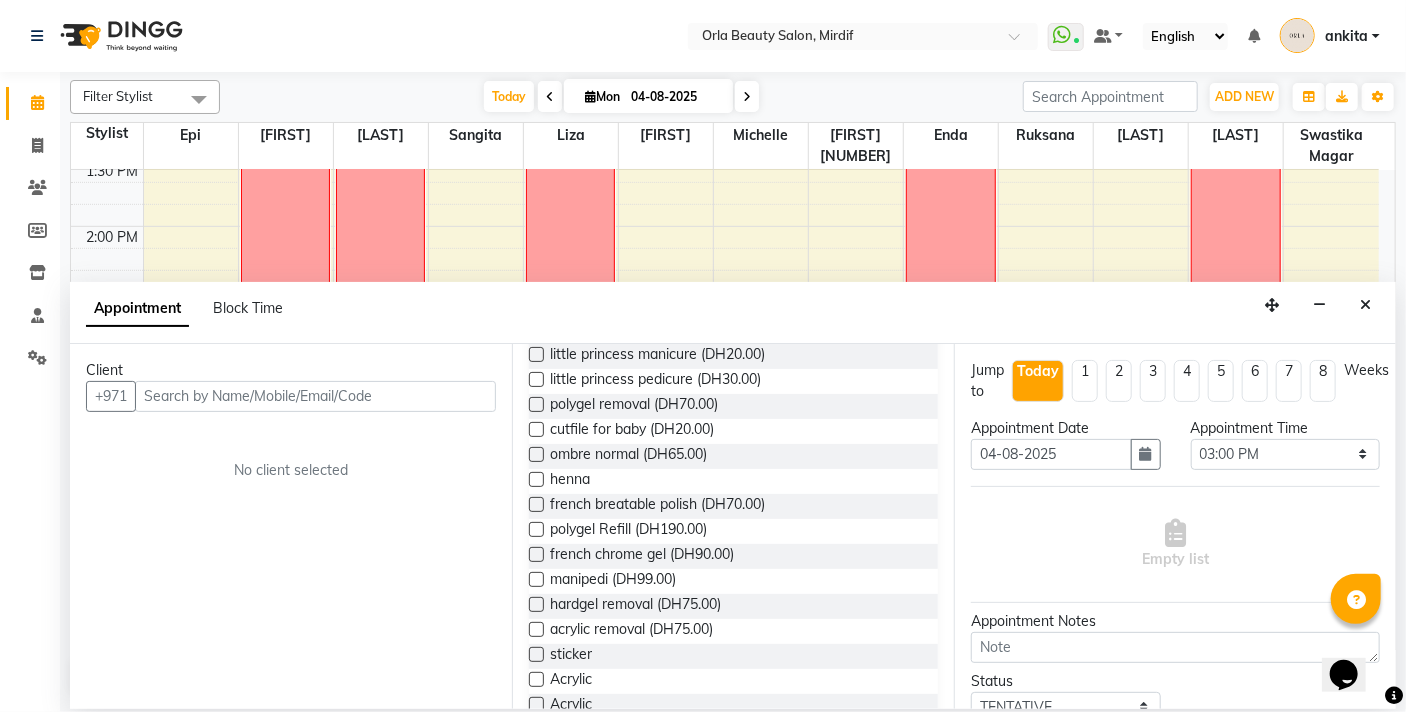 click at bounding box center (536, 604) 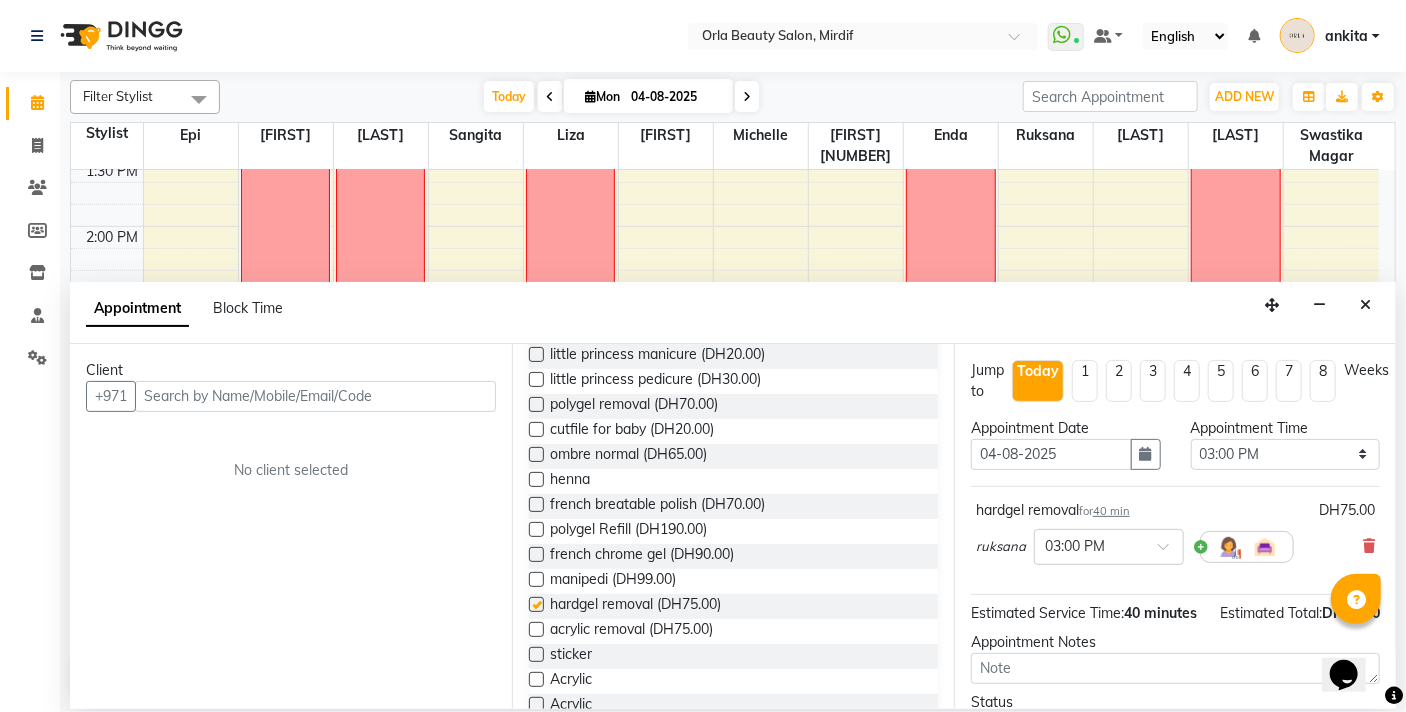 checkbox on "false" 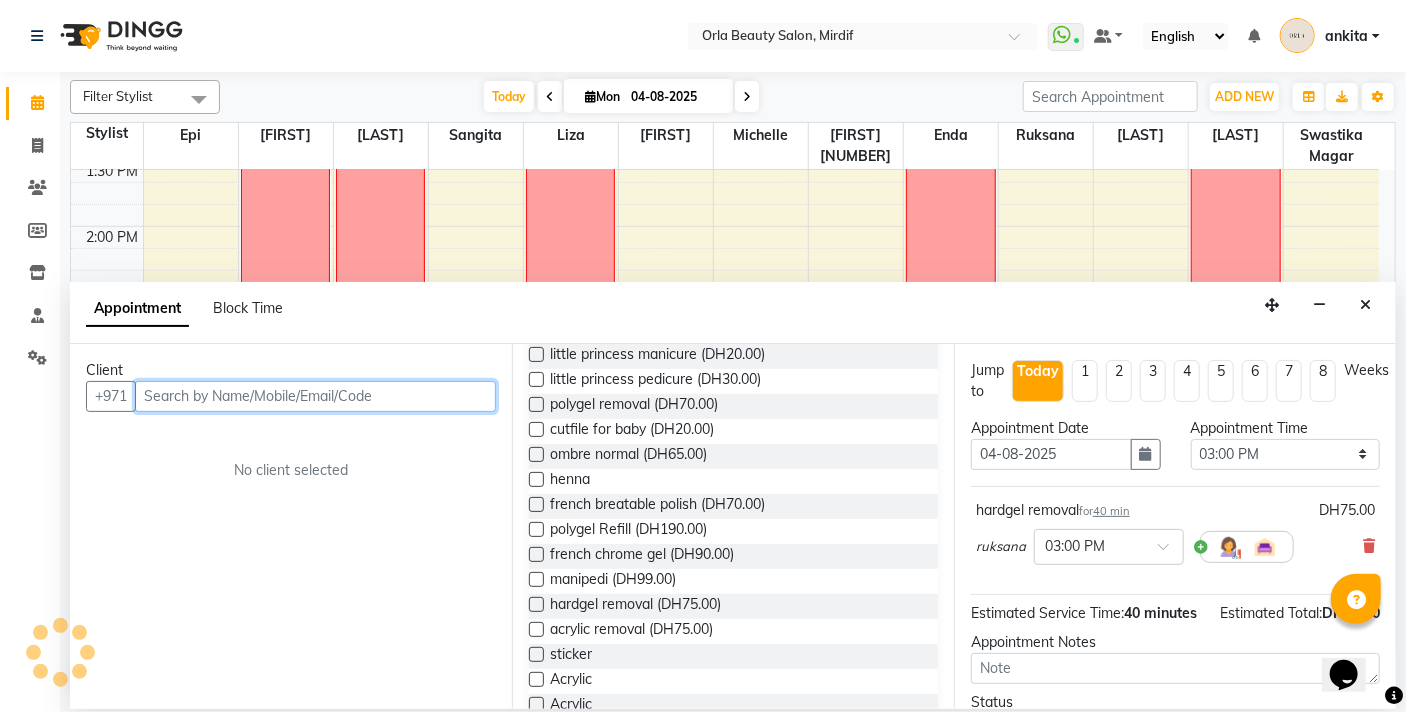 click at bounding box center (315, 396) 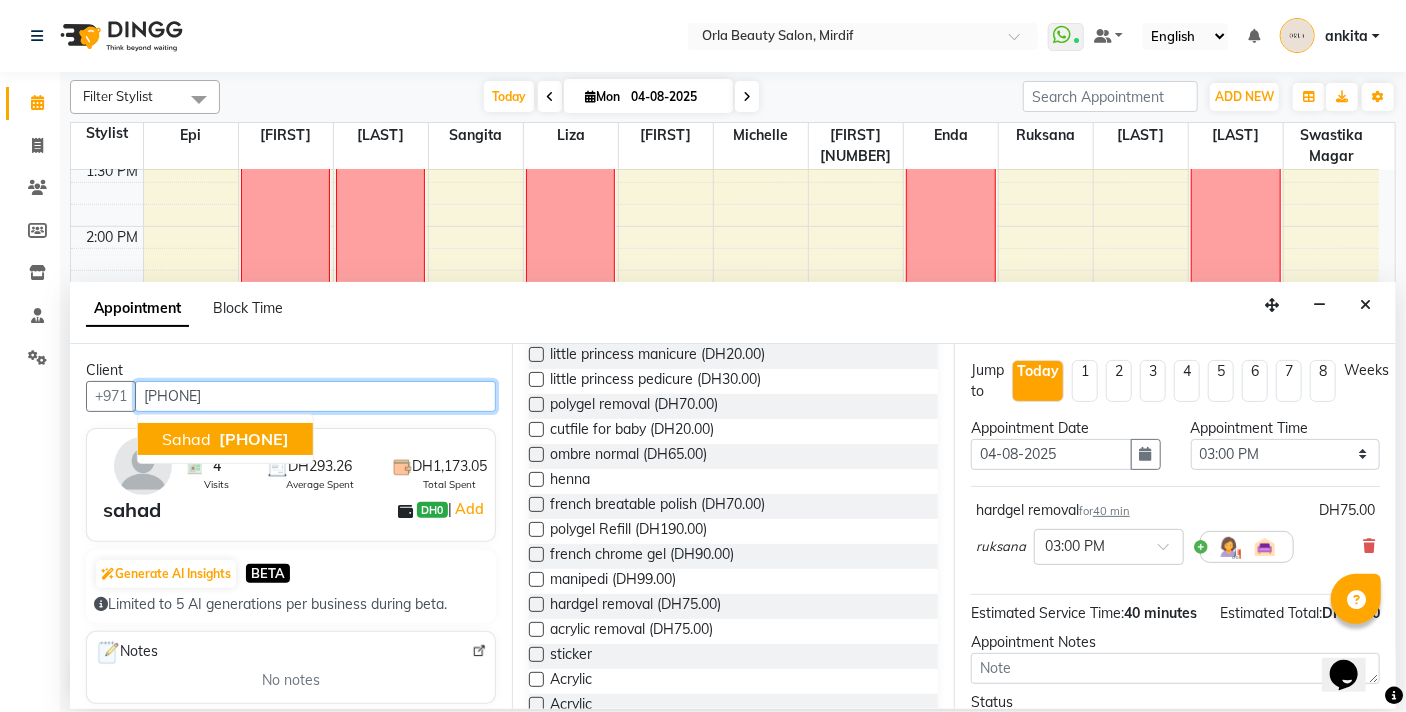 click on "[PHONE]" at bounding box center (254, 439) 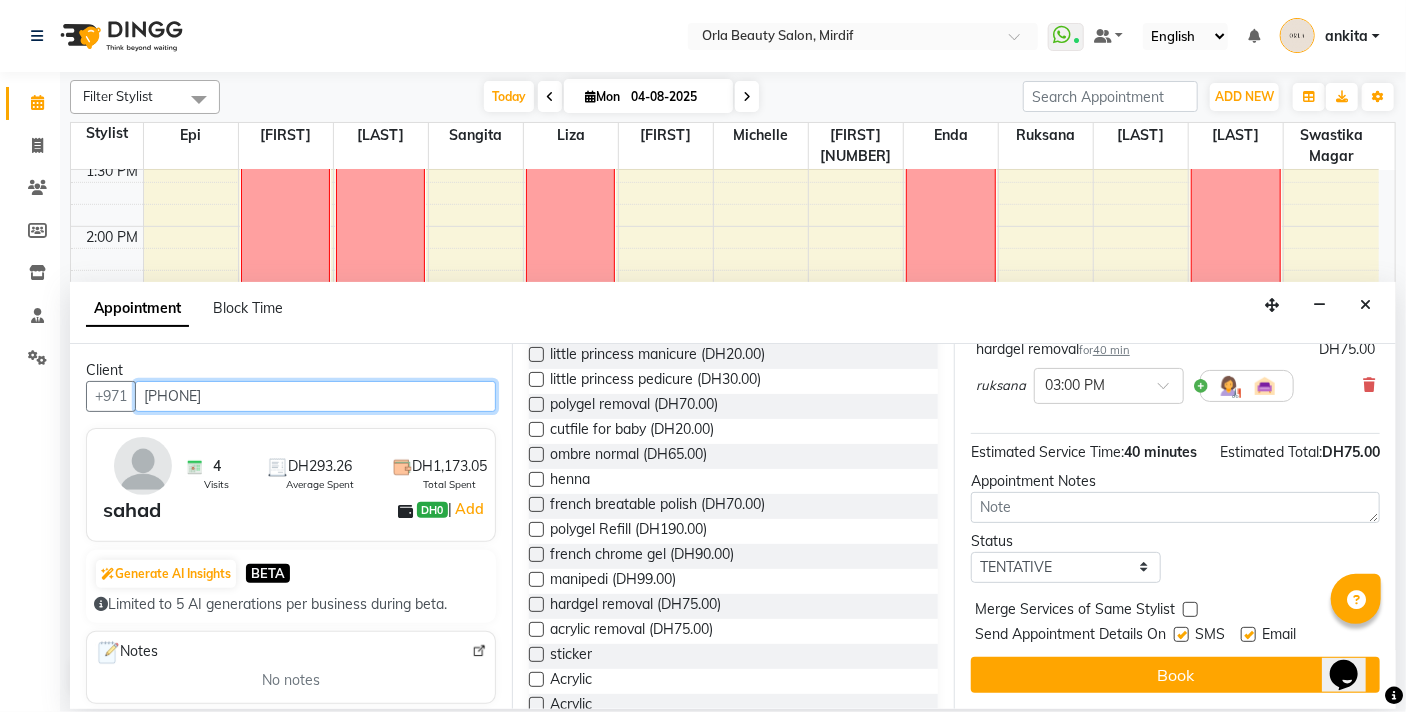 scroll, scrollTop: 181, scrollLeft: 0, axis: vertical 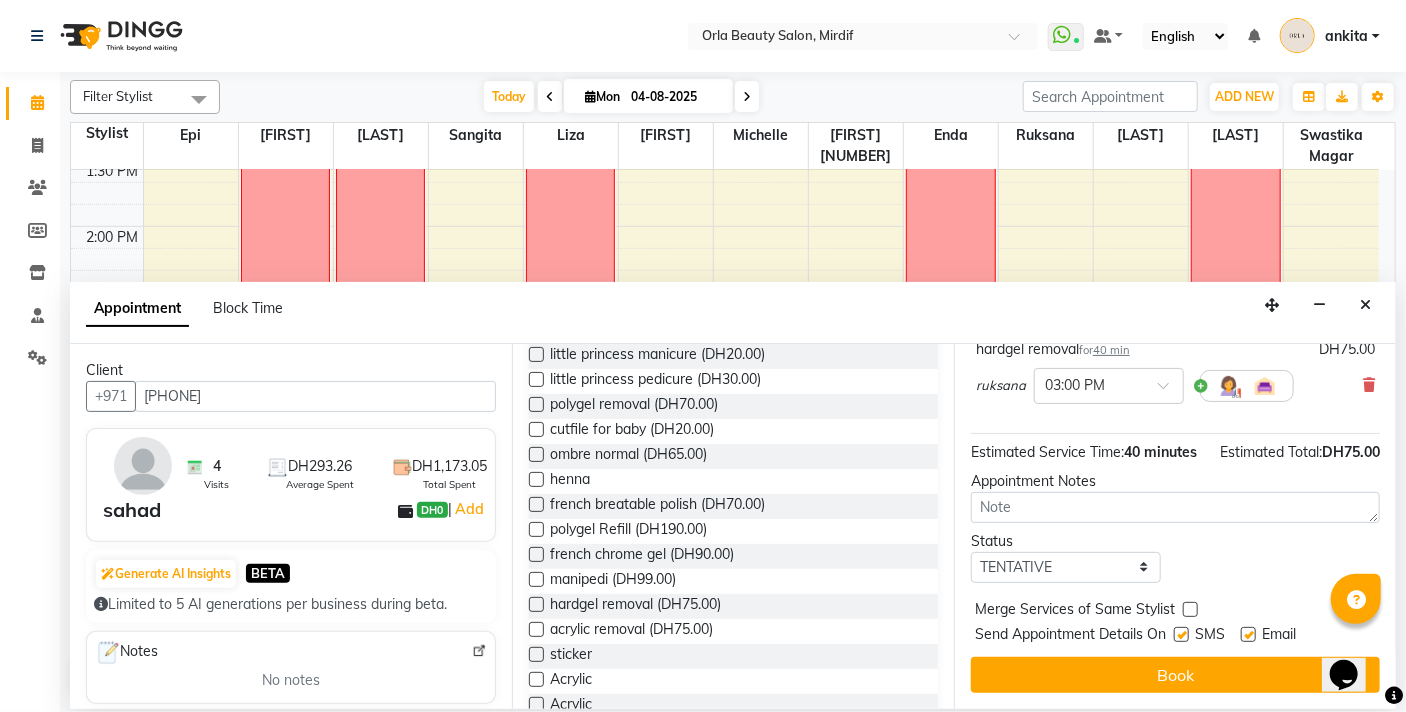 click at bounding box center (1189, 613) 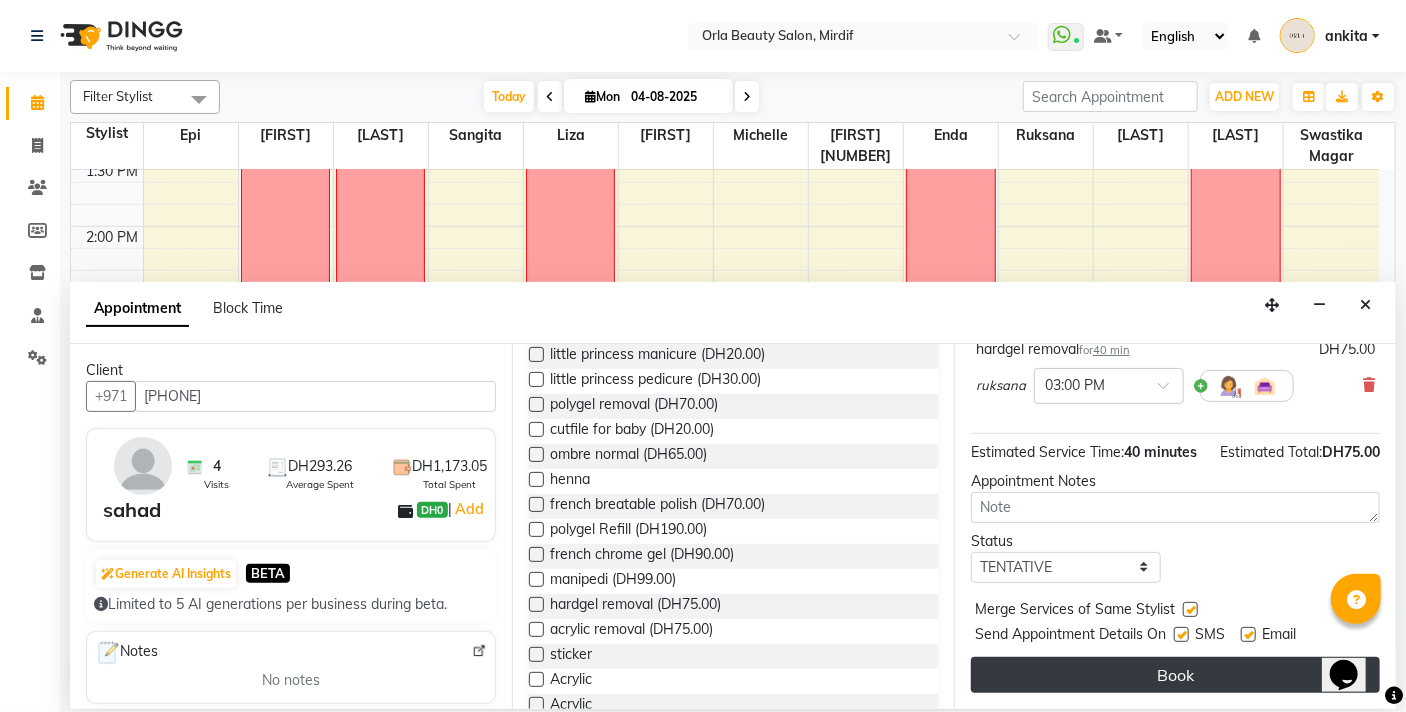 click on "Book" at bounding box center (1175, 675) 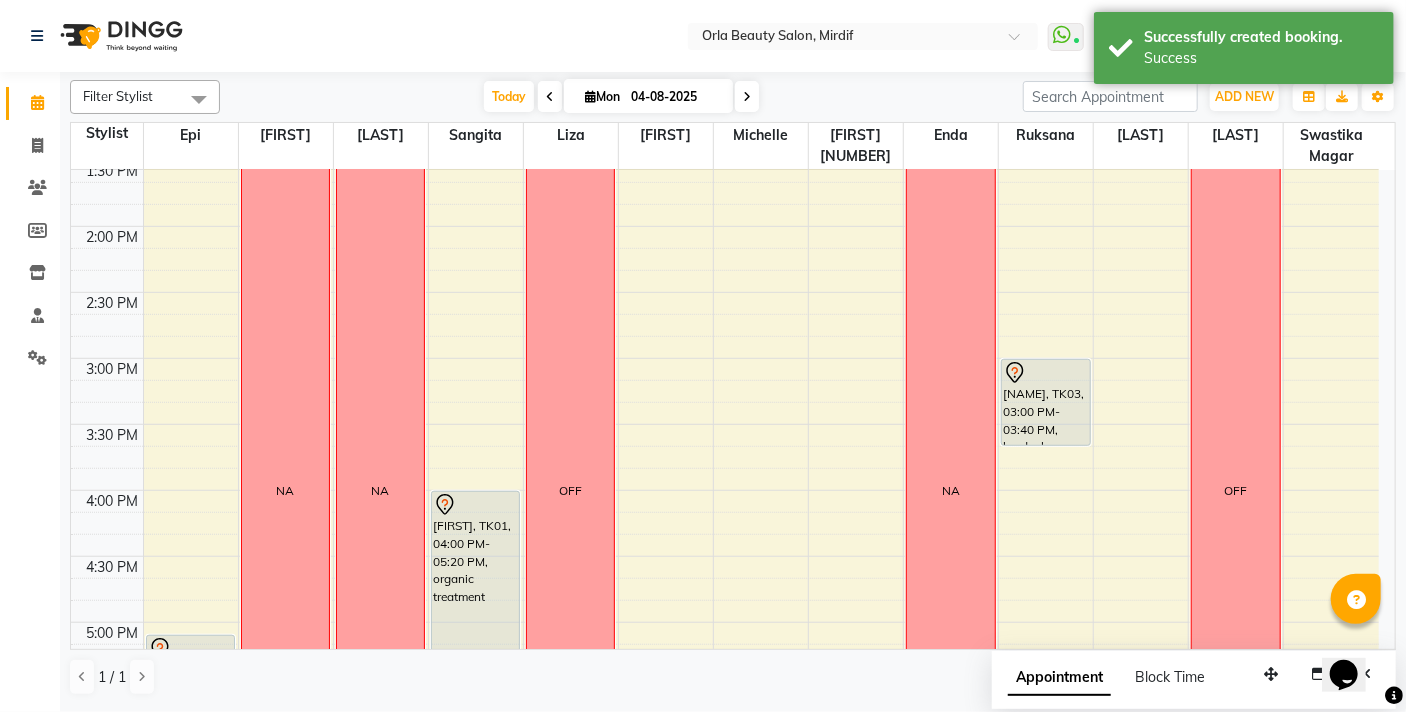click on "Block Time" at bounding box center (1170, 677) 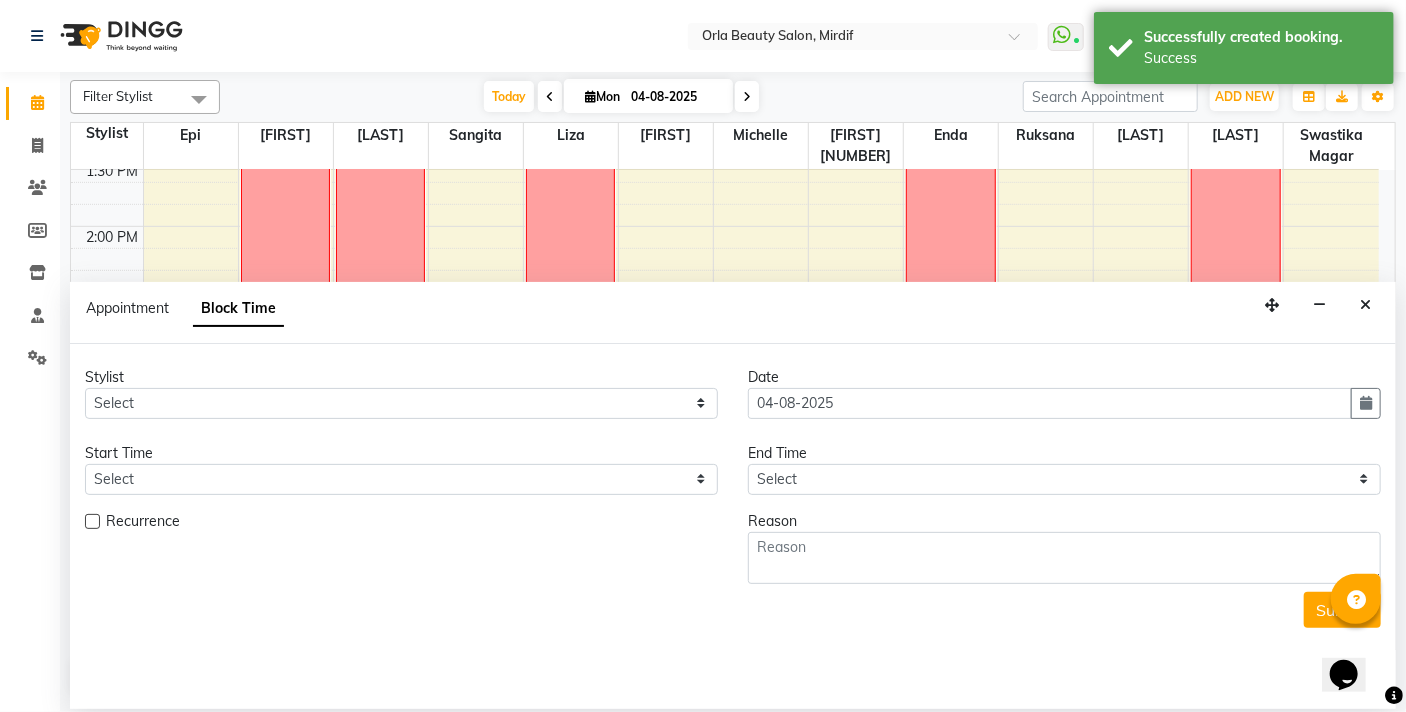 scroll, scrollTop: 0, scrollLeft: 0, axis: both 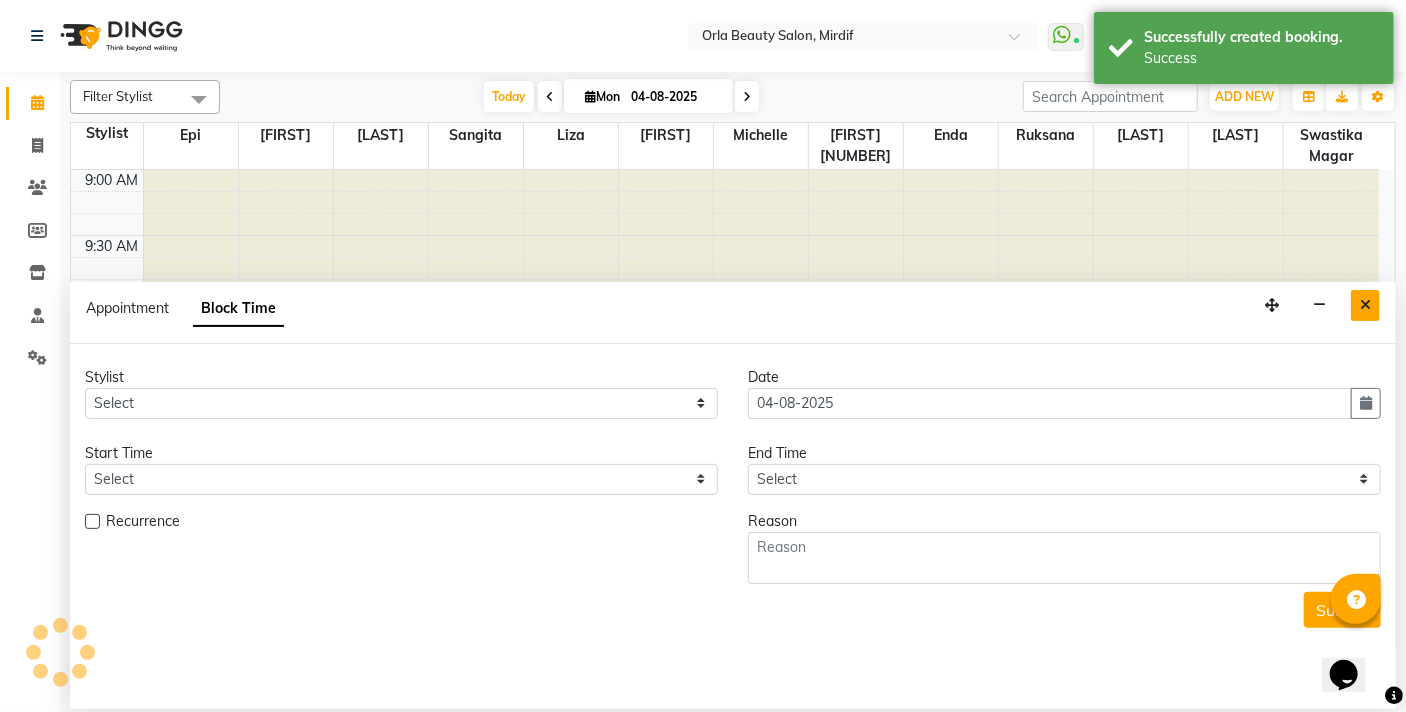click at bounding box center [1365, 305] 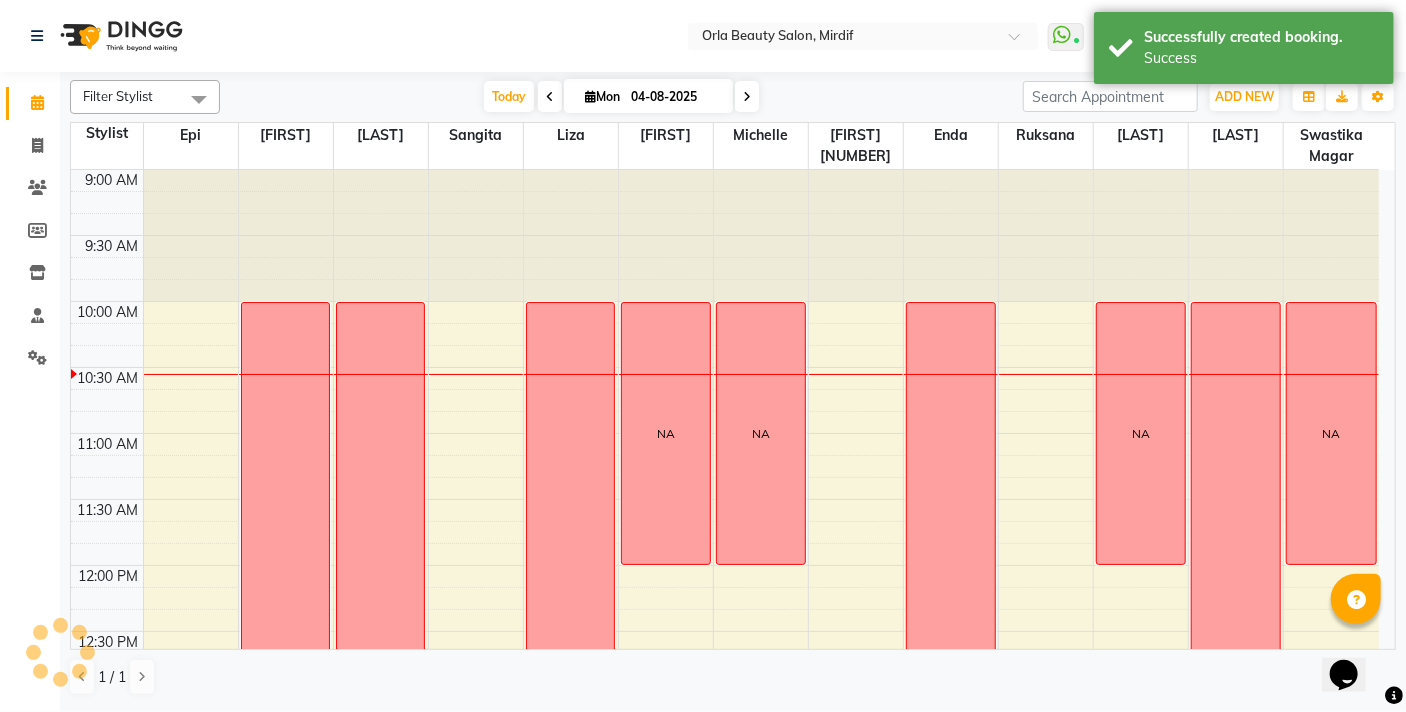 scroll, scrollTop: 132, scrollLeft: 0, axis: vertical 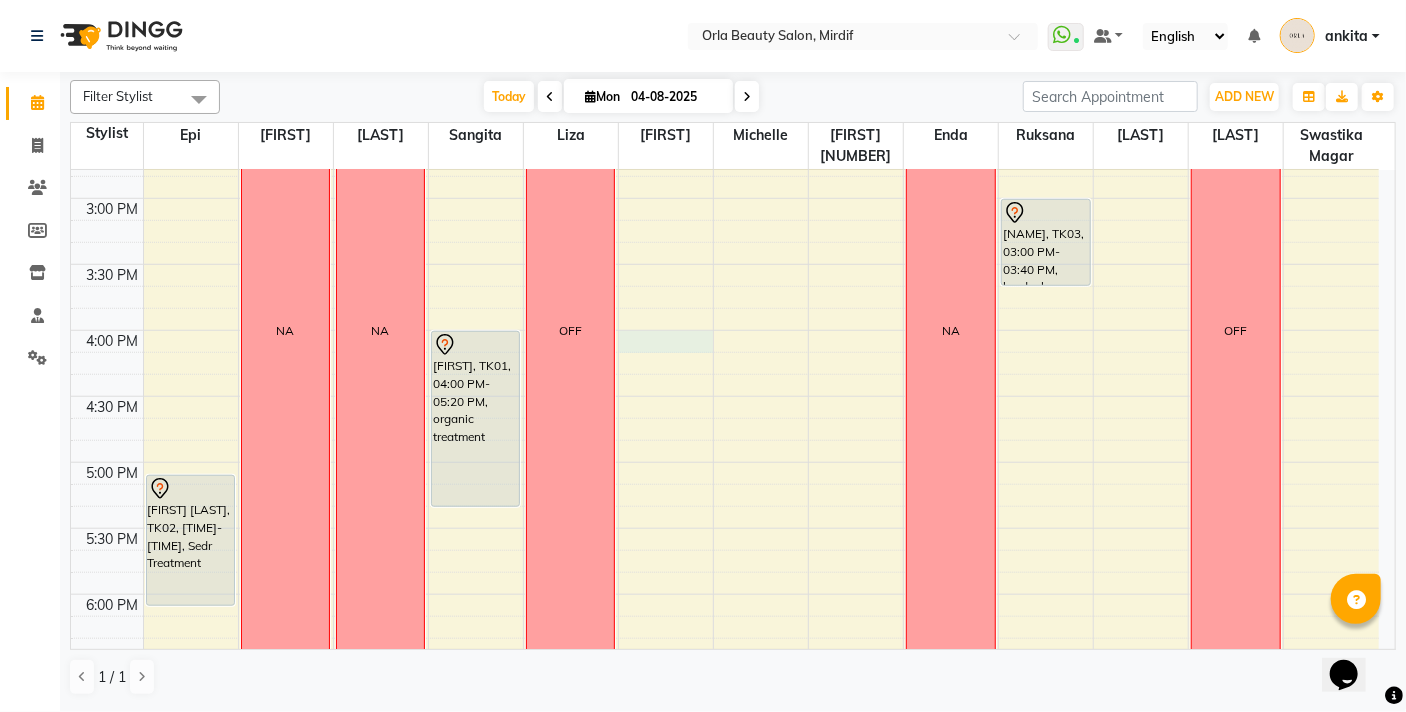 click on "9:00 AM 9:30 AM 10:00 AM 10:30 AM 11:00 AM 11:30 AM 12:00 PM 12:30 PM 1:00 PM 1:30 PM 2:00 PM 2:30 PM 3:00 PM 3:30 PM 4:00 PM 4:30 PM 5:00 PM 5:30 PM 6:00 PM 6:30 PM 7:00 PM 7:30 PM 8:00 PM 8:30 PM 9:00 PM 9:30 PM 10:00 PM 10:30 PM             Reem Aljawdar, TK02, 05:05 PM-06:05 PM, Sedr Treatment  NA   NA   NA              Majda, TK01, 04:00 PM-05:20 PM, organic treatment  OFF   NA   NA   NA   NA              sahad, TK03, 03:00 PM-03:40 PM, hardgel removal  NA   NA   OFF   NA" at bounding box center (725, 330) 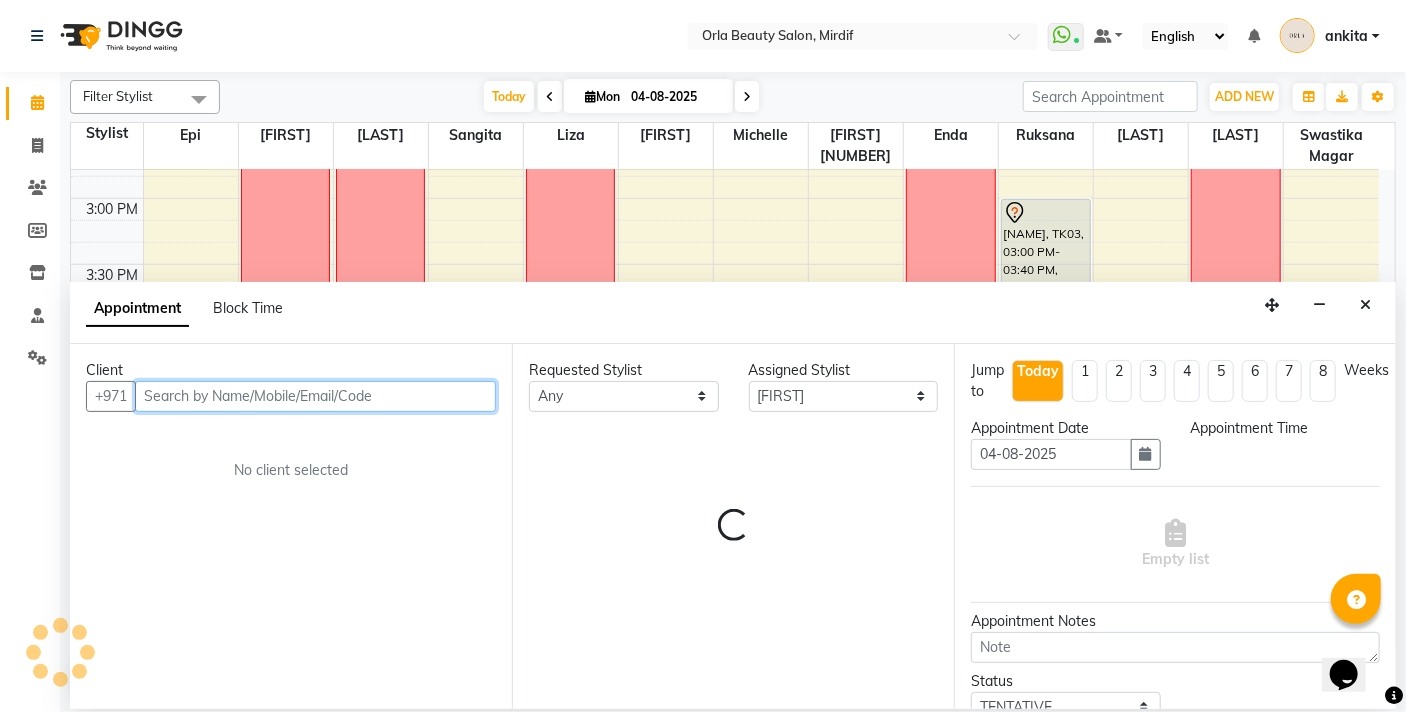 select on "960" 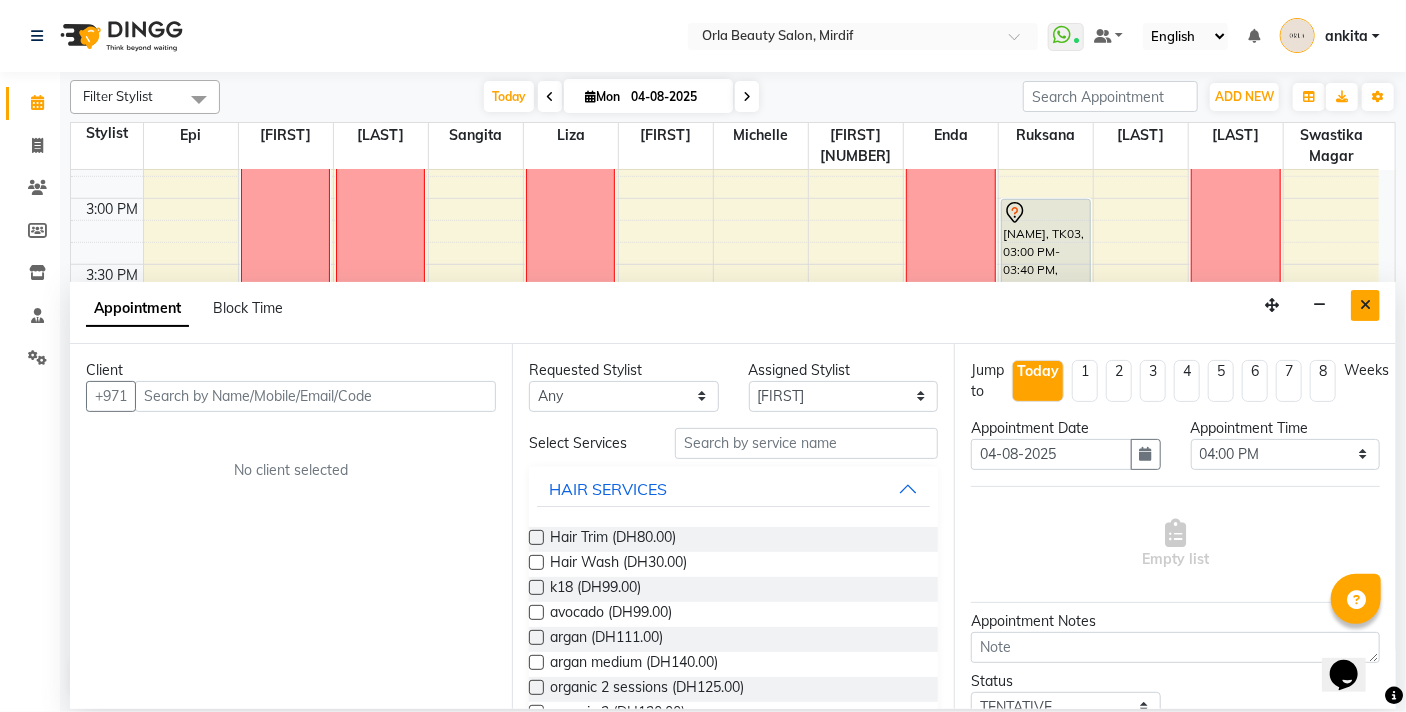 click at bounding box center [1365, 305] 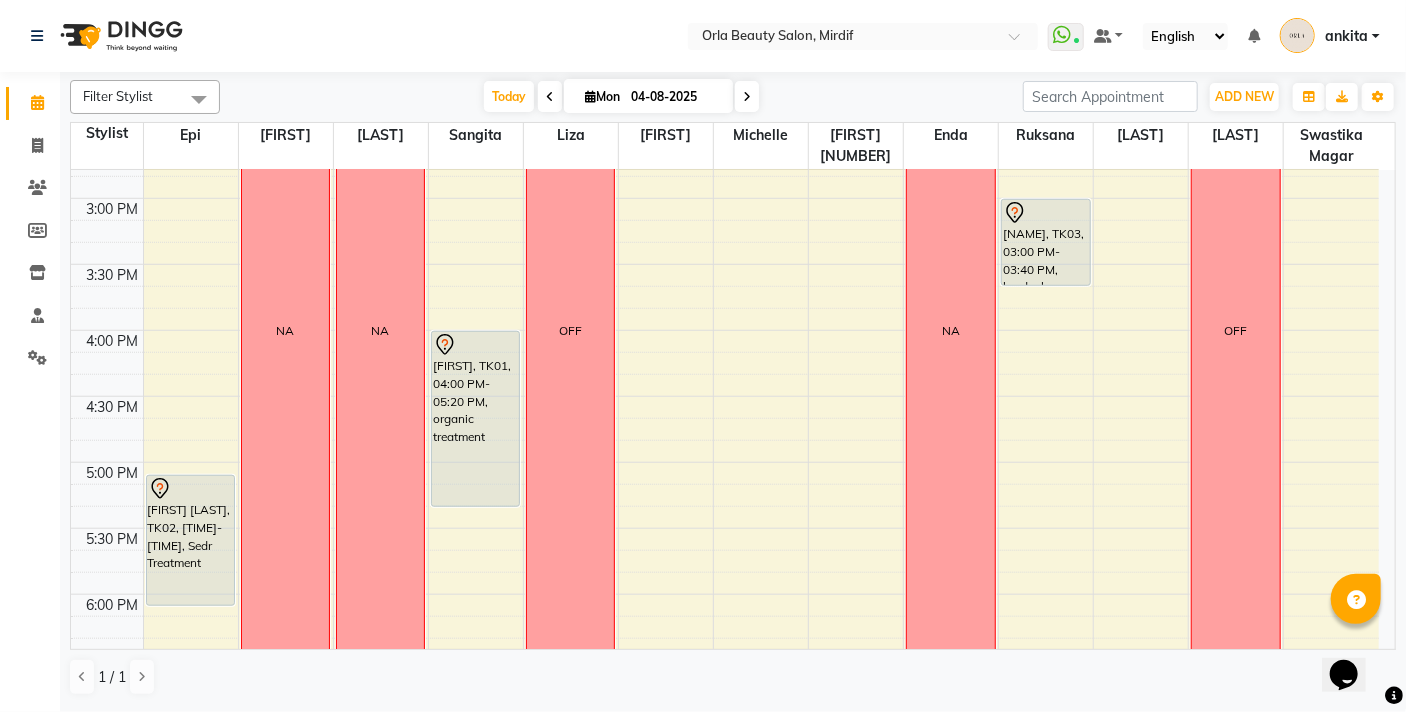 click on "9:00 AM 9:30 AM 10:00 AM 10:30 AM 11:00 AM 11:30 AM 12:00 PM 12:30 PM 1:00 PM 1:30 PM 2:00 PM 2:30 PM 3:00 PM 3:30 PM 4:00 PM 4:30 PM 5:00 PM 5:30 PM 6:00 PM 6:30 PM 7:00 PM 7:30 PM 8:00 PM 8:30 PM 9:00 PM 9:30 PM 10:00 PM 10:30 PM             Reem Aljawdar, TK02, 05:05 PM-06:05 PM, Sedr Treatment  NA   NA   NA              Majda, TK01, 04:00 PM-05:20 PM, organic treatment  OFF   NA   NA   NA   NA              sahad, TK03, 03:00 PM-03:40 PM, hardgel removal  NA   NA   OFF   NA" at bounding box center (725, 330) 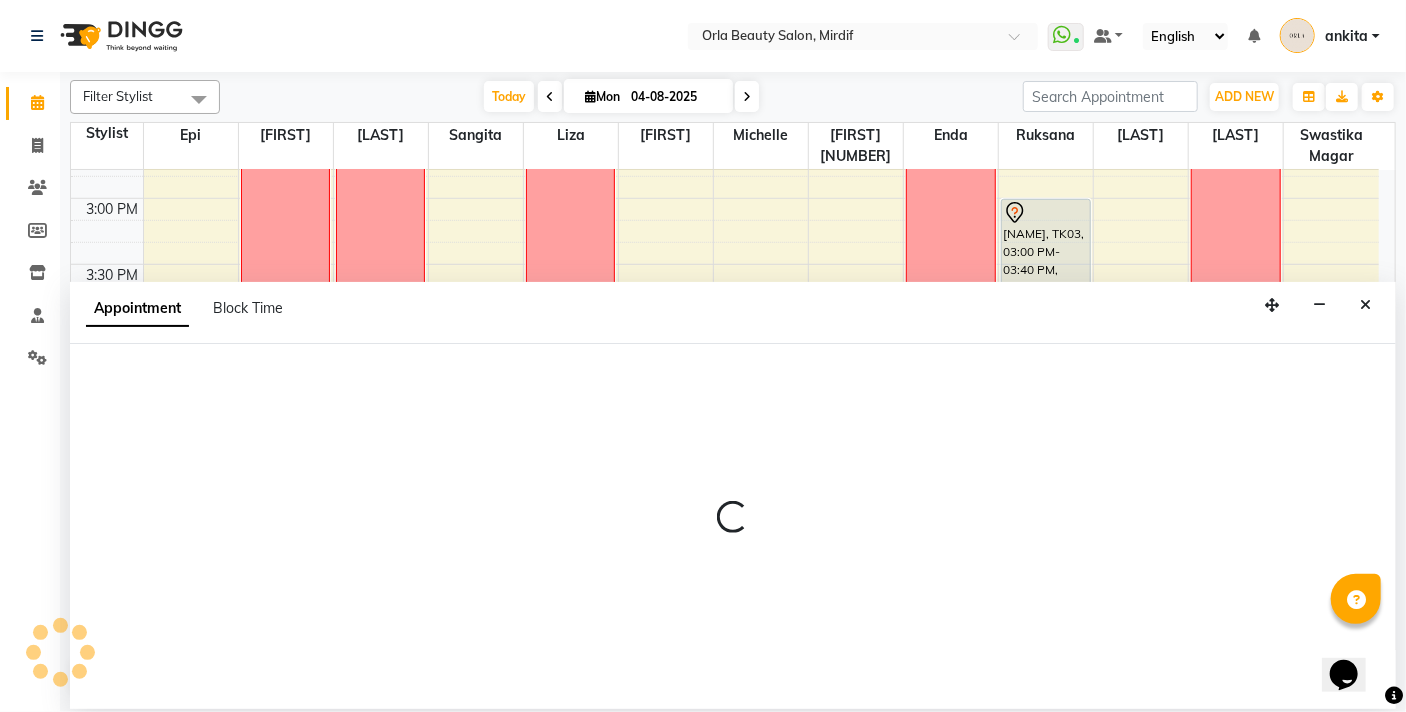 select on "54219" 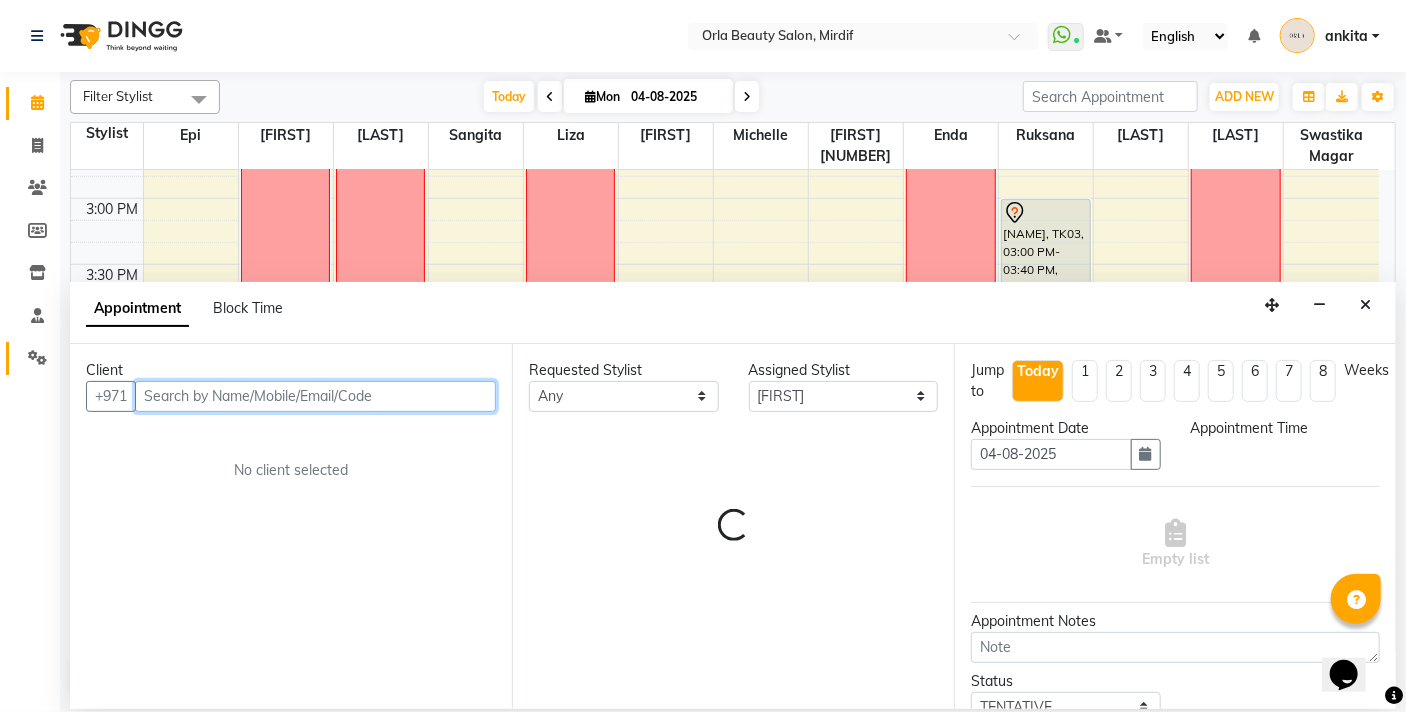 select on "960" 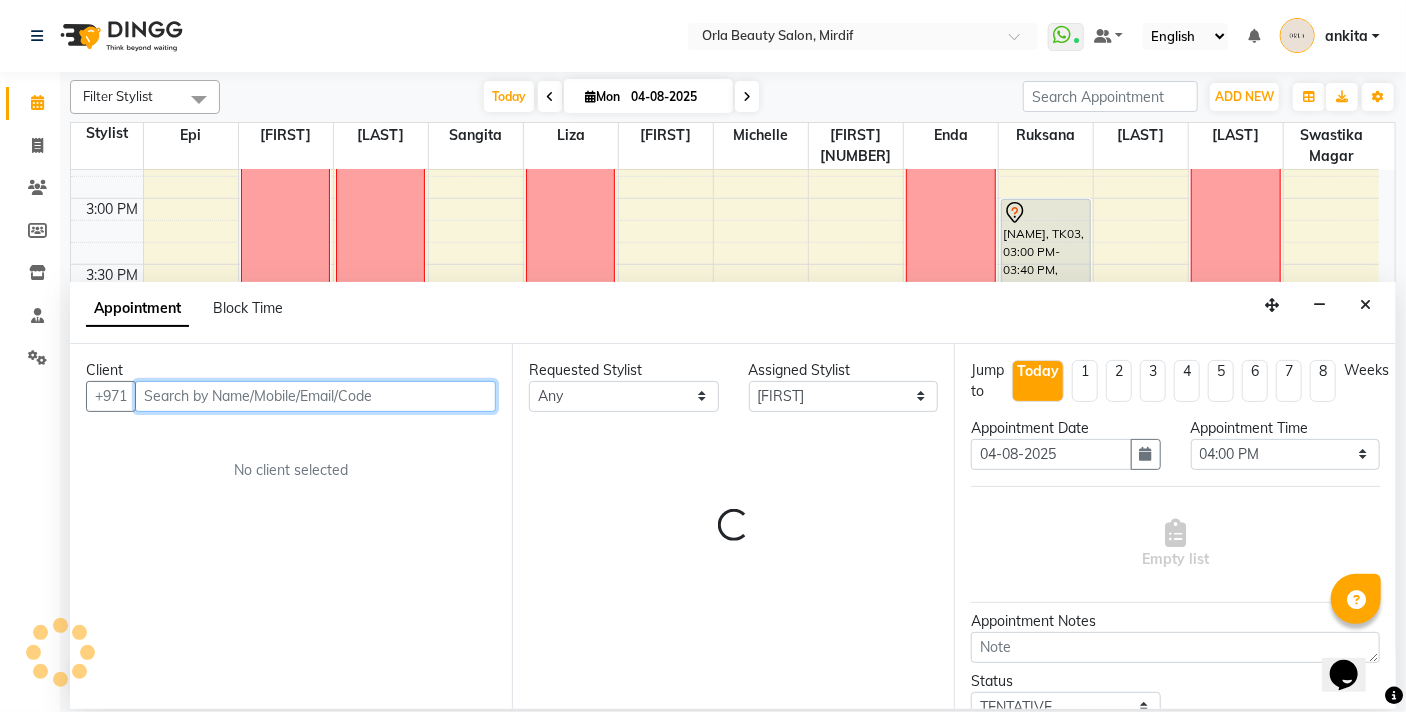 click at bounding box center (315, 396) 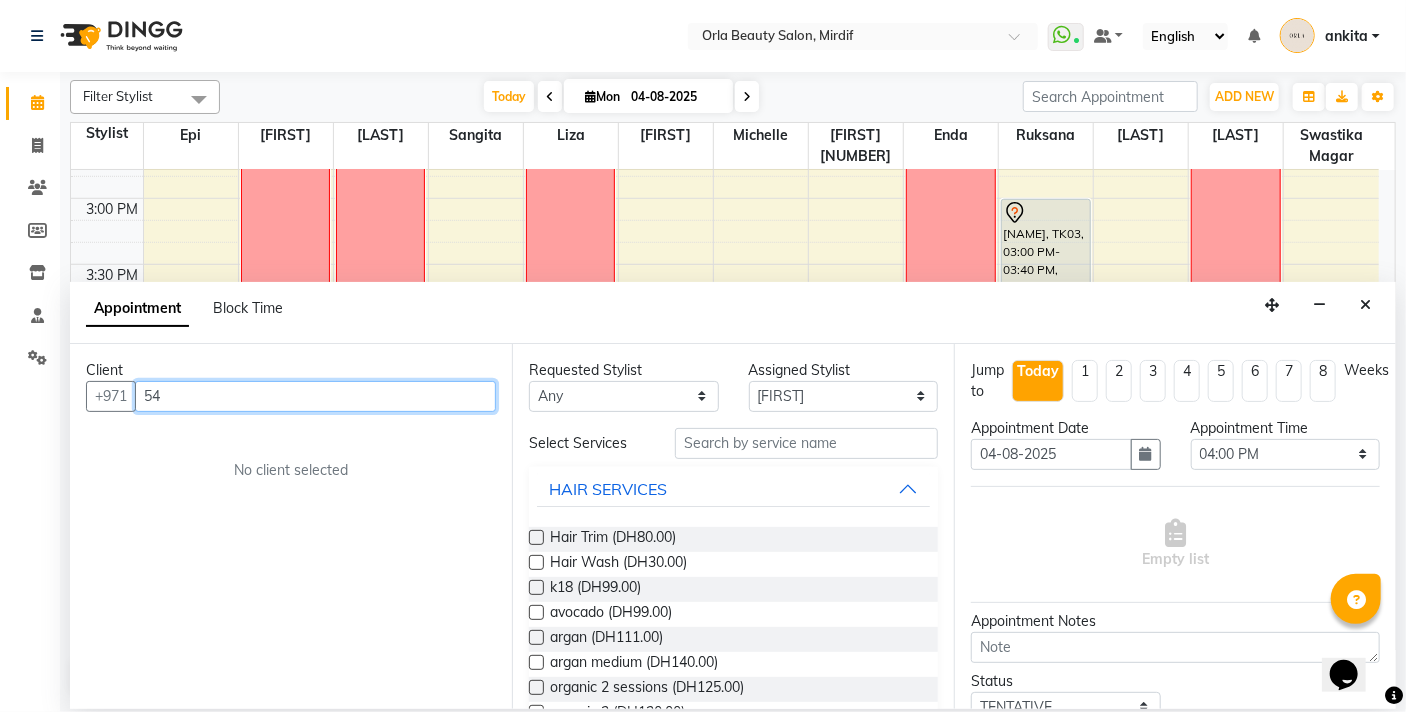 click on "54" at bounding box center [315, 396] 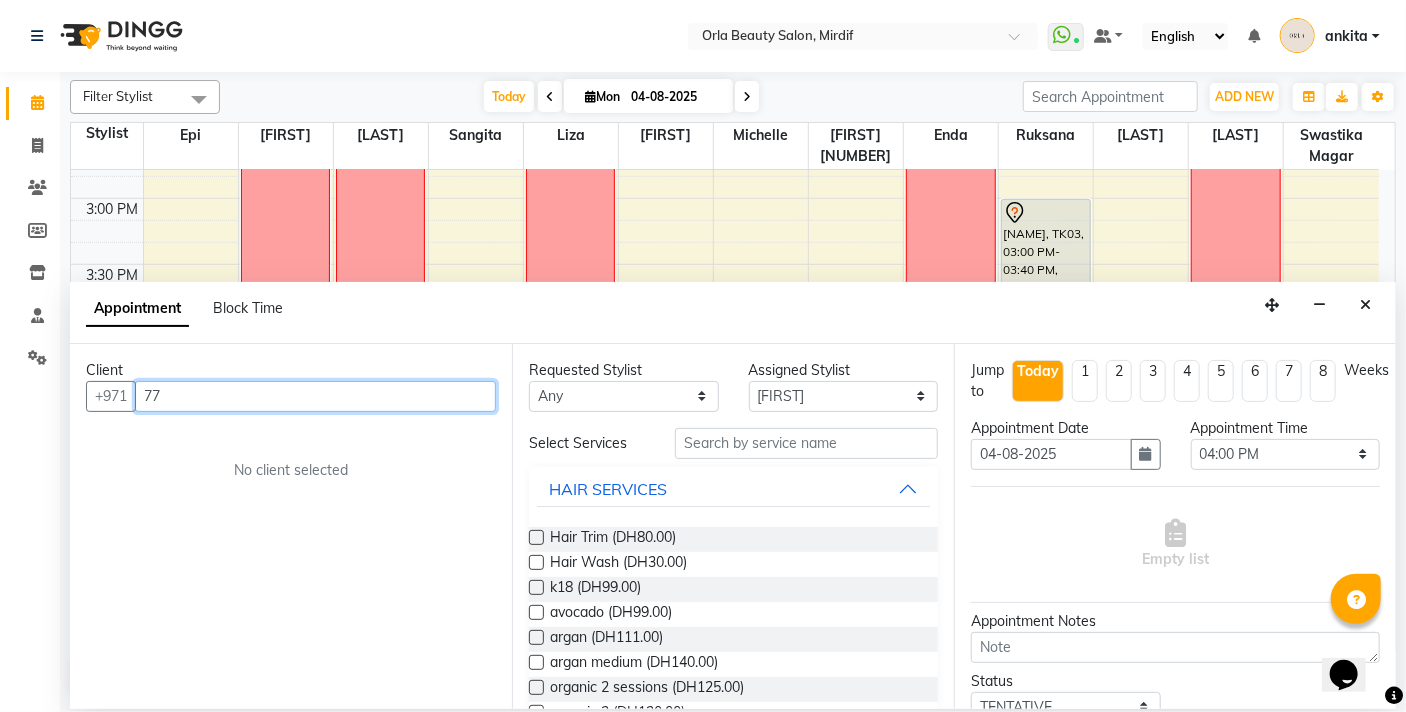 type on "7" 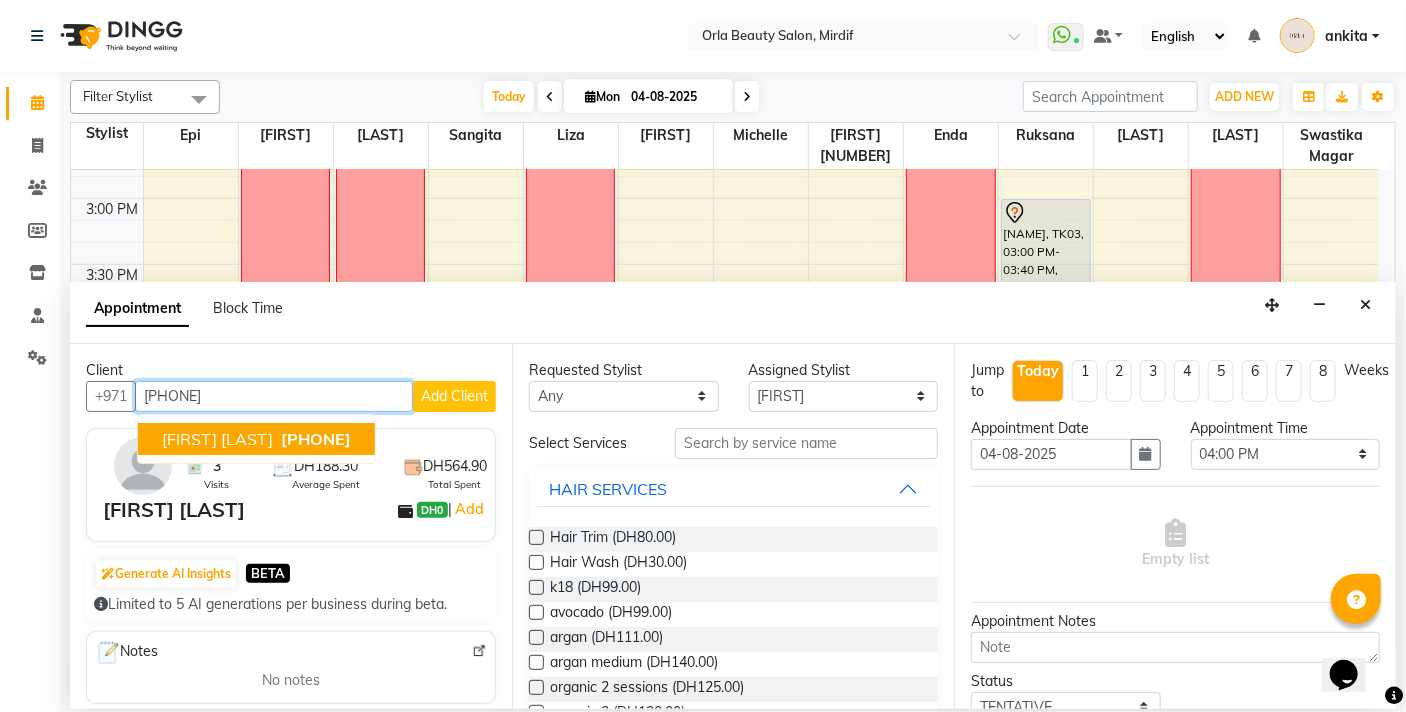 click on "547779667" at bounding box center (314, 439) 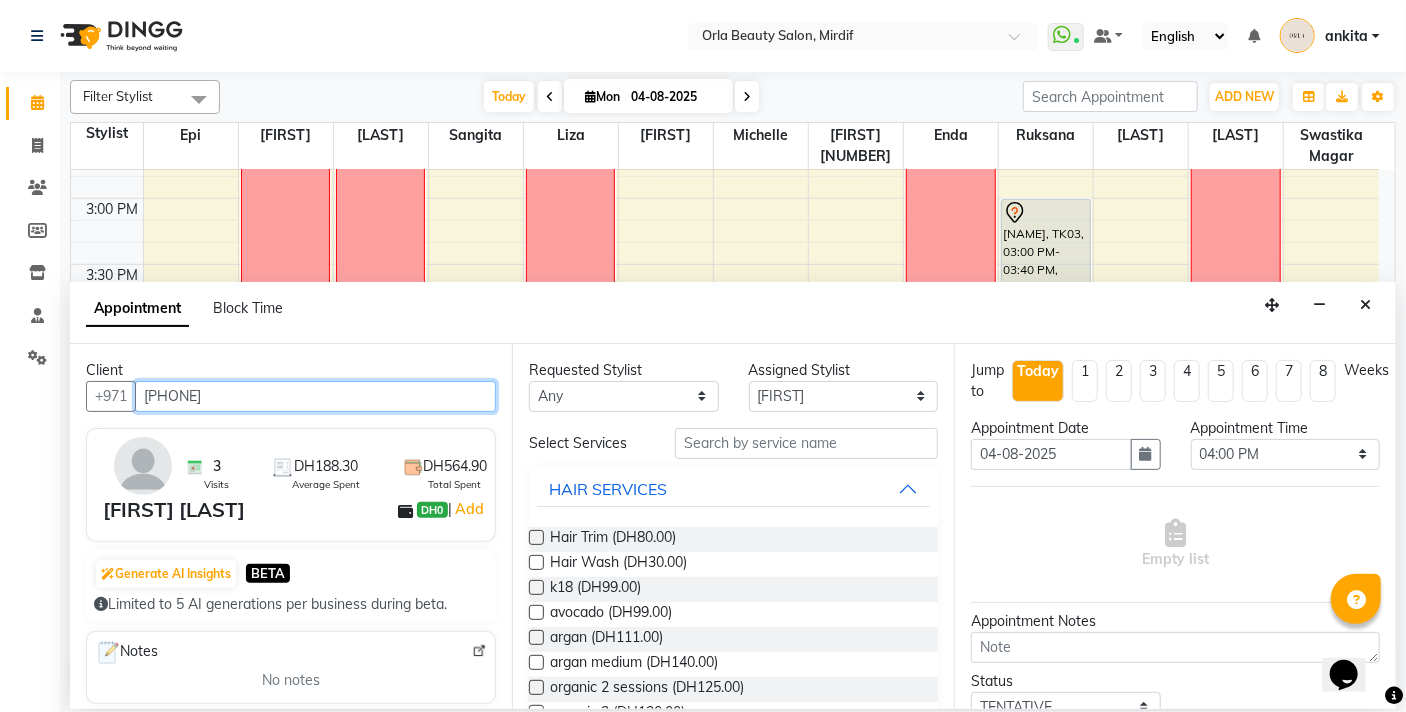 type on "547779667" 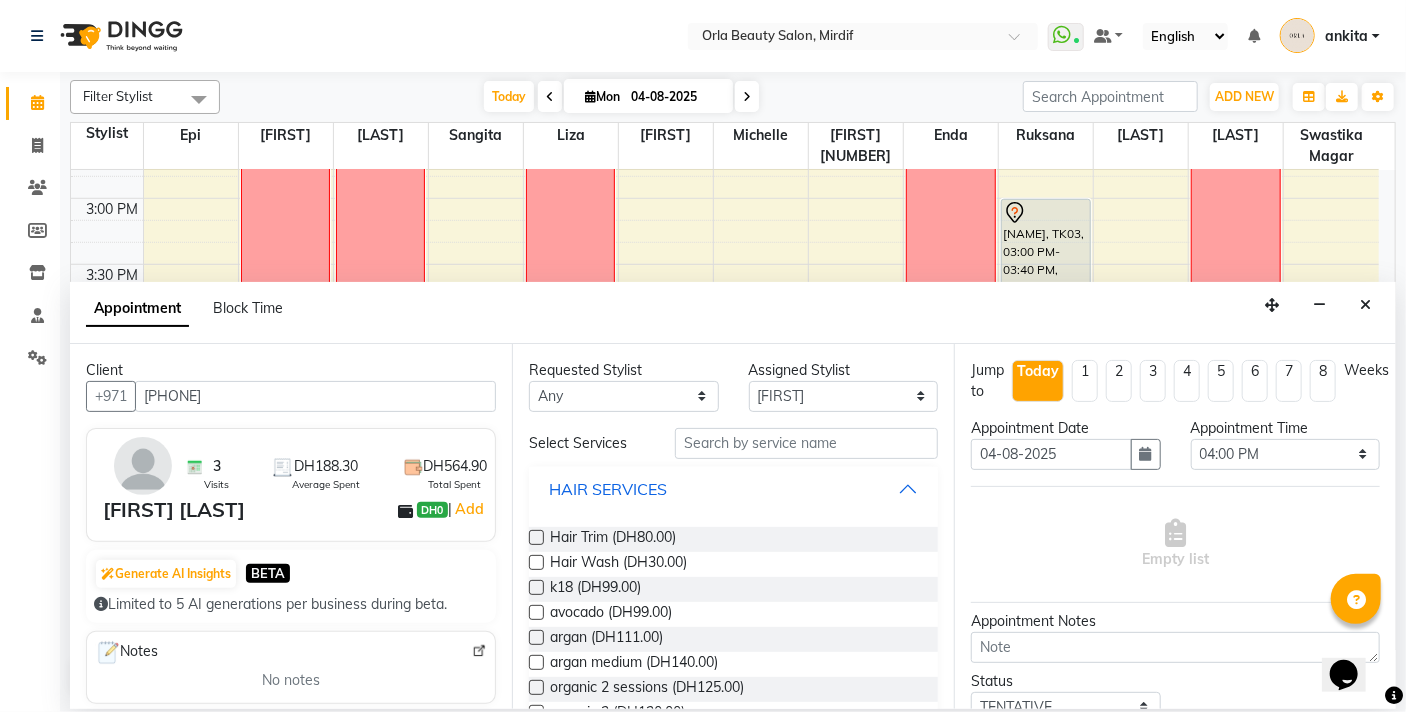 click on "HAIR SERVICES" at bounding box center (733, 489) 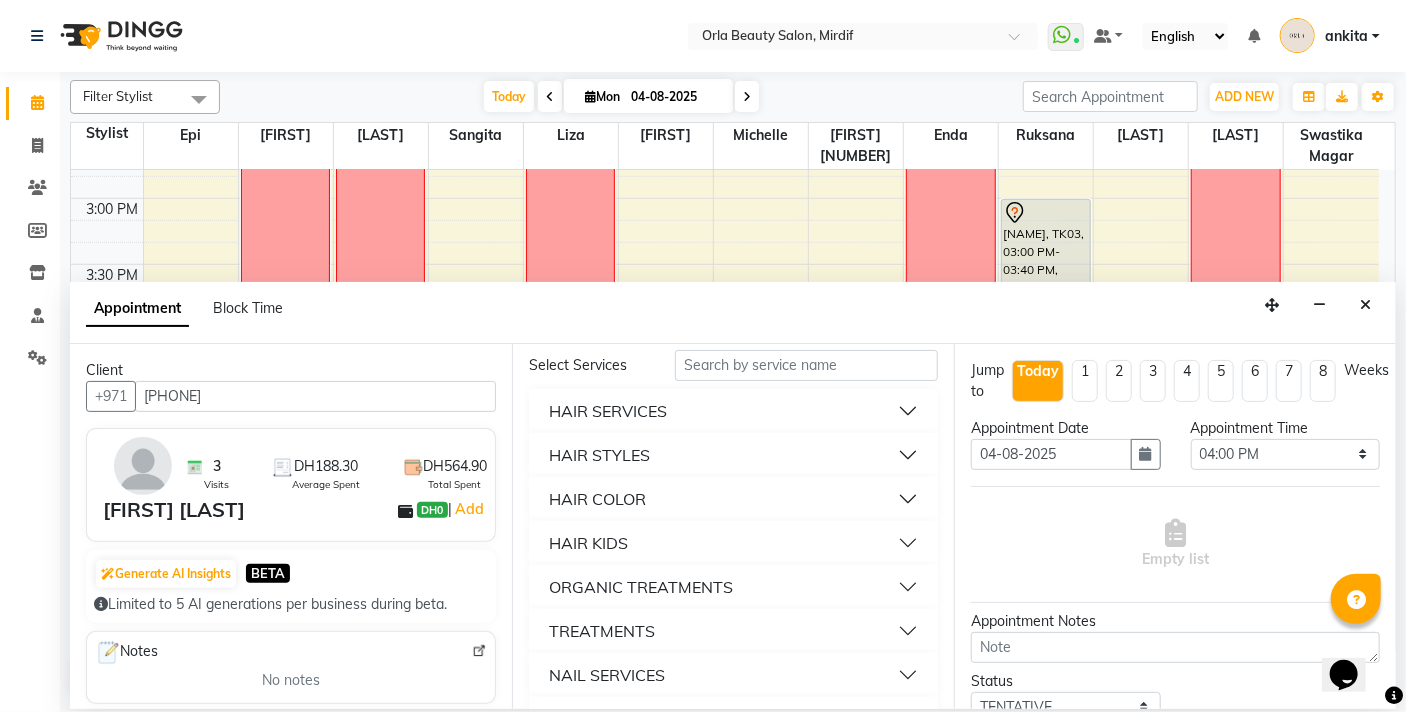 scroll, scrollTop: 80, scrollLeft: 0, axis: vertical 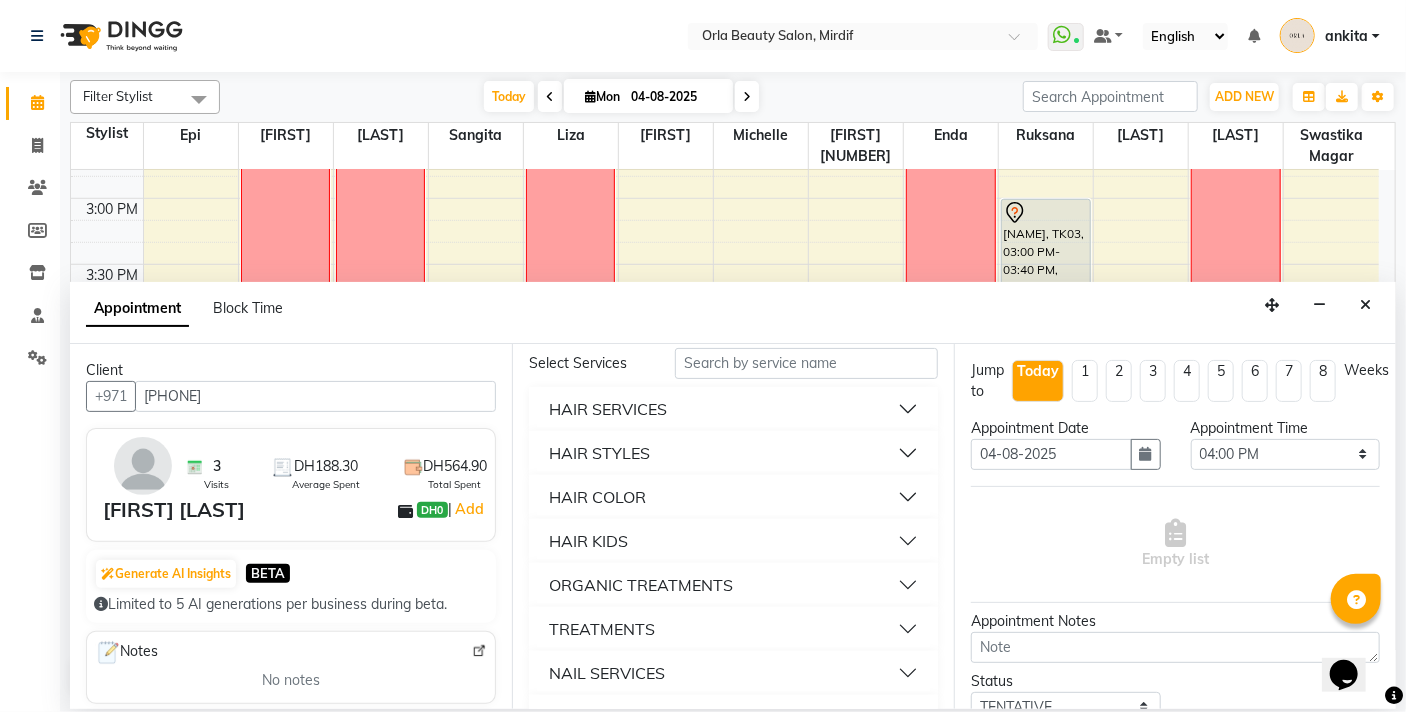 click on "HAIR SERVICES" at bounding box center [608, 409] 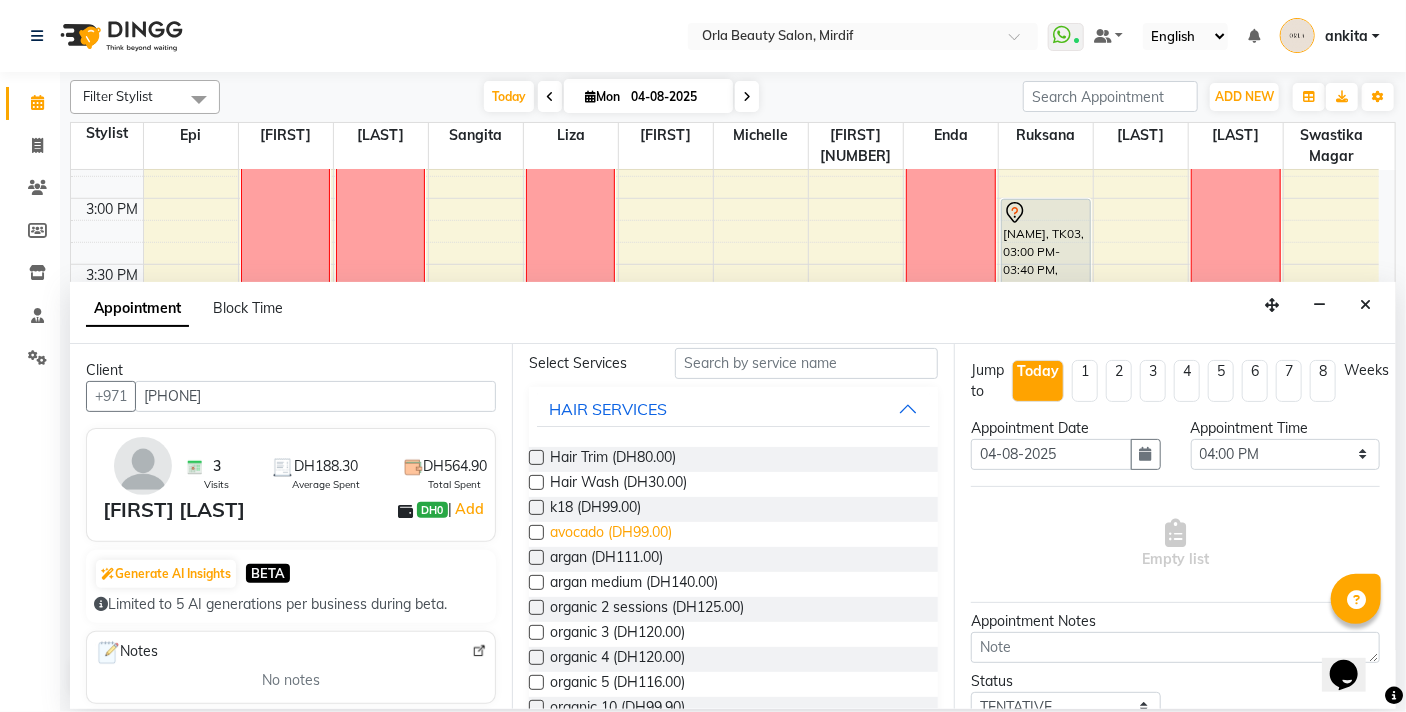 click on "avocado (DH99.00)" at bounding box center [611, 534] 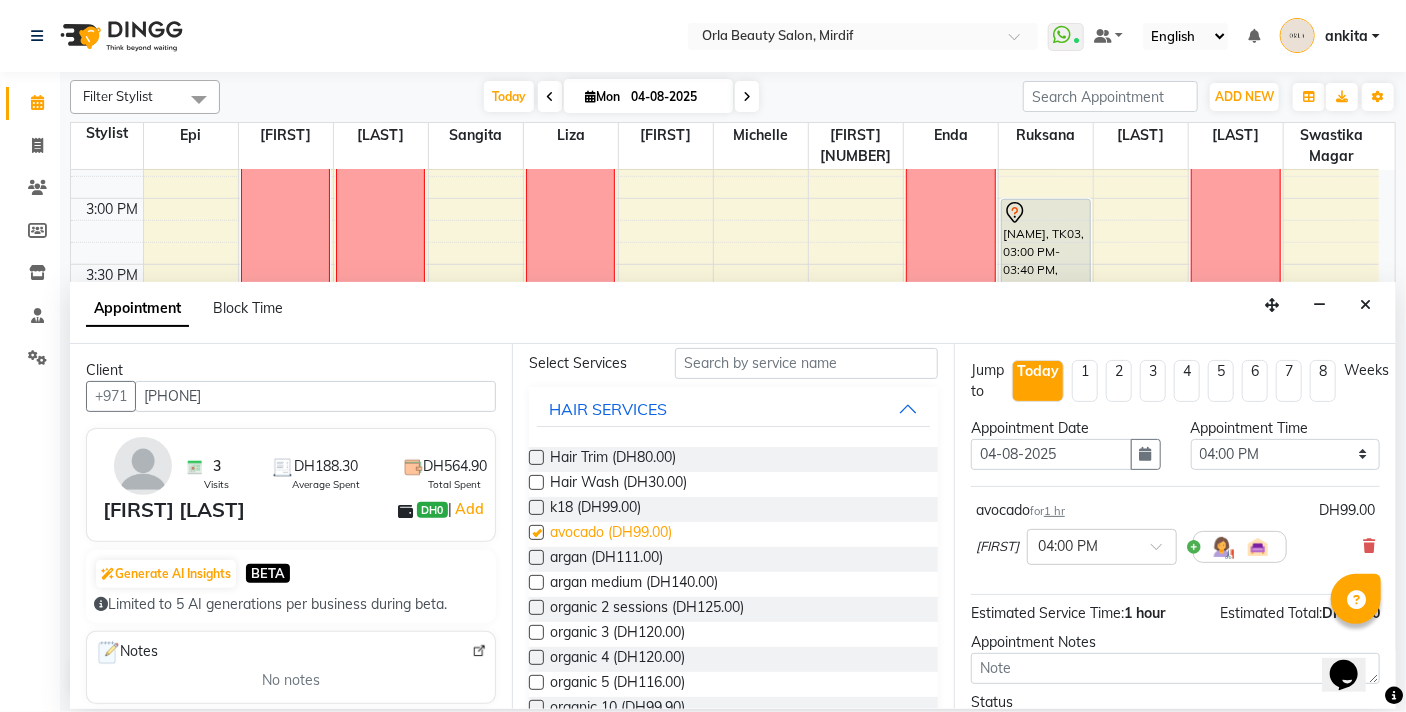 checkbox on "false" 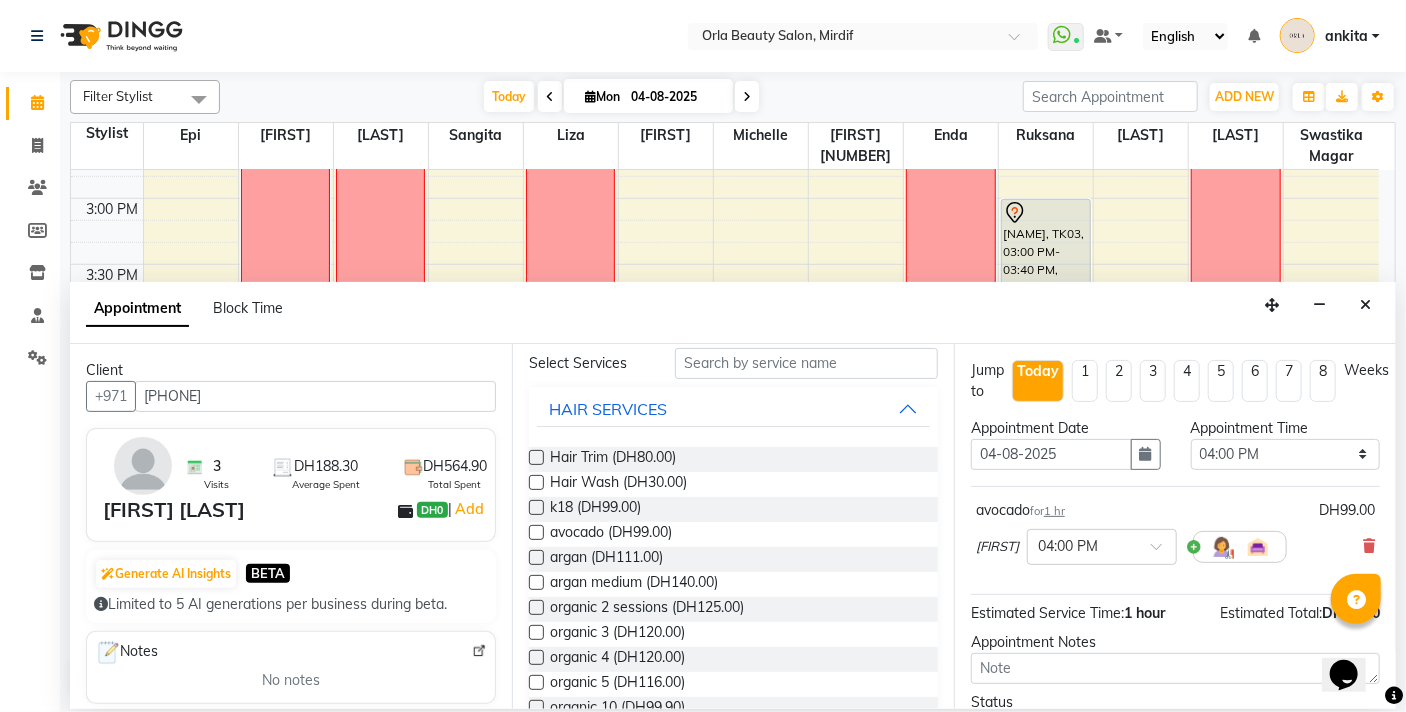 scroll, scrollTop: 159, scrollLeft: 0, axis: vertical 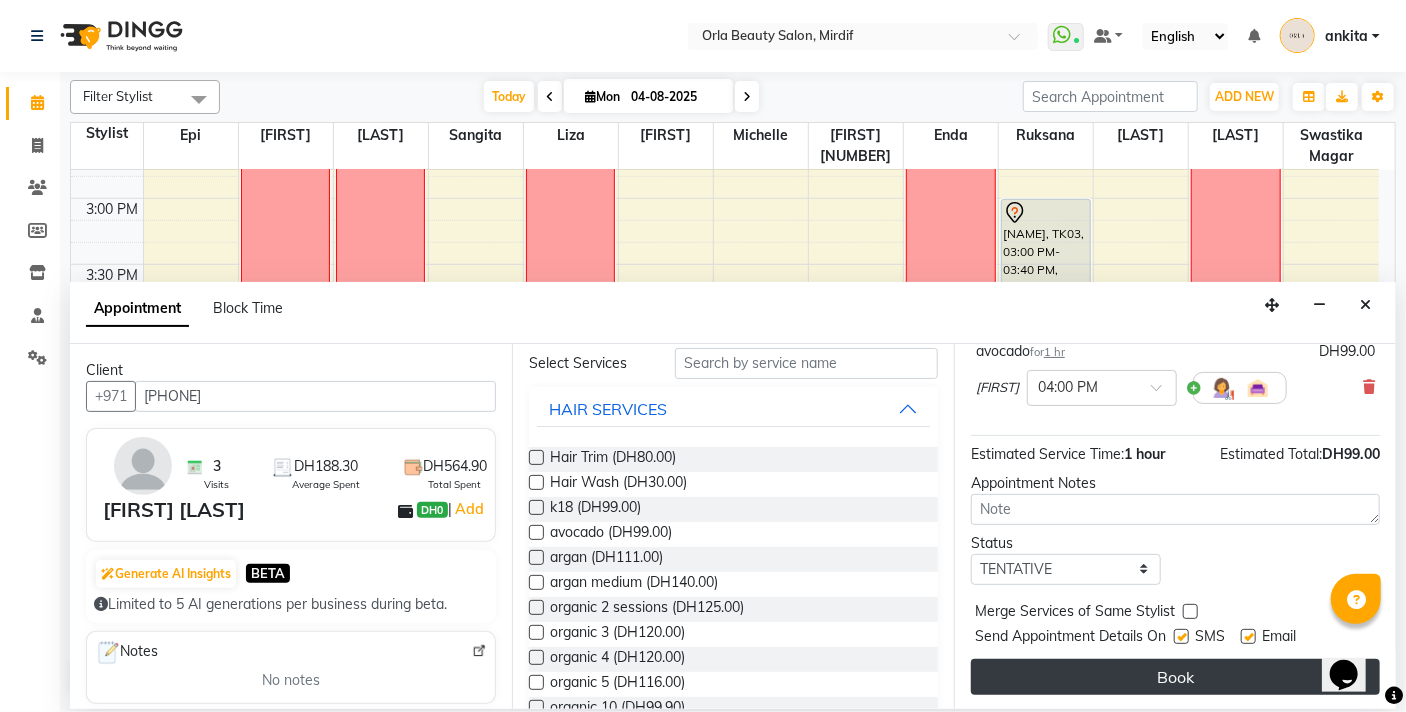 click on "Book" at bounding box center [1175, 677] 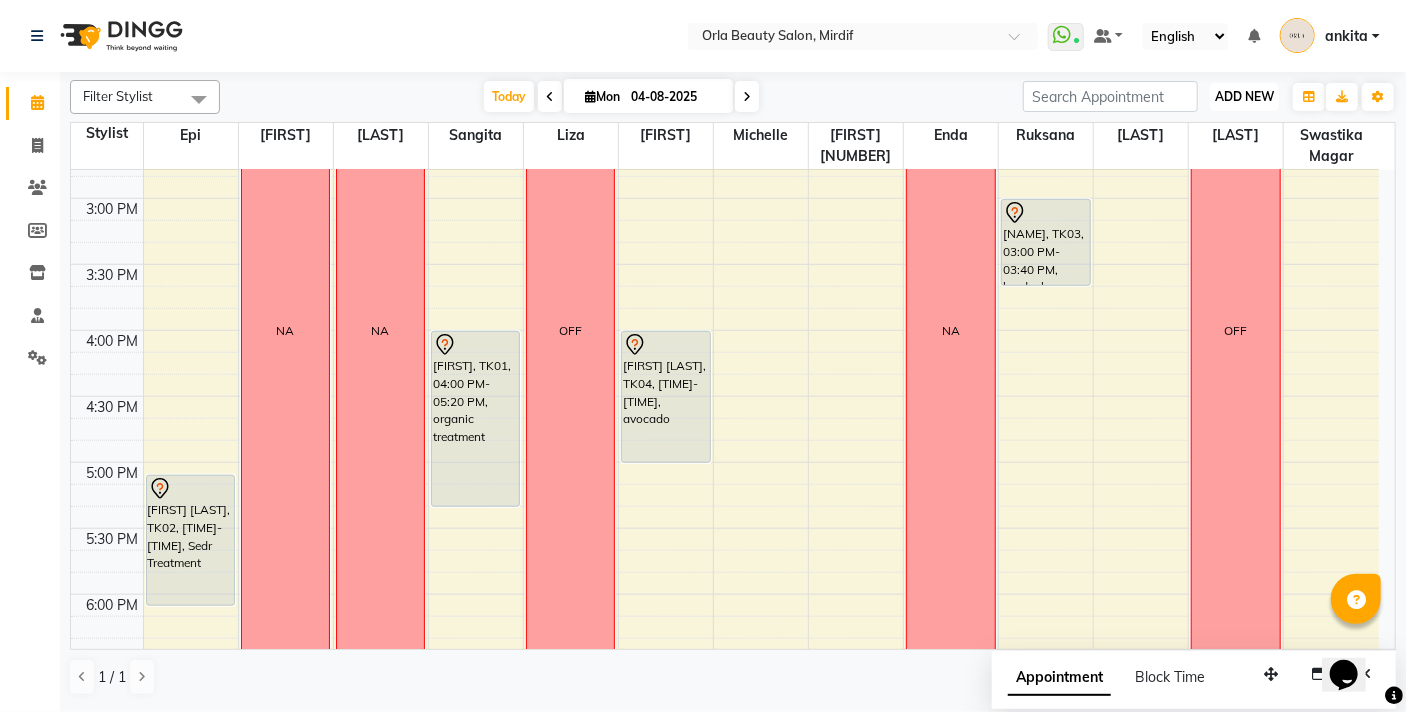 click on "ADD NEW" at bounding box center [1244, 96] 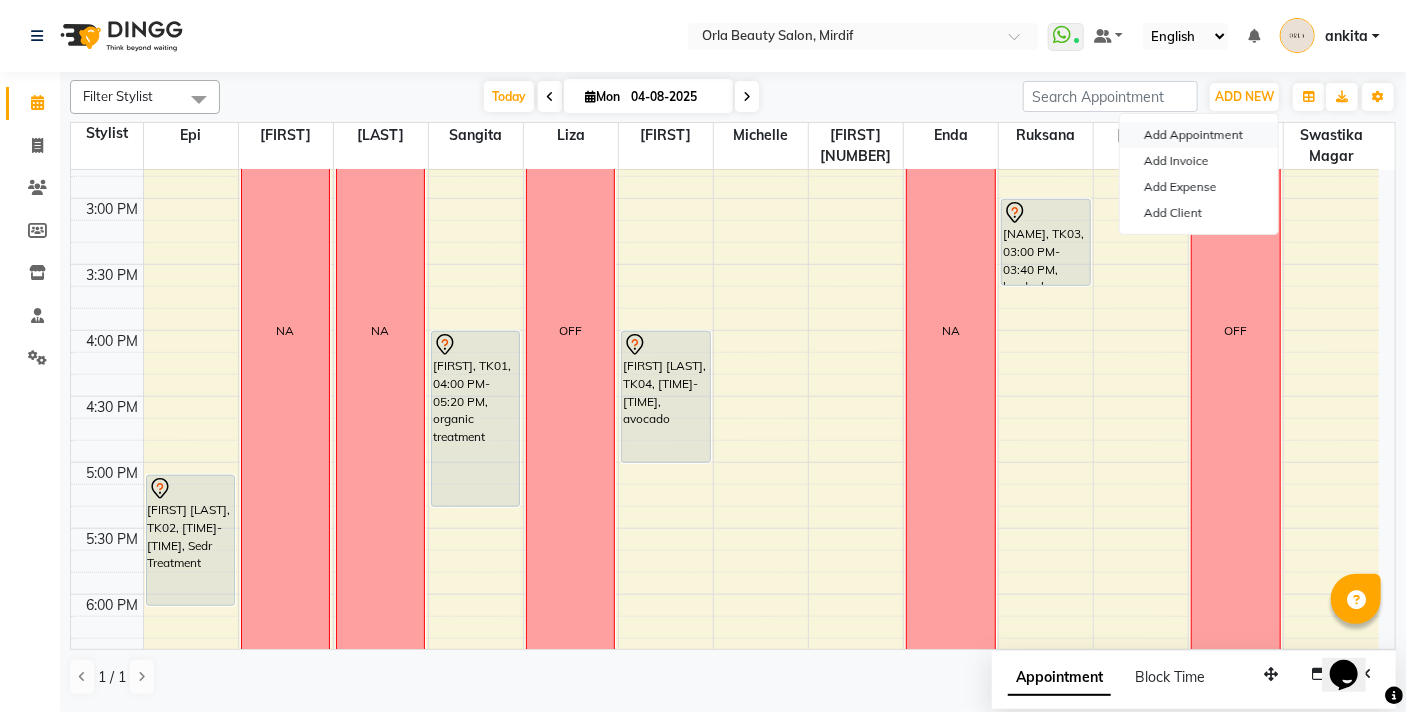 click on "Add Appointment" at bounding box center [1199, 135] 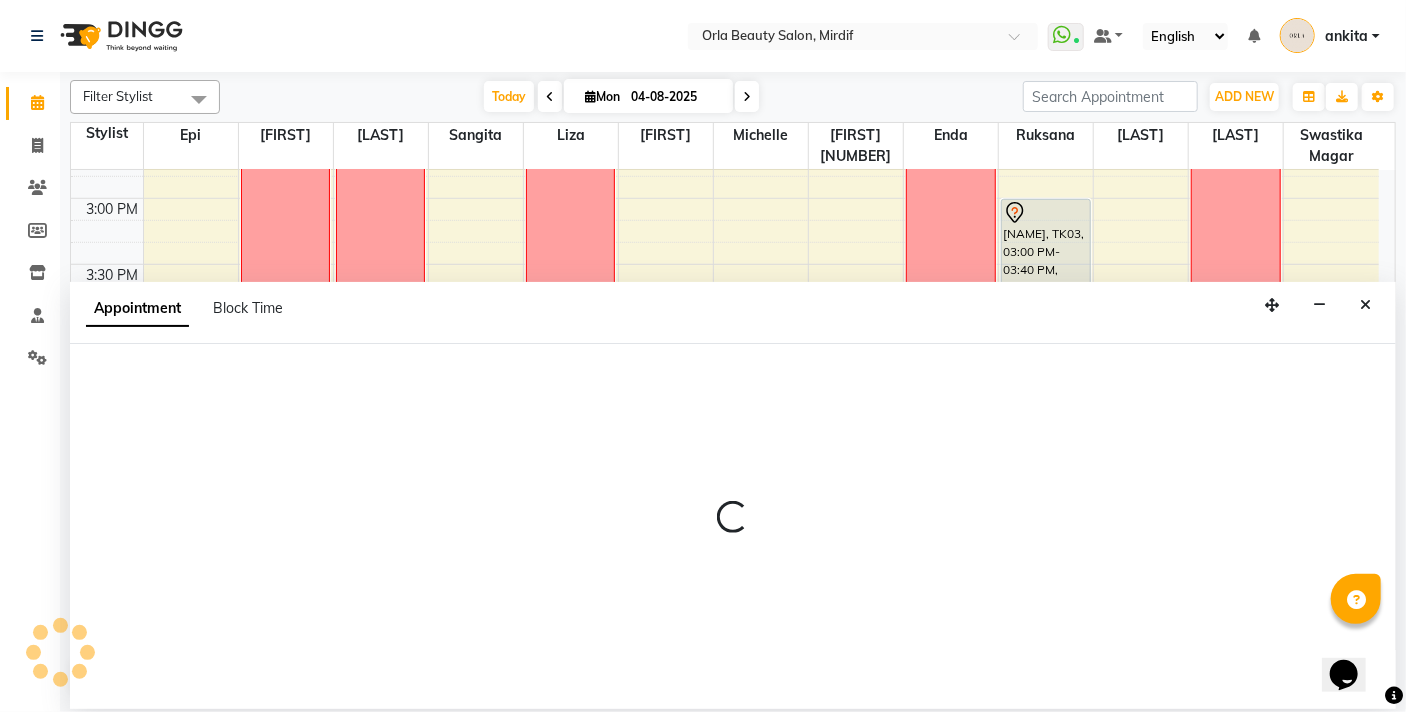select on "600" 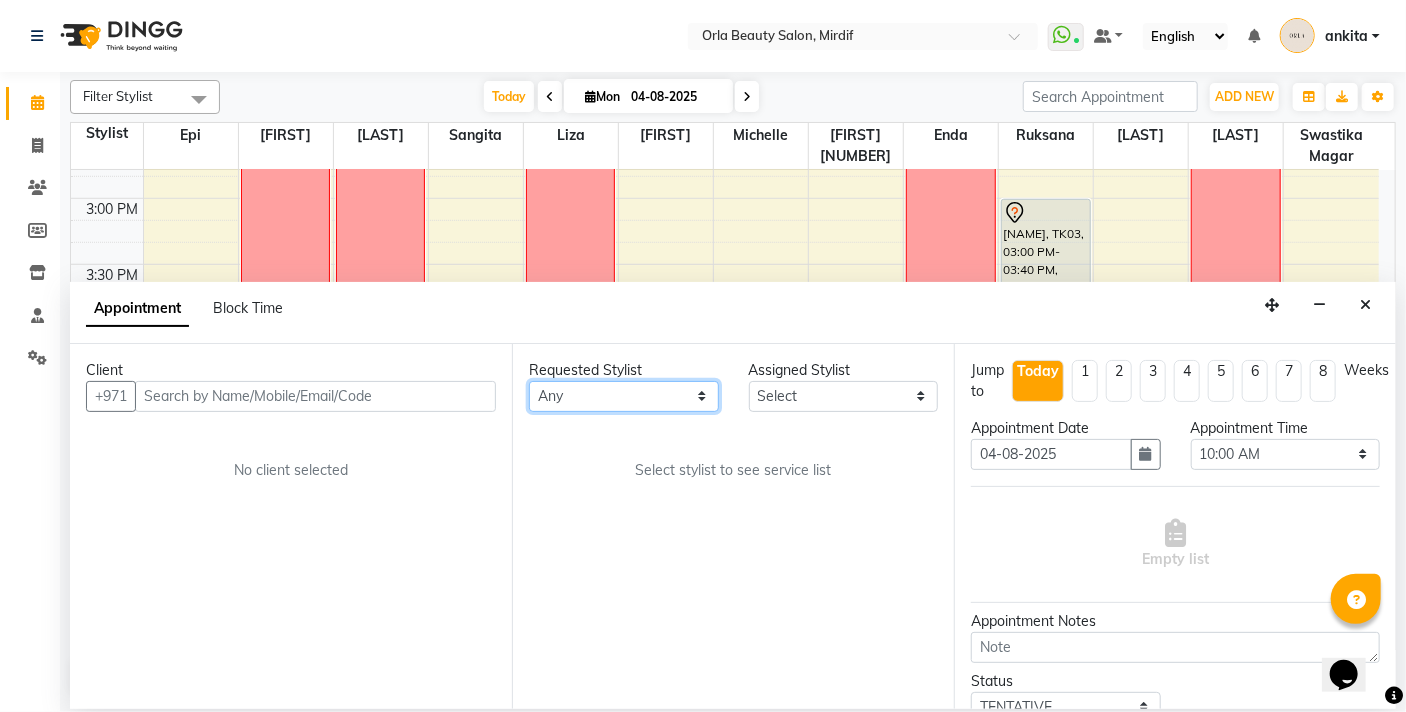click on "Any Enda Epi kareema Liza Manju thakuri maryann Michelle michelle 2 rojina magar ruksana rupa magar sangita swastika magar" at bounding box center [624, 396] 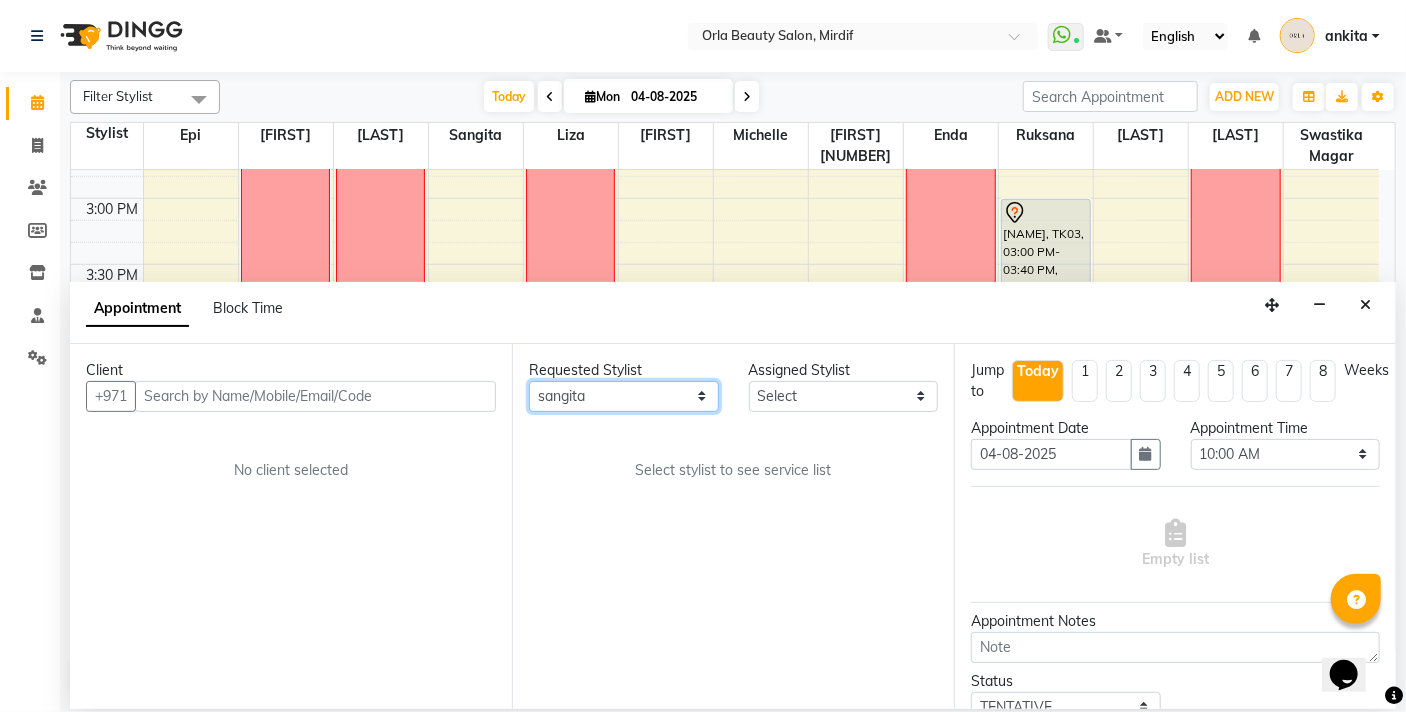 click on "Any Enda Epi kareema Liza Manju thakuri maryann Michelle michelle 2 rojina magar ruksana rupa magar sangita swastika magar" at bounding box center (624, 396) 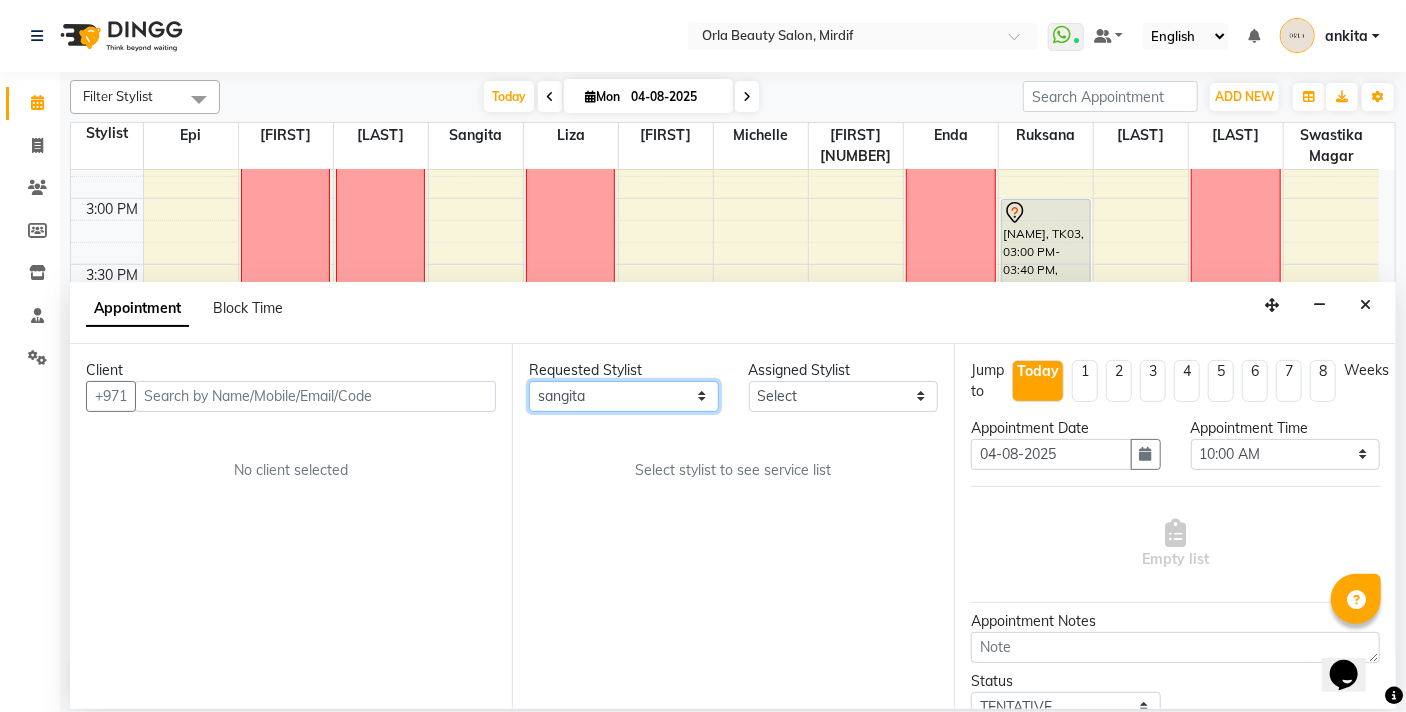 select on "60330" 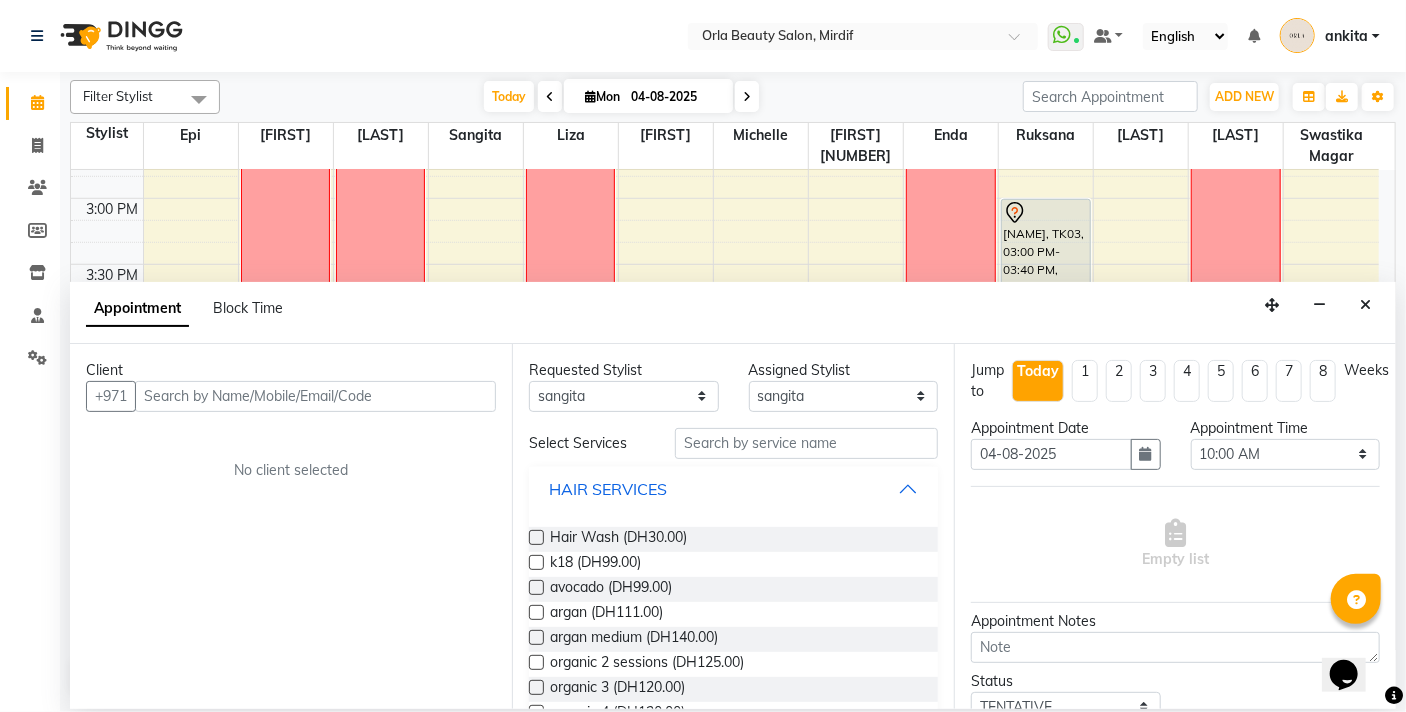 click on "HAIR SERVICES" at bounding box center (733, 489) 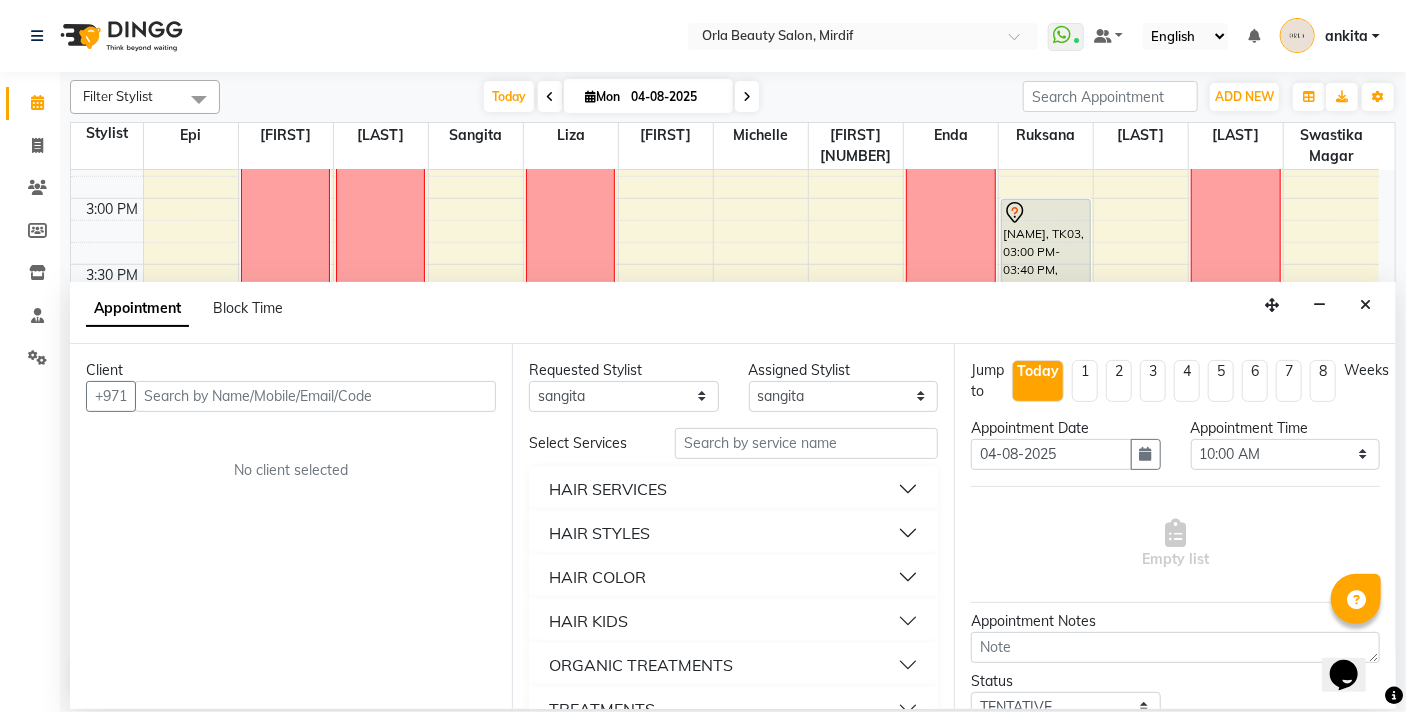 click on "HAIR SERVICES" at bounding box center (733, 489) 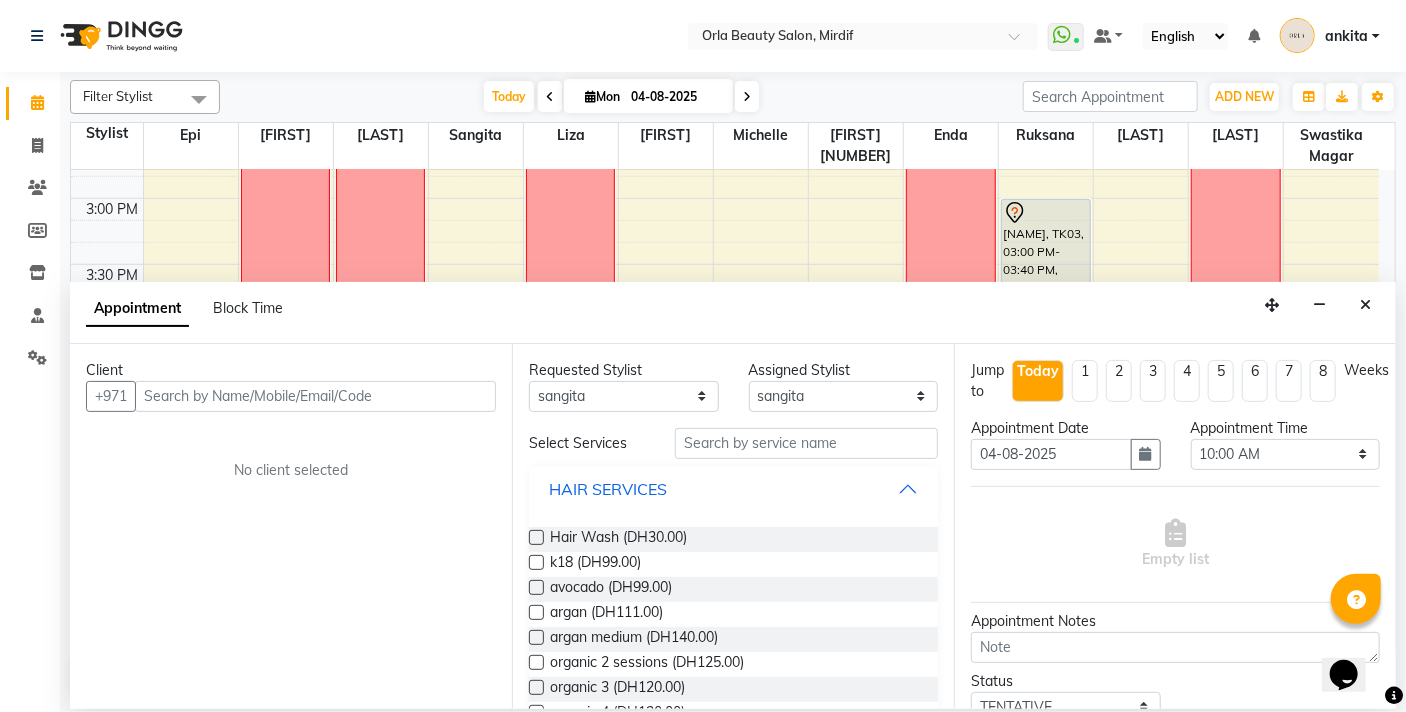 click on "HAIR SERVICES" at bounding box center (733, 489) 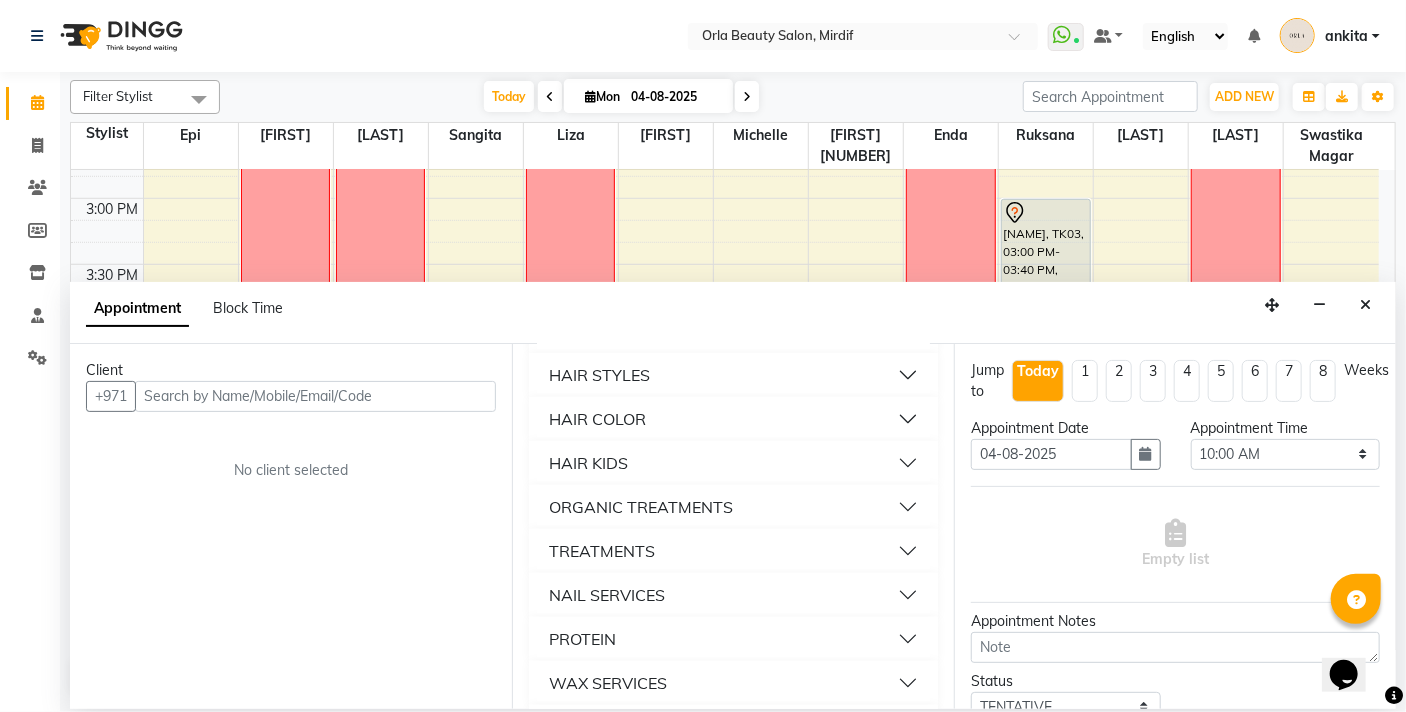 scroll, scrollTop: 171, scrollLeft: 0, axis: vertical 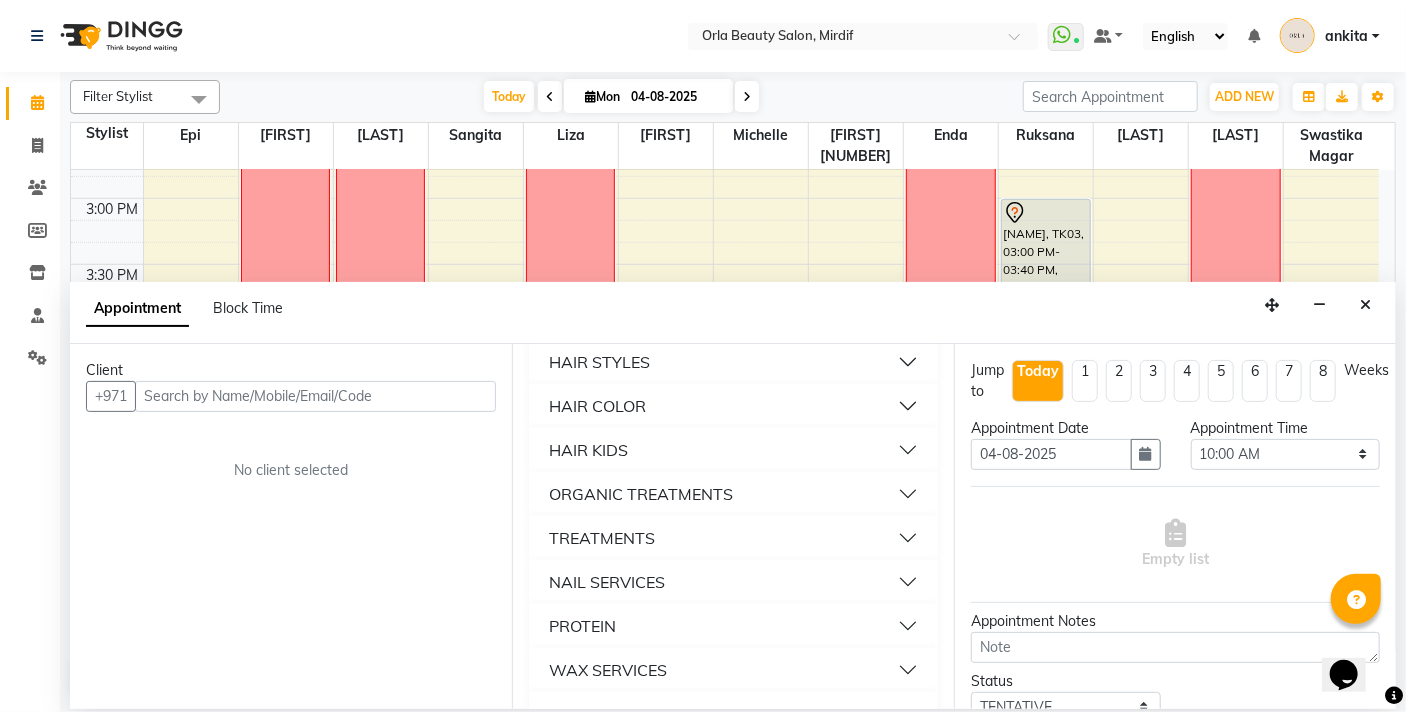 click on "PROTEIN" at bounding box center [733, 626] 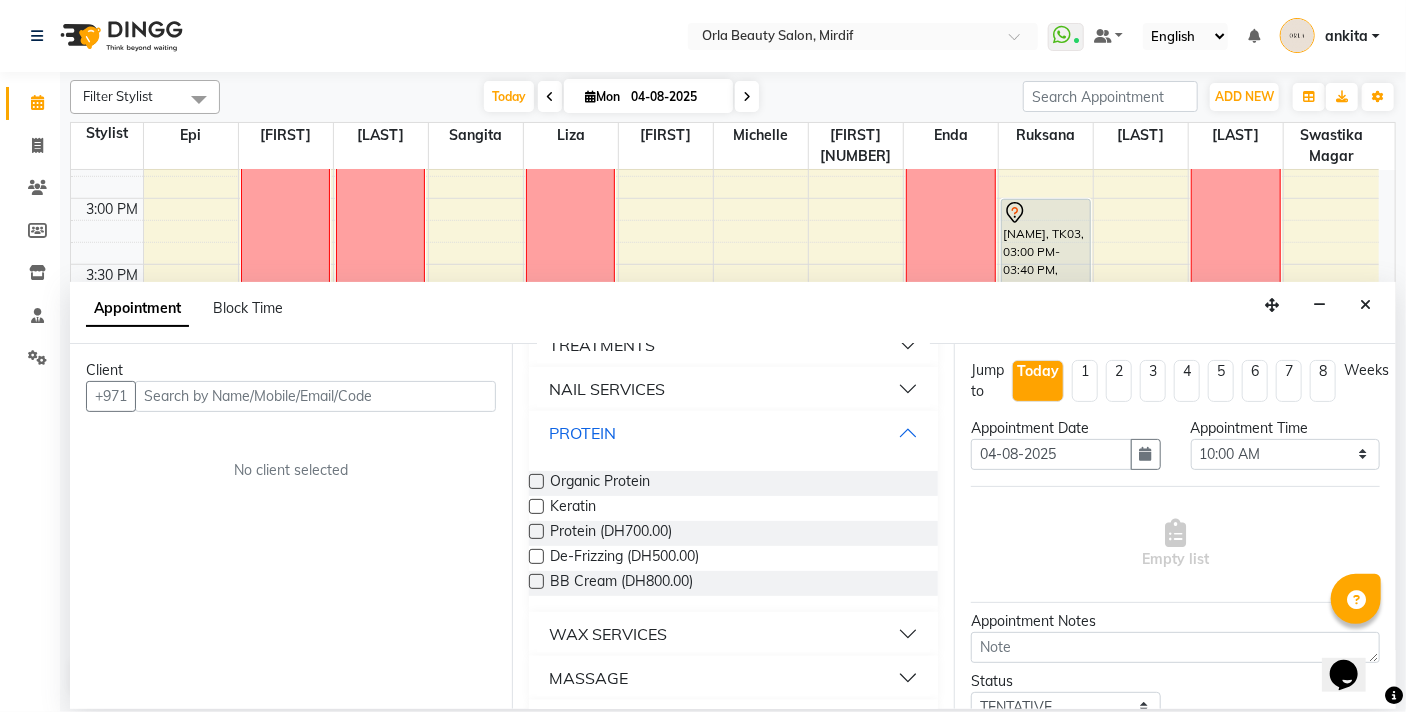 scroll, scrollTop: 360, scrollLeft: 0, axis: vertical 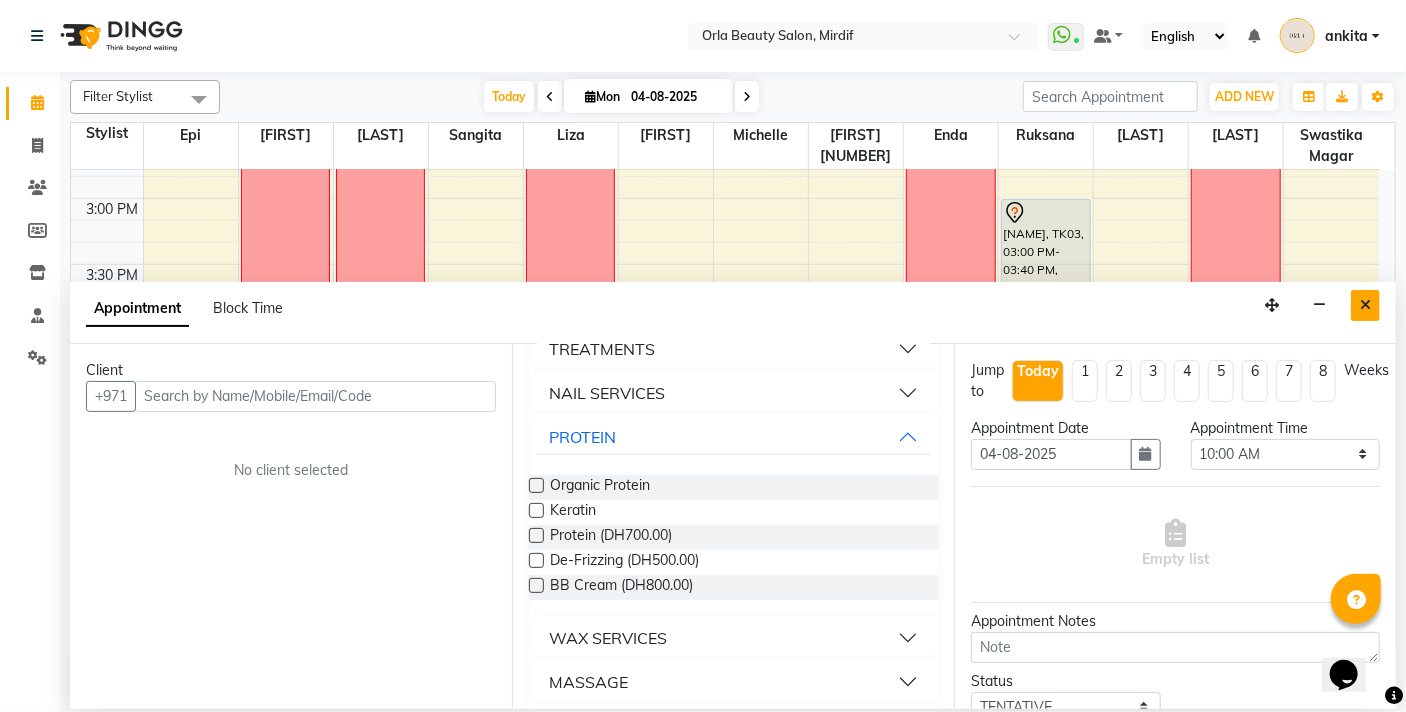 click at bounding box center (1365, 305) 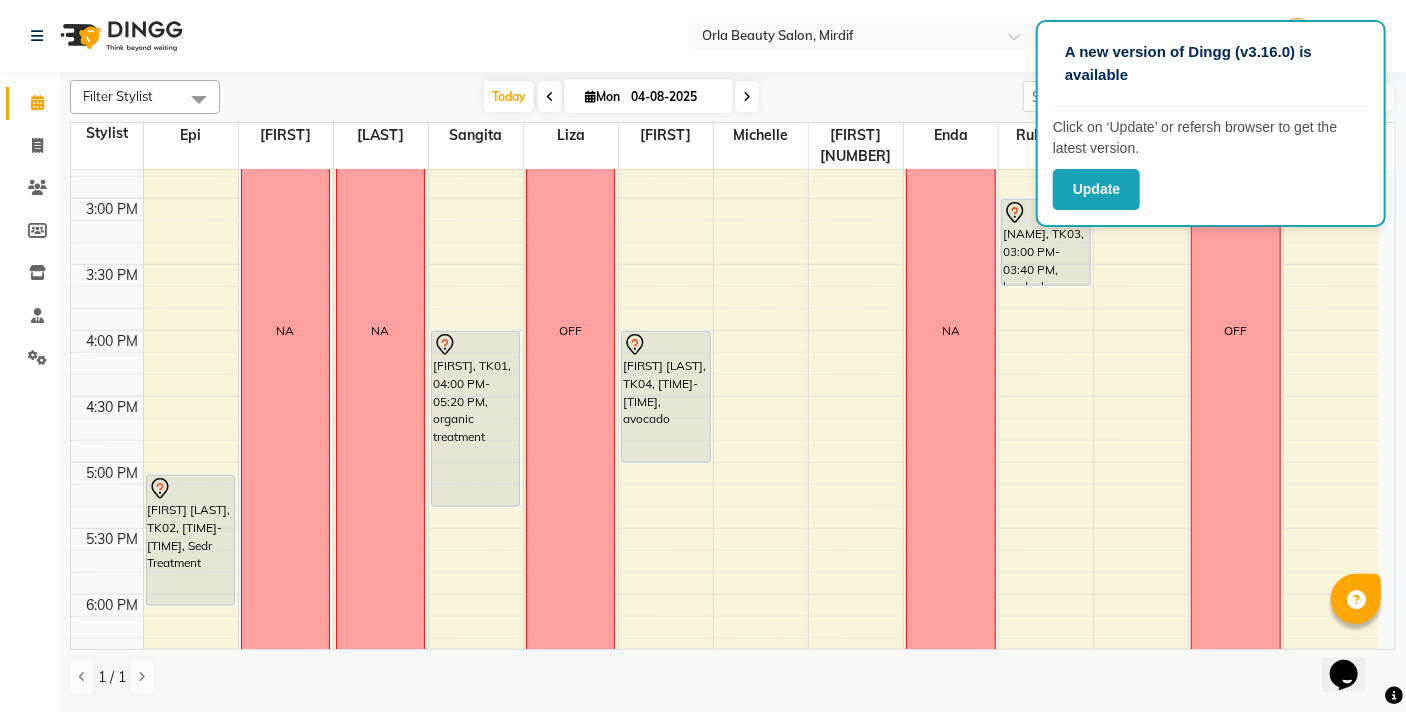 click on "Select Location × Orla Beauty Salon, Mirdif  WhatsApp Status  ✕ Status:  Connected Most Recent Message: 03-08-2025     09:48 PM Recent Service Activity: 04-08-2025     10:15 AM Default Panel My Panel English ENGLISH Español العربية मराठी हिंदी ગુજરાતી தமிழ் 中文 Notifications nothing to show ankita  Manage Profile Change Password Sign out  Version:3.15.11" 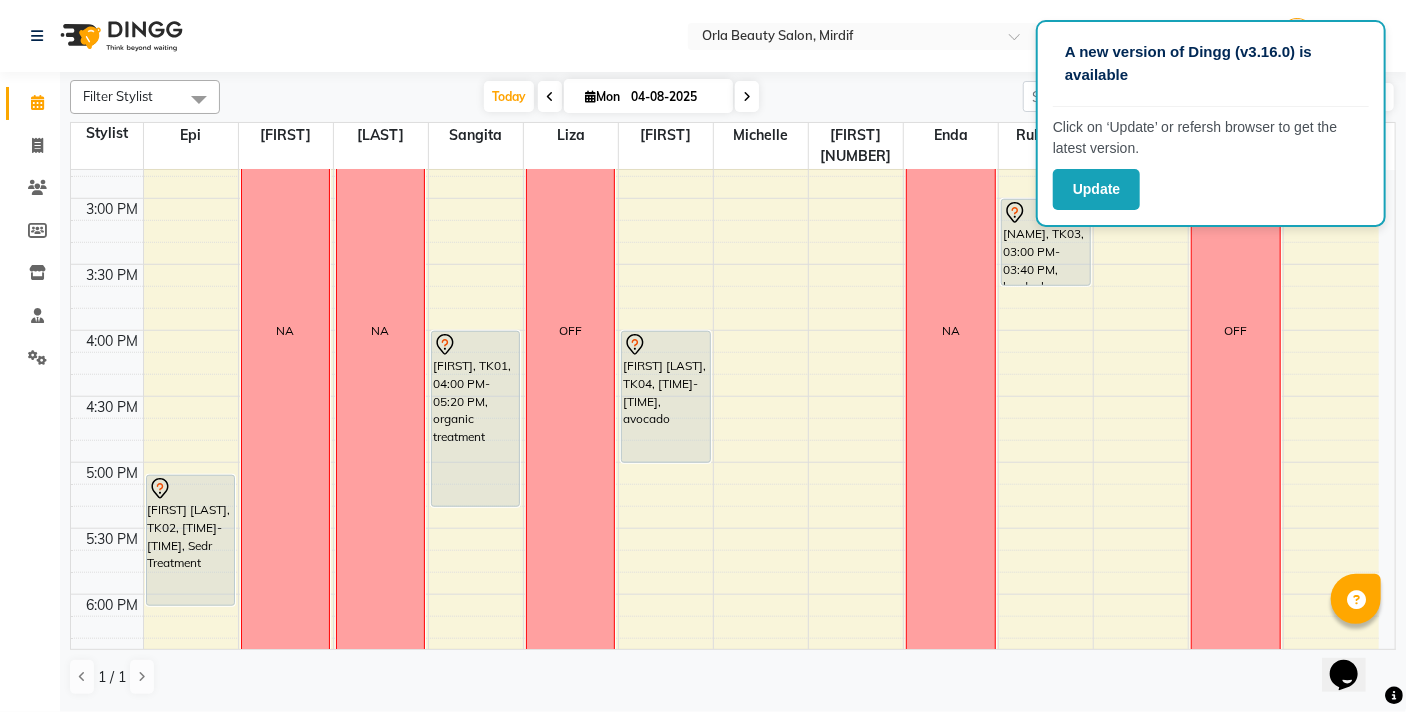 click on "Select Location × Orla Beauty Salon, Mirdif  WhatsApp Status  ✕ Status:  Connected Most Recent Message: 03-08-2025     09:48 PM Recent Service Activity: 04-08-2025     10:15 AM Default Panel My Panel English ENGLISH Español العربية मराठी हिंदी ગુજરાતી தமிழ் 中文 Notifications nothing to show ankita  Manage Profile Change Password Sign out  Version:3.15.11" 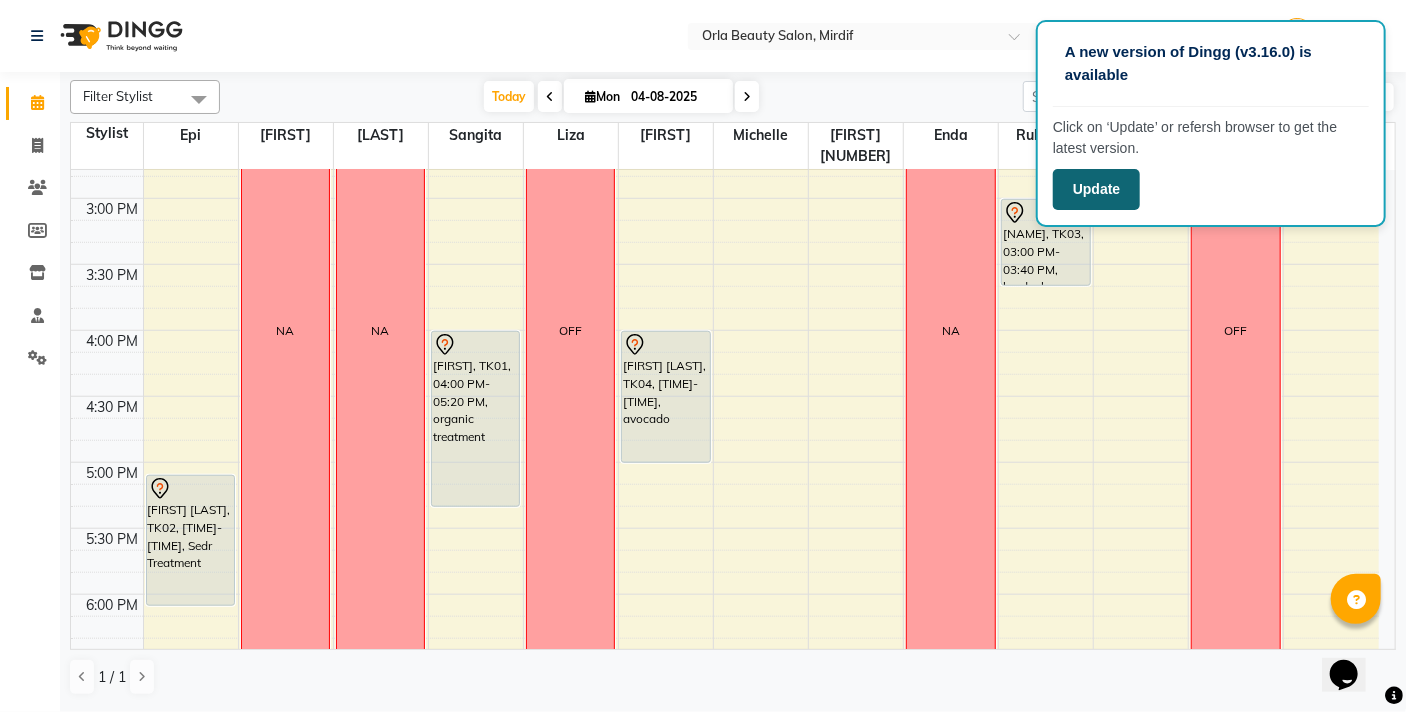 click on "Update" 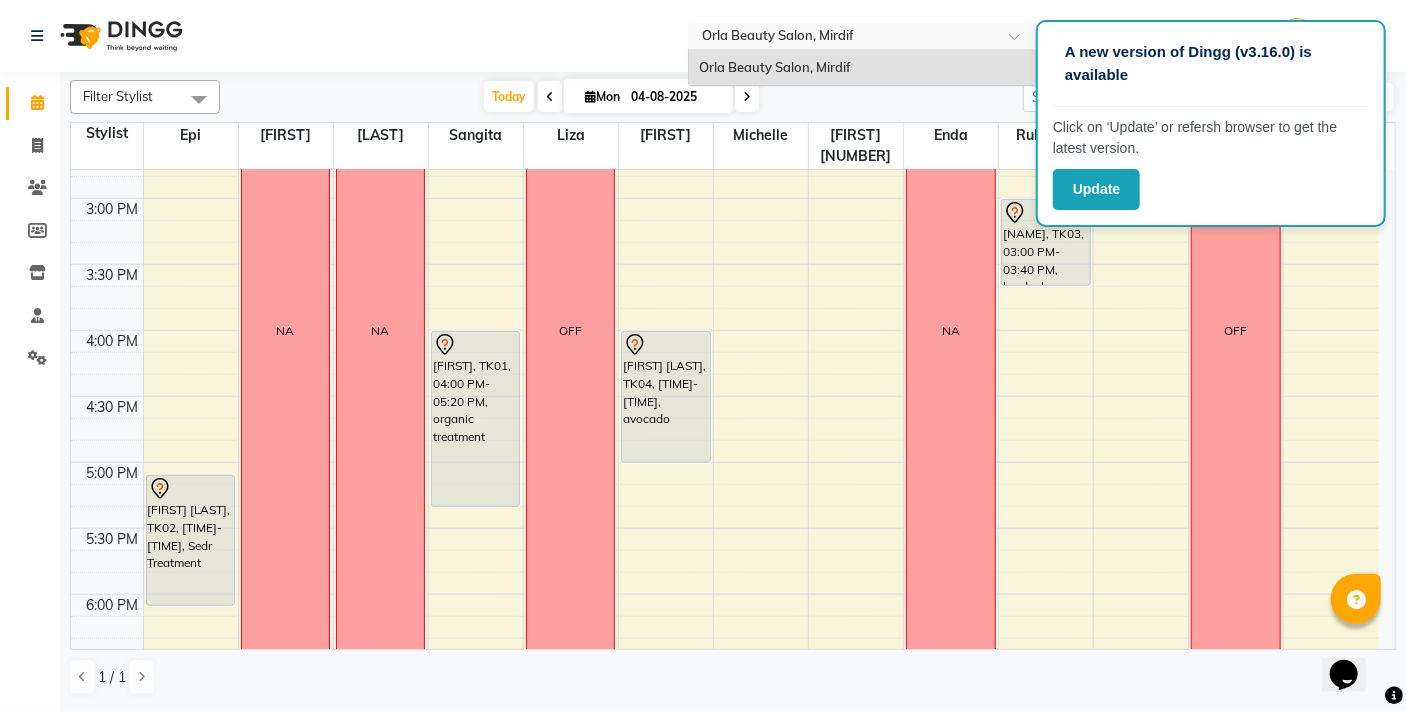 click on "Select Location × Orla Beauty Salon, Mirdif" at bounding box center [863, 36] 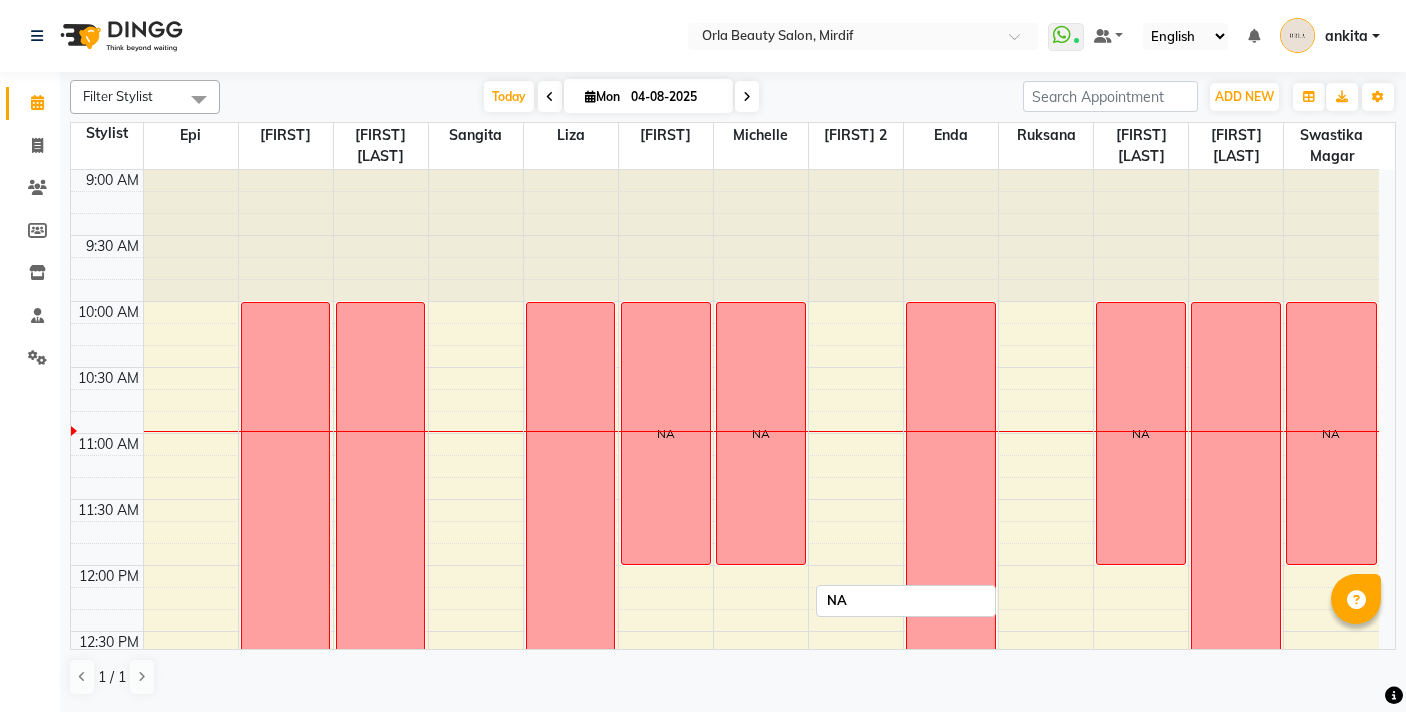 scroll, scrollTop: 0, scrollLeft: 0, axis: both 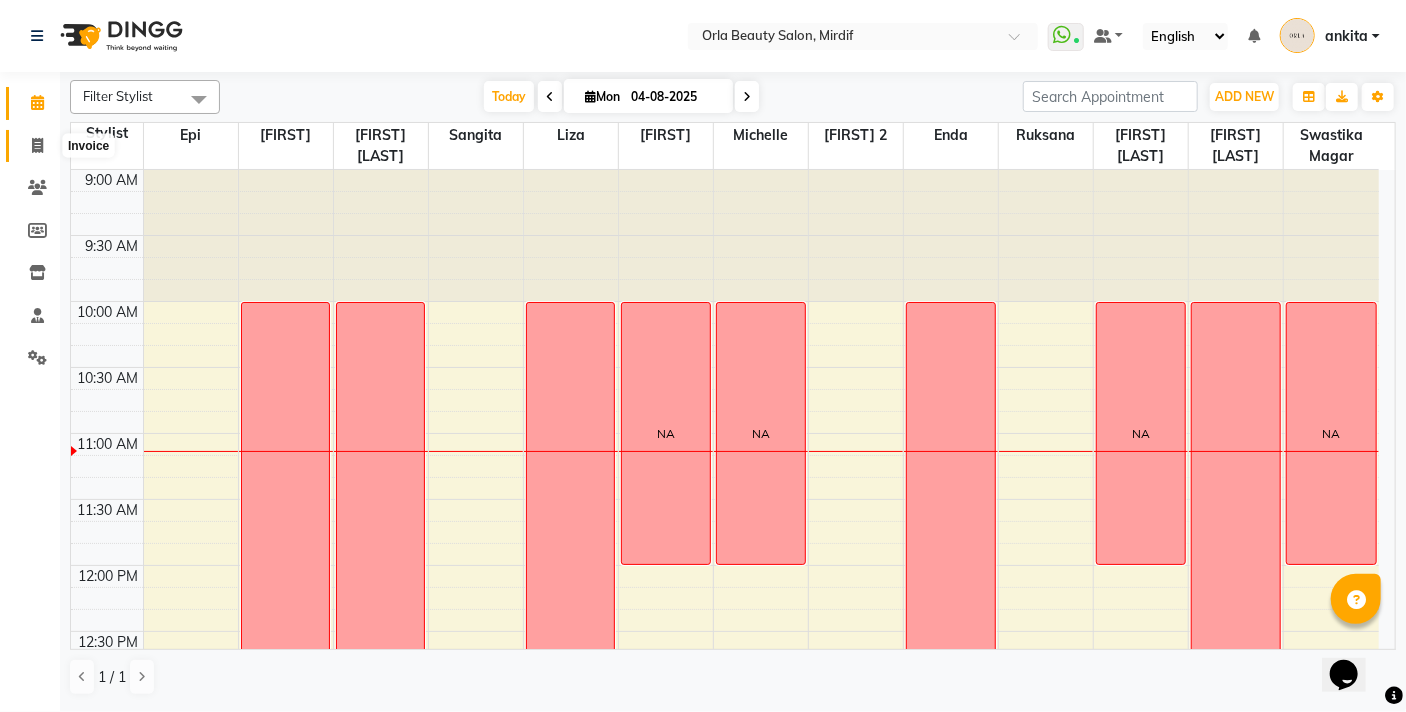 click 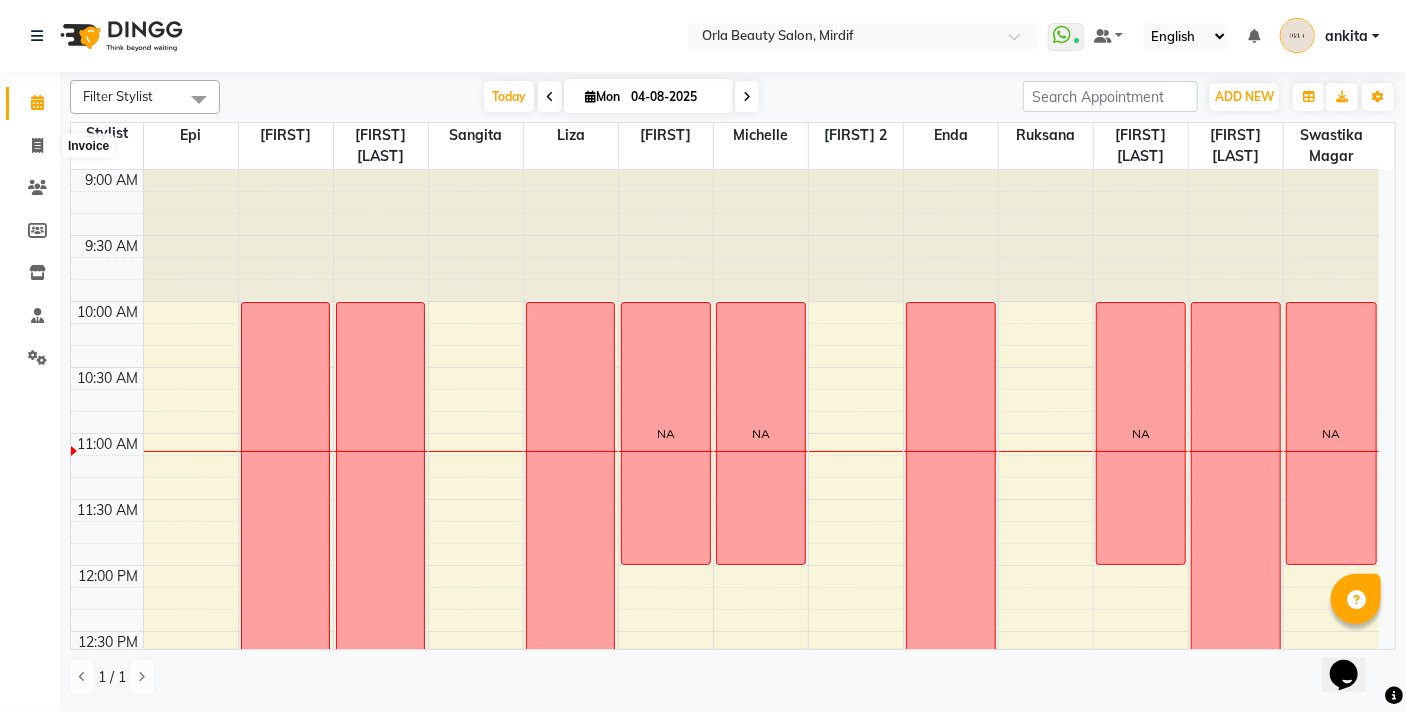 select on "5053" 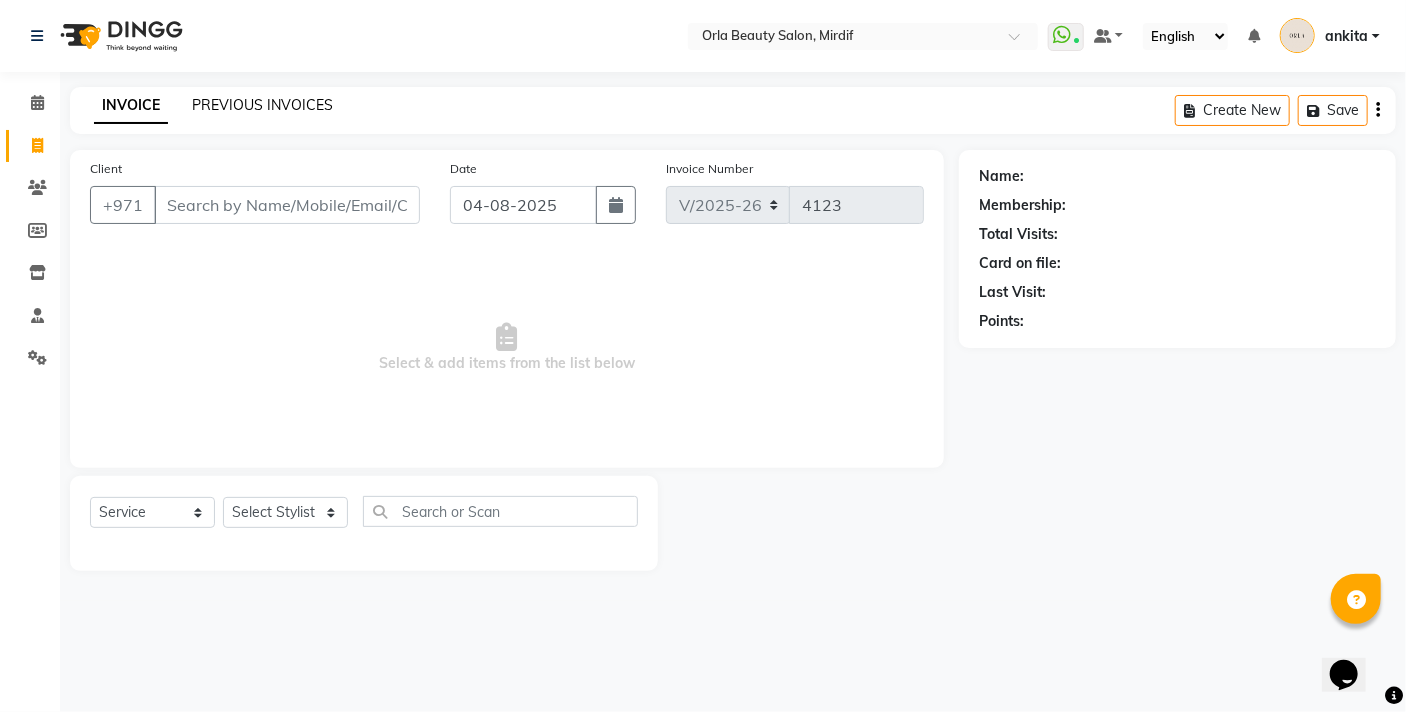 click on "PREVIOUS INVOICES" 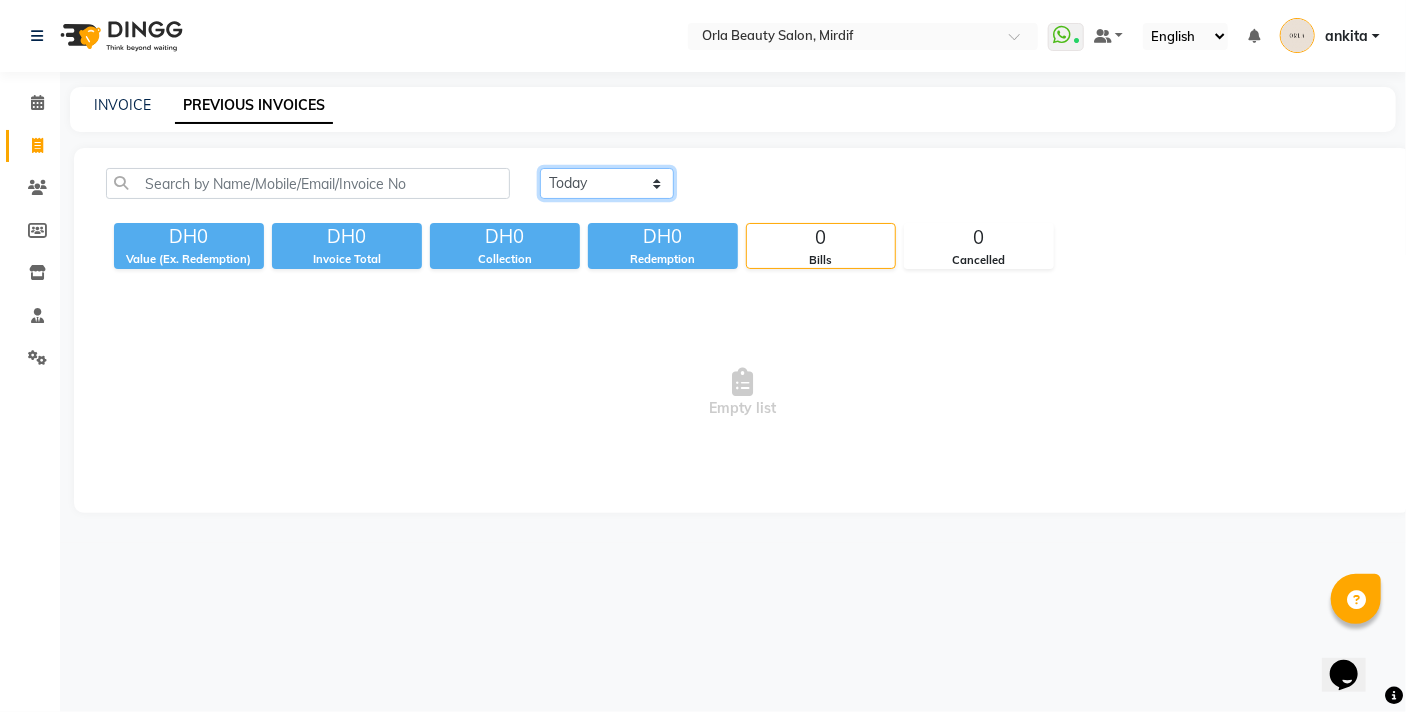 click on "Today Yesterday Custom Range" 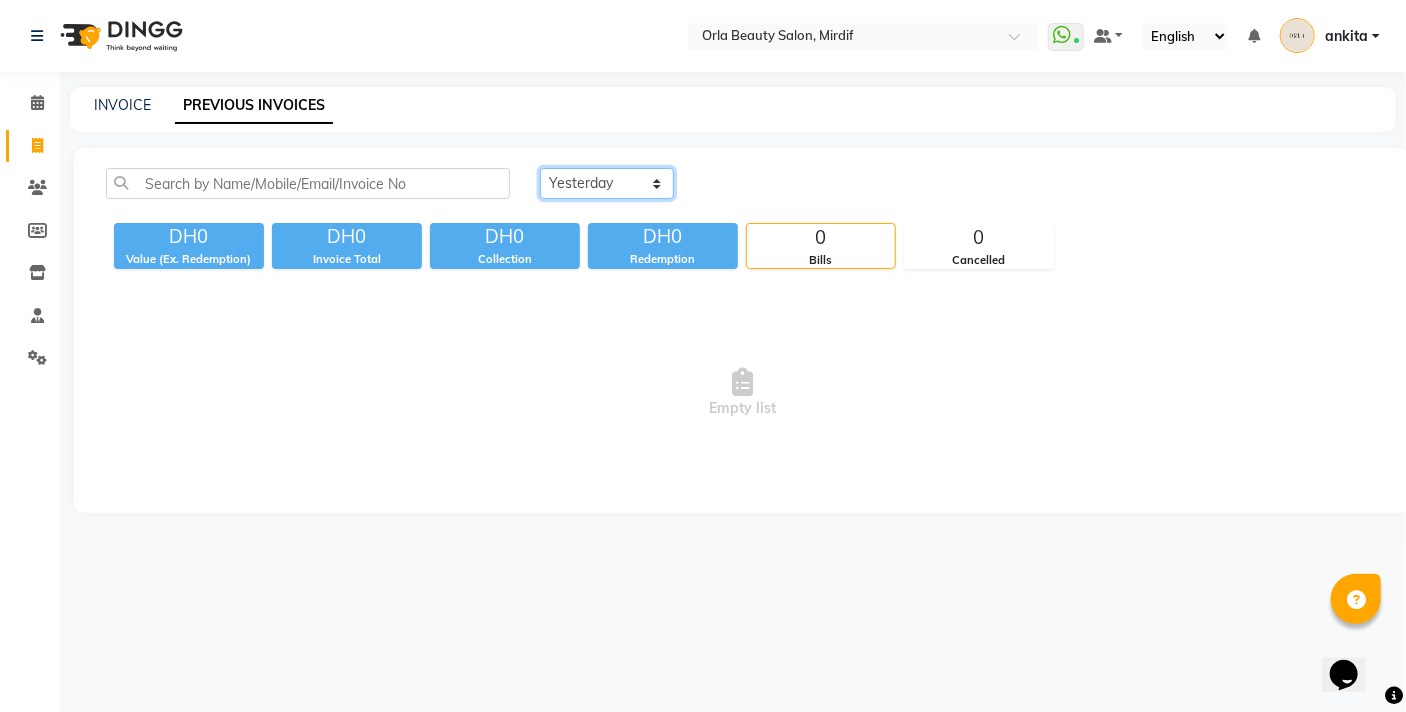 click on "Today Yesterday Custom Range" 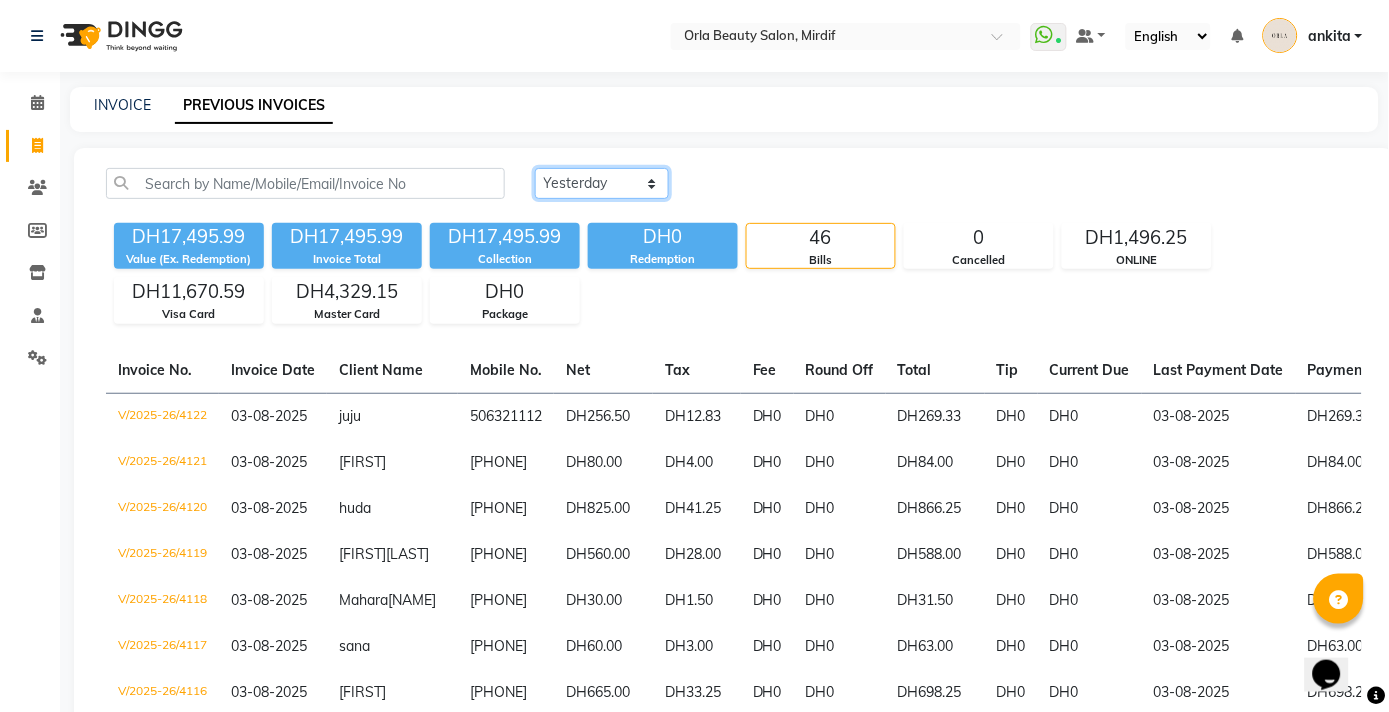 click on "Today Yesterday Custom Range" 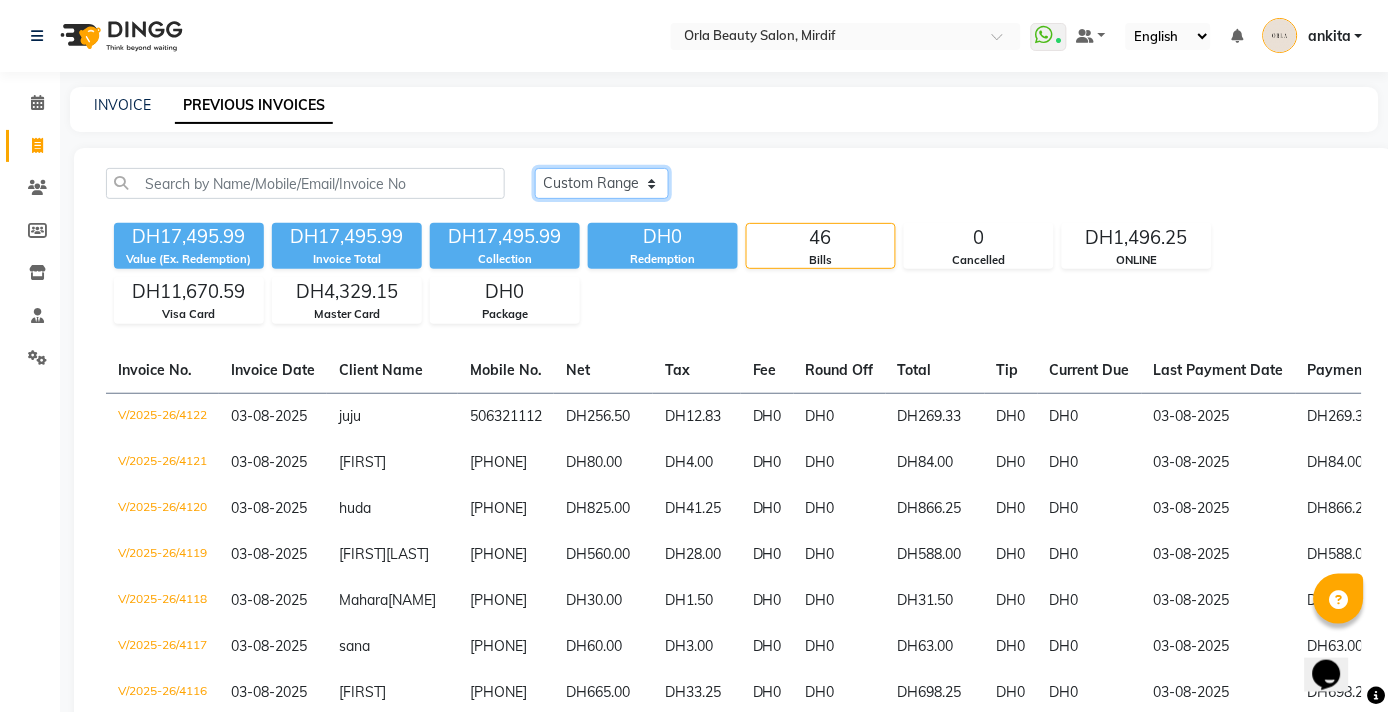 click on "Today Yesterday Custom Range" 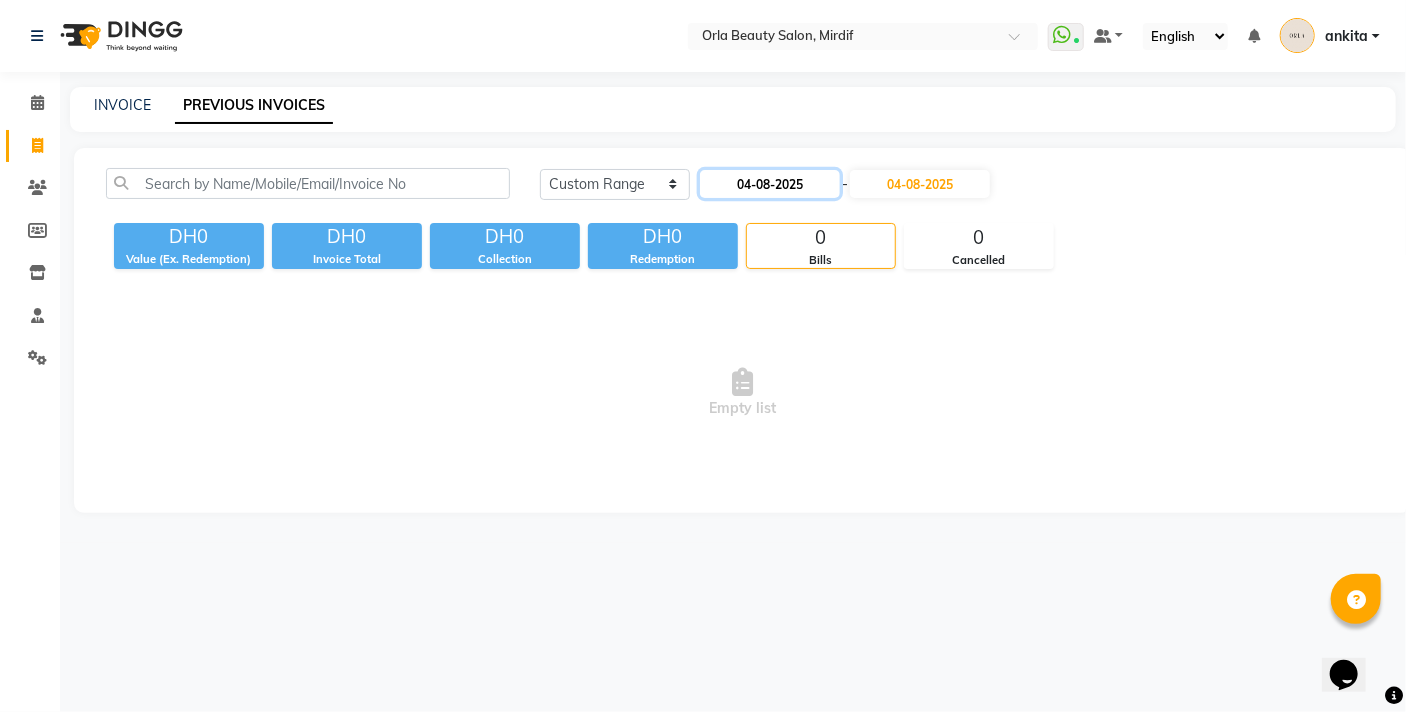 click on "04-08-2025" 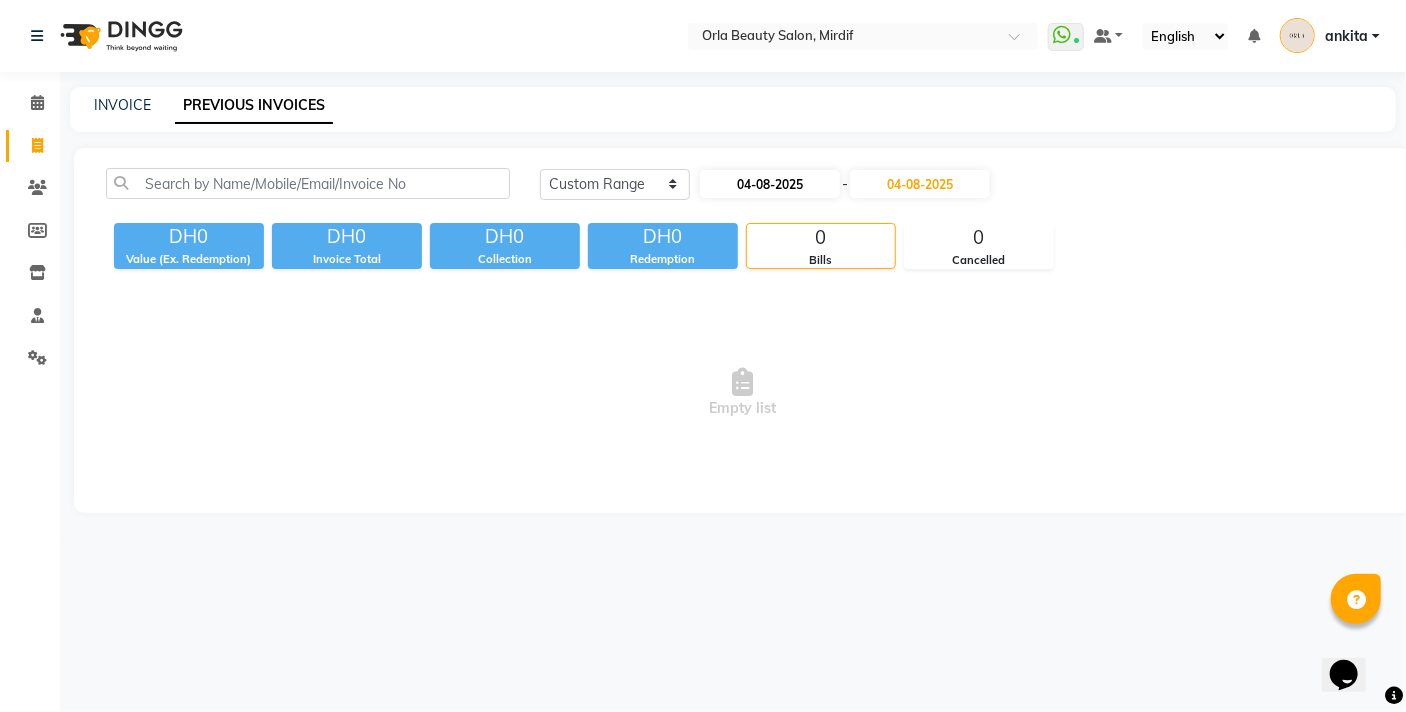 select on "8" 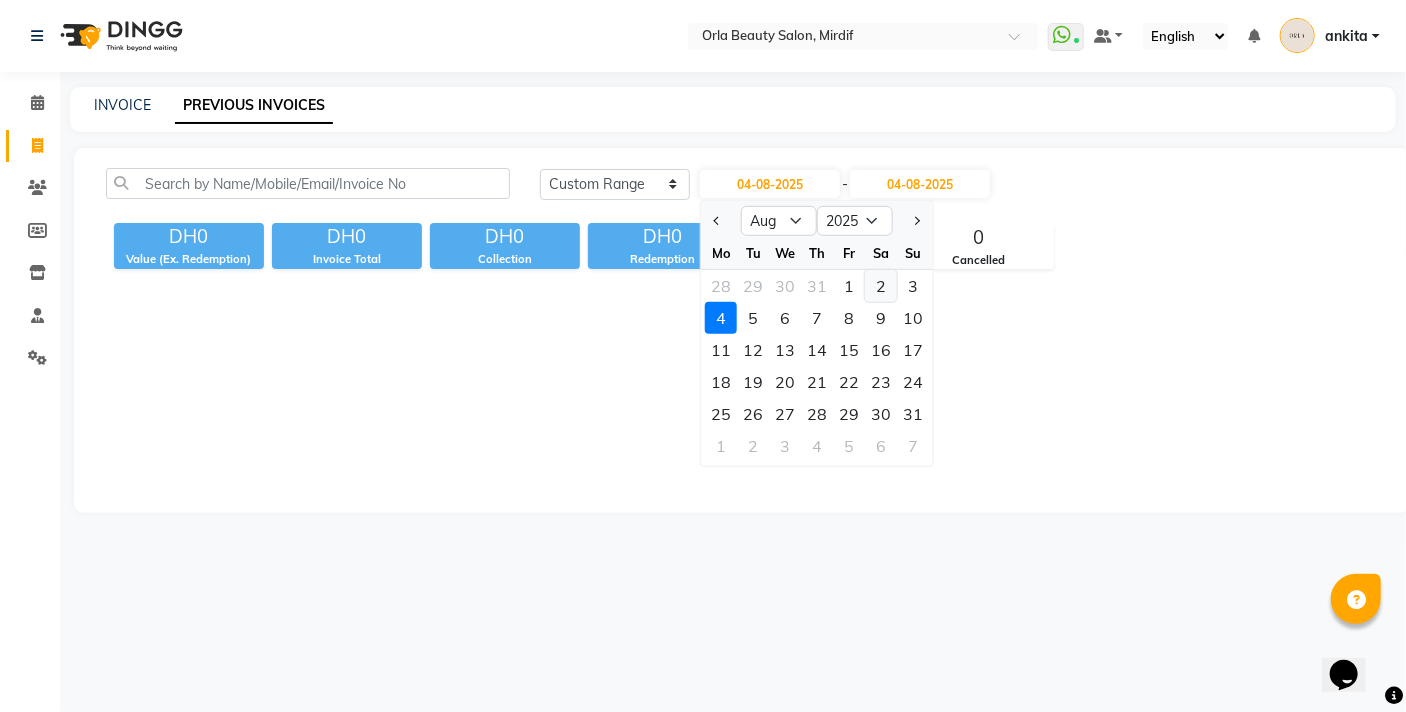 click on "2" 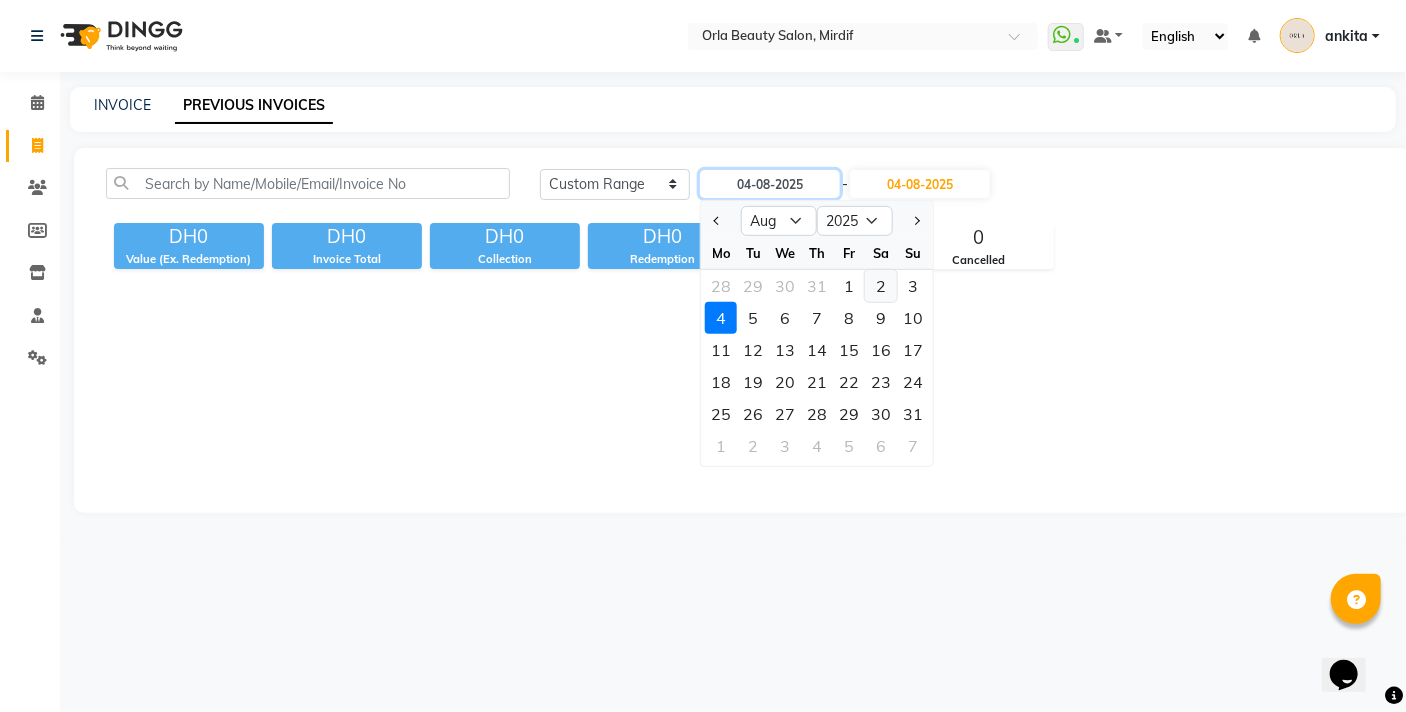 type on "02-08-2025" 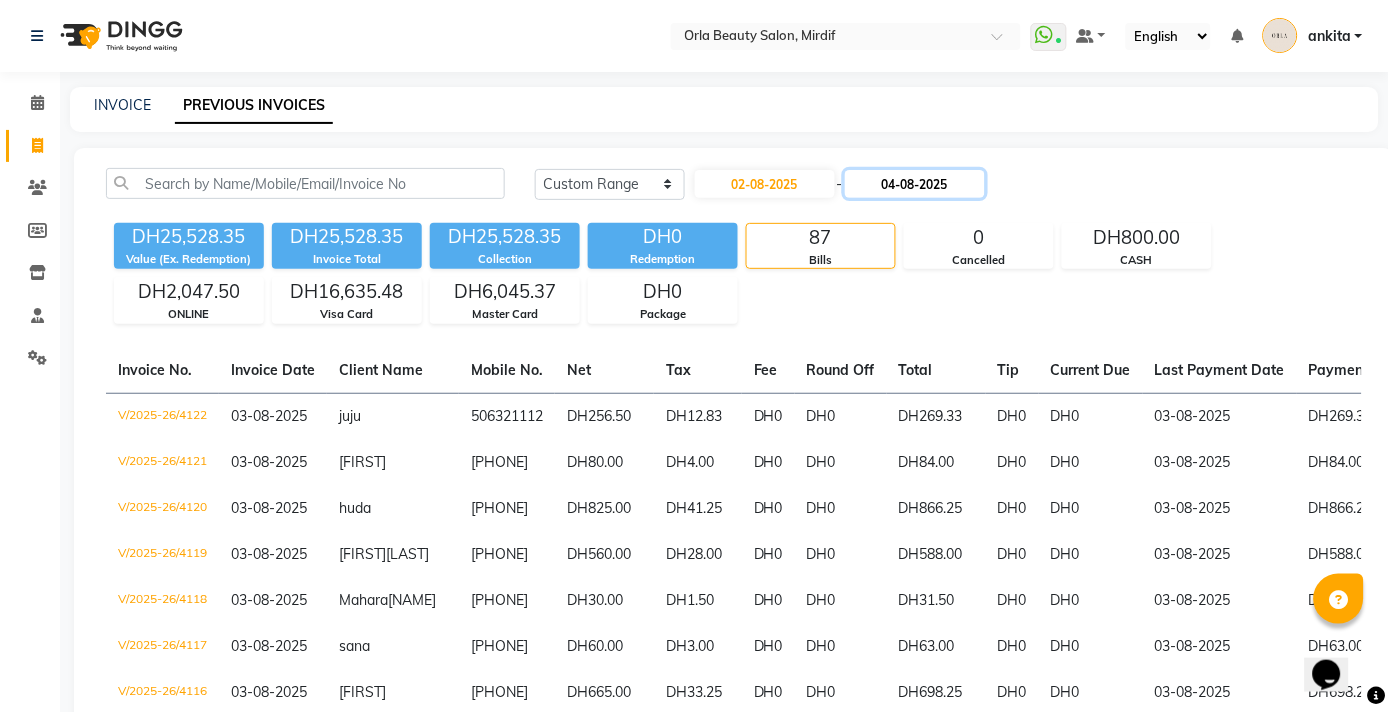 click on "04-08-2025" 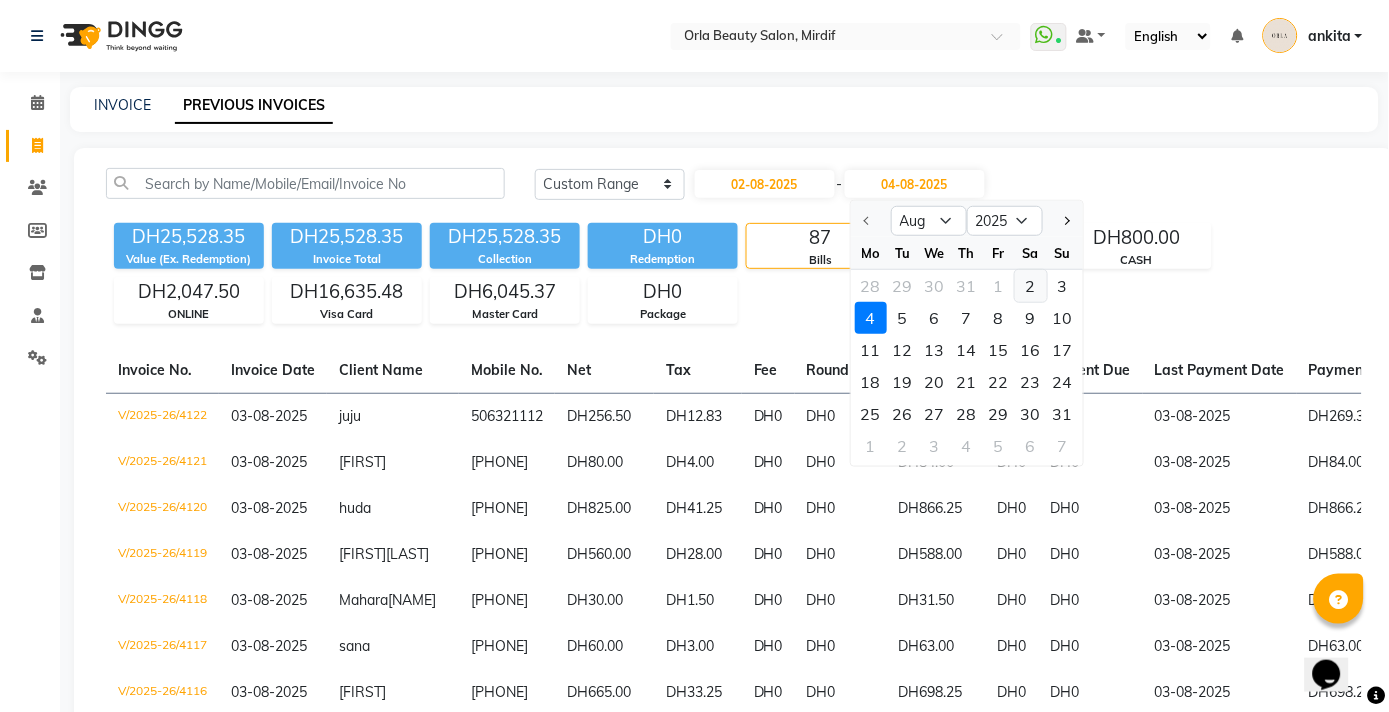 click on "2" 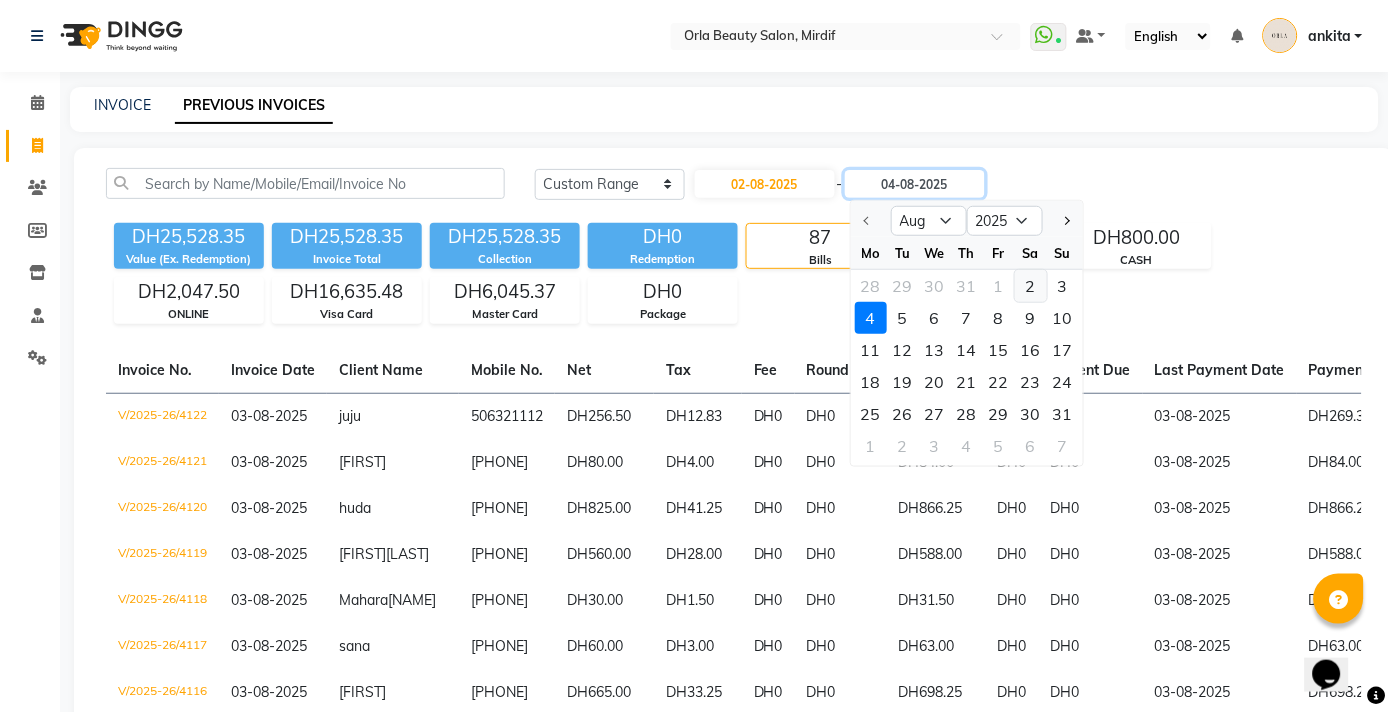 type on "02-08-2025" 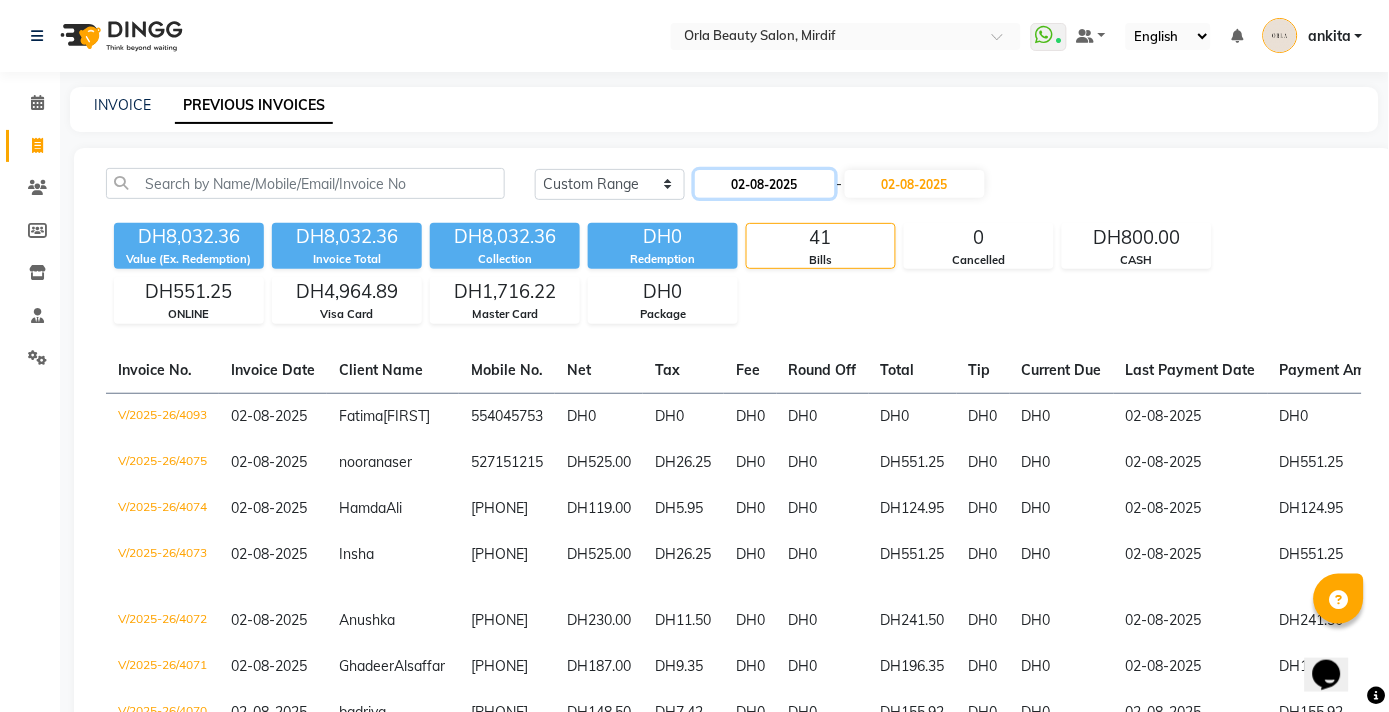 click on "02-08-2025" 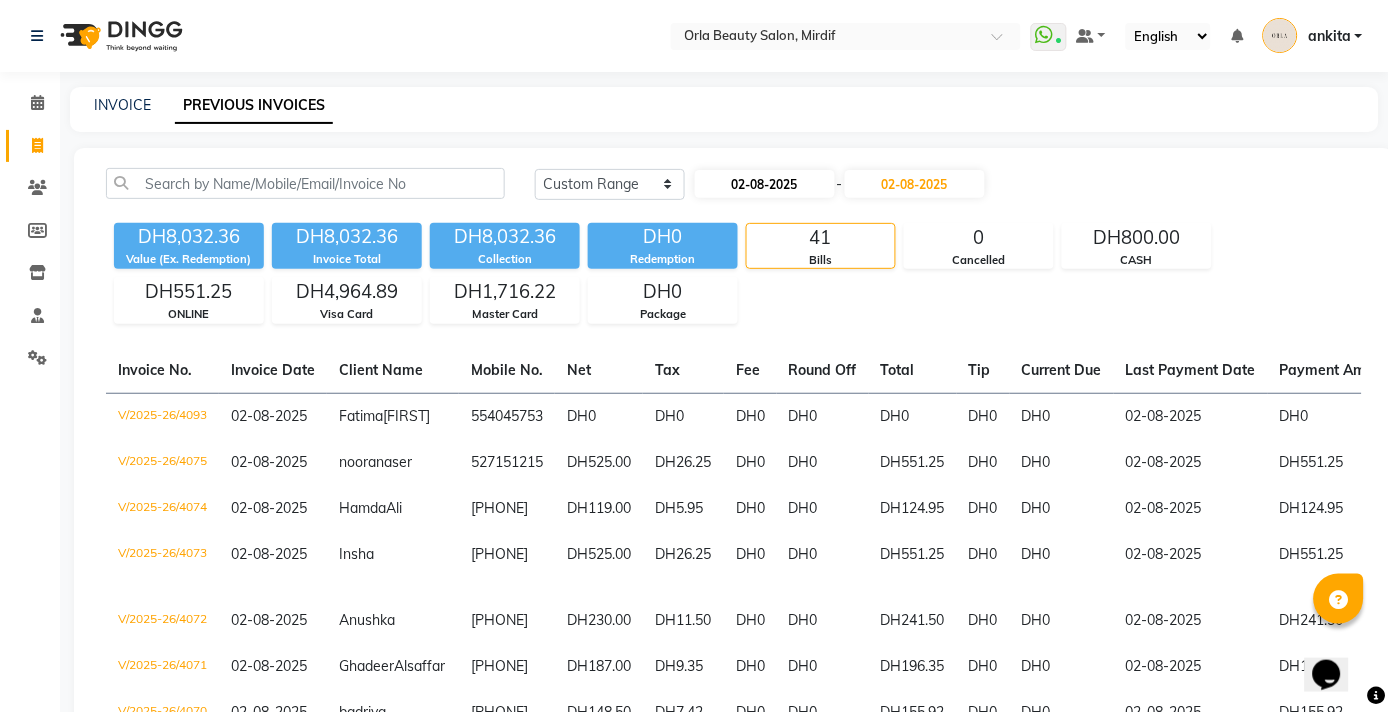 select on "8" 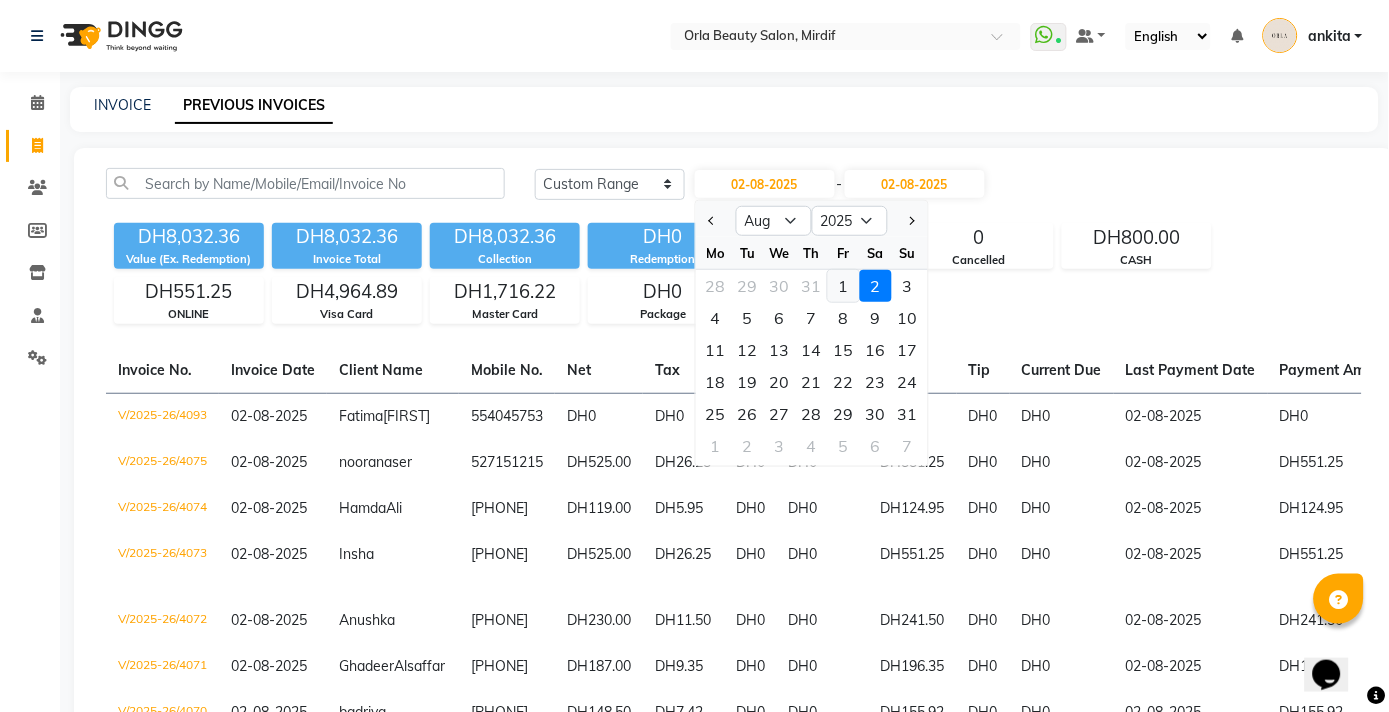 click on "1" 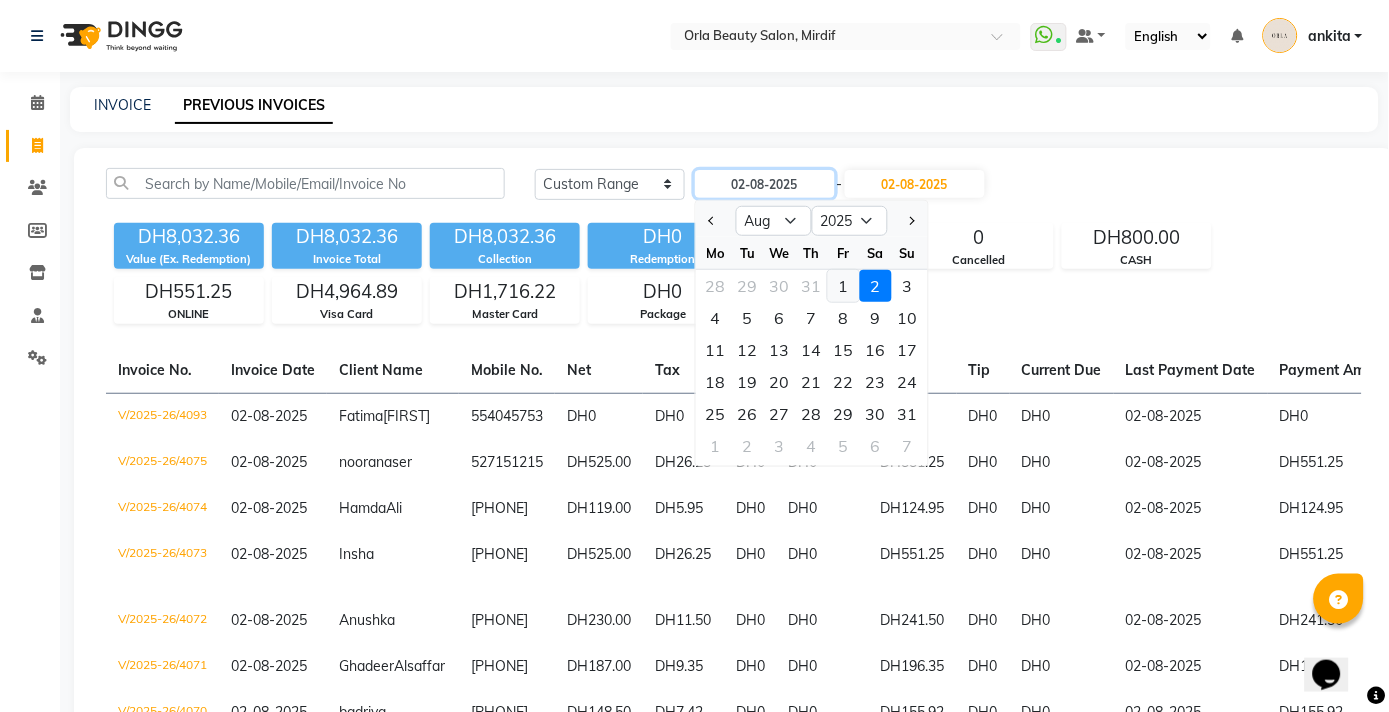 type on "01-08-2025" 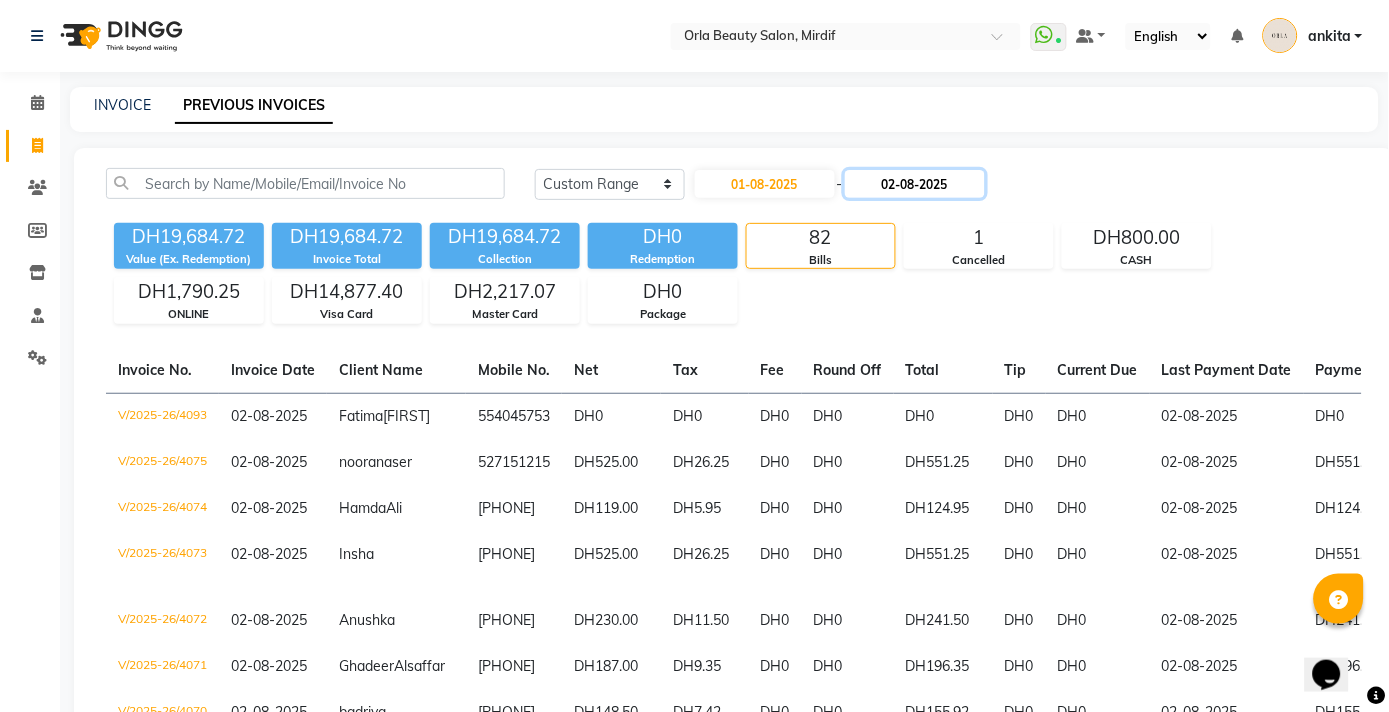 click on "02-08-2025" 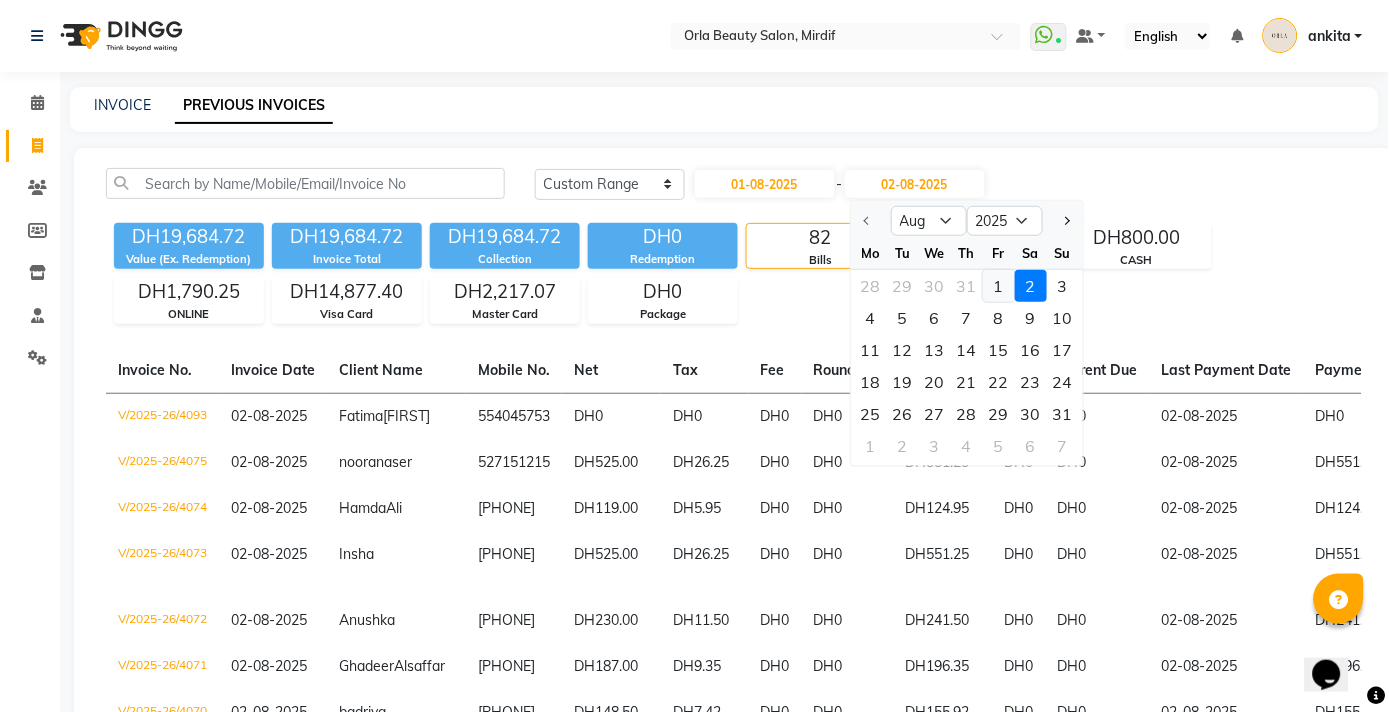 click on "1" 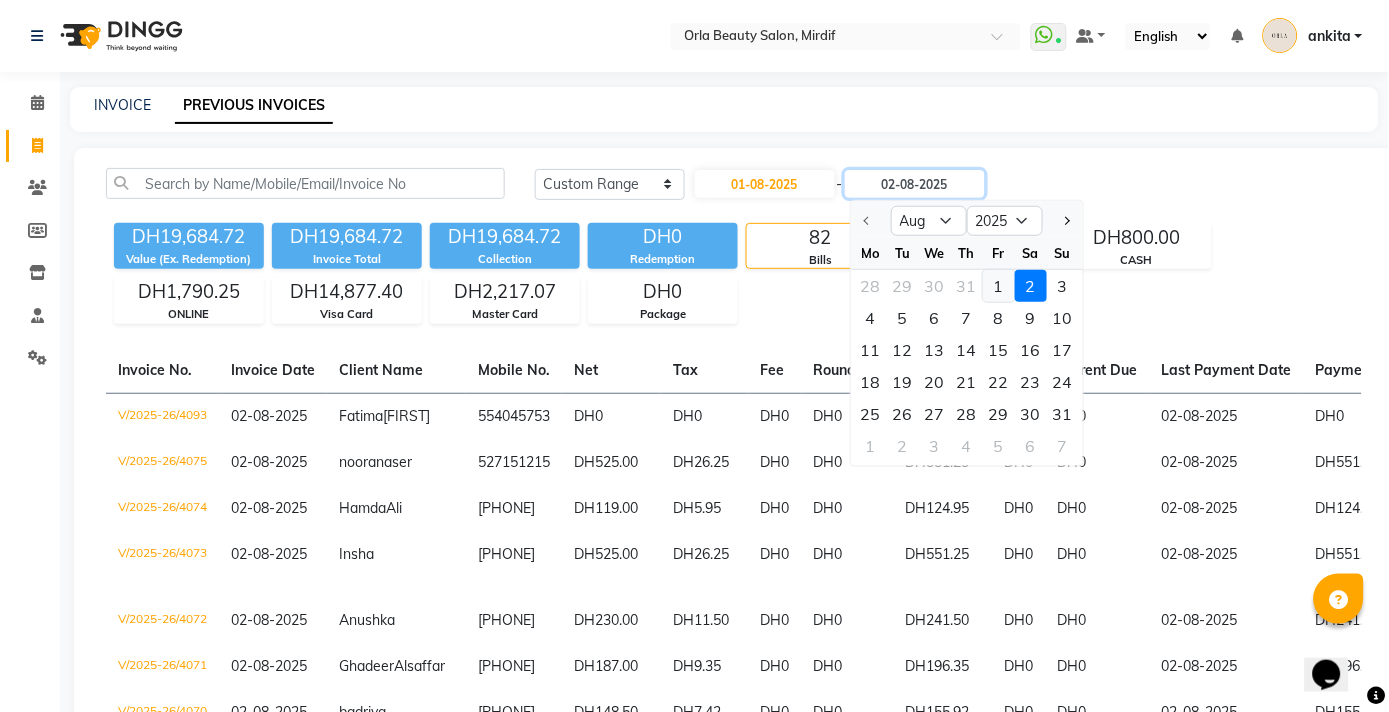 type on "01-08-2025" 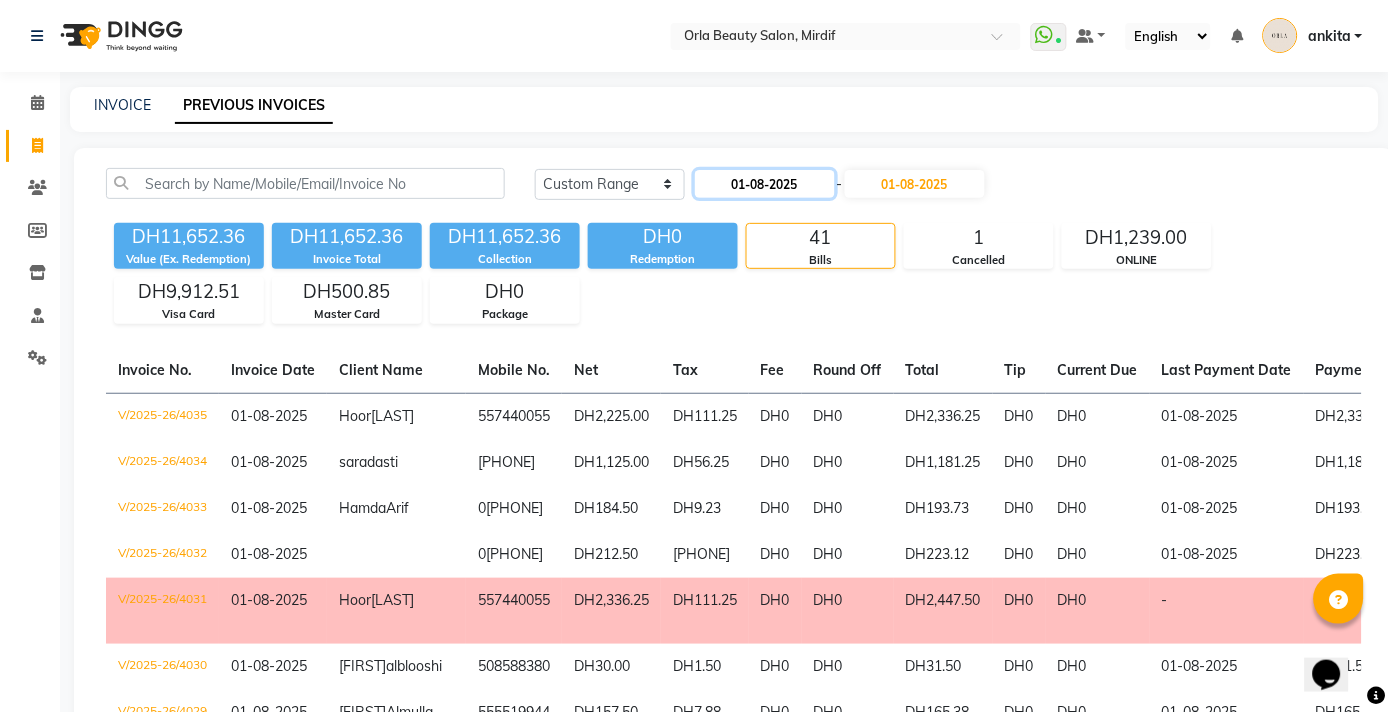 click on "01-08-2025" 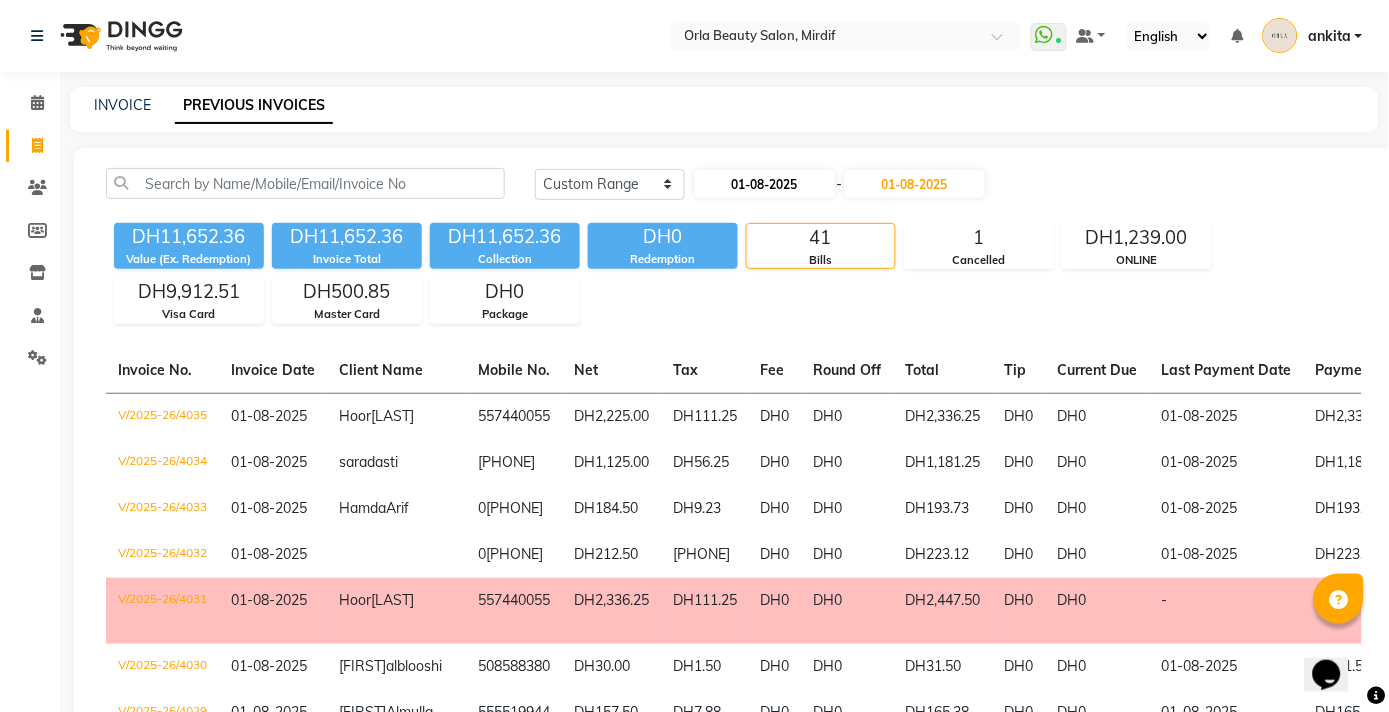 select on "8" 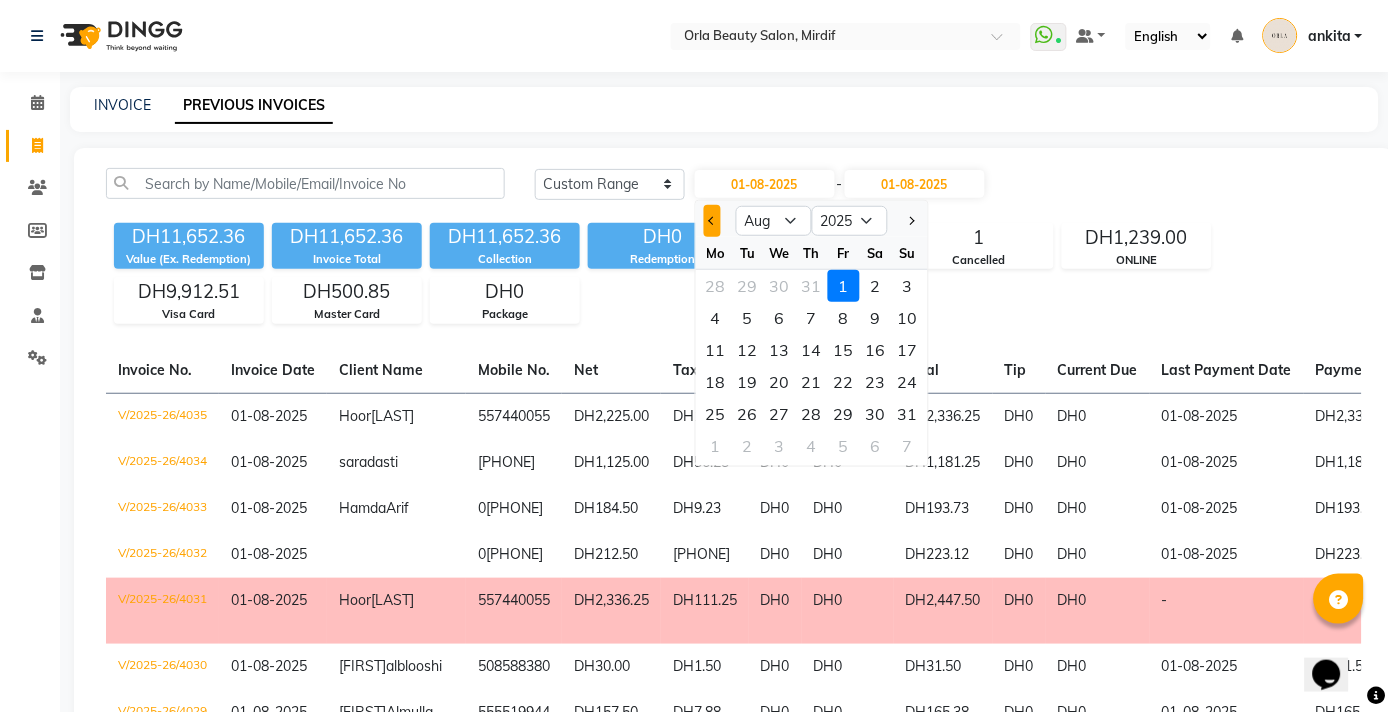click 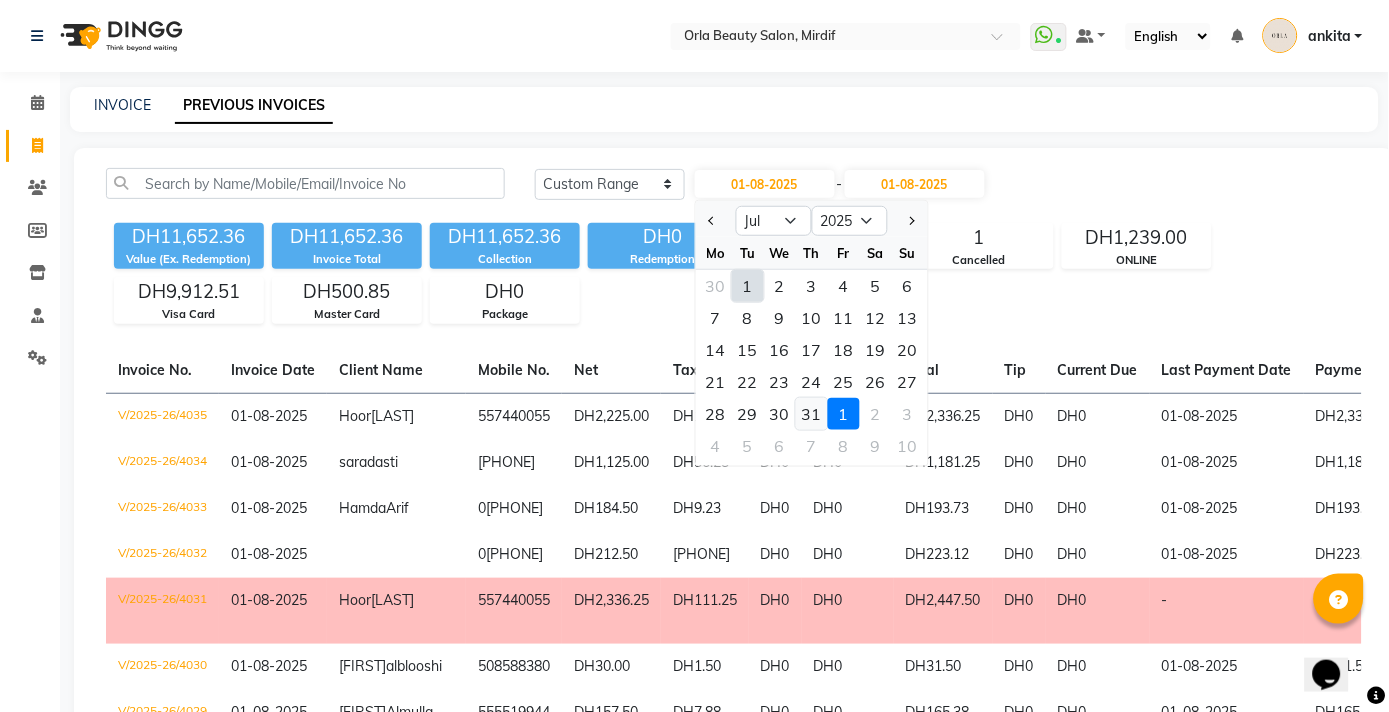 click on "31" 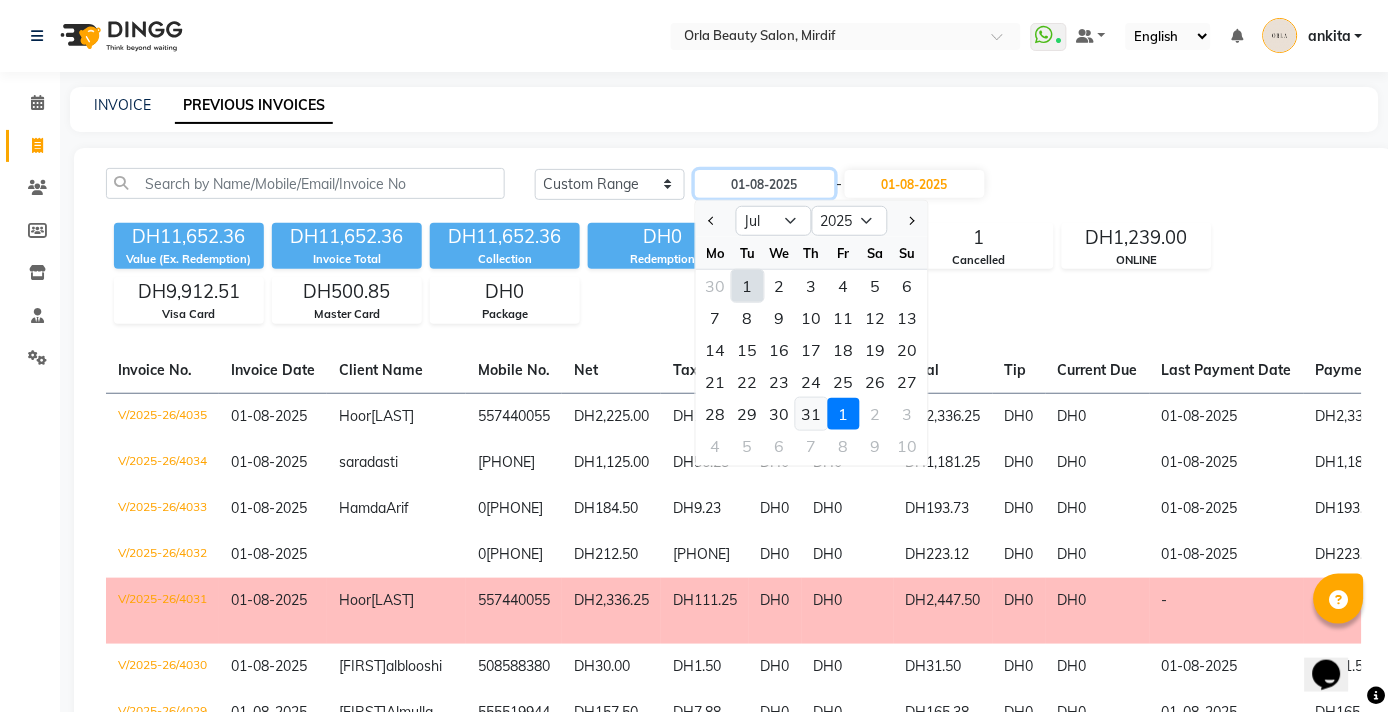 type on "31-07-2025" 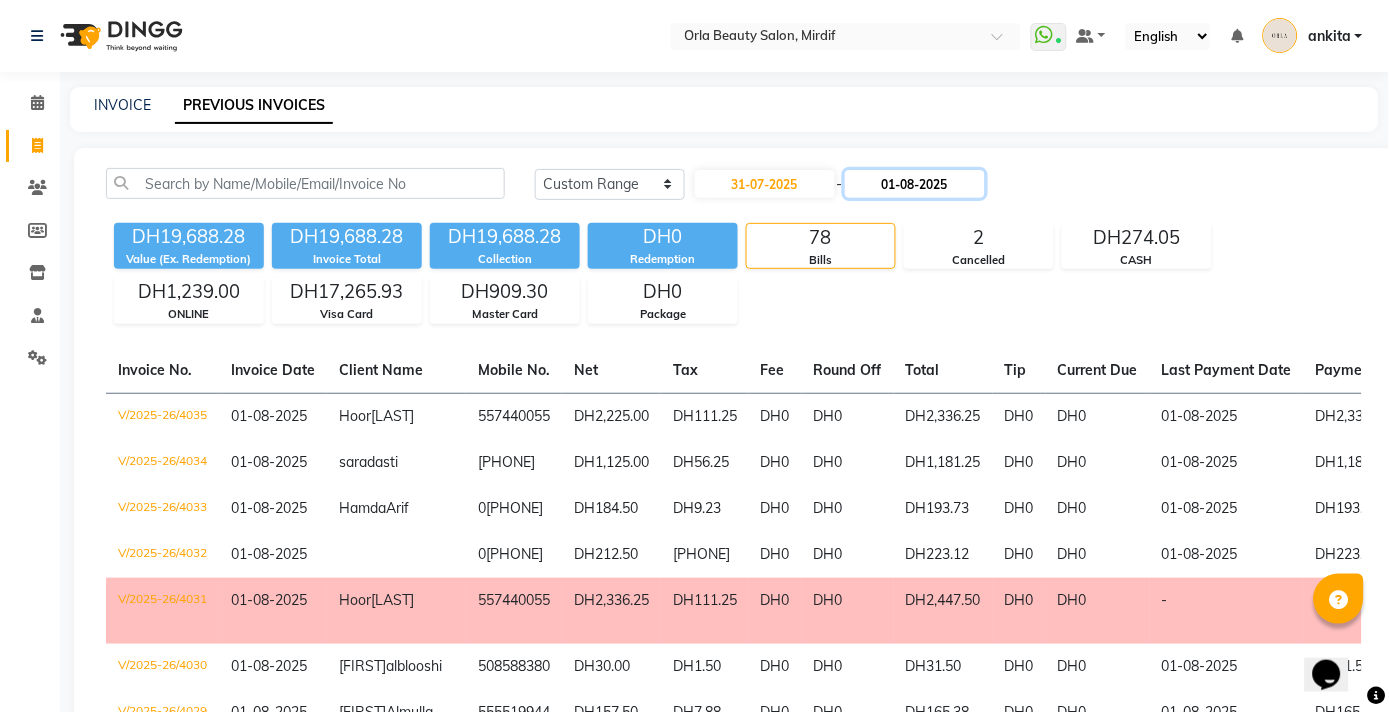 click on "01-08-2025" 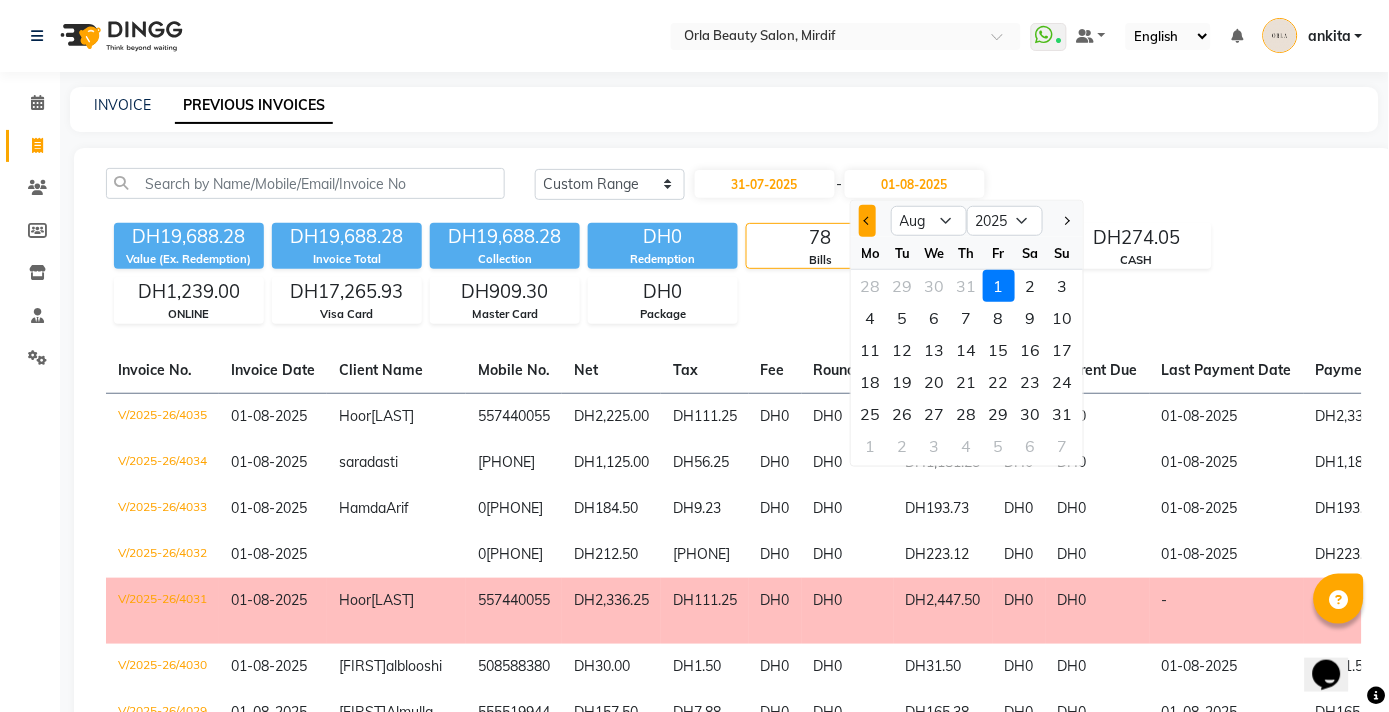 click 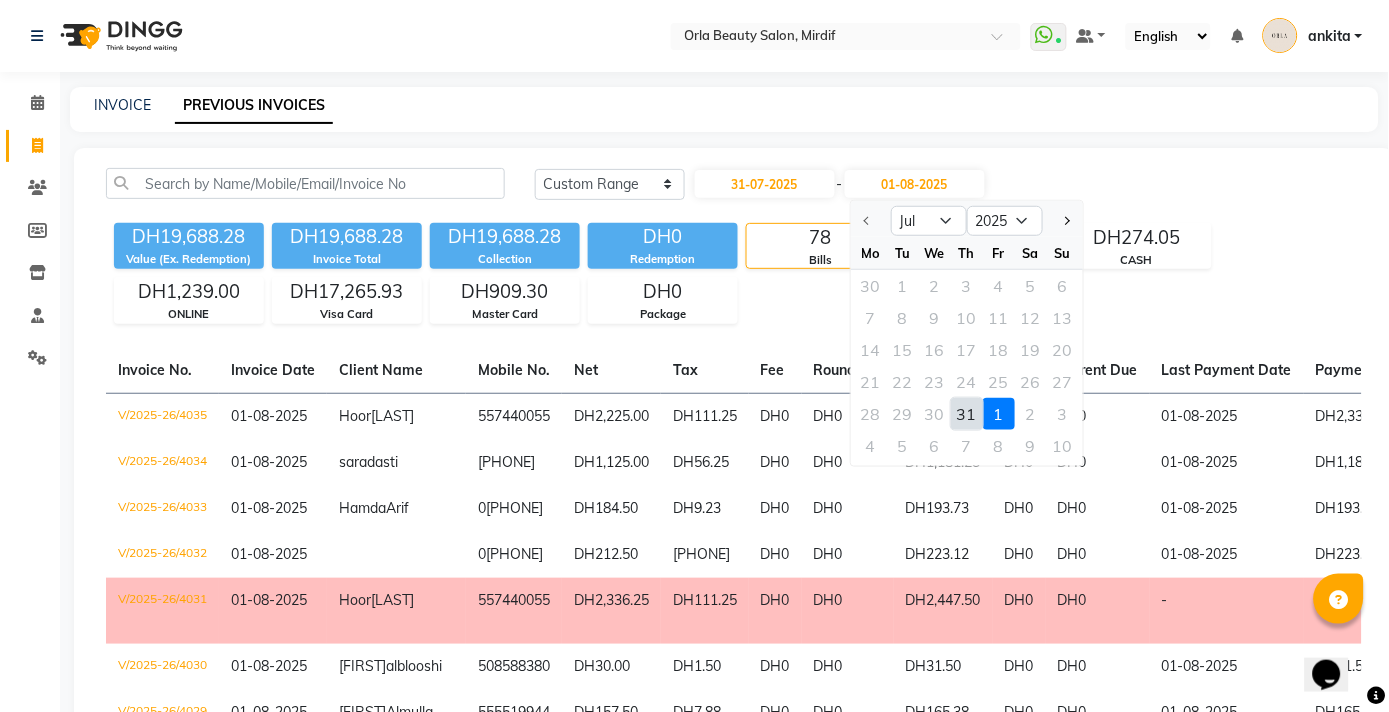 click on "31" 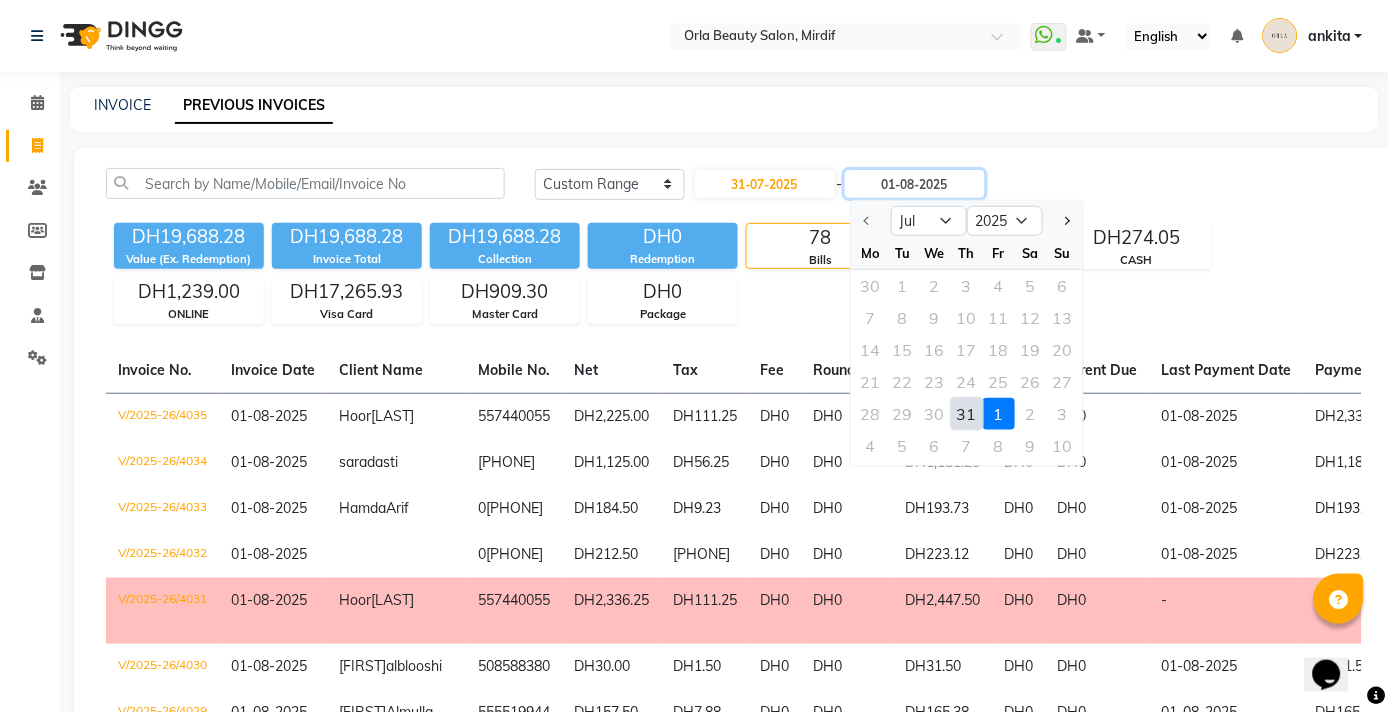 type on "31-07-2025" 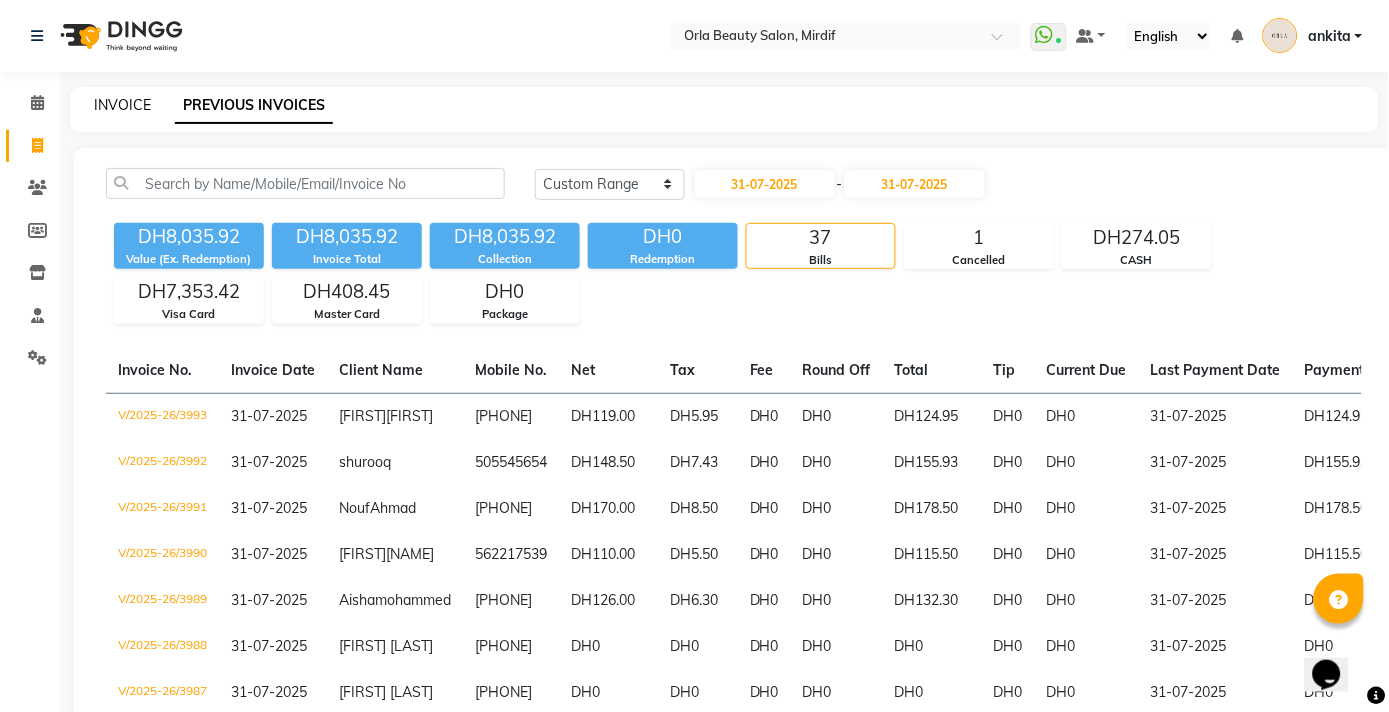 click on "INVOICE" 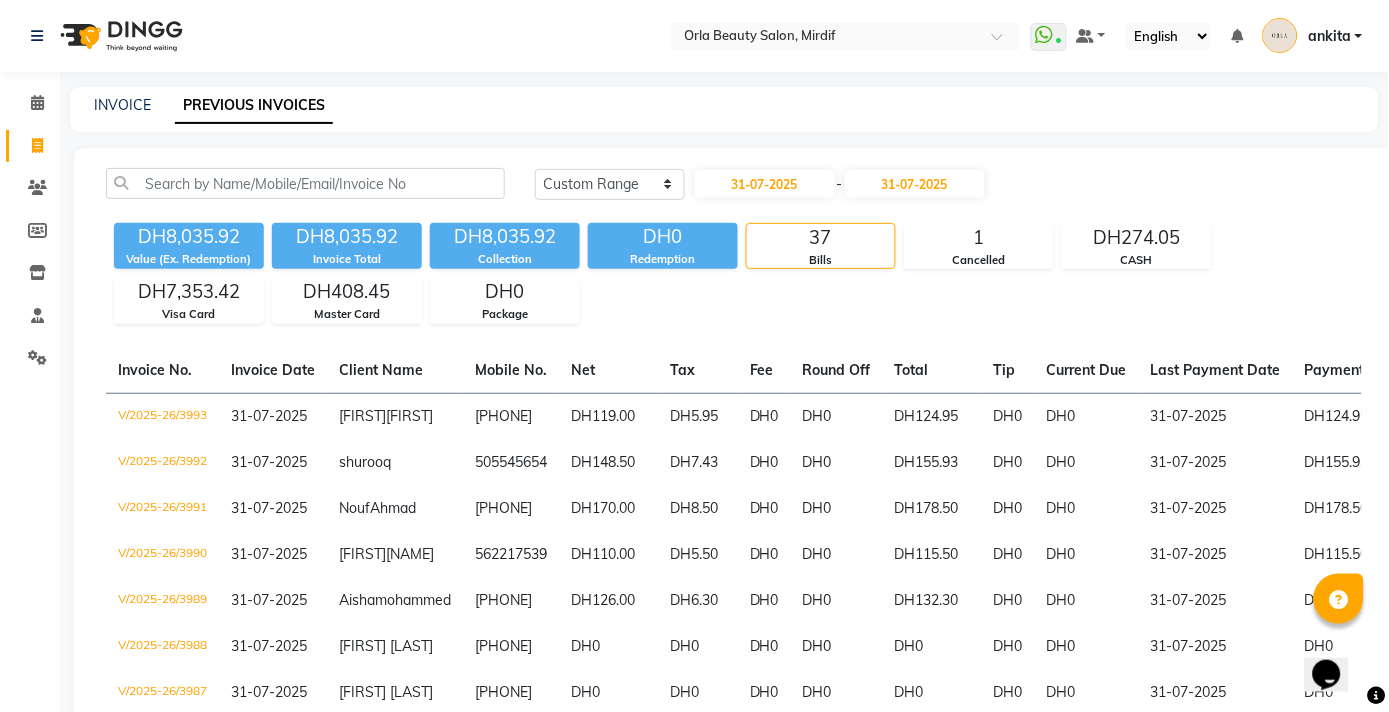 select on "service" 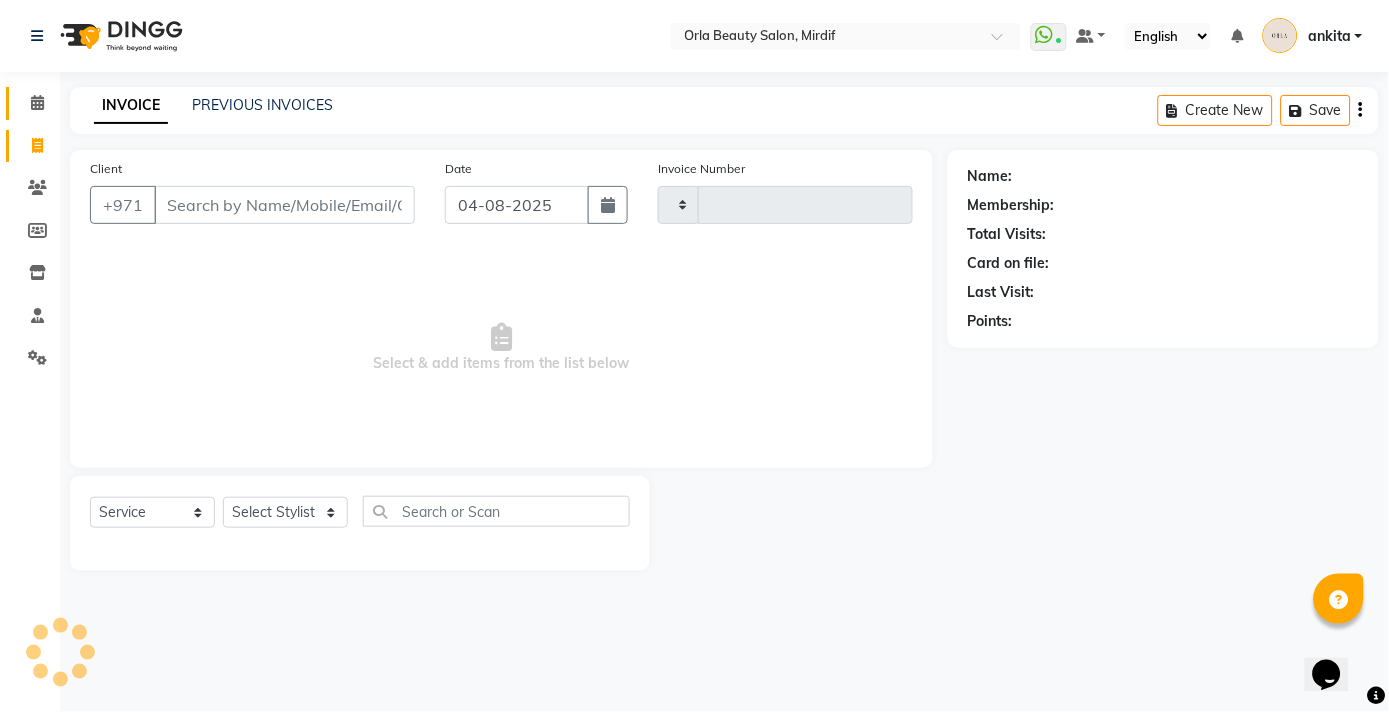 type on "4123" 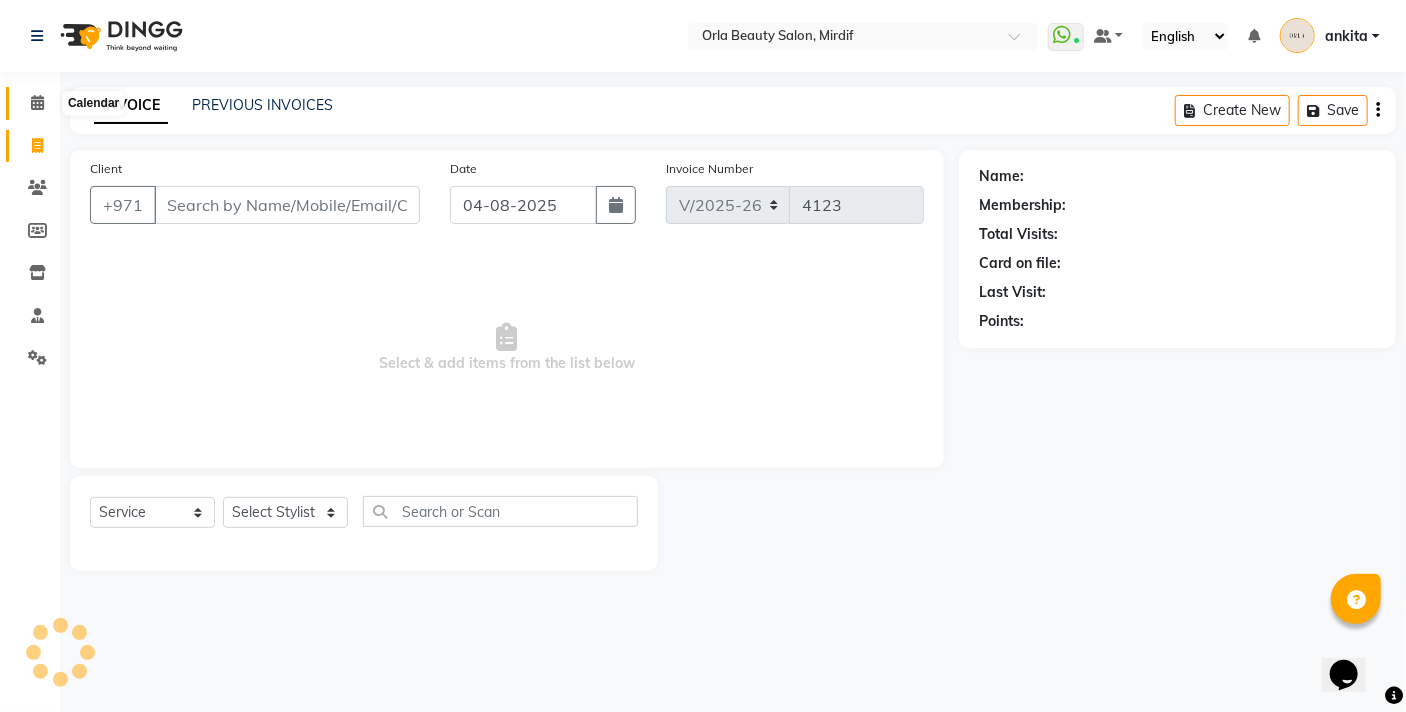 click 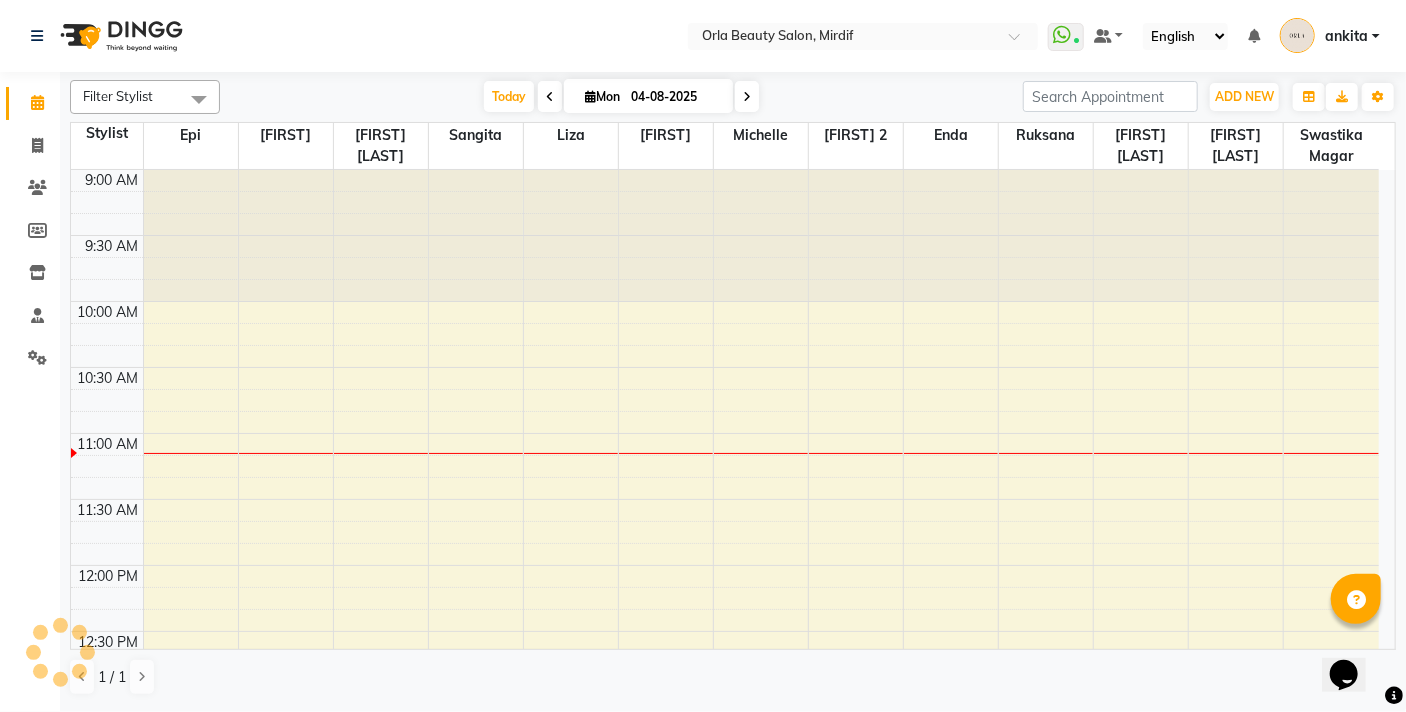 scroll, scrollTop: 0, scrollLeft: 0, axis: both 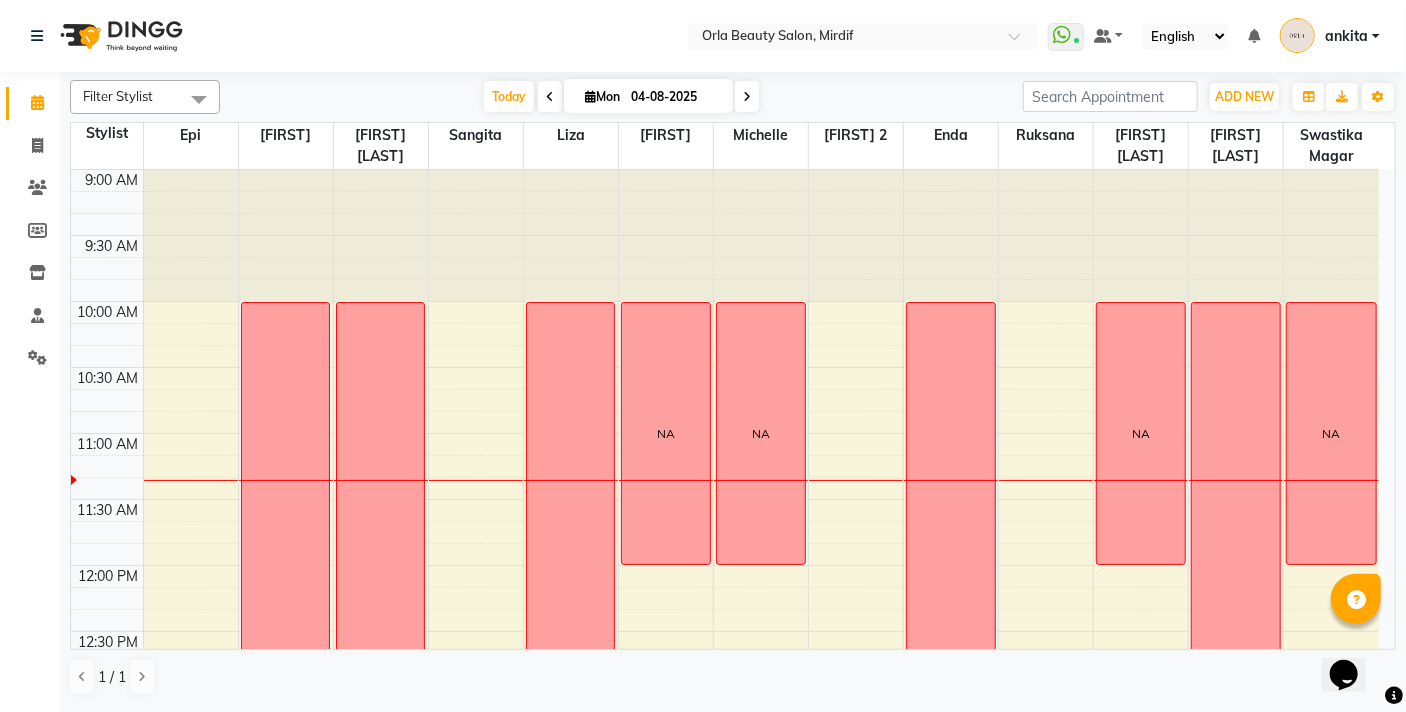 click on "1 / 1" at bounding box center [733, 677] 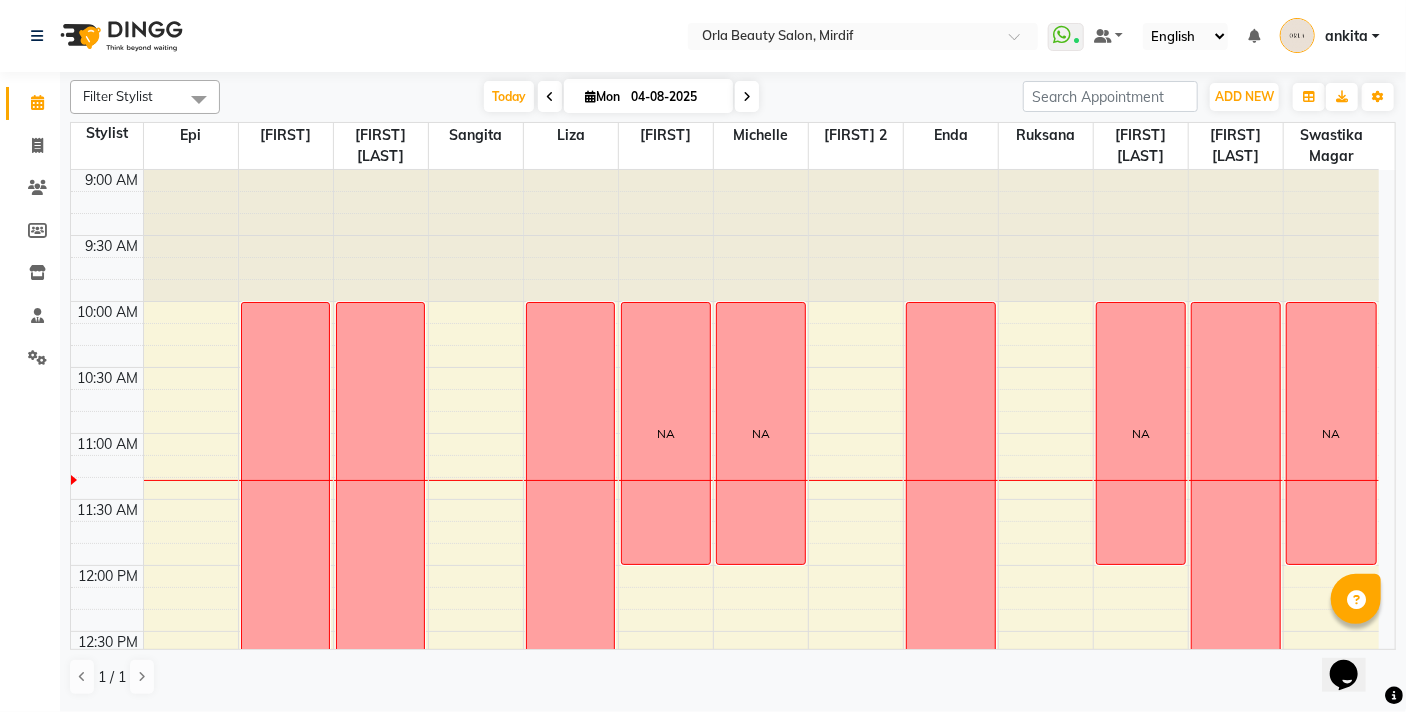scroll, scrollTop: 418, scrollLeft: 0, axis: vertical 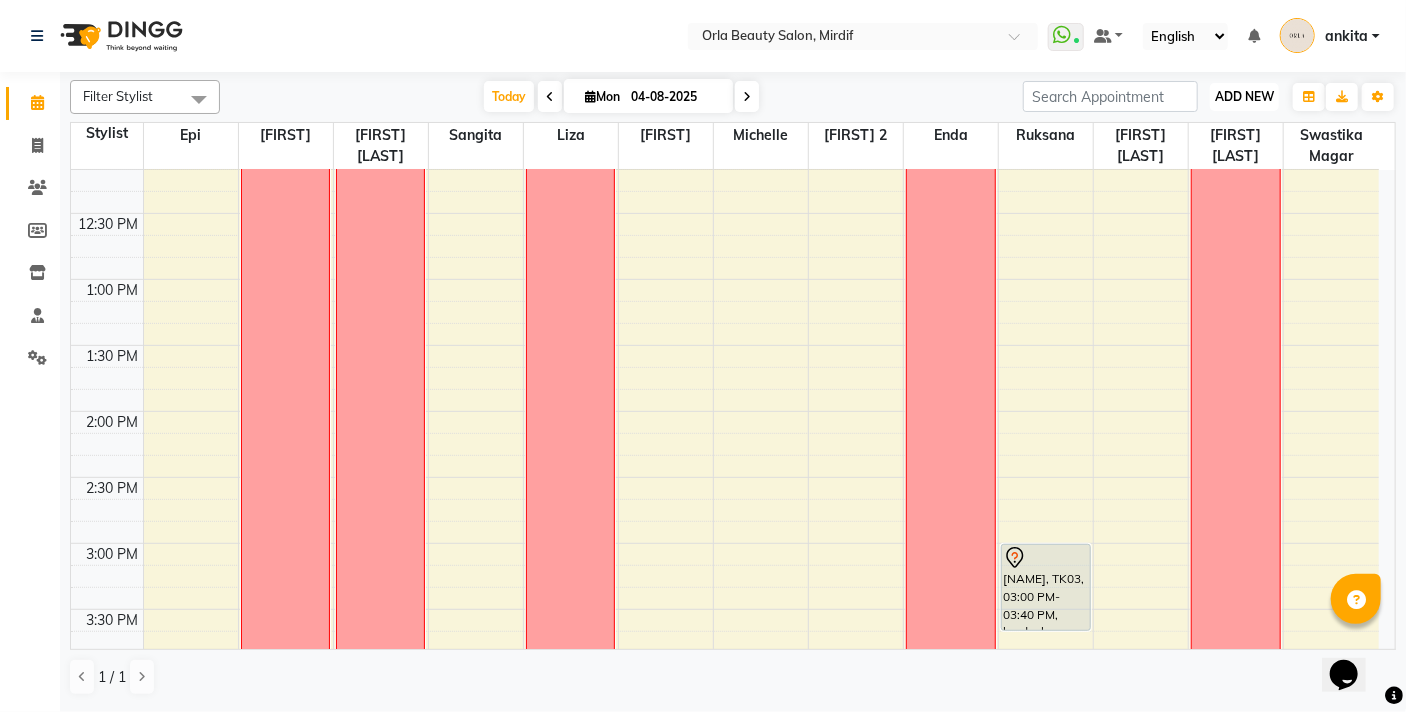 click on "ADD NEW" at bounding box center (1244, 96) 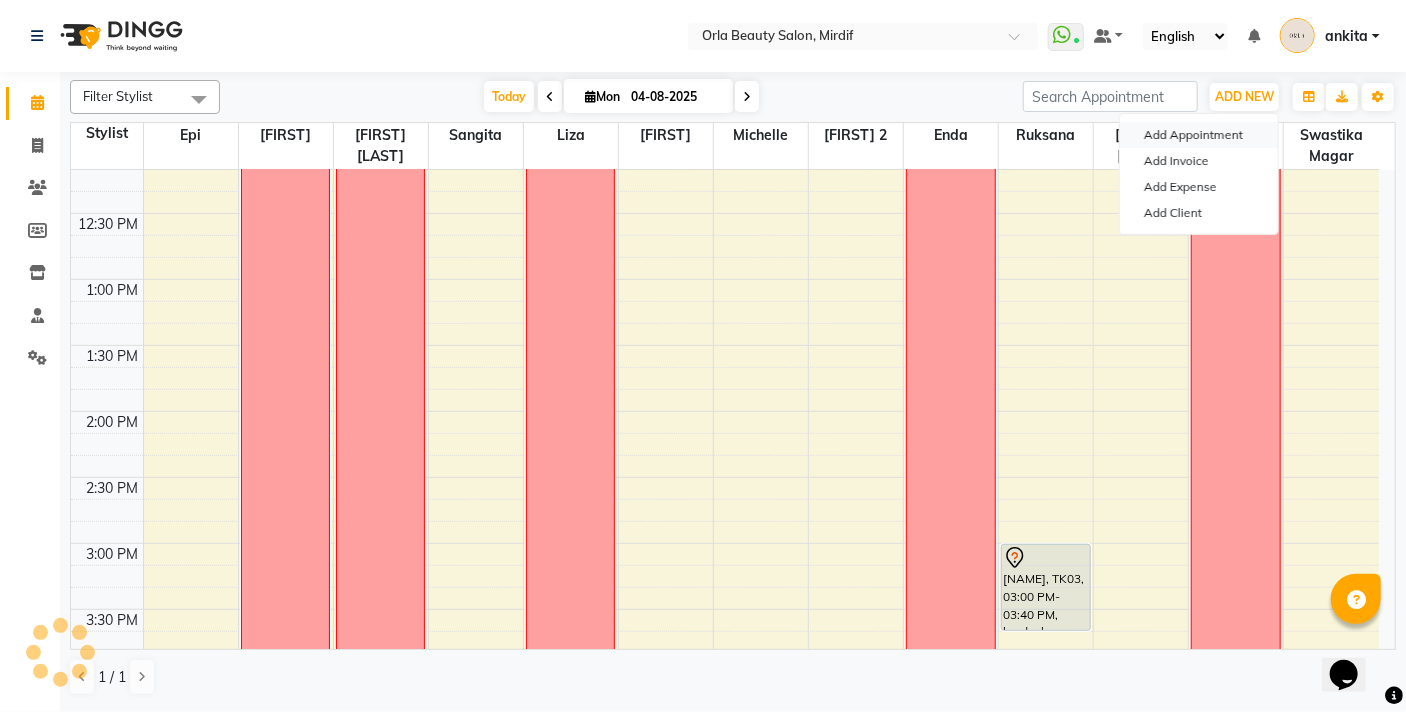 click on "Add Appointment" at bounding box center (1199, 135) 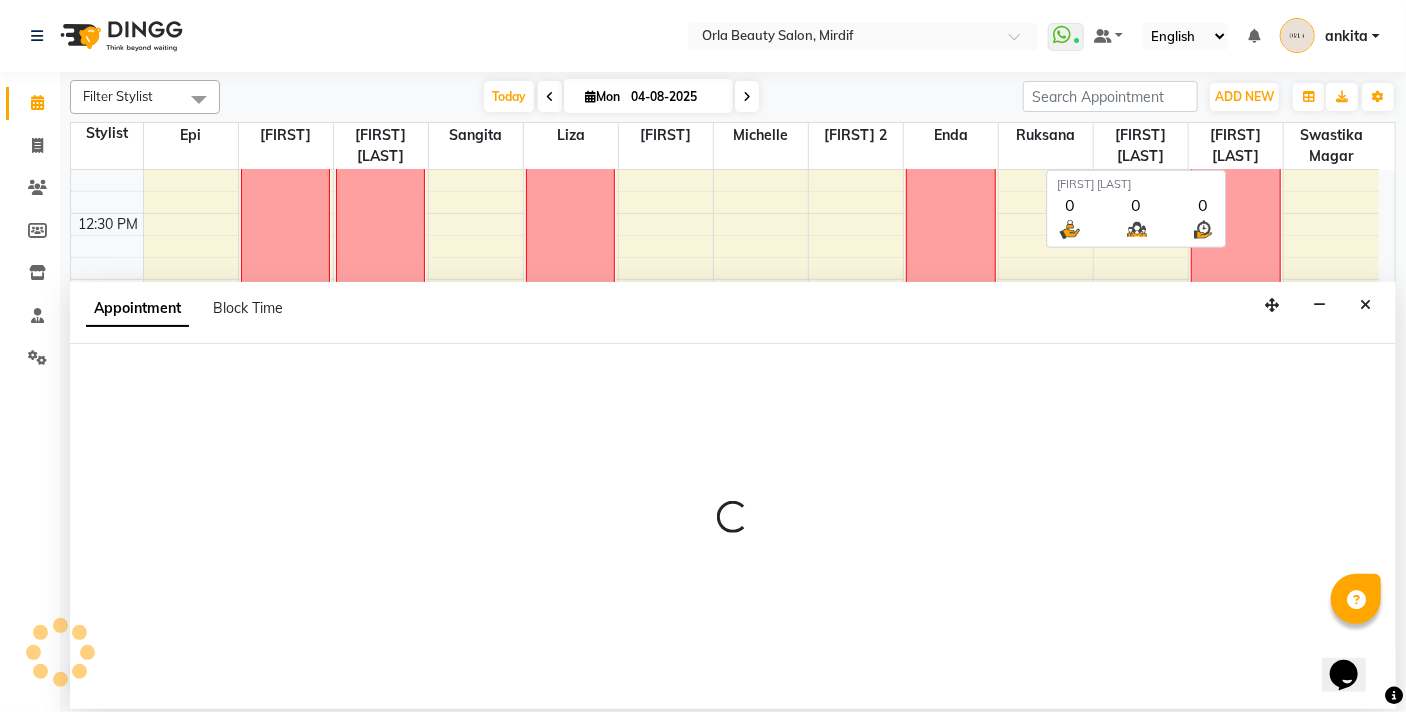 select on "tentative" 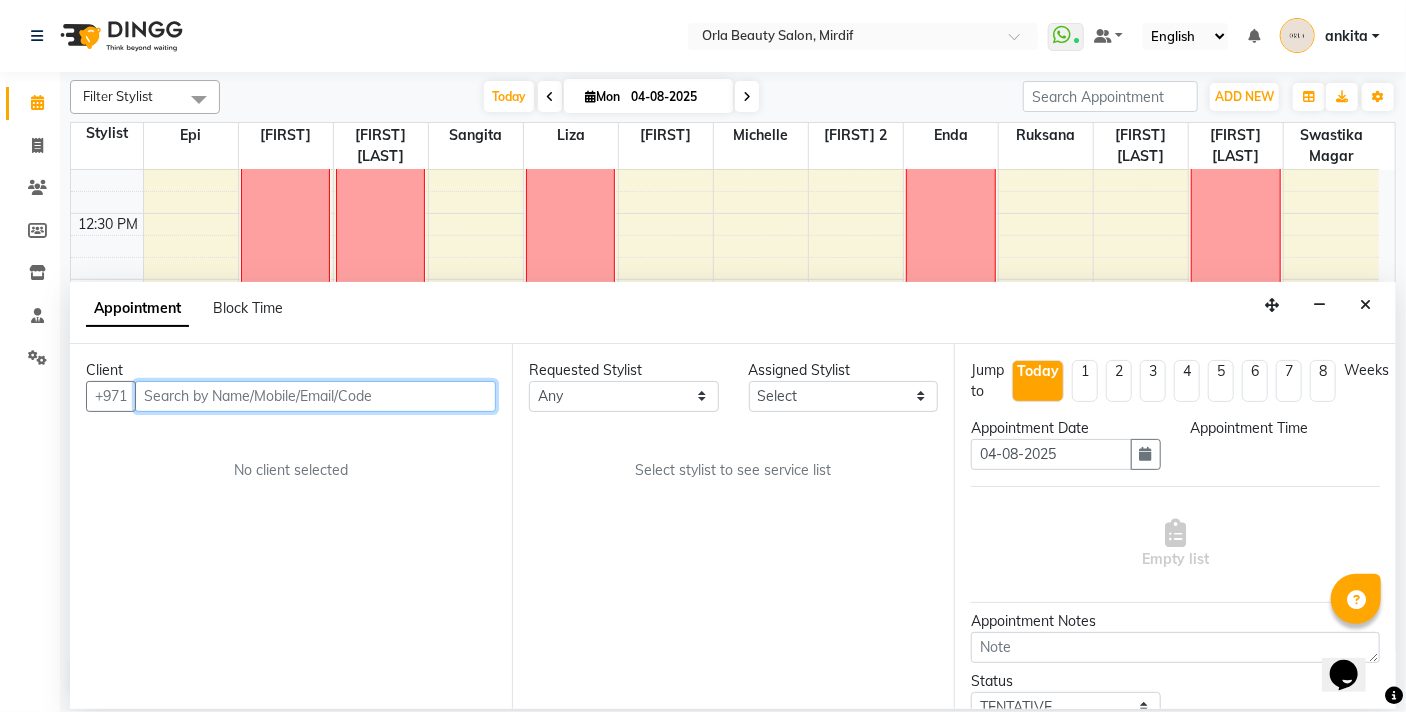 select on "600" 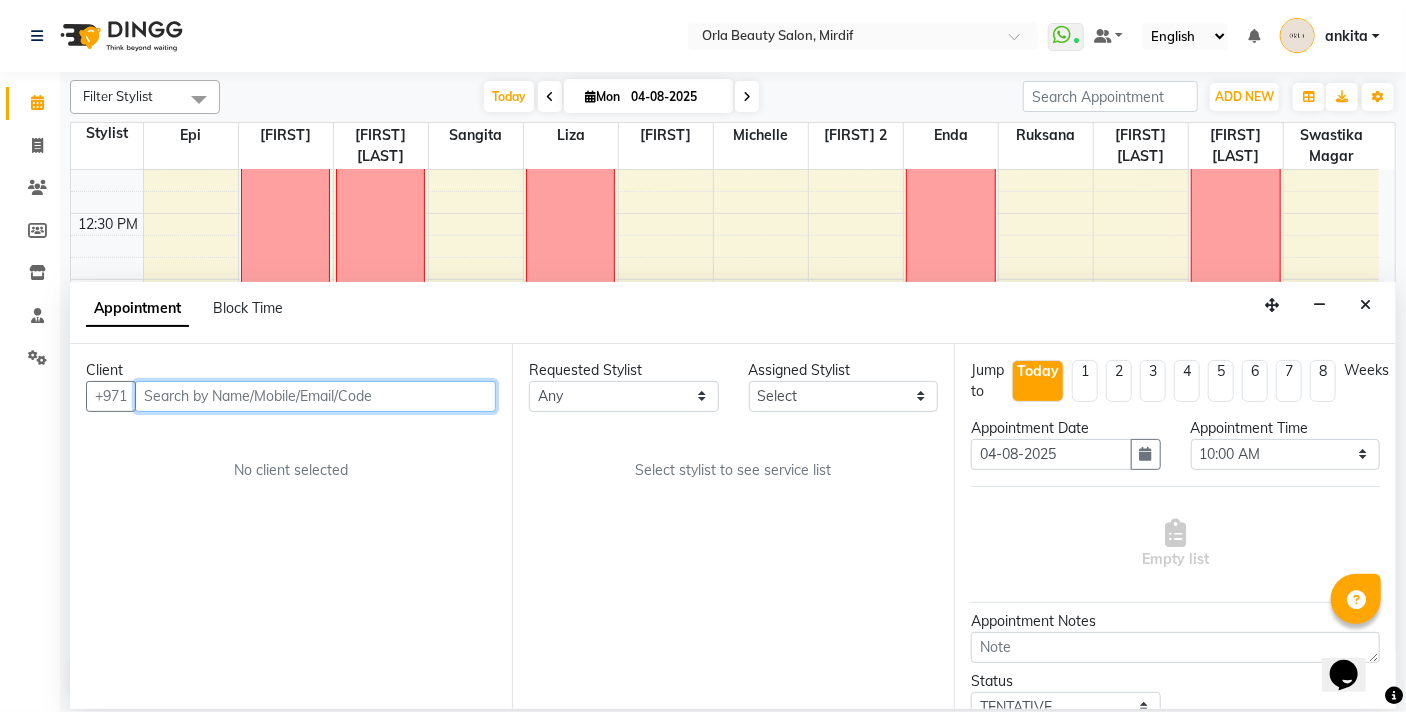click at bounding box center [315, 396] 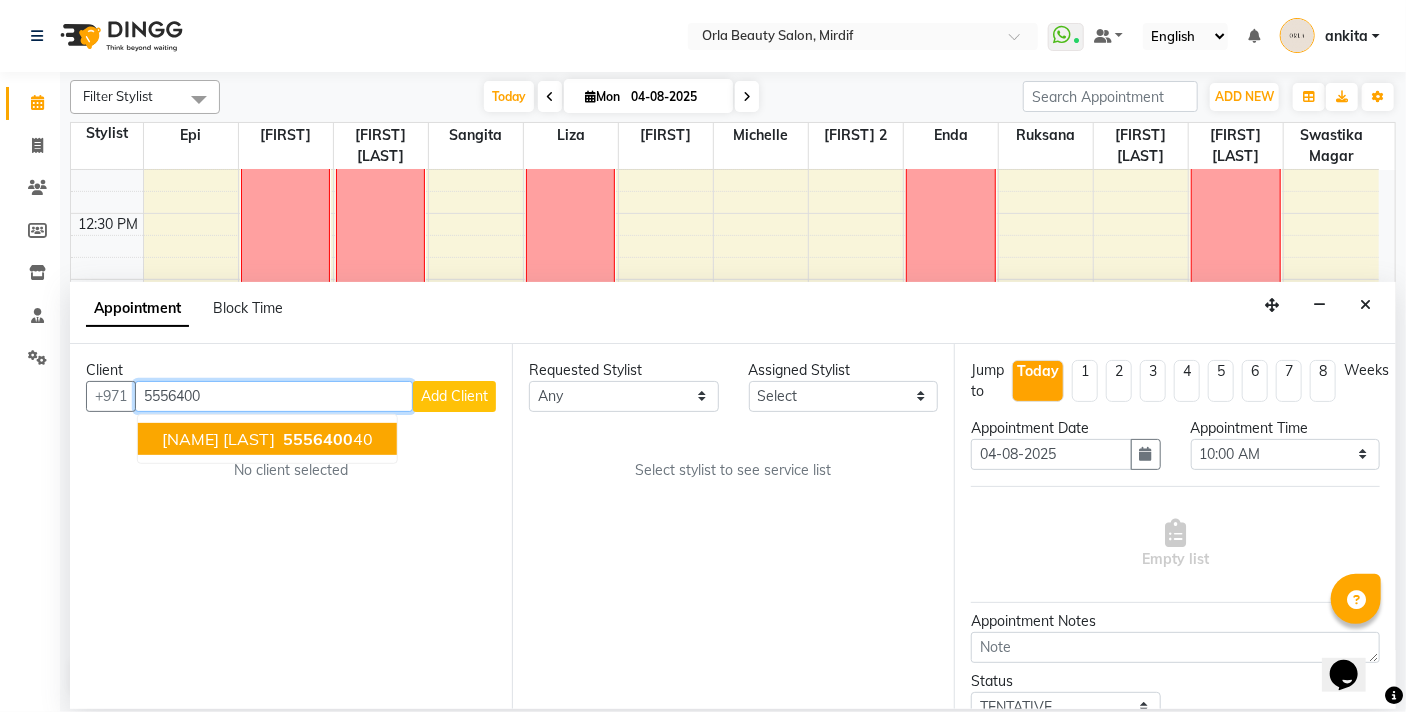 click on "[NAME] [LAST]" at bounding box center (218, 439) 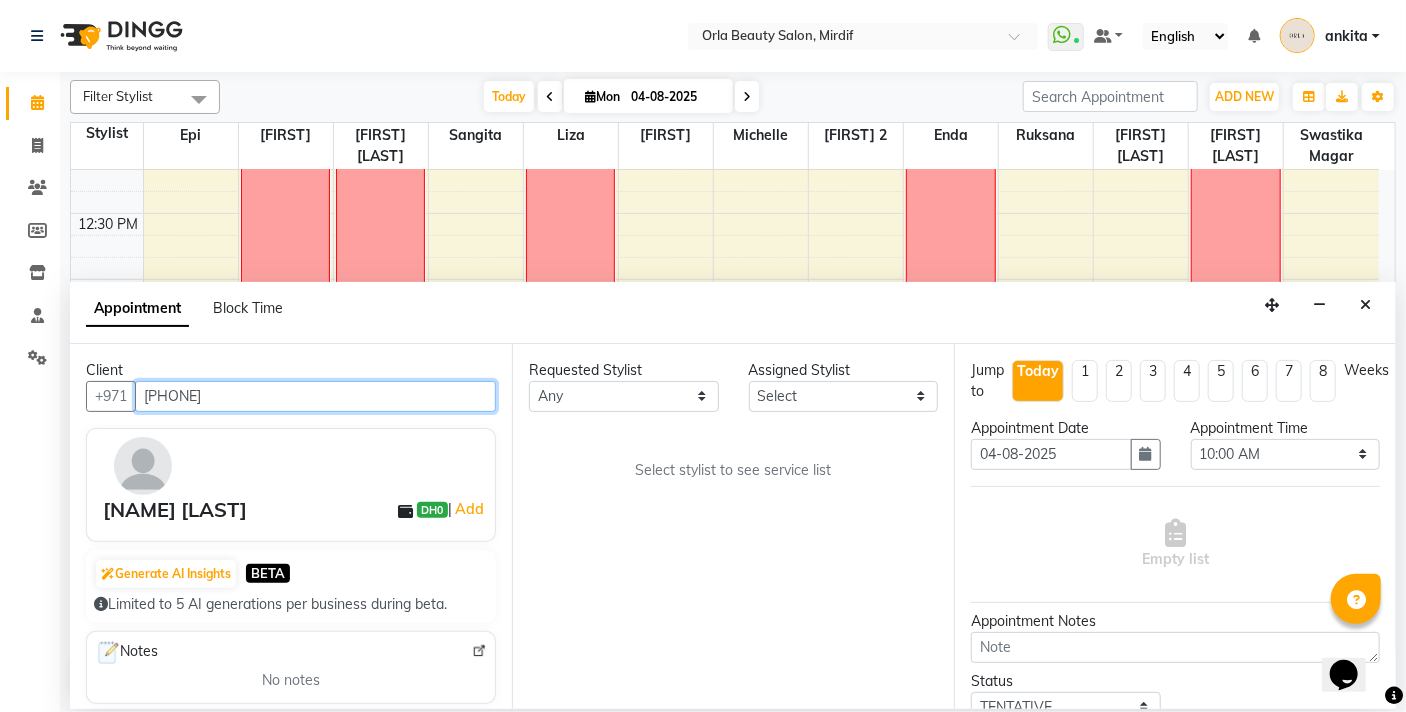 type on "[PHONE]" 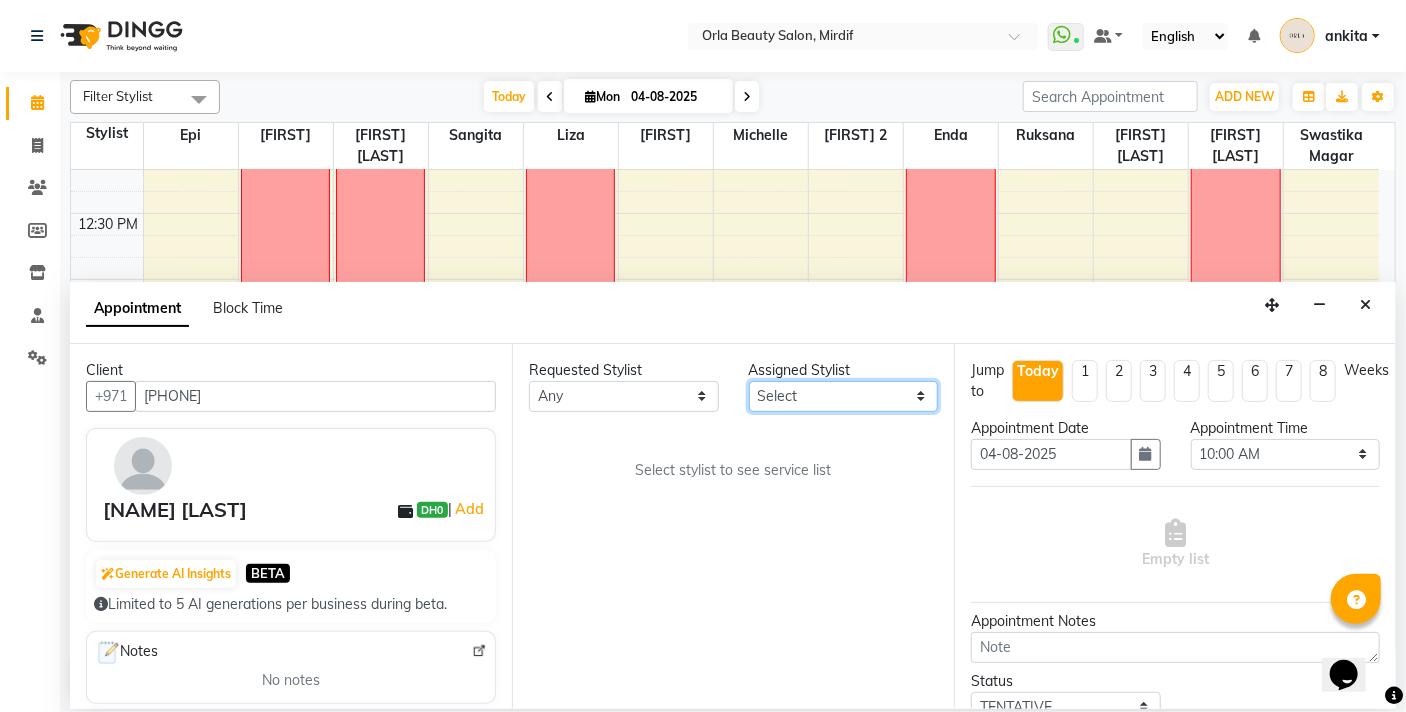 click on "Select Enda Epi kareema Liza Manju thakuri maryann Michelle michelle 2 rojina magar ruksana rupa magar sangita swastika magar" at bounding box center [844, 396] 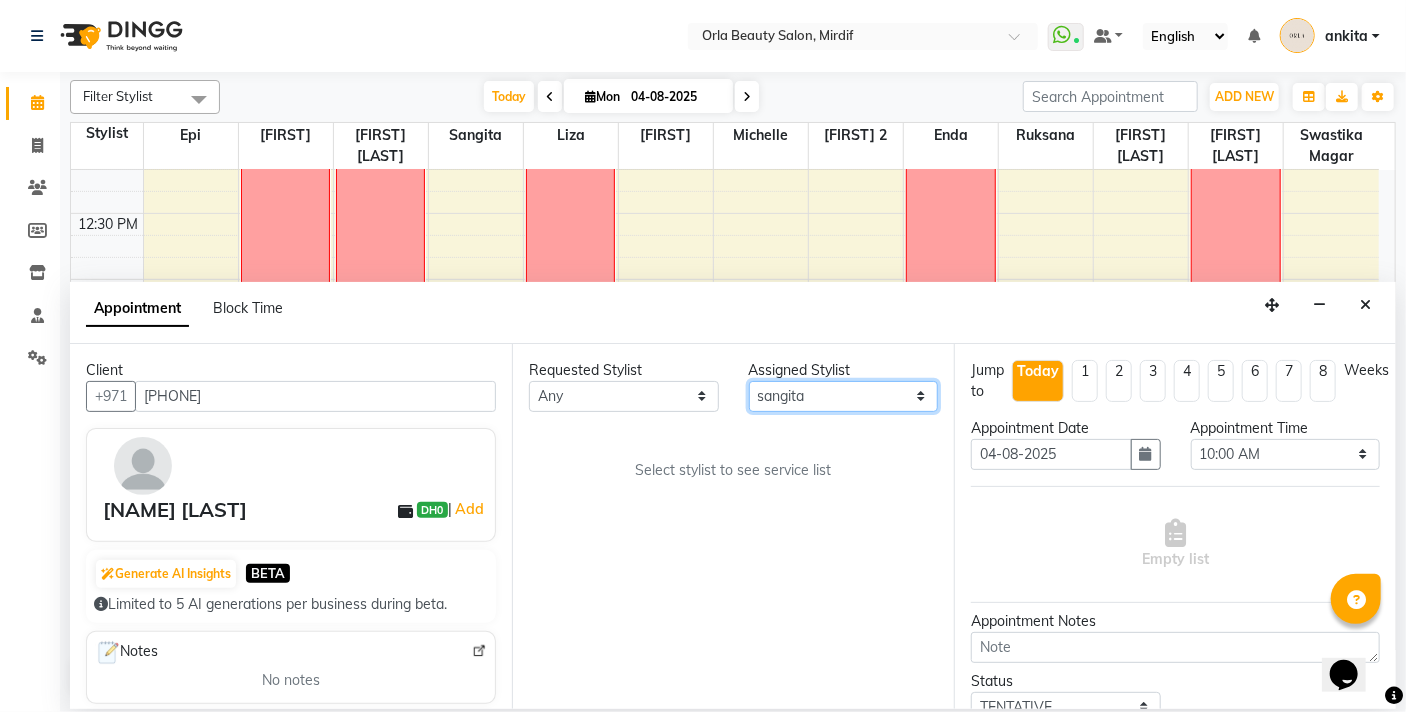 click on "Select Enda Epi kareema Liza Manju thakuri maryann Michelle michelle 2 rojina magar ruksana rupa magar sangita swastika magar" at bounding box center [844, 396] 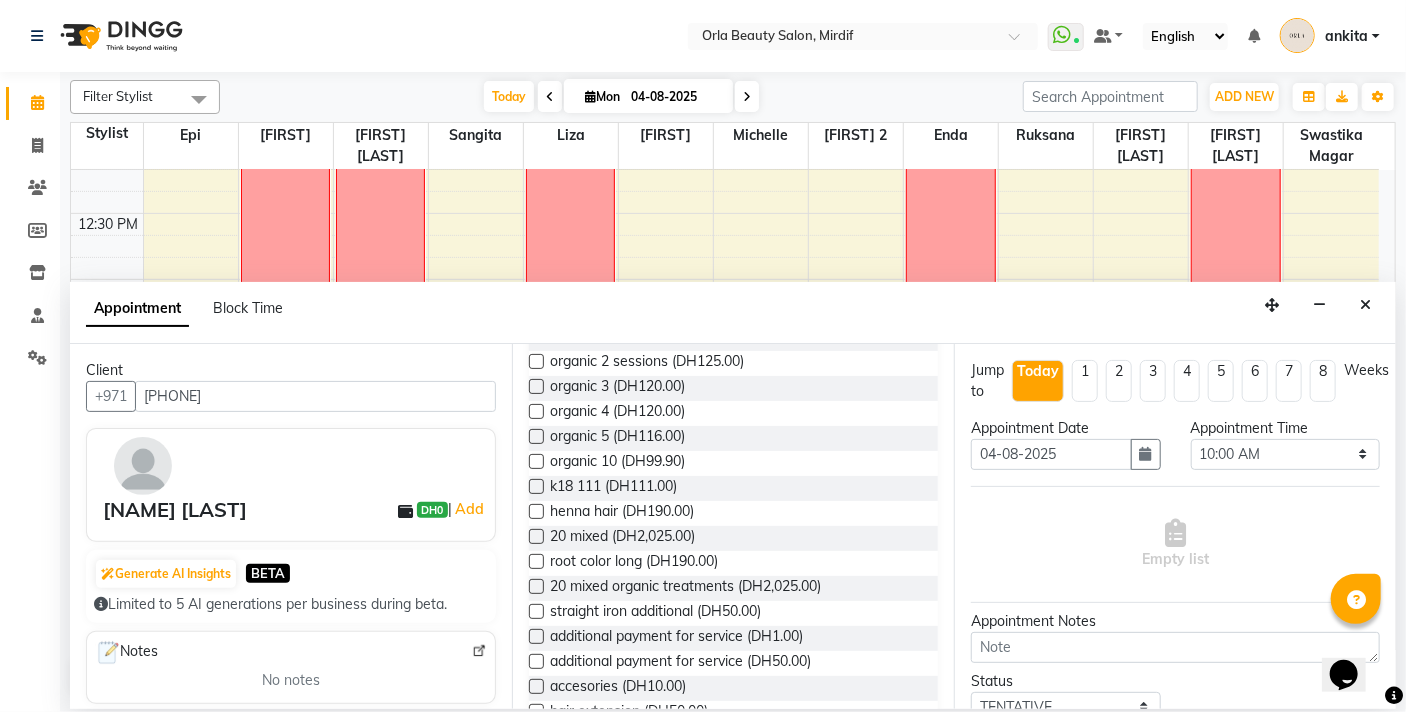scroll, scrollTop: 318, scrollLeft: 0, axis: vertical 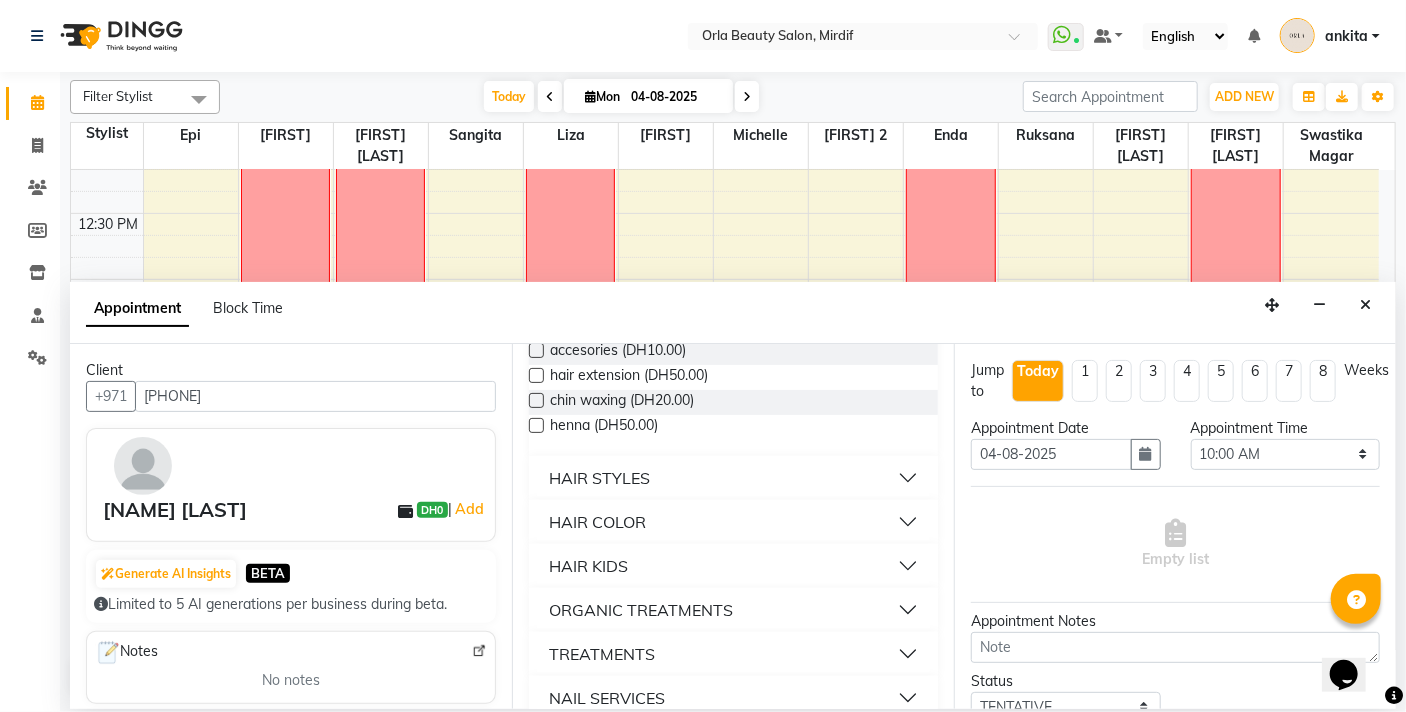 click on "ORGANIC TREATMENTS" at bounding box center (641, 610) 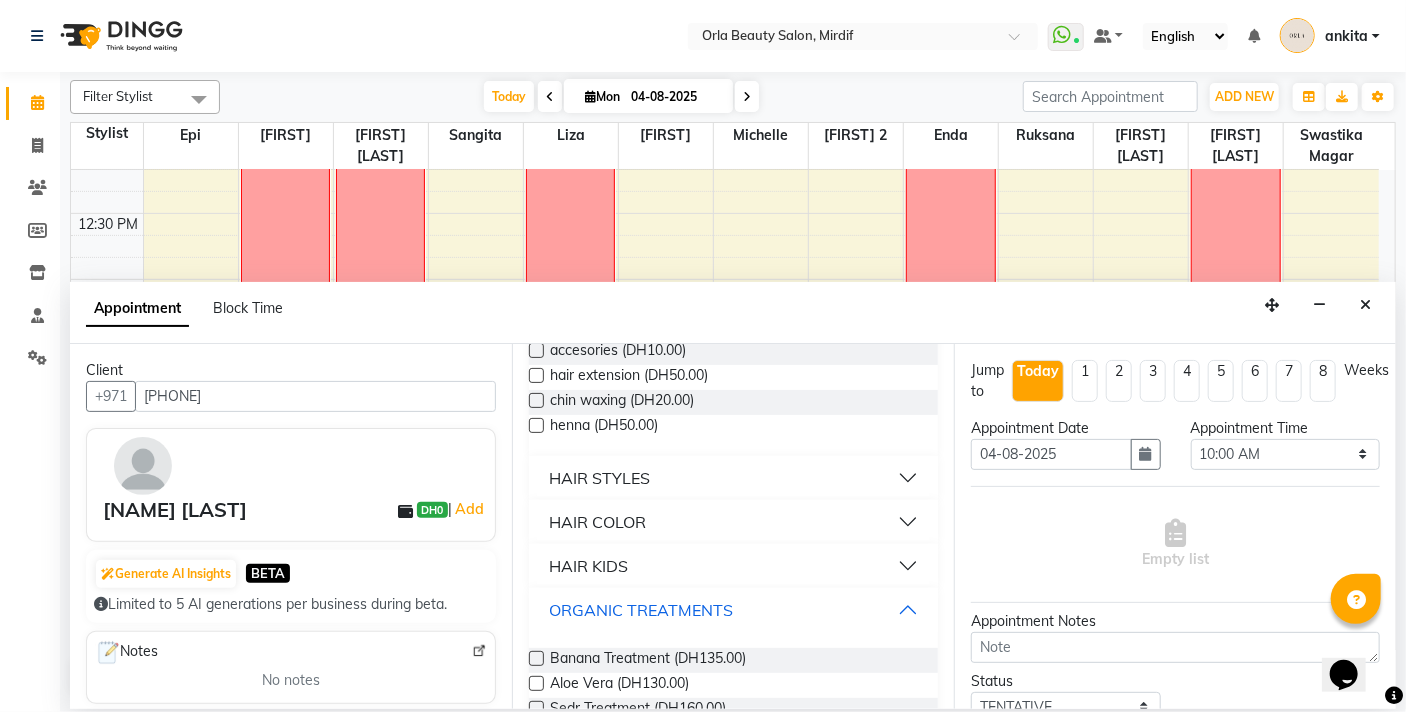scroll, scrollTop: 956, scrollLeft: 0, axis: vertical 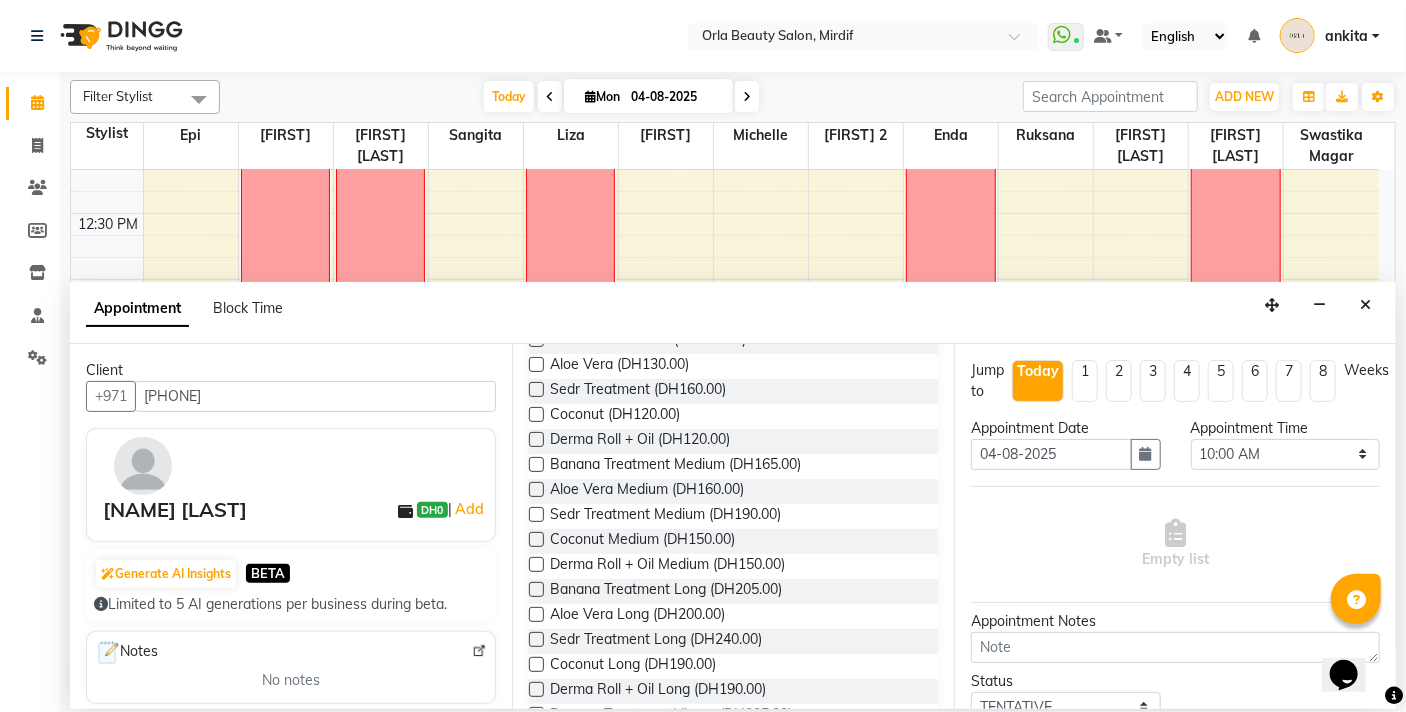 click at bounding box center [536, 389] 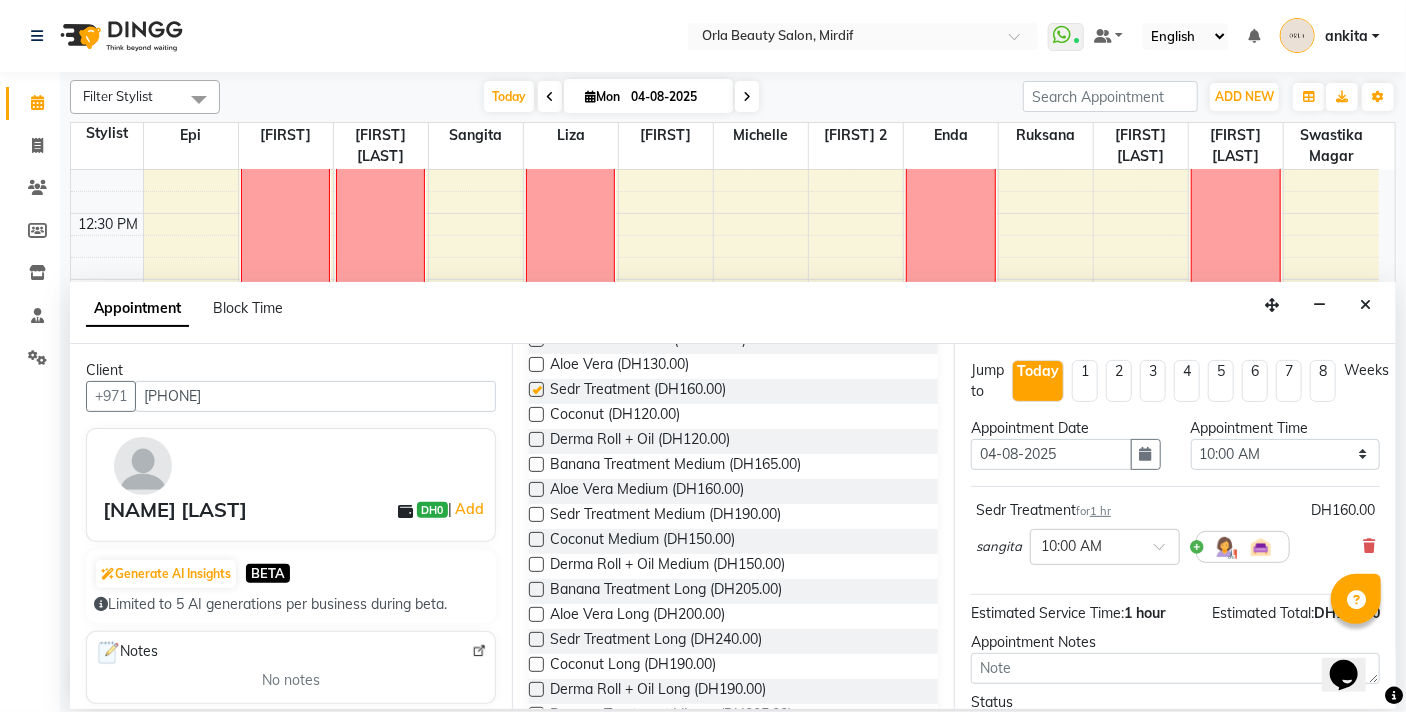 checkbox on "false" 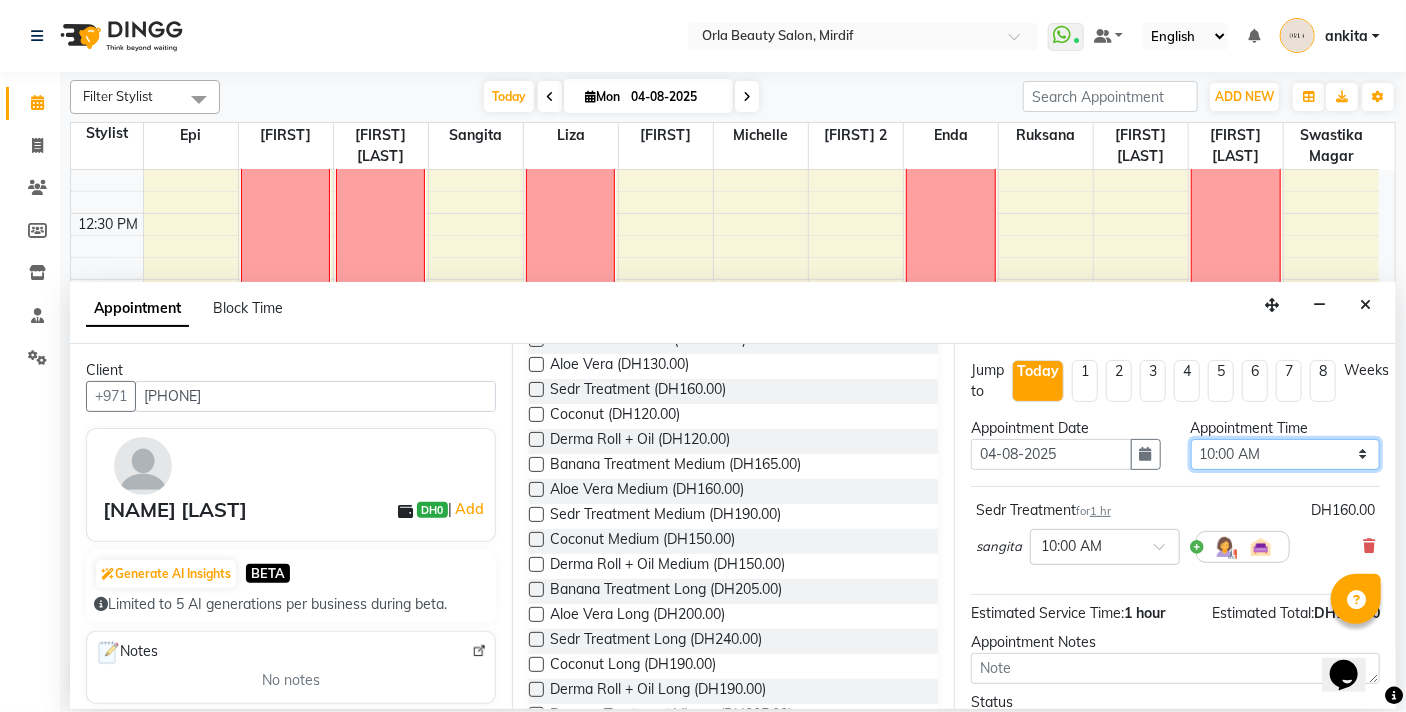 click on "Select 10:00 AM 10:05 AM 10:10 AM 10:15 AM 10:20 AM 10:25 AM 10:30 AM 10:35 AM 10:40 AM 10:45 AM 10:50 AM 10:55 AM 11:00 AM 11:05 AM 11:10 AM 11:15 AM 11:20 AM 11:25 AM 11:30 AM 11:35 AM 11:40 AM 11:45 AM 11:50 AM 11:55 AM 12:00 PM 12:05 PM 12:10 PM 12:15 PM 12:20 PM 12:25 PM 12:30 PM 12:35 PM 12:40 PM 12:45 PM 12:50 PM 12:55 PM 01:00 PM 01:05 PM 01:10 PM 01:15 PM 01:20 PM 01:25 PM 01:30 PM 01:35 PM 01:40 PM 01:45 PM 01:50 PM 01:55 PM 02:00 PM 02:05 PM 02:10 PM 02:15 PM 02:20 PM 02:25 PM 02:30 PM 02:35 PM 02:40 PM 02:45 PM 02:50 PM 02:55 PM 03:00 PM 03:05 PM 03:10 PM 03:15 PM 03:20 PM 03:25 PM 03:30 PM 03:35 PM 03:40 PM 03:45 PM 03:50 PM 03:55 PM 04:00 PM 04:05 PM 04:10 PM 04:15 PM 04:20 PM 04:25 PM 04:30 PM 04:35 PM 04:40 PM 04:45 PM 04:50 PM 04:55 PM 05:00 PM 05:05 PM 05:10 PM 05:15 PM 05:20 PM 05:25 PM 05:30 PM 05:35 PM 05:40 PM 05:45 PM 05:50 PM 05:55 PM 06:00 PM 06:05 PM 06:10 PM 06:15 PM 06:20 PM 06:25 PM 06:30 PM 06:35 PM 06:40 PM 06:45 PM 06:50 PM 06:55 PM 07:00 PM 07:05 PM 07:10 PM 07:15 PM 07:20 PM" at bounding box center [1286, 454] 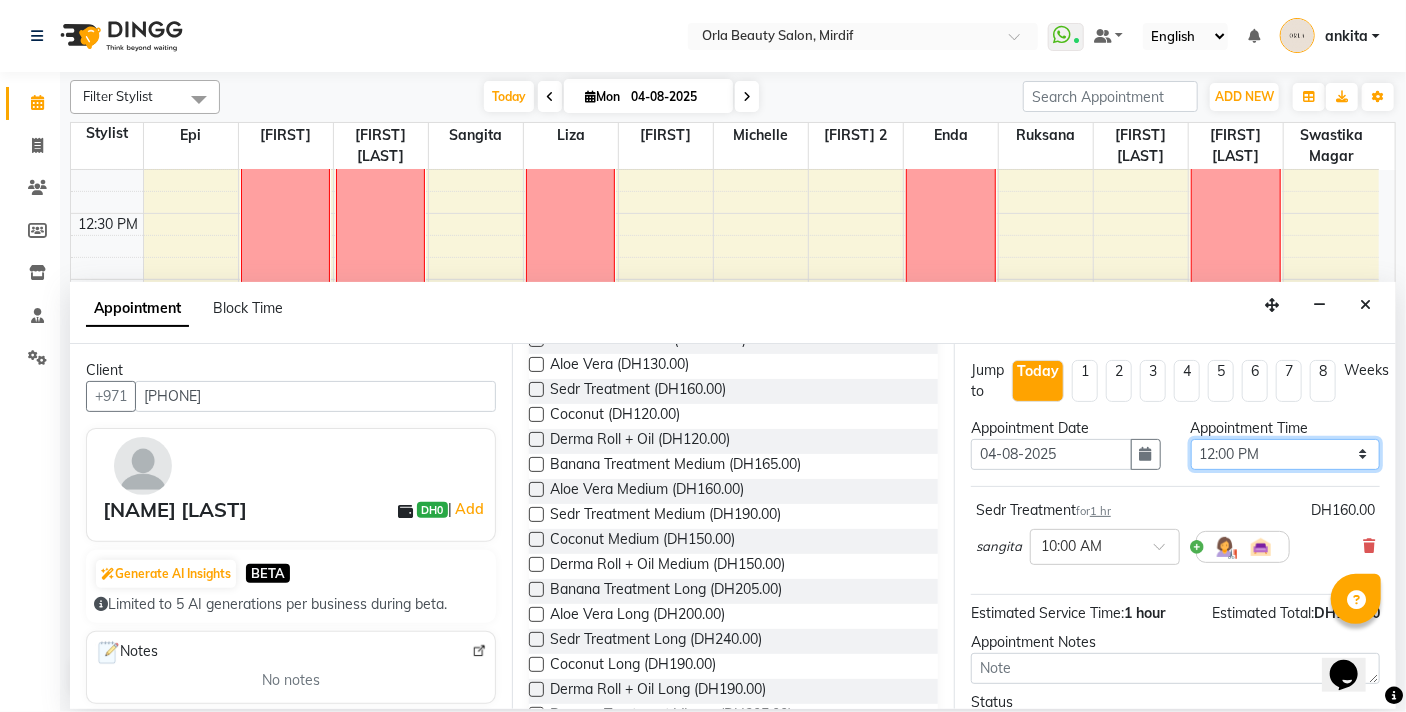 click on "Select 10:00 AM 10:05 AM 10:10 AM 10:15 AM 10:20 AM 10:25 AM 10:30 AM 10:35 AM 10:40 AM 10:45 AM 10:50 AM 10:55 AM 11:00 AM 11:05 AM 11:10 AM 11:15 AM 11:20 AM 11:25 AM 11:30 AM 11:35 AM 11:40 AM 11:45 AM 11:50 AM 11:55 AM 12:00 PM 12:05 PM 12:10 PM 12:15 PM 12:20 PM 12:25 PM 12:30 PM 12:35 PM 12:40 PM 12:45 PM 12:50 PM 12:55 PM 01:00 PM 01:05 PM 01:10 PM 01:15 PM 01:20 PM 01:25 PM 01:30 PM 01:35 PM 01:40 PM 01:45 PM 01:50 PM 01:55 PM 02:00 PM 02:05 PM 02:10 PM 02:15 PM 02:20 PM 02:25 PM 02:30 PM 02:35 PM 02:40 PM 02:45 PM 02:50 PM 02:55 PM 03:00 PM 03:05 PM 03:10 PM 03:15 PM 03:20 PM 03:25 PM 03:30 PM 03:35 PM 03:40 PM 03:45 PM 03:50 PM 03:55 PM 04:00 PM 04:05 PM 04:10 PM 04:15 PM 04:20 PM 04:25 PM 04:30 PM 04:35 PM 04:40 PM 04:45 PM 04:50 PM 04:55 PM 05:00 PM 05:05 PM 05:10 PM 05:15 PM 05:20 PM 05:25 PM 05:30 PM 05:35 PM 05:40 PM 05:45 PM 05:50 PM 05:55 PM 06:00 PM 06:05 PM 06:10 PM 06:15 PM 06:20 PM 06:25 PM 06:30 PM 06:35 PM 06:40 PM 06:45 PM 06:50 PM 06:55 PM 07:00 PM 07:05 PM 07:10 PM 07:15 PM 07:20 PM" at bounding box center [1286, 454] 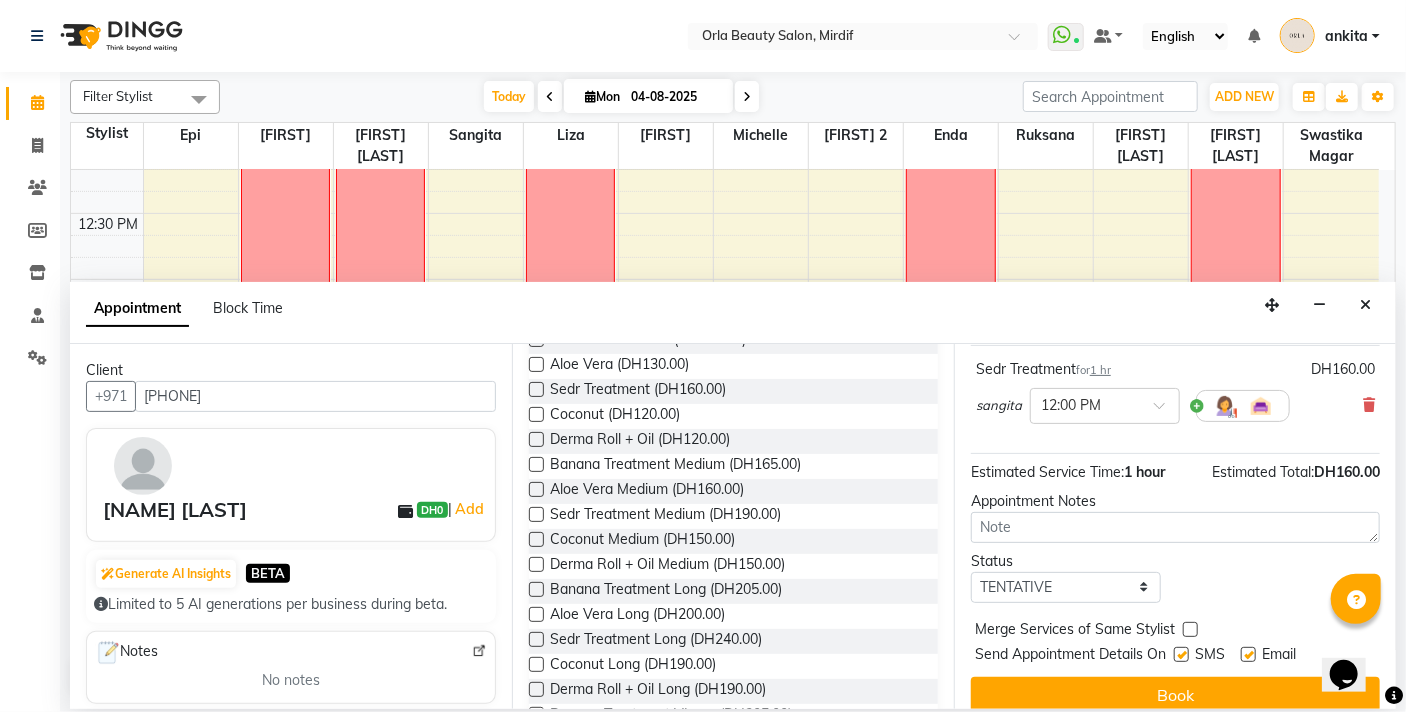 scroll, scrollTop: 159, scrollLeft: 0, axis: vertical 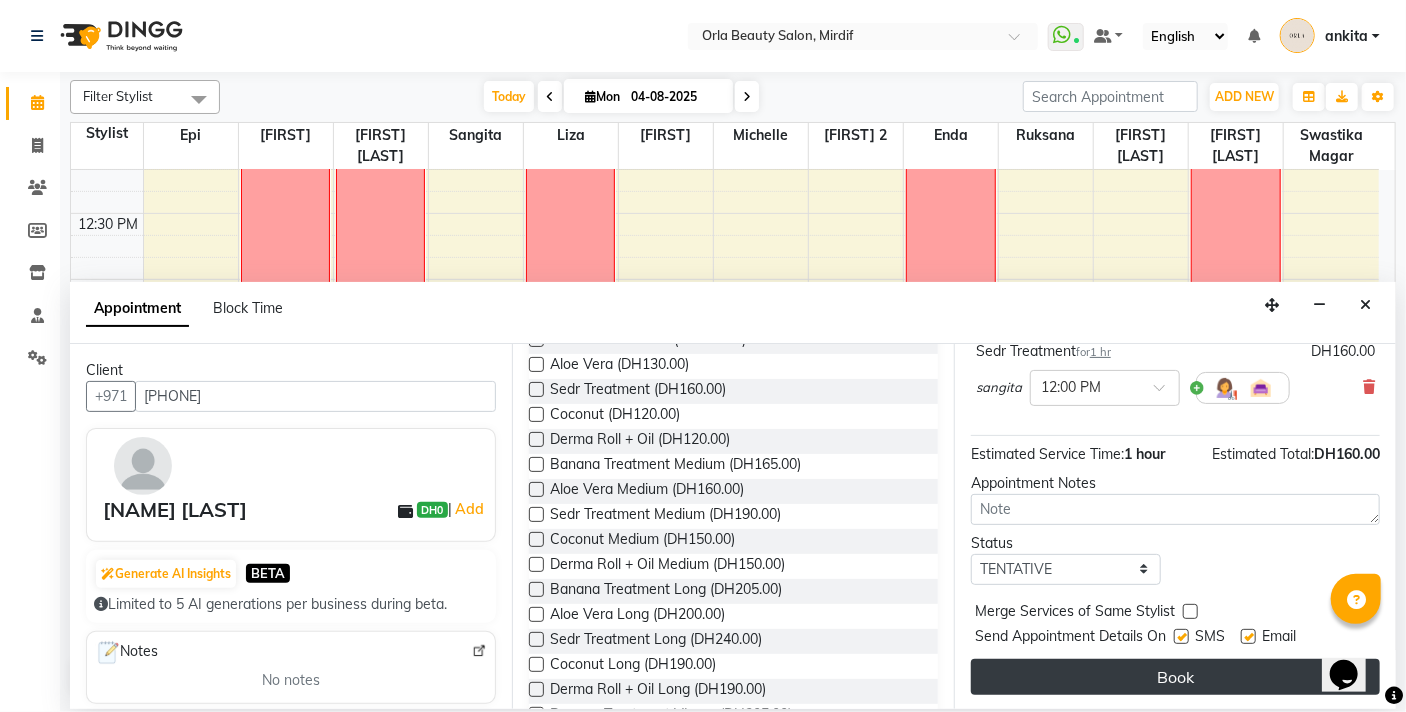 click on "Book" at bounding box center [1175, 677] 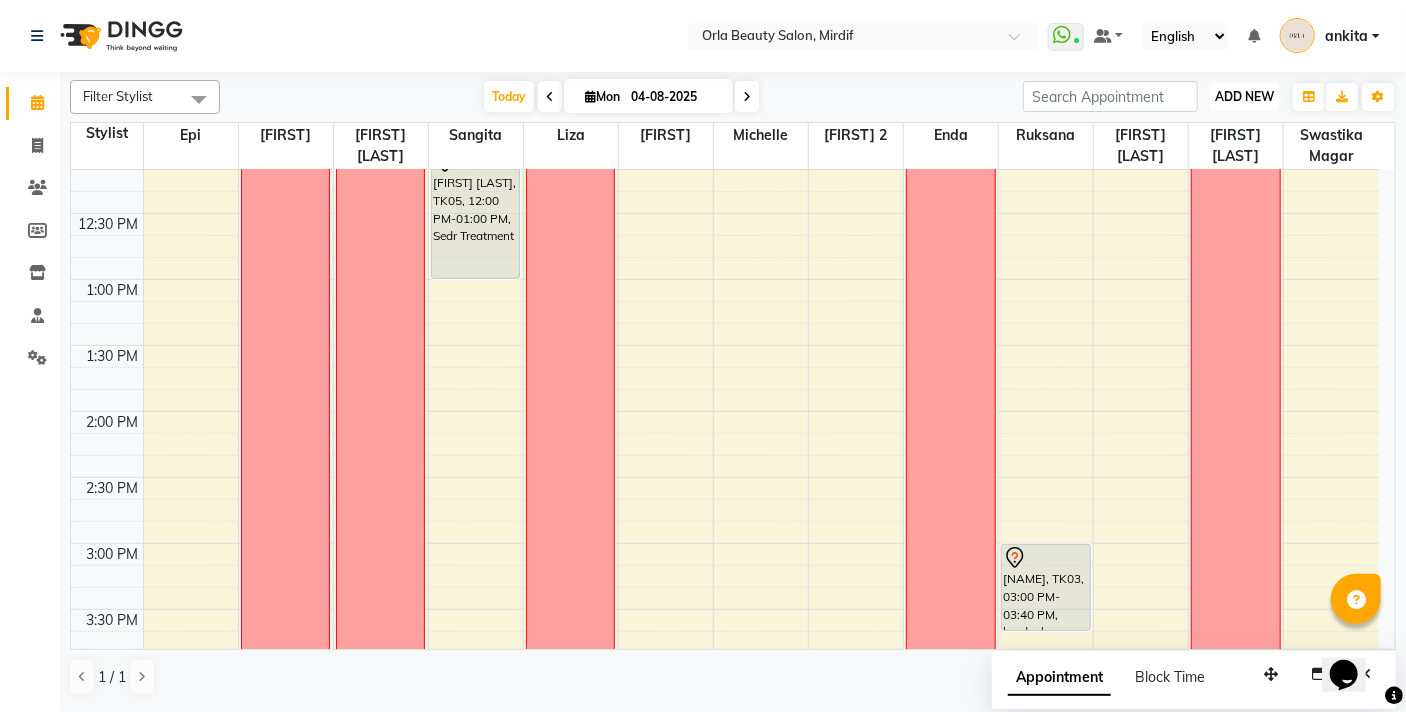 click on "ADD NEW" at bounding box center (1244, 96) 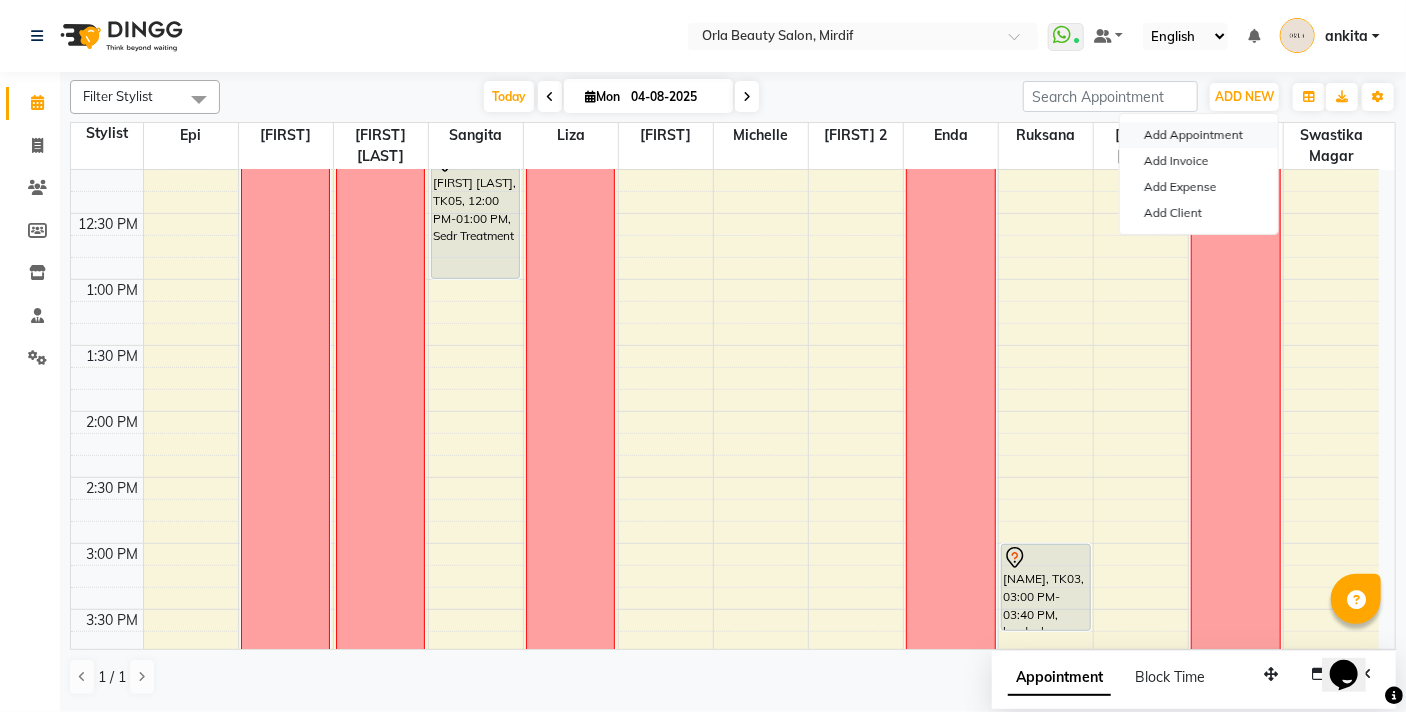 click on "Add Appointment" at bounding box center (1199, 135) 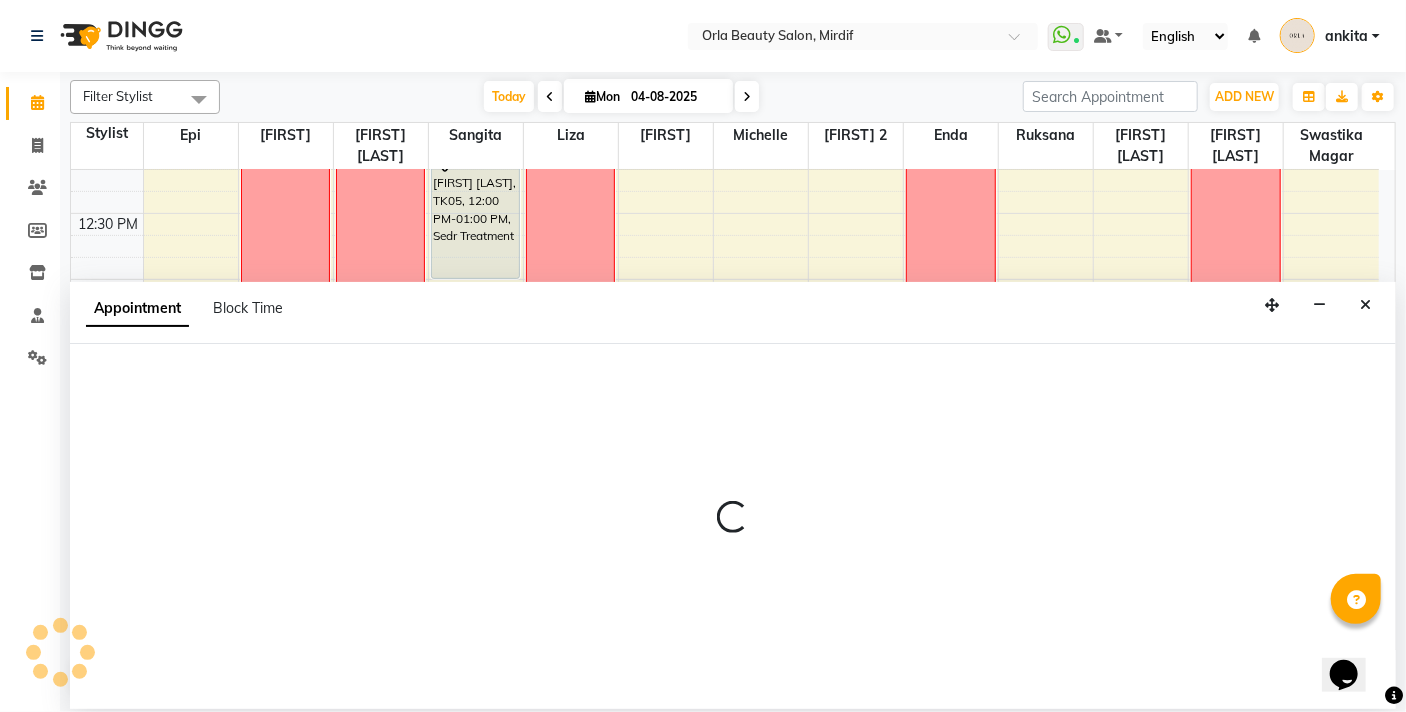 select on "600" 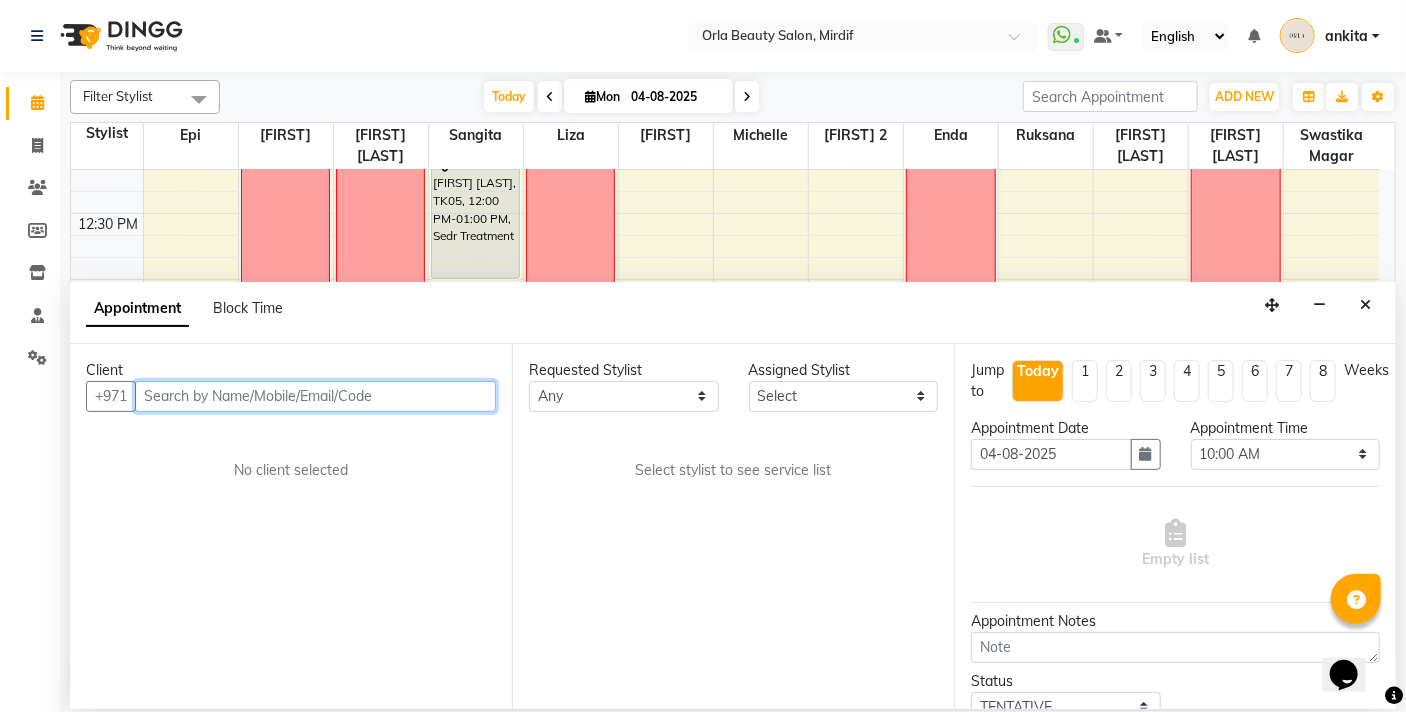click at bounding box center [315, 396] 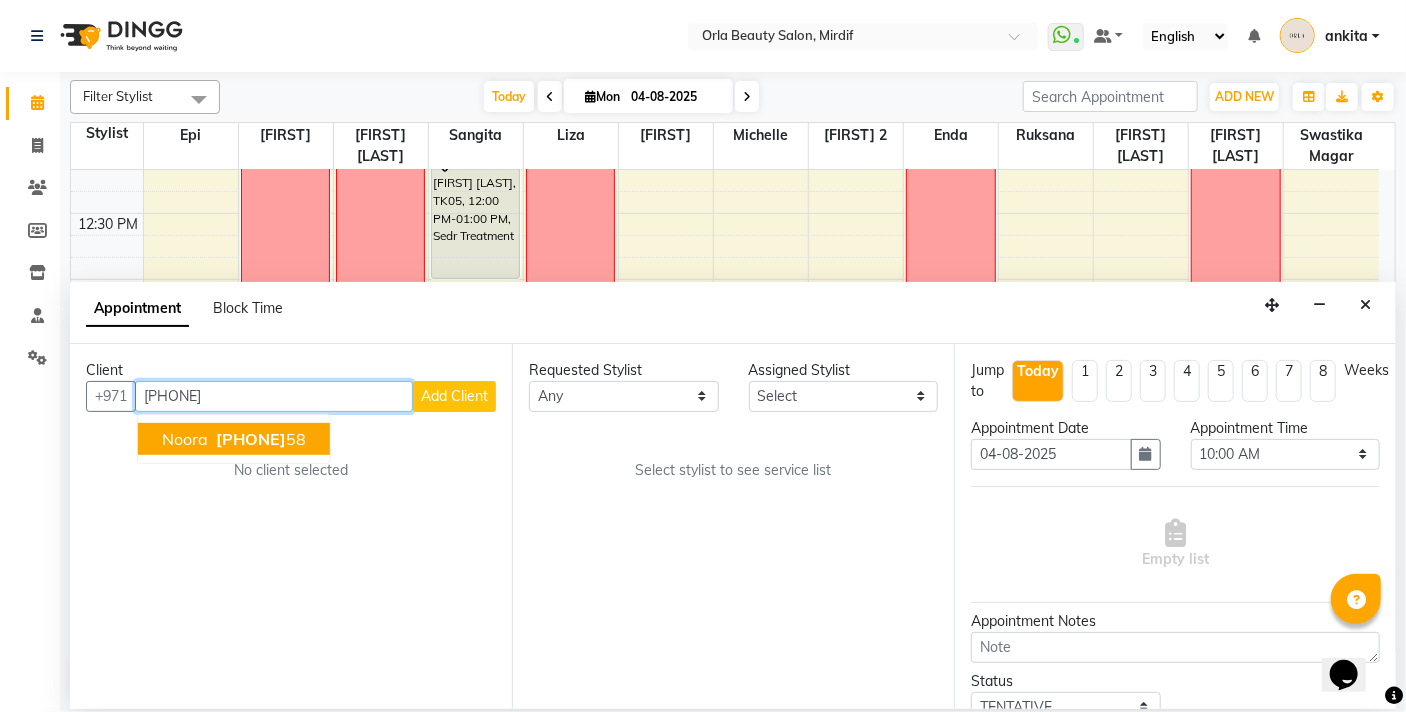 click on "[PHONE]" at bounding box center (251, 439) 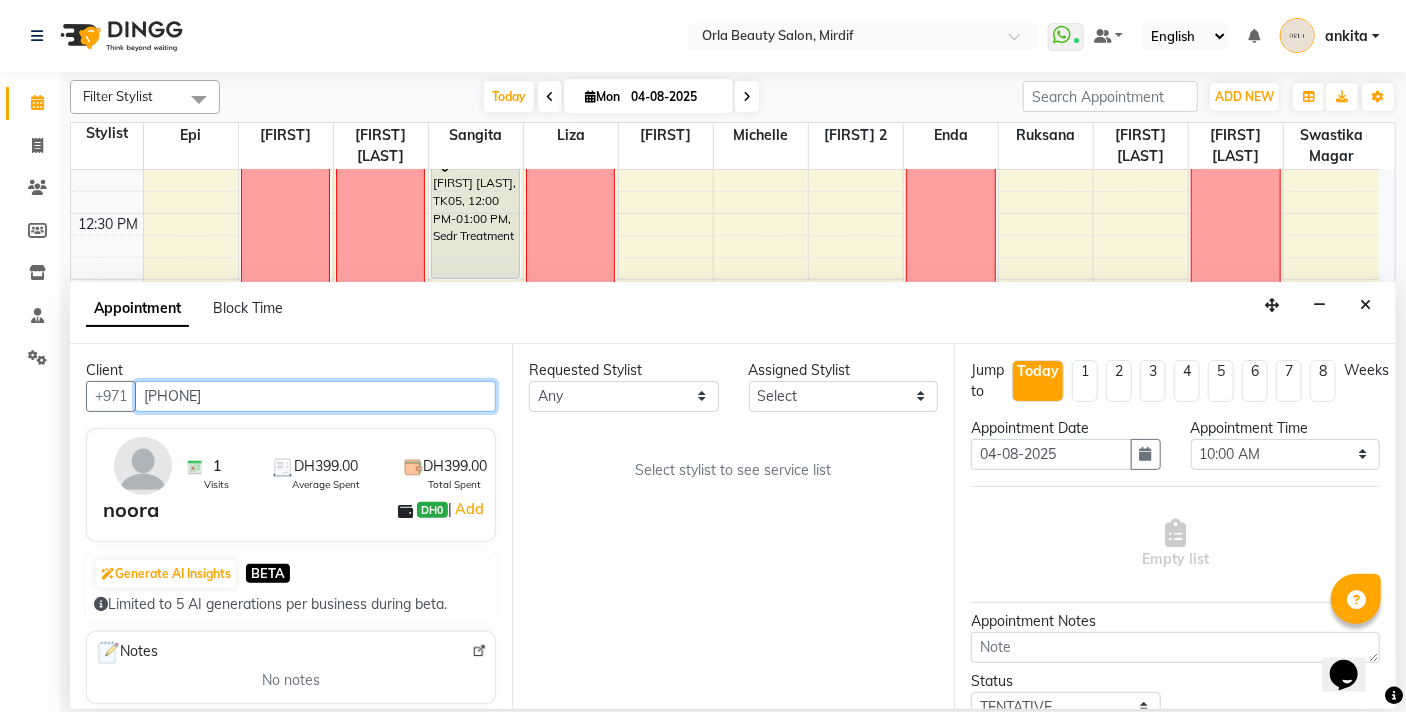 type on "[PHONE]" 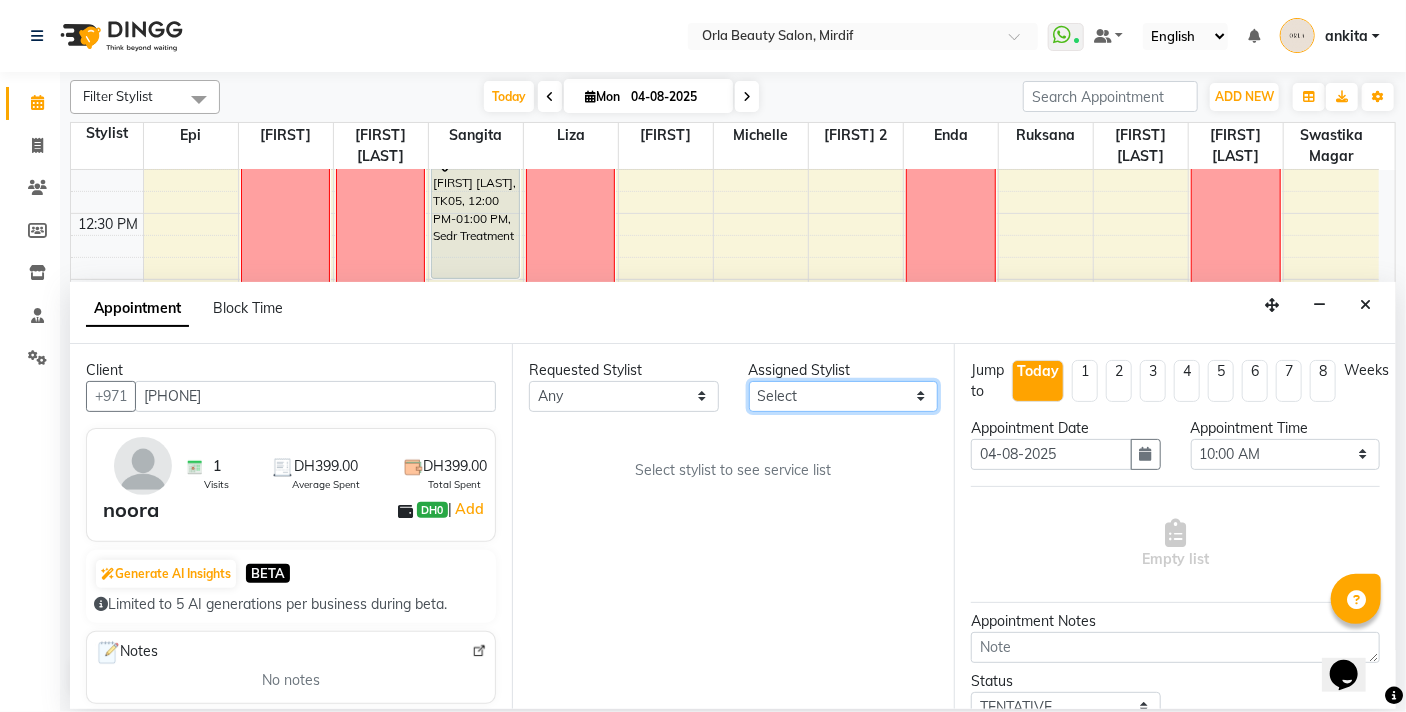 click on "Select Enda Epi kareema Liza Manju thakuri maryann Michelle michelle 2 rojina magar ruksana rupa magar sangita swastika magar" at bounding box center [844, 396] 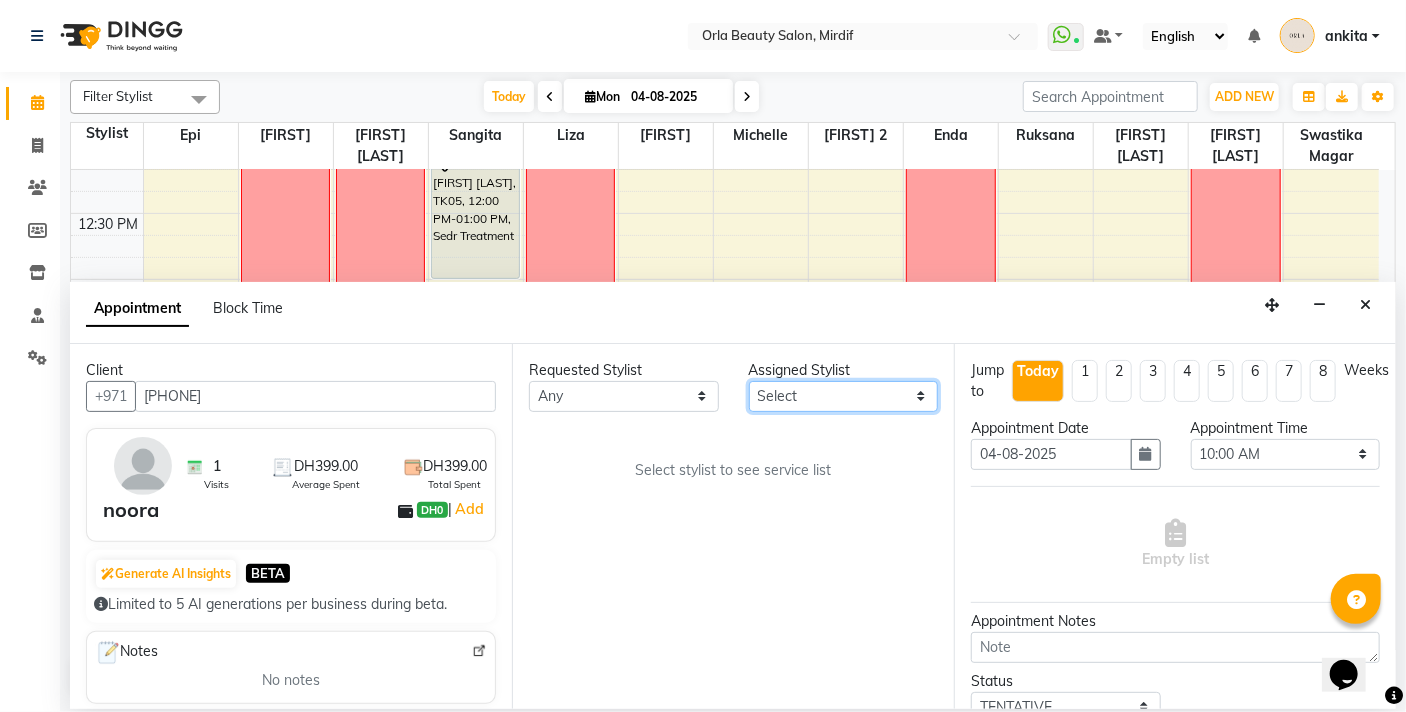 select on "49141" 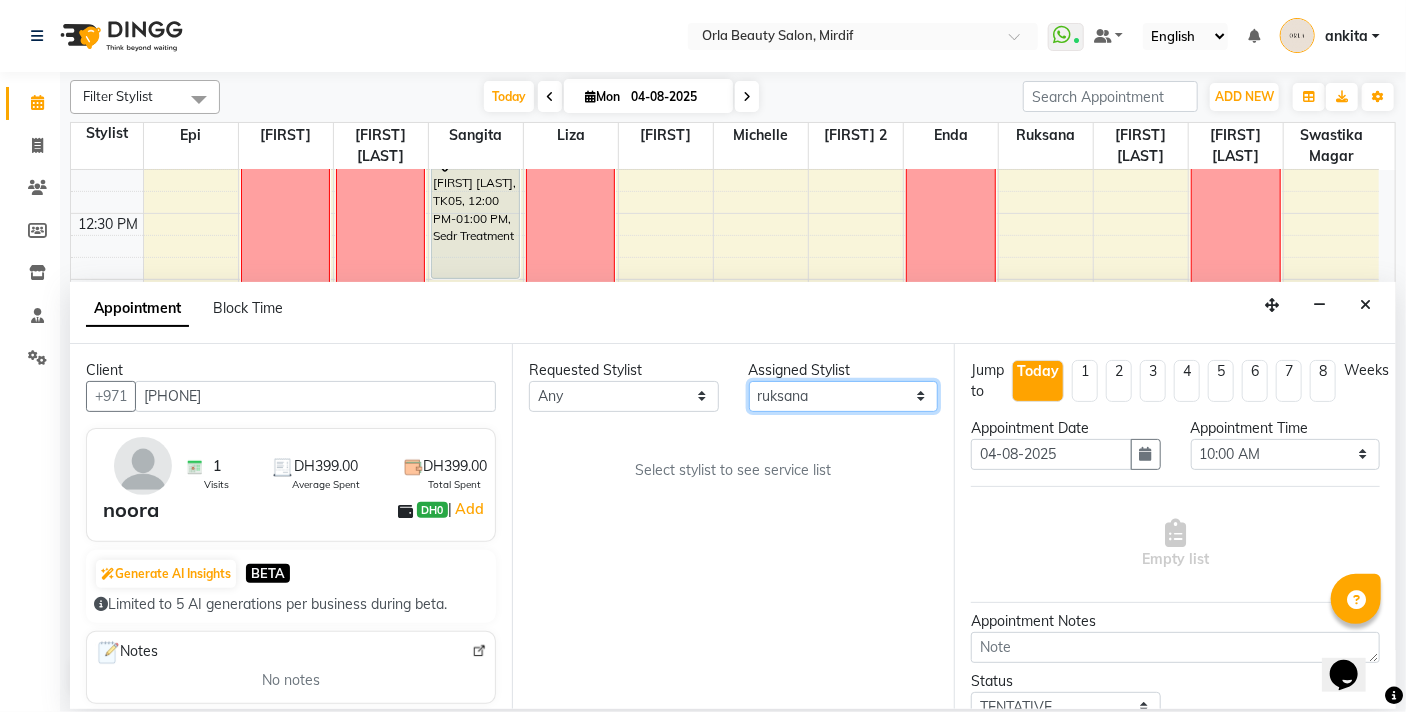 click on "Select Enda Epi kareema Liza Manju thakuri maryann Michelle michelle 2 rojina magar ruksana rupa magar sangita swastika magar" at bounding box center (844, 396) 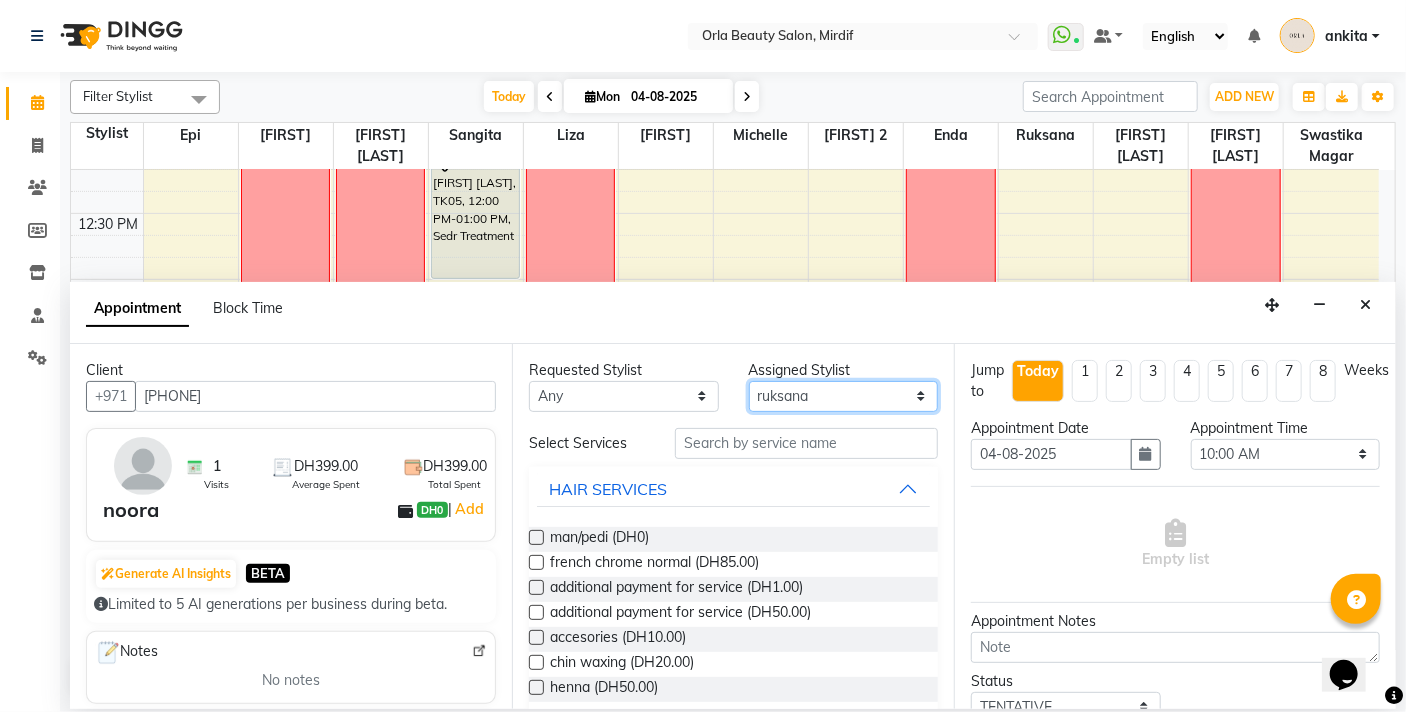 scroll, scrollTop: 318, scrollLeft: 0, axis: vertical 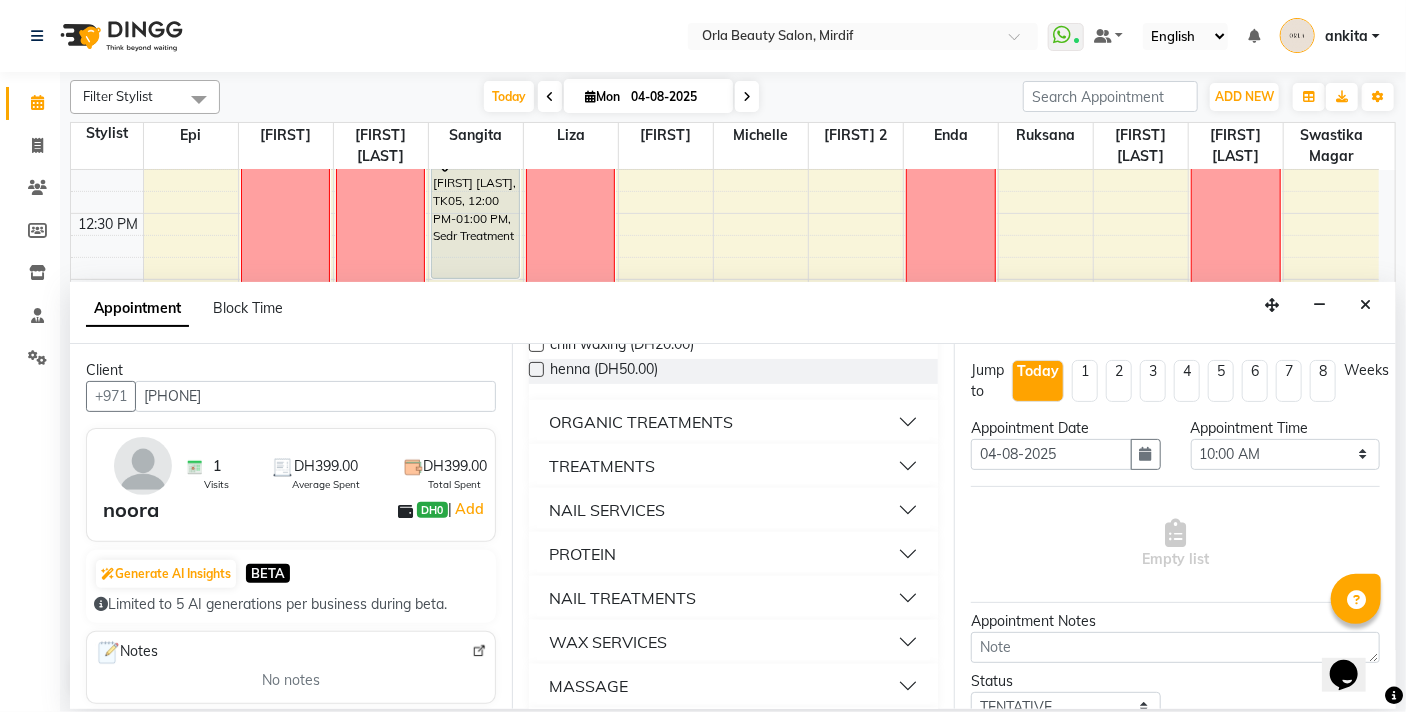click on "NAIL SERVICES" at bounding box center [607, 510] 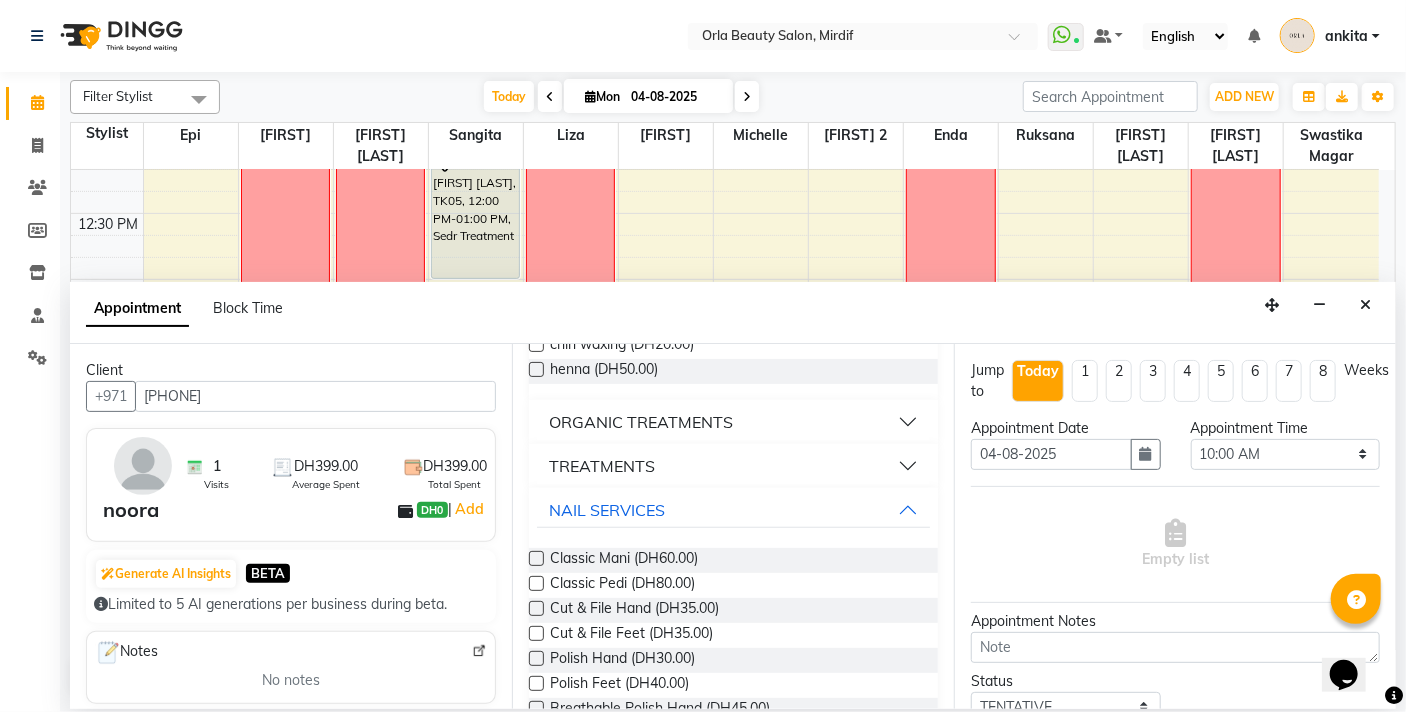 click at bounding box center [536, 558] 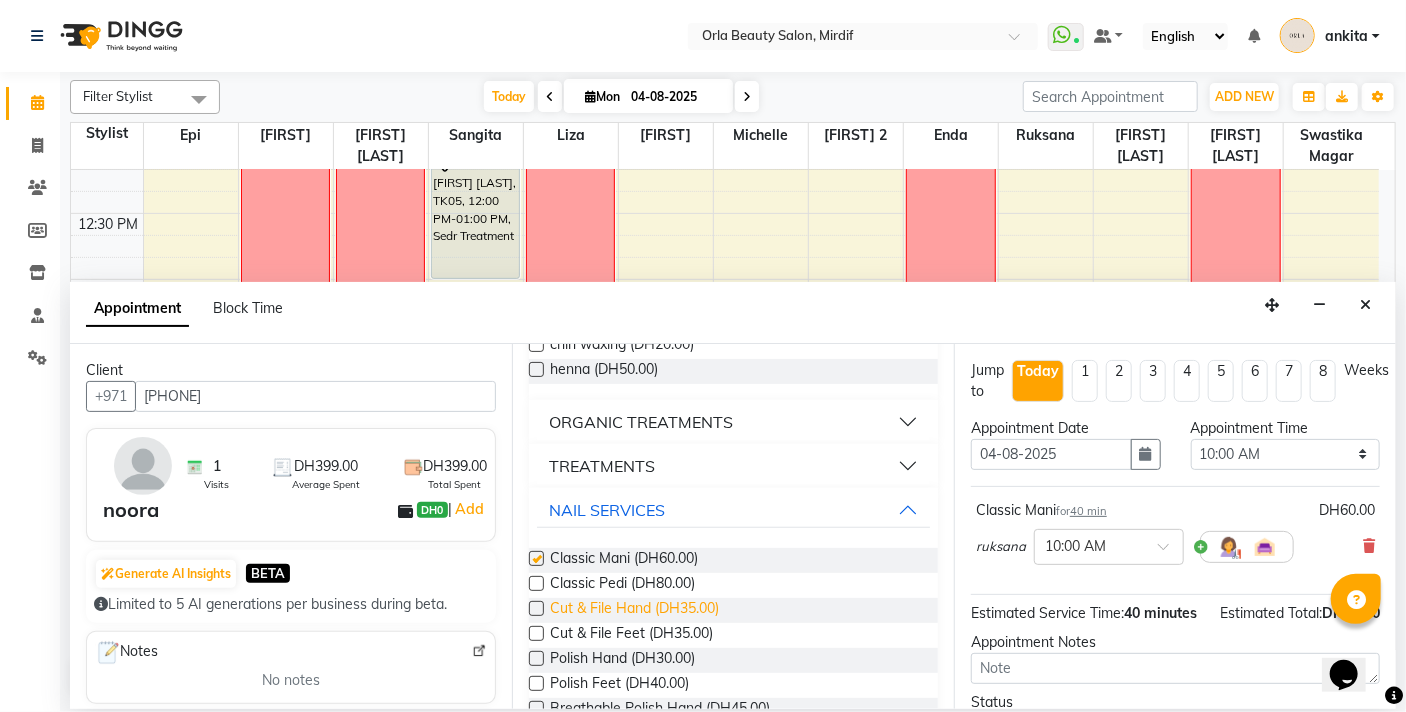 checkbox on "false" 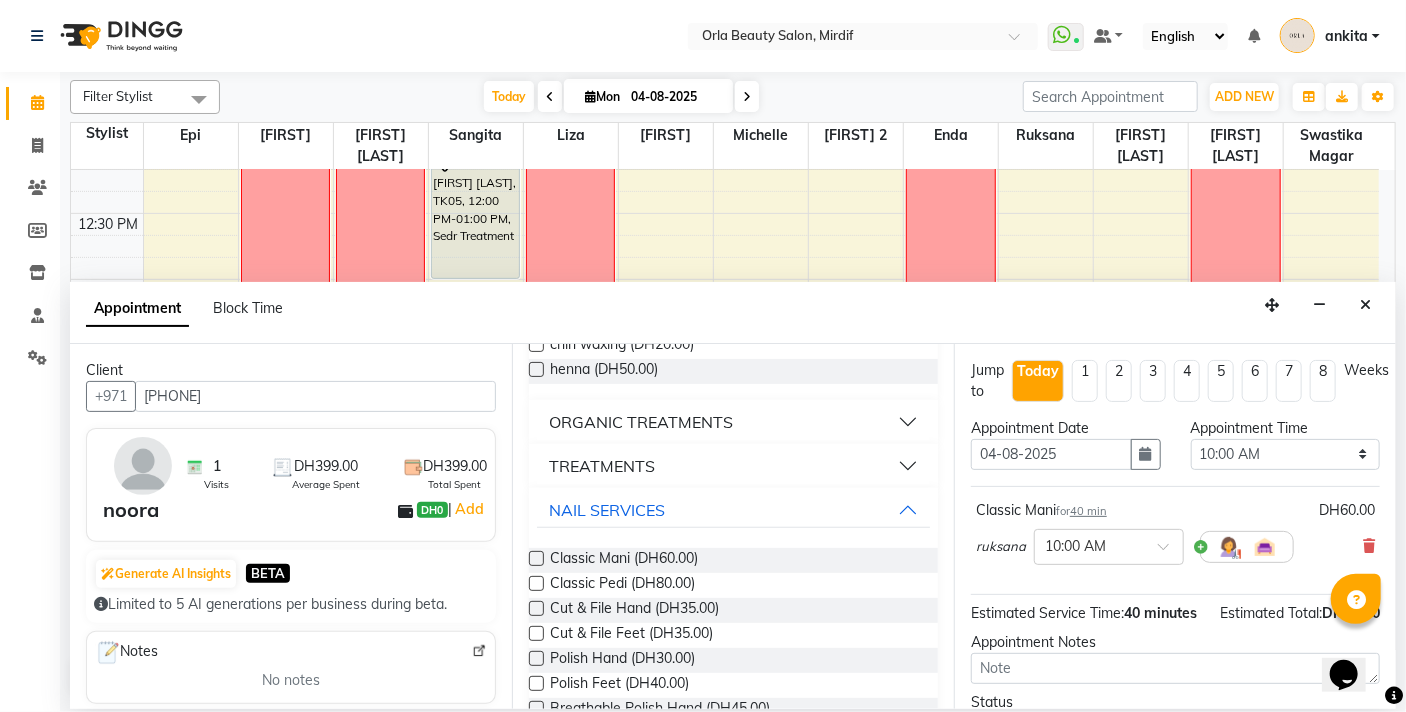 click at bounding box center [536, 658] 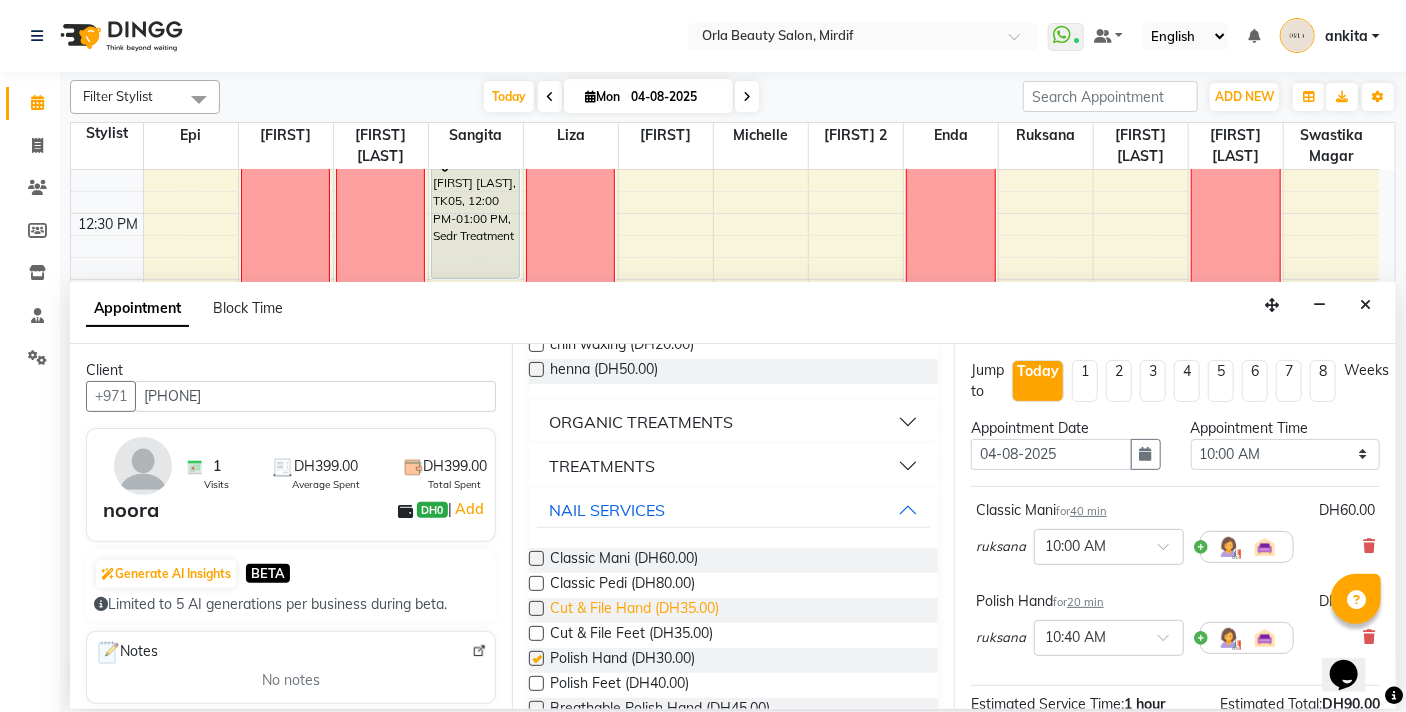 checkbox on "false" 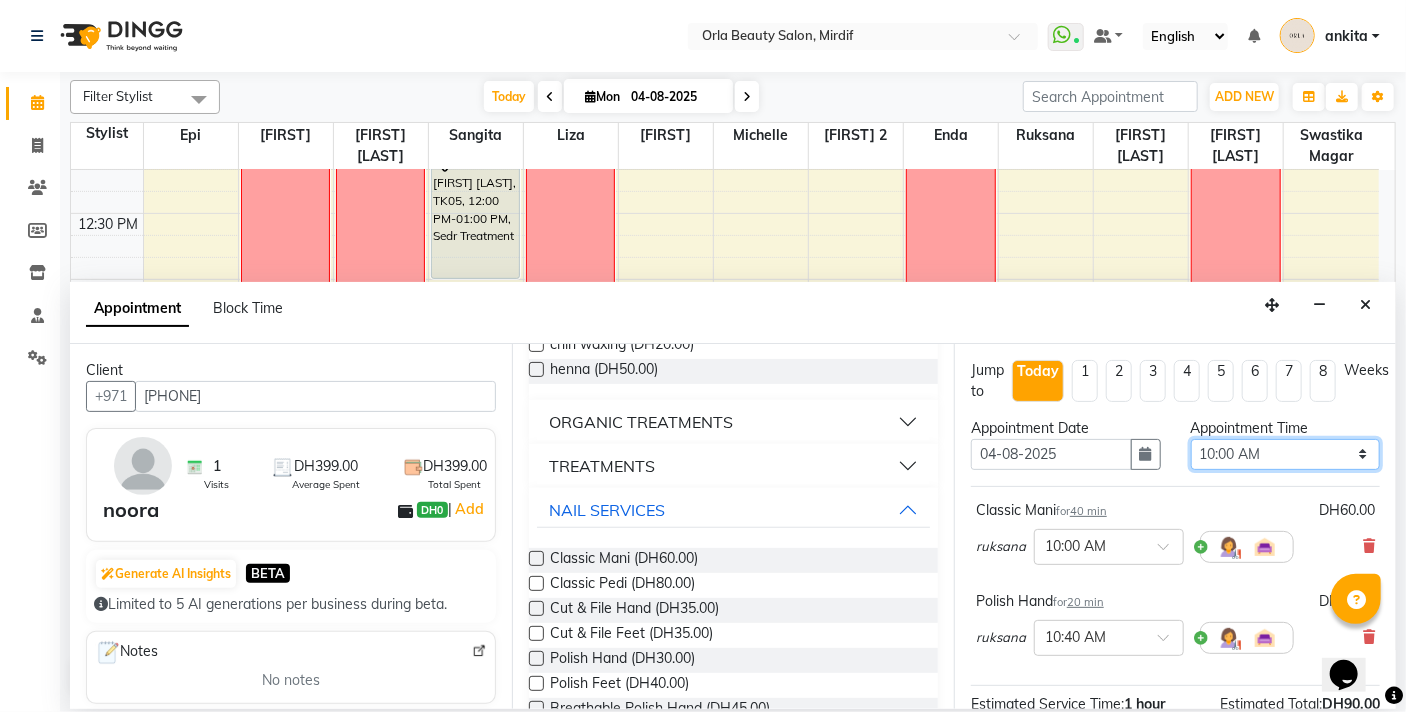 click on "Select 10:00 AM 10:05 AM 10:10 AM 10:15 AM 10:20 AM 10:25 AM 10:30 AM 10:35 AM 10:40 AM 10:45 AM 10:50 AM 10:55 AM 11:00 AM 11:05 AM 11:10 AM 11:15 AM 11:20 AM 11:25 AM 11:30 AM 11:35 AM 11:40 AM 11:45 AM 11:50 AM 11:55 AM 12:00 PM 12:05 PM 12:10 PM 12:15 PM 12:20 PM 12:25 PM 12:30 PM 12:35 PM 12:40 PM 12:45 PM 12:50 PM 12:55 PM 01:00 PM 01:05 PM 01:10 PM 01:15 PM 01:20 PM 01:25 PM 01:30 PM 01:35 PM 01:40 PM 01:45 PM 01:50 PM 01:55 PM 02:00 PM 02:05 PM 02:10 PM 02:15 PM 02:20 PM 02:25 PM 02:30 PM 02:35 PM 02:40 PM 02:45 PM 02:50 PM 02:55 PM 03:00 PM 03:05 PM 03:10 PM 03:15 PM 03:20 PM 03:25 PM 03:30 PM 03:35 PM 03:40 PM 03:45 PM 03:50 PM 03:55 PM 04:00 PM 04:05 PM 04:10 PM 04:15 PM 04:20 PM 04:25 PM 04:30 PM 04:35 PM 04:40 PM 04:45 PM 04:50 PM 04:55 PM 05:00 PM 05:05 PM 05:10 PM 05:15 PM 05:20 PM 05:25 PM 05:30 PM 05:35 PM 05:40 PM 05:45 PM 05:50 PM 05:55 PM 06:00 PM 06:05 PM 06:10 PM 06:15 PM 06:20 PM 06:25 PM 06:30 PM 06:35 PM 06:40 PM 06:45 PM 06:50 PM 06:55 PM 07:00 PM 07:05 PM 07:10 PM 07:15 PM 07:20 PM" at bounding box center (1286, 454) 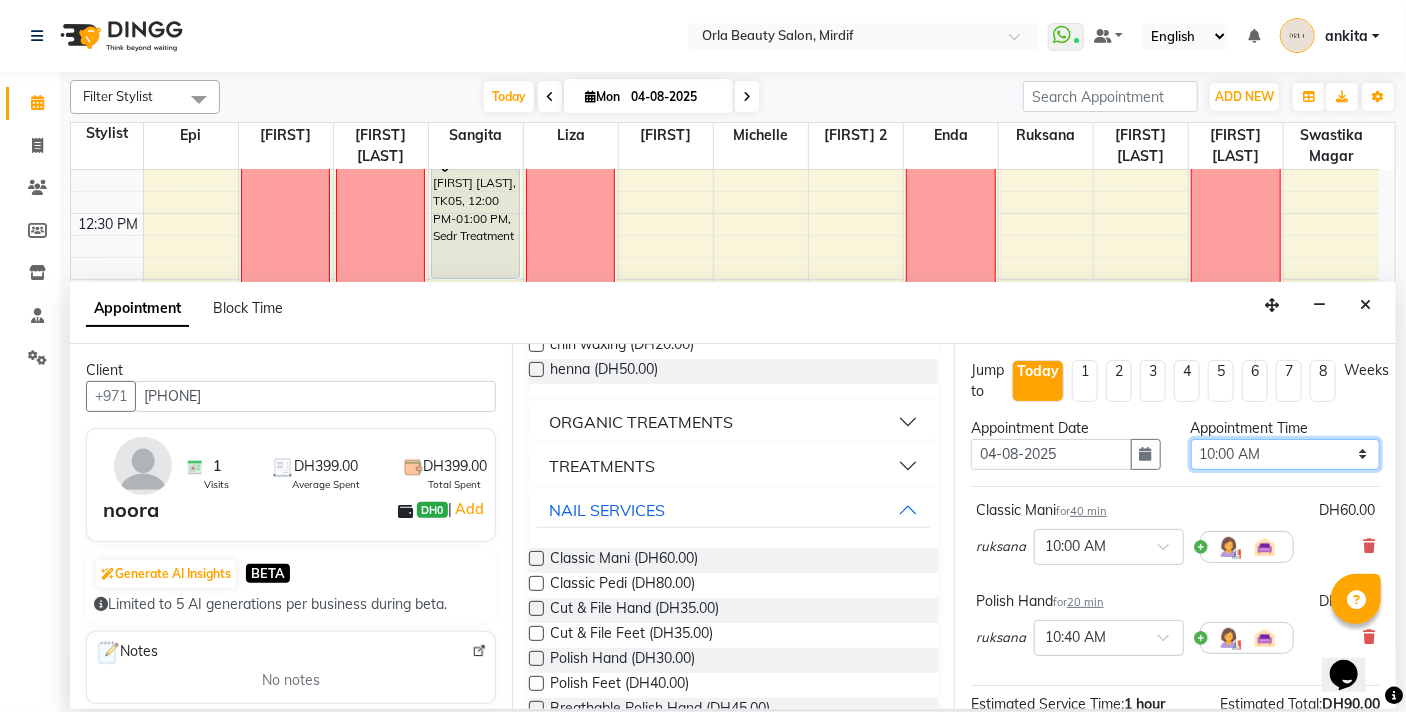 select on "685" 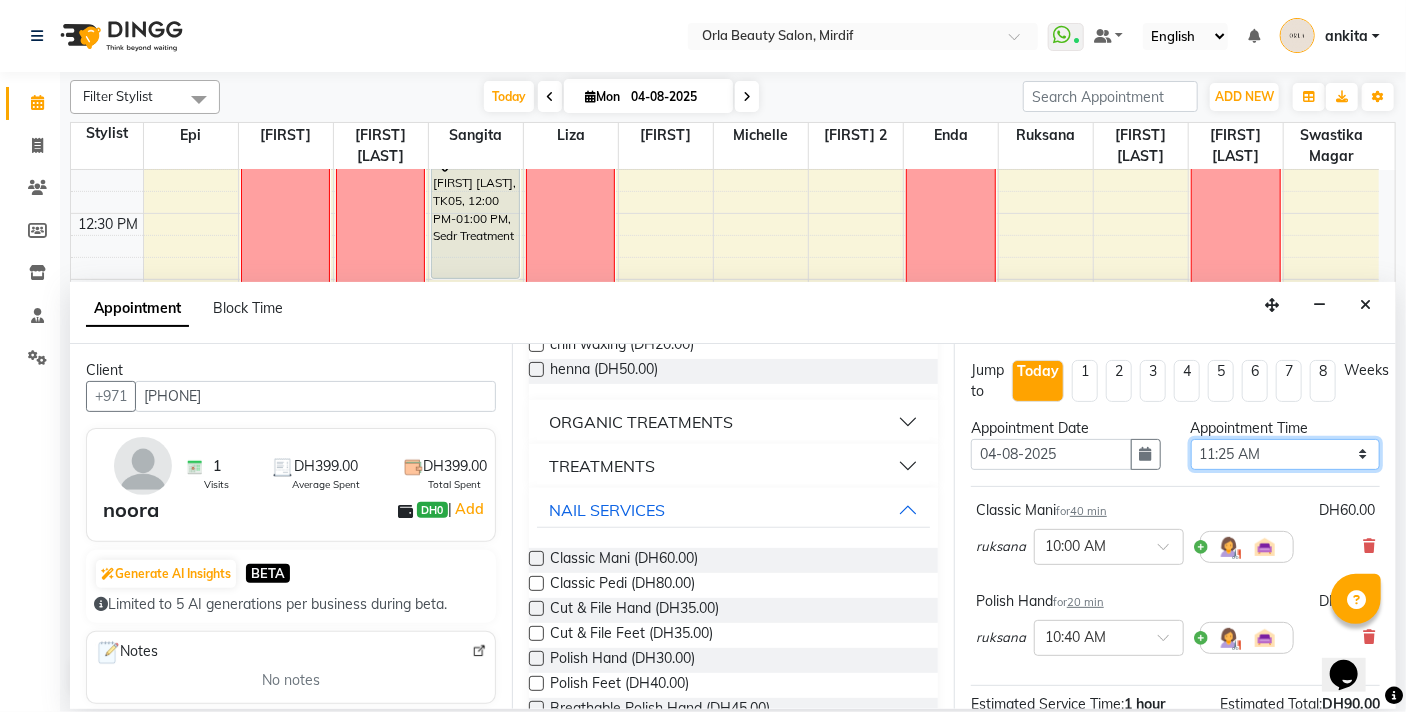 click on "Select 10:00 AM 10:05 AM 10:10 AM 10:15 AM 10:20 AM 10:25 AM 10:30 AM 10:35 AM 10:40 AM 10:45 AM 10:50 AM 10:55 AM 11:00 AM 11:05 AM 11:10 AM 11:15 AM 11:20 AM 11:25 AM 11:30 AM 11:35 AM 11:40 AM 11:45 AM 11:50 AM 11:55 AM 12:00 PM 12:05 PM 12:10 PM 12:15 PM 12:20 PM 12:25 PM 12:30 PM 12:35 PM 12:40 PM 12:45 PM 12:50 PM 12:55 PM 01:00 PM 01:05 PM 01:10 PM 01:15 PM 01:20 PM 01:25 PM 01:30 PM 01:35 PM 01:40 PM 01:45 PM 01:50 PM 01:55 PM 02:00 PM 02:05 PM 02:10 PM 02:15 PM 02:20 PM 02:25 PM 02:30 PM 02:35 PM 02:40 PM 02:45 PM 02:50 PM 02:55 PM 03:00 PM 03:05 PM 03:10 PM 03:15 PM 03:20 PM 03:25 PM 03:30 PM 03:35 PM 03:40 PM 03:45 PM 03:50 PM 03:55 PM 04:00 PM 04:05 PM 04:10 PM 04:15 PM 04:20 PM 04:25 PM 04:30 PM 04:35 PM 04:40 PM 04:45 PM 04:50 PM 04:55 PM 05:00 PM 05:05 PM 05:10 PM 05:15 PM 05:20 PM 05:25 PM 05:30 PM 05:35 PM 05:40 PM 05:45 PM 05:50 PM 05:55 PM 06:00 PM 06:05 PM 06:10 PM 06:15 PM 06:20 PM 06:25 PM 06:30 PM 06:35 PM 06:40 PM 06:45 PM 06:50 PM 06:55 PM 07:00 PM 07:05 PM 07:10 PM 07:15 PM 07:20 PM" at bounding box center [1286, 454] 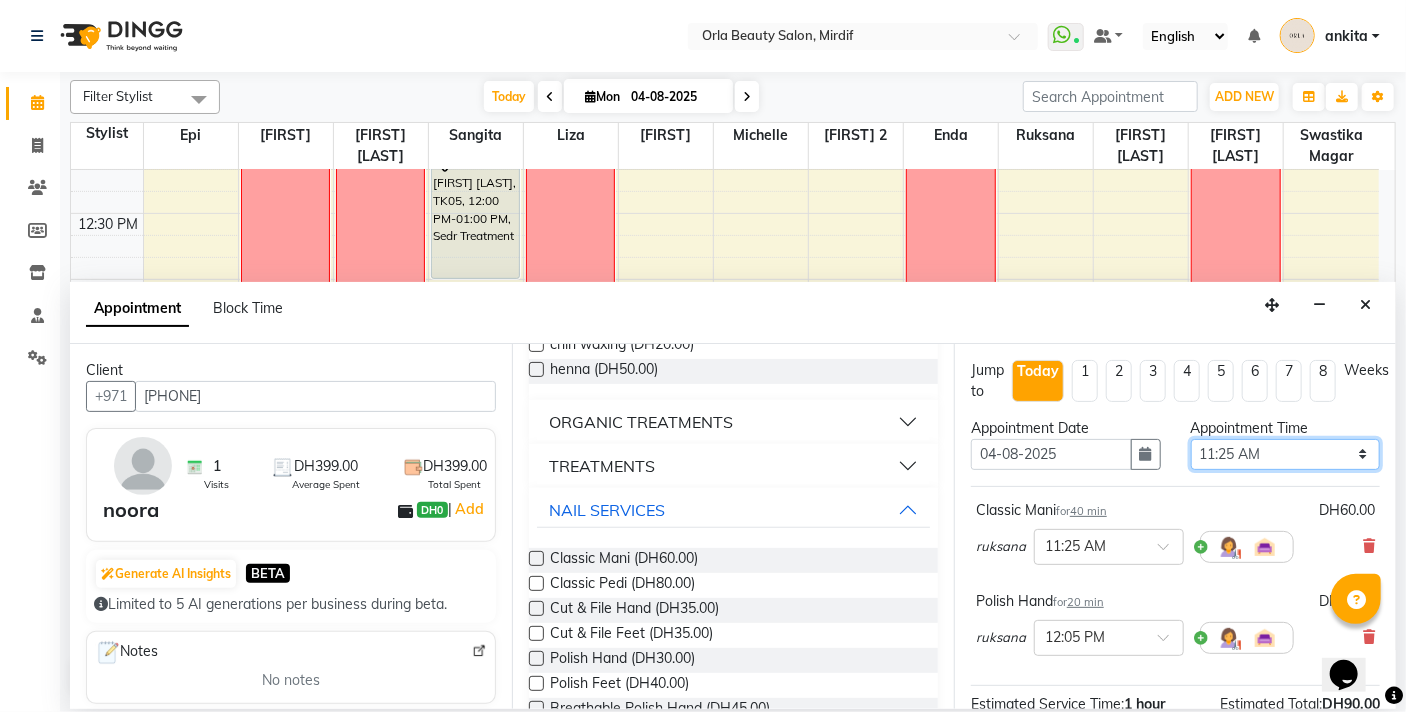 scroll, scrollTop: 251, scrollLeft: 0, axis: vertical 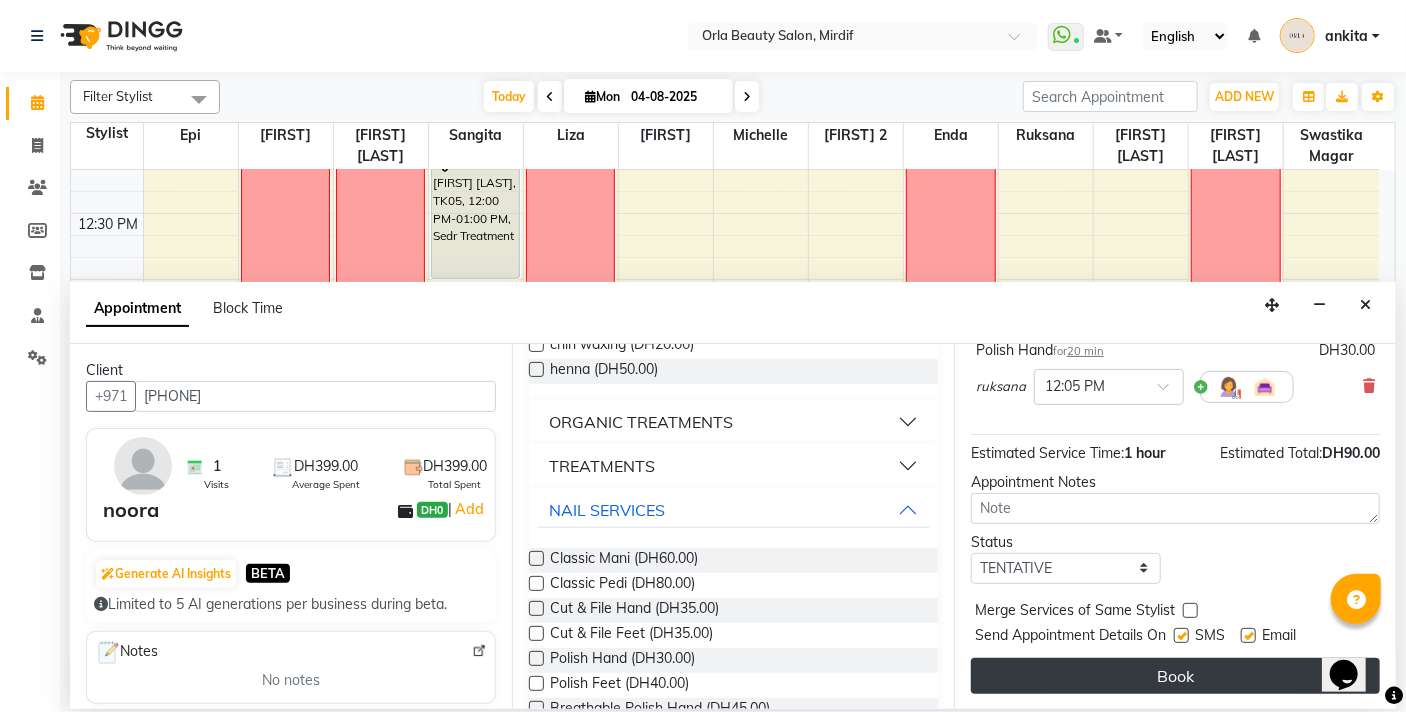 click on "Book" at bounding box center (1175, 676) 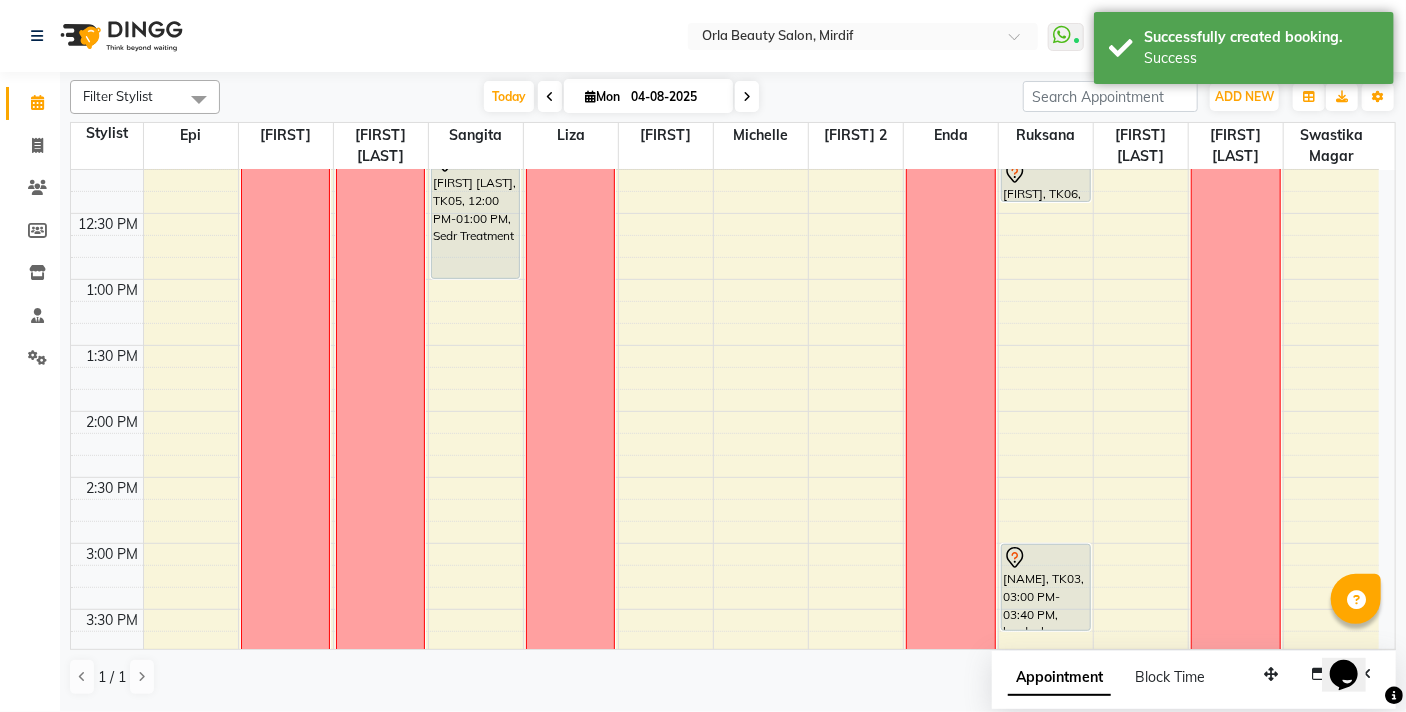 scroll, scrollTop: 0, scrollLeft: 0, axis: both 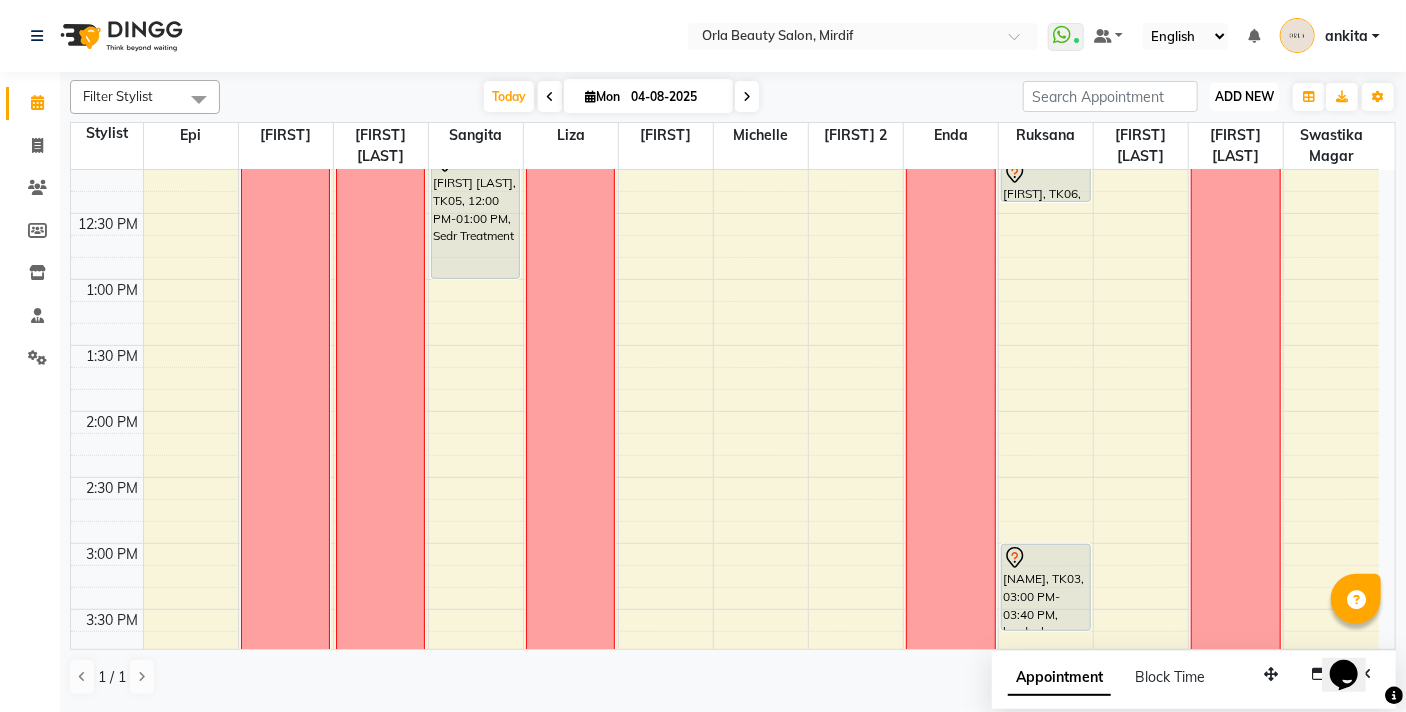 click on "ADD NEW" at bounding box center (1244, 96) 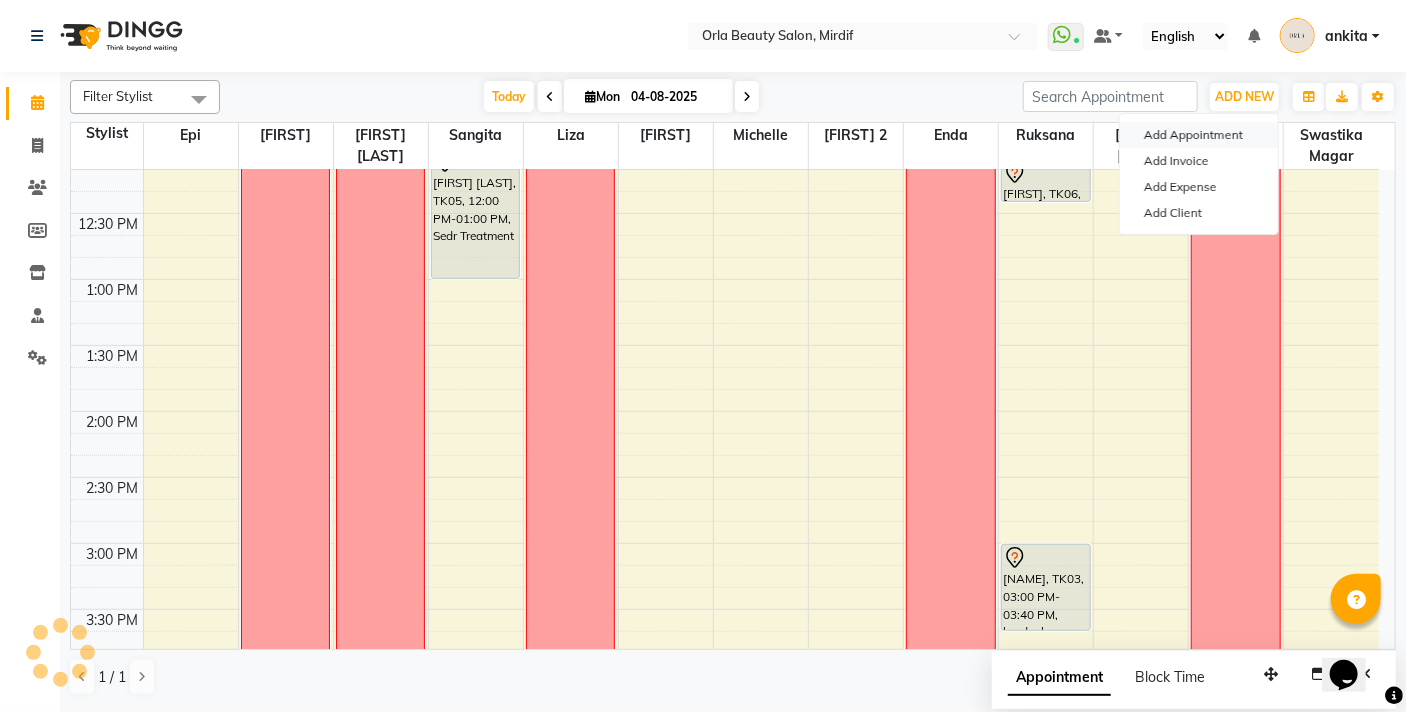 click on "Add Appointment" at bounding box center (1199, 135) 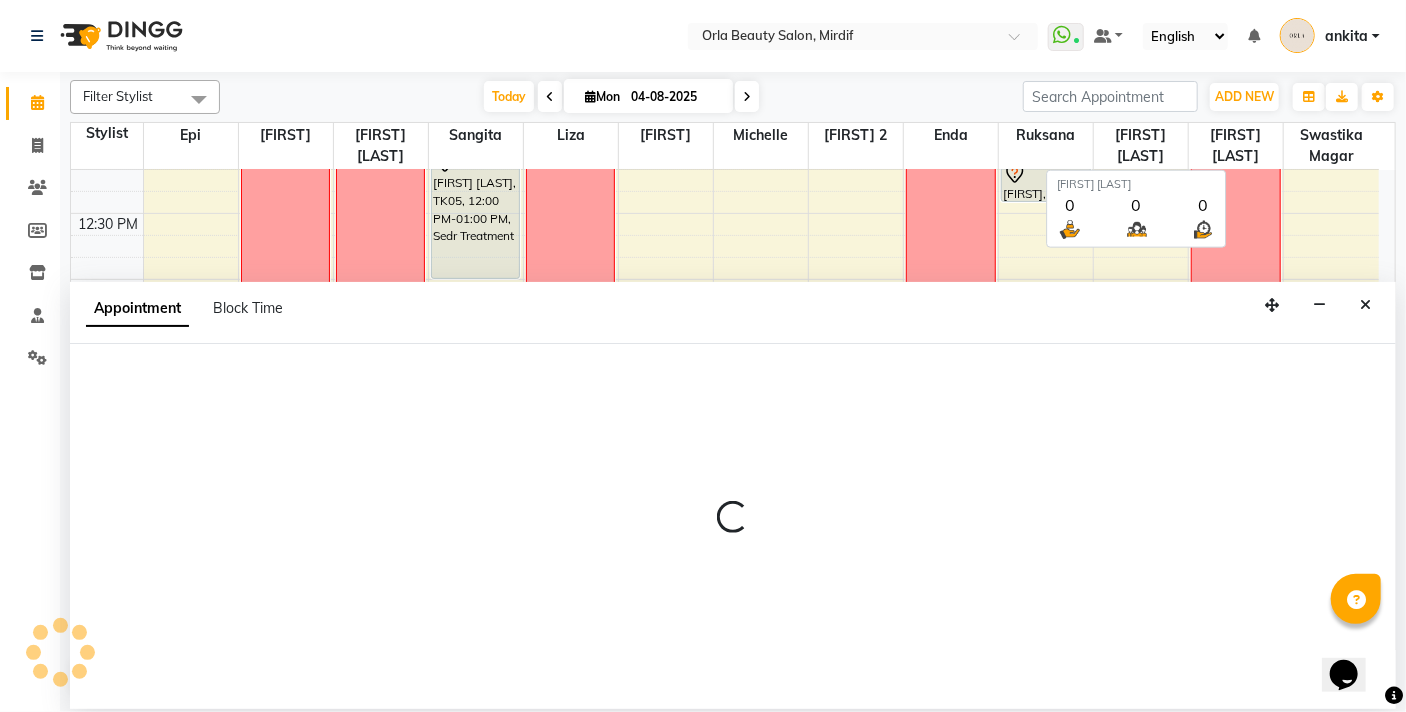 select on "600" 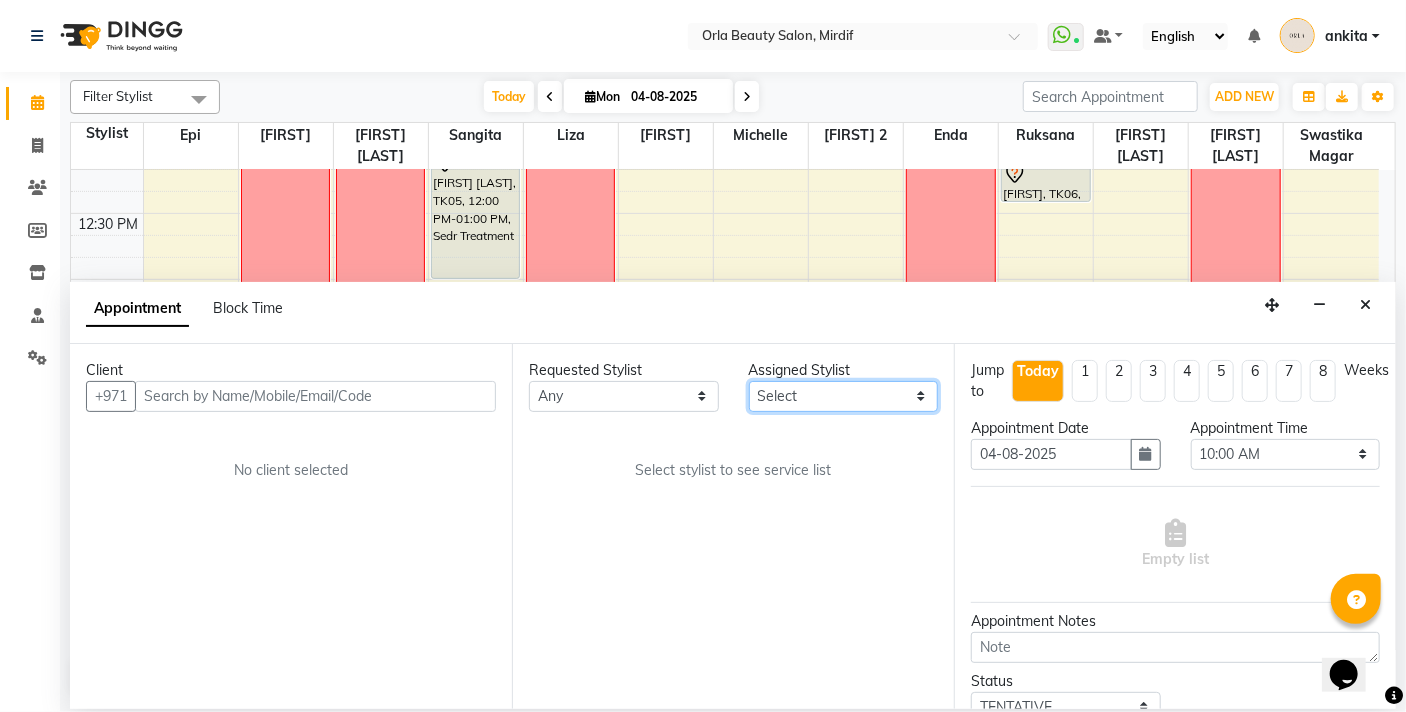 click on "Select Enda Epi kareema Liza Manju thakuri maryann Michelle michelle 2 rojina magar ruksana rupa magar sangita swastika magar" at bounding box center [844, 396] 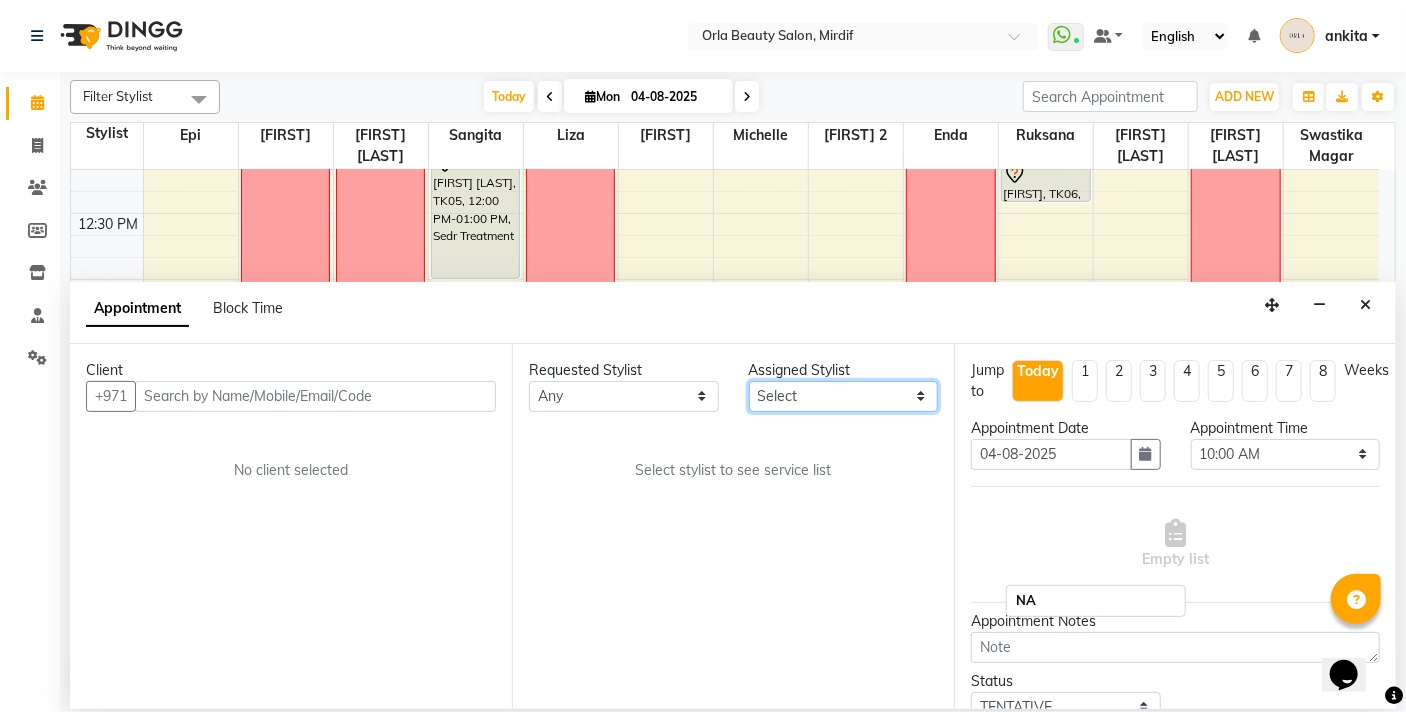 select on "60330" 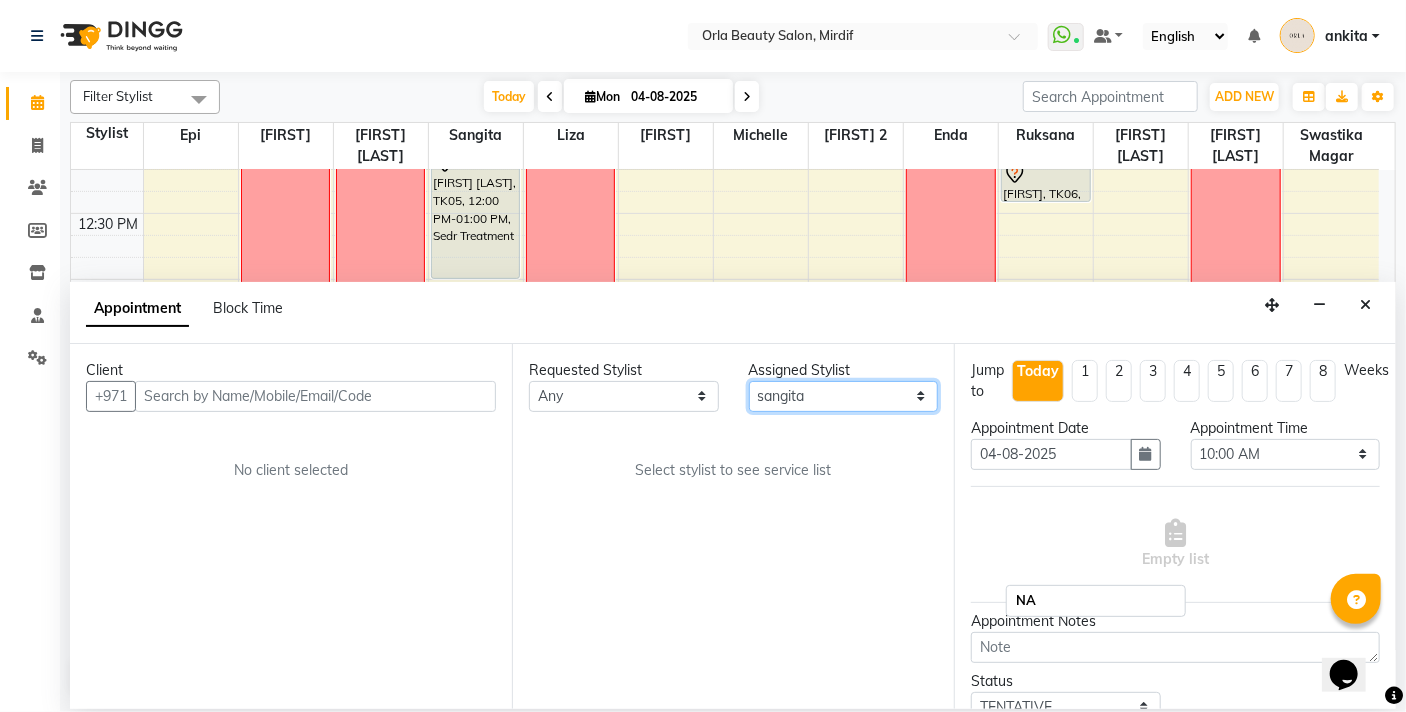 click on "Select Enda Epi kareema Liza Manju thakuri maryann Michelle michelle 2 rojina magar ruksana rupa magar sangita swastika magar" at bounding box center (844, 396) 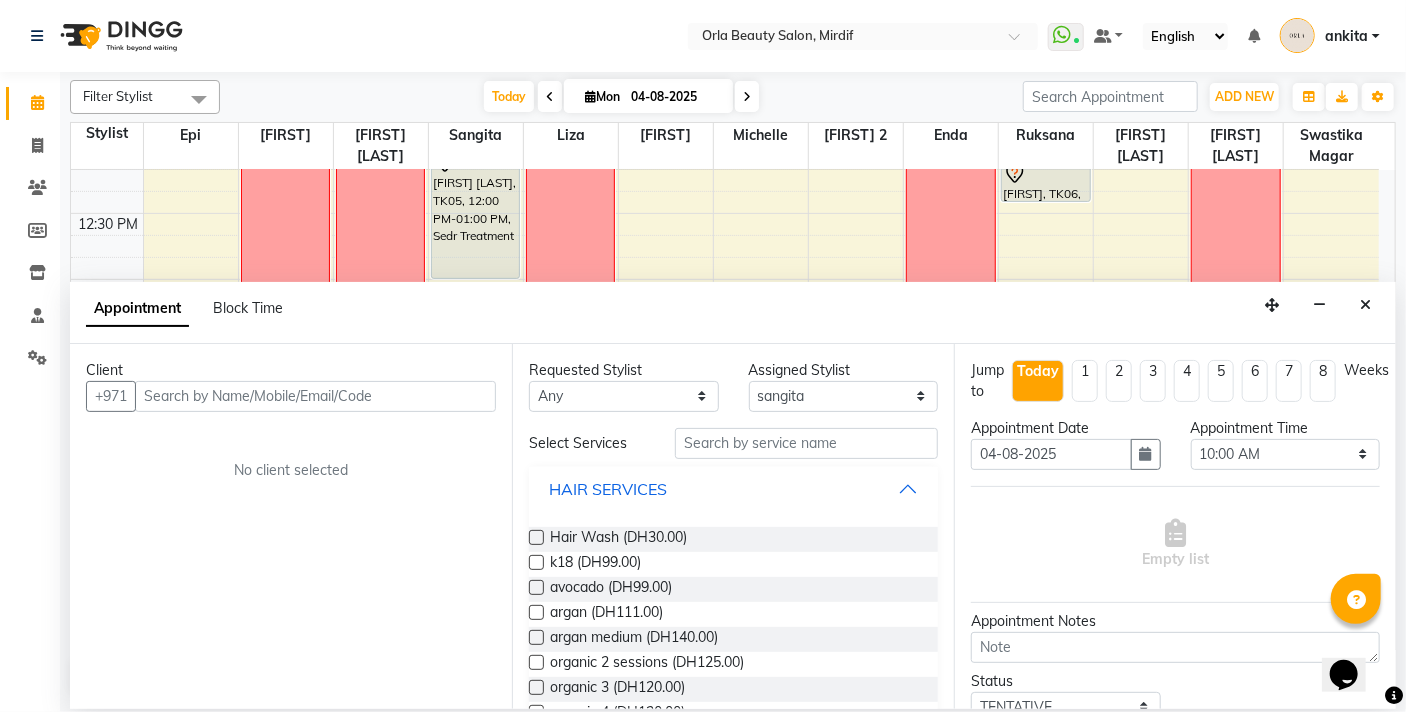 click on "HAIR SERVICES" at bounding box center (733, 489) 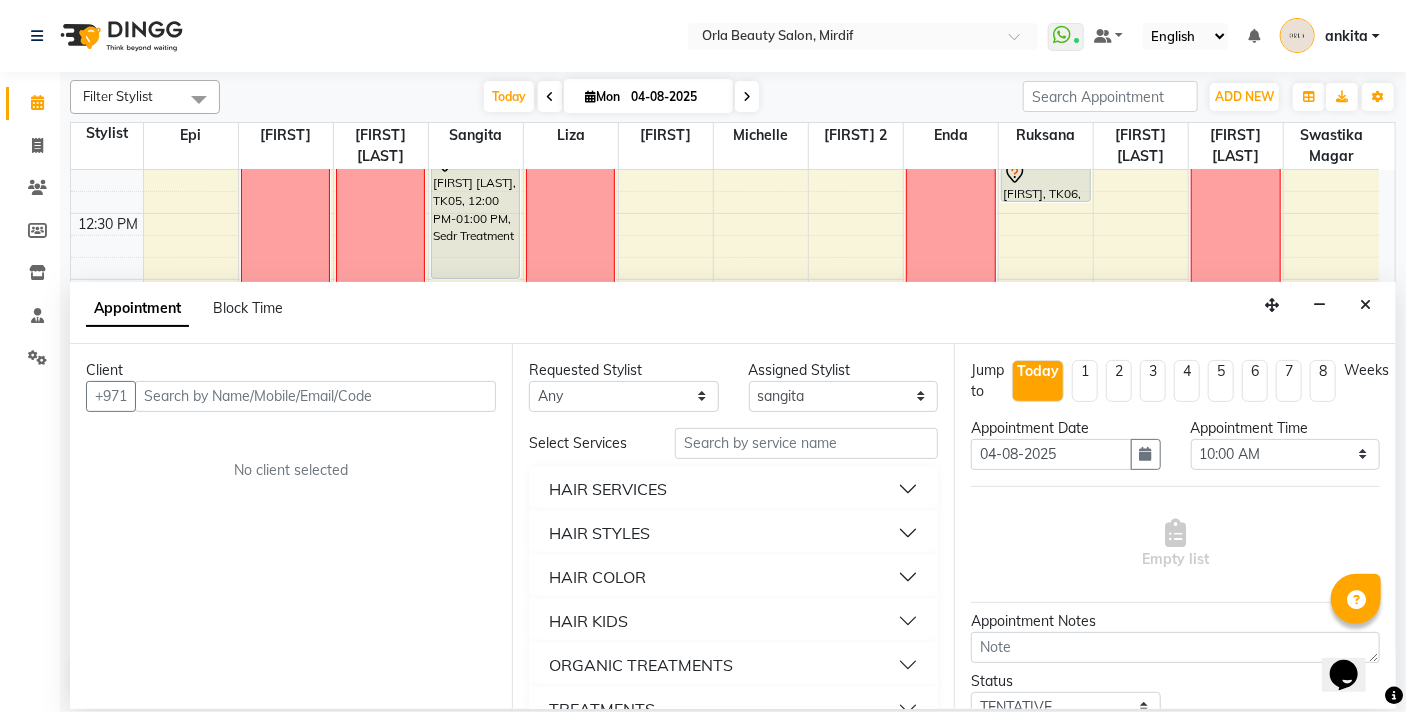 click on "ORGANIC TREATMENTS" at bounding box center (641, 665) 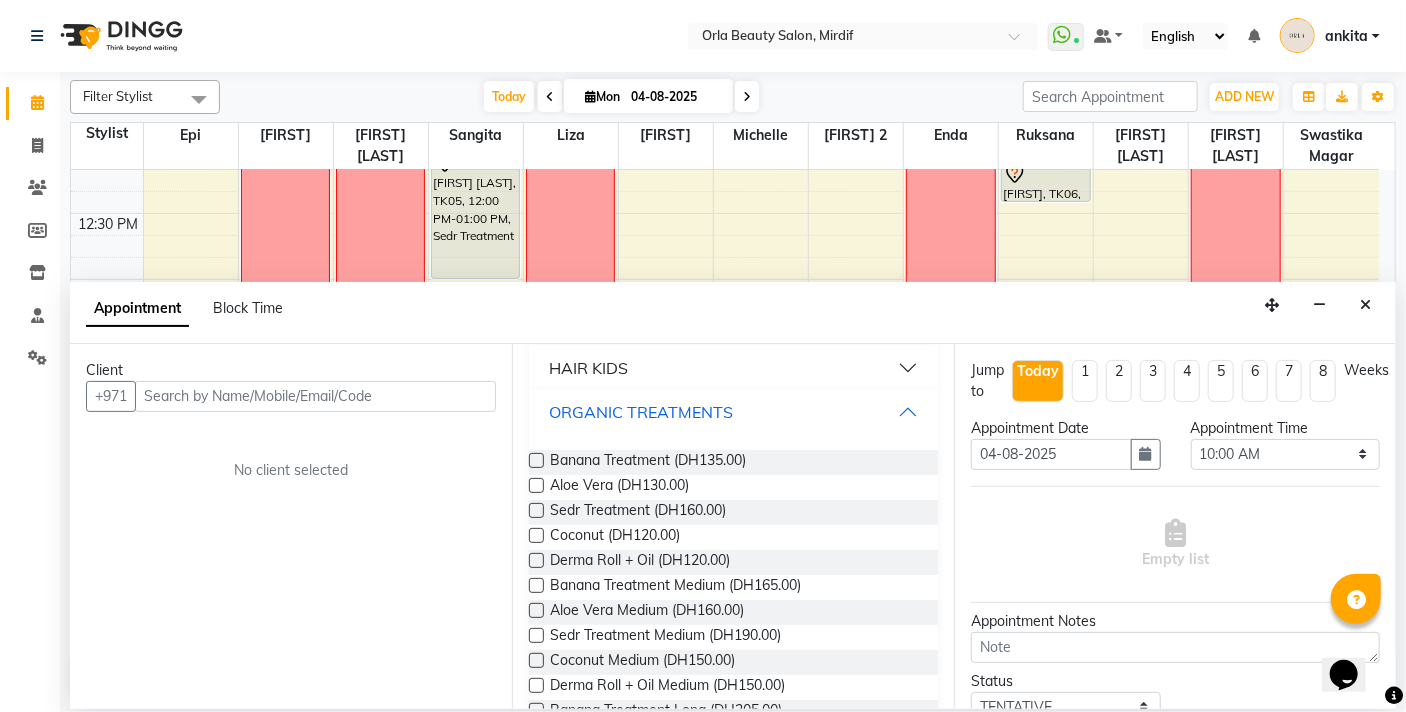 scroll, scrollTop: 261, scrollLeft: 0, axis: vertical 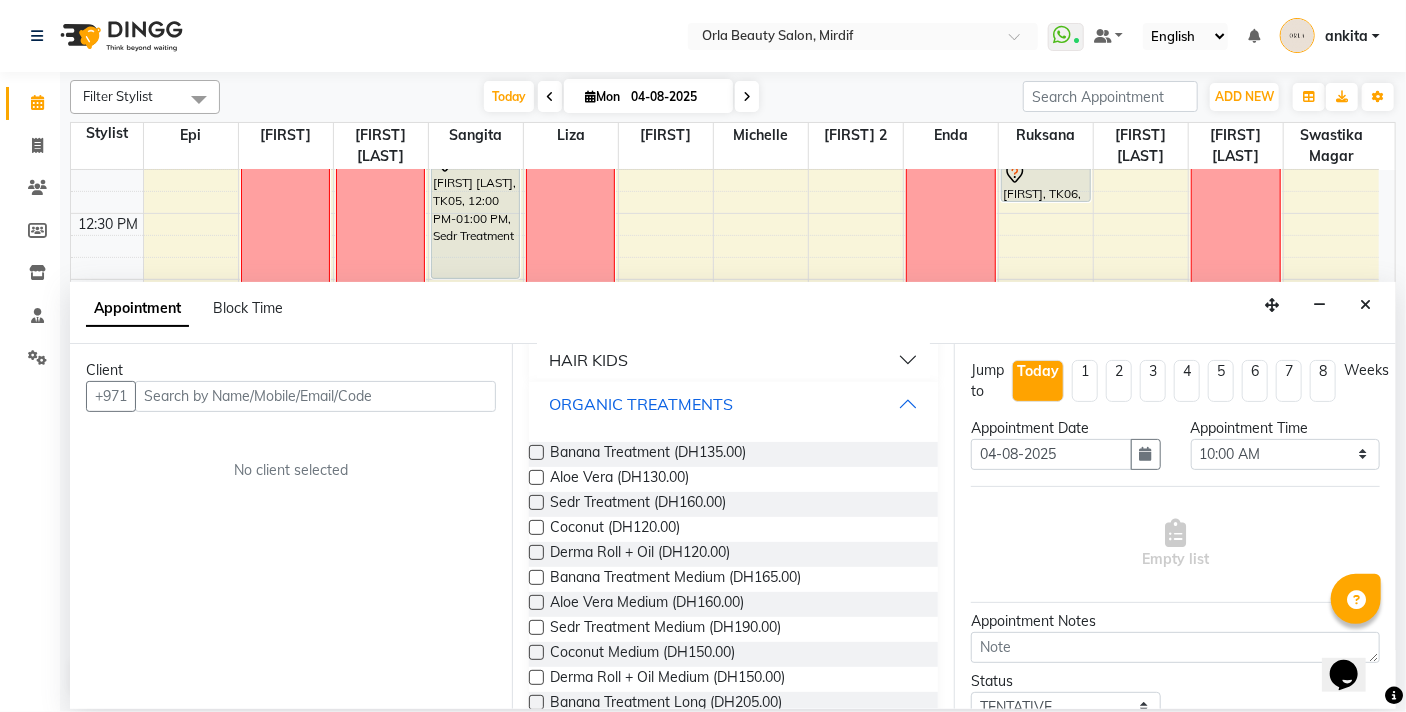 click on "ORGANIC TREATMENTS" at bounding box center [733, 404] 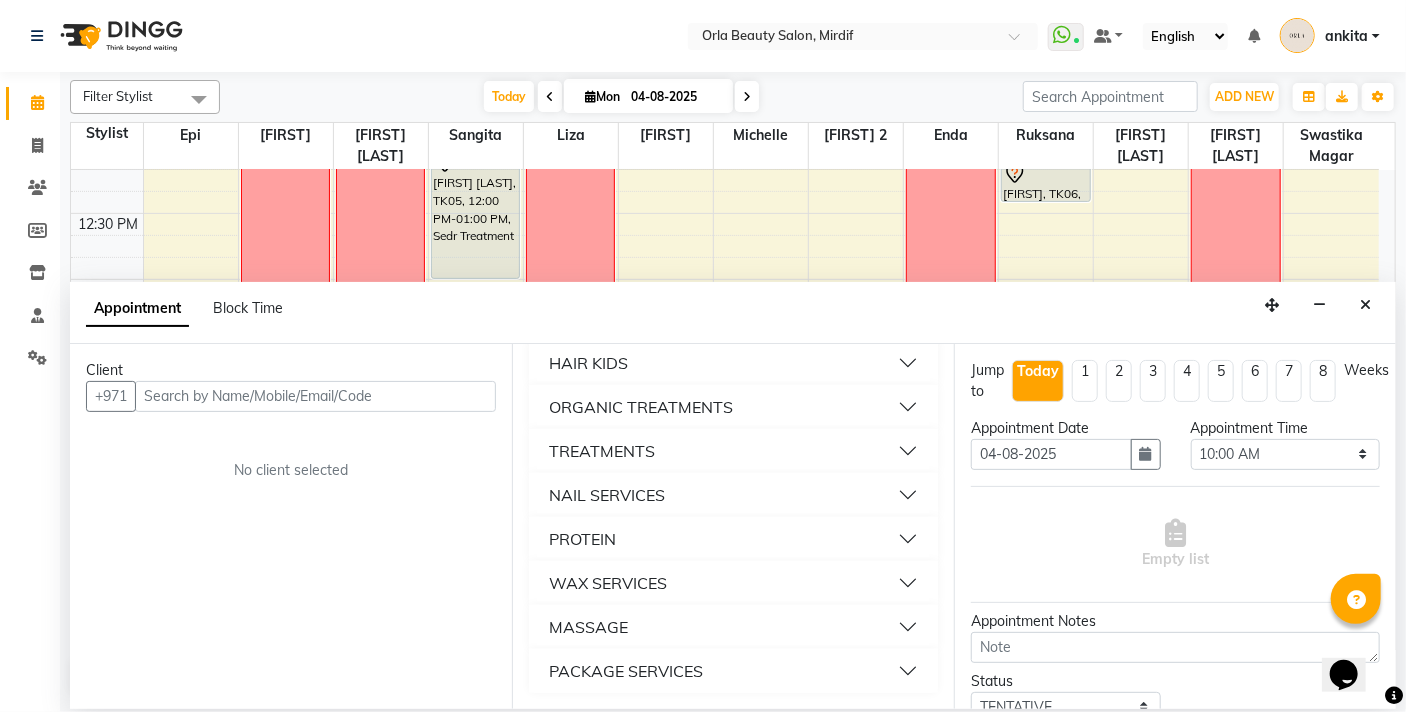 scroll, scrollTop: 256, scrollLeft: 0, axis: vertical 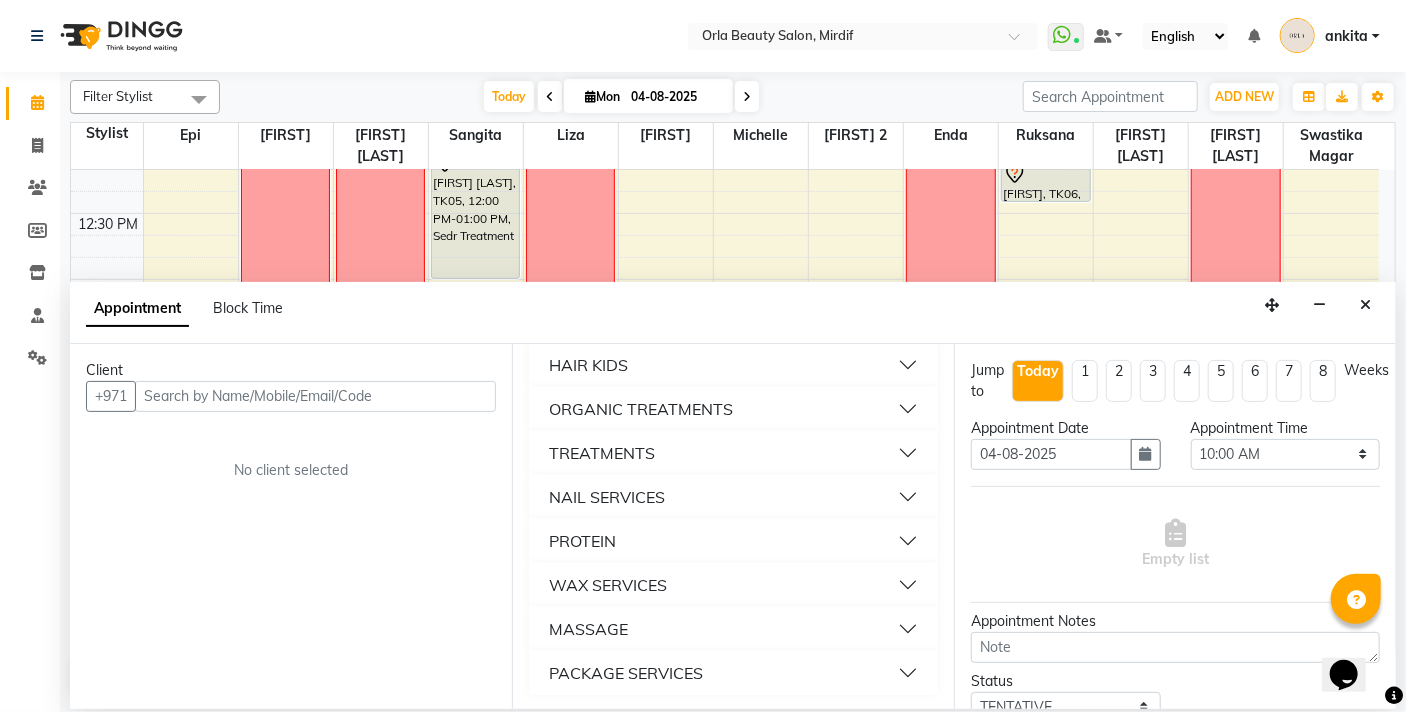 click on "ORGANIC TREATMENTS" at bounding box center (733, 409) 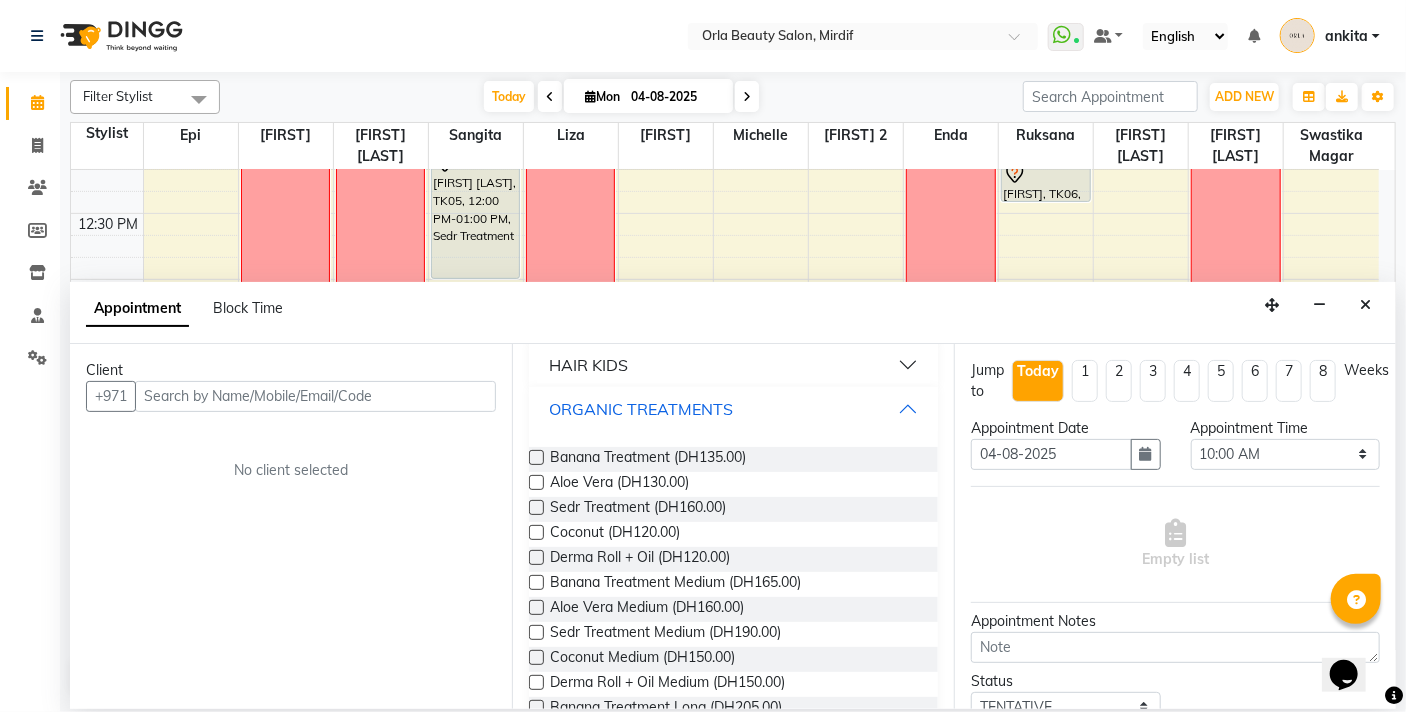 scroll, scrollTop: 261, scrollLeft: 0, axis: vertical 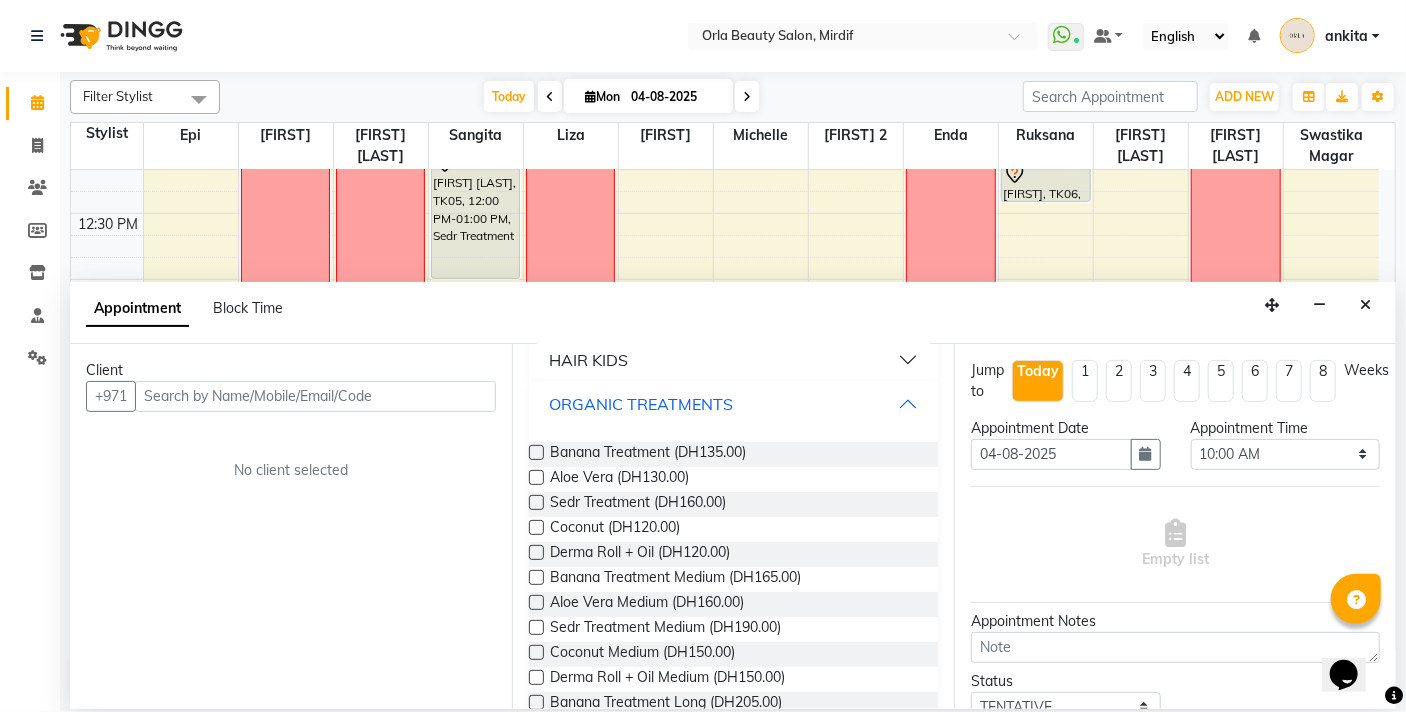 click on "ORGANIC TREATMENTS" at bounding box center [733, 404] 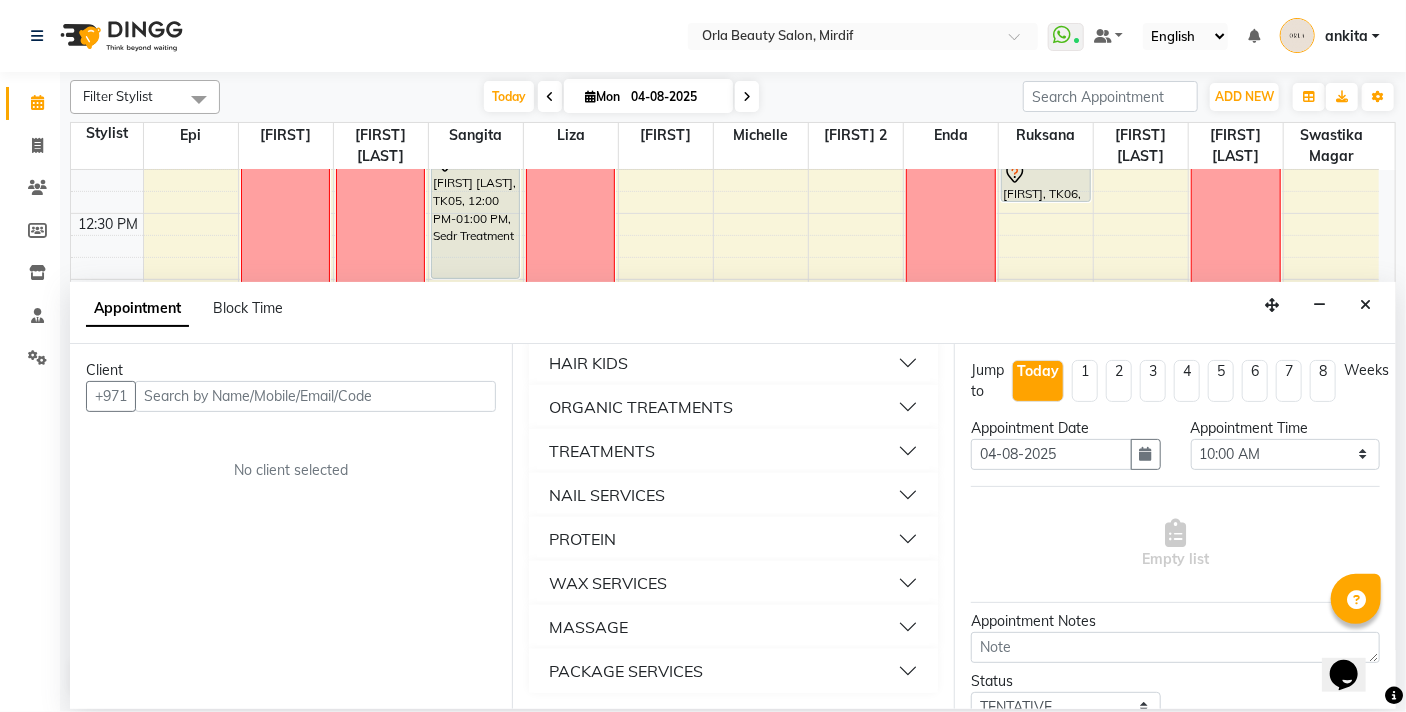 scroll, scrollTop: 256, scrollLeft: 0, axis: vertical 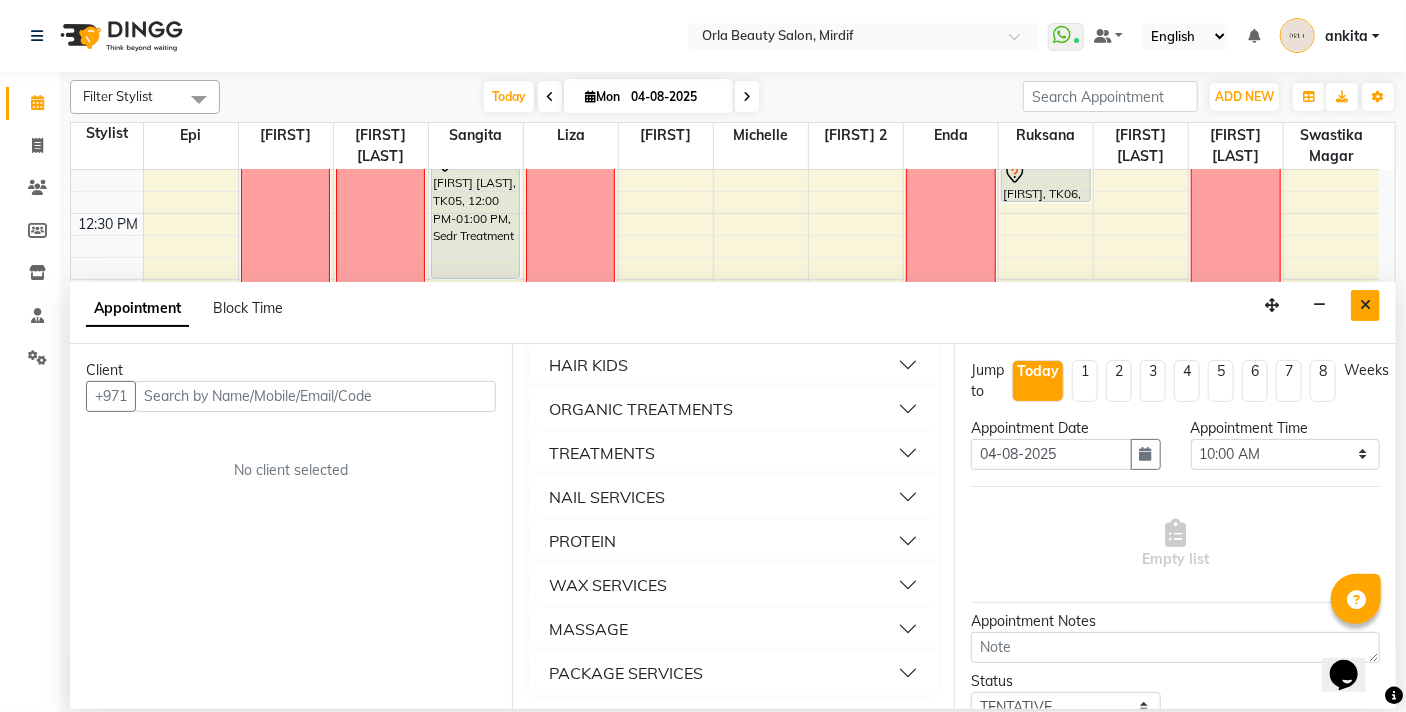 click at bounding box center [1365, 305] 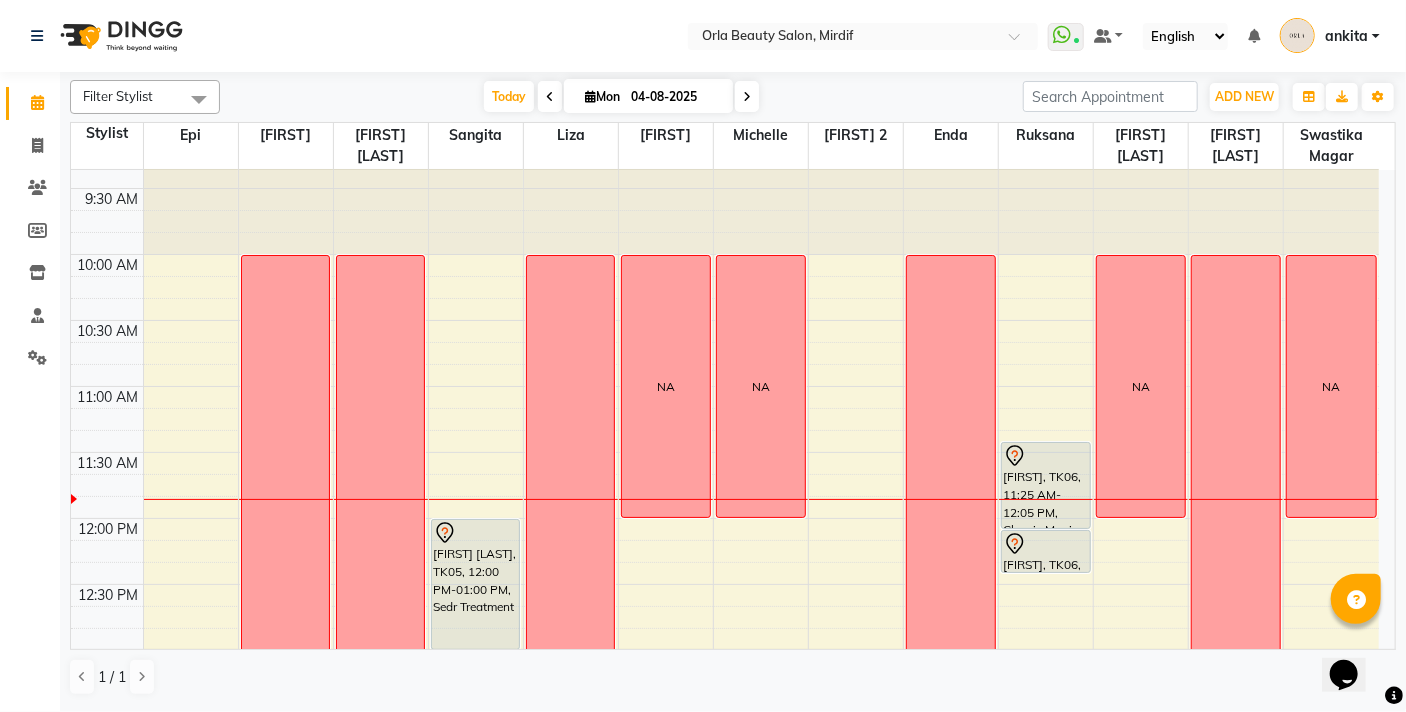 scroll, scrollTop: 90, scrollLeft: 0, axis: vertical 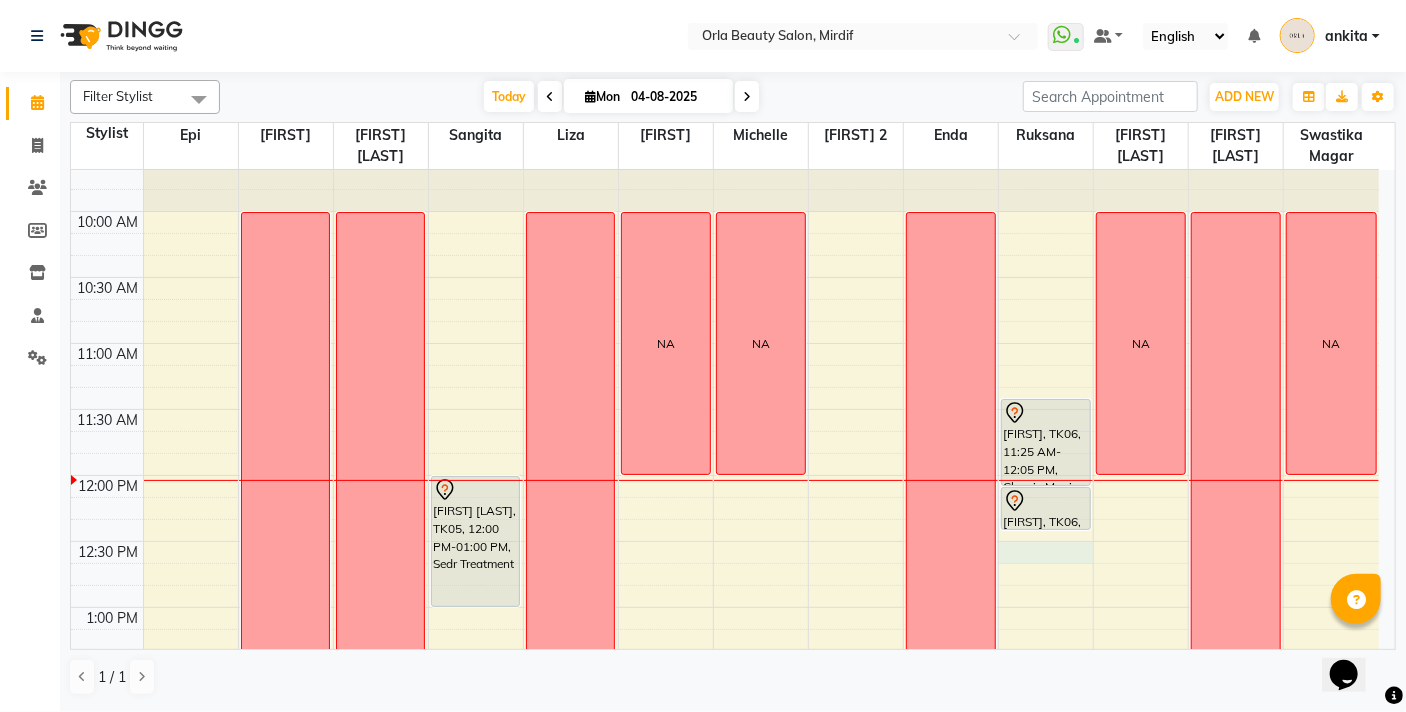 click on "9:00 AM 9:30 AM 10:00 AM 10:30 AM 11:00 AM 11:30 AM 12:00 PM 12:30 PM 1:00 PM 1:30 PM 2:00 PM 2:30 PM 3:00 PM 3:30 PM 4:00 PM 4:30 PM 5:00 PM 5:30 PM 6:00 PM 6:30 PM 7:00 PM 7:30 PM 8:00 PM 8:30 PM 9:00 PM 9:30 PM 10:00 PM 10:30 PM             [FIRST] [LAST], TK02, 05:05 PM-06:05 PM, Sedr Treatment  NA   NA   NA              [FIRST] [LAST], TK05, 12:00 PM-01:00 PM, Sedr Treatment             [FIRST], TK01, 04:00 PM-05:20 PM, organic treatment  OFF   NA              [FIRST] [LAST], TK04, 04:00 PM-05:00 PM, avocado  NA   NA   NA              [FIRST], TK06, 11:25 AM-12:05 PM, Classic Mani             [FIRST], TK06, 12:05 PM-12:25 PM, Polish Hand             [FIRST], TK03, 03:00 PM-03:40 PM, hardgel removal  NA   NA   OFF   NA" at bounding box center [725, 1003] 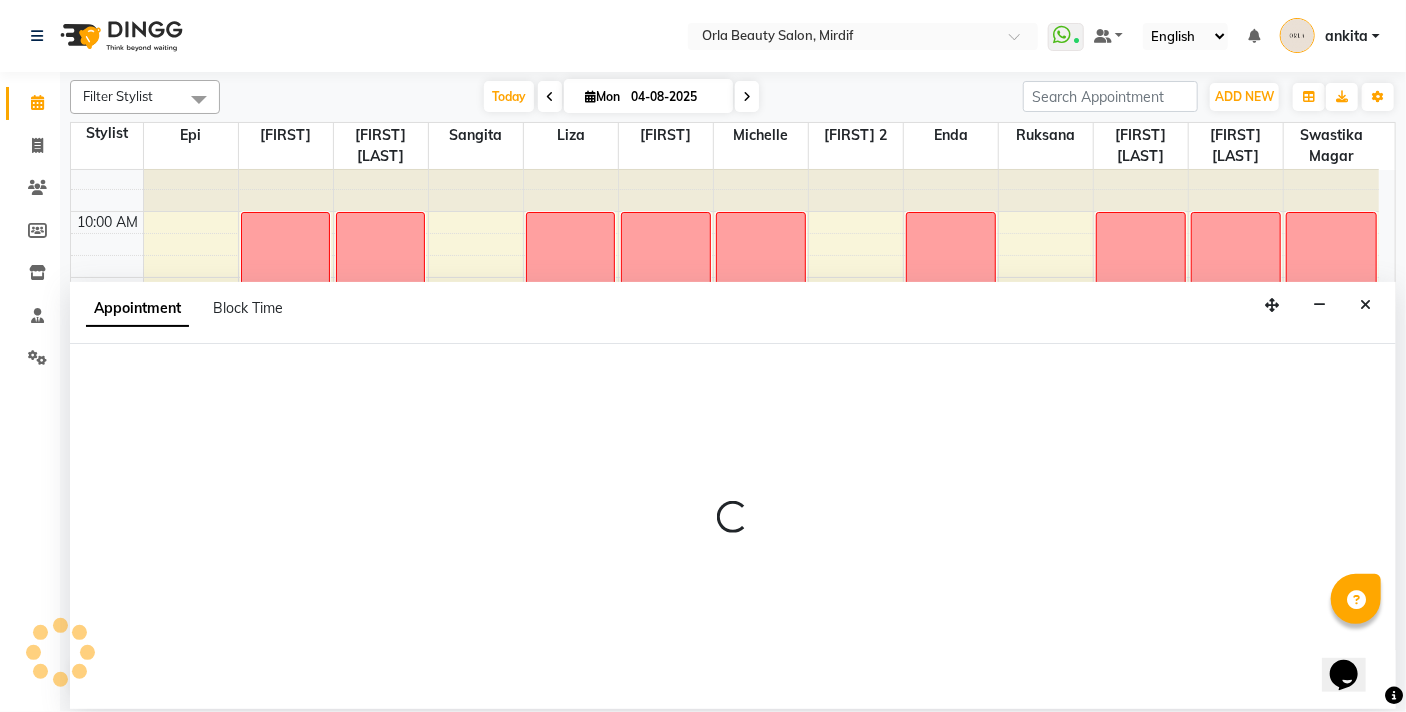 select on "49141" 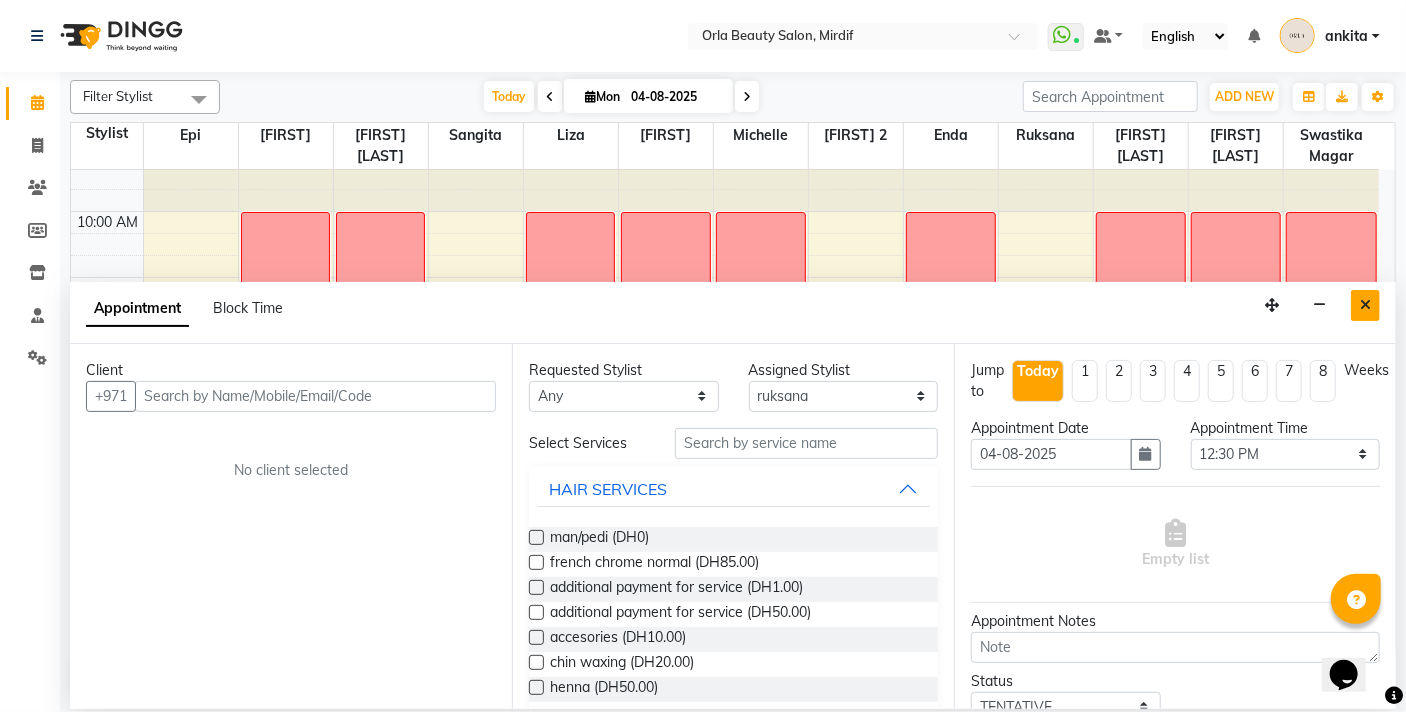click at bounding box center (1365, 305) 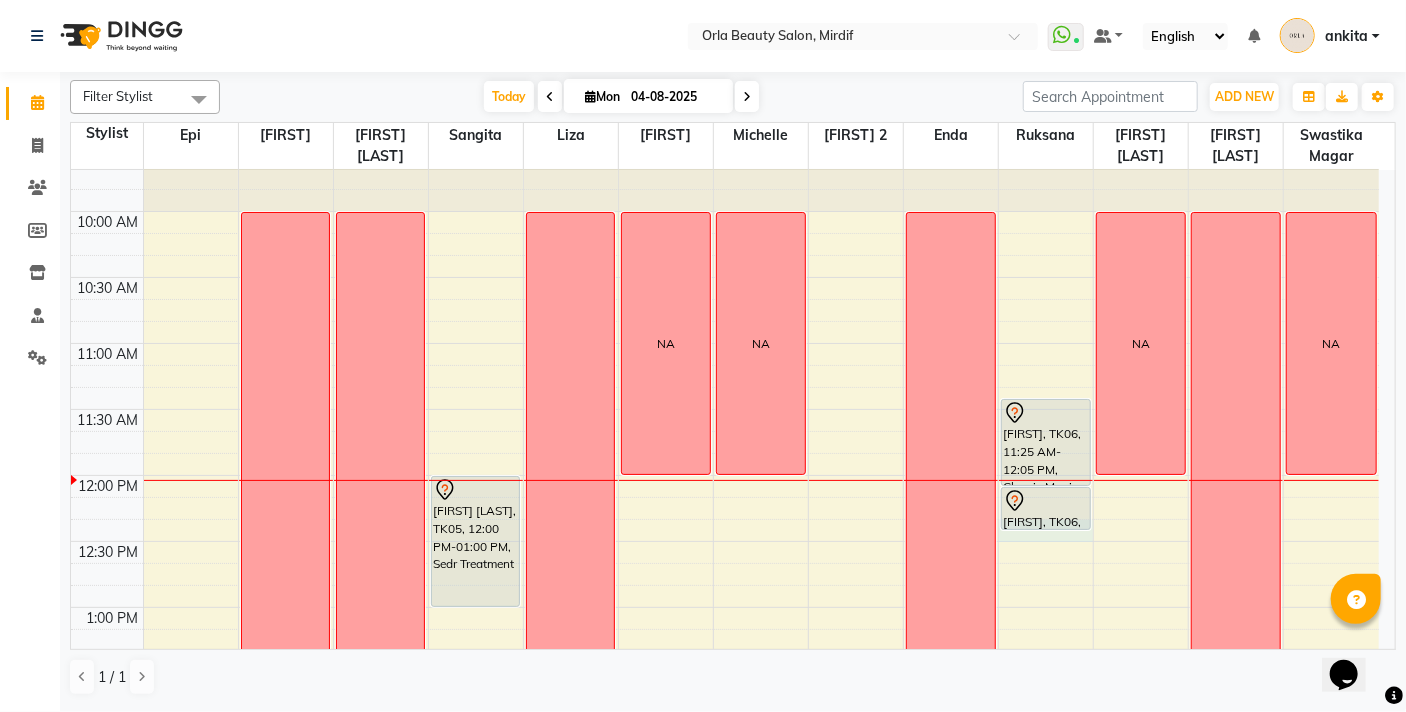 click on "9:00 AM 9:30 AM 10:00 AM 10:30 AM 11:00 AM 11:30 AM 12:00 PM 12:30 PM 1:00 PM 1:30 PM 2:00 PM 2:30 PM 3:00 PM 3:30 PM 4:00 PM 4:30 PM 5:00 PM 5:30 PM 6:00 PM 6:30 PM 7:00 PM 7:30 PM 8:00 PM 8:30 PM 9:00 PM 9:30 PM 10:00 PM 10:30 PM             [FIRST] [LAST], TK02, 05:05 PM-06:05 PM, Sedr Treatment  NA   NA   NA              [FIRST] [LAST], TK05, 12:00 PM-01:00 PM, Sedr Treatment             [FIRST], TK01, 04:00 PM-05:20 PM, organic treatment  OFF   NA              [FIRST] [LAST], TK04, 04:00 PM-05:00 PM, avocado  NA   NA   NA              [FIRST], TK06, 11:25 AM-12:05 PM, Classic Mani             [FIRST], TK06, 12:05 PM-12:25 PM, Polish Hand             [FIRST], TK03, 03:00 PM-03:40 PM, hardgel removal  NA   NA   OFF   NA" at bounding box center [725, 1003] 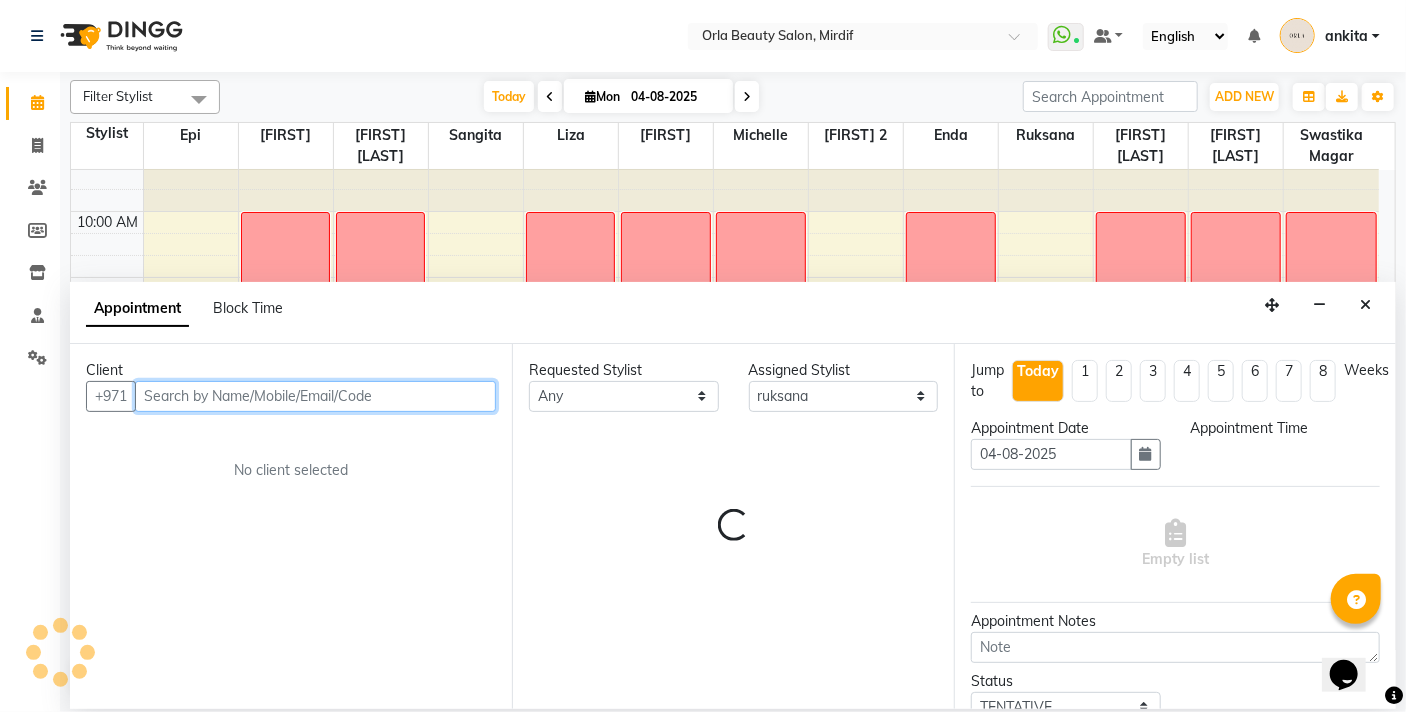 select on "735" 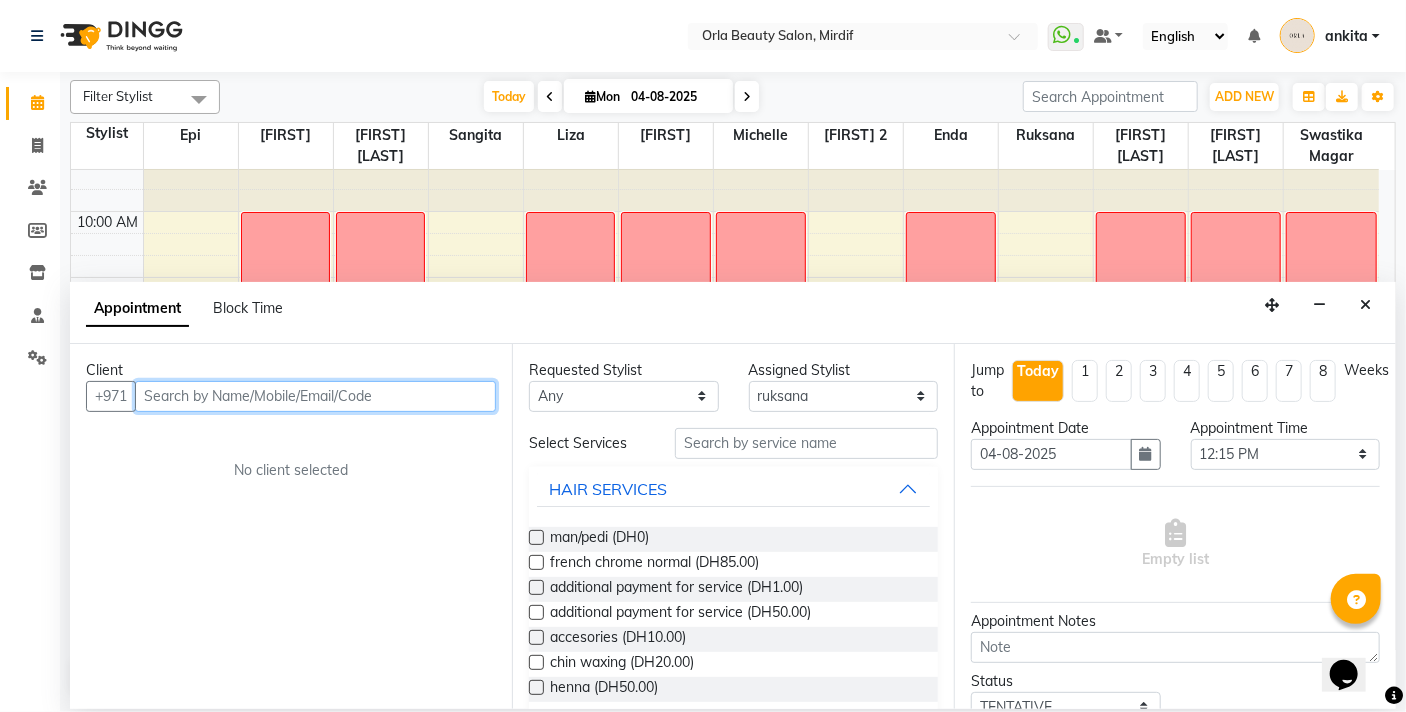 click at bounding box center [315, 396] 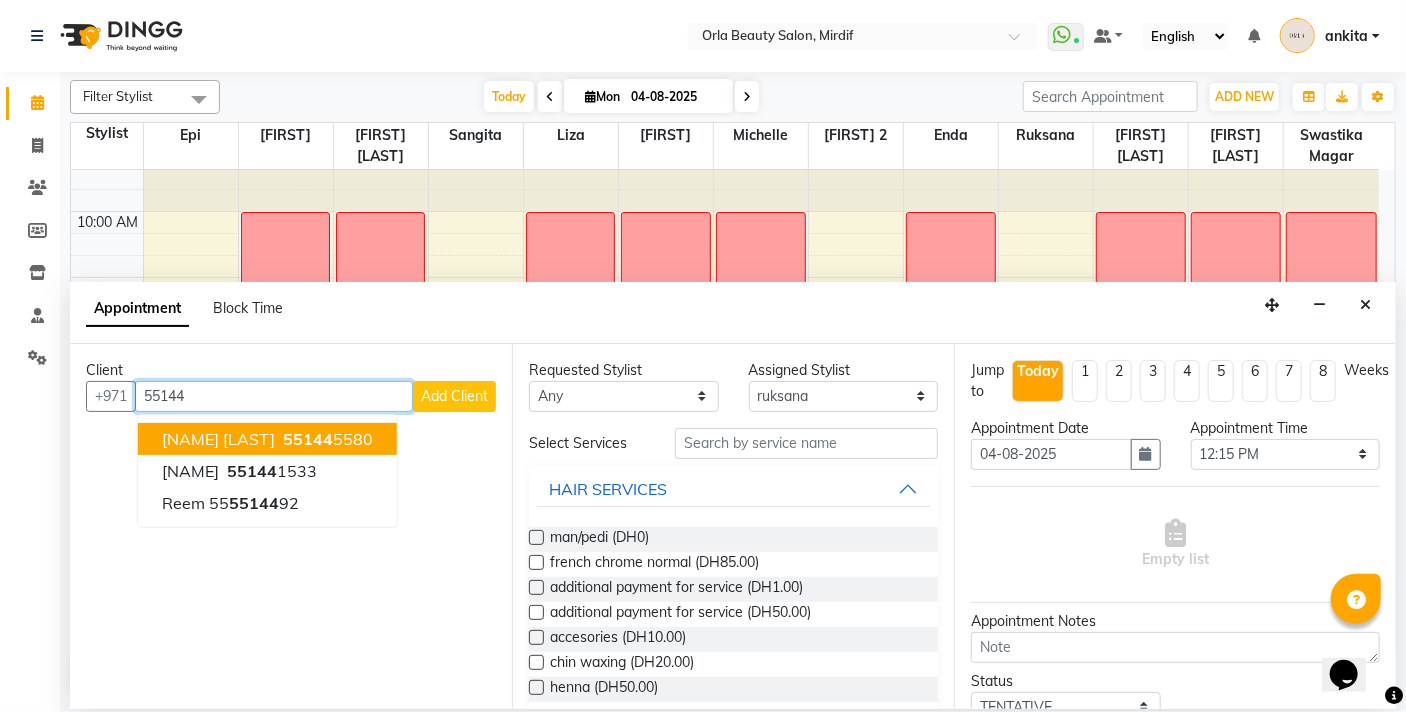 click on "55144" at bounding box center (308, 439) 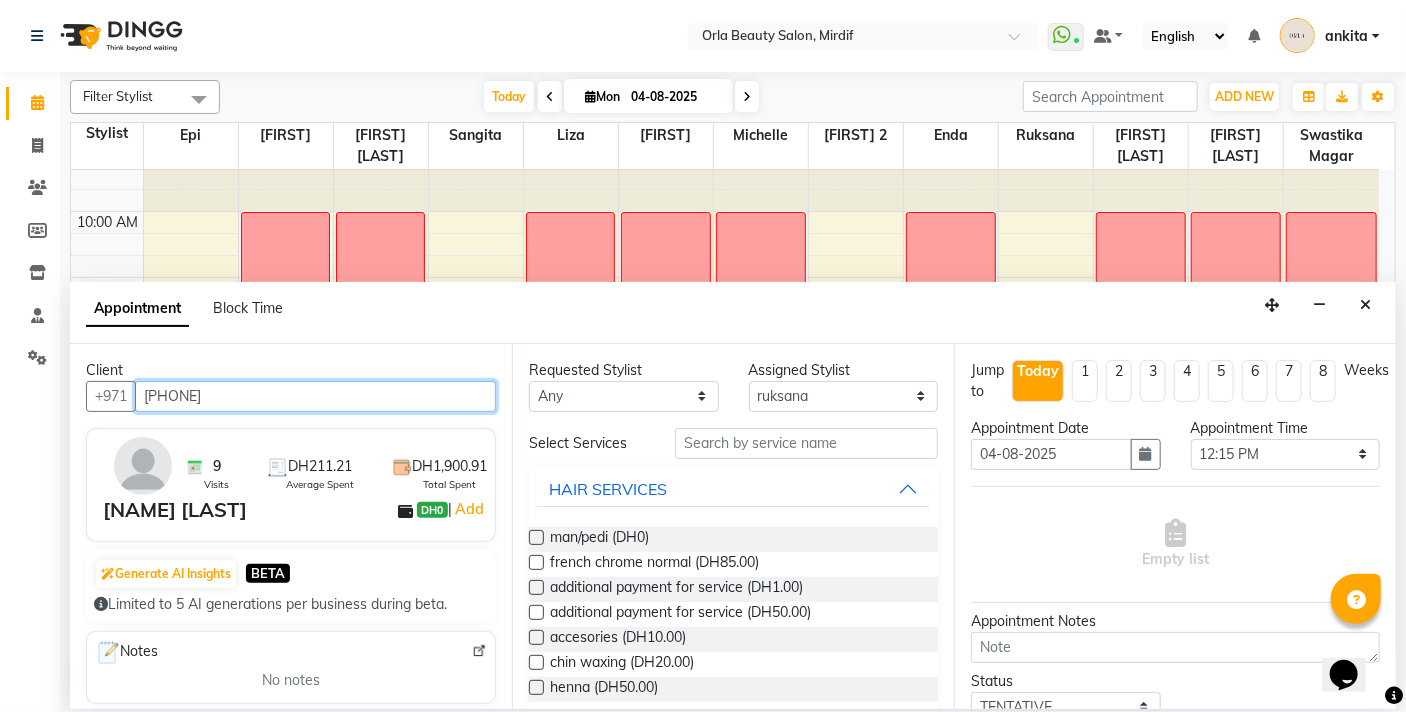 type on "[PHONE]" 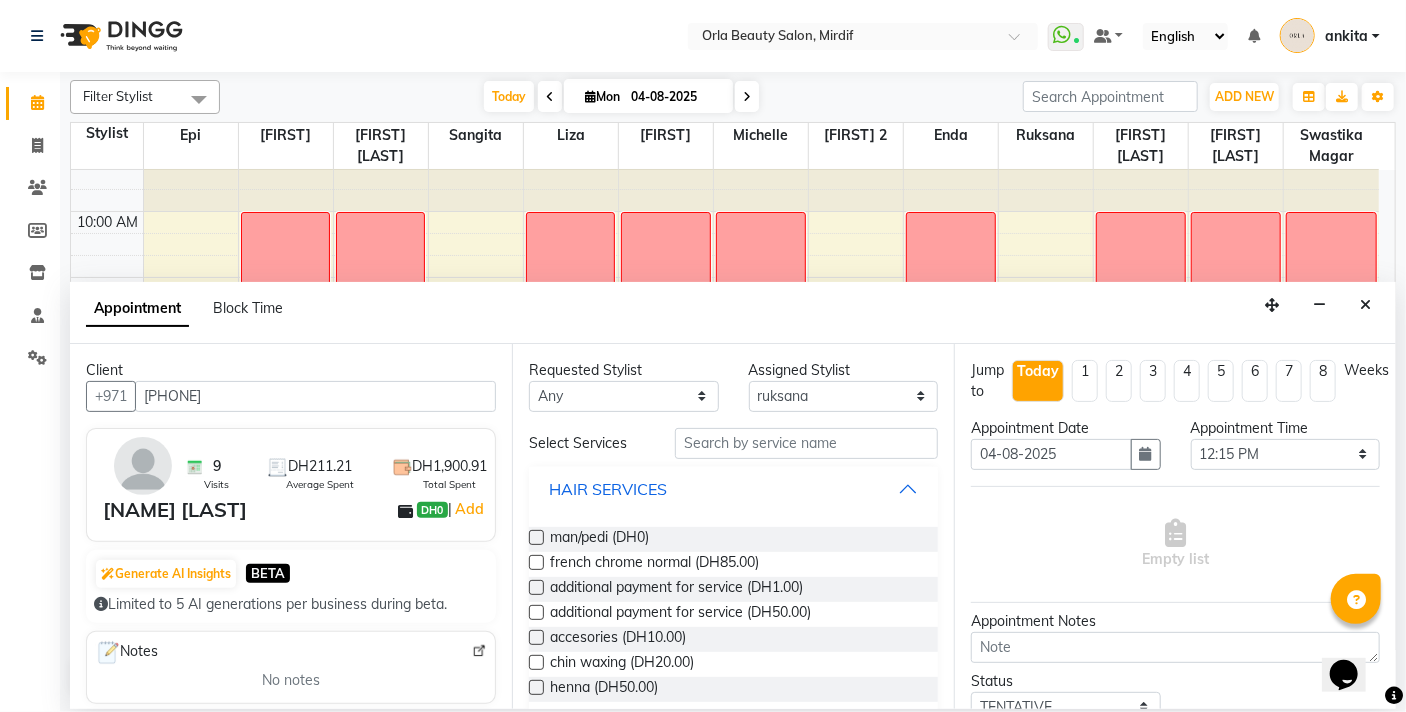 click on "HAIR SERVICES" at bounding box center [733, 489] 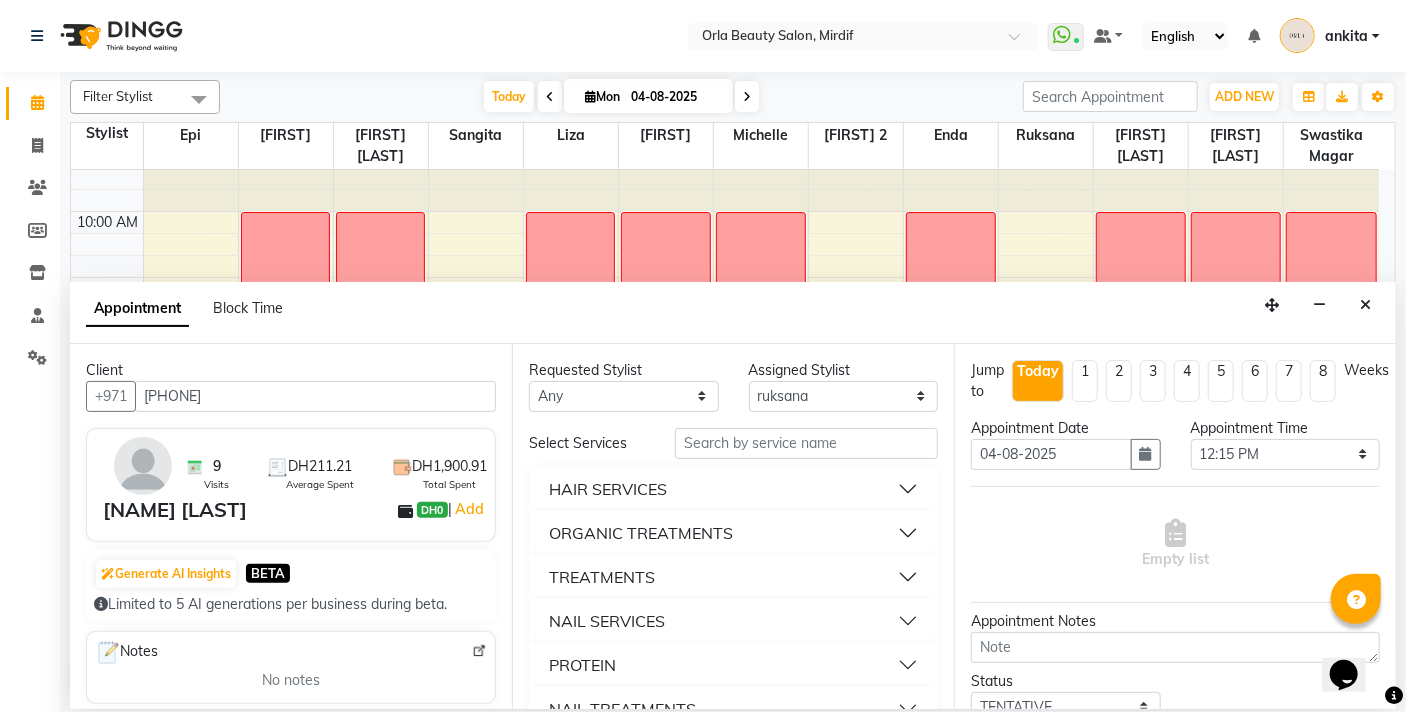 click on "NAIL SERVICES" at bounding box center [607, 621] 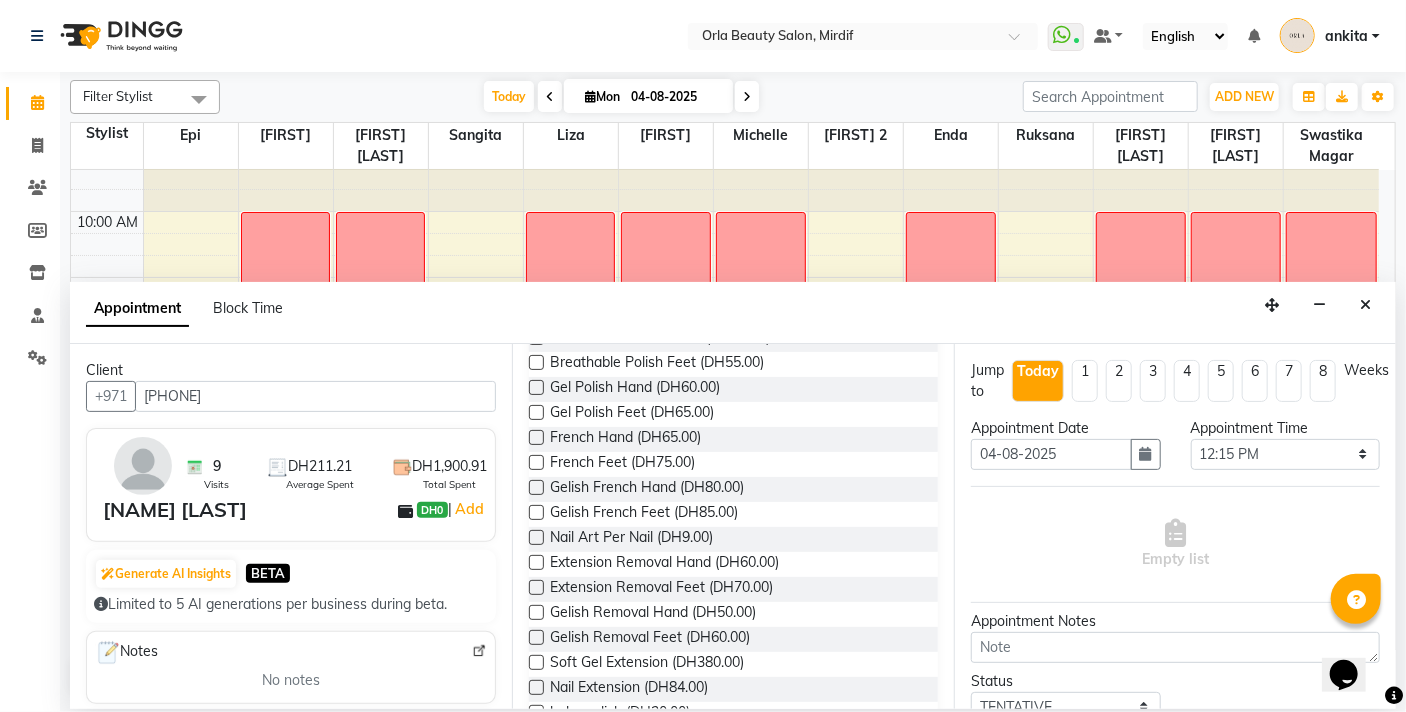 scroll, scrollTop: 476, scrollLeft: 0, axis: vertical 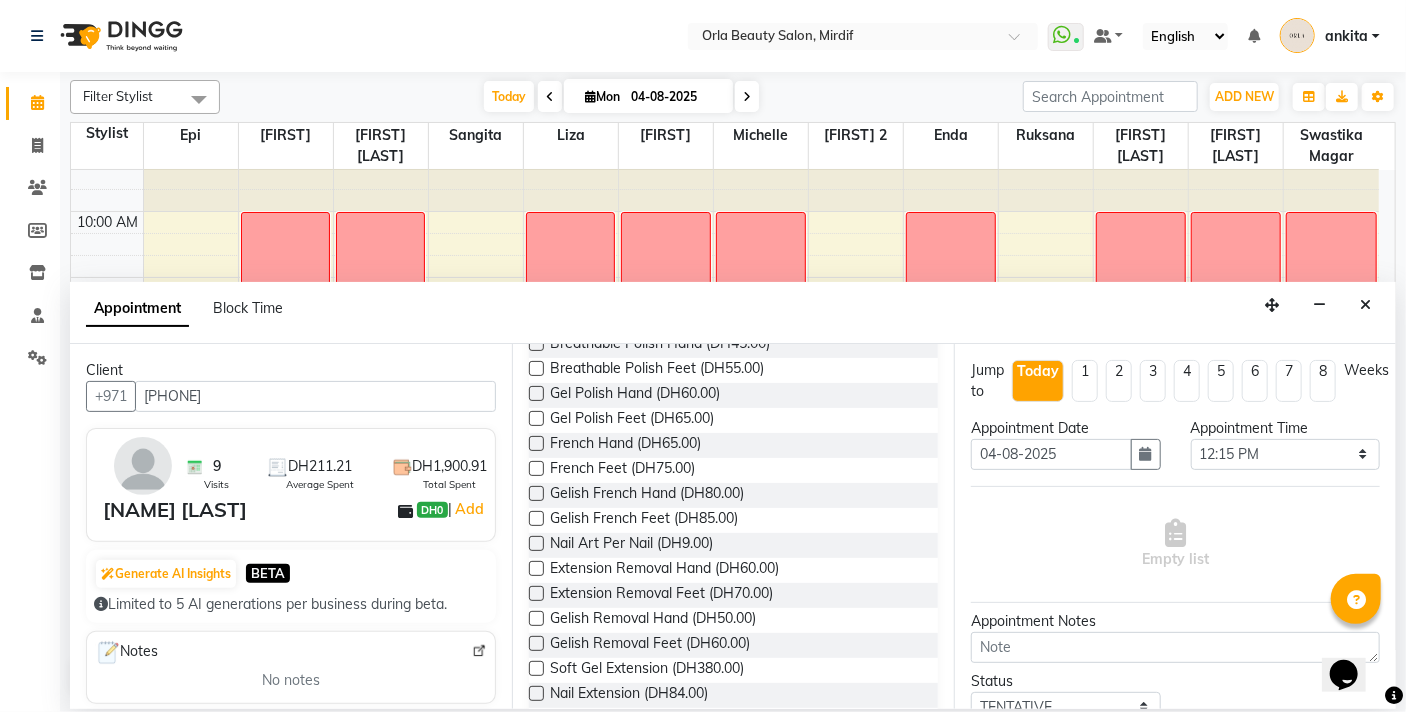 click at bounding box center (536, 543) 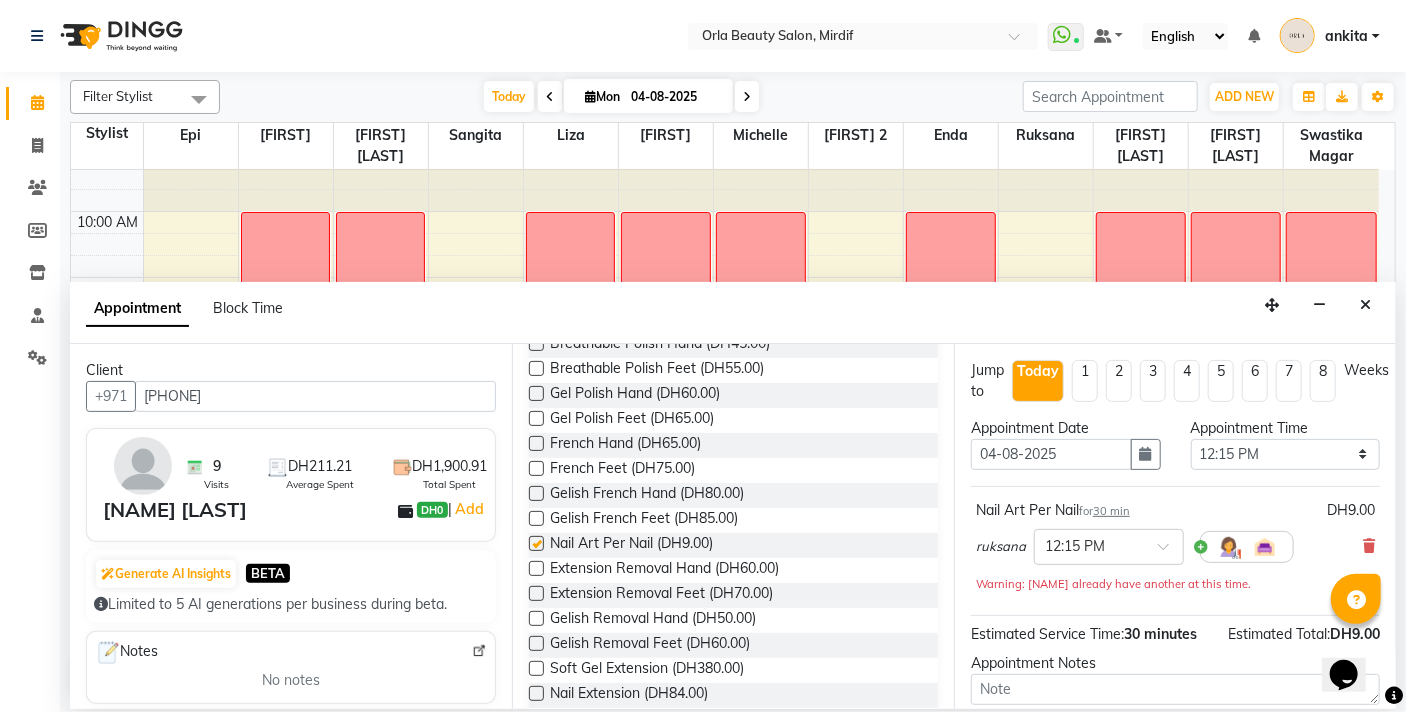 checkbox on "false" 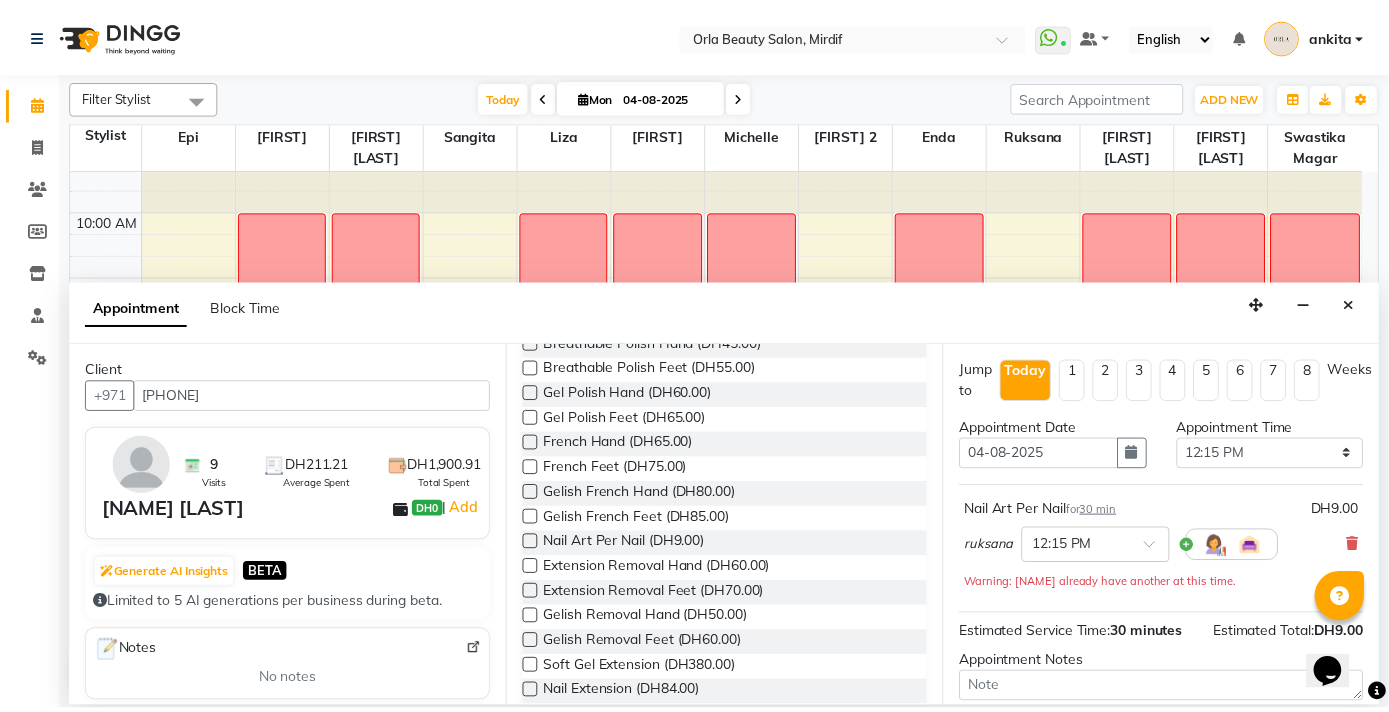 scroll, scrollTop: 181, scrollLeft: 0, axis: vertical 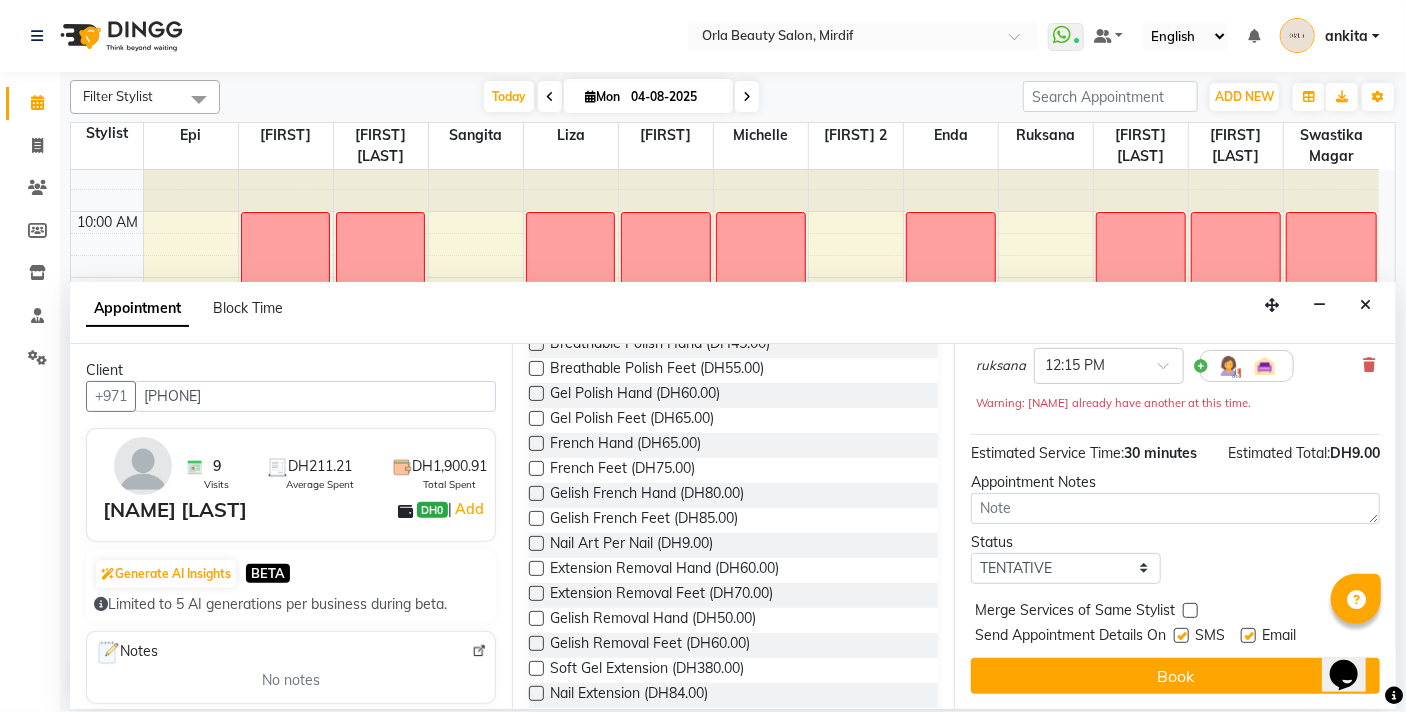 click on "Merge Services of Same Stylist" at bounding box center [1175, 612] 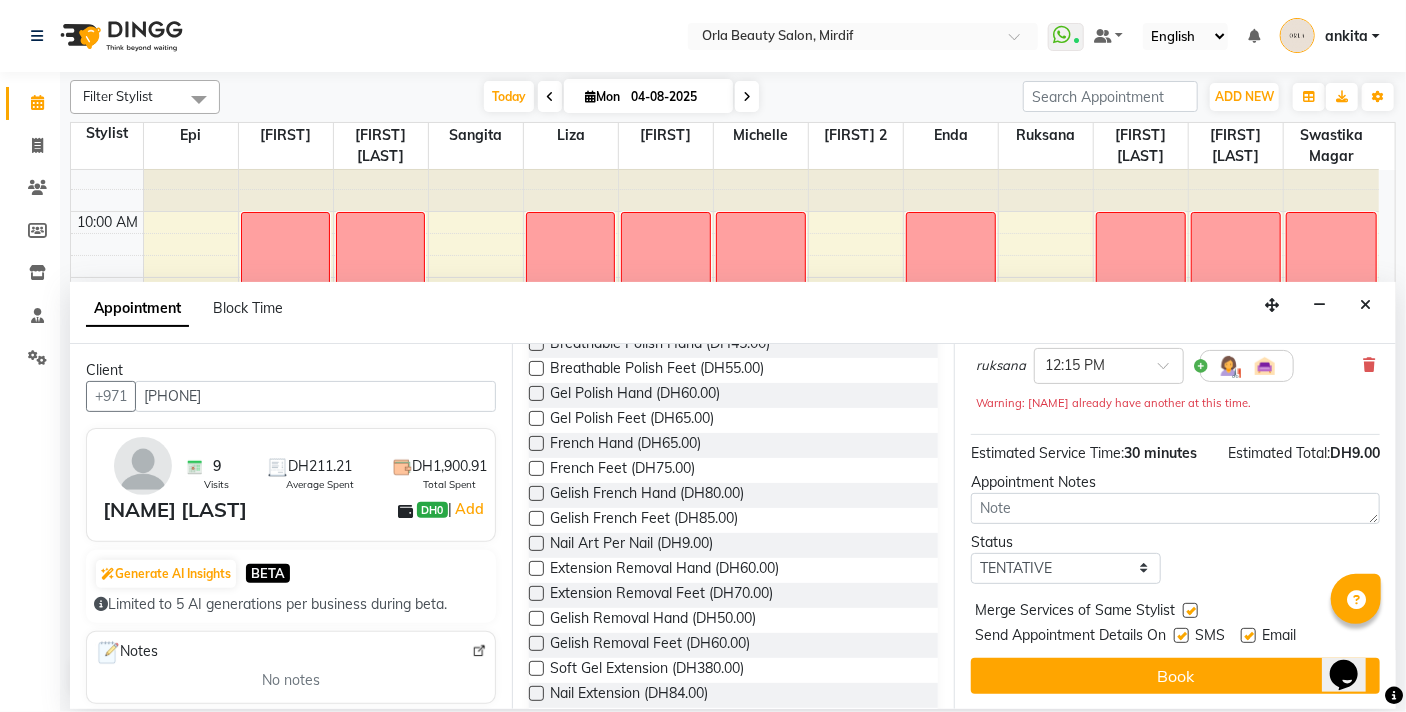 click on "Jump to Today 1 2 3 4 5 6 7 8 Weeks Appointment Date 04-08-2025 Appointment Time Select 10:00 AM 10:05 AM 10:05 AM 10:10 AM 10:15 AM 10:20 AM 10:25 AM 10:30 AM 10:35 AM 10:40 AM 10:45 AM 10:50 AM 10:55 AM 11:00 AM 11:05 AM 11:10 AM 11:15 AM 11:20 AM 11:25 AM 11:30 AM 11:35 AM 11:40 AM 11:45 AM 11:50 AM 11:55 AM 12:00 PM 12:05 PM 12:10 PM 12:15 PM 12:20 PM 12:25 PM 12:30 PM 12:35 PM 12:40 PM 12:45 PM 12:50 PM 12:55 PM 01:00 PM 01:05 PM 01:10 PM 01:15 PM 01:20 PM 01:25 PM 01:30 PM 01:35 PM 01:40 PM 01:45 PM 01:50 PM 01:55 PM 02:00 PM 02:05 PM 02:10 PM 02:15 PM 02:20 PM 02:25 PM 02:30 PM 02:35 PM 02:40 PM 02:45 PM 02:50 PM 02:55 PM 03:00 PM 03:05 PM 03:10 PM 03:15 PM 03:20 PM 03:25 PM 03:30 PM 03:35 PM 03:40 PM 03:45 PM 03:50 PM 03:55 PM 04:00 PM 04:05 PM 04:10 PM 04:15 PM 04:20 PM 04:25 PM 04:30 PM 04:35 PM 04:40 PM 04:45 PM 04:50 PM 04:55 PM 05:00 PM 05:05 PM 05:10 PM 05:15 PM 05:20 PM 05:25 PM 05:30 PM 05:35 PM 05:40 PM 05:45 PM 05:50 PM 05:55 PM 06:00 PM 06:05 PM 06:10 PM 06:15 PM 06:20 PM 06:25 PM 06:30 PM 06:35 PM" at bounding box center (1175, 526) 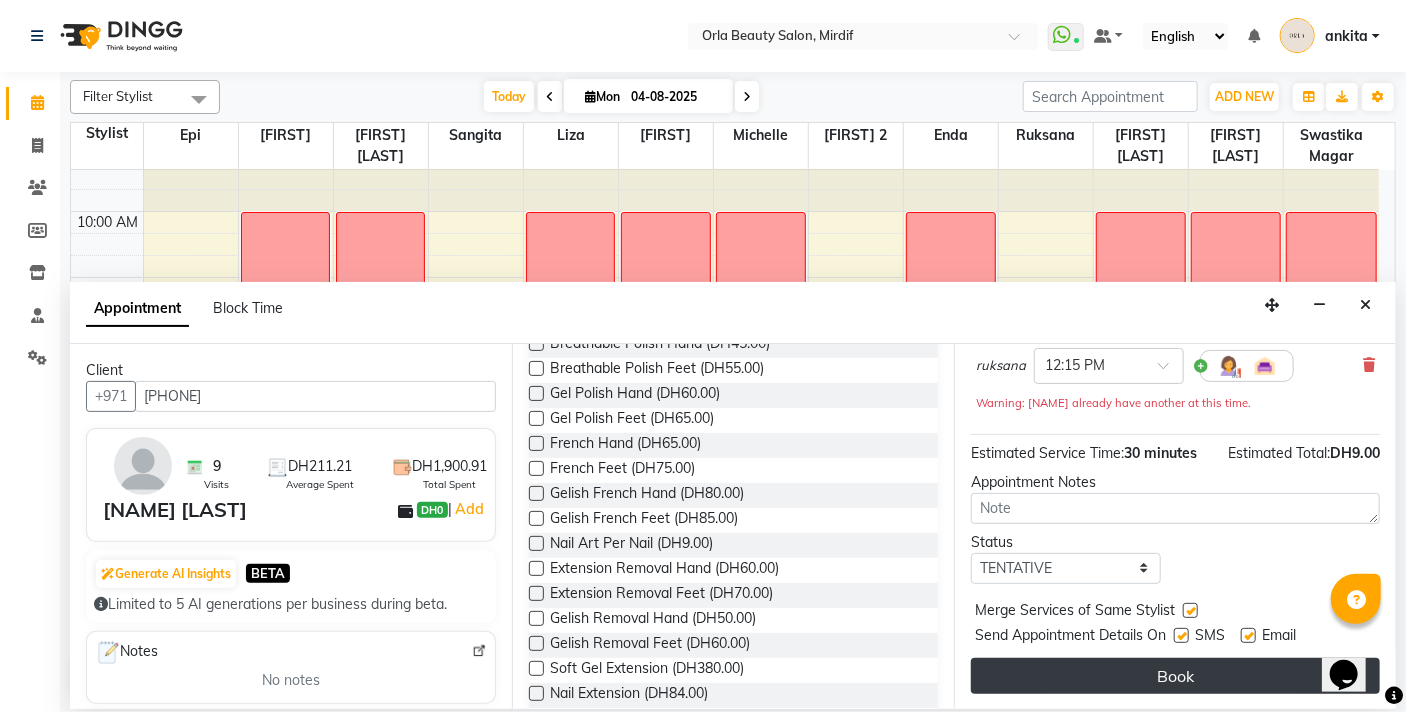 click on "Book" at bounding box center [1175, 676] 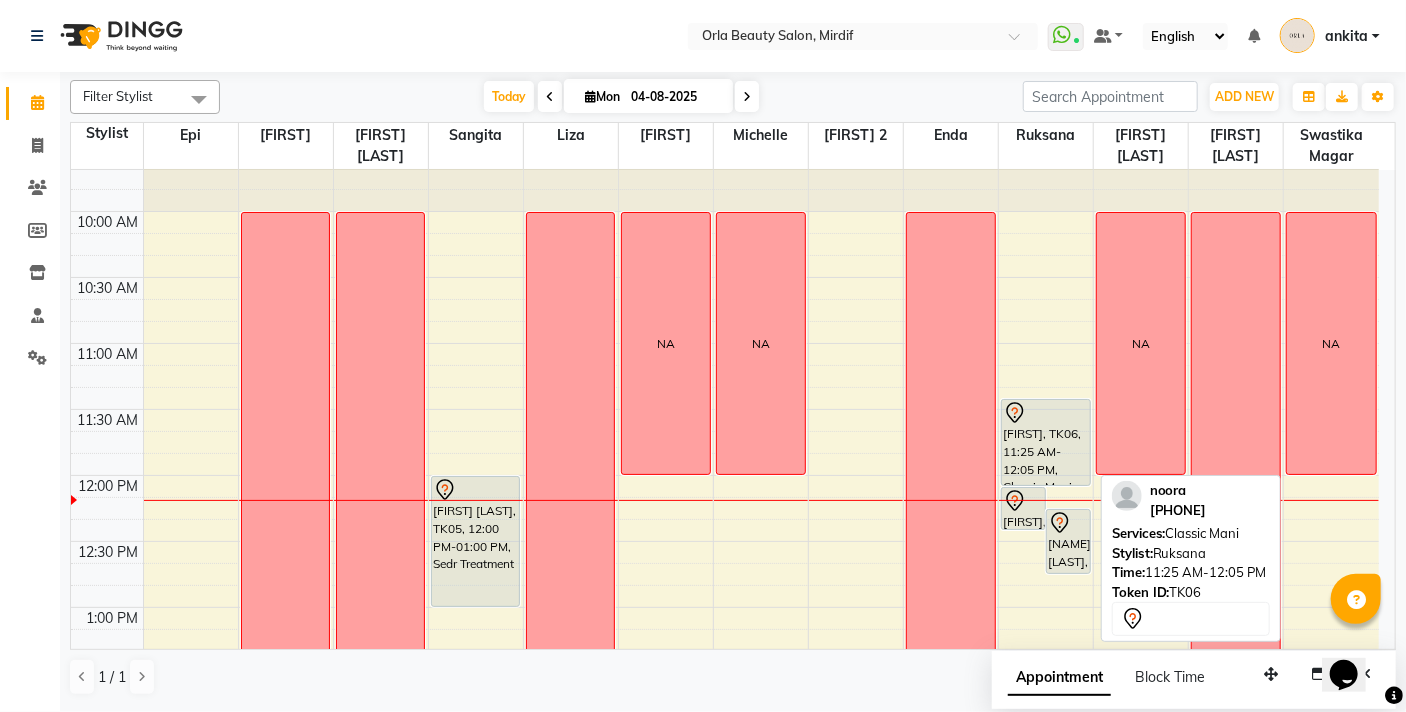 click on "[FIRST], TK06, 11:25 AM-12:05 PM, Classic Mani" at bounding box center [1046, 442] 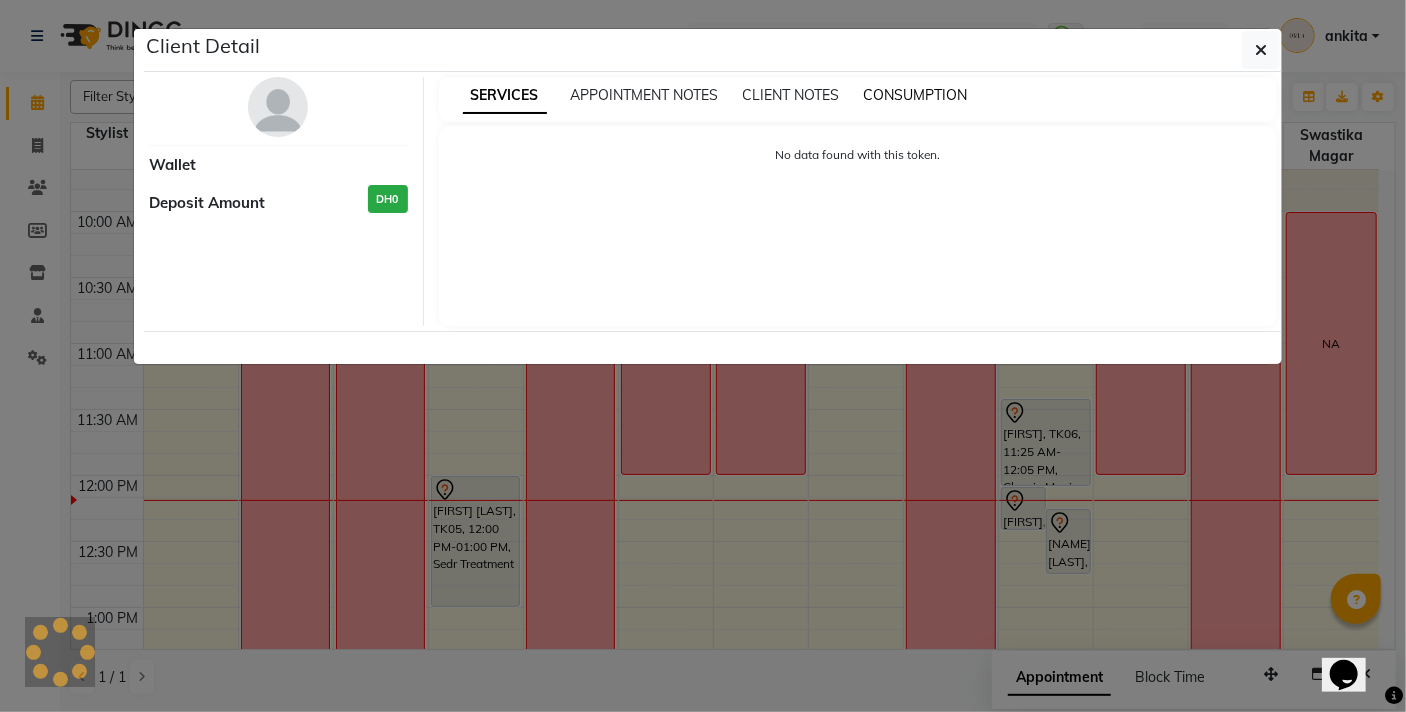 select on "7" 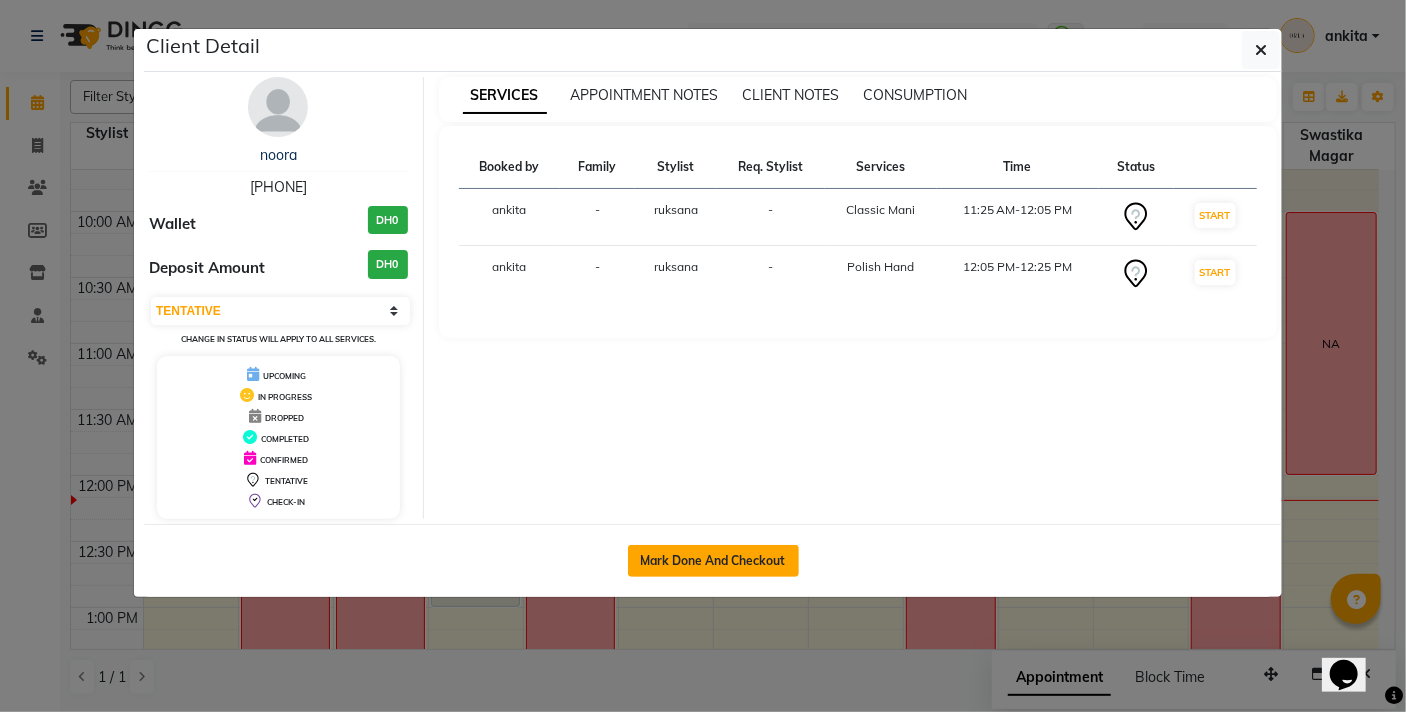click on "Mark Done And Checkout" 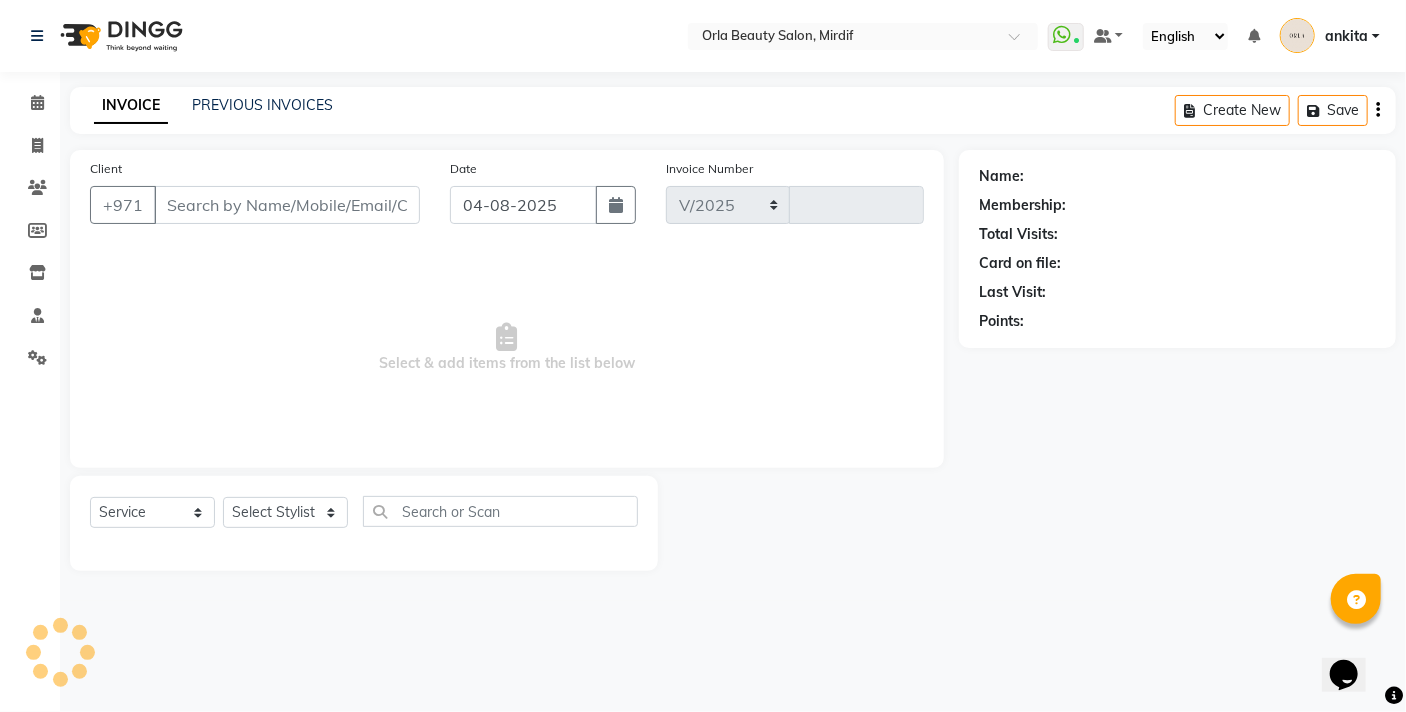 select on "5053" 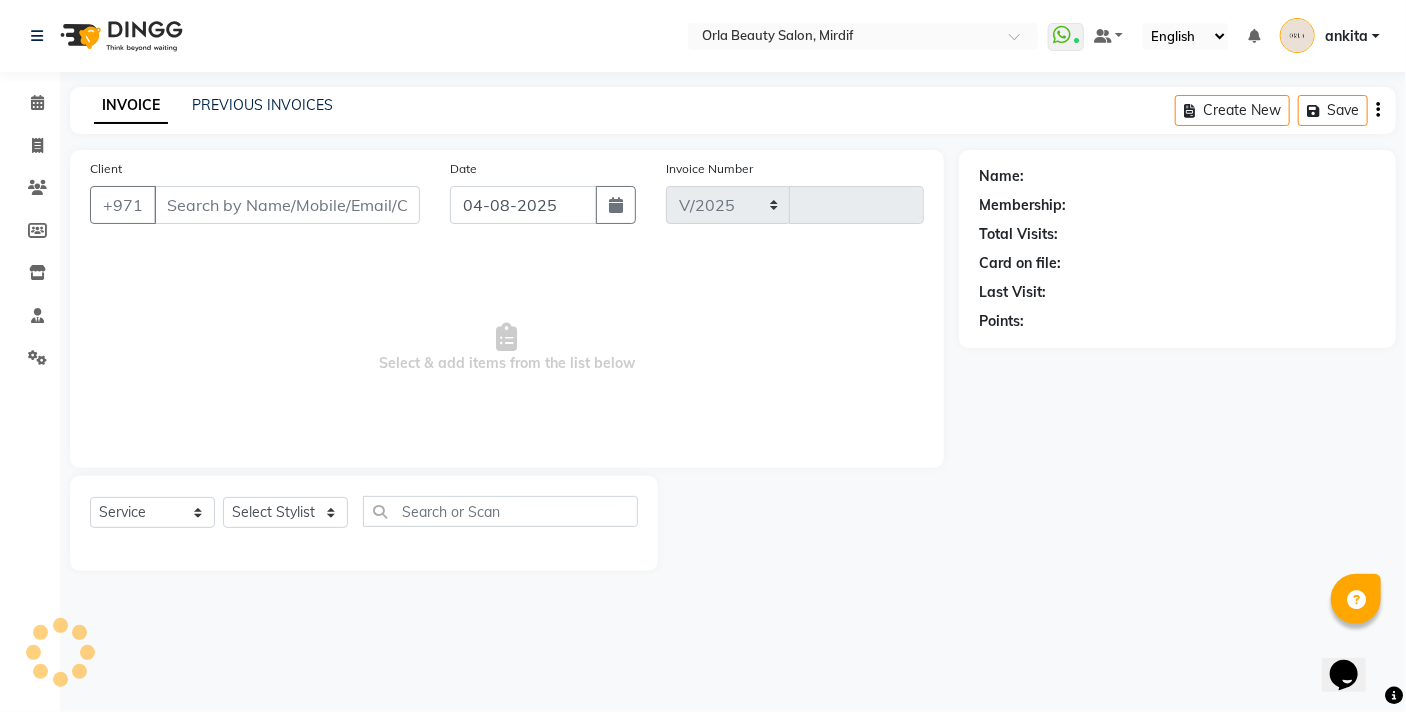 type on "4123" 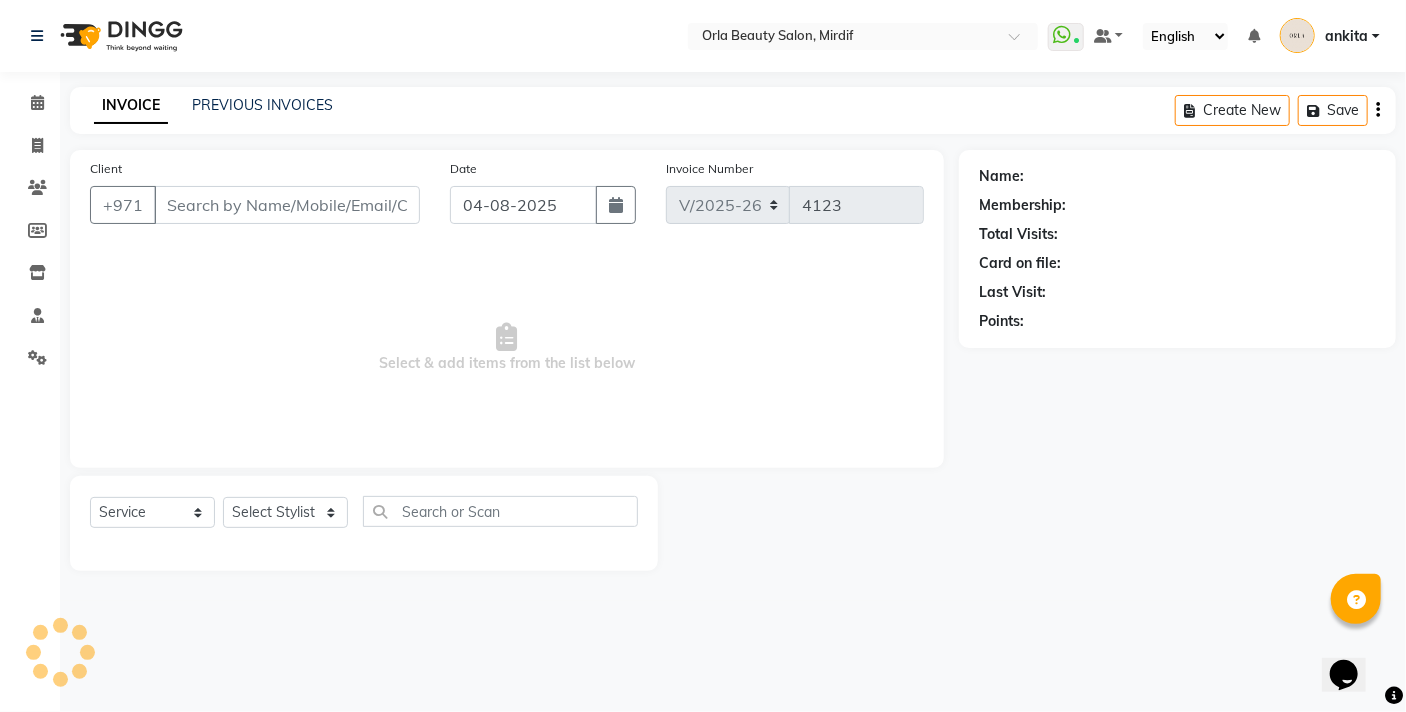 type on "[PHONE]" 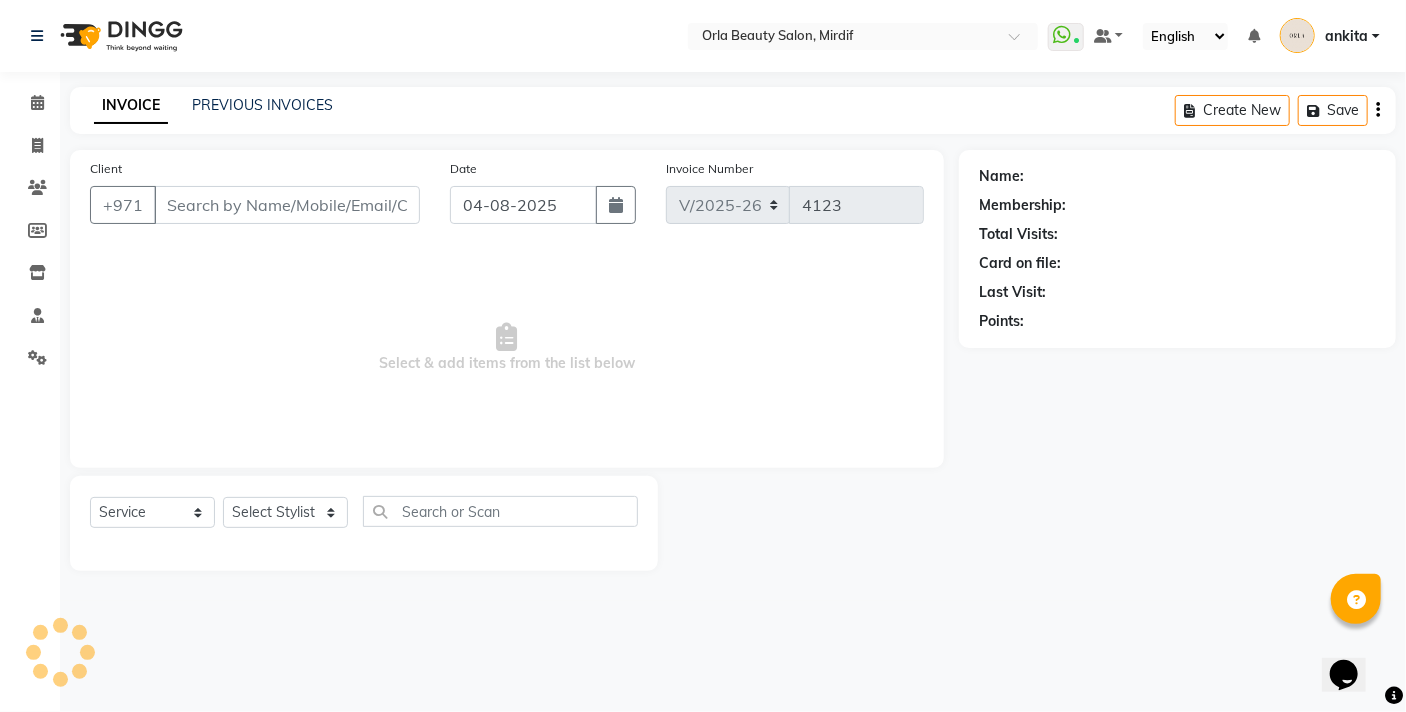 select on "49141" 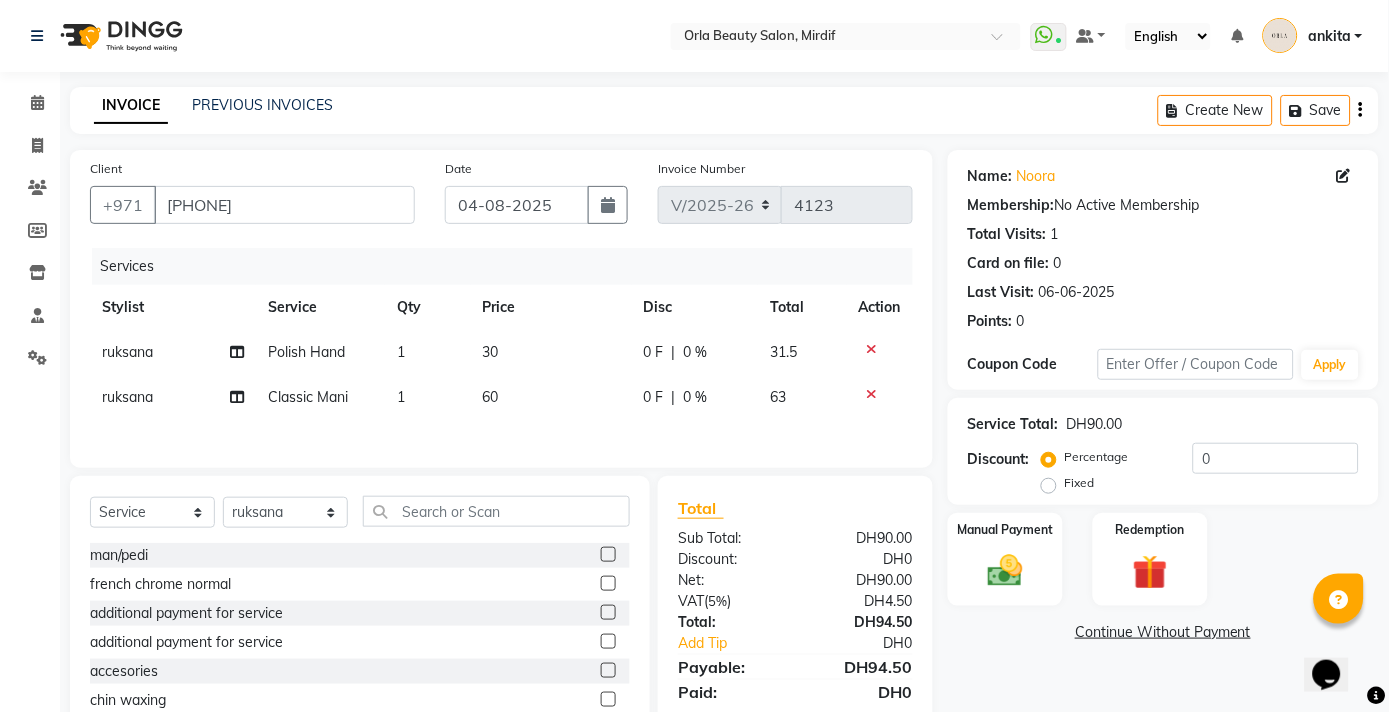 scroll, scrollTop: 92, scrollLeft: 0, axis: vertical 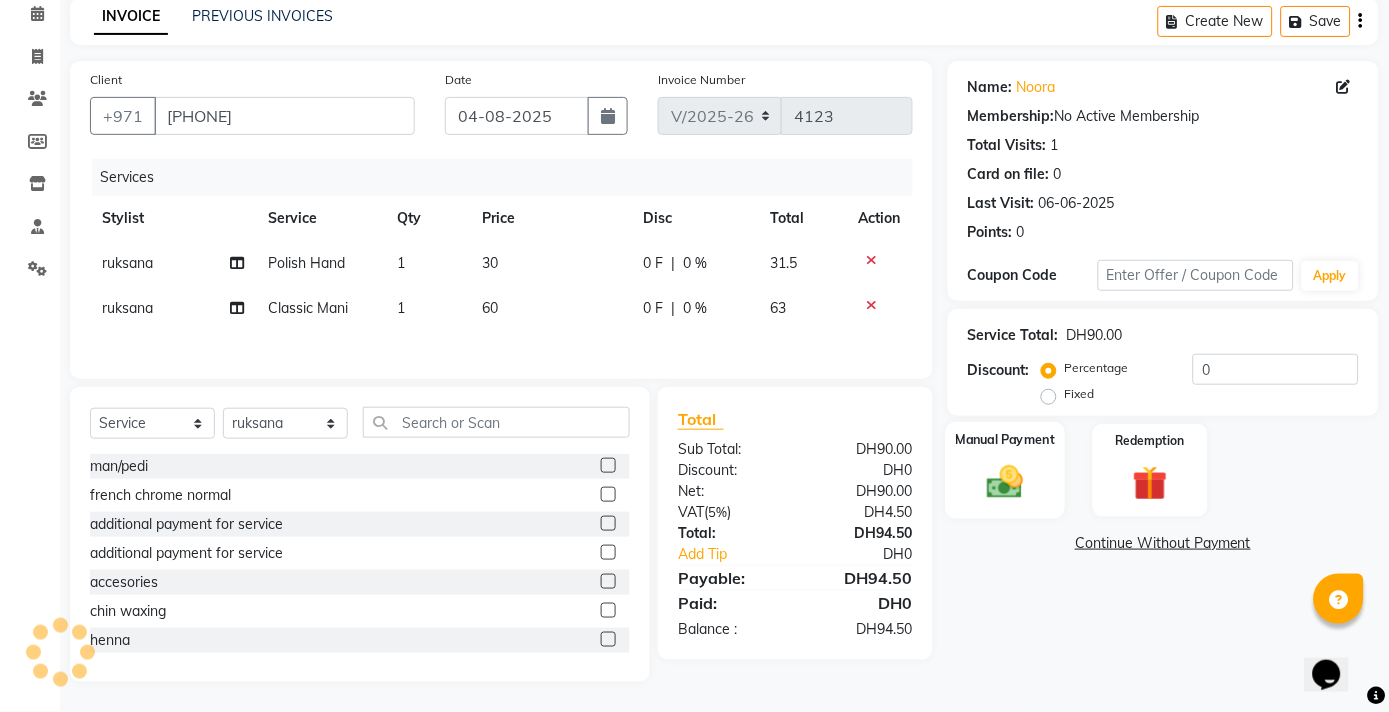 click 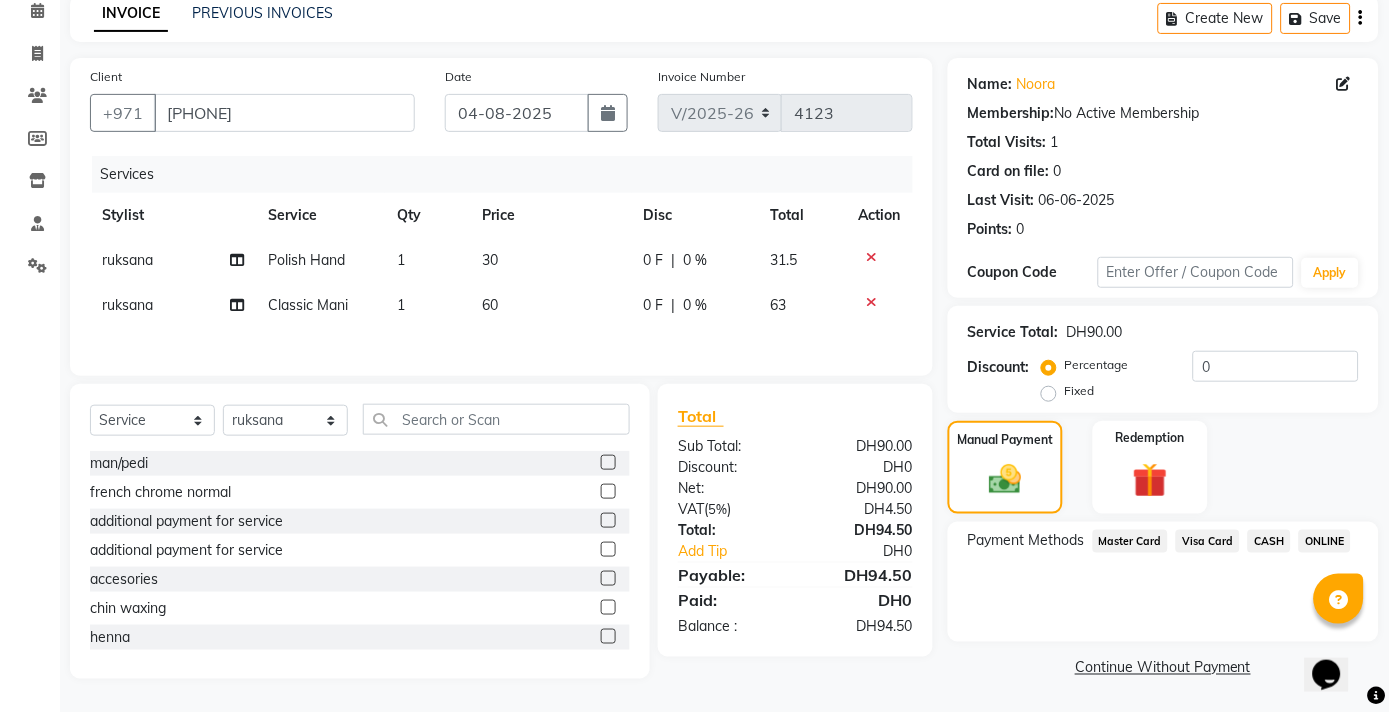 click on "Visa Card" 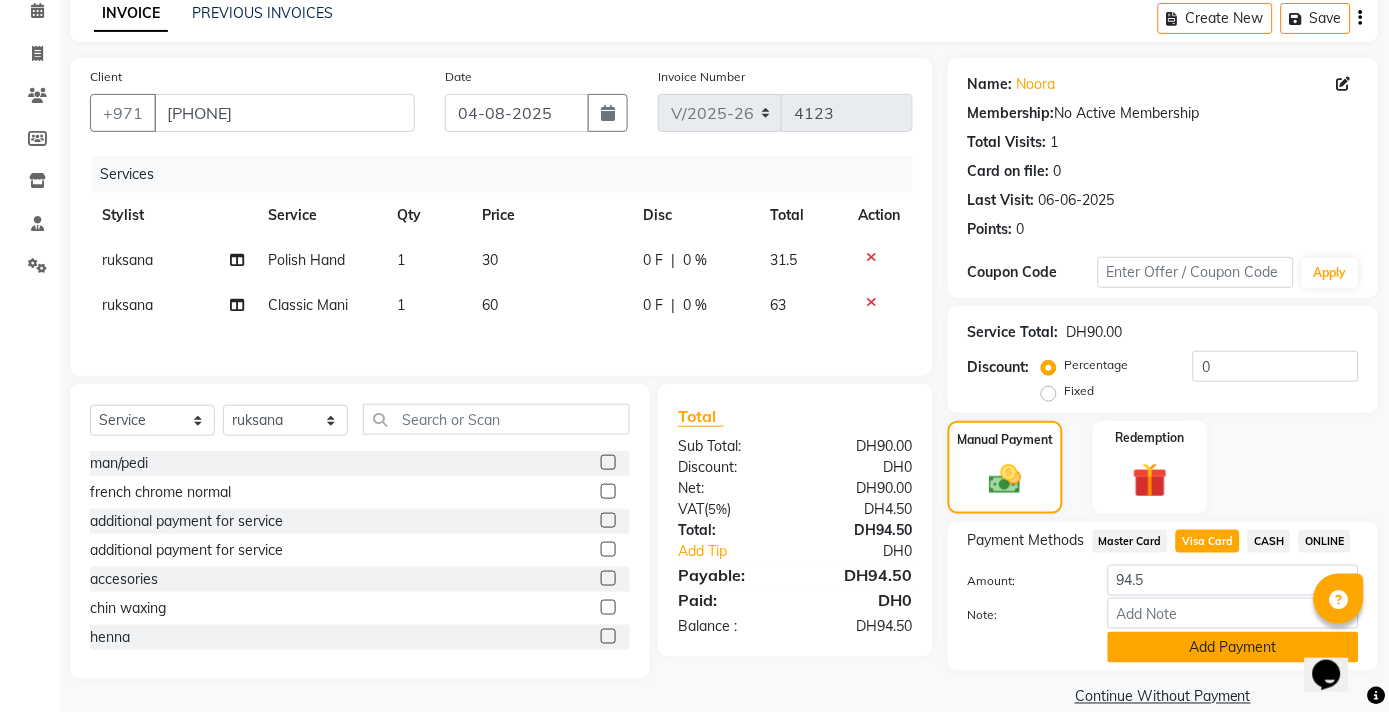 click on "Add Payment" 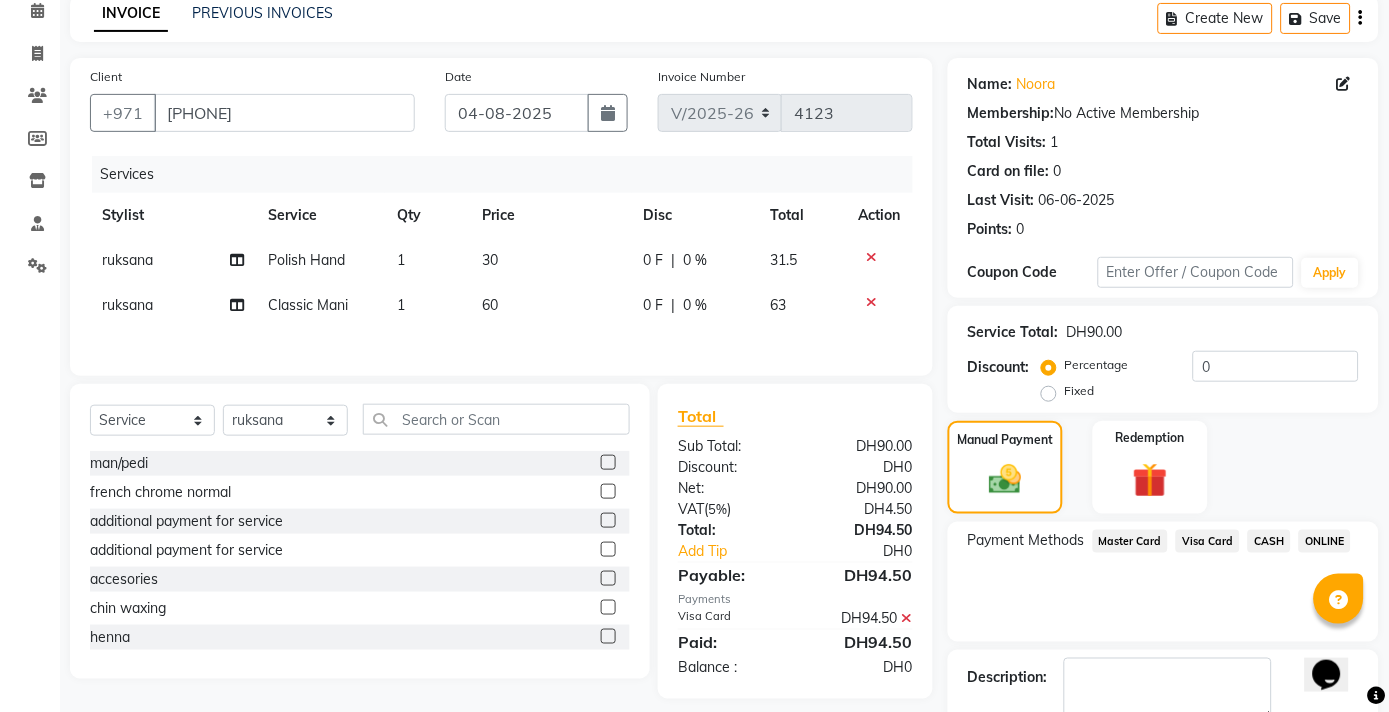 scroll, scrollTop: 204, scrollLeft: 0, axis: vertical 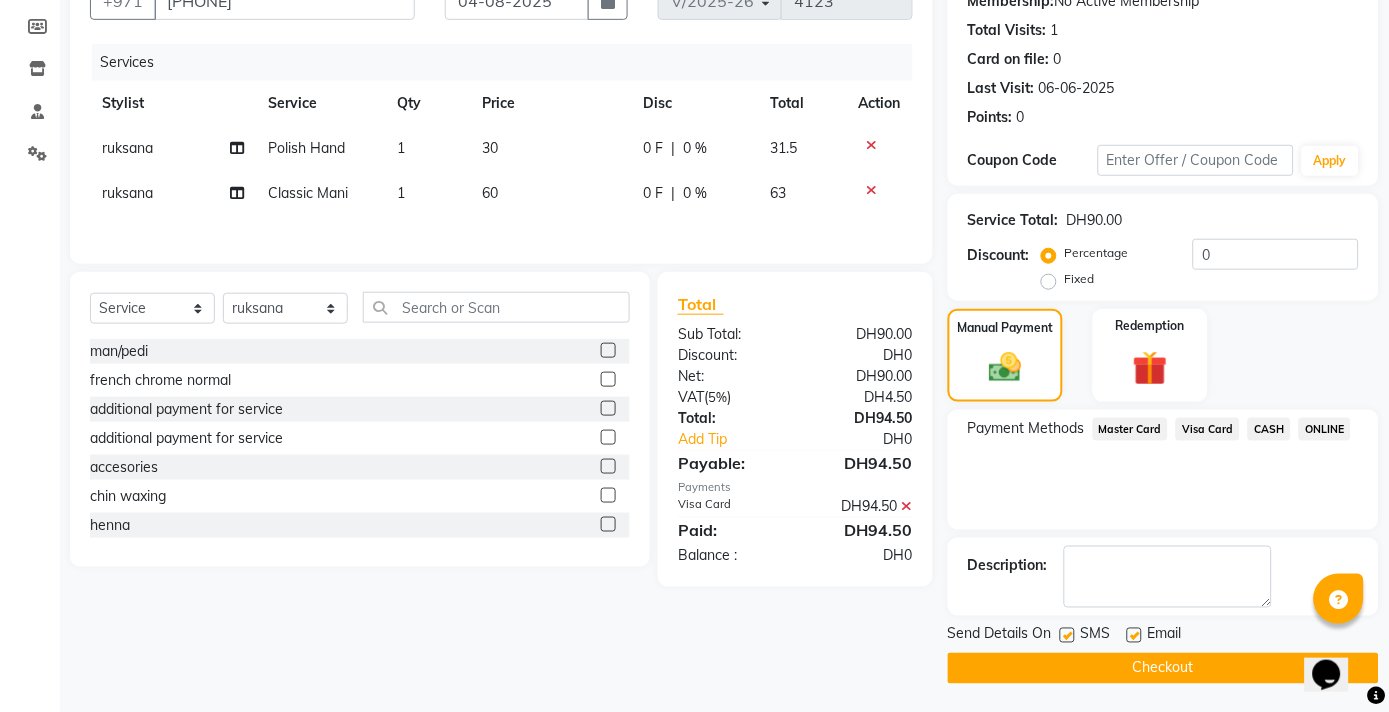 click on "Checkout" 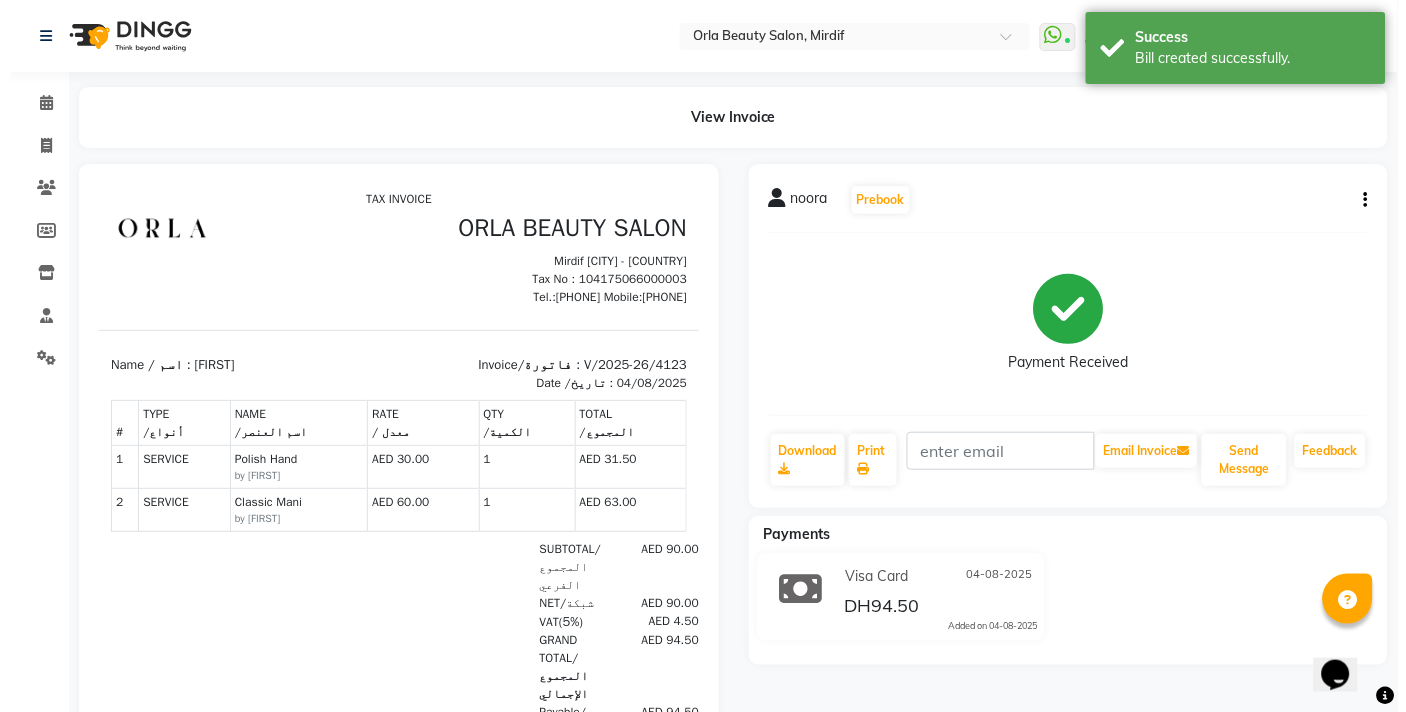 scroll, scrollTop: 0, scrollLeft: 0, axis: both 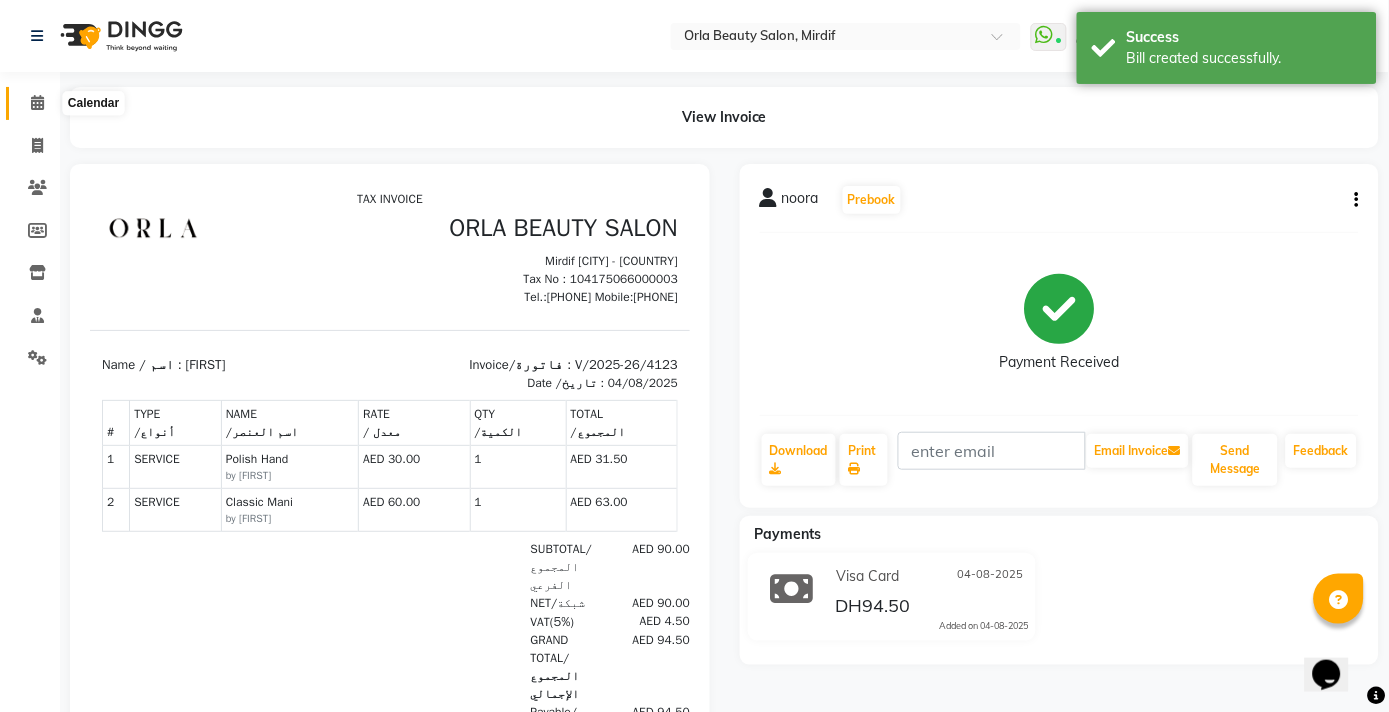 click 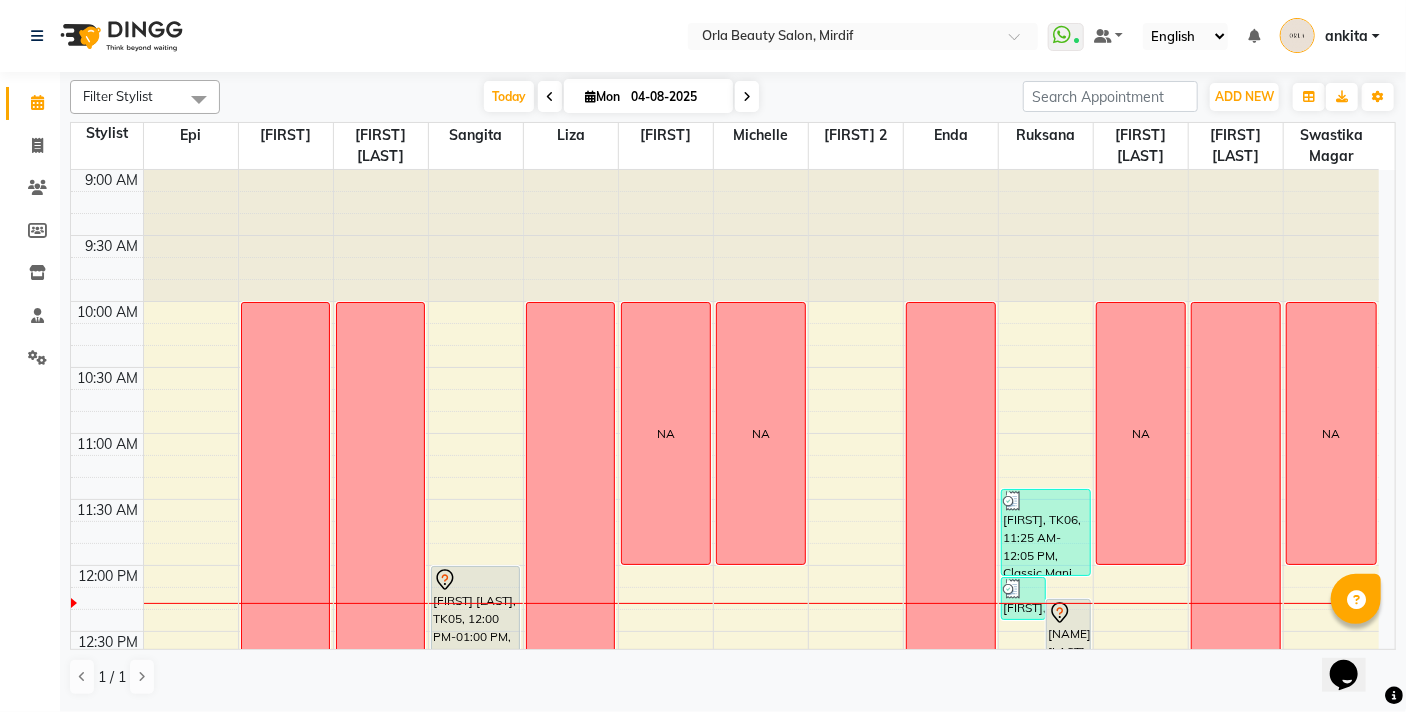 click at bounding box center [747, 97] 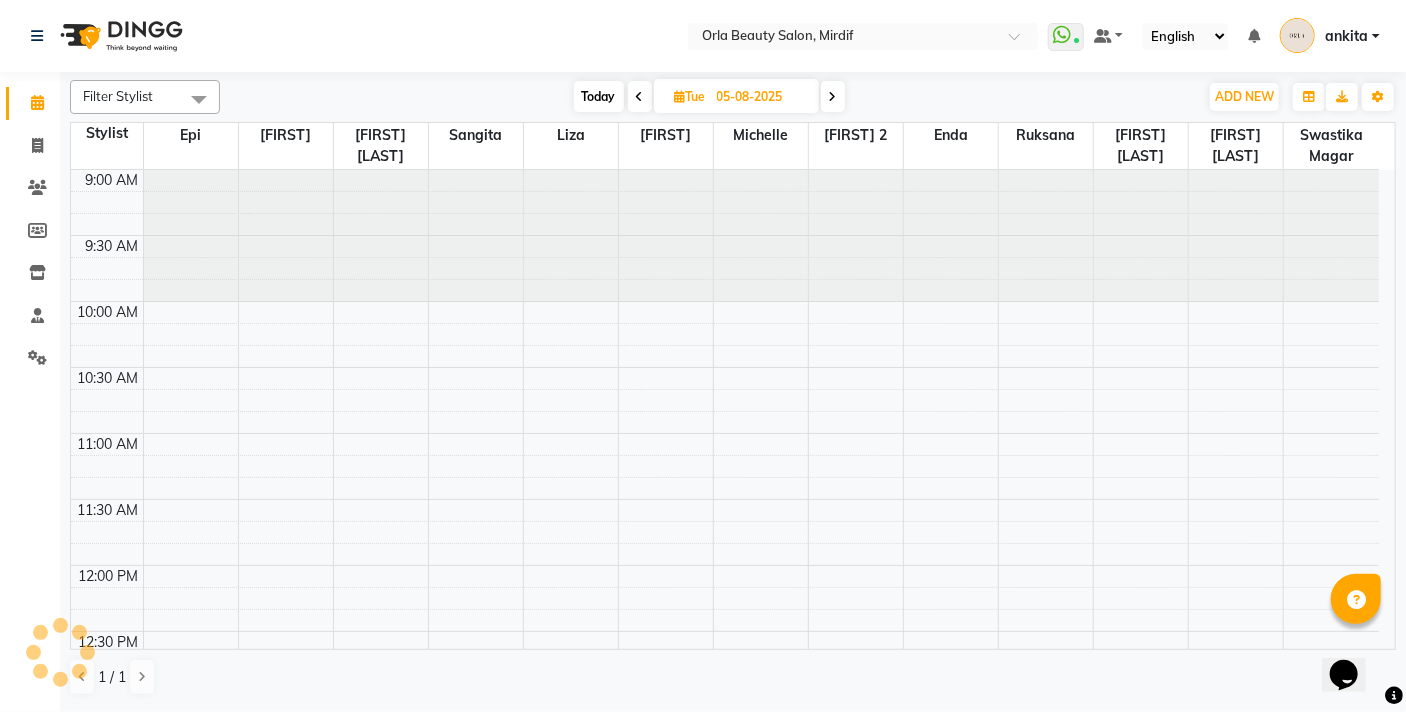 scroll, scrollTop: 397, scrollLeft: 0, axis: vertical 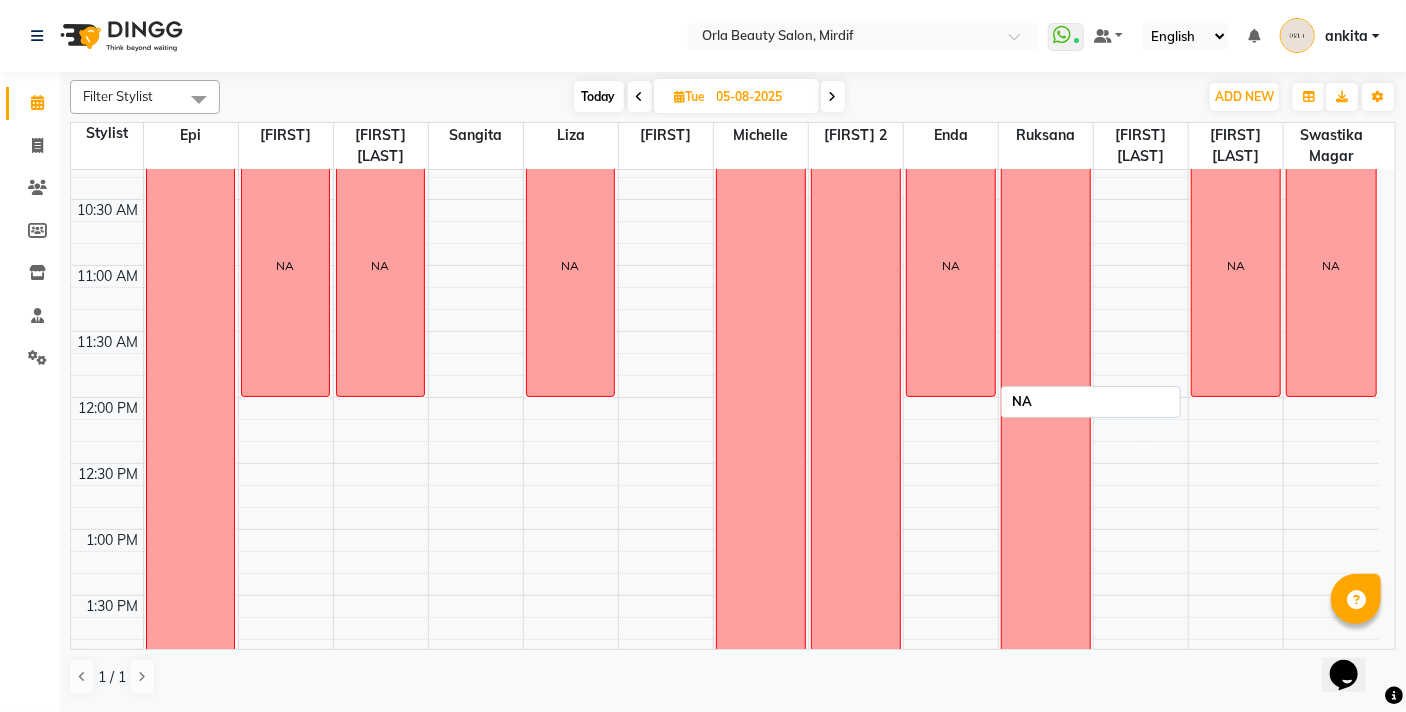 click on "NA" at bounding box center (1236, 265) 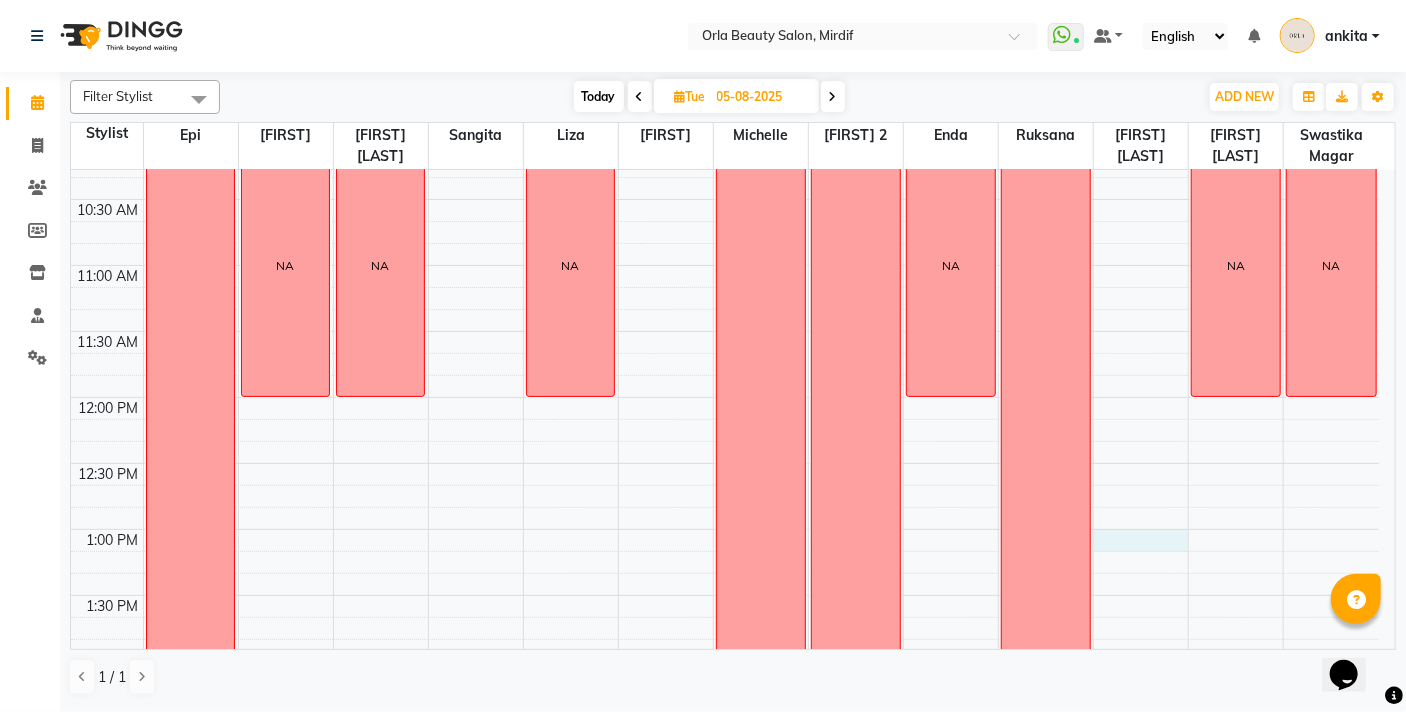 click on "9:00 AM 9:30 AM 10:00 AM 10:30 AM 11:00 AM 11:30 AM 12:00 PM 12:30 PM 1:00 PM 1:30 PM 2:00 PM 2:30 PM 3:00 PM 3:30 PM 4:00 PM 4:30 PM 5:00 PM 5:30 PM 6:00 PM 6:30 PM 7:00 PM 7:30 PM 8:00 PM 8:30 PM 9:00 PM 9:30 PM 10:00 PM 10:30 PM  NA    NA   NA   NA   OFF   OFF   NA   OFF              [FIRST] [LAST], 05:30 PM-07:25 PM, Classic Mani,Gel Polish Hand,Nail Art Per Nail  NA   NA   NA" at bounding box center (725, 925) 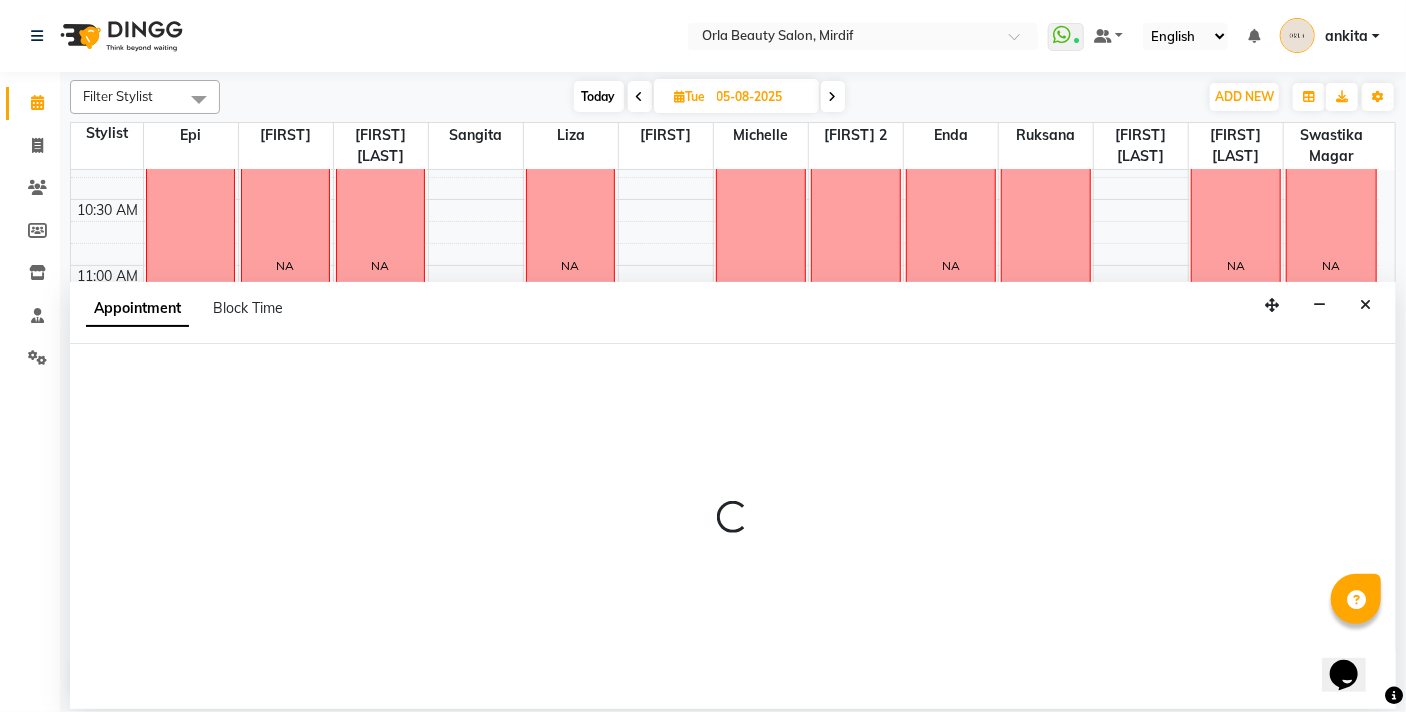 click at bounding box center (733, 526) 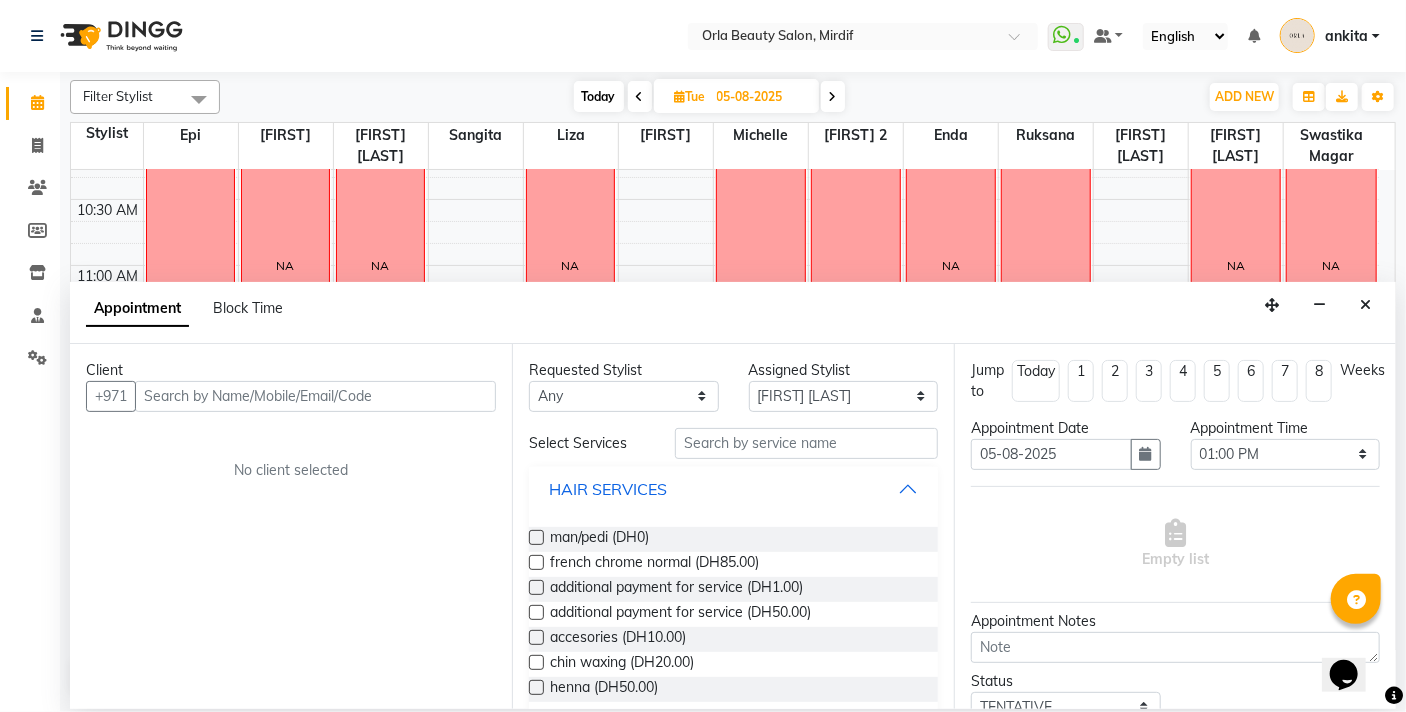 click on "HAIR SERVICES" at bounding box center (608, 489) 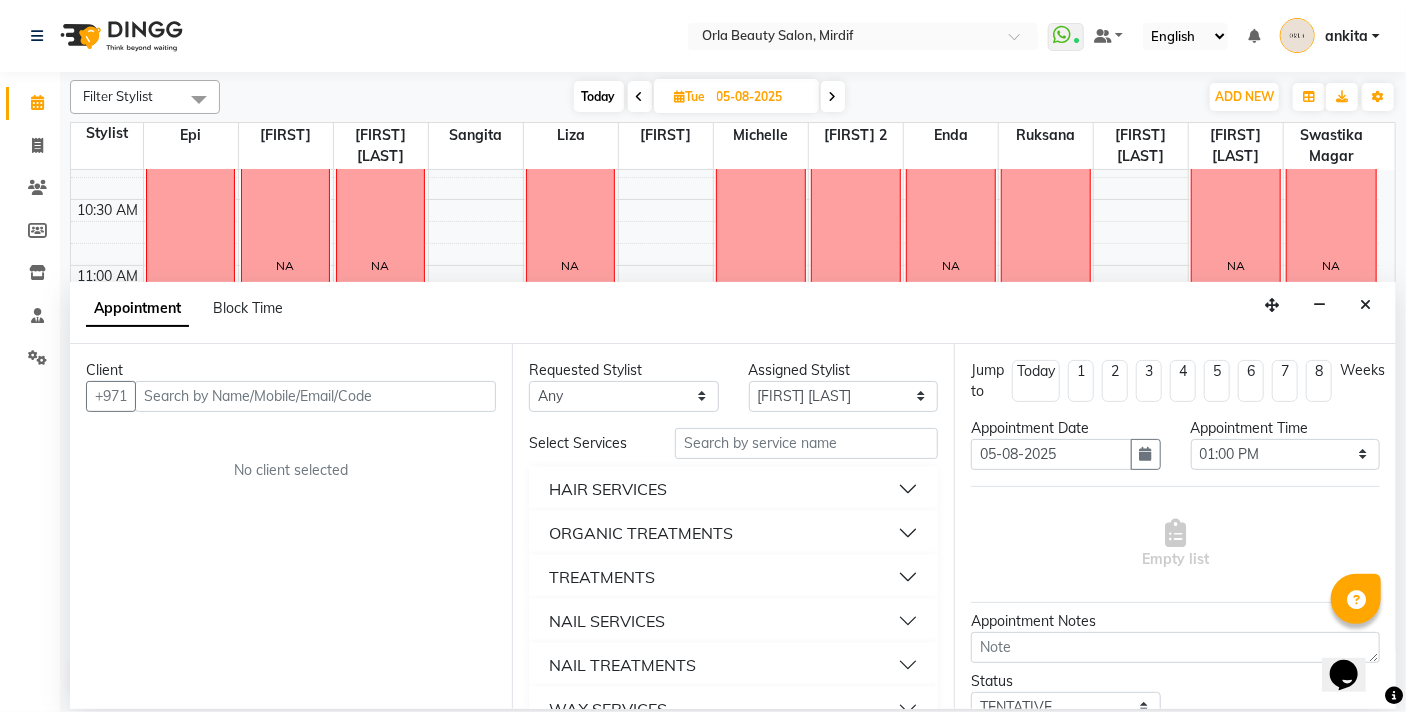 click on "NAIL SERVICES" at bounding box center [607, 621] 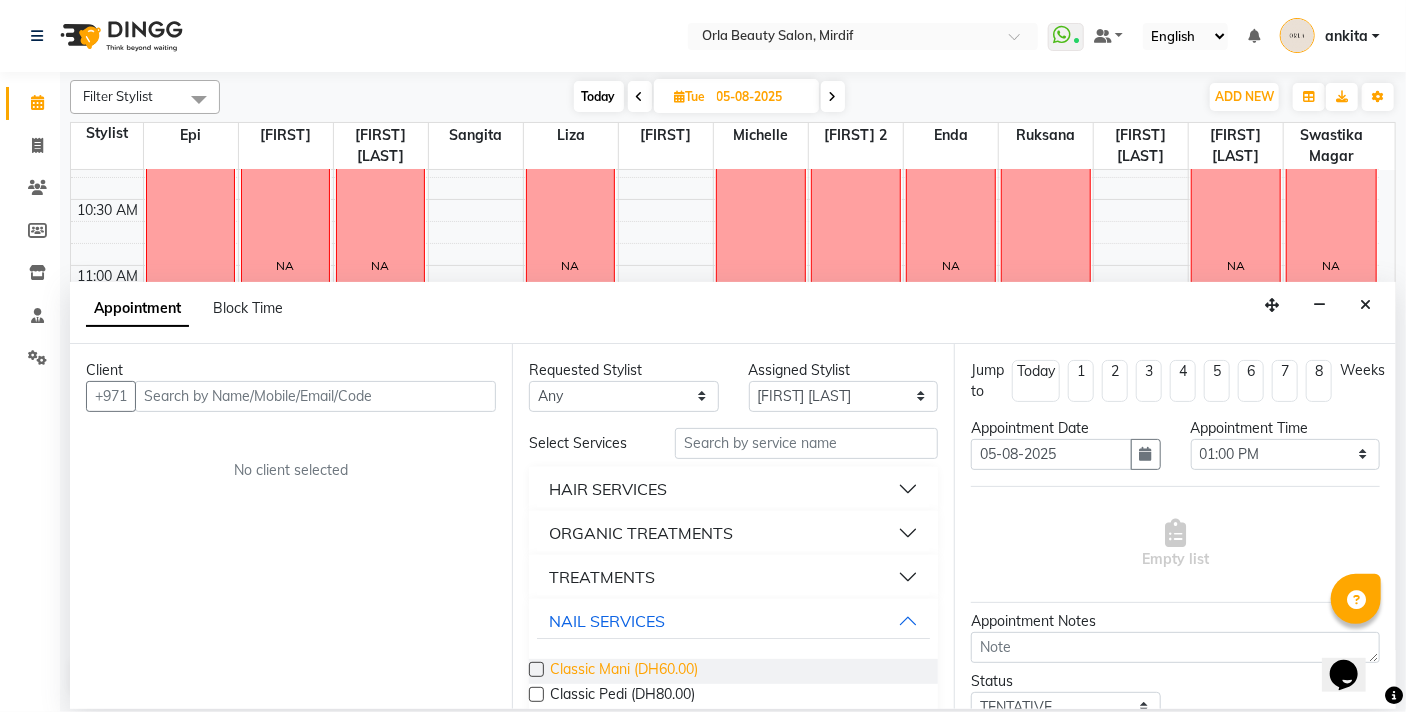 click on "Classic Mani (DH60.00)" at bounding box center (624, 671) 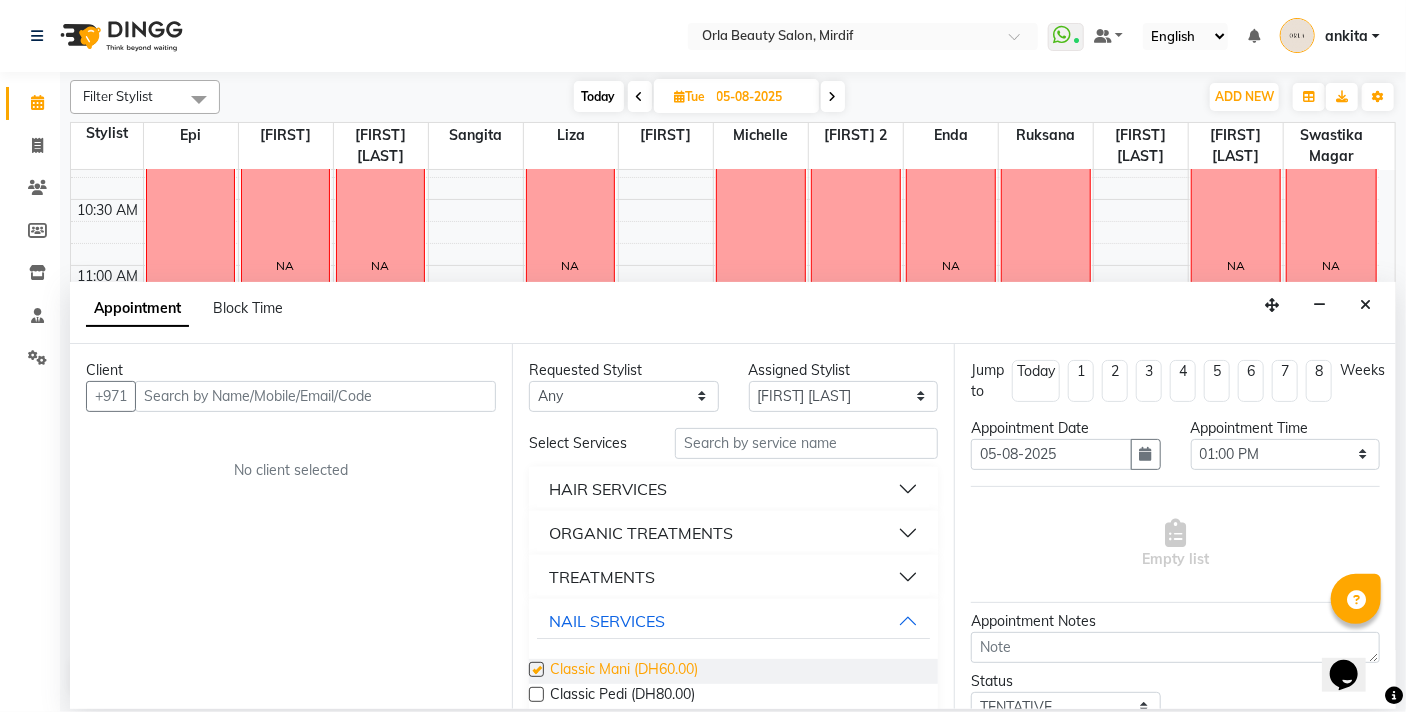 checkbox on "false" 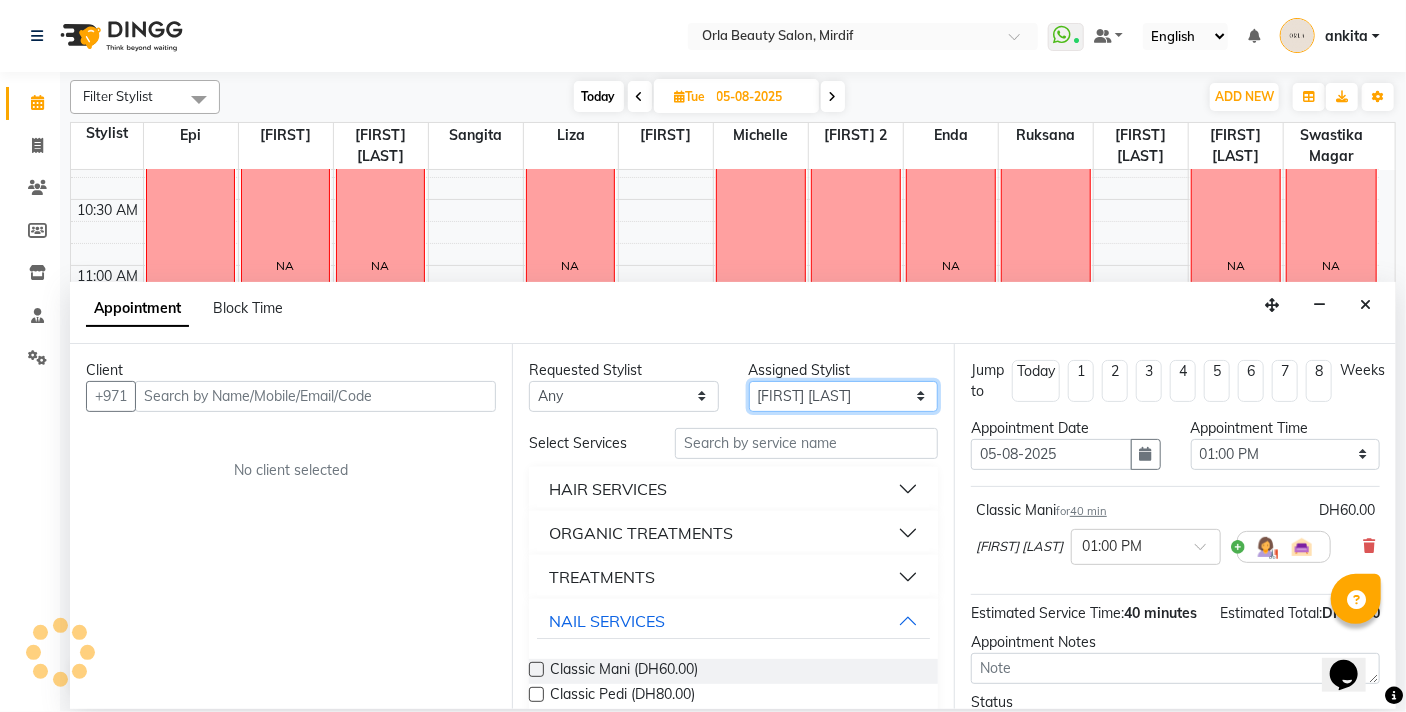 click on "Select Enda Epi kareema Liza Manju thakuri maryann Michelle michelle 2 rojina magar ruksana rupa magar sangita swastika magar" at bounding box center [844, 396] 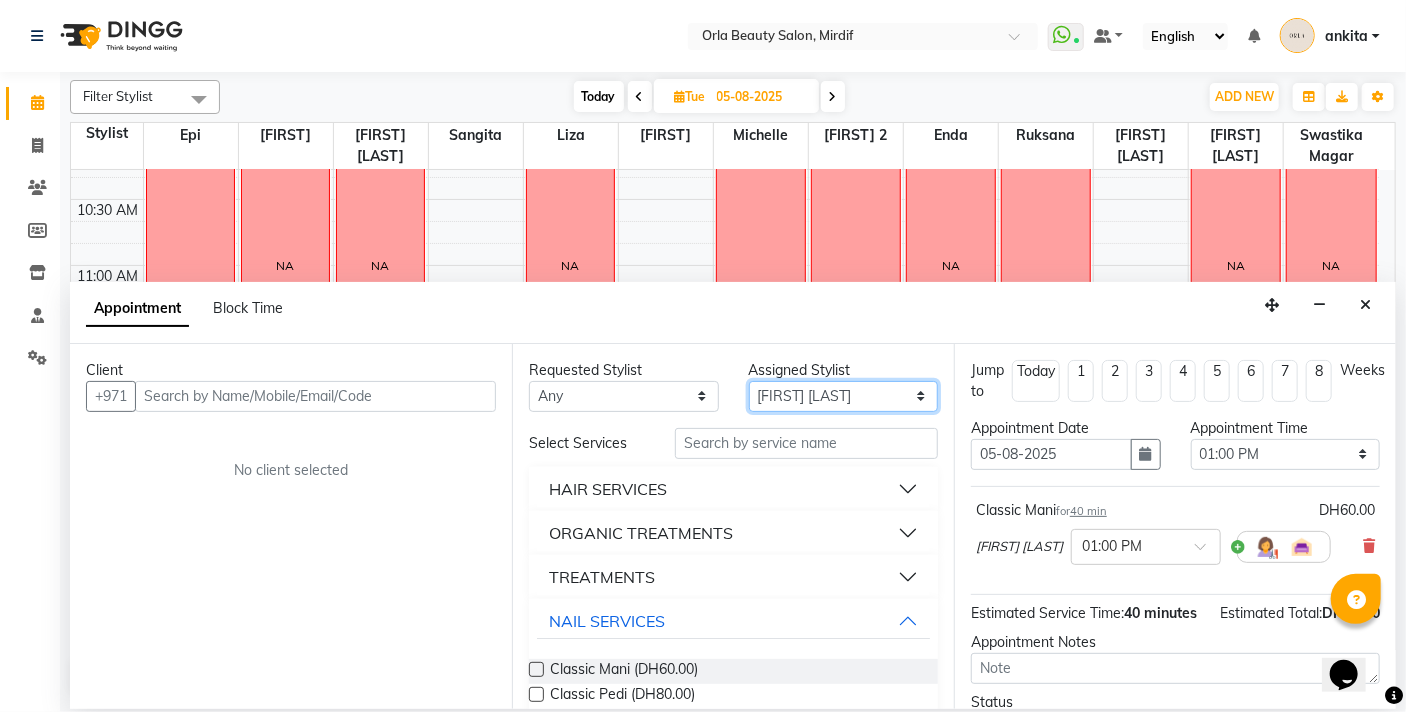 select on "54767" 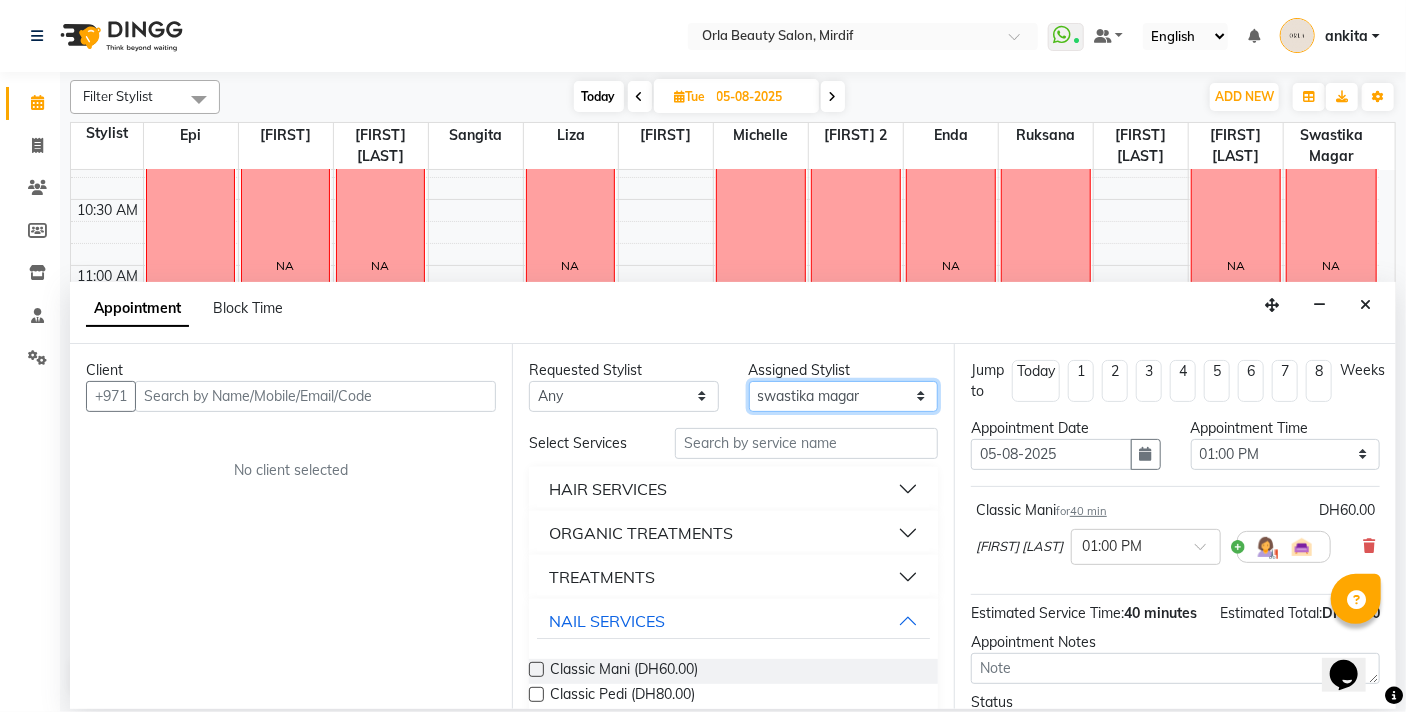 click on "Select Enda Epi kareema Liza Manju thakuri maryann Michelle michelle 2 rojina magar ruksana rupa magar sangita swastika magar" at bounding box center [844, 396] 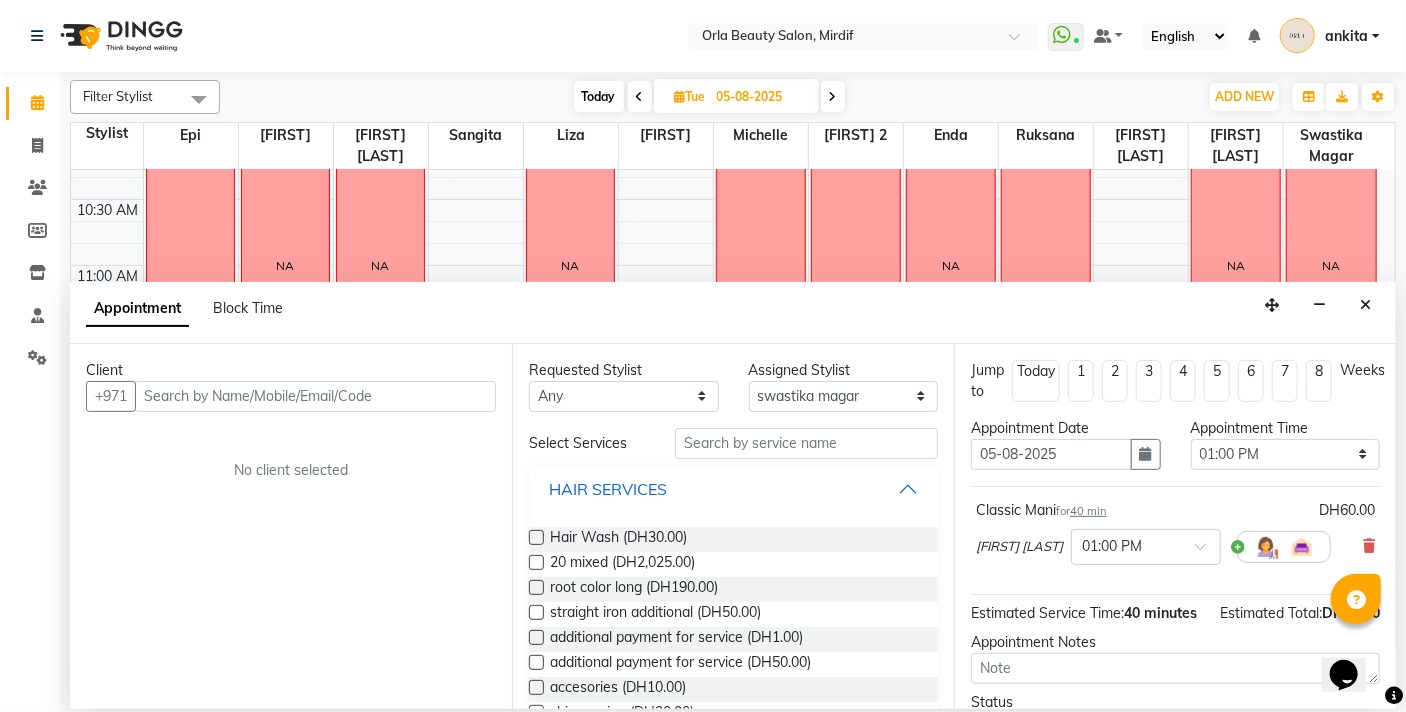 click on "HAIR SERVICES" at bounding box center (608, 489) 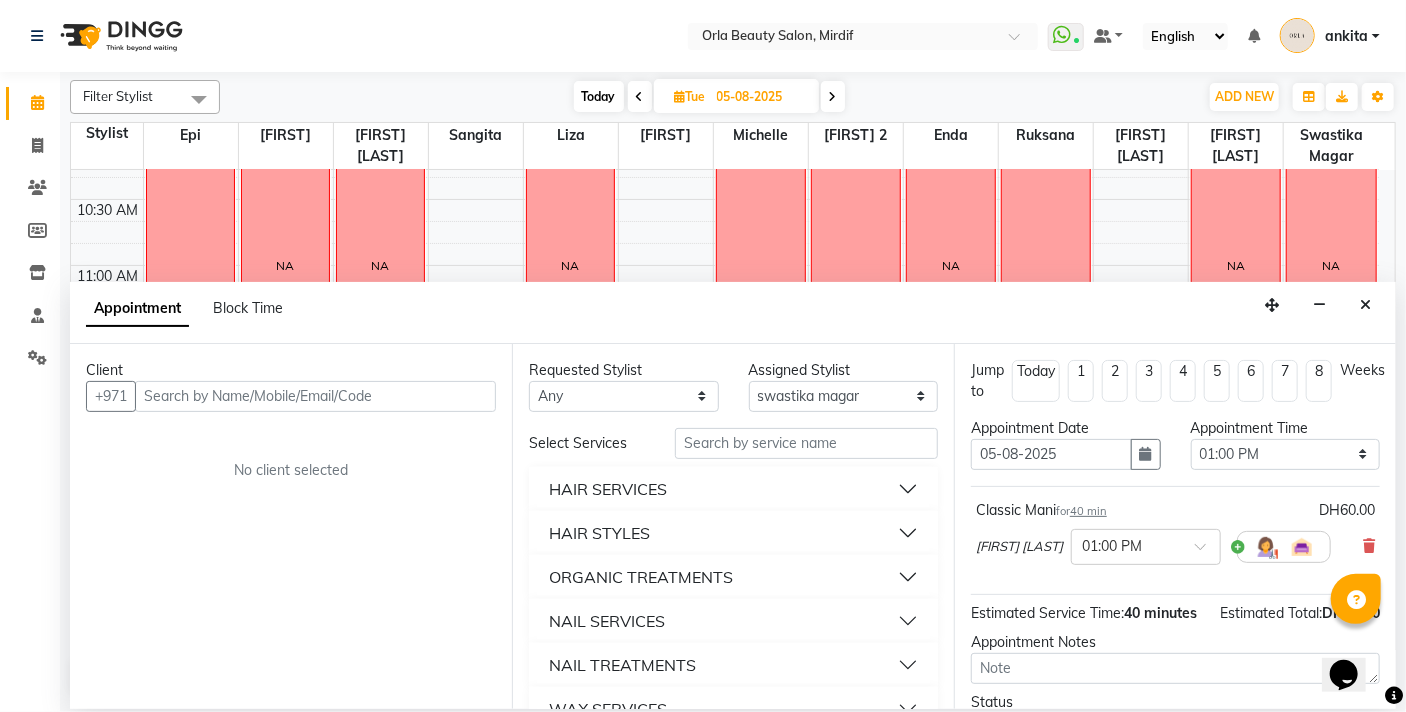 click on "NAIL SERVICES" at bounding box center [607, 621] 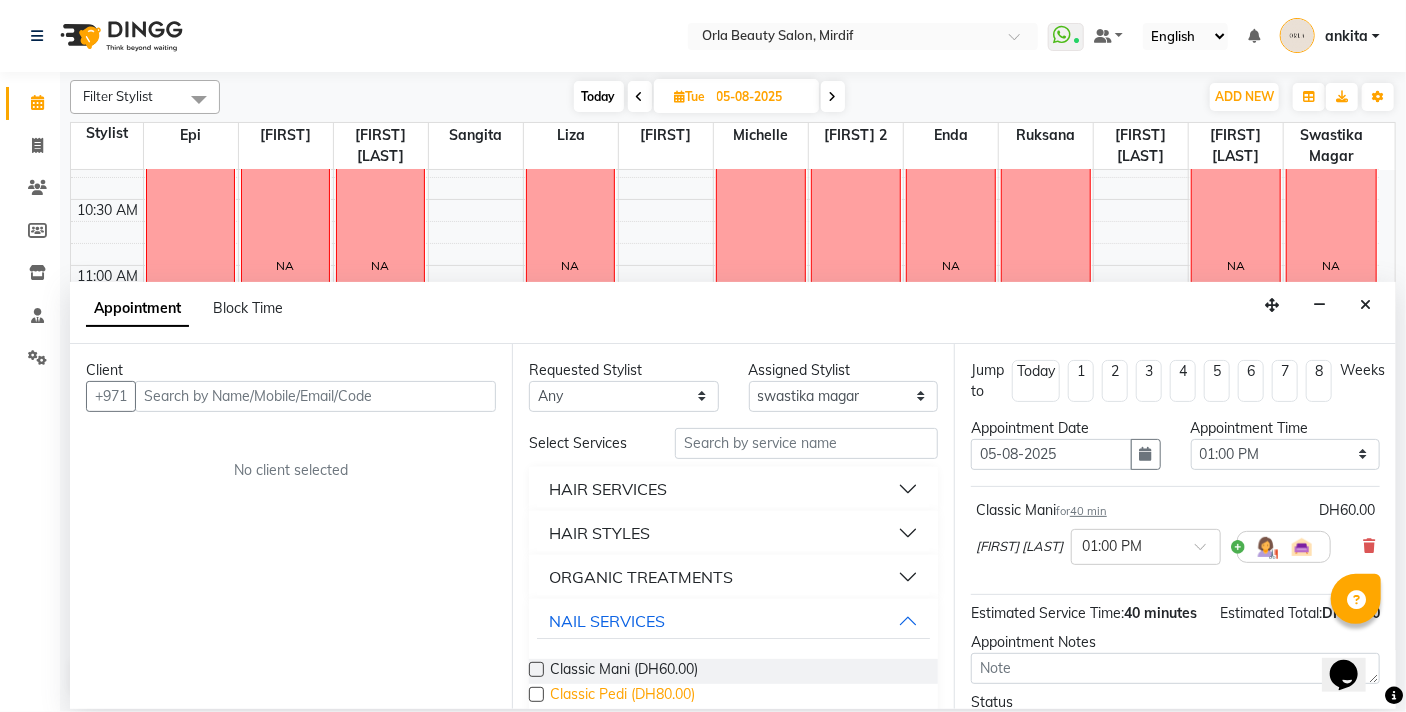 click on "Classic Pedi (DH80.00)" at bounding box center [622, 696] 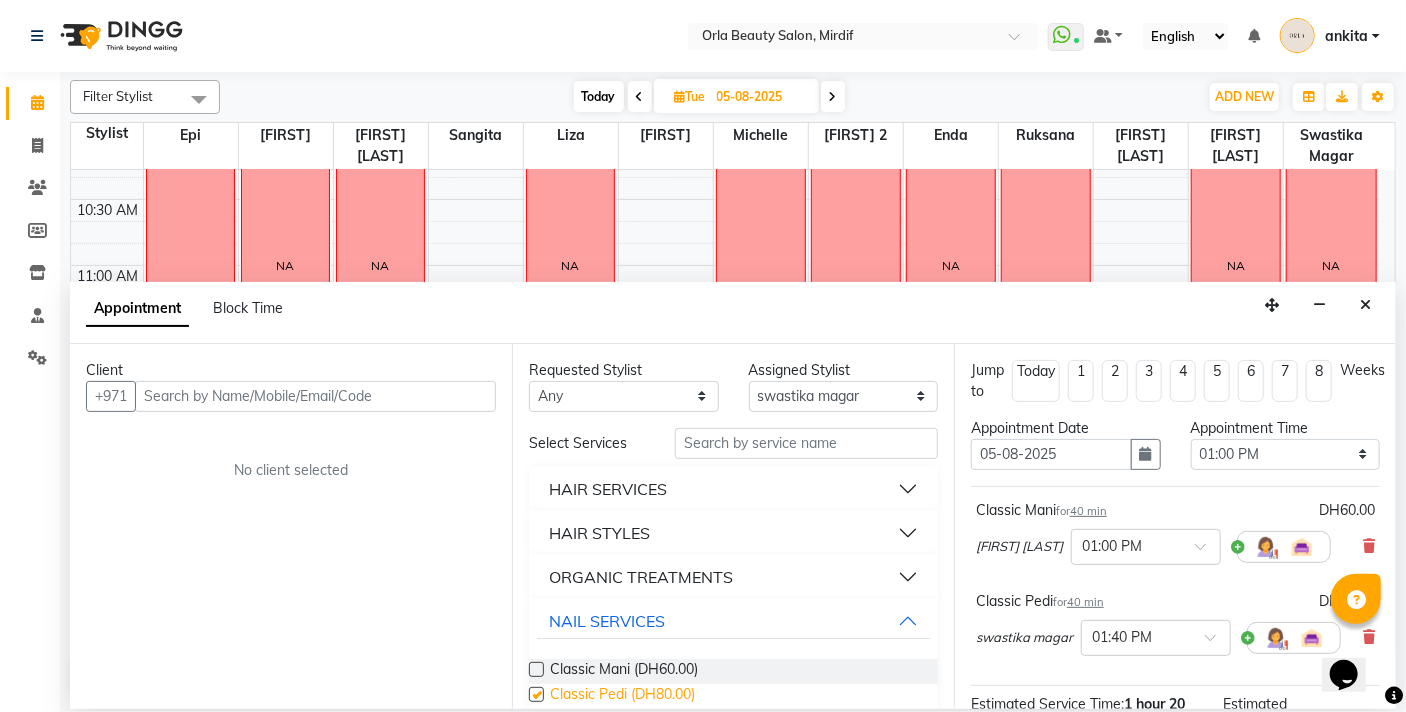 checkbox on "false" 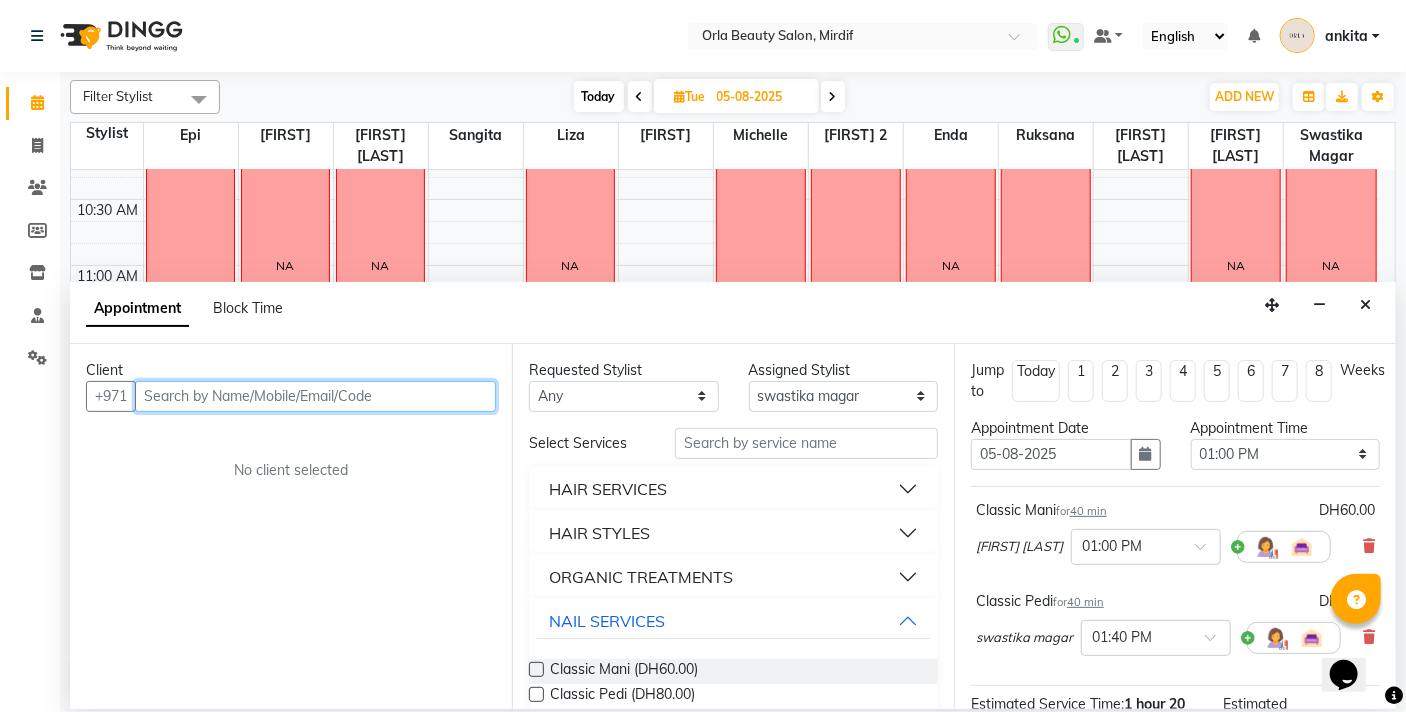 click at bounding box center (315, 396) 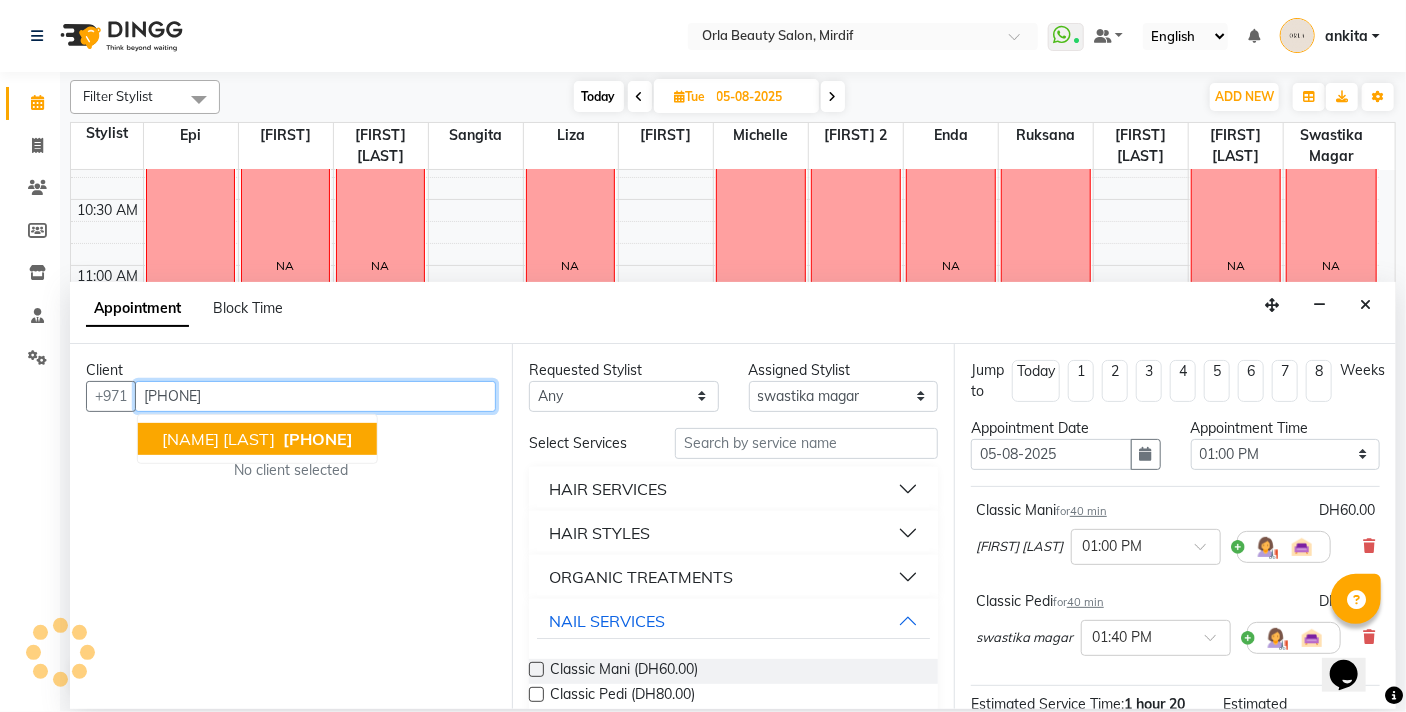click on "[PHONE]" at bounding box center (318, 439) 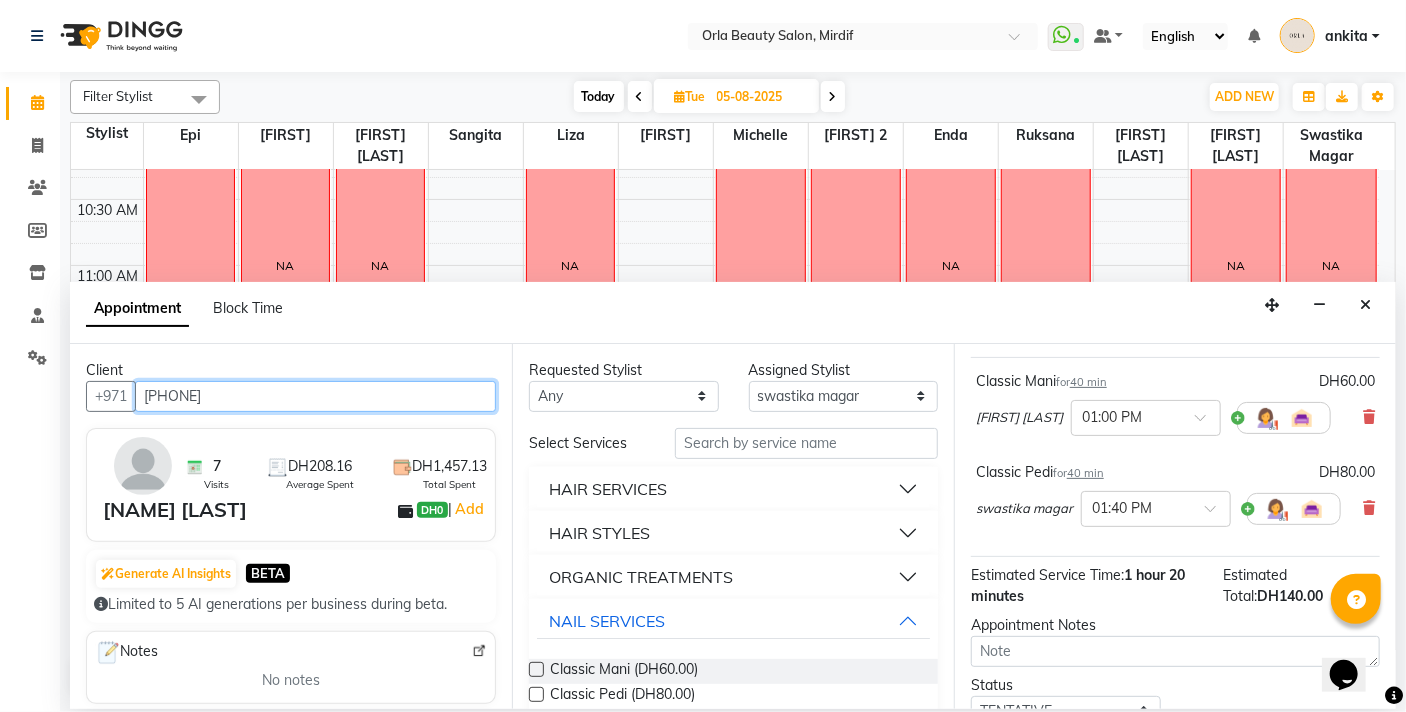 scroll, scrollTop: 274, scrollLeft: 0, axis: vertical 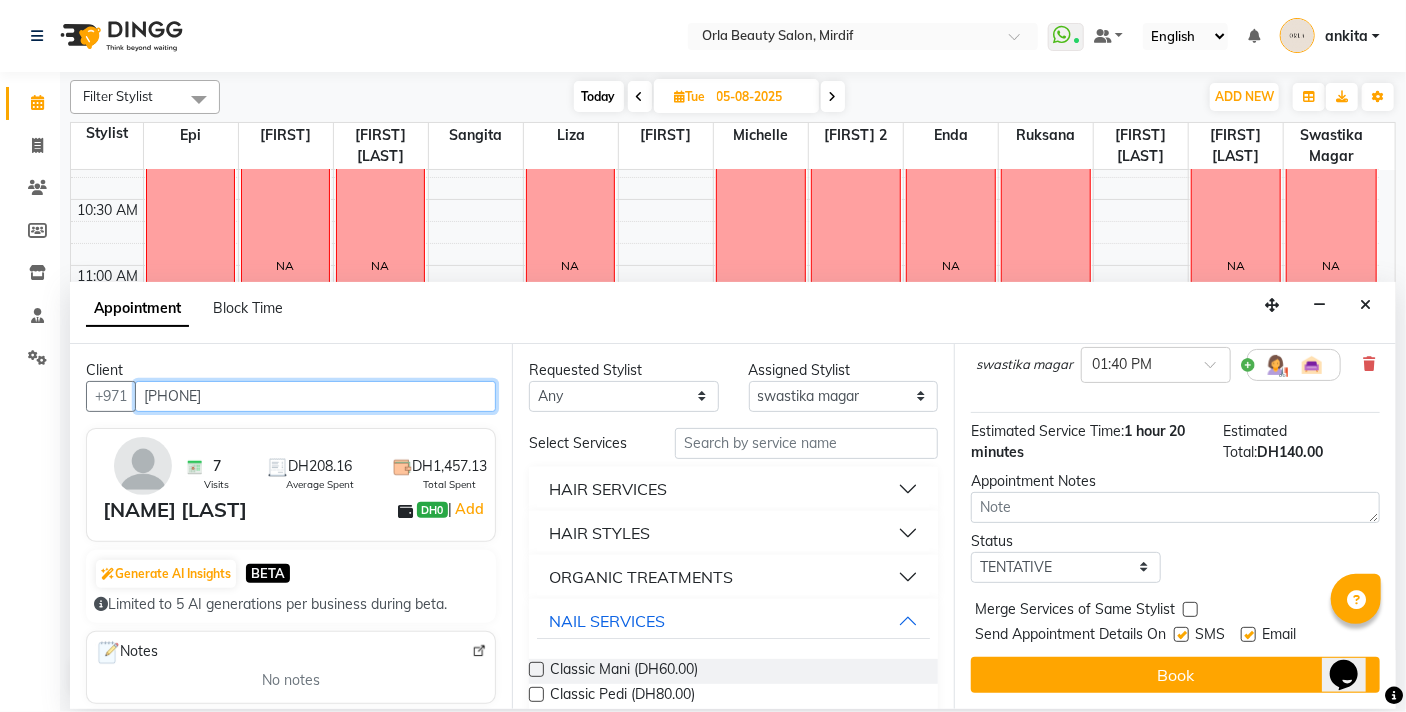 type on "[PHONE]" 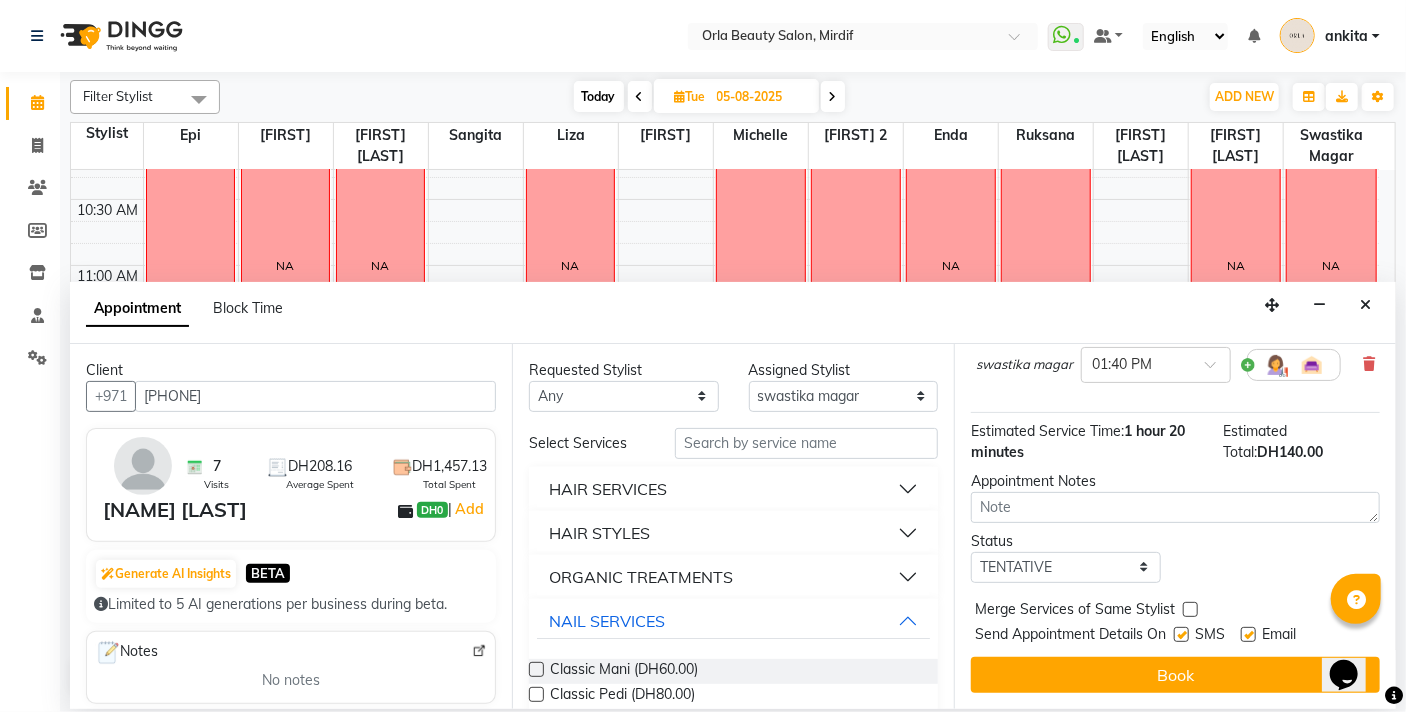 click at bounding box center [1190, 609] 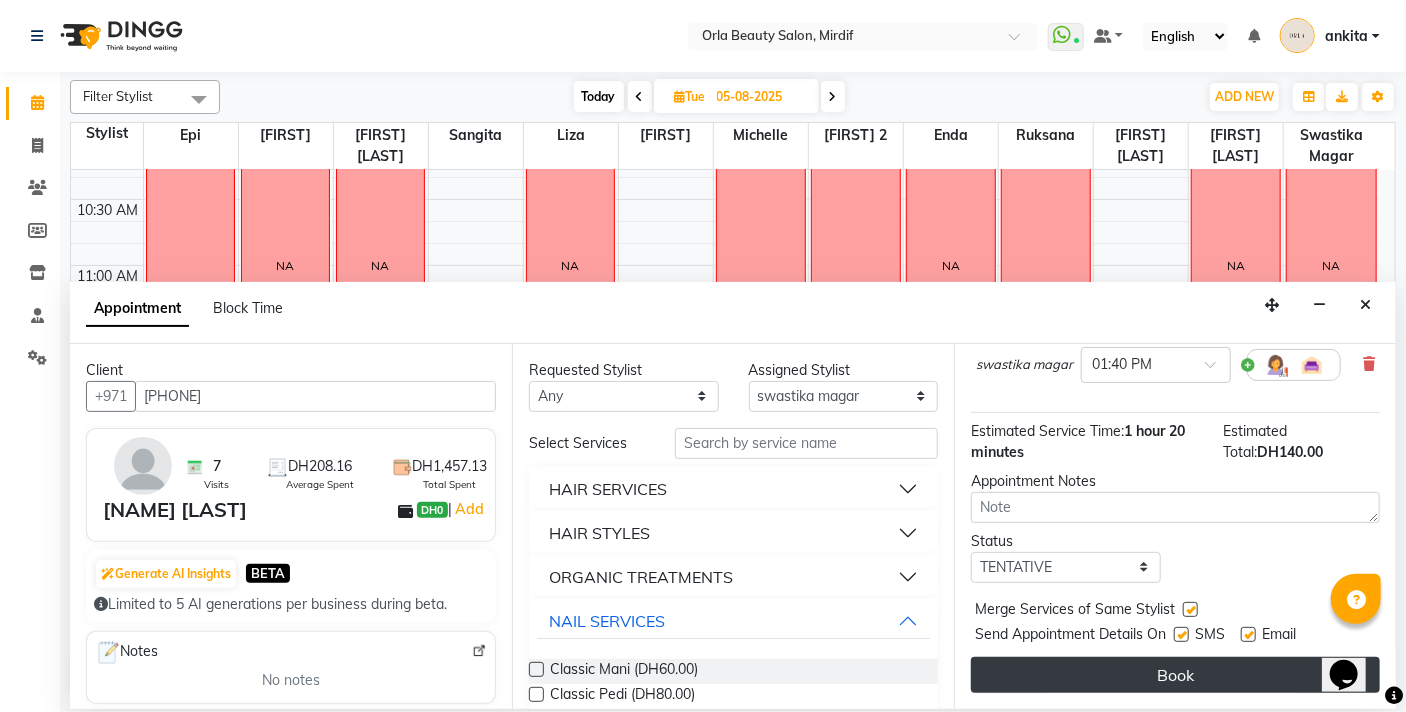 click on "Book" at bounding box center [1175, 675] 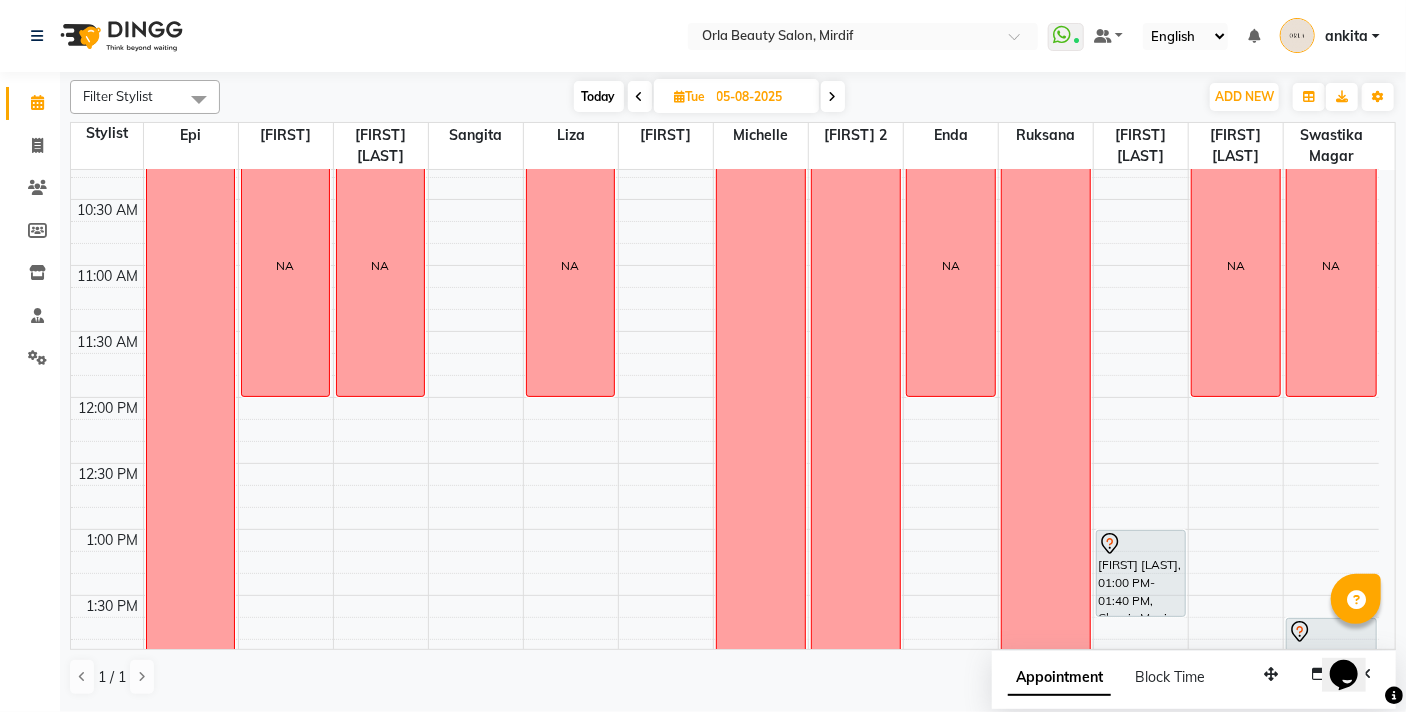 scroll, scrollTop: 0, scrollLeft: 0, axis: both 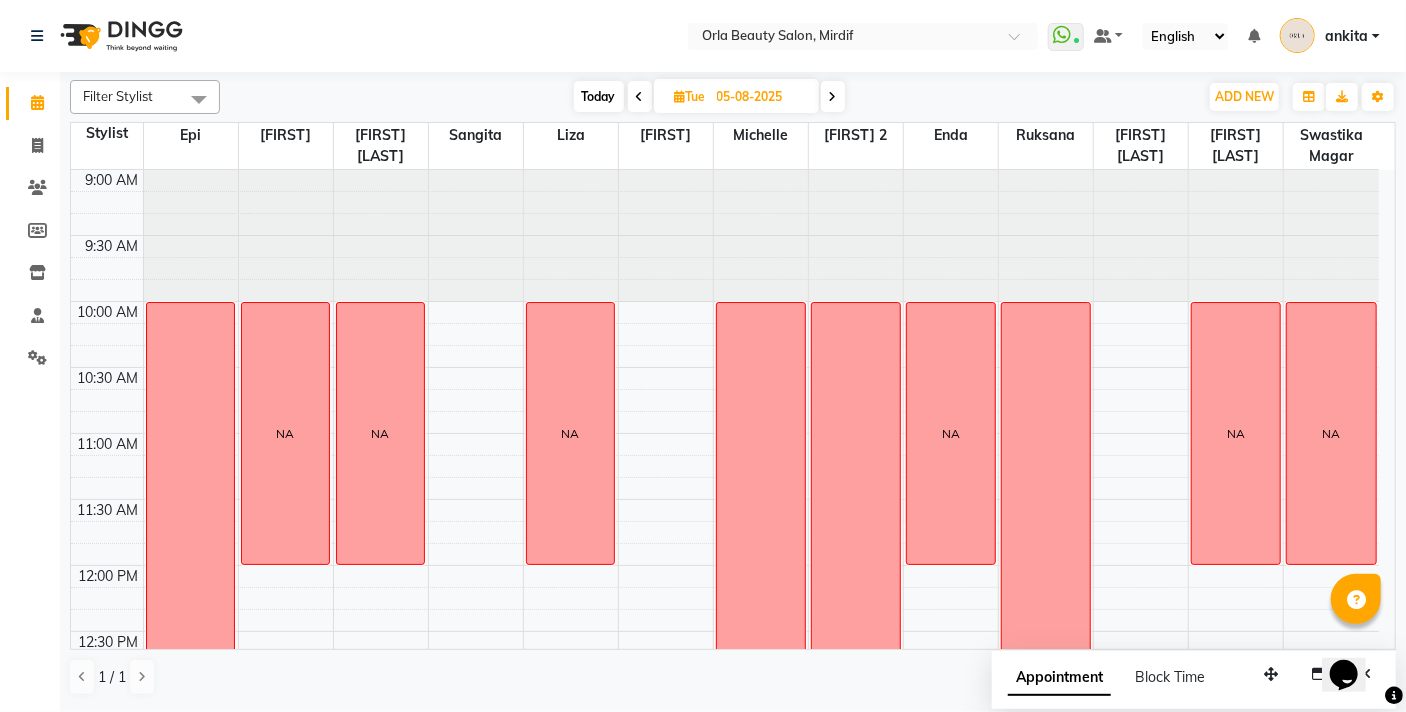 click on "Today" at bounding box center (599, 96) 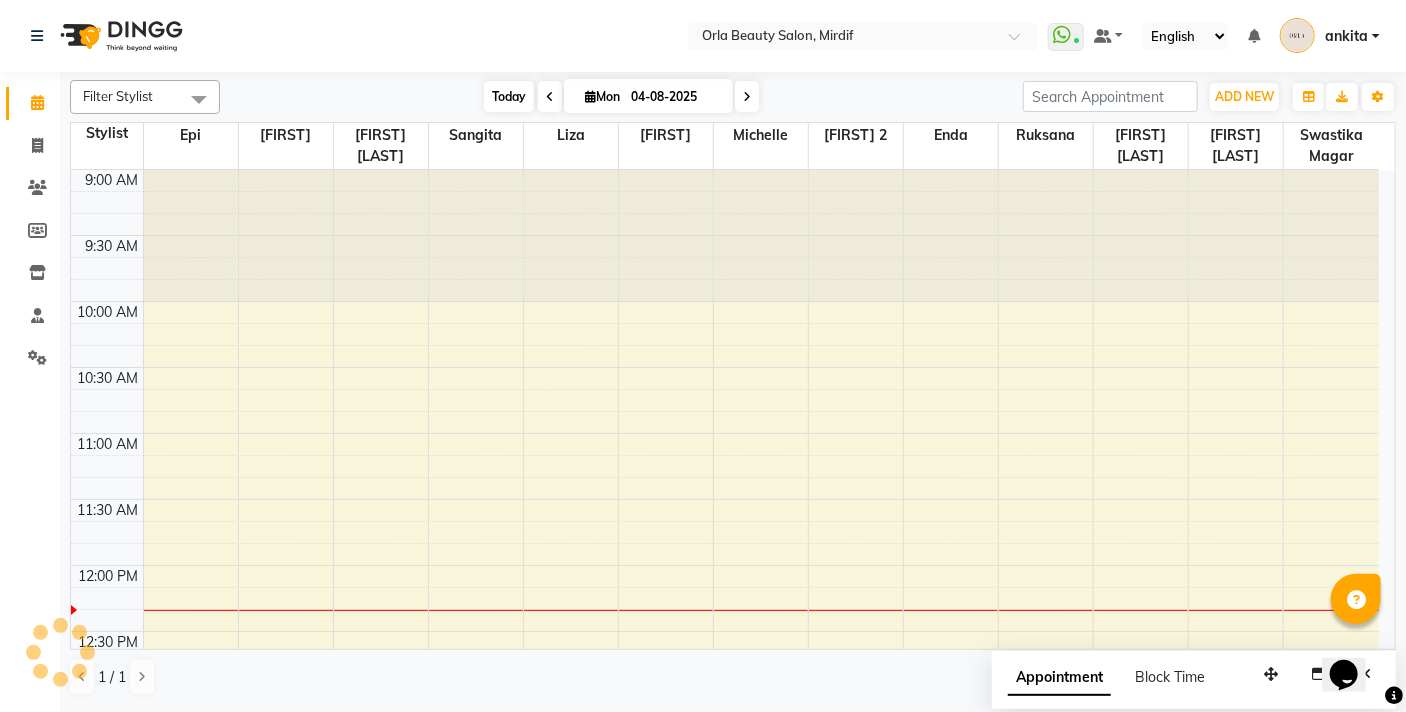 scroll, scrollTop: 397, scrollLeft: 0, axis: vertical 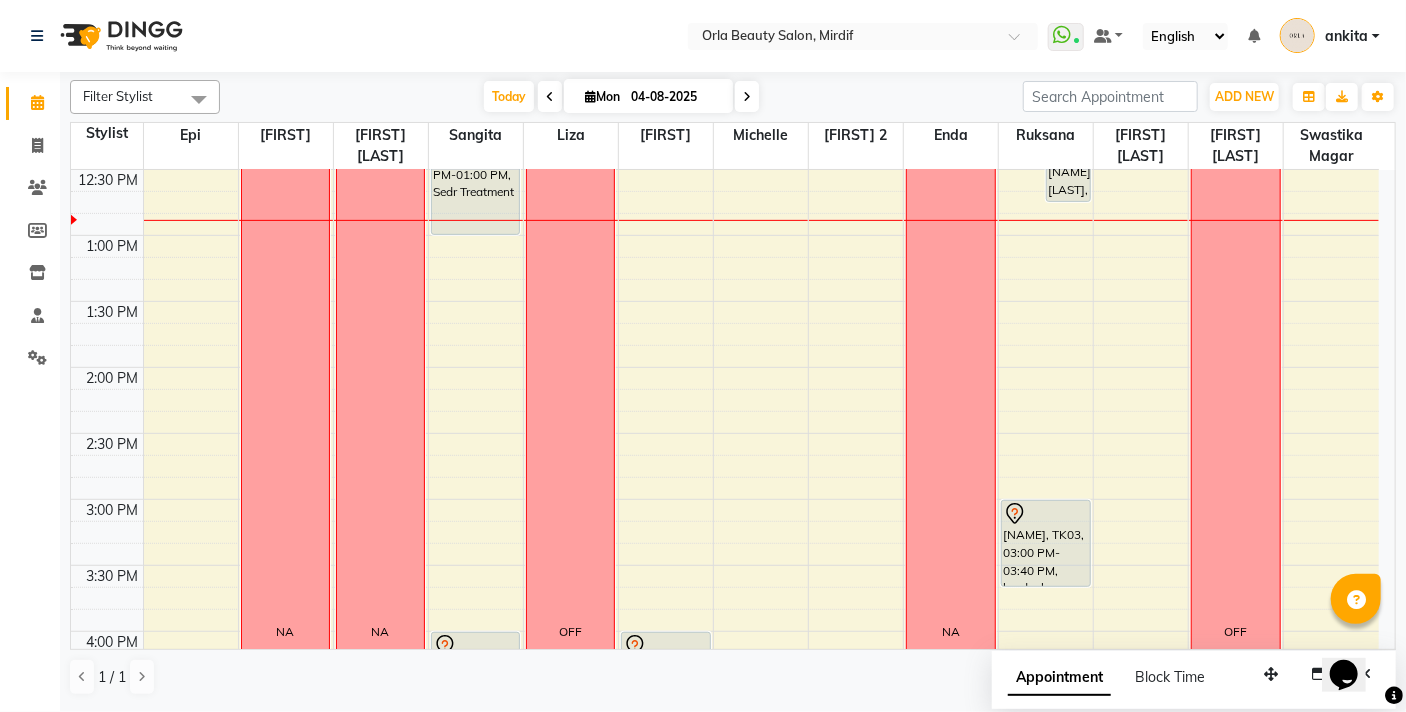 click on "9:00 AM 9:30 AM 10:00 AM 10:30 AM 11:00 AM 11:30 AM 12:00 PM 12:30 PM 1:00 PM 1:30 PM 2:00 PM 2:30 PM 3:00 PM 3:30 PM 4:00 PM 4:30 PM 5:00 PM 5:30 PM 6:00 PM 6:30 PM 7:00 PM 7:30 PM 8:00 PM 8:30 PM 9:00 PM 9:30 PM 10:00 PM 10:30 PM             [FIRST] [LAST], TK02, 05:05 PM-06:05 PM, Sedr Treatment  NA   NA   NA              [FIRST] [LAST], TK05, 12:00 PM-01:00 PM, Sedr Treatment             [FIRST], TK01, 04:00 PM-05:20 PM, organic treatment  OFF   NA              [FIRST] [LAST], TK04, 04:00 PM-05:00 PM, avocado  NA   NA   NA      [FIRST], TK06, 12:05 PM-12:25 PM, Polish Hand             [FIRST] [LAST], TK07, 12:15 PM-12:45 PM, Nail Art Per Nail     [FIRST], TK06, 11:25 AM-12:05 PM, Classic Mani             [FIRST], TK03, 03:00 PM-03:40 PM, hardgel removal  NA   NA   OFF   NA" at bounding box center (725, 631) 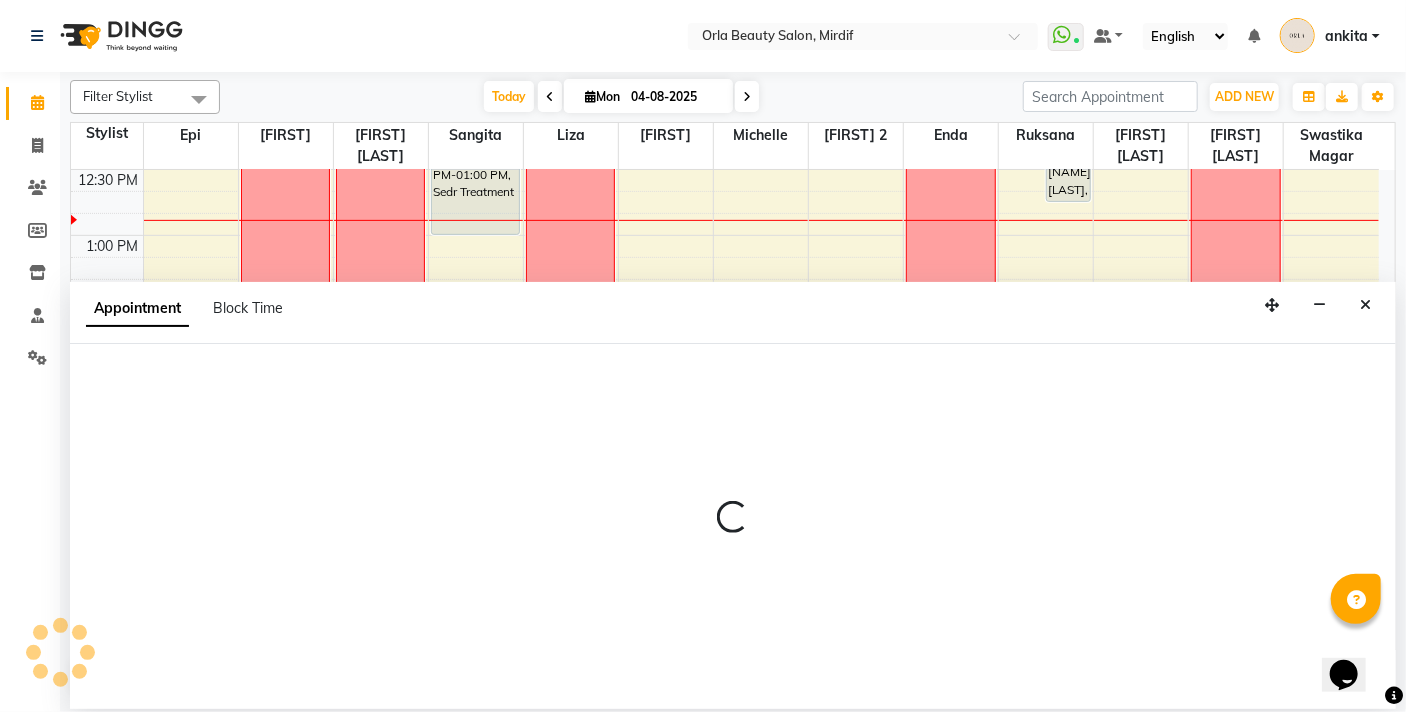 select on "60330" 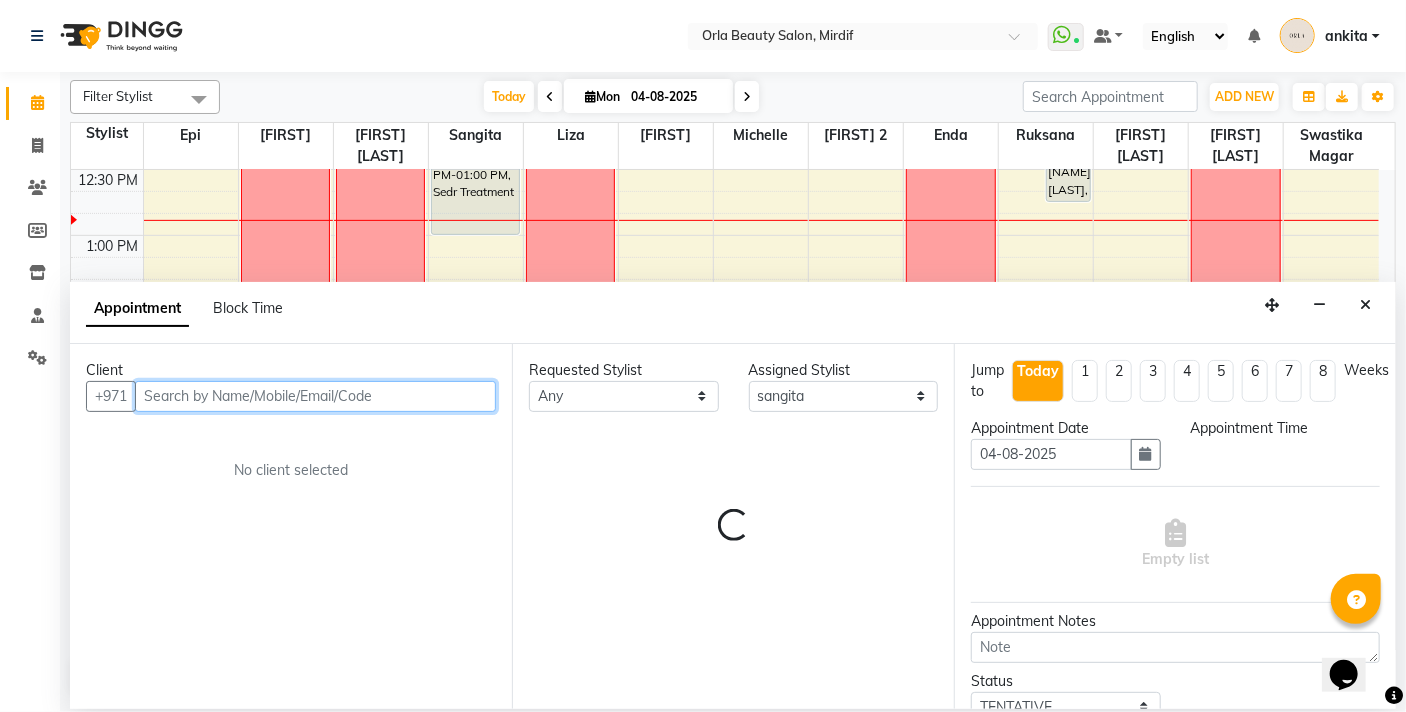 select on "810" 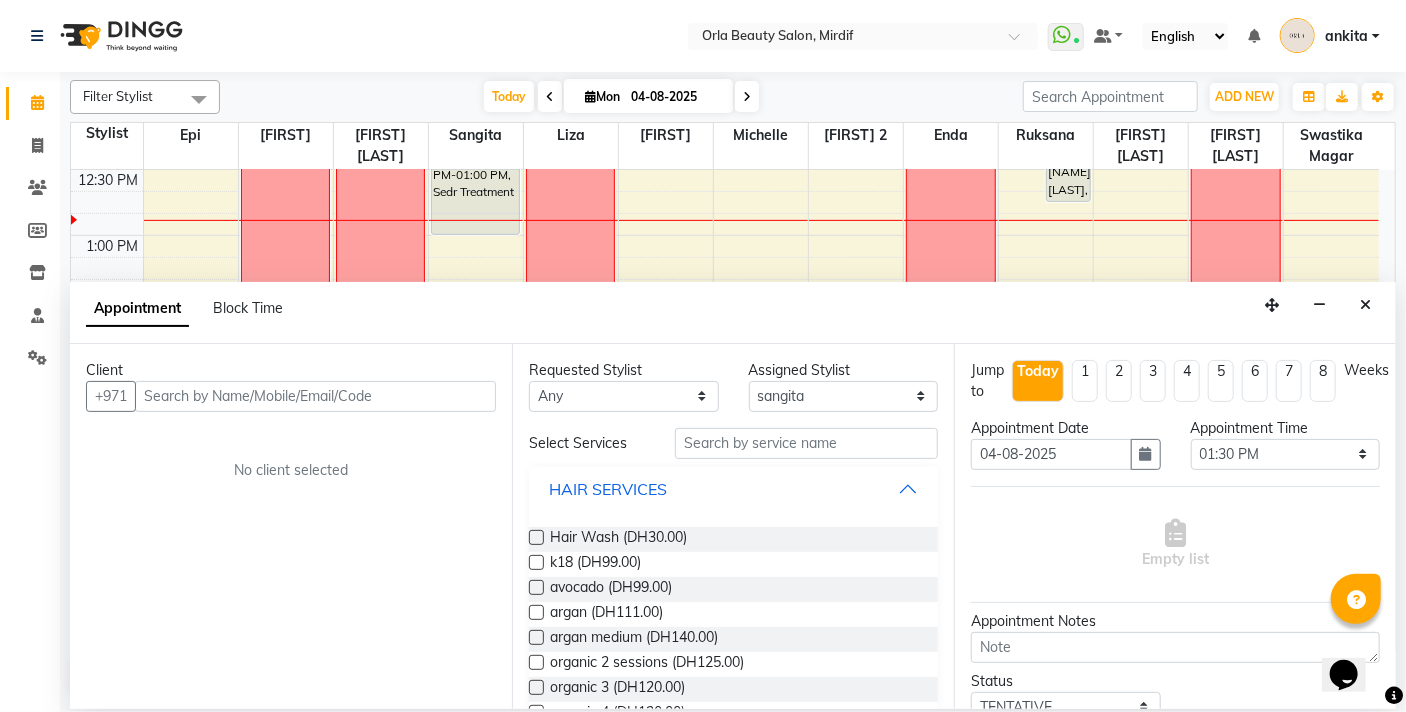 click on "HAIR SERVICES" at bounding box center (608, 489) 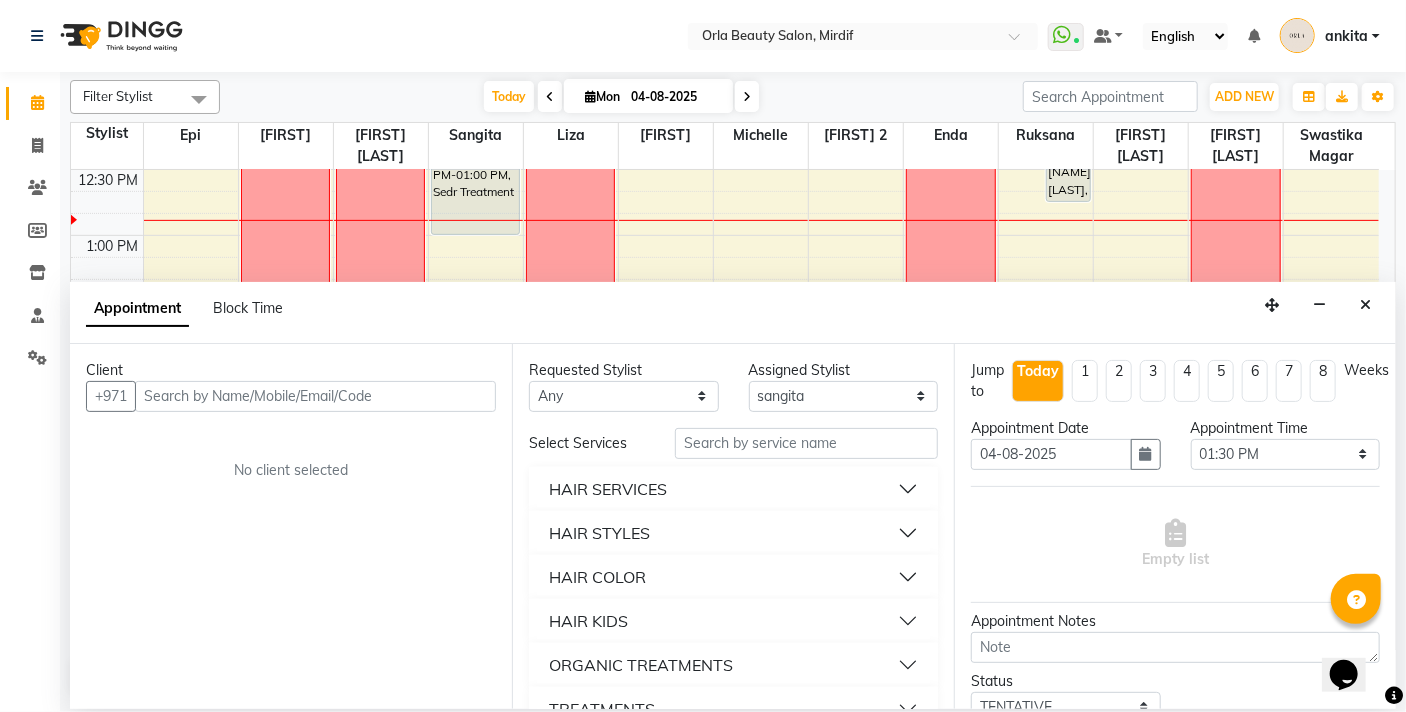 click on "HAIR SERVICES" at bounding box center (608, 489) 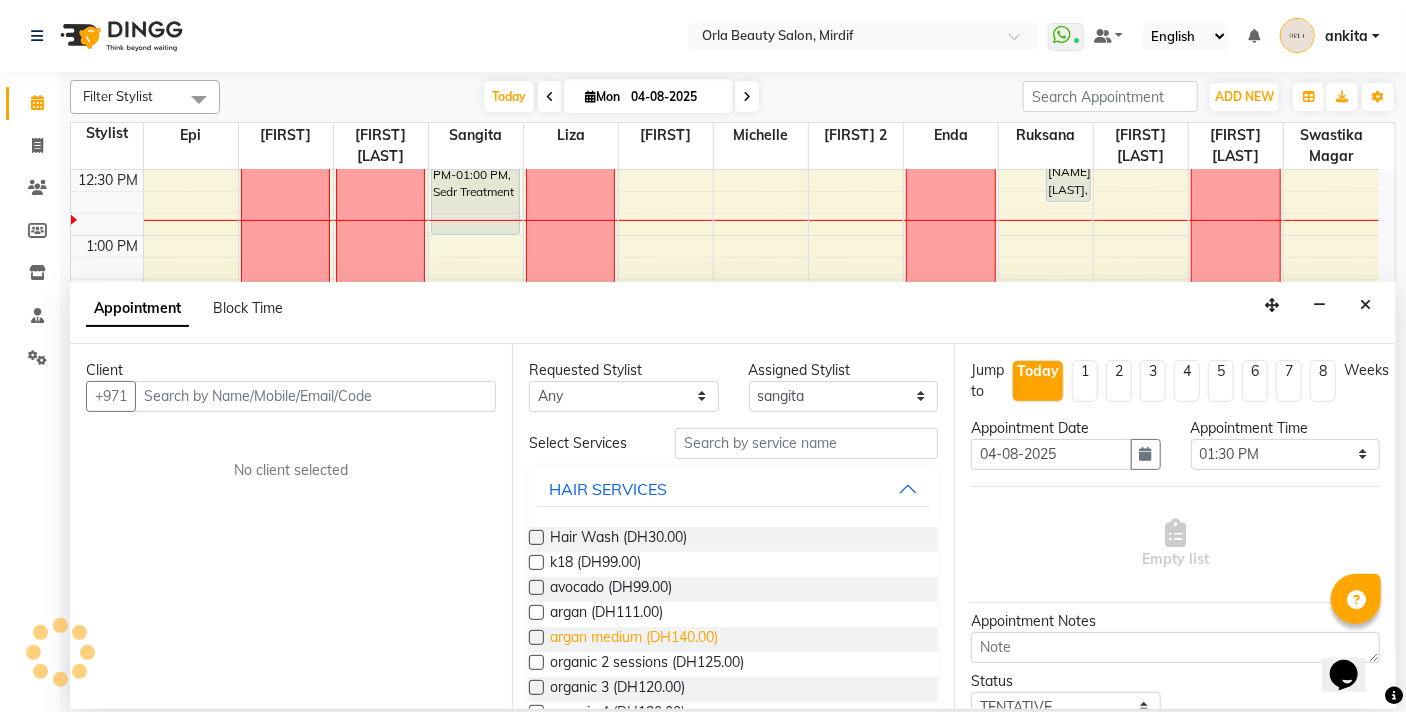 click on "argan medium (DH140.00)" at bounding box center [634, 639] 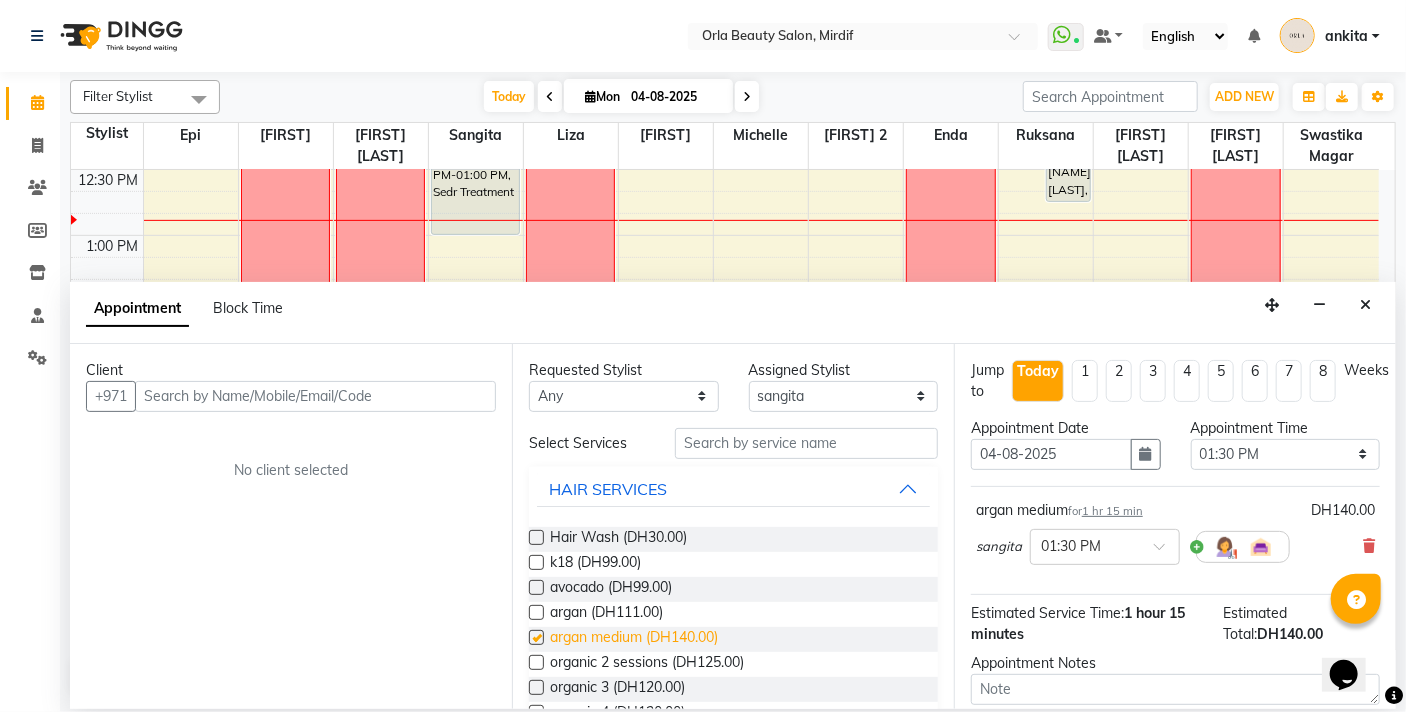 checkbox on "false" 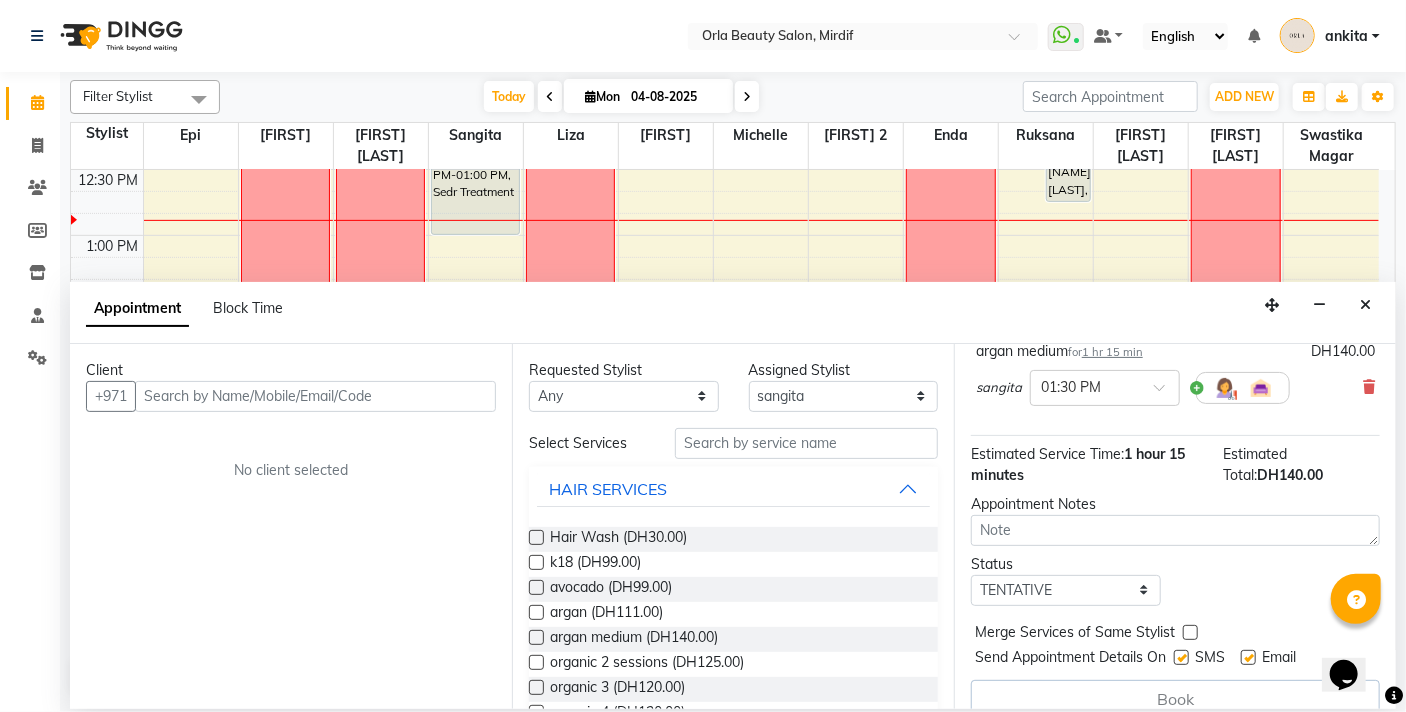 scroll, scrollTop: 0, scrollLeft: 0, axis: both 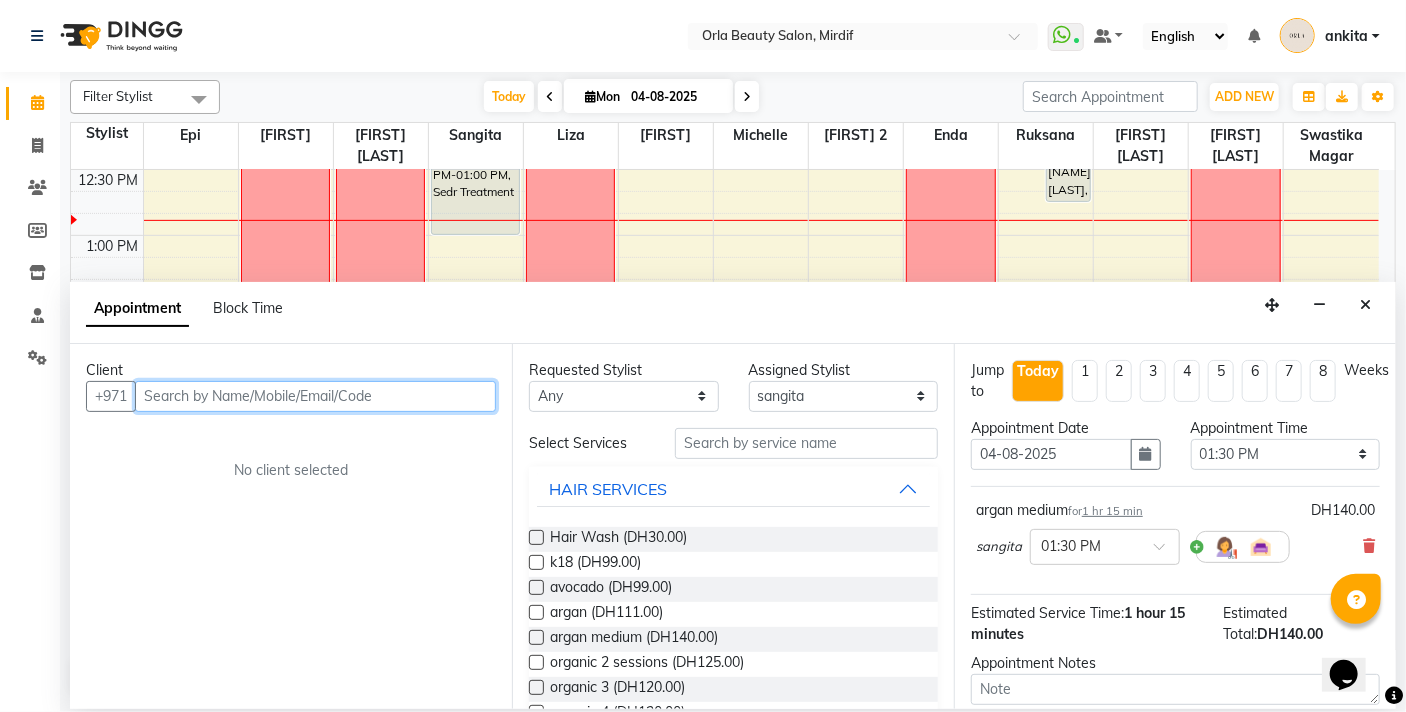 click at bounding box center (315, 396) 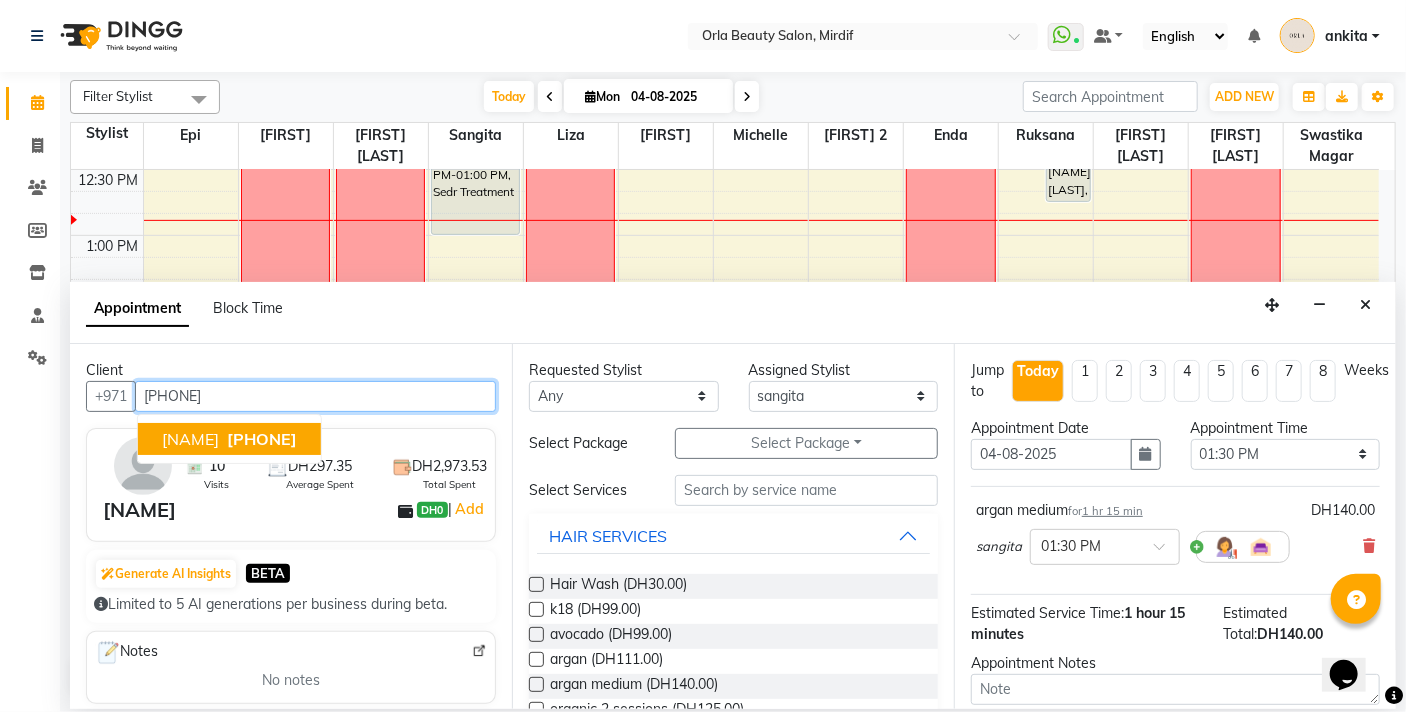 click on "[PHONE]" at bounding box center (262, 439) 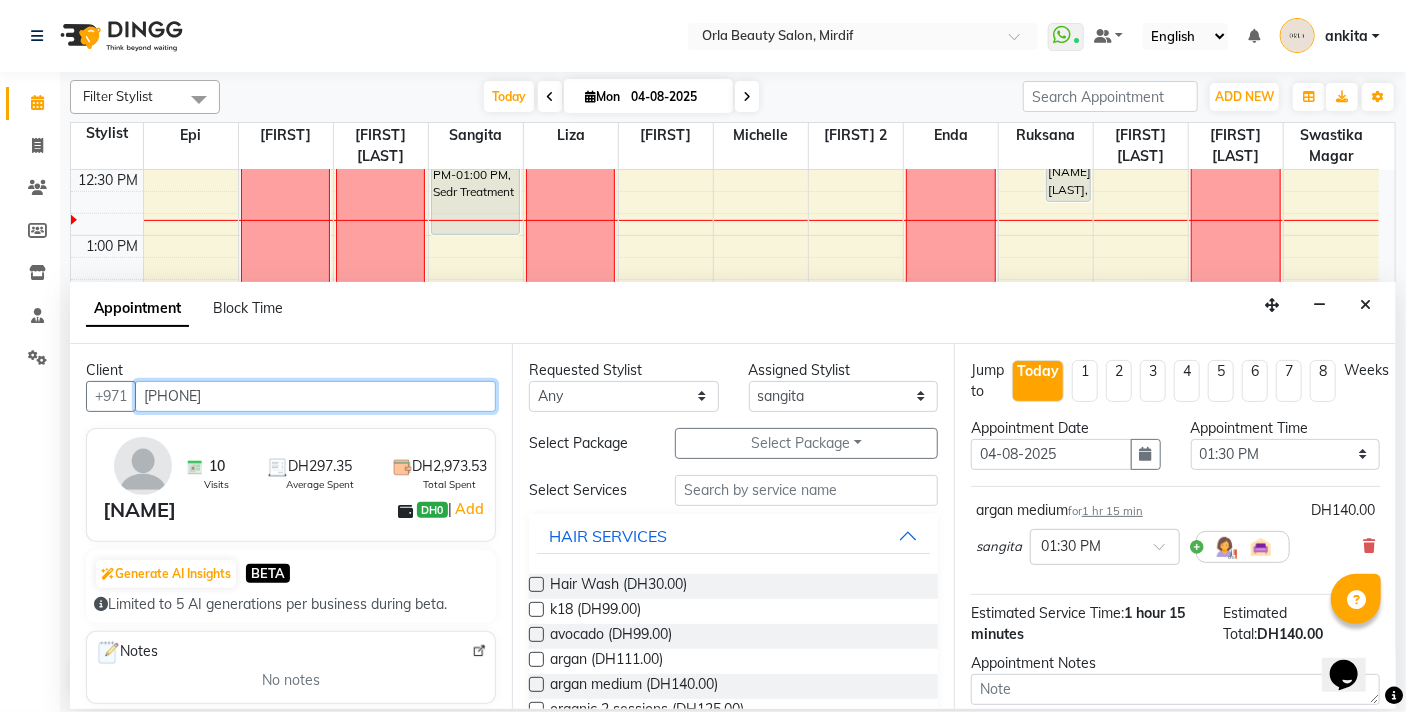 type on "[PHONE]" 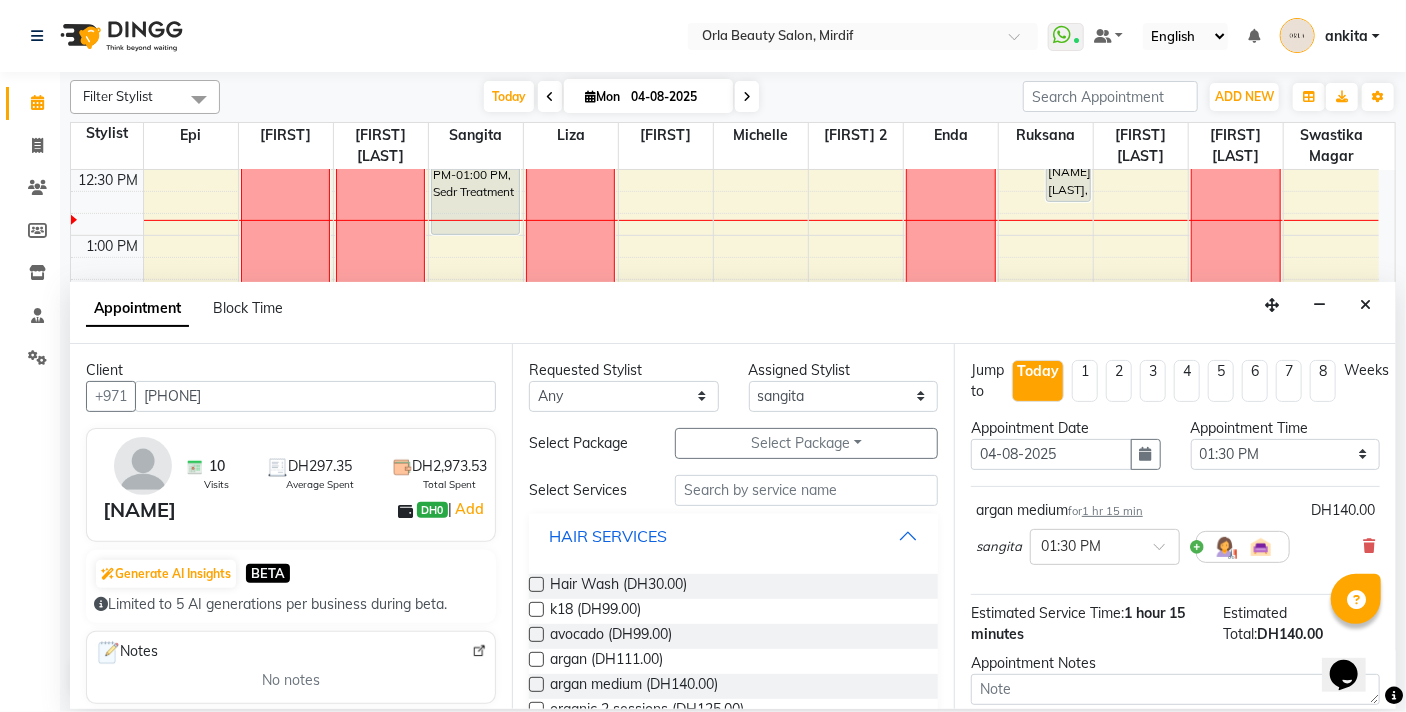 click on "HAIR SERVICES" at bounding box center (733, 536) 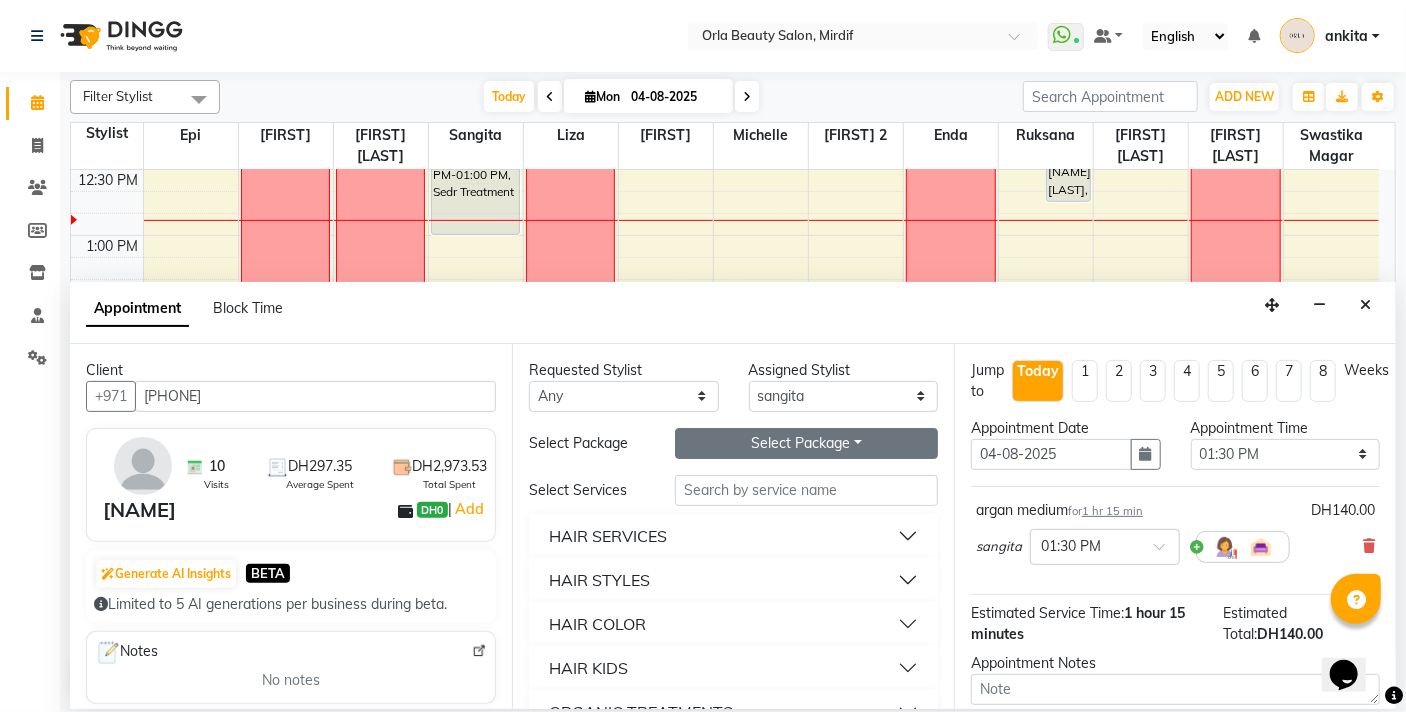 click on "Select Package  Toggle Dropdown" at bounding box center (806, 443) 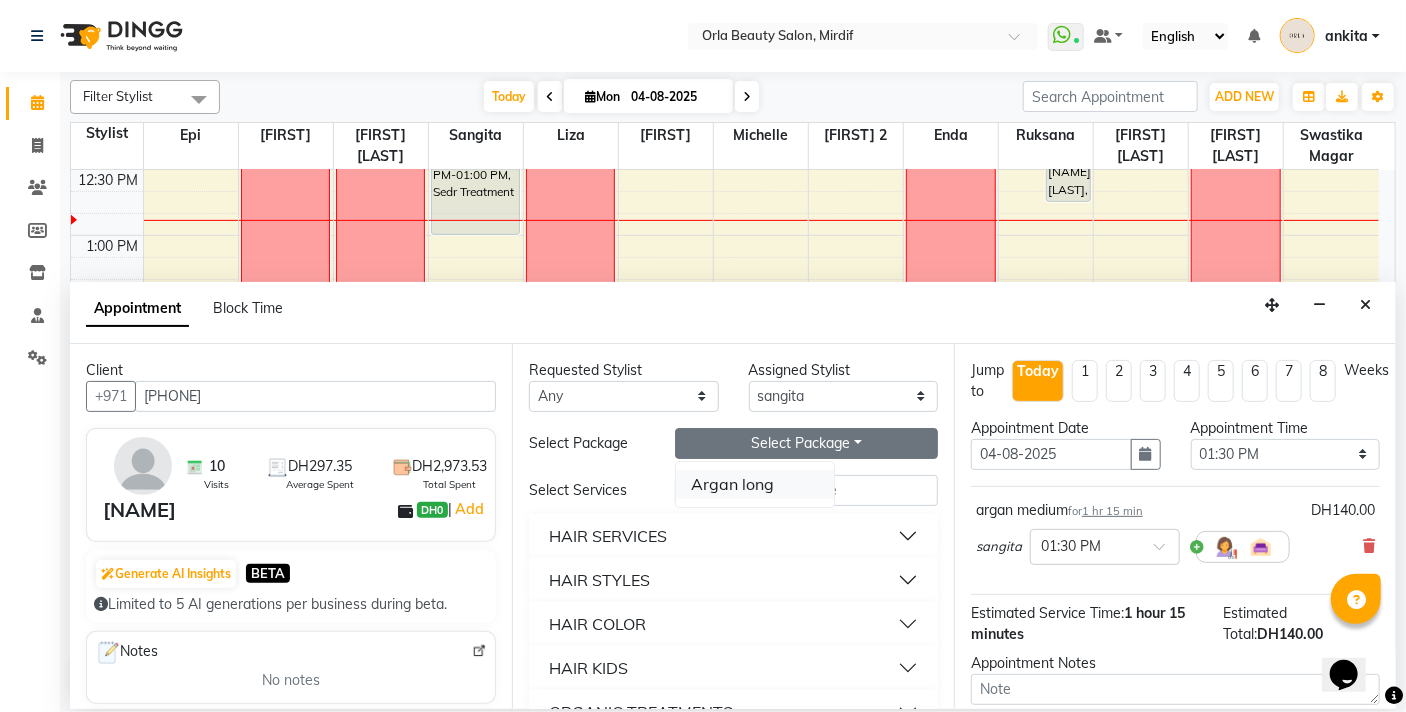 click on "Argan long" at bounding box center (755, 484) 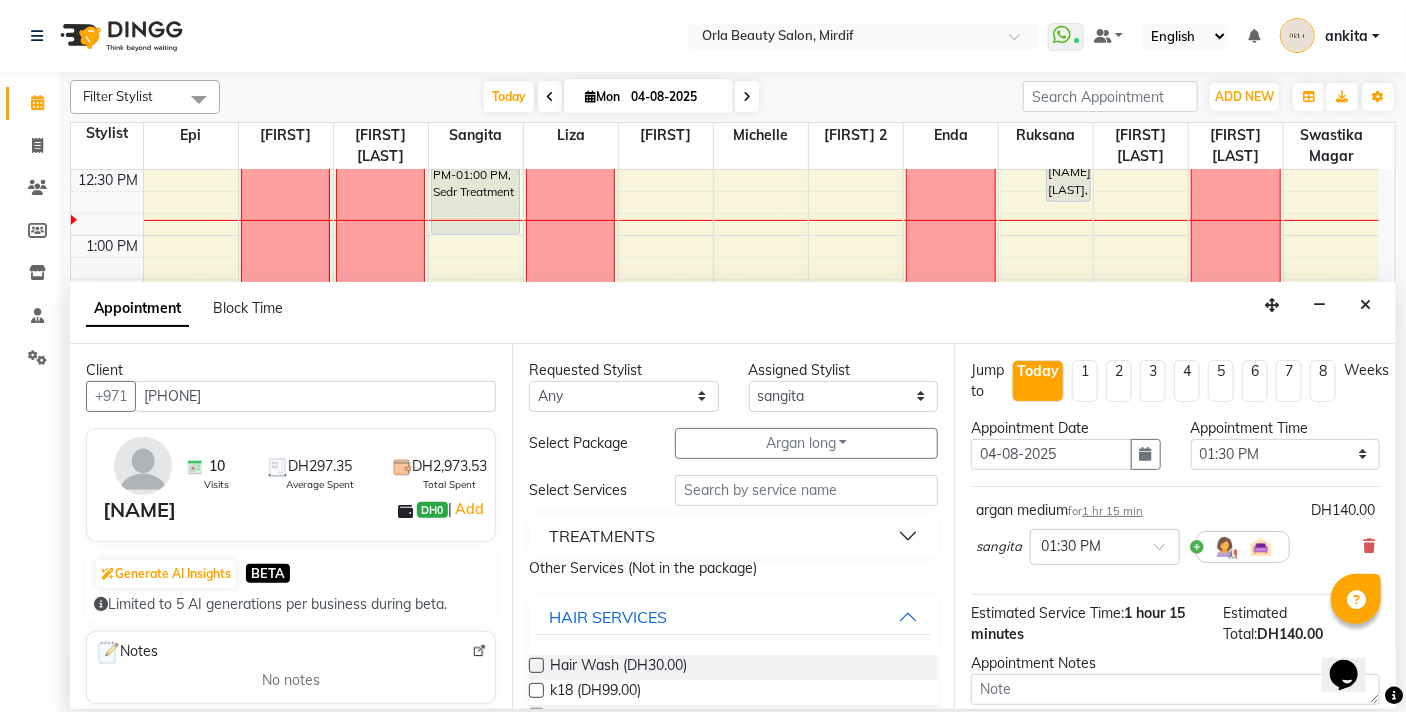 drag, startPoint x: 1399, startPoint y: 480, endPoint x: 1399, endPoint y: 529, distance: 49 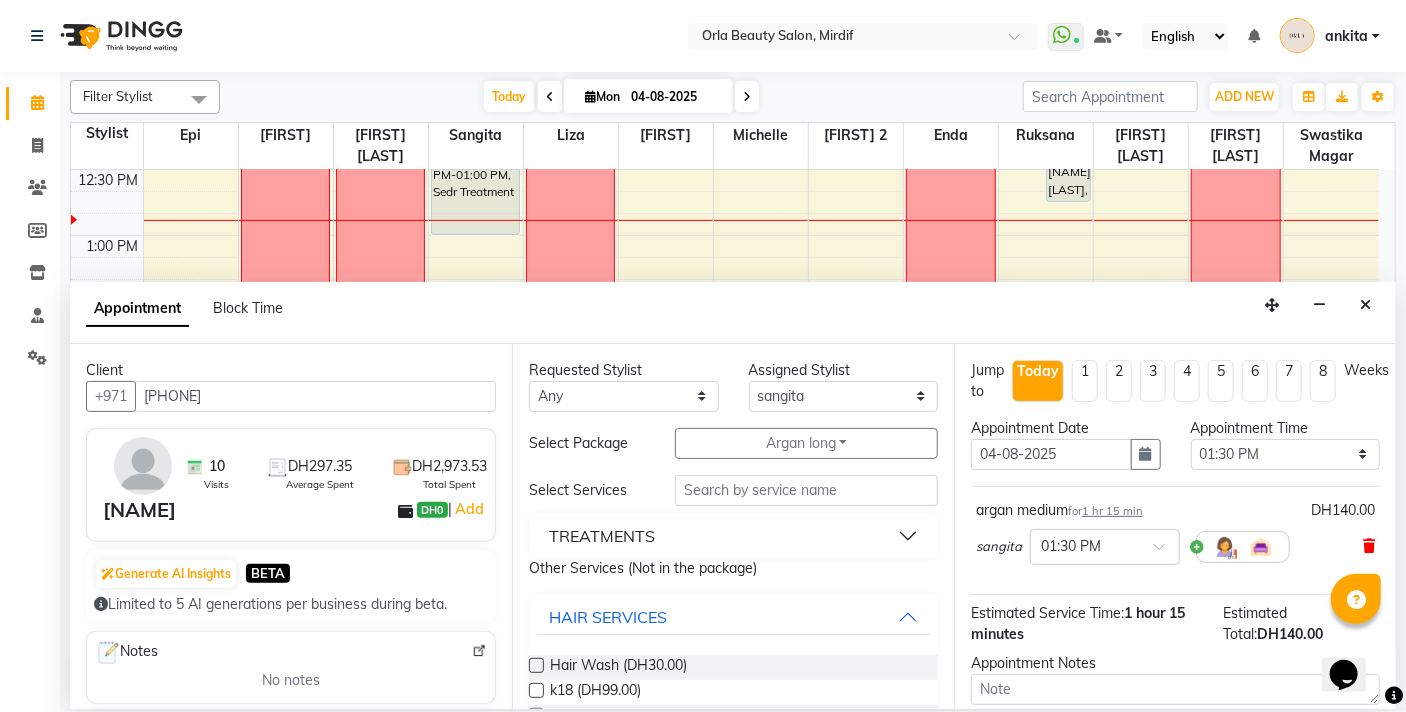 click at bounding box center (1369, 546) 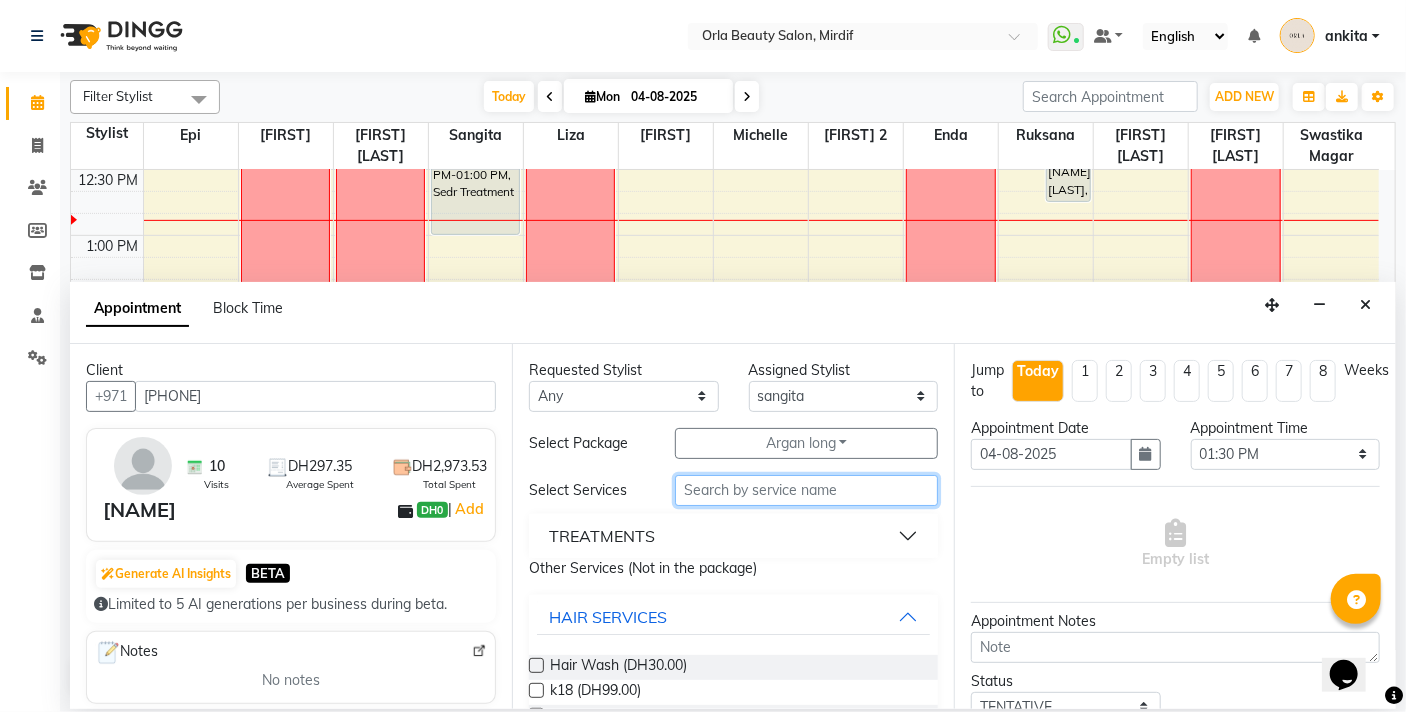 click at bounding box center (806, 490) 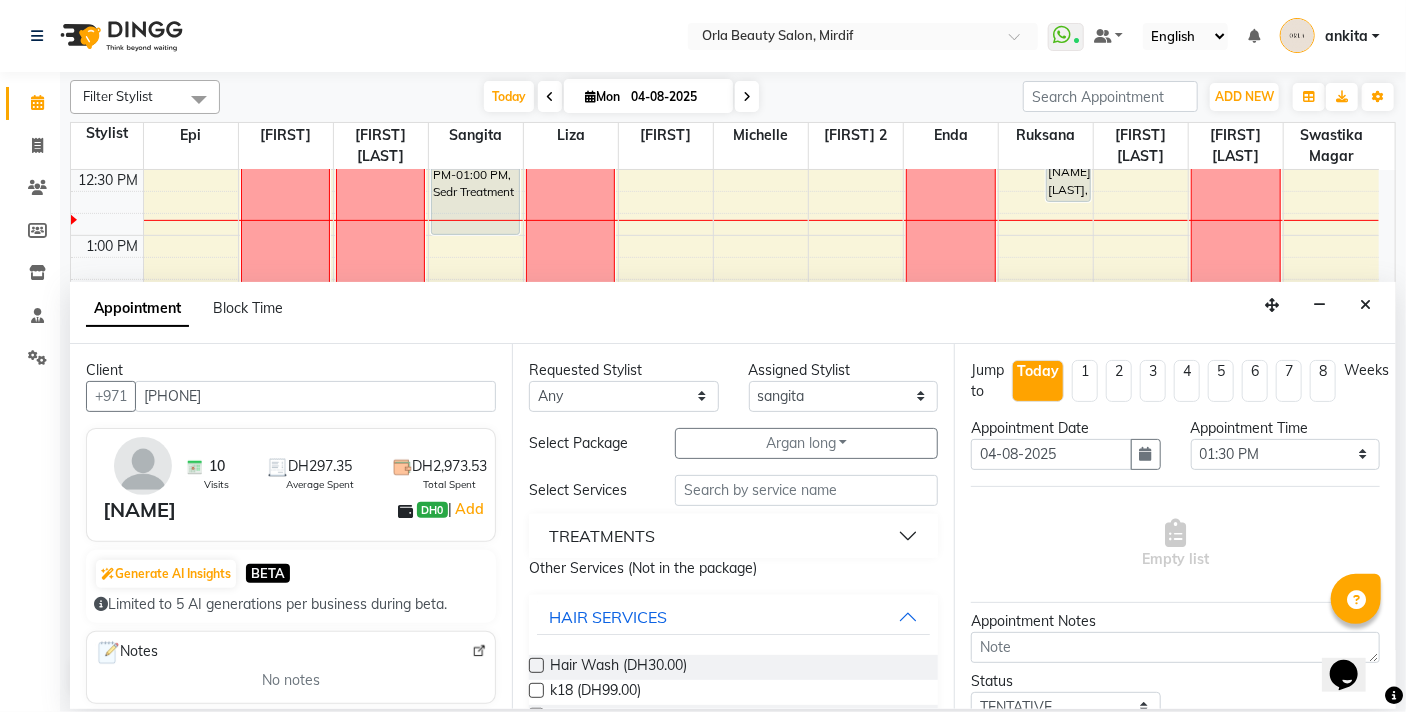 click on "Requested Stylist Any Enda Epi kareema Liza Manju thakuri maryann Michelle michelle 2 rojina magar ruksana rupa magar sangita swastika magar Assigned Stylist Select Enda Epi kareema Liza Manju thakuri maryann Michelle michelle 2 rojina magar ruksana rupa magar sangita swastika magar Select Package Argan long Select package Argan long Select Services TREATMENTS Other Services (Not in the package) HAIR SERVICES Hair Wash (DH30.00) k18 (DH99.00) avocado (DH99.00) argan (DH111.00) argan medium (DH140.00) organic 2 sessions (DH125.00) organic 3 (DH120.00) organic 4 (DH120.00) organic 5 (DH116.00) organic 10 (DH99.90) k18 111 (DH111.00) henna hair (DH190.00) 20 mixed (DH2,025.00) root color long (DH190.00) 20 mixed organic treatments (DH2,025.00) straight iron additional (DH50.00) additional payment for service (DH1.00) additional payment for service (DH50.00) accesories (DH10.00) hair extension (DH50.00) chin waxing (DH20.00) henna (DH50.00) HAIR STYLES HAIR COLOR HAIR KIDS ORGANIC TREATMENTS" at bounding box center [733, 526] 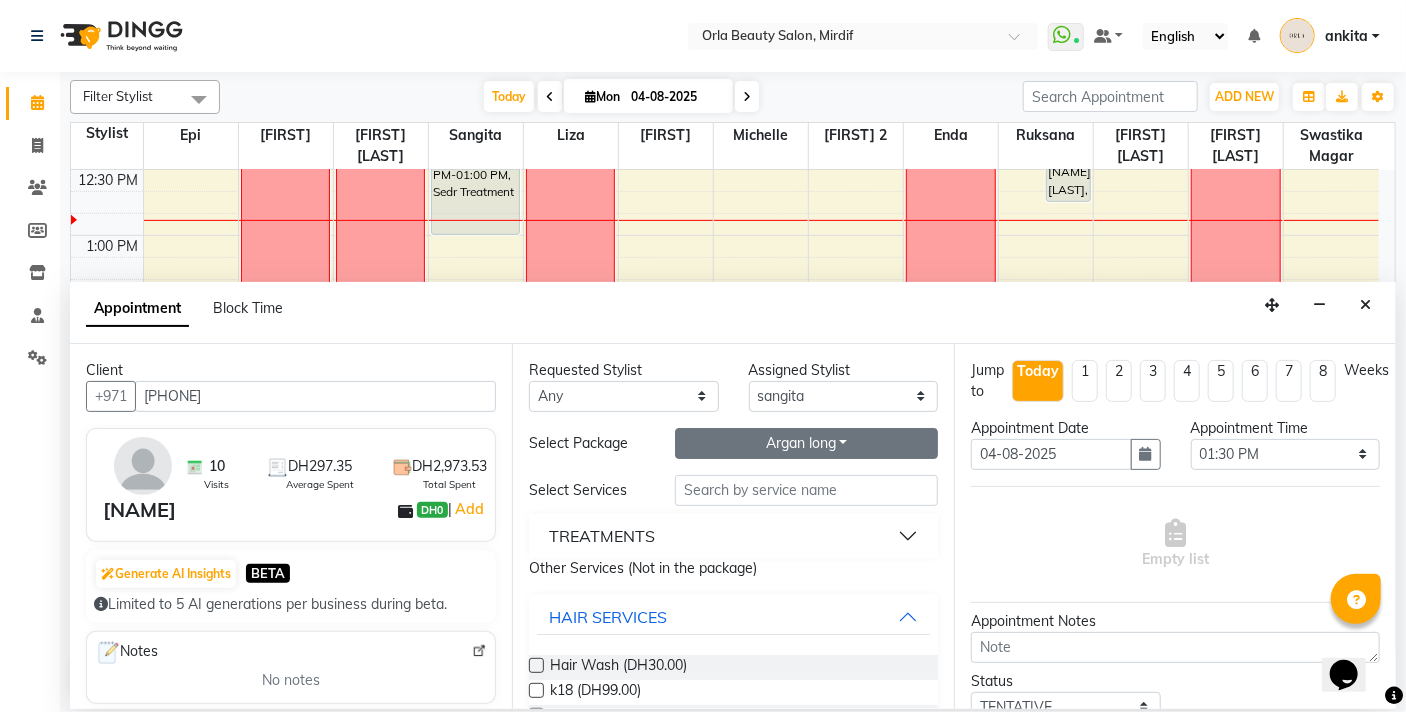 click on "Argan long" at bounding box center (806, 443) 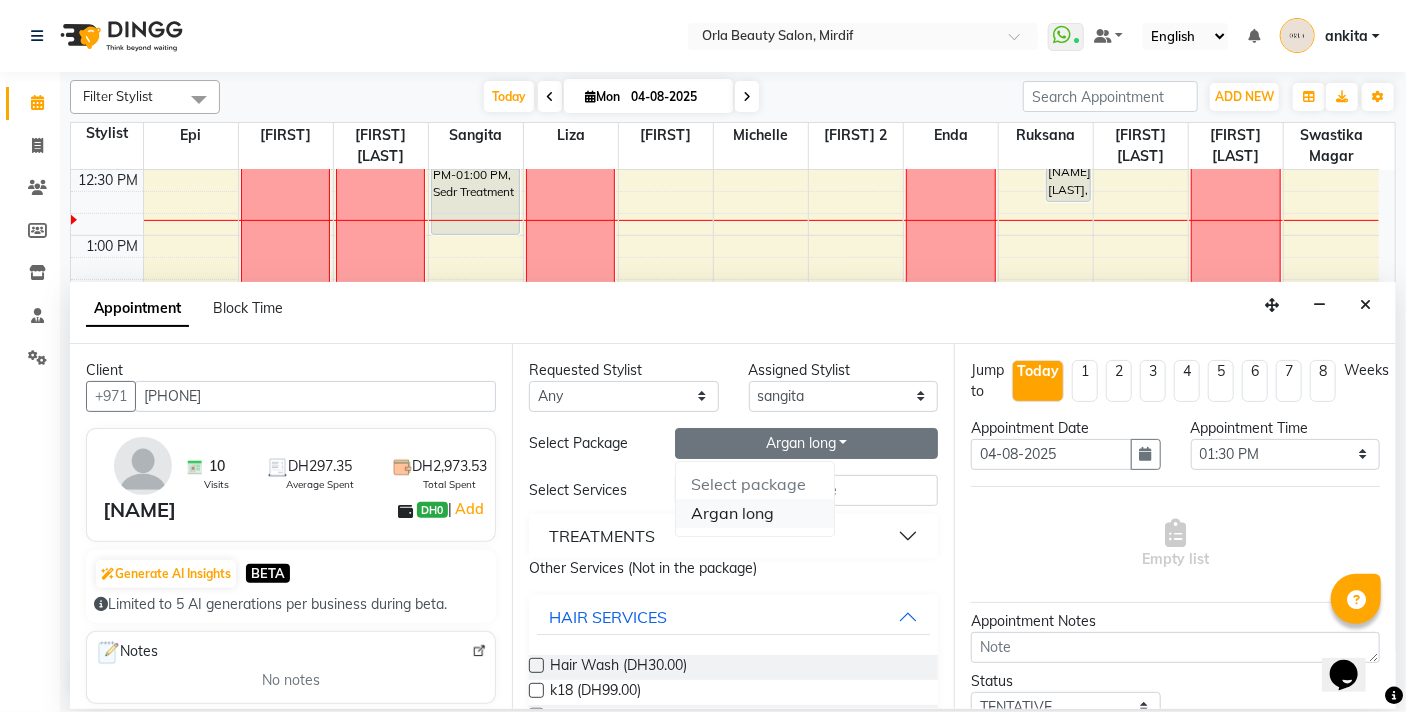 click on "Argan long" at bounding box center (755, 513) 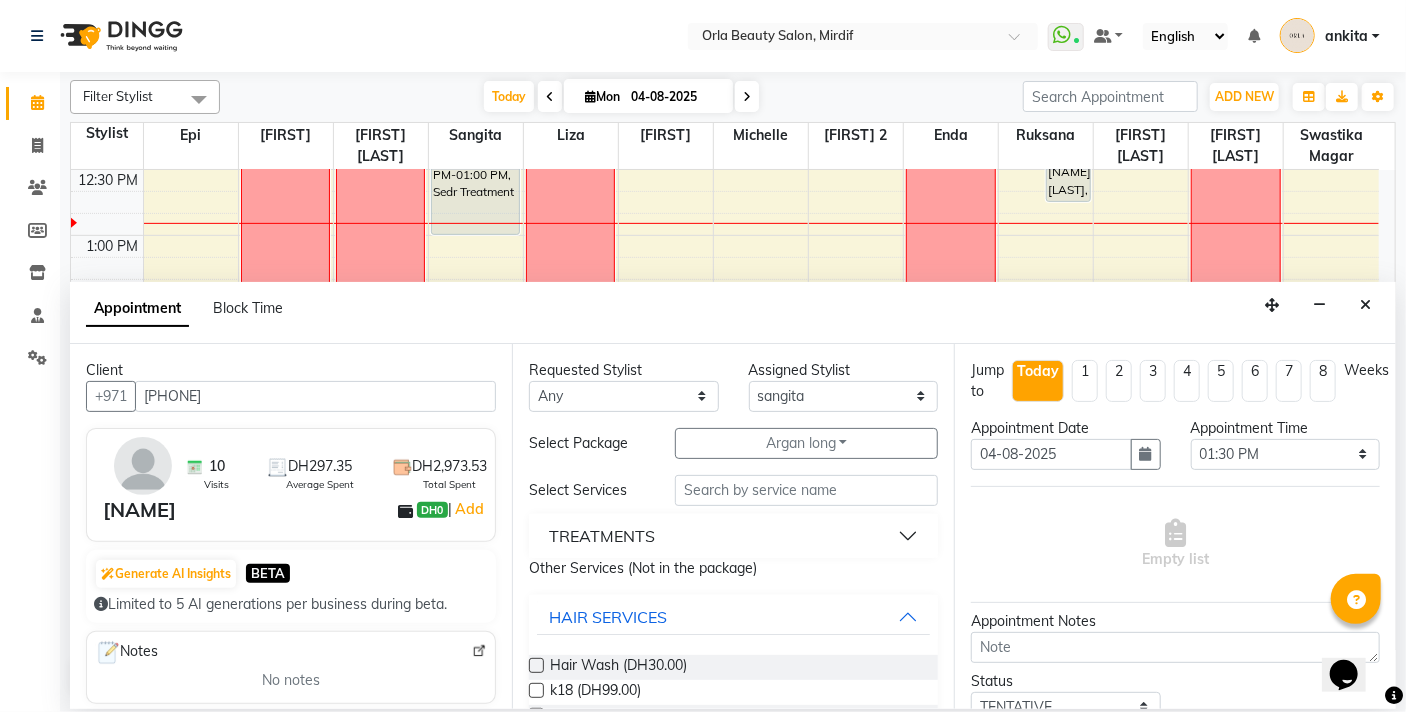 click on "TREATMENTS" at bounding box center (733, 536) 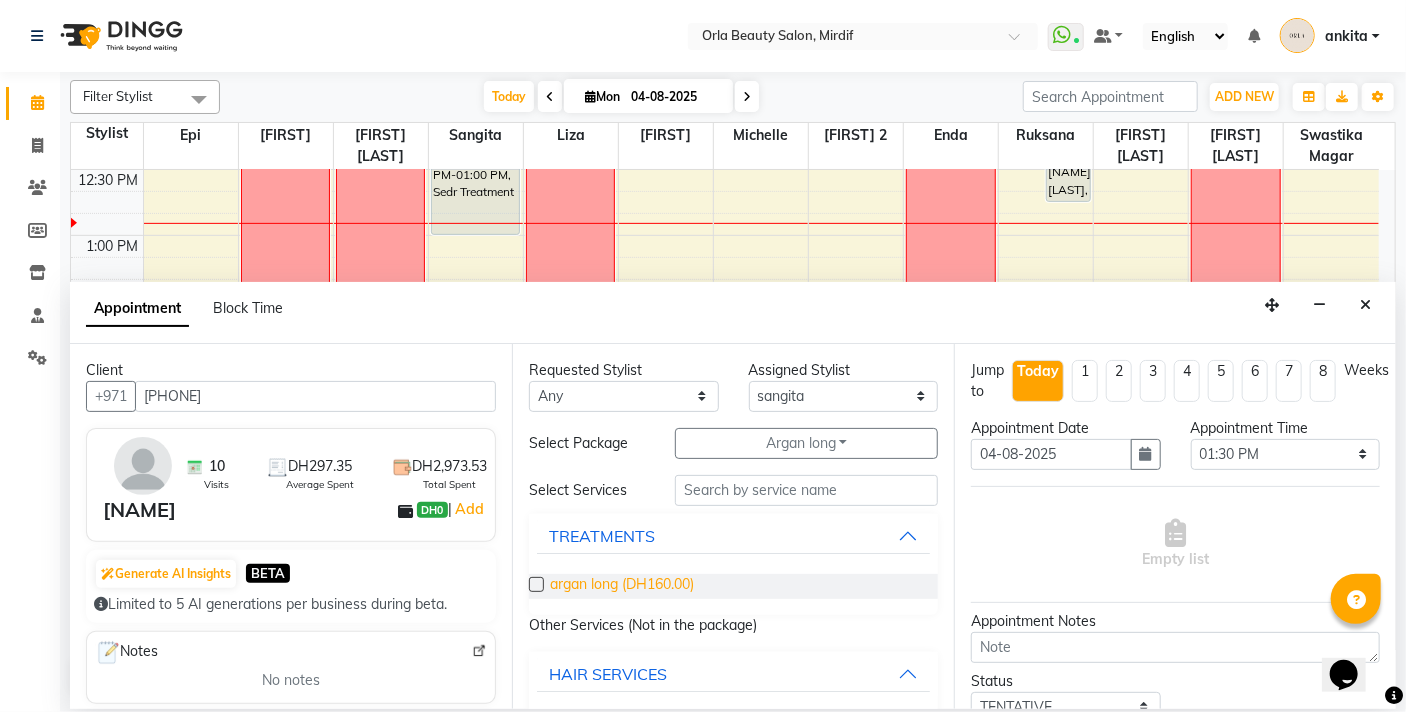 click on "argan long (DH160.00)" at bounding box center (622, 586) 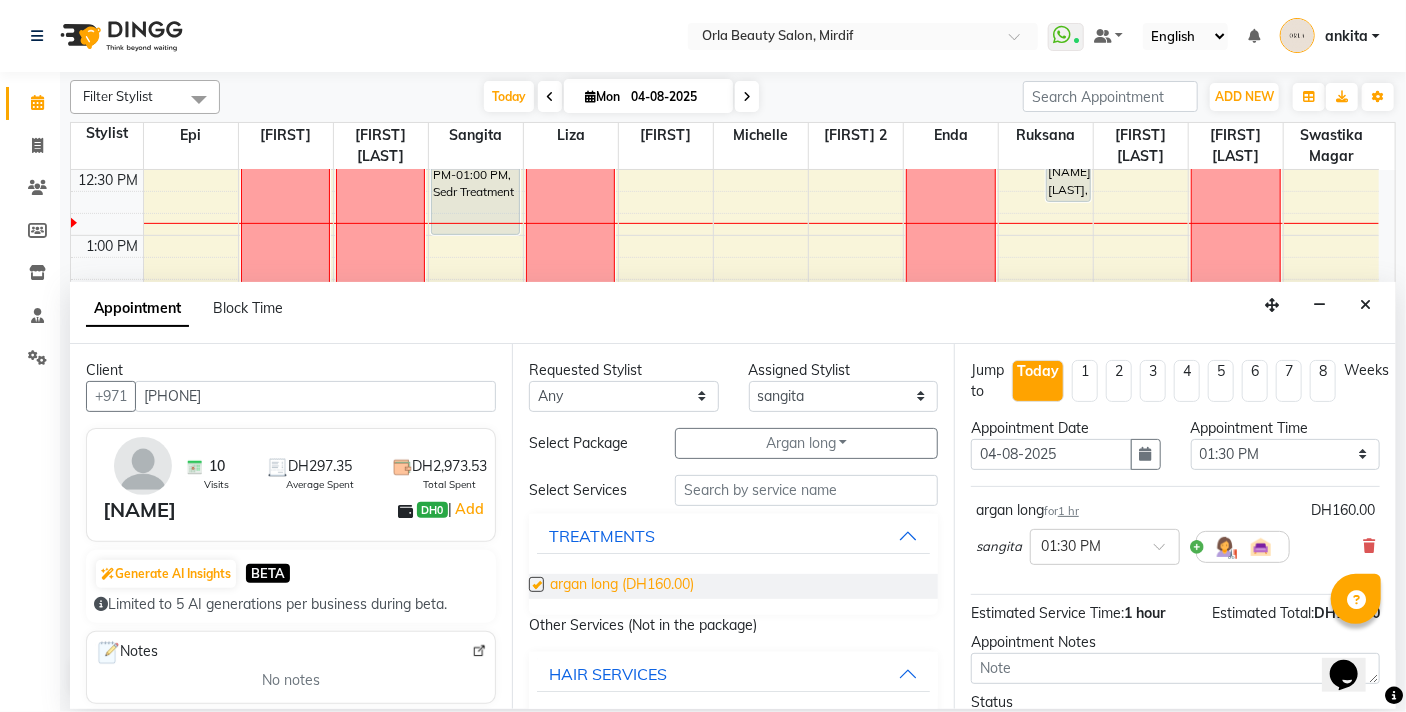 checkbox on "false" 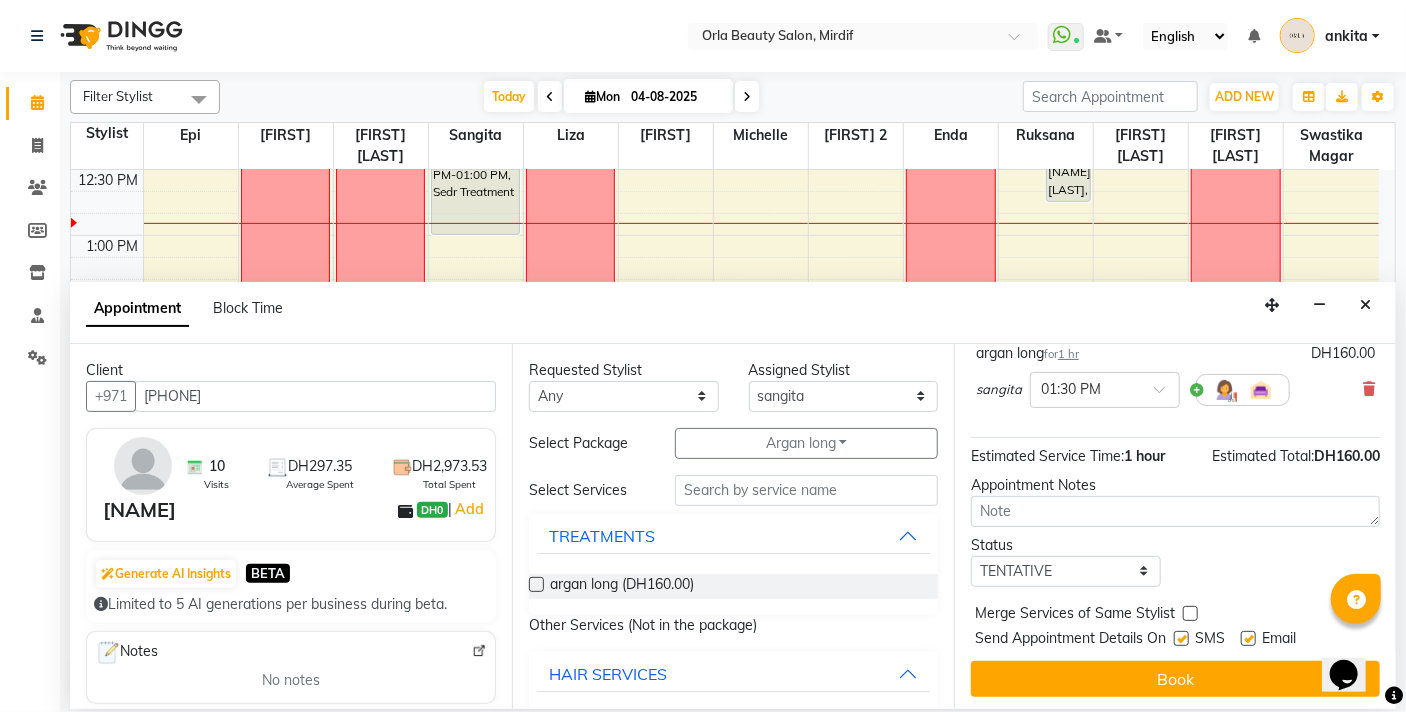 scroll, scrollTop: 159, scrollLeft: 0, axis: vertical 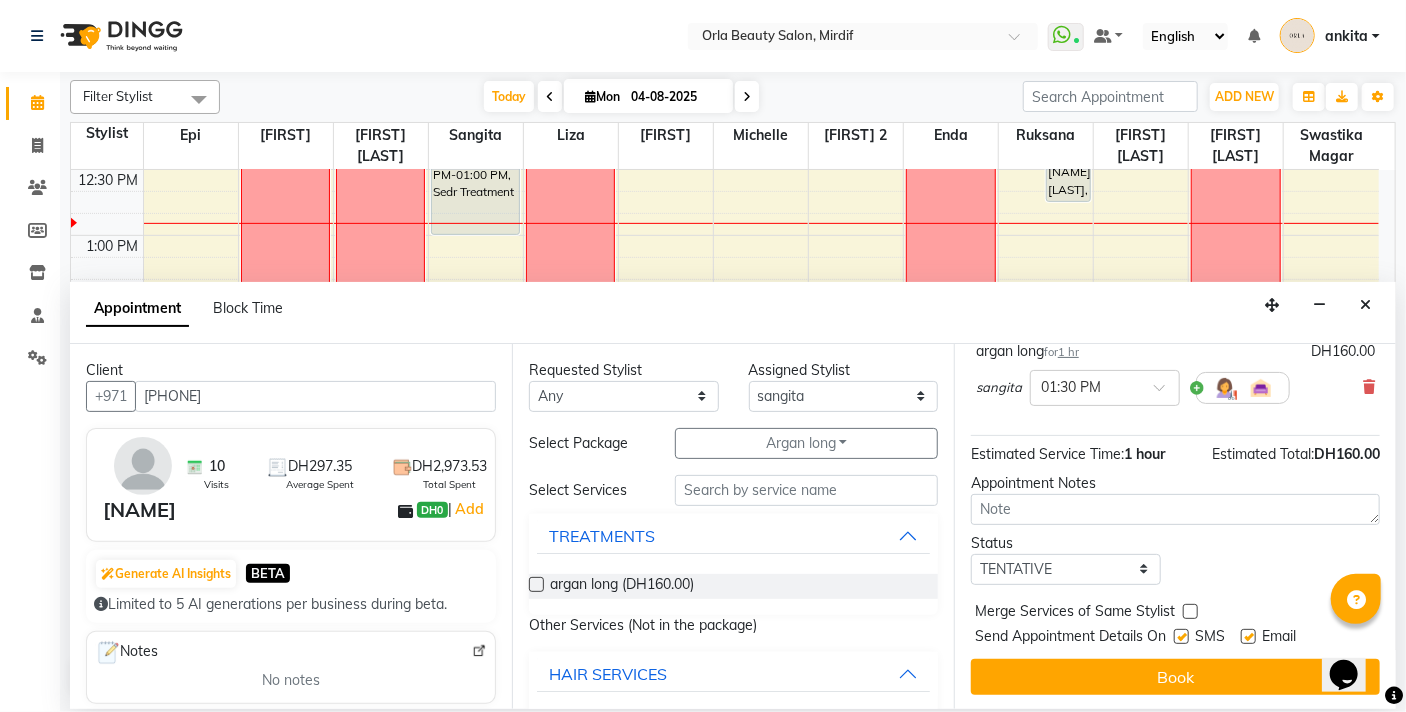 click at bounding box center (1190, 611) 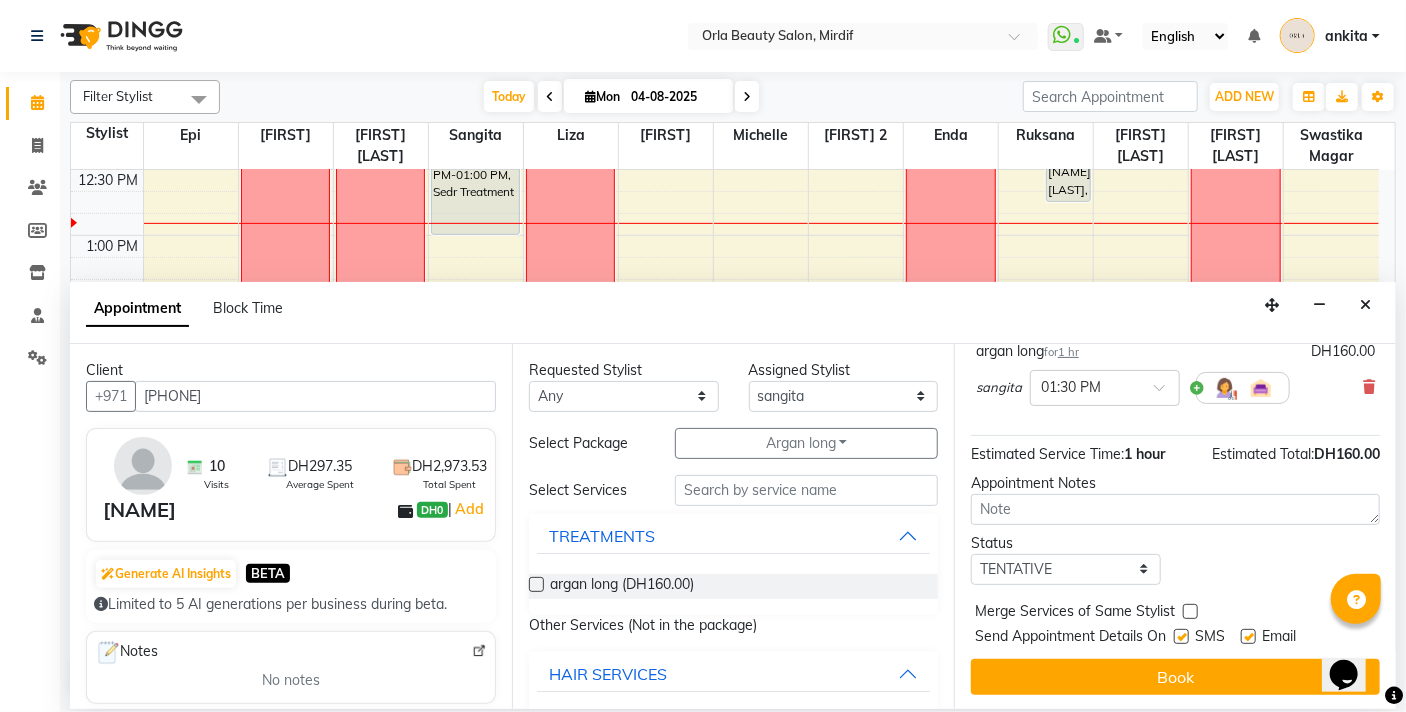 click at bounding box center [1189, 613] 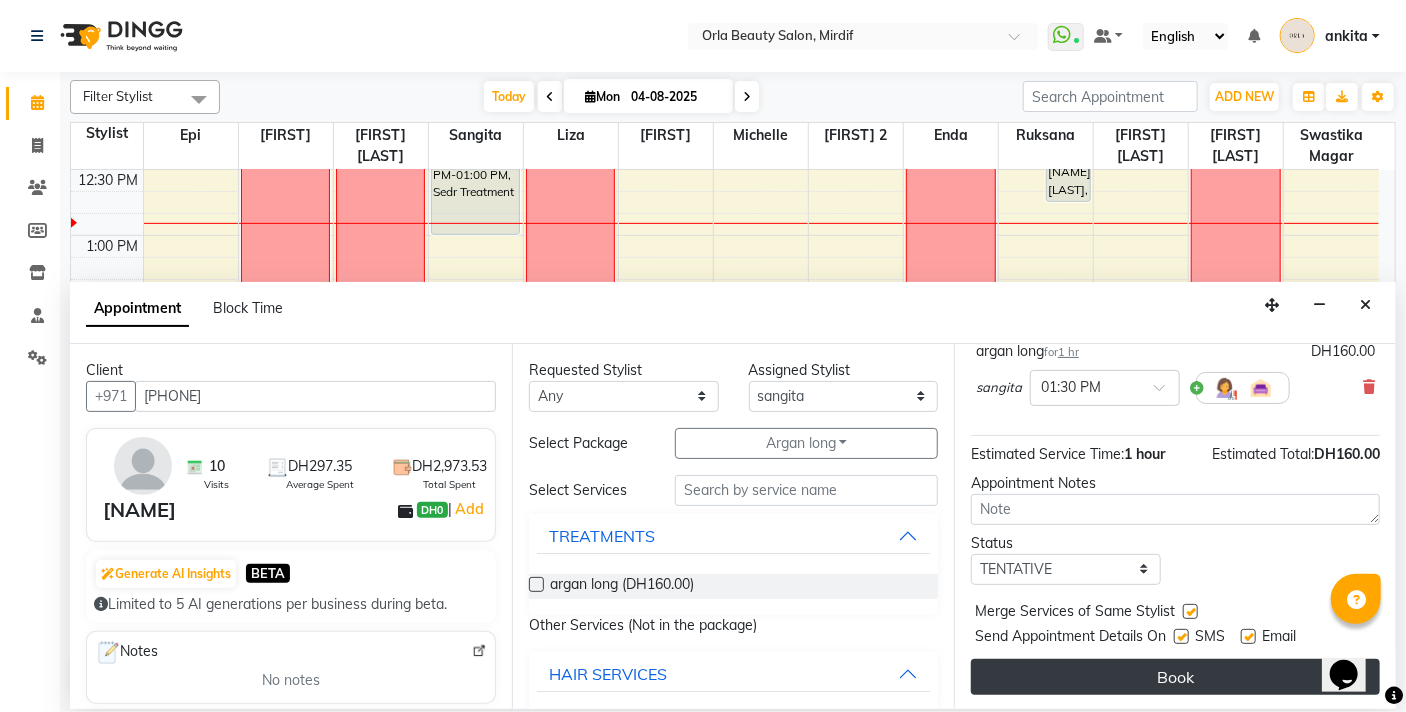 click on "Book" at bounding box center (1175, 677) 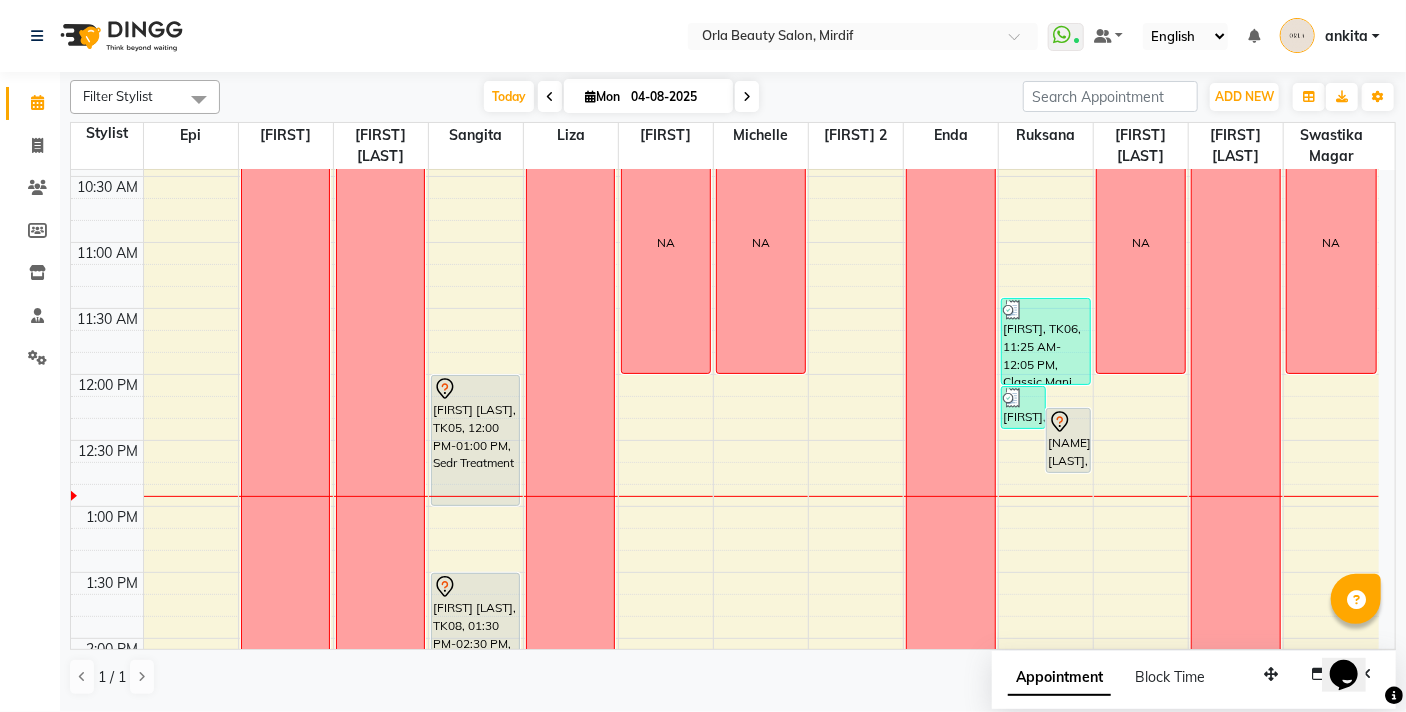 scroll, scrollTop: 203, scrollLeft: 0, axis: vertical 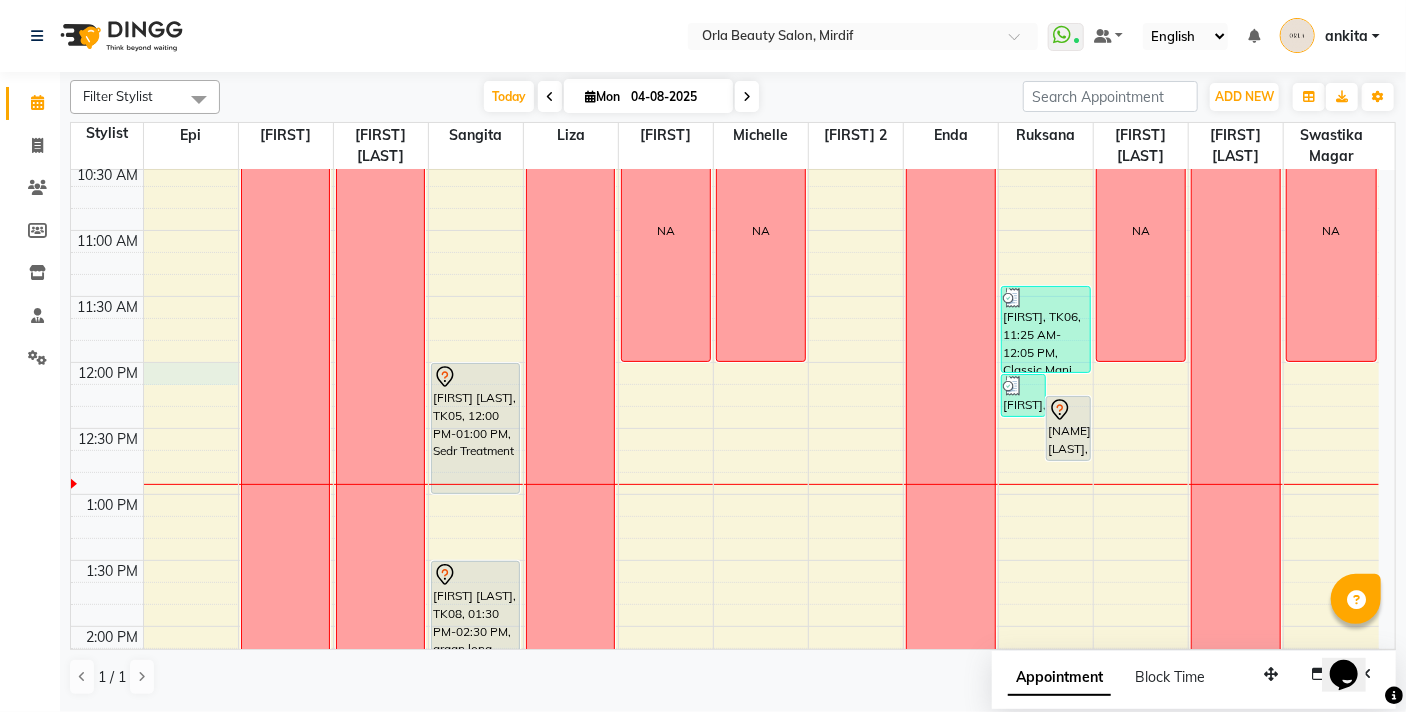 click on "9:00 AM 9:30 AM 10:00 AM 10:30 AM 11:00 AM 11:30 AM 12:00 PM 12:30 PM 1:00 PM 1:30 PM 2:00 PM 2:30 PM 3:00 PM 3:30 PM 4:00 PM 4:30 PM 5:00 PM 5:30 PM 6:00 PM 6:30 PM 7:00 PM 7:30 PM 8:00 PM 8:30 PM 9:00 PM 9:30 PM 10:00 PM 10:30 PM             [FIRST] [LAST], TK02, 05:05 PM-06:05 PM, Sedr Treatment  NA   NA   NA              [FIRST] [LAST], TK05, 12:00 PM-01:00 PM, Sedr Treatment             [FIRST] [LAST], TK01, 04:00 PM-05:20 PM, organic treatment  OFF   NA              [FIRST] [LAST], TK04, 04:00 PM-05:00 PM, avocado  NA   NA   NA      [FIRST], TK06, 12:05 PM-12:25 PM, Polish Hand             [FIRST] [LAST], TK07, 12:15 PM-12:45 PM, Nail Art Per Nail     [FIRST], TK06, 11:25 AM-12:05 PM, Classic Mani             [FIRST], TK03, 03:00 PM-03:40 PM, hardgel removal  NA   NA   OFF   NA" at bounding box center (725, 890) 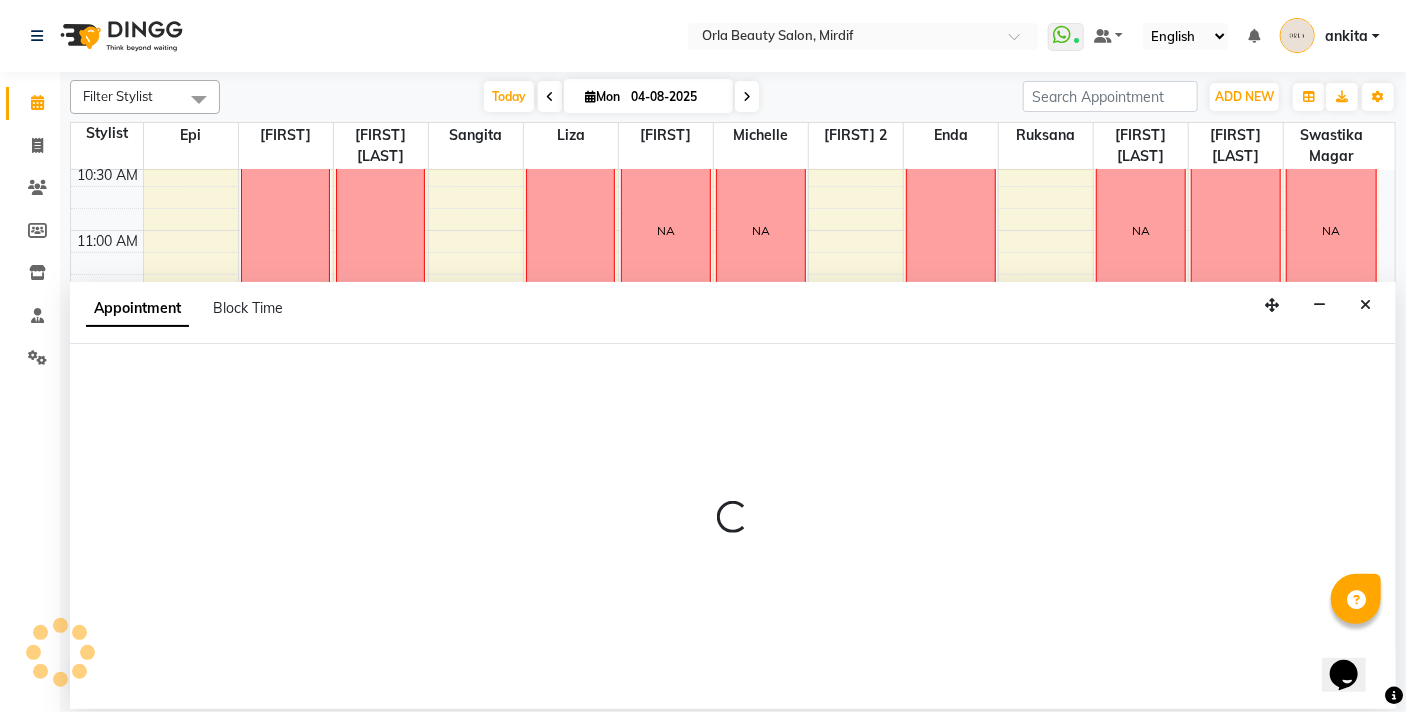 select on "31788" 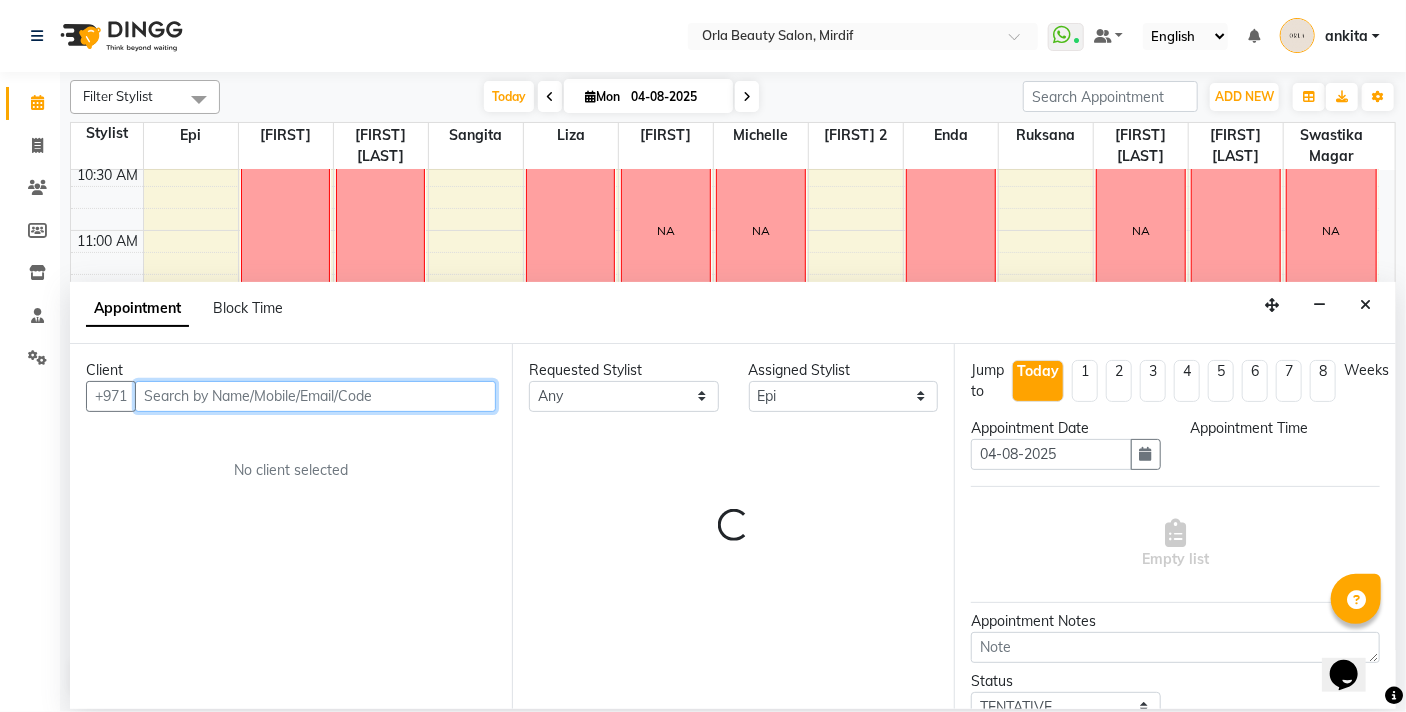 select on "720" 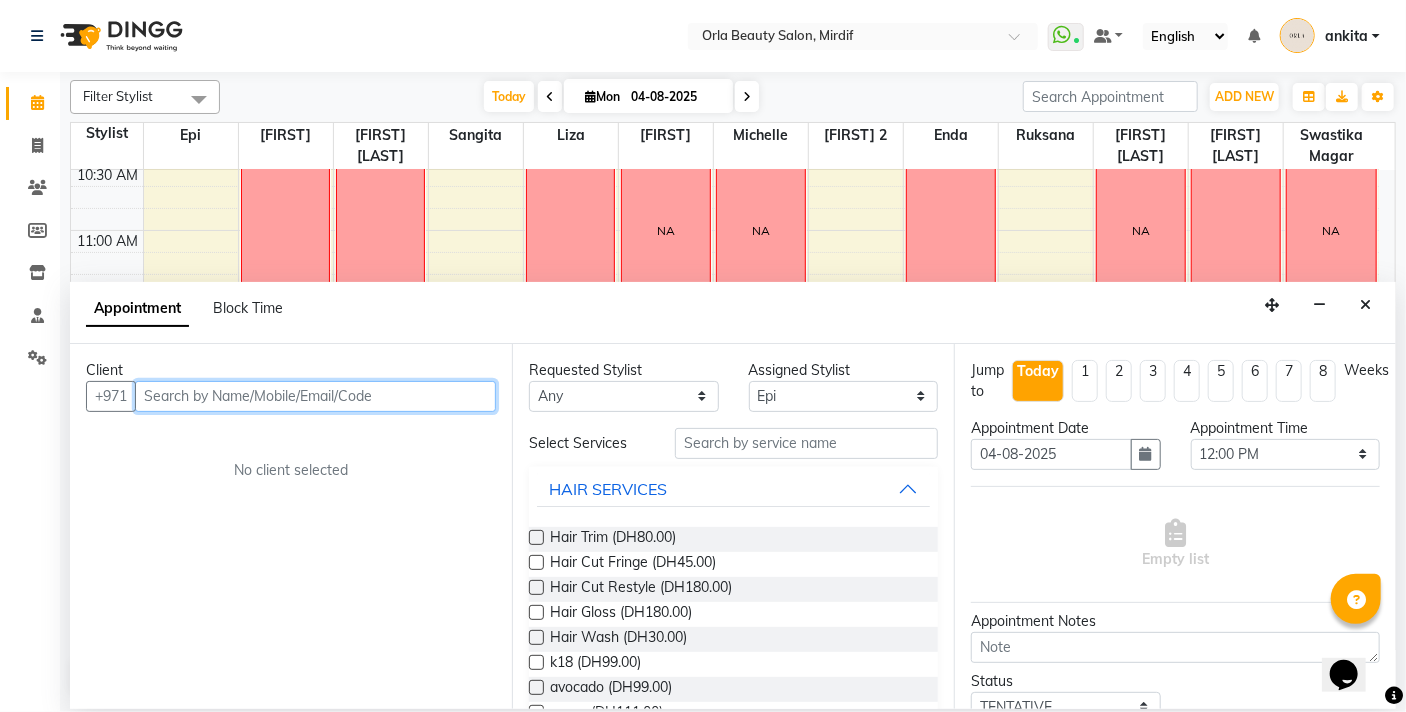 click at bounding box center (315, 396) 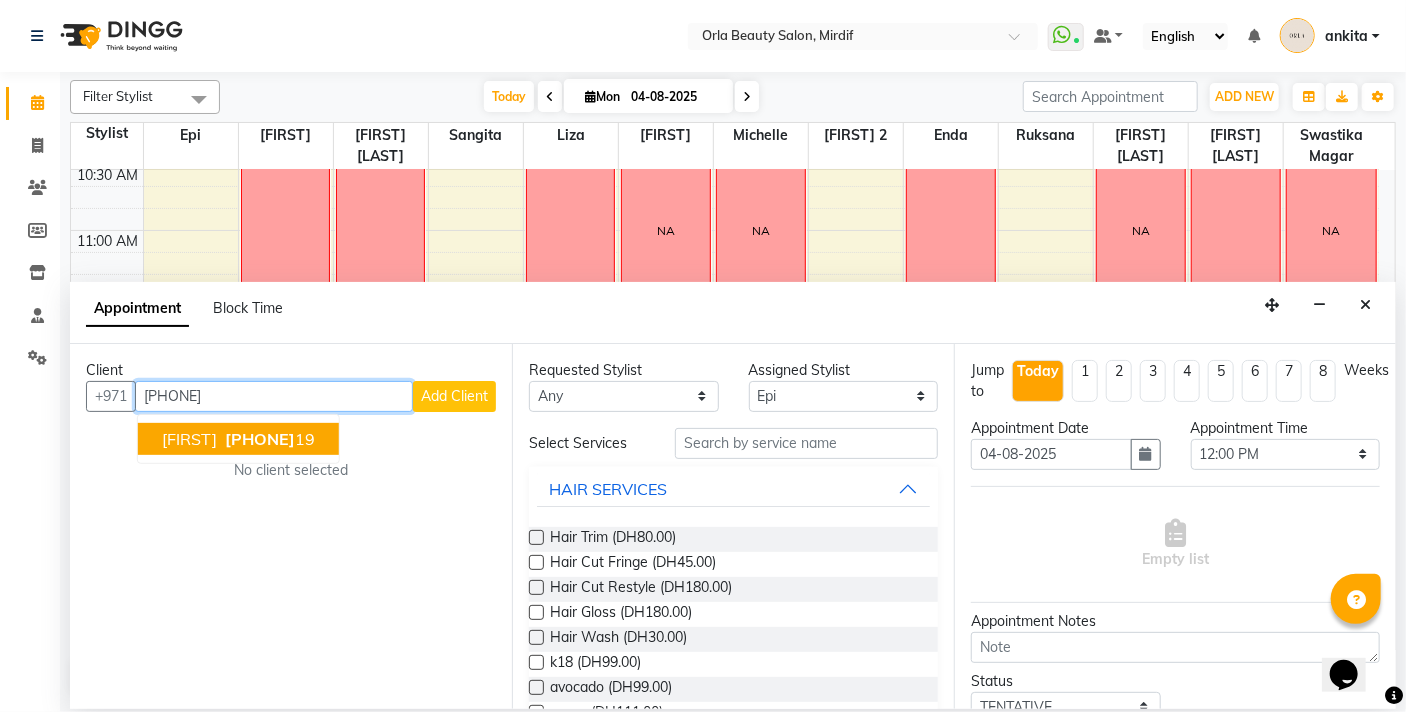 click on "[PHONE] 19" at bounding box center [268, 439] 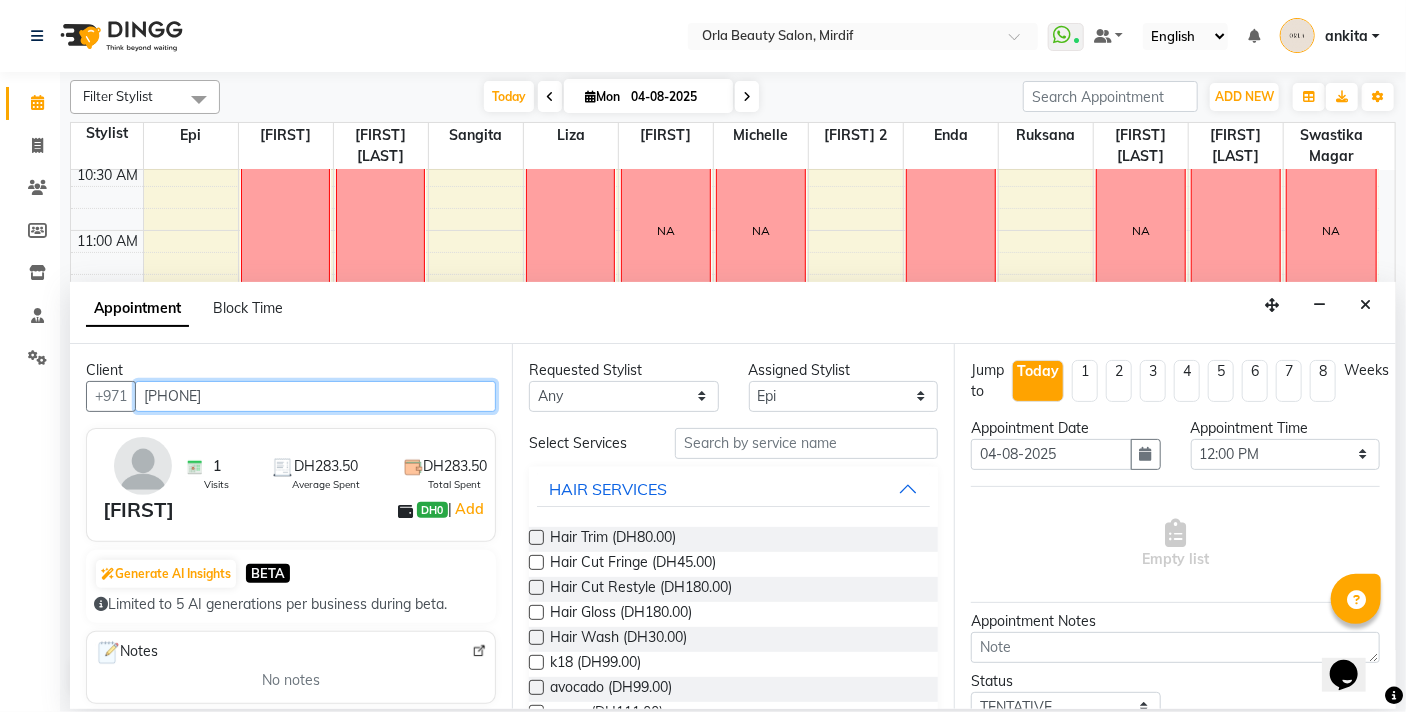 type on "[PHONE]" 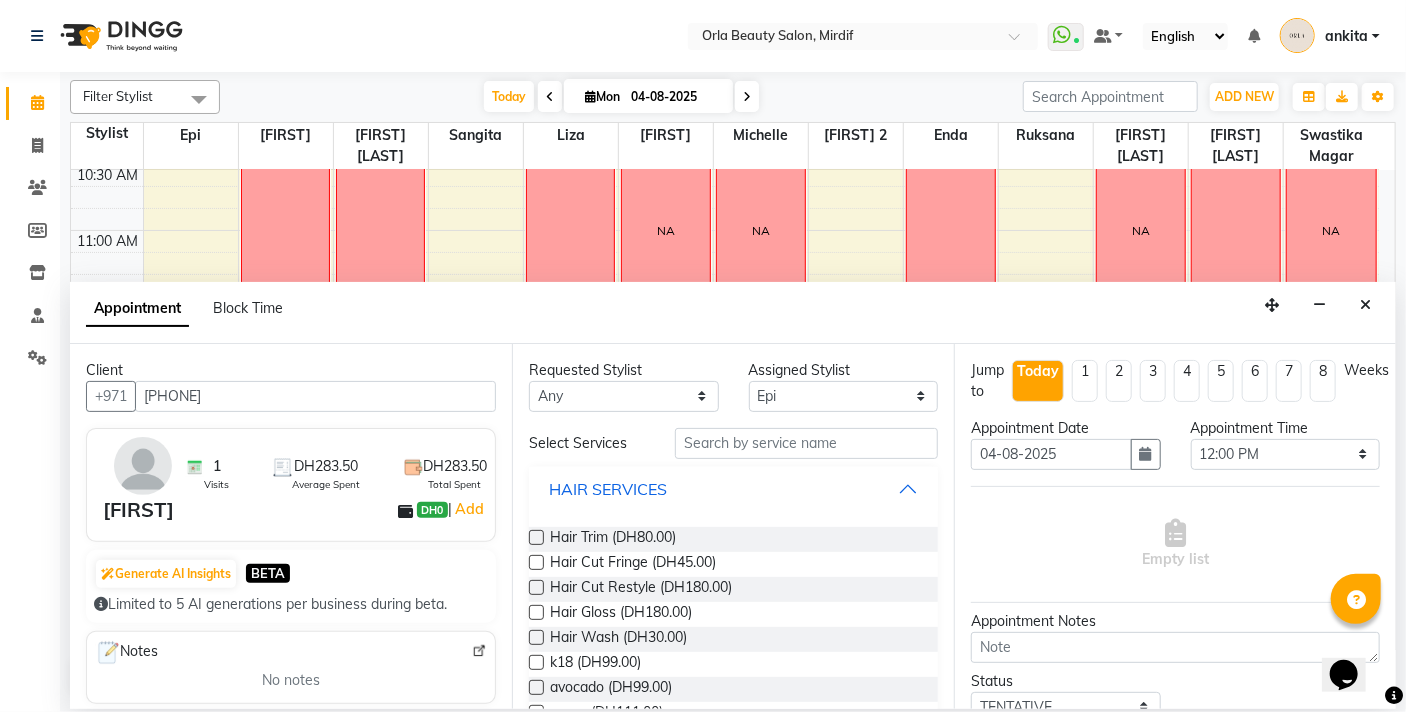 click on "HAIR SERVICES" at bounding box center [733, 489] 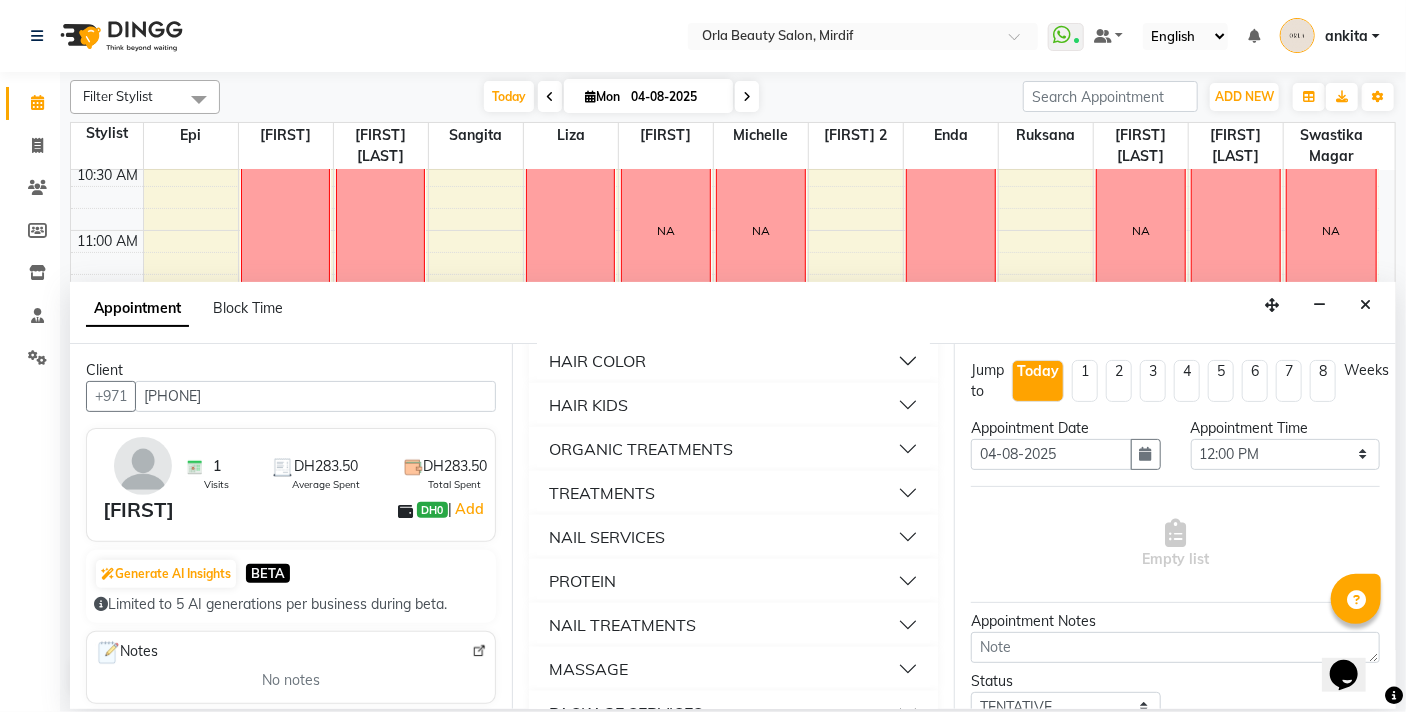 scroll, scrollTop: 218, scrollLeft: 0, axis: vertical 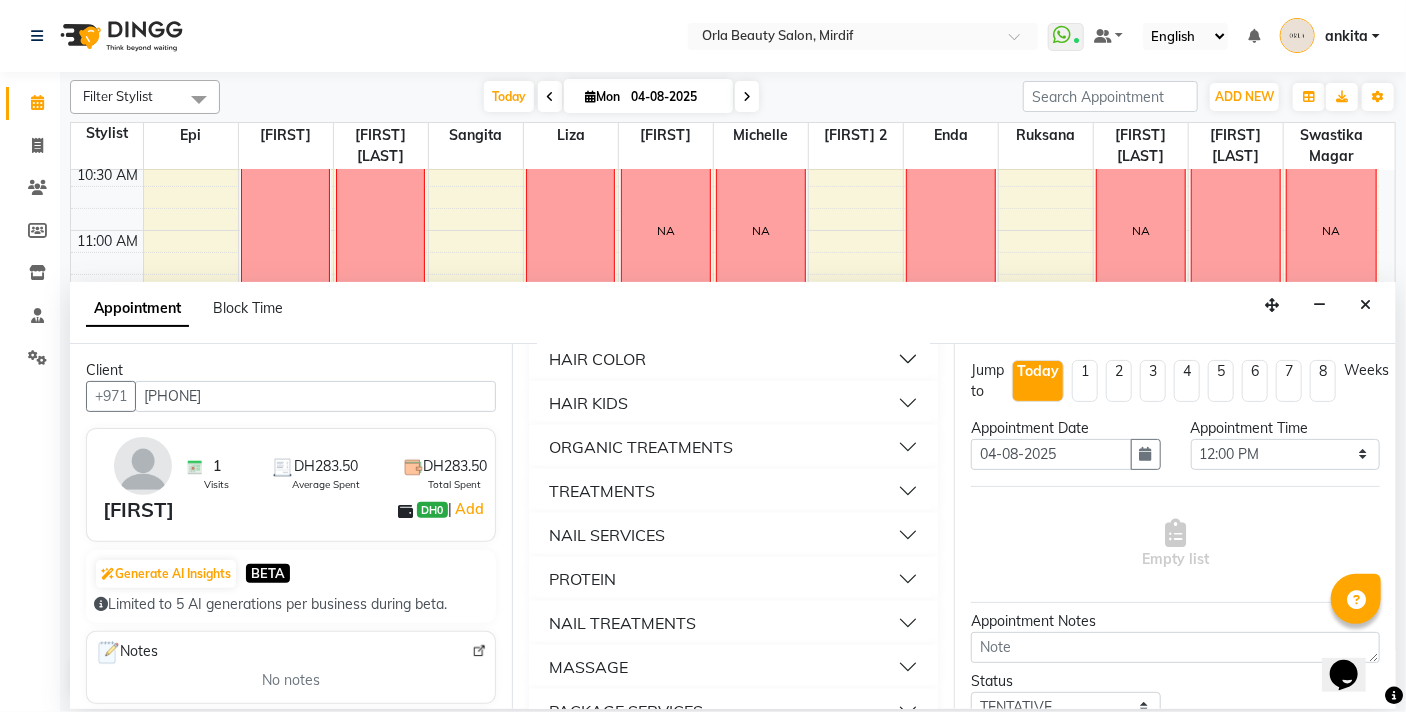 click on "PROTEIN" at bounding box center (733, 579) 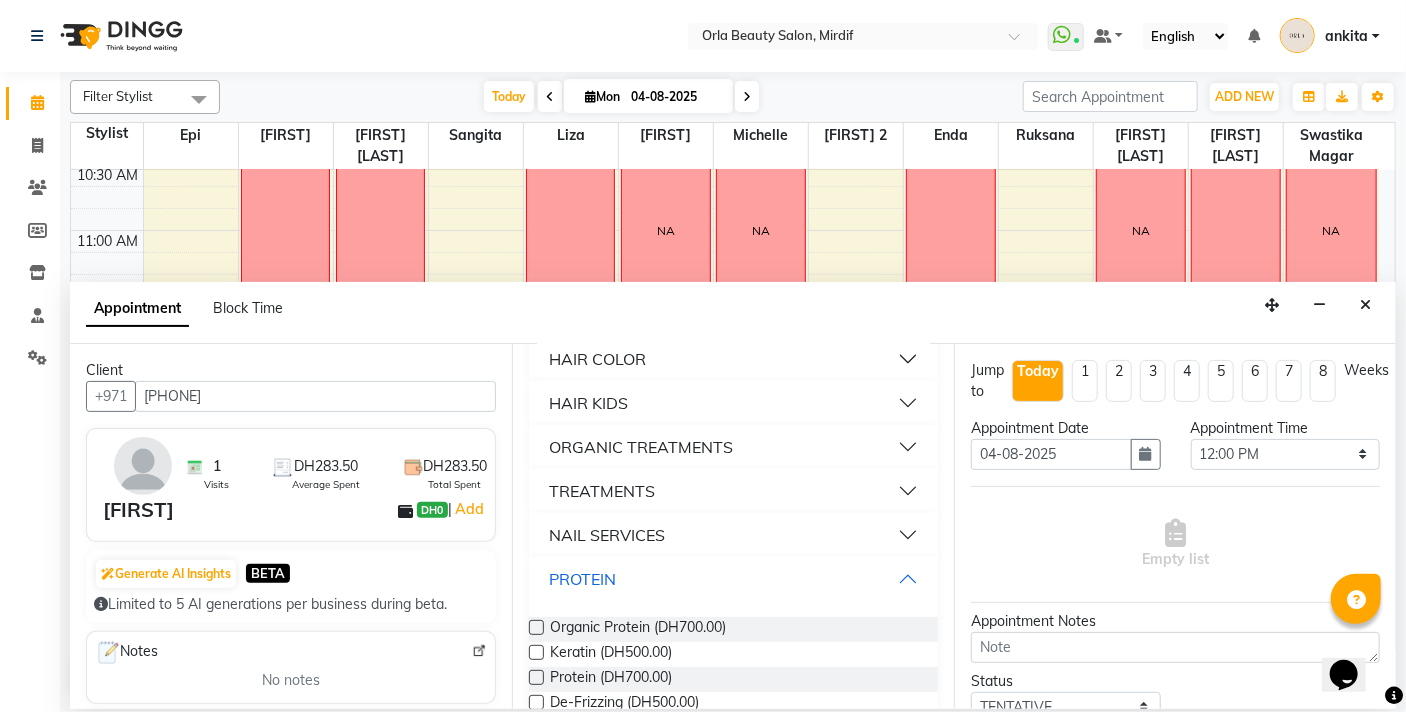 scroll, scrollTop: 412, scrollLeft: 0, axis: vertical 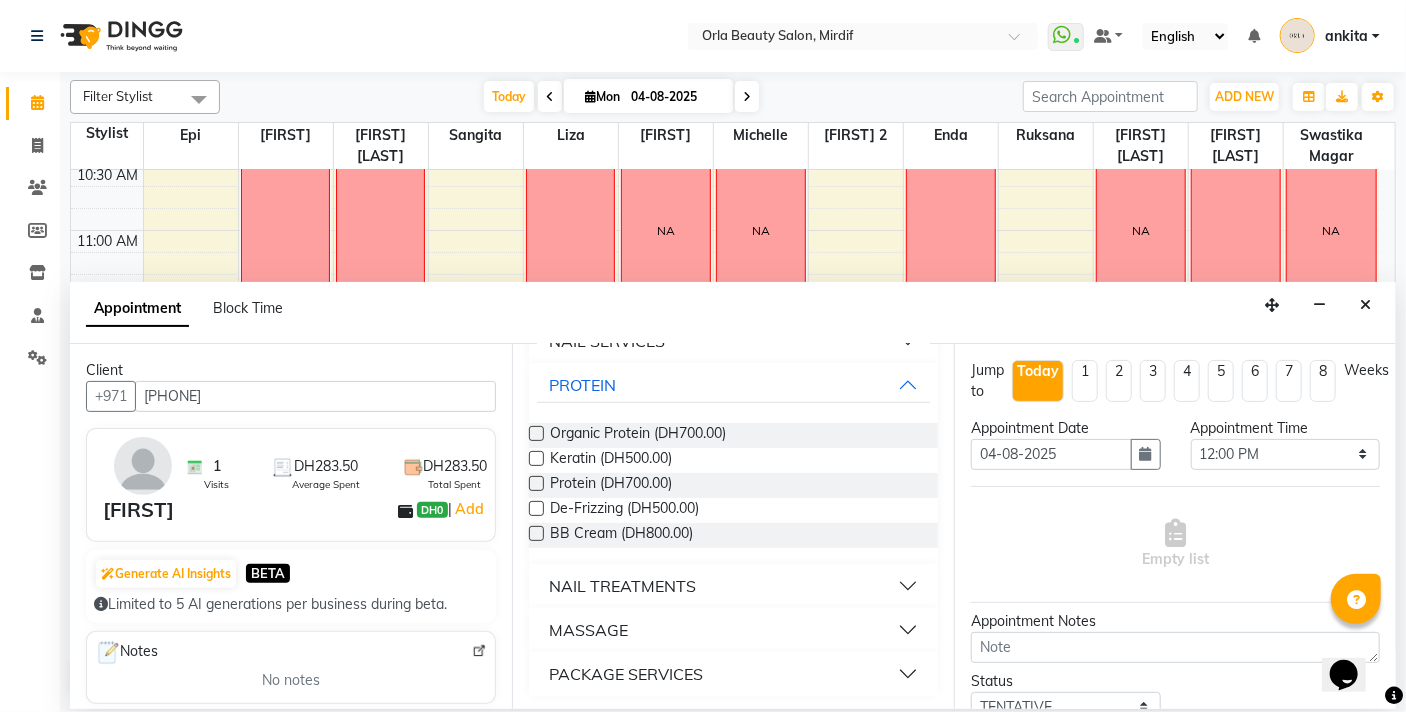 click at bounding box center [536, 533] 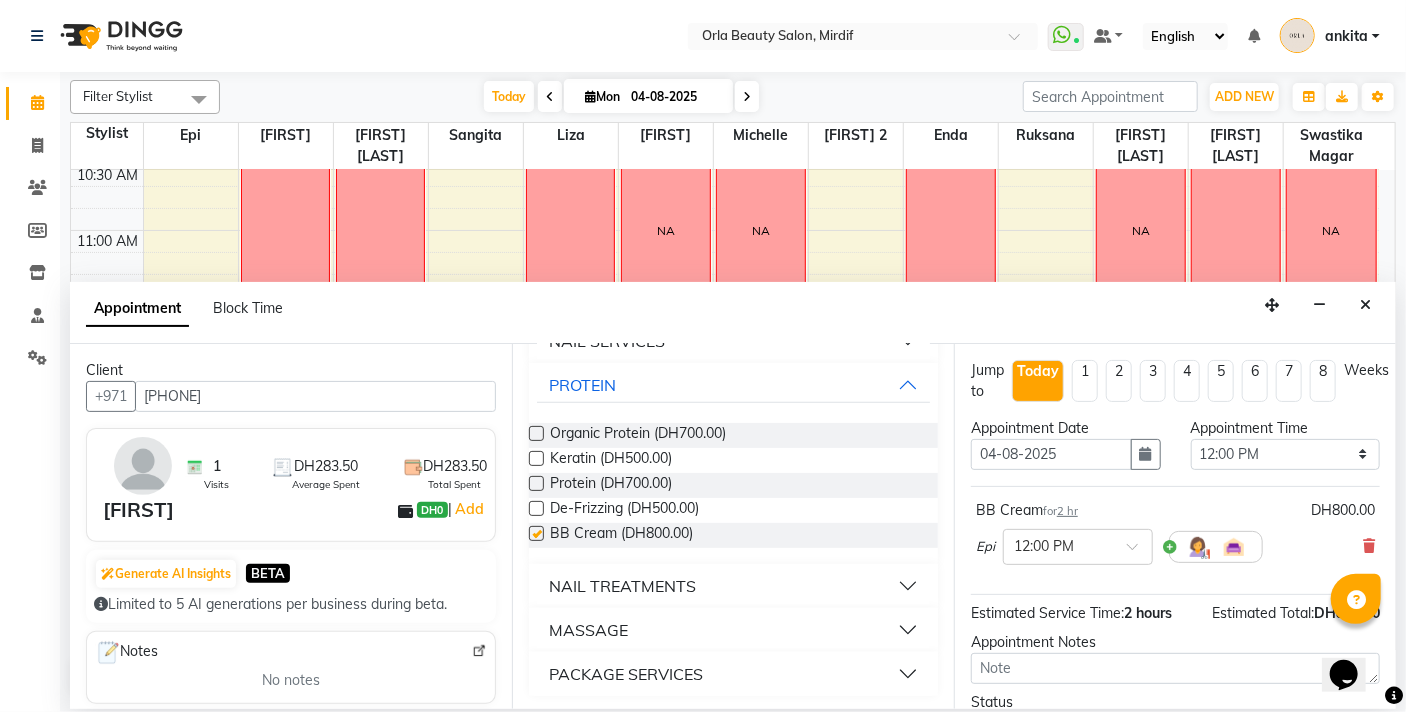 checkbox on "false" 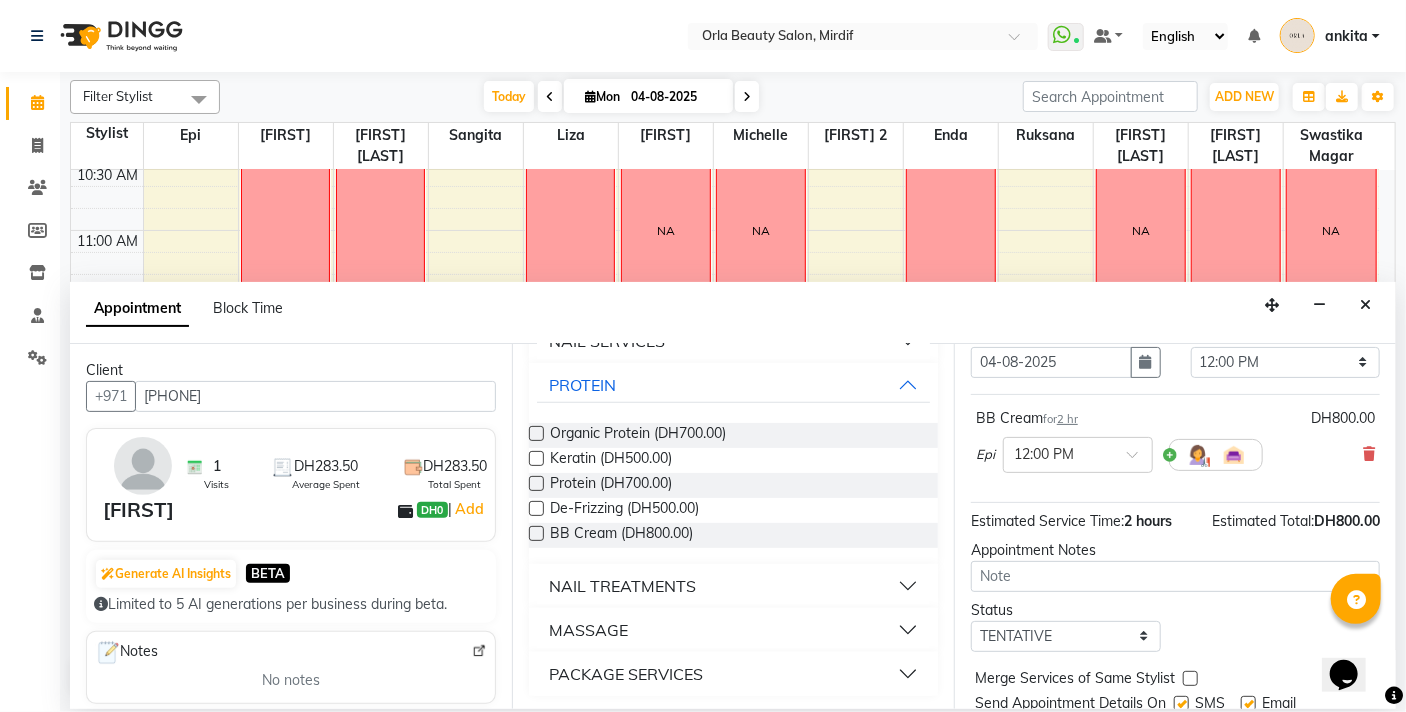 scroll, scrollTop: 39, scrollLeft: 0, axis: vertical 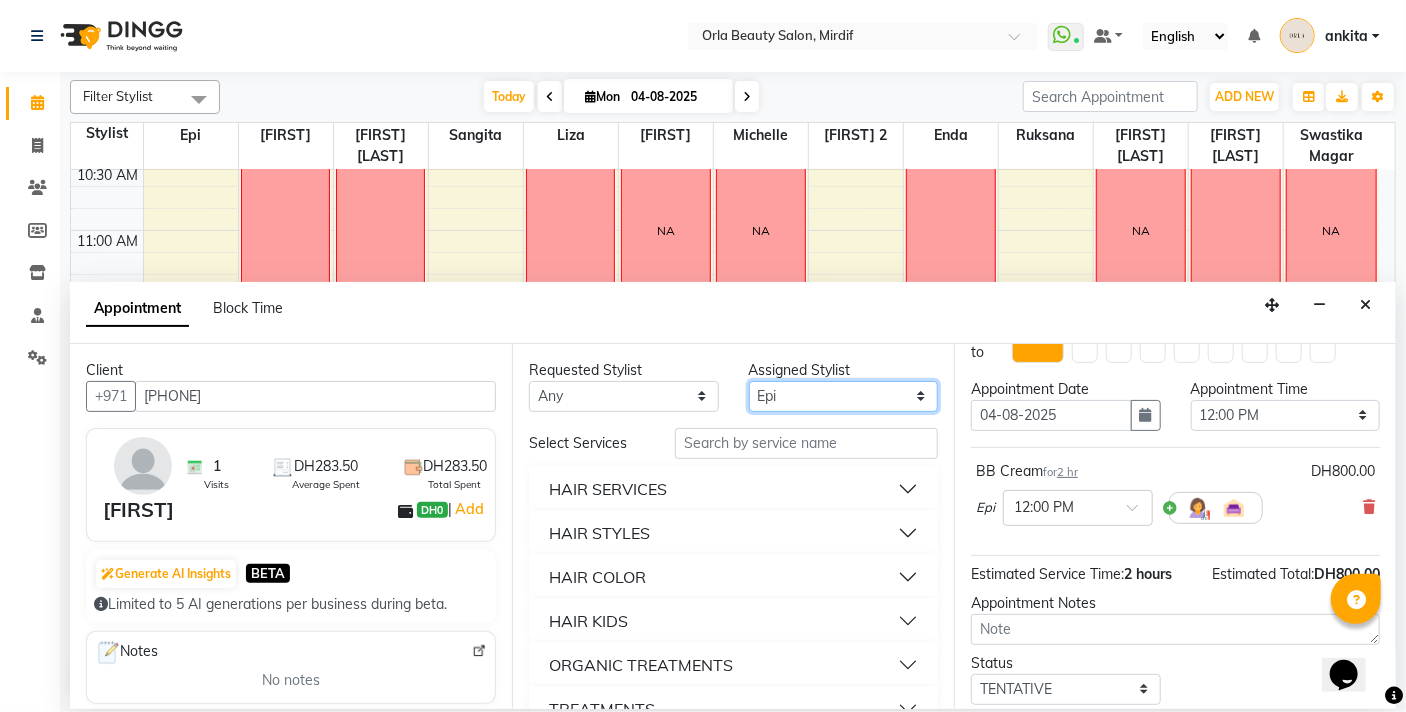 click on "Select Enda Epi kareema Liza Manju thakuri maryann Michelle michelle 2 rojina magar ruksana rupa magar sangita swastika magar" at bounding box center (844, 396) 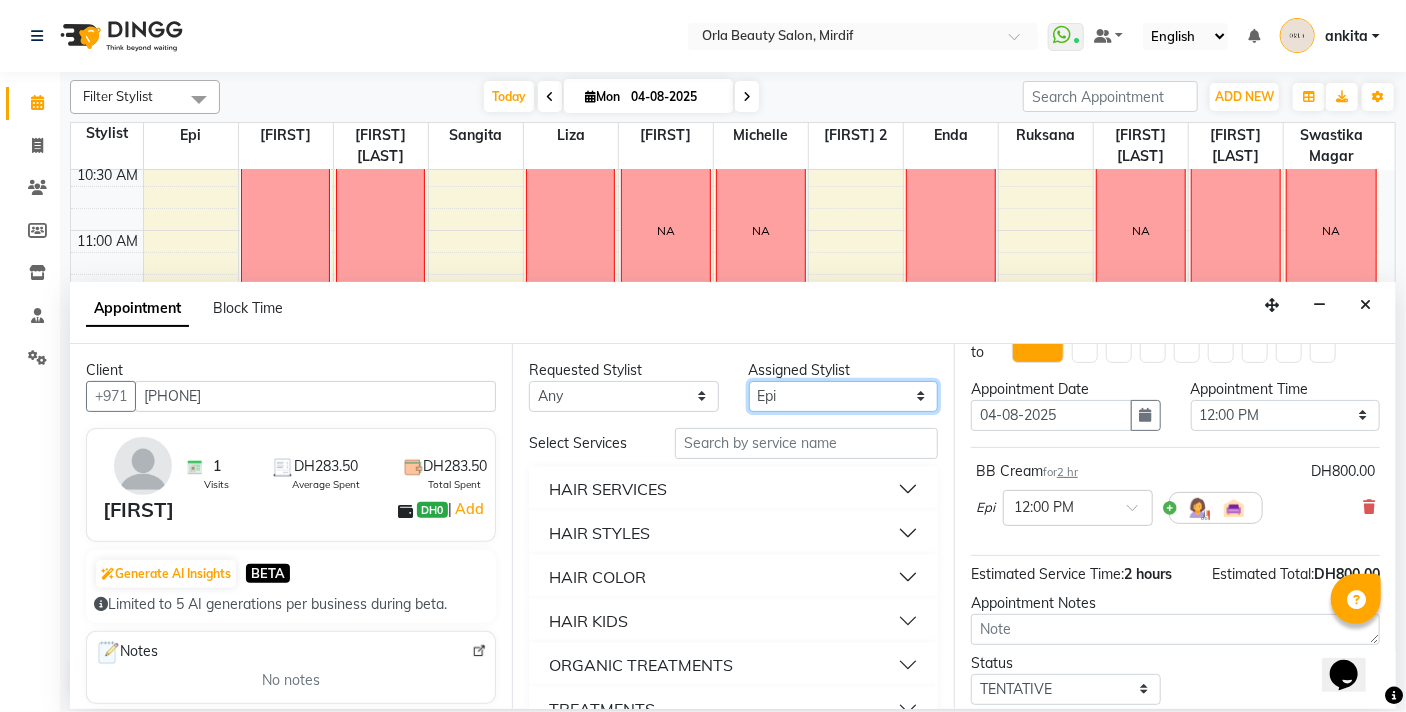 select on "54419" 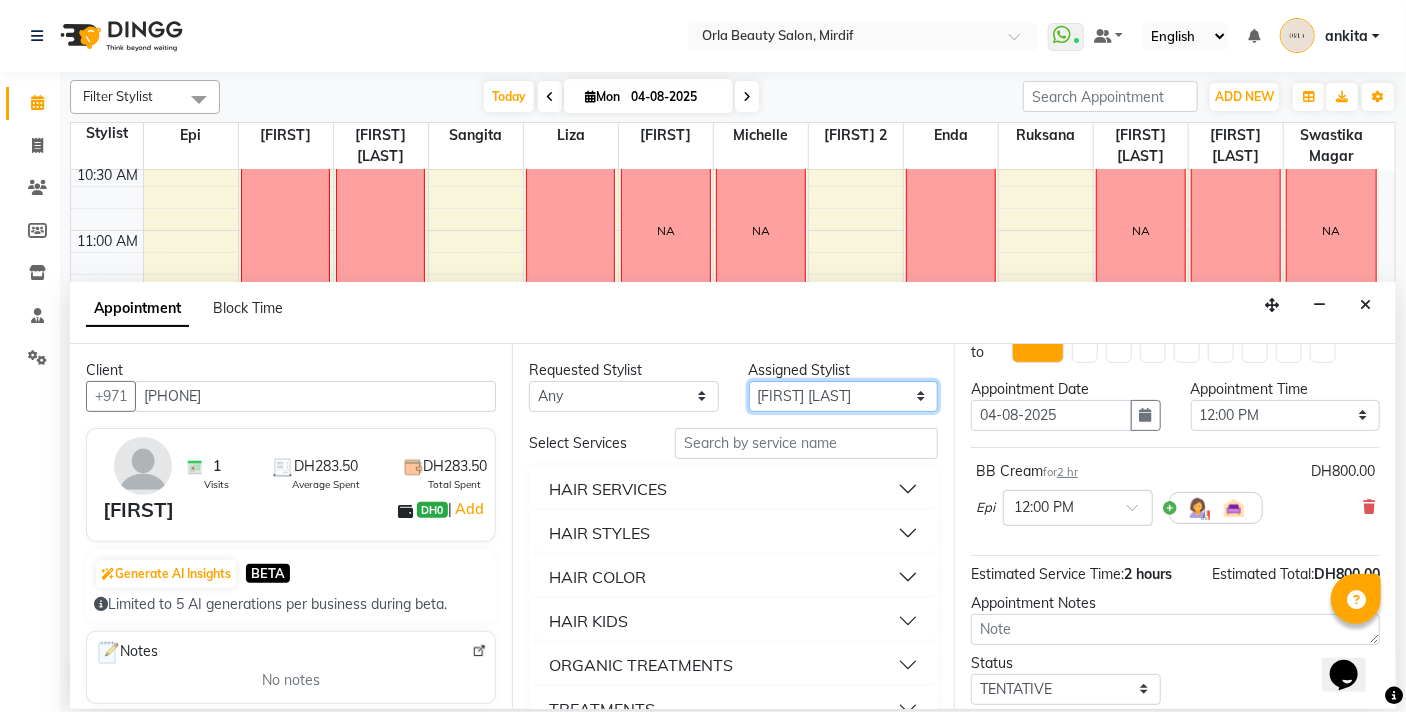 click on "Select Enda Epi kareema Liza Manju thakuri maryann Michelle michelle 2 rojina magar ruksana rupa magar sangita swastika magar" at bounding box center [844, 396] 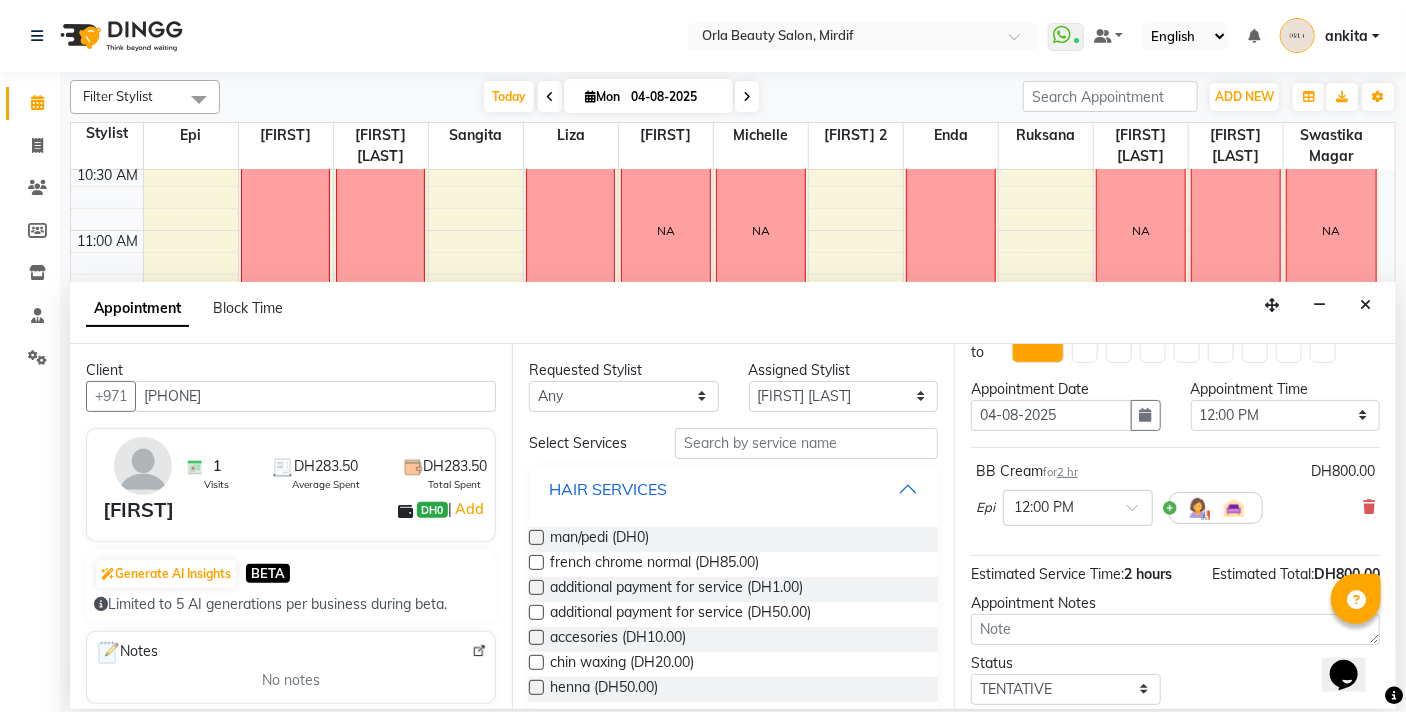 click on "HAIR SERVICES" at bounding box center [733, 489] 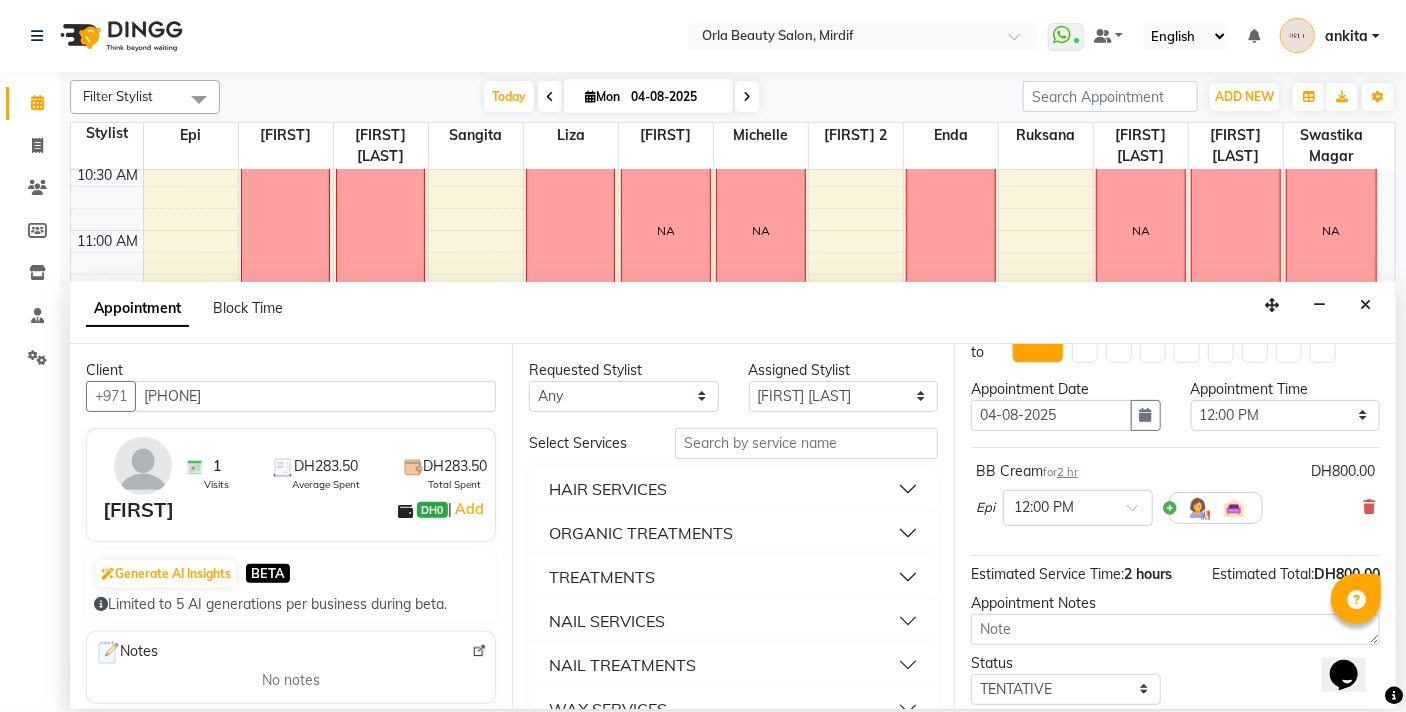 click on "NAIL SERVICES" at bounding box center (607, 621) 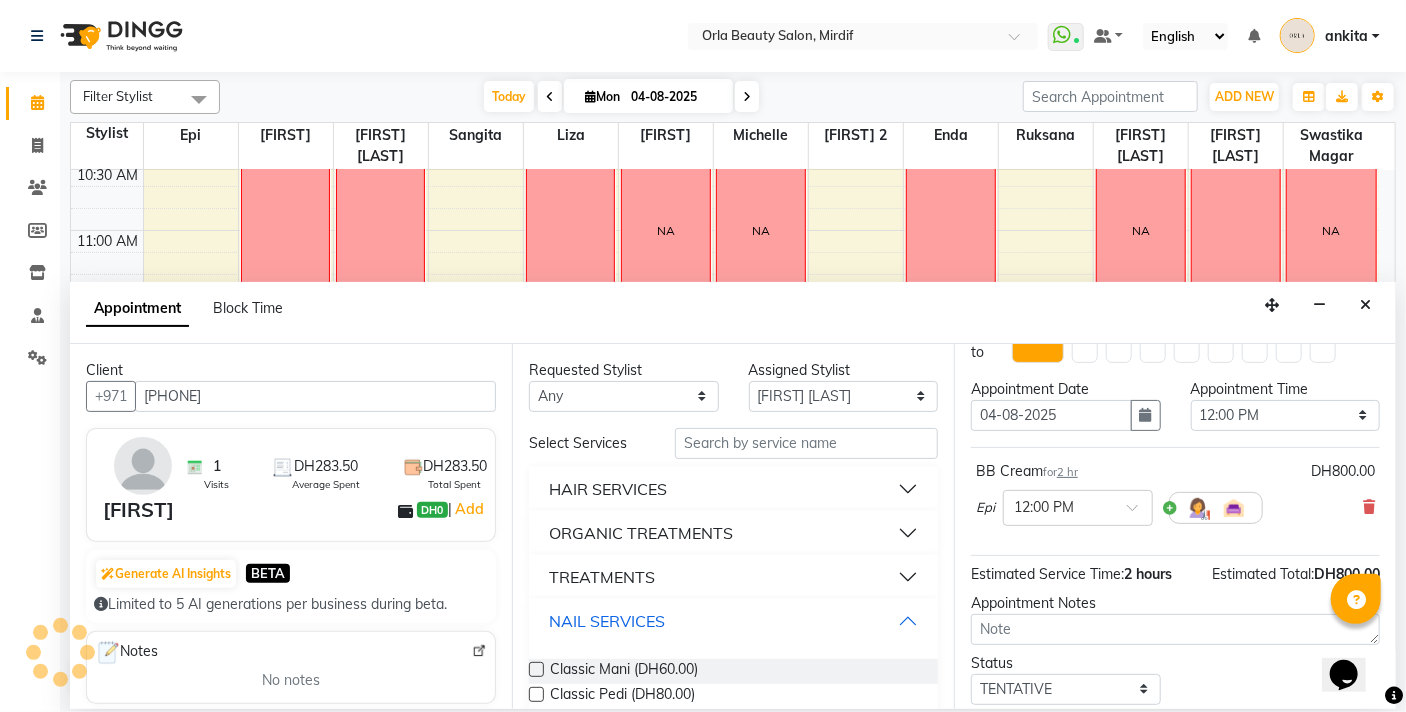 scroll, scrollTop: 318, scrollLeft: 0, axis: vertical 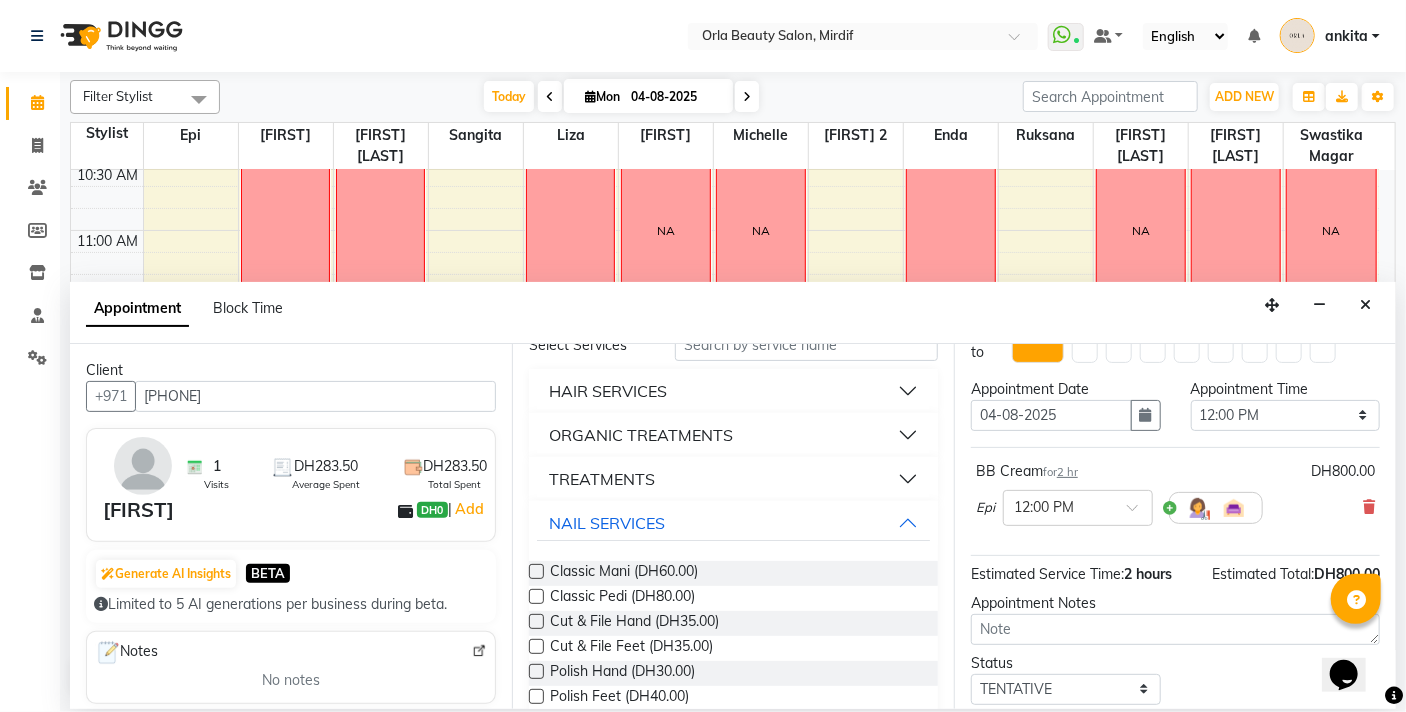 click at bounding box center [536, 571] 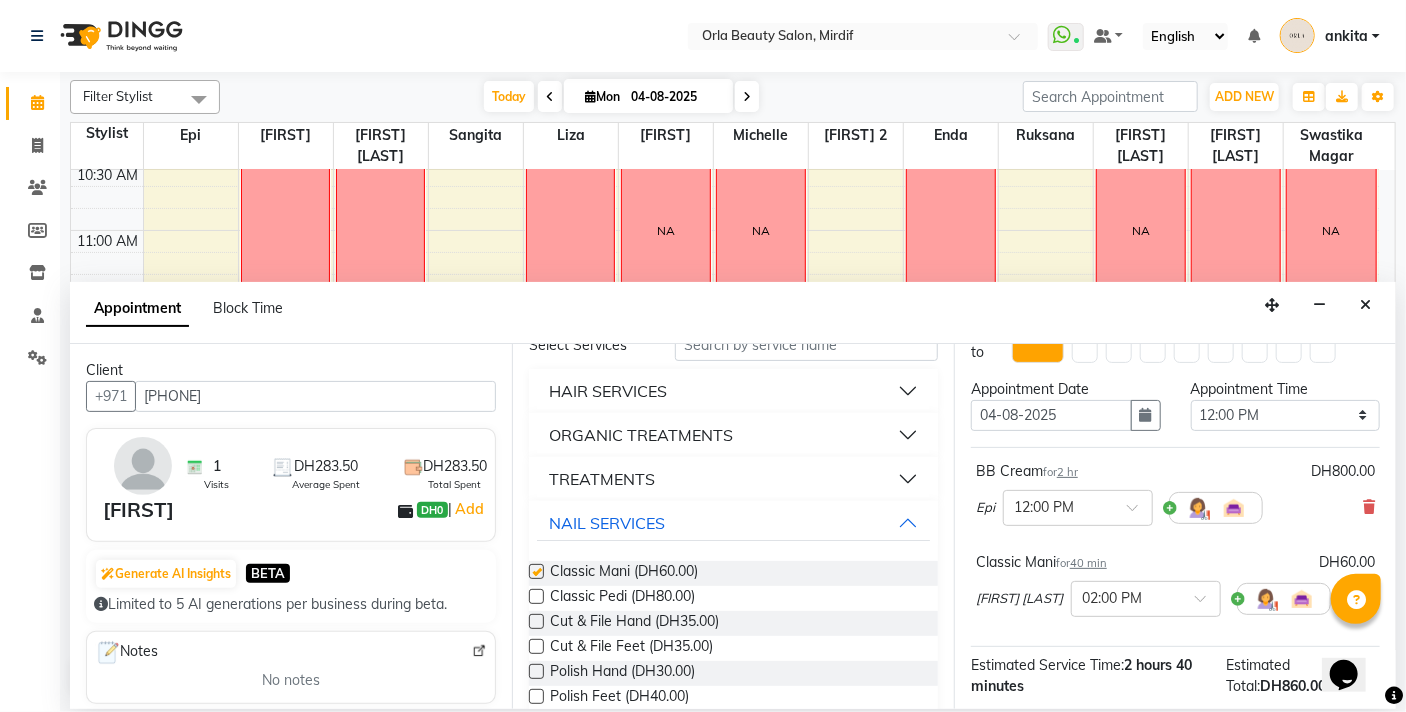 checkbox on "false" 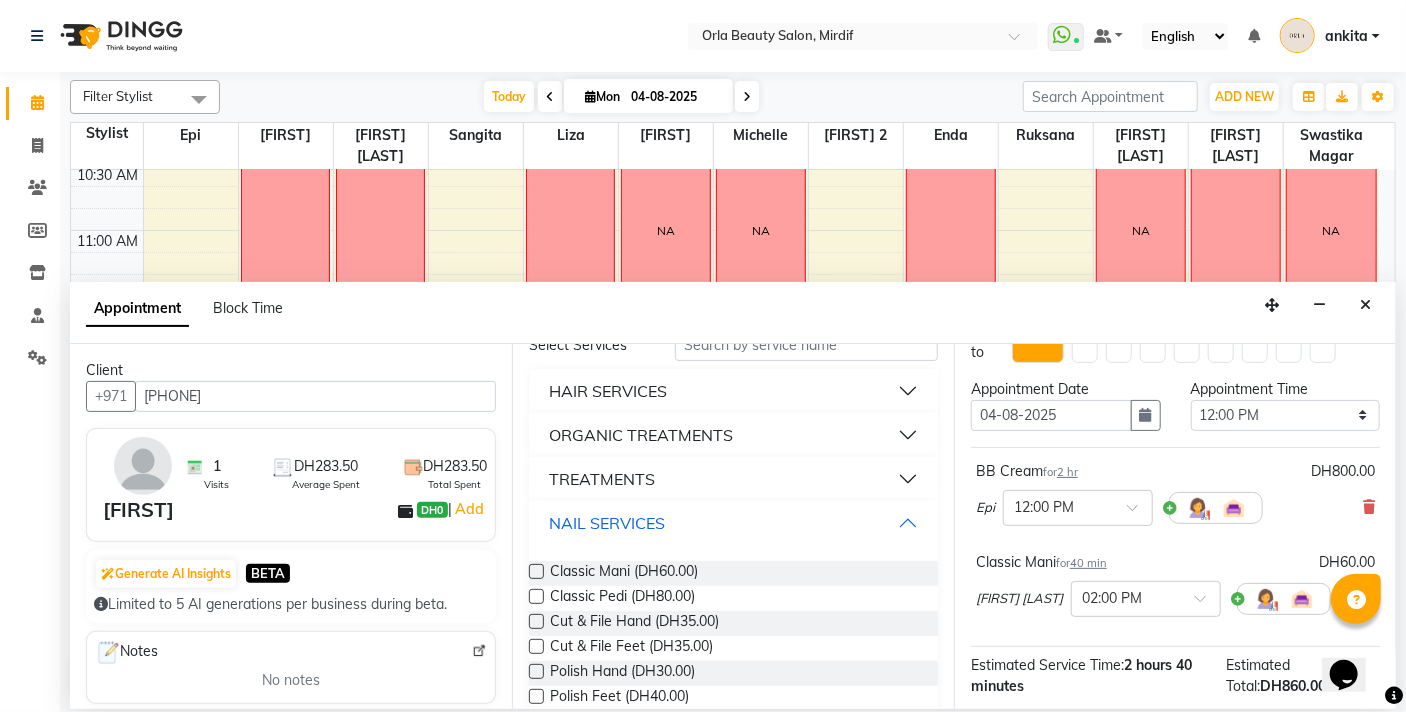 click on "NAIL SERVICES" at bounding box center (733, 523) 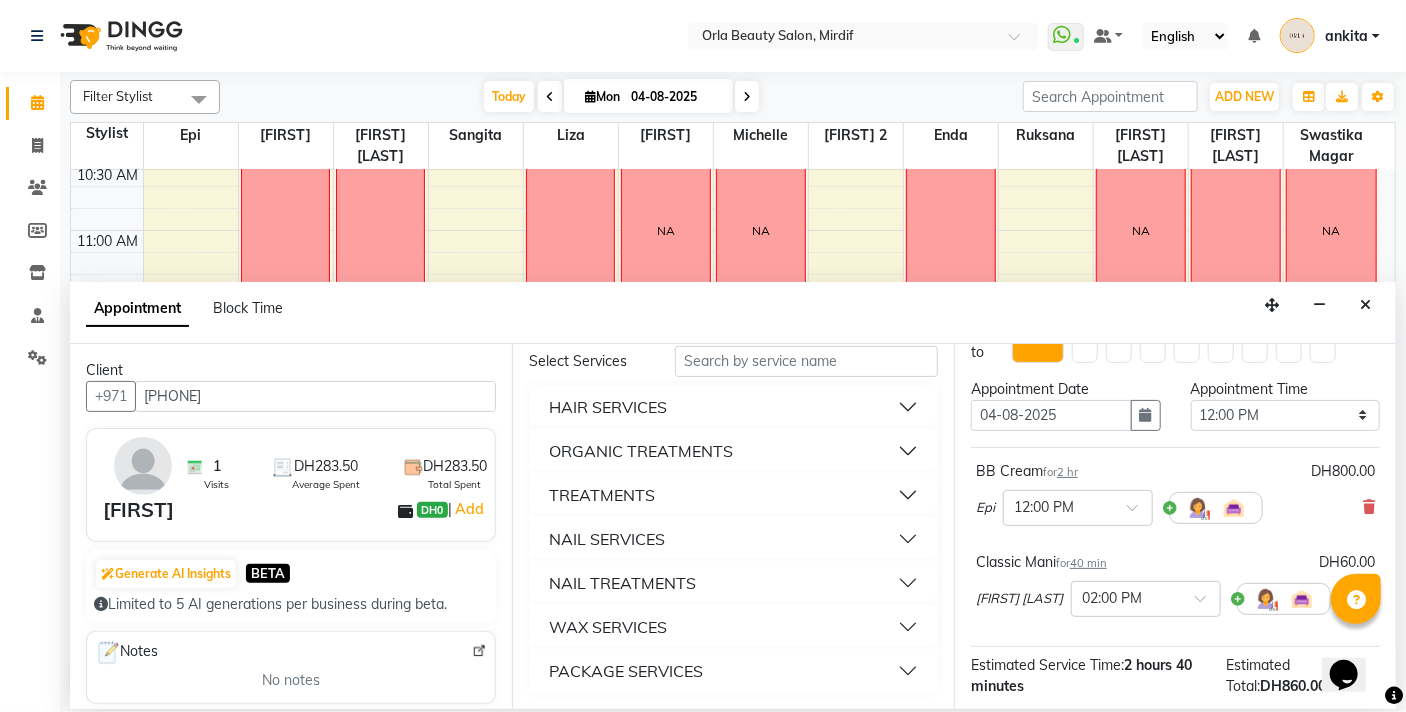 scroll, scrollTop: 80, scrollLeft: 0, axis: vertical 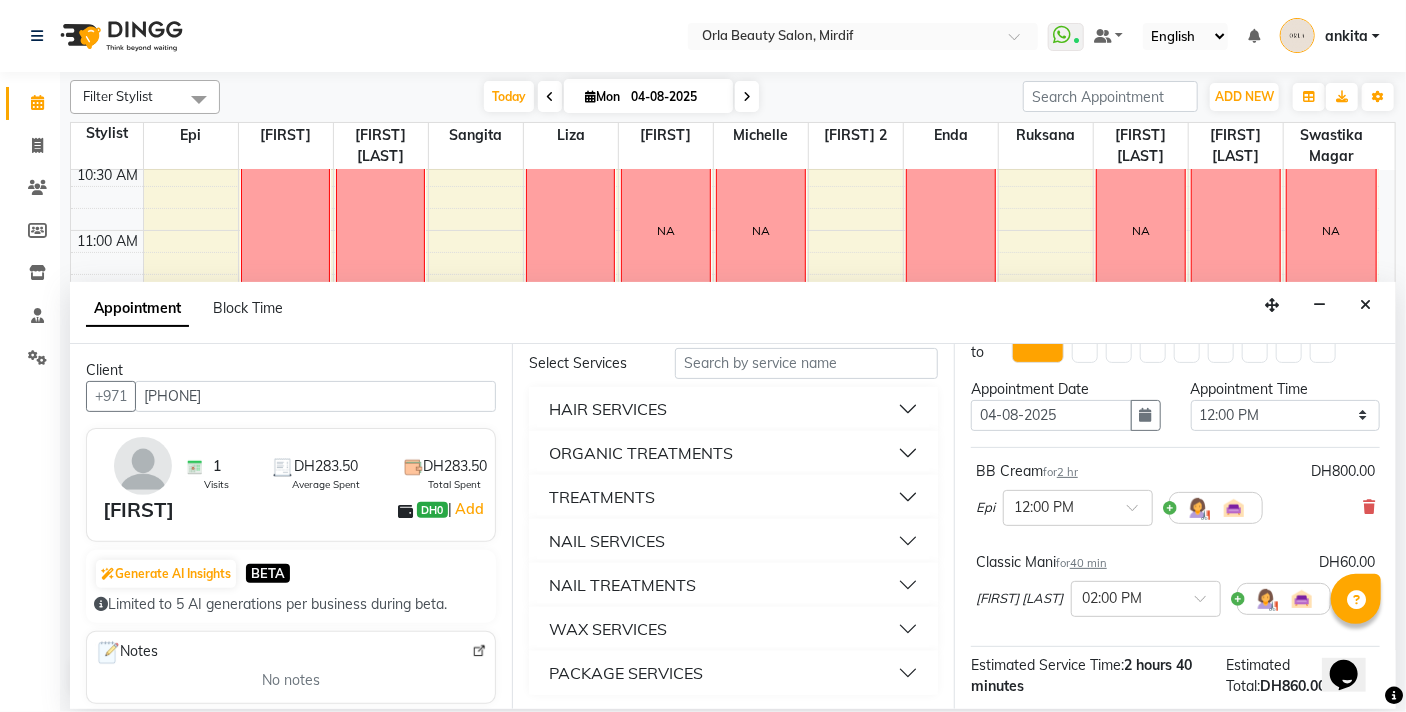 click on "TREATMENTS" at bounding box center (733, 497) 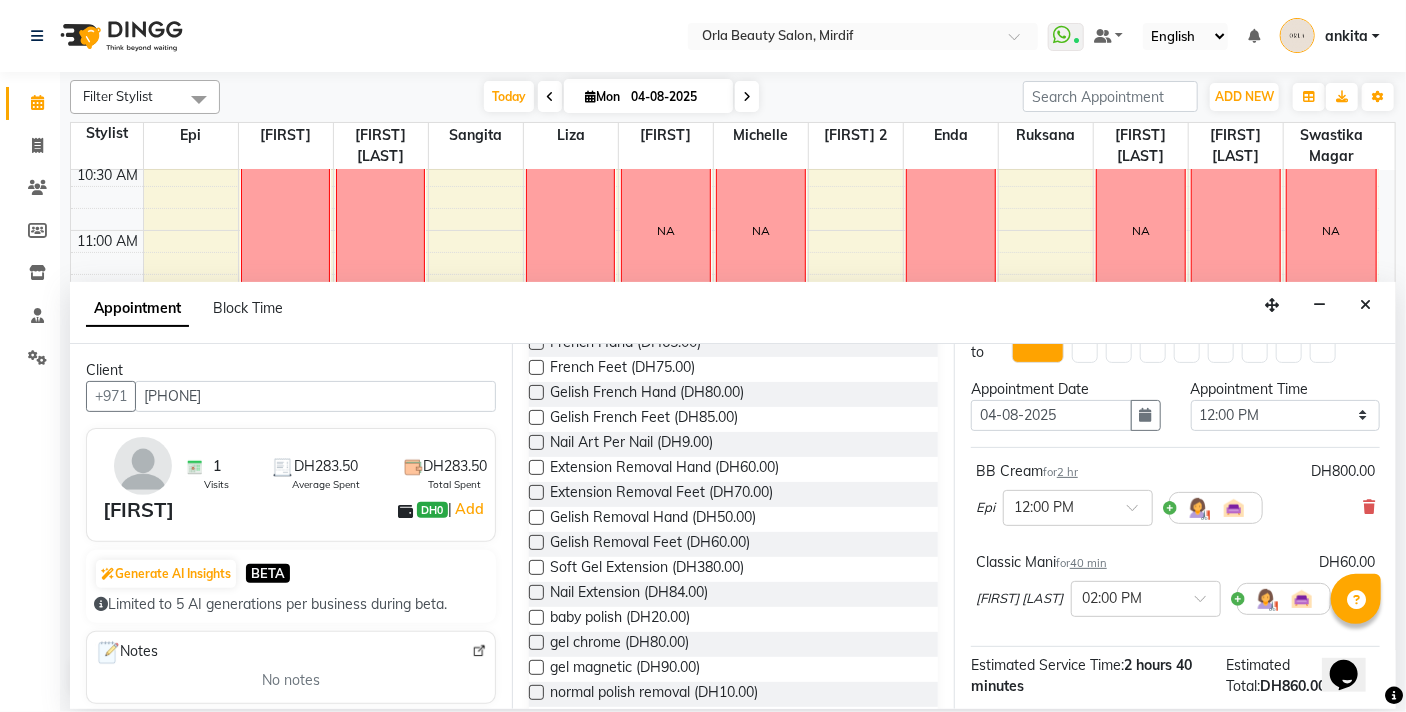 scroll, scrollTop: 593, scrollLeft: 0, axis: vertical 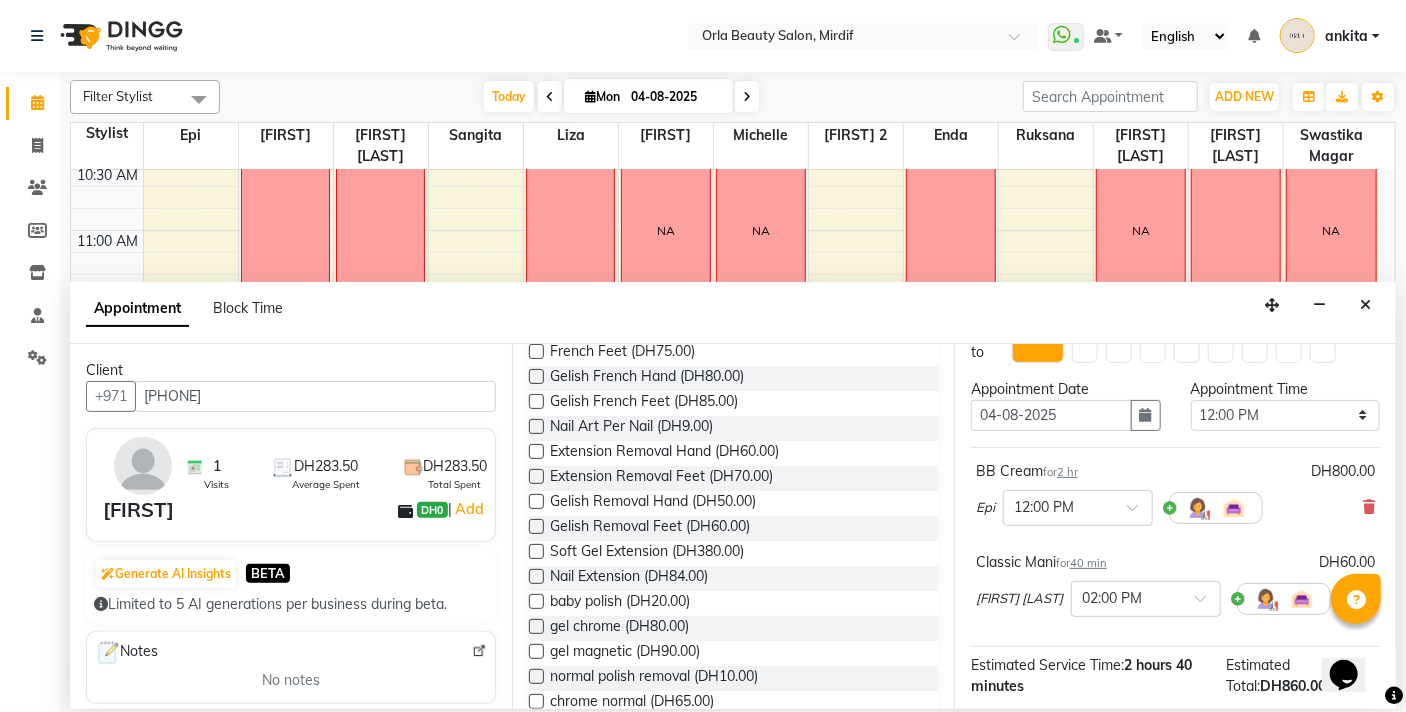 click at bounding box center (536, 501) 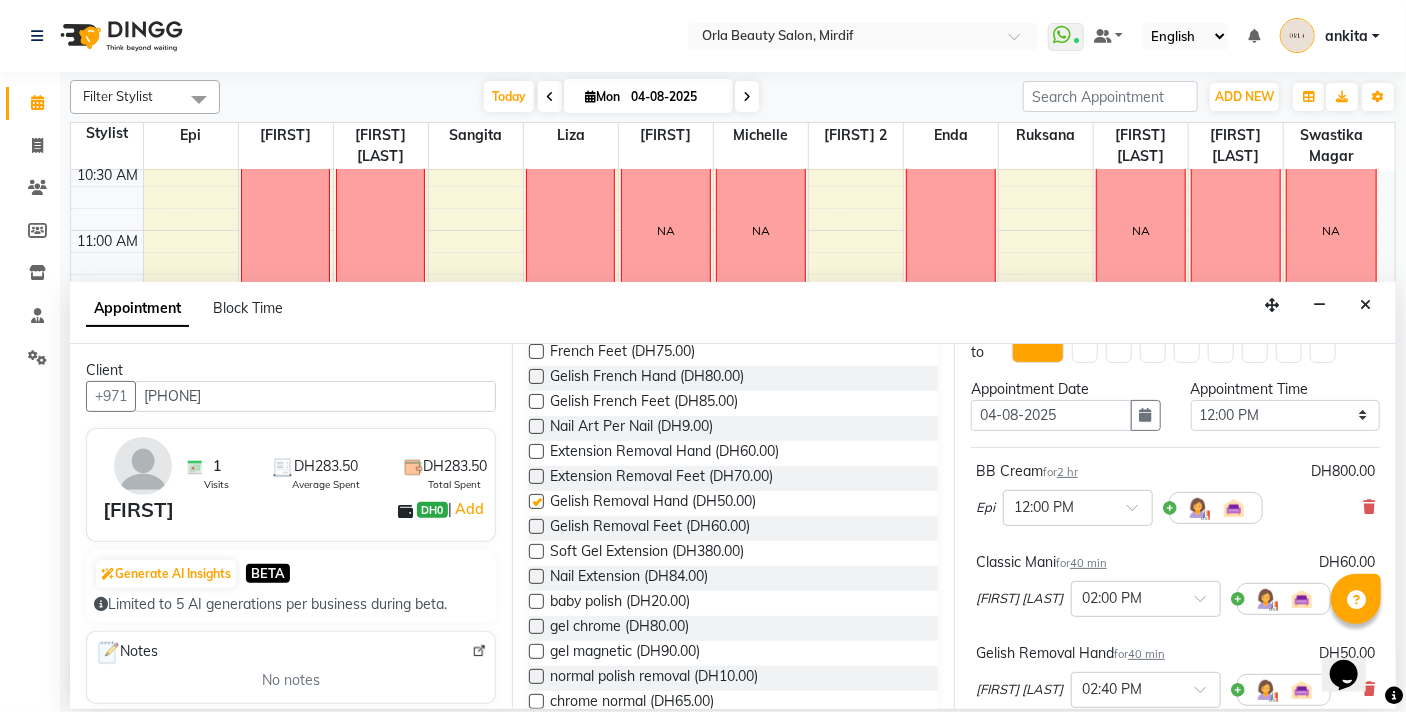 checkbox on "false" 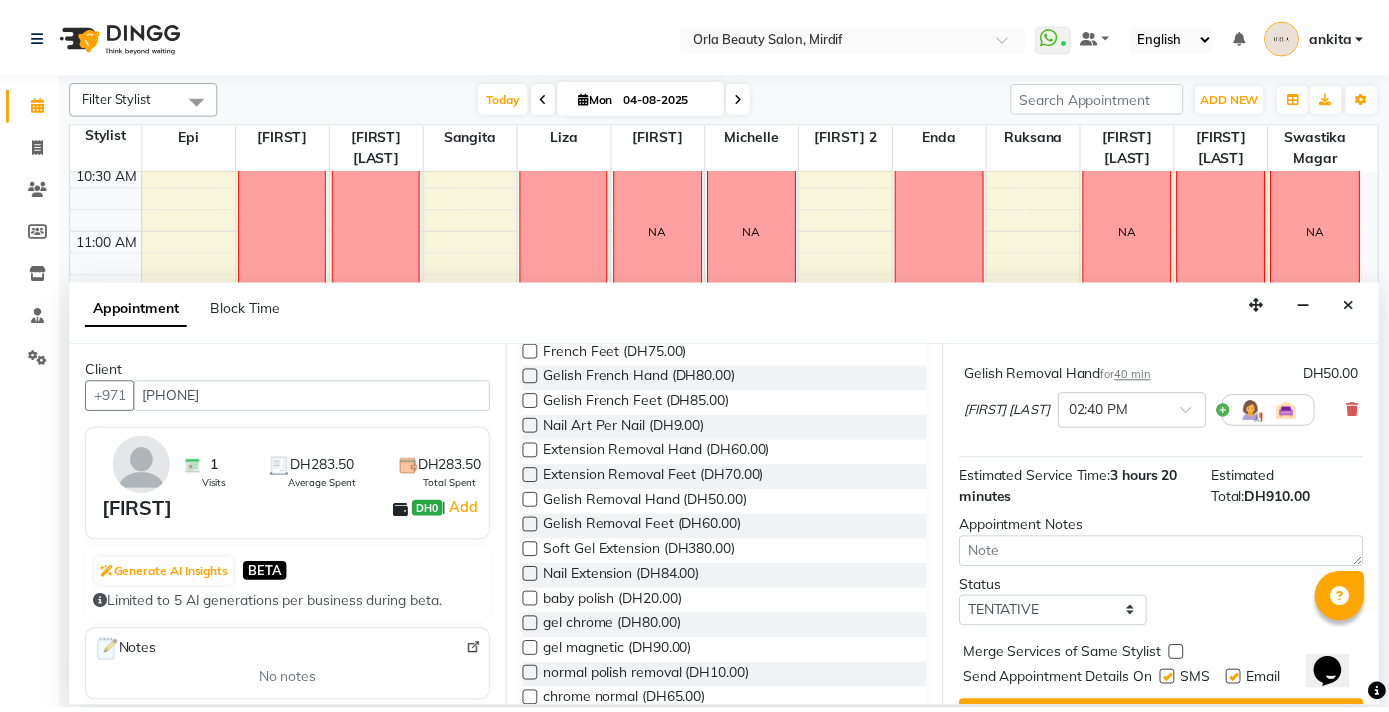 scroll, scrollTop: 362, scrollLeft: 0, axis: vertical 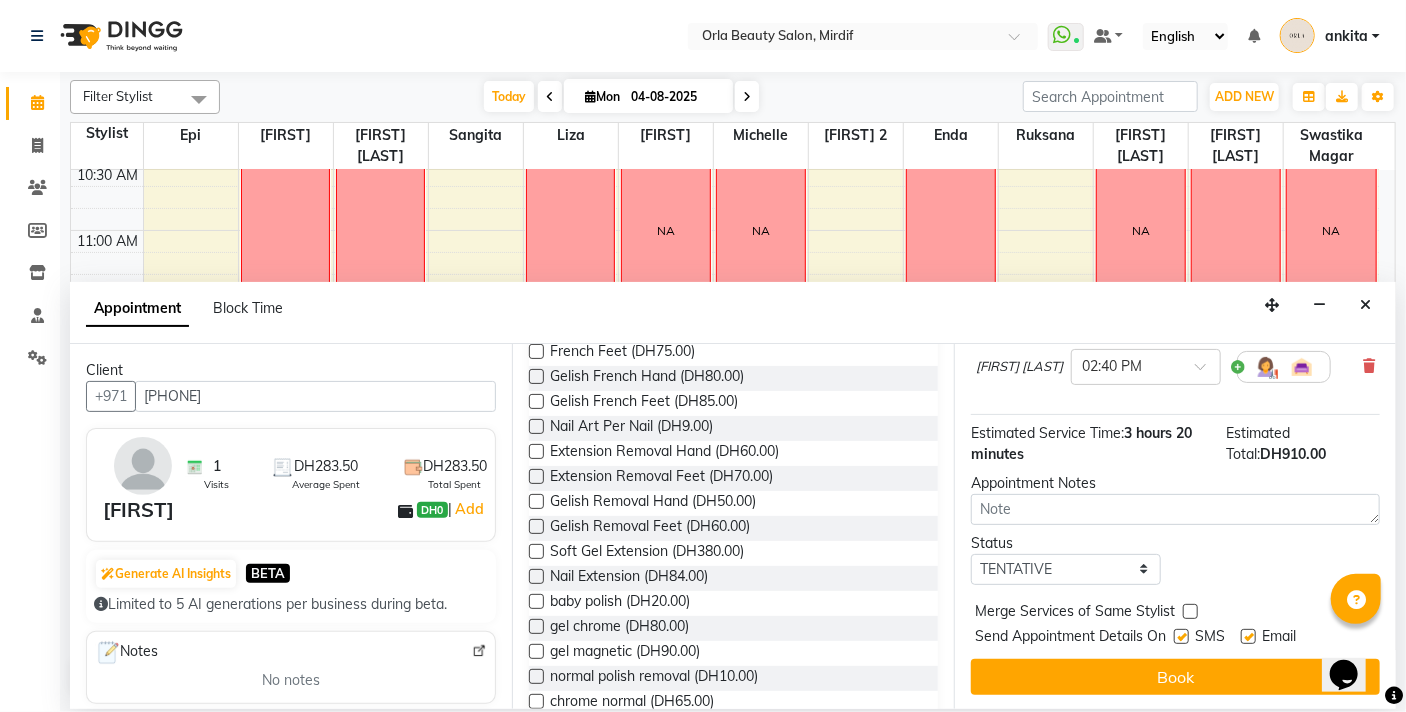 click at bounding box center [1190, 611] 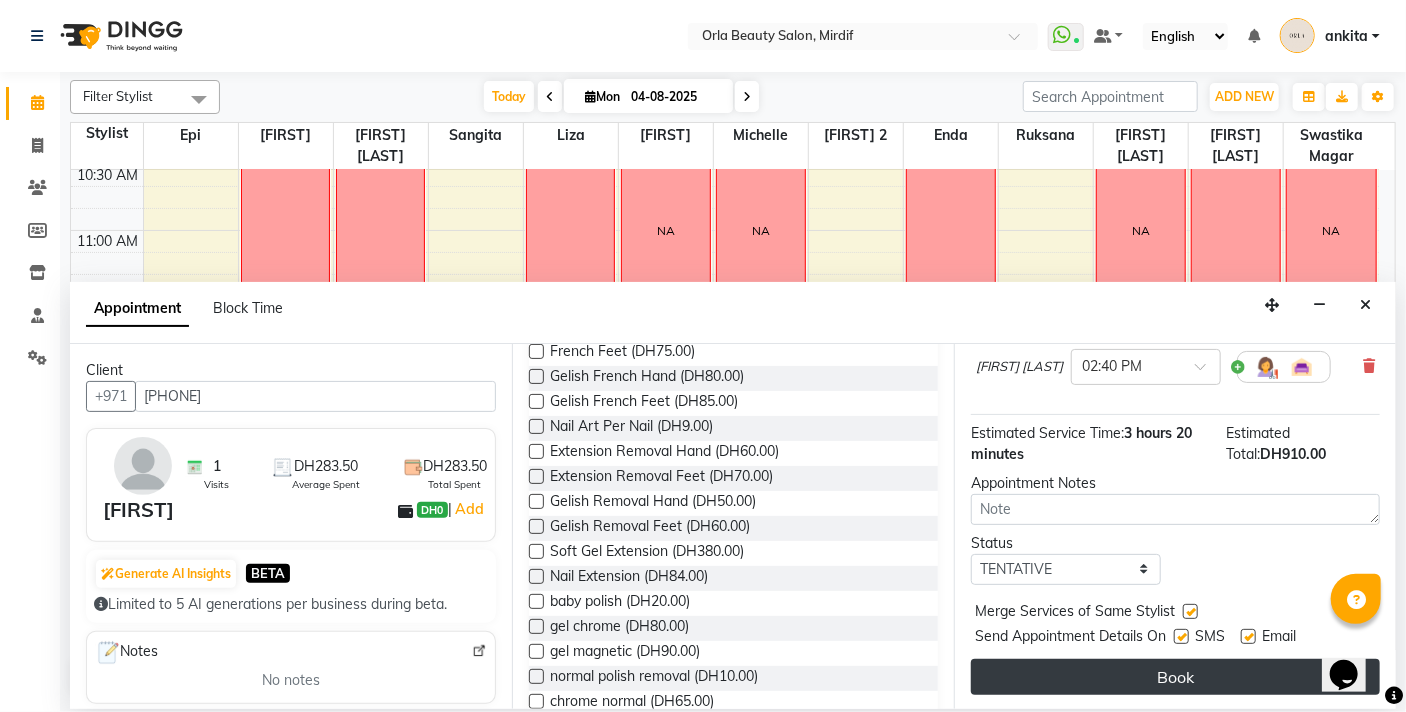 click on "Book" at bounding box center (1175, 677) 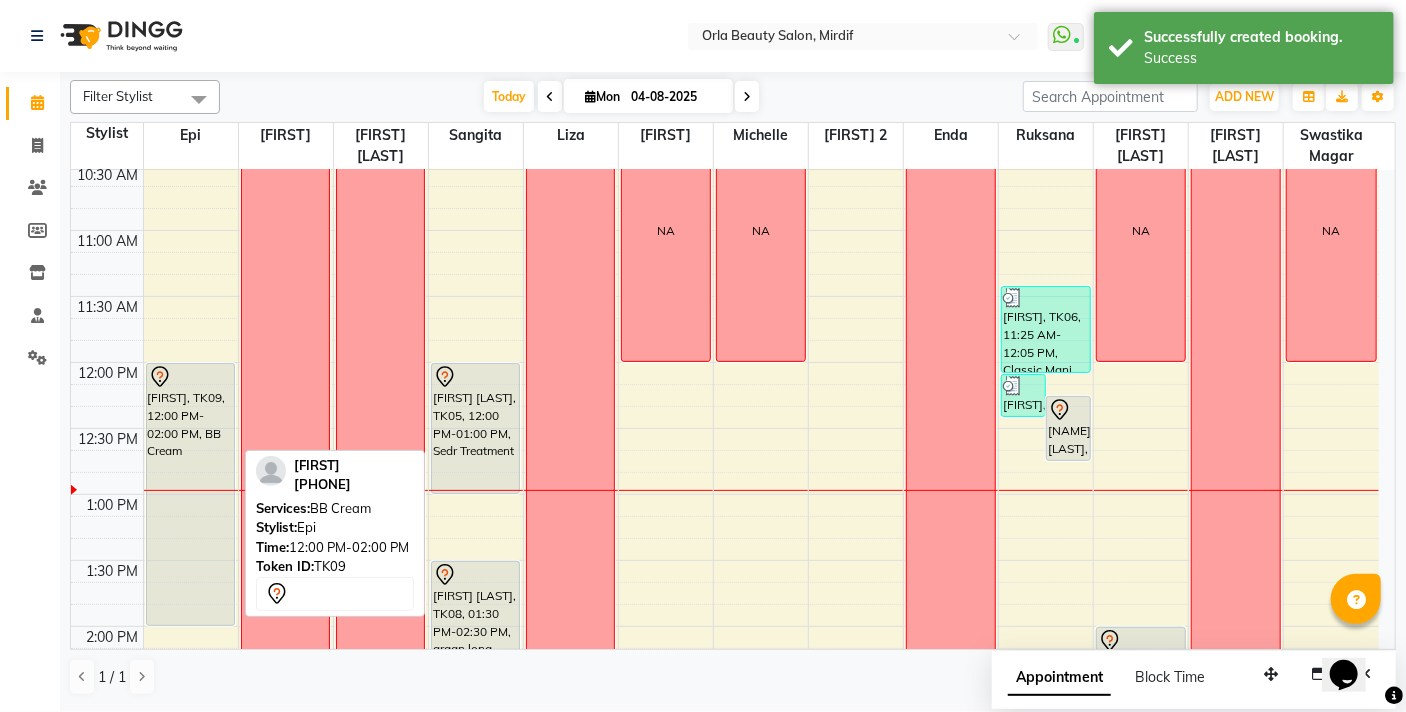 click on "[FIRST], TK09, 12:00 PM-02:00 PM, BB Cream" at bounding box center (191, 494) 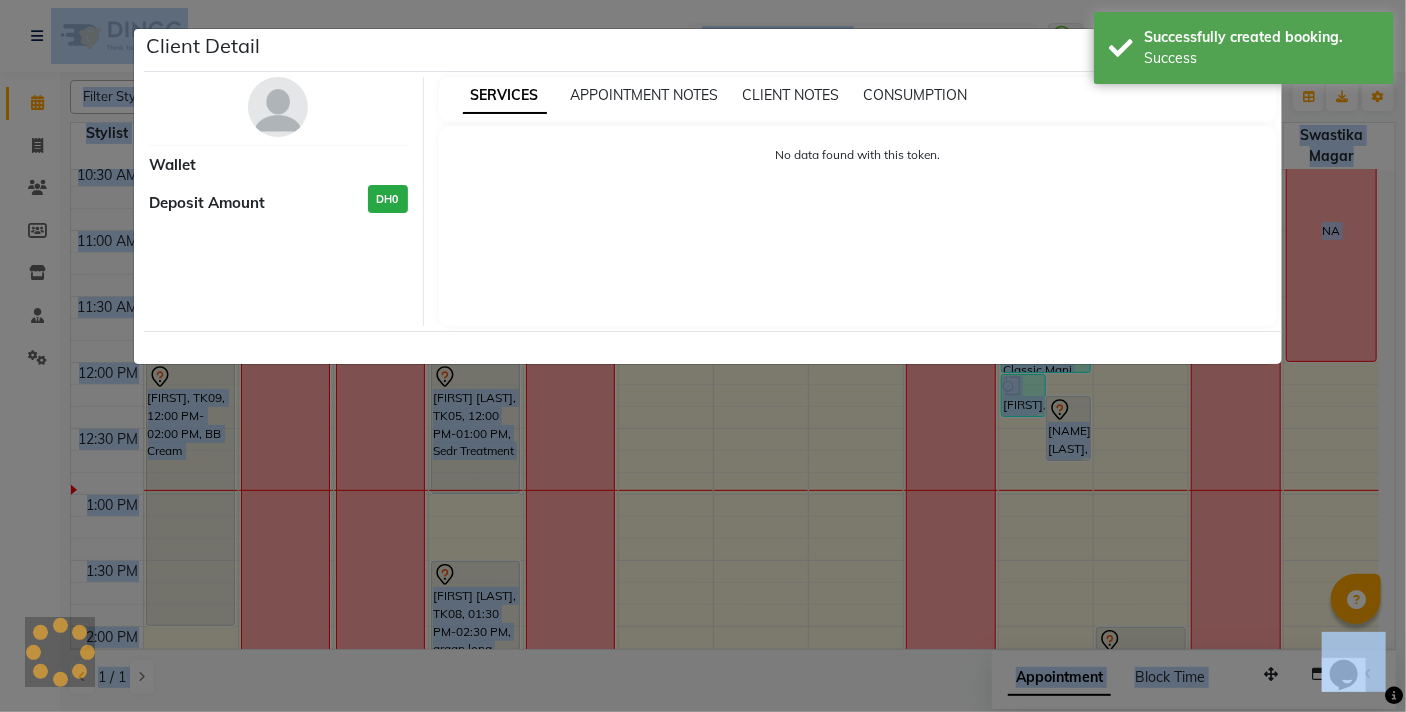 click on "Client Detail     Wallet Deposit Amount  DH0  SERVICES APPOINTMENT NOTES CLIENT NOTES CONSUMPTION No data found with this token." 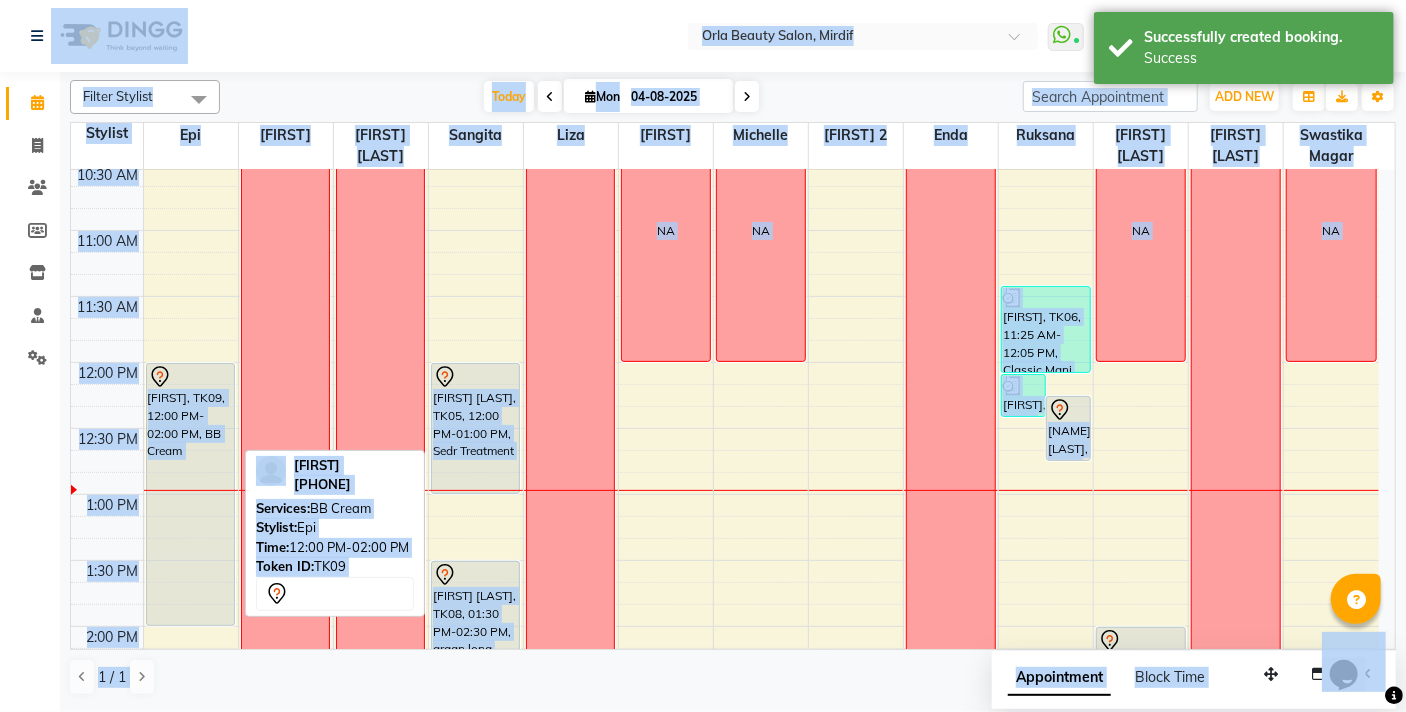 click on "[FIRST], TK09, 12:00 PM-02:00 PM, BB Cream" at bounding box center (191, 494) 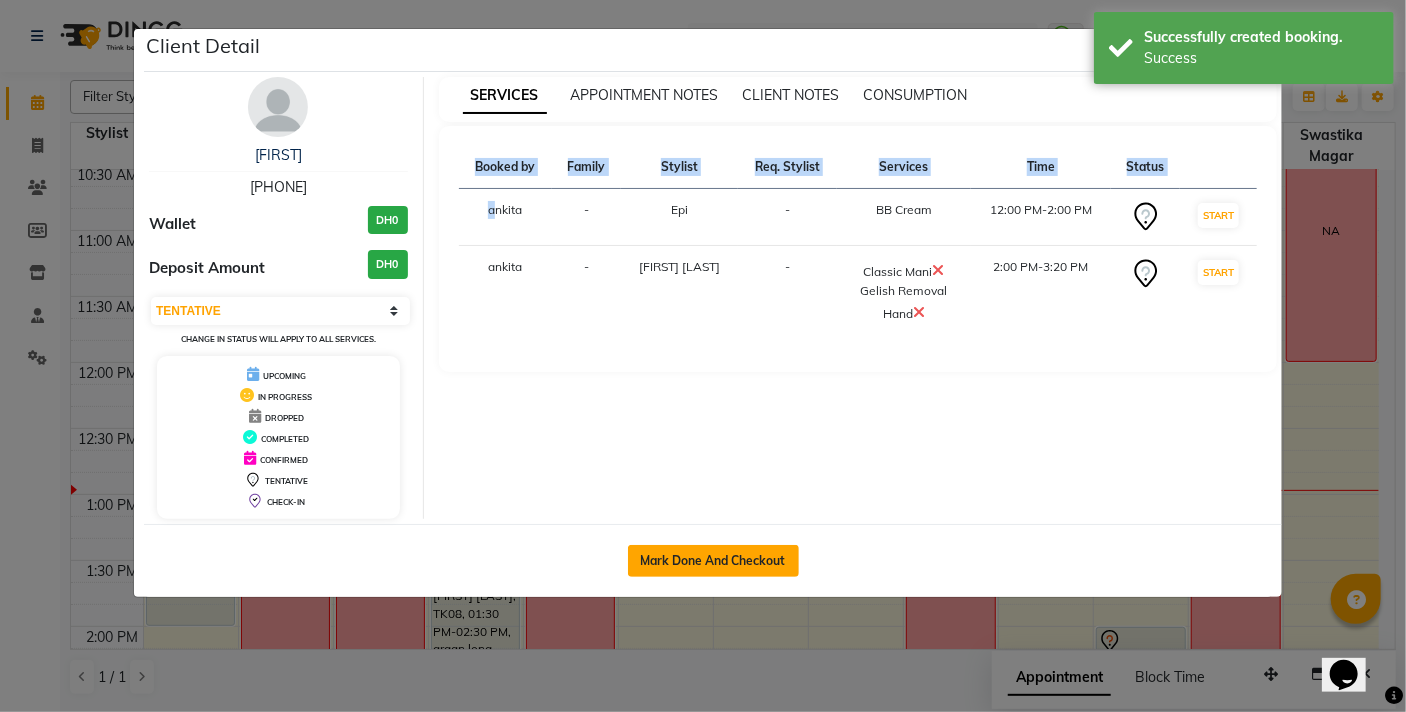 click on "Mark Done And Checkout" 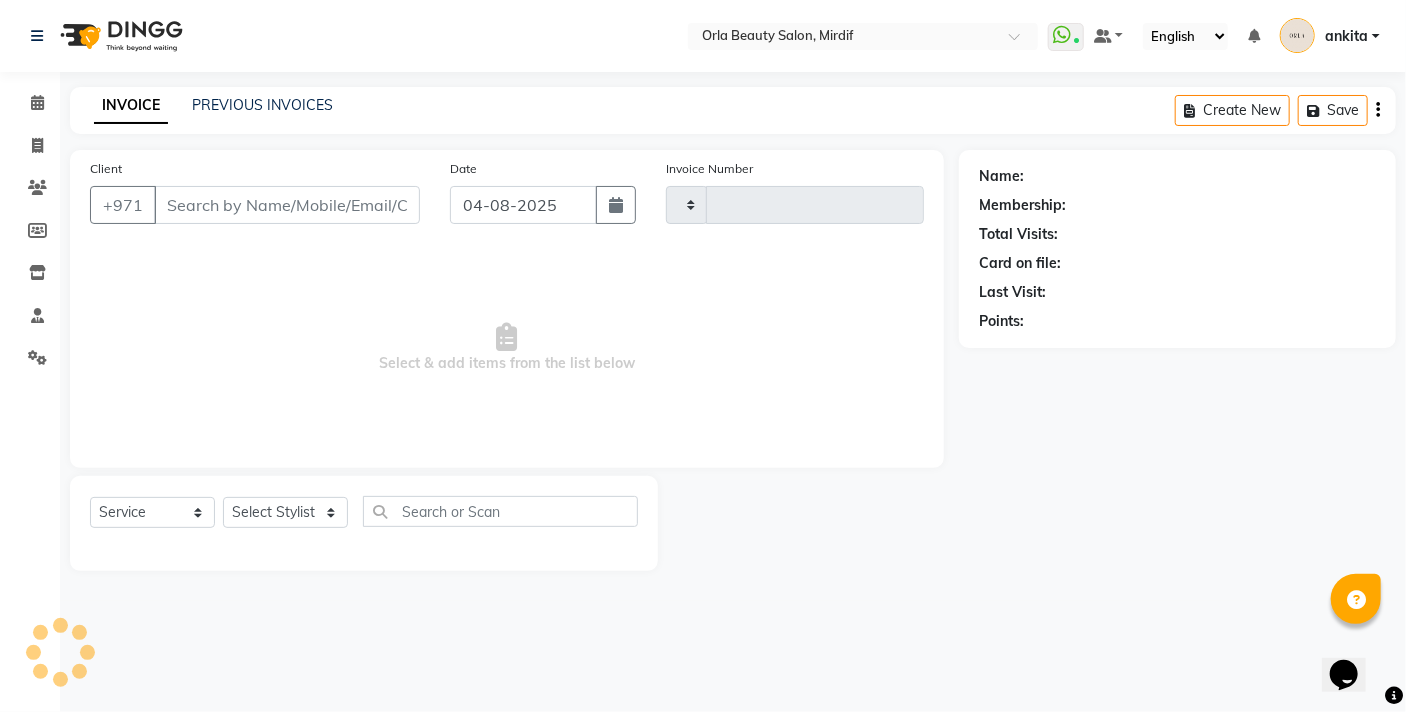 type on "4124" 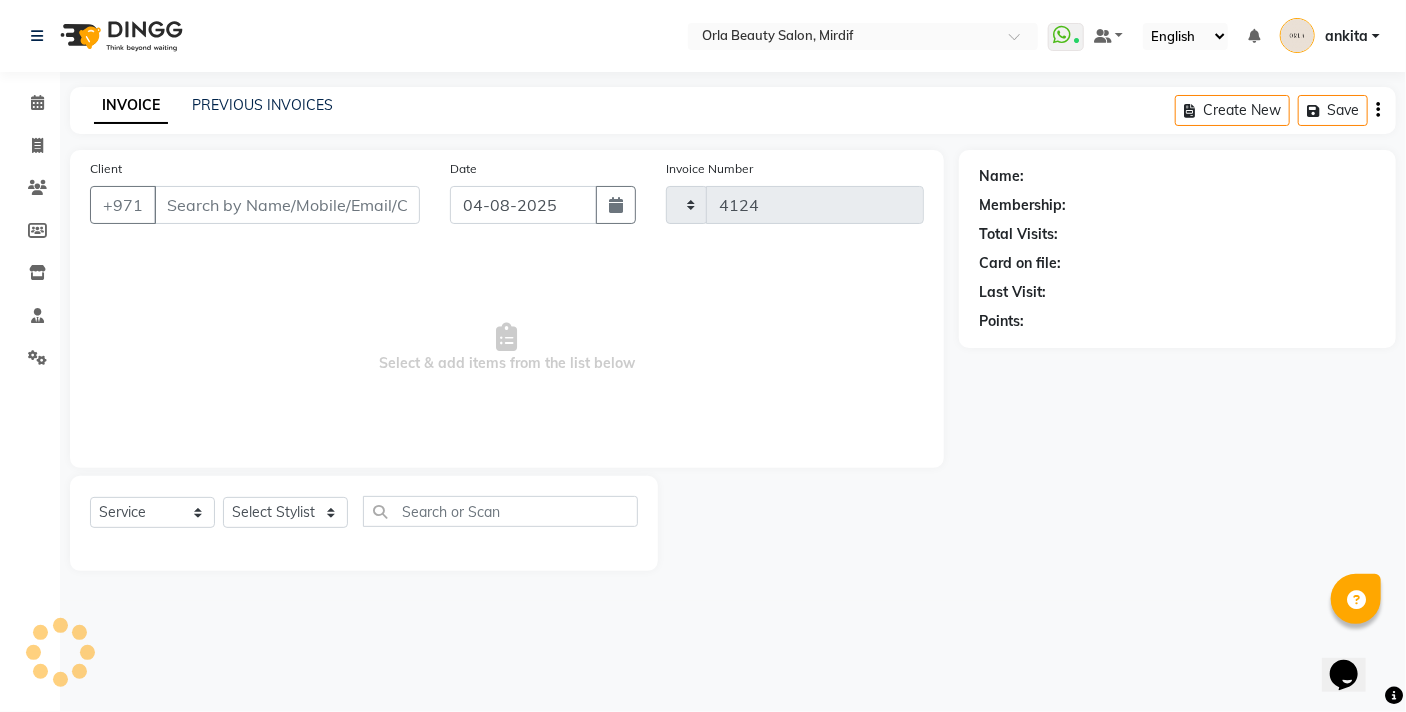 select on "5053" 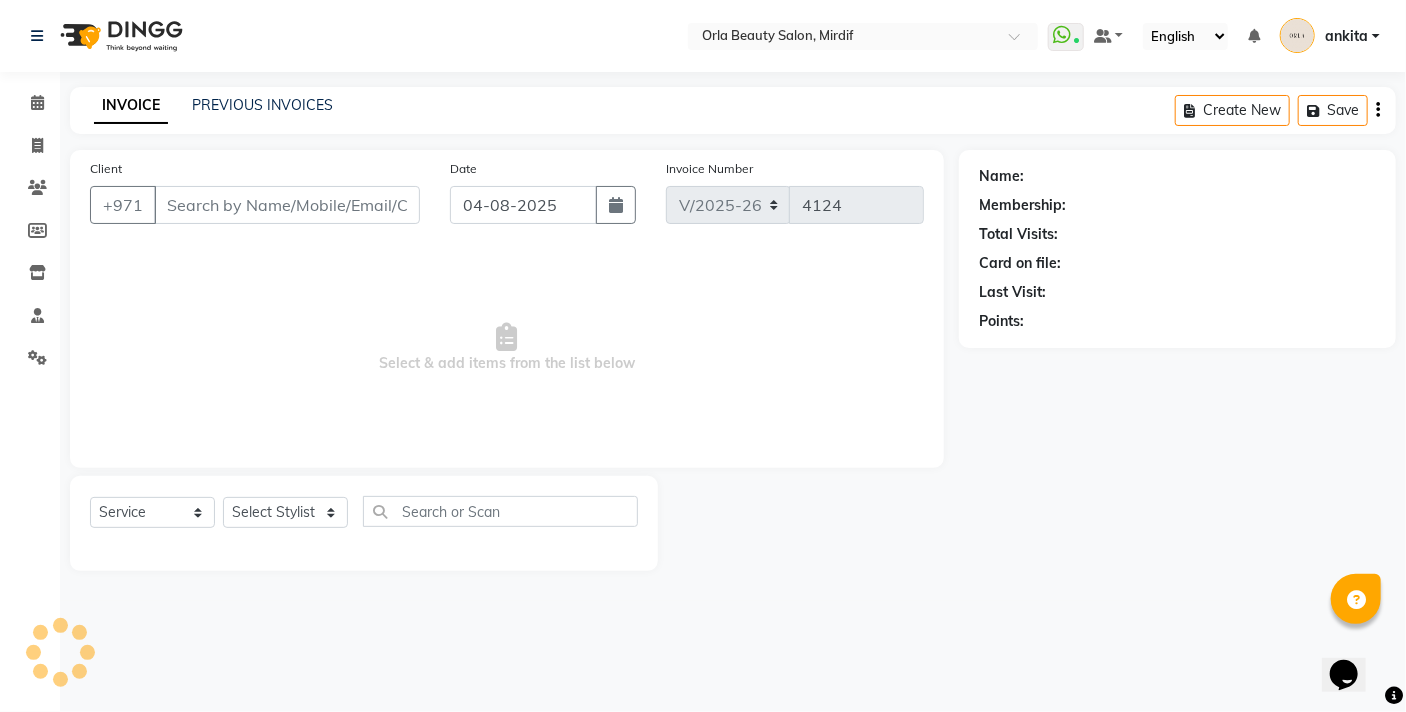 type on "[PHONE]" 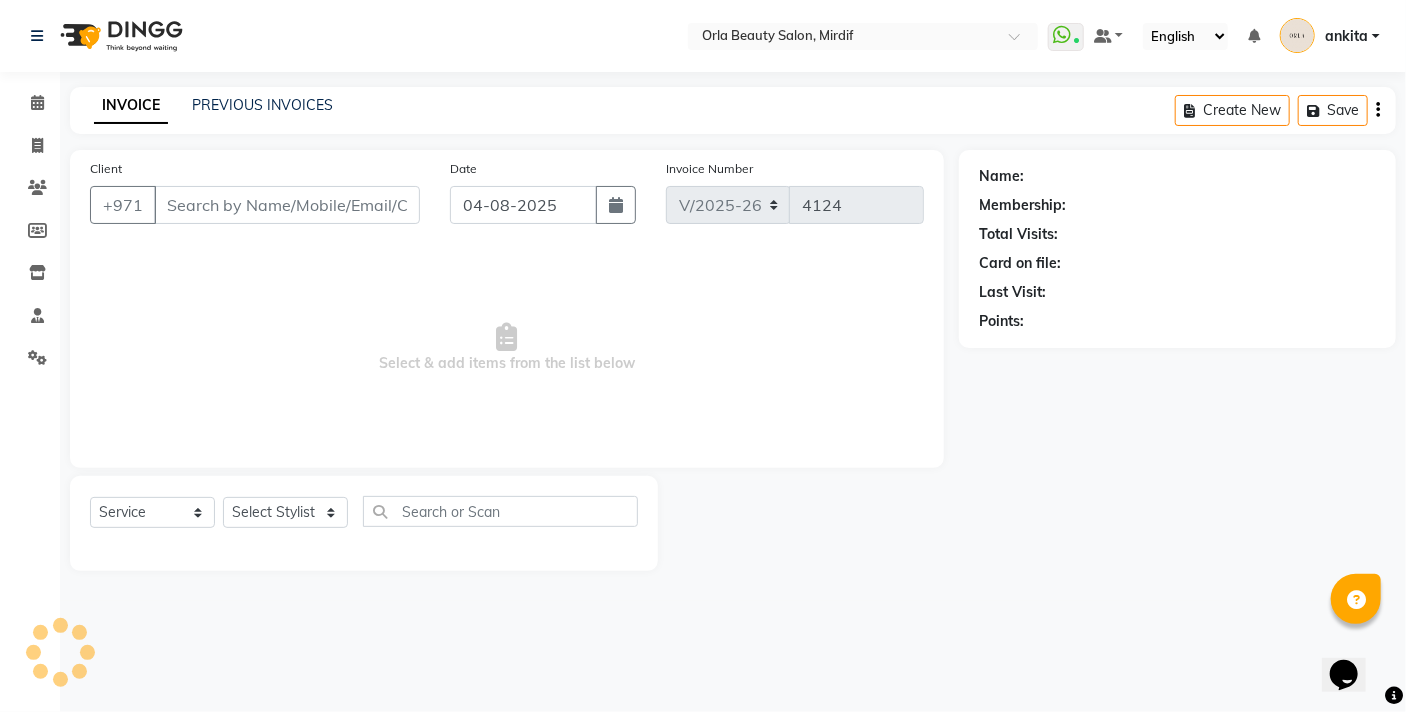 select on "54419" 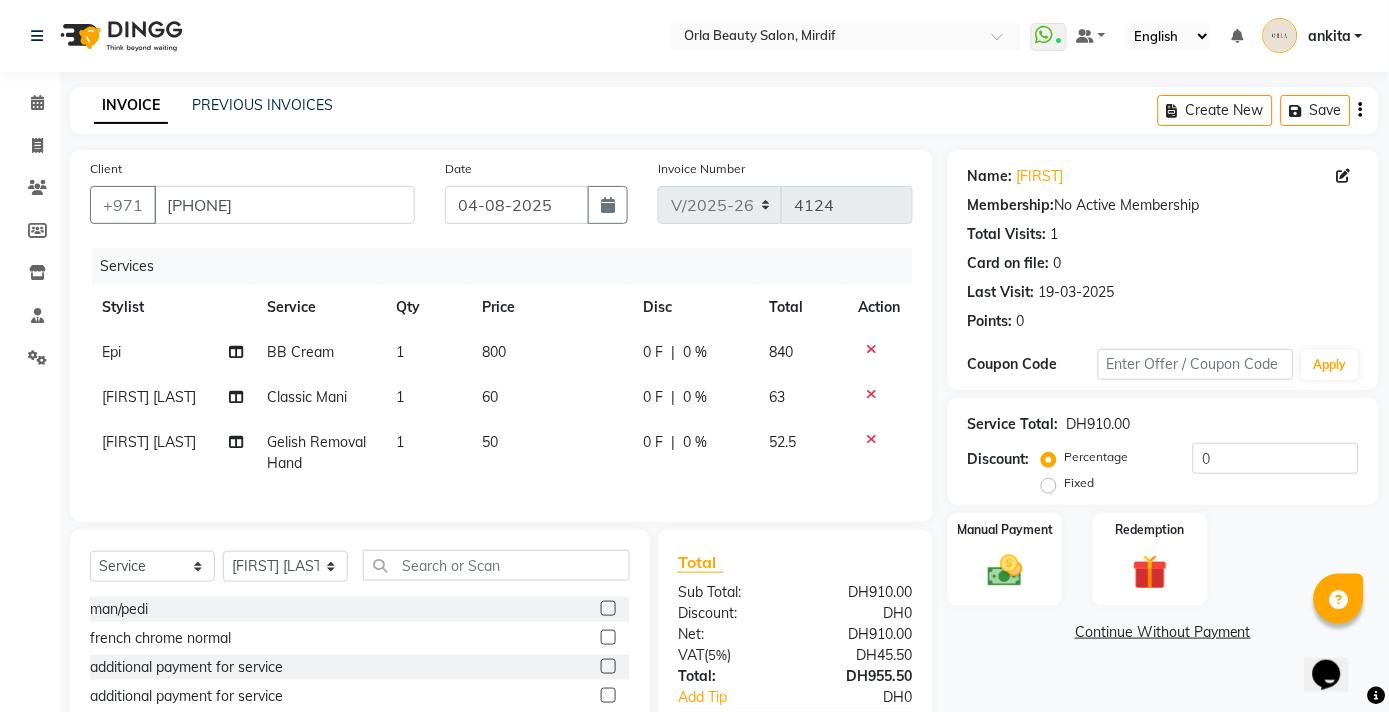 click on "840" 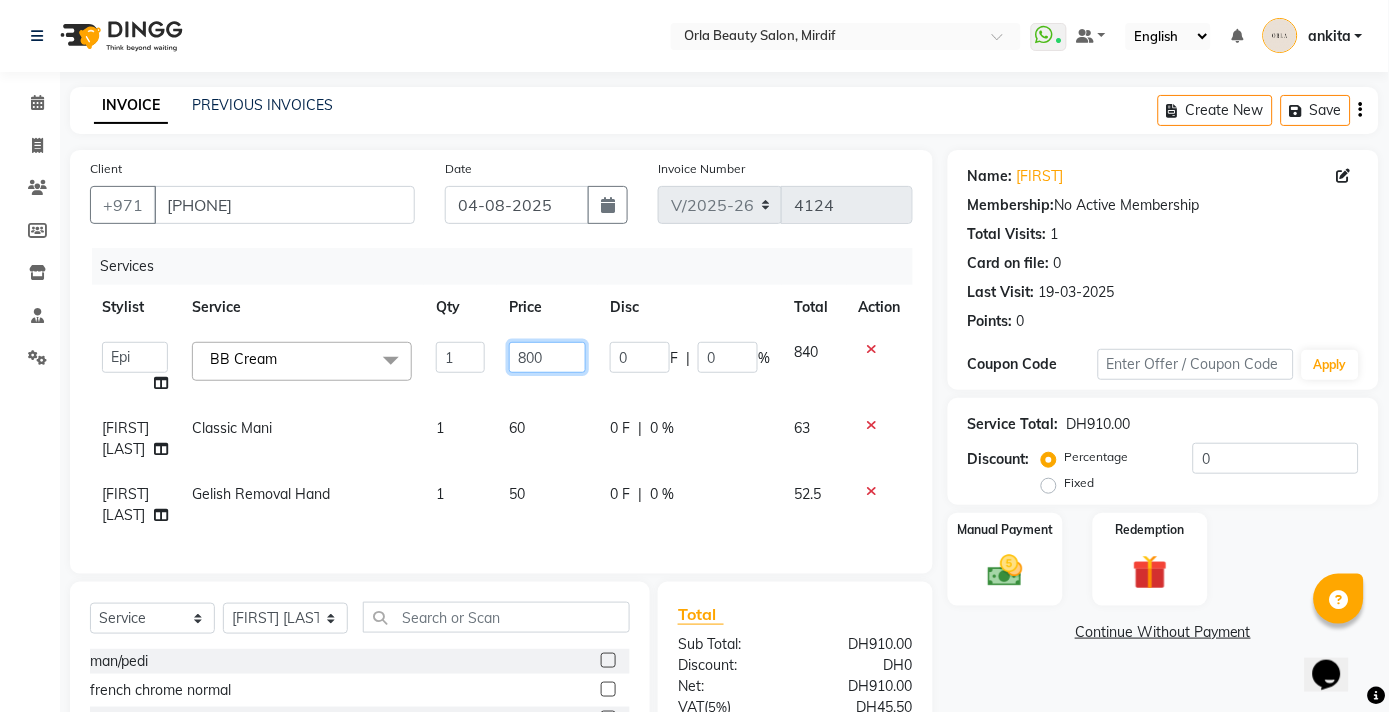 drag, startPoint x: 548, startPoint y: 362, endPoint x: 484, endPoint y: 363, distance: 64.00781 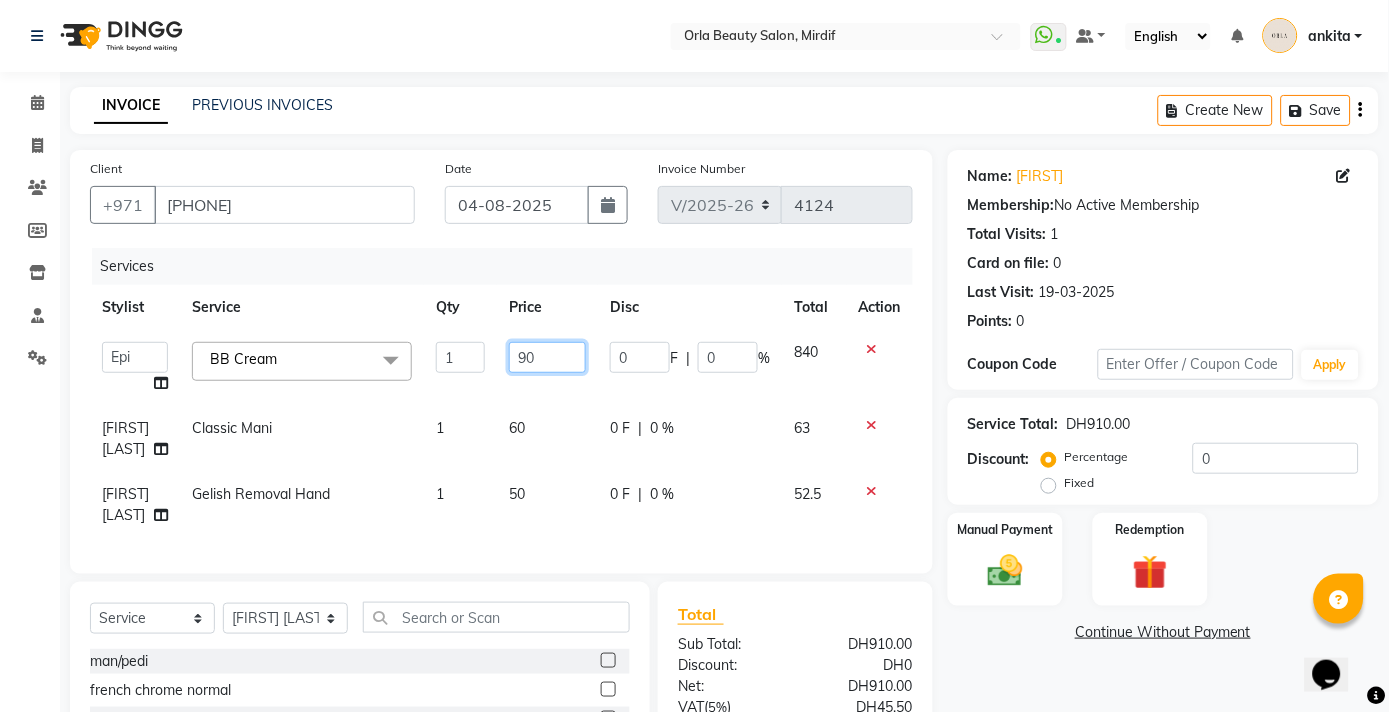 type on "900" 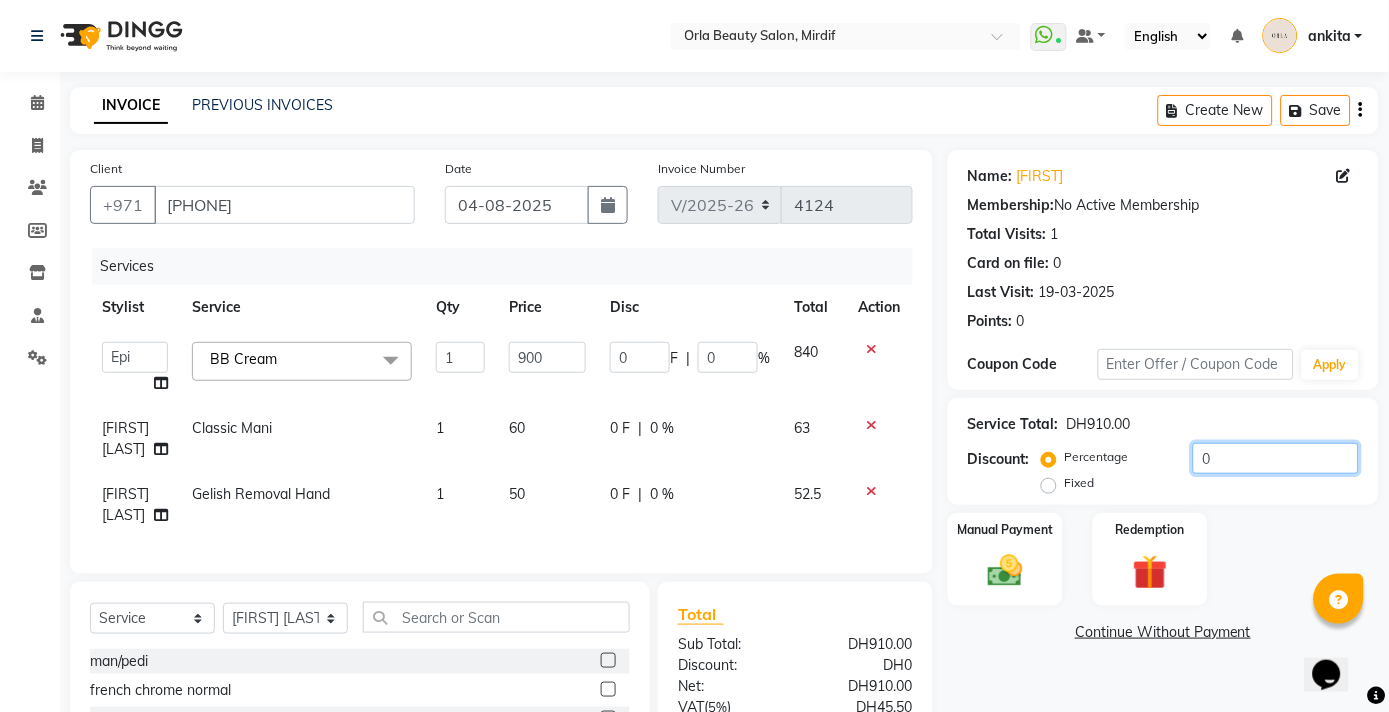 click on "0" 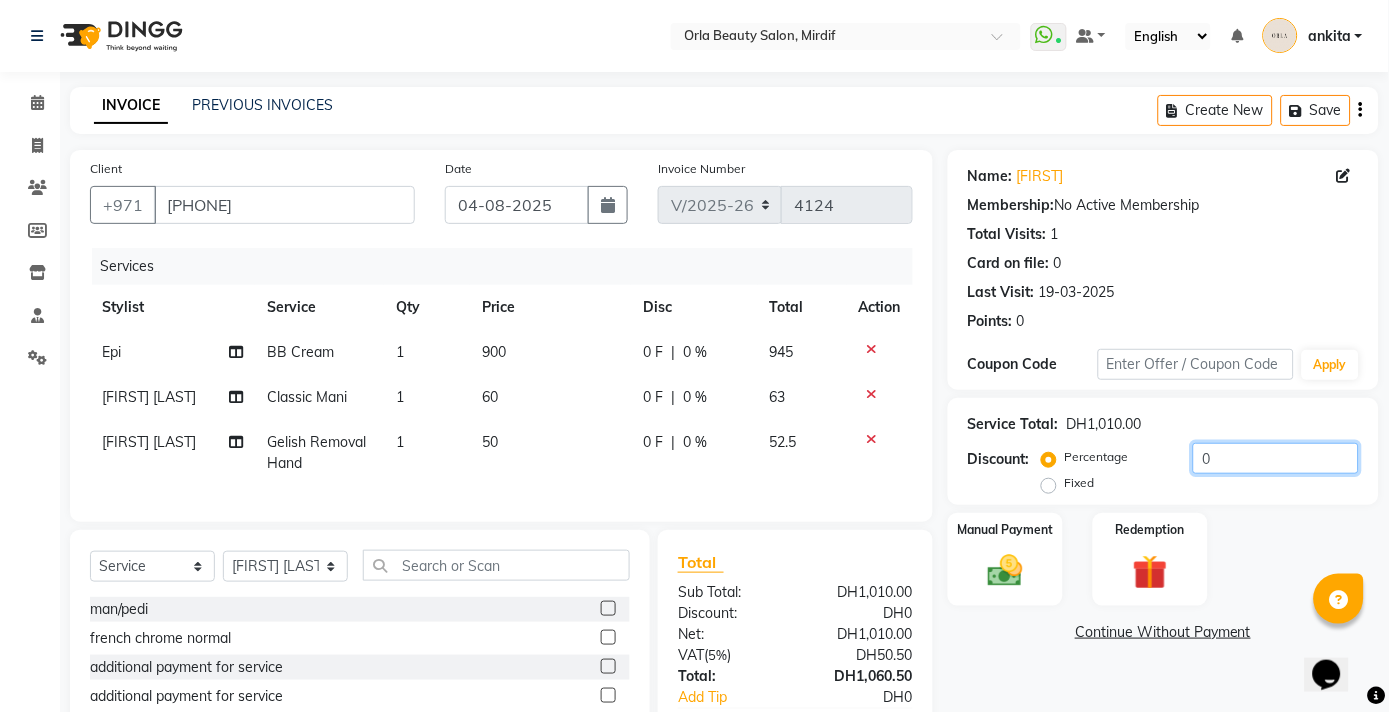 drag, startPoint x: 1261, startPoint y: 459, endPoint x: 1159, endPoint y: 459, distance: 102 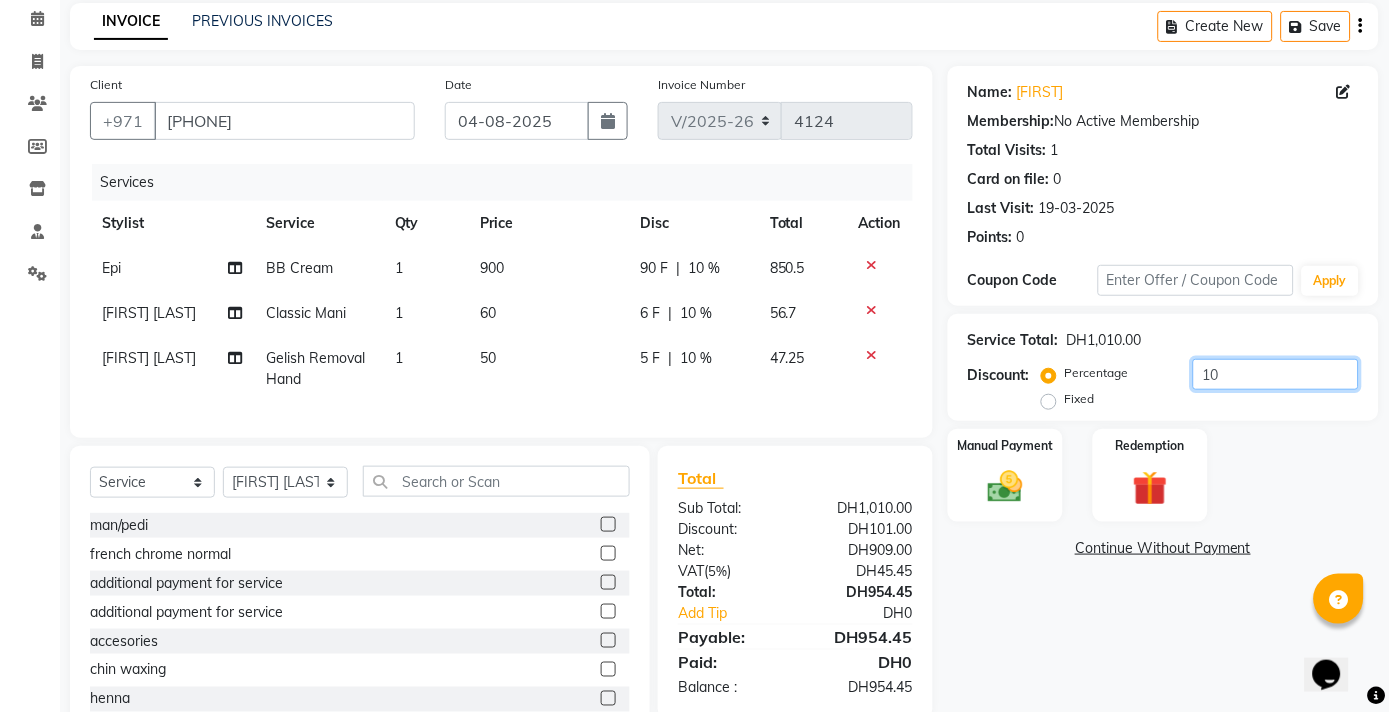 scroll, scrollTop: 129, scrollLeft: 0, axis: vertical 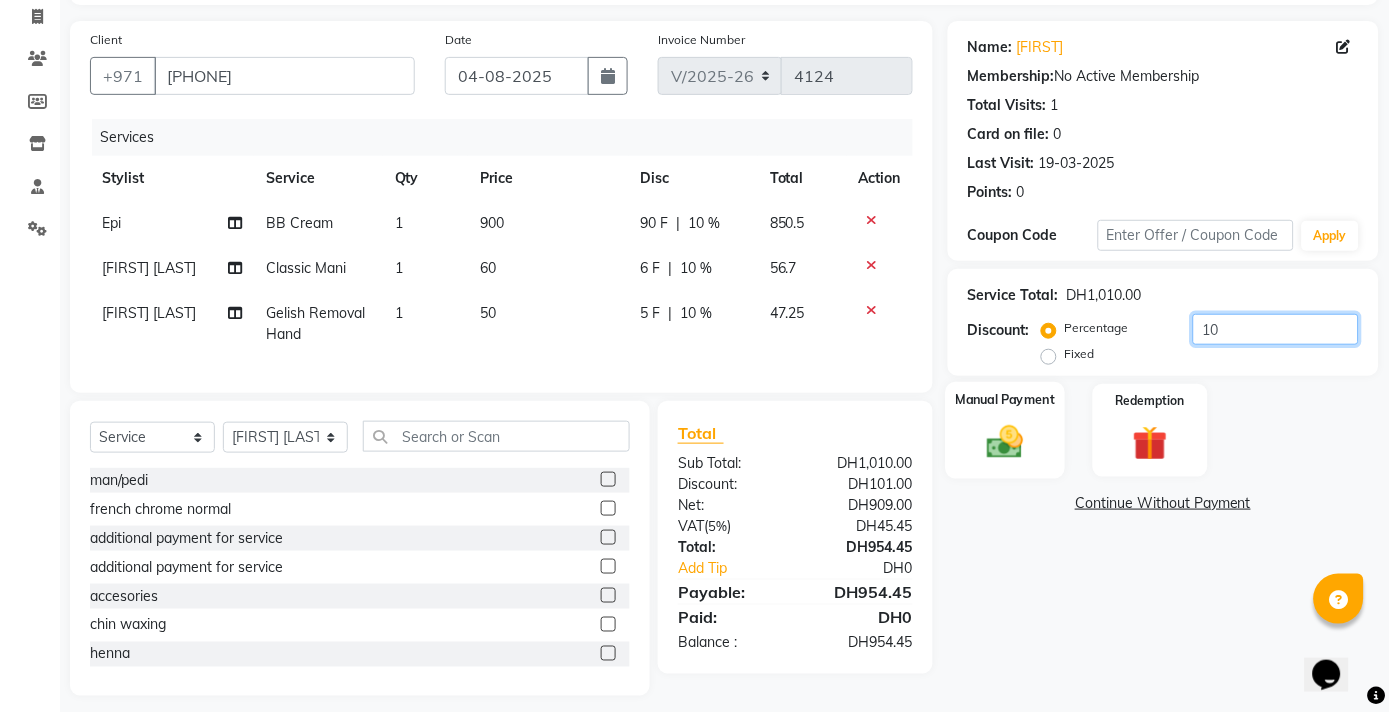 type on "10" 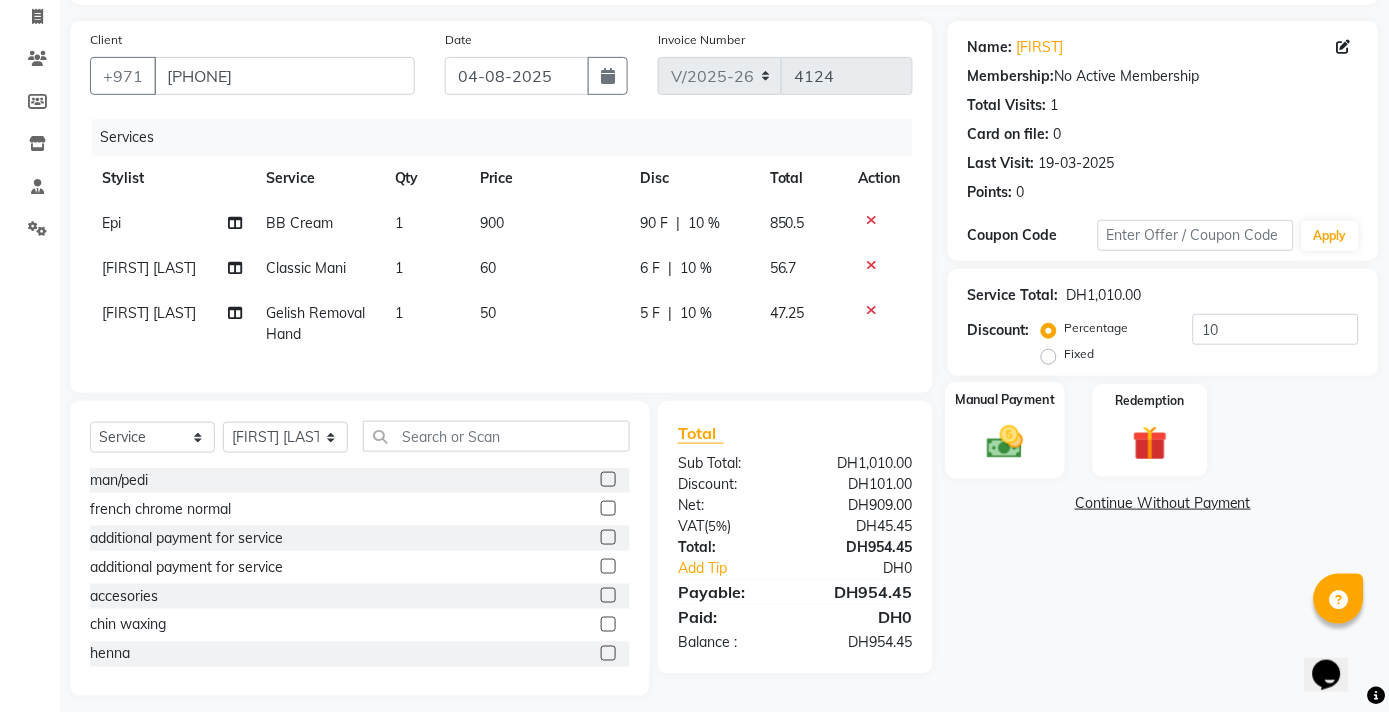 click 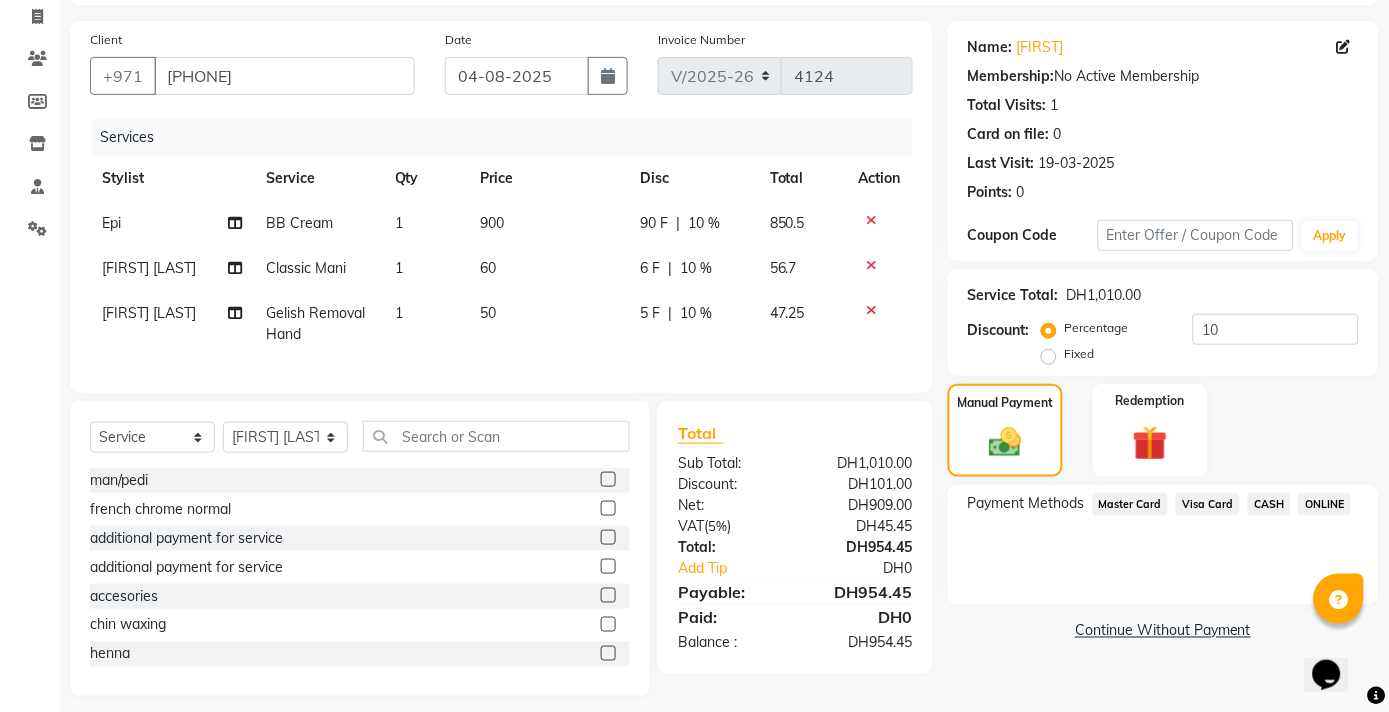 click on "Visa Card" 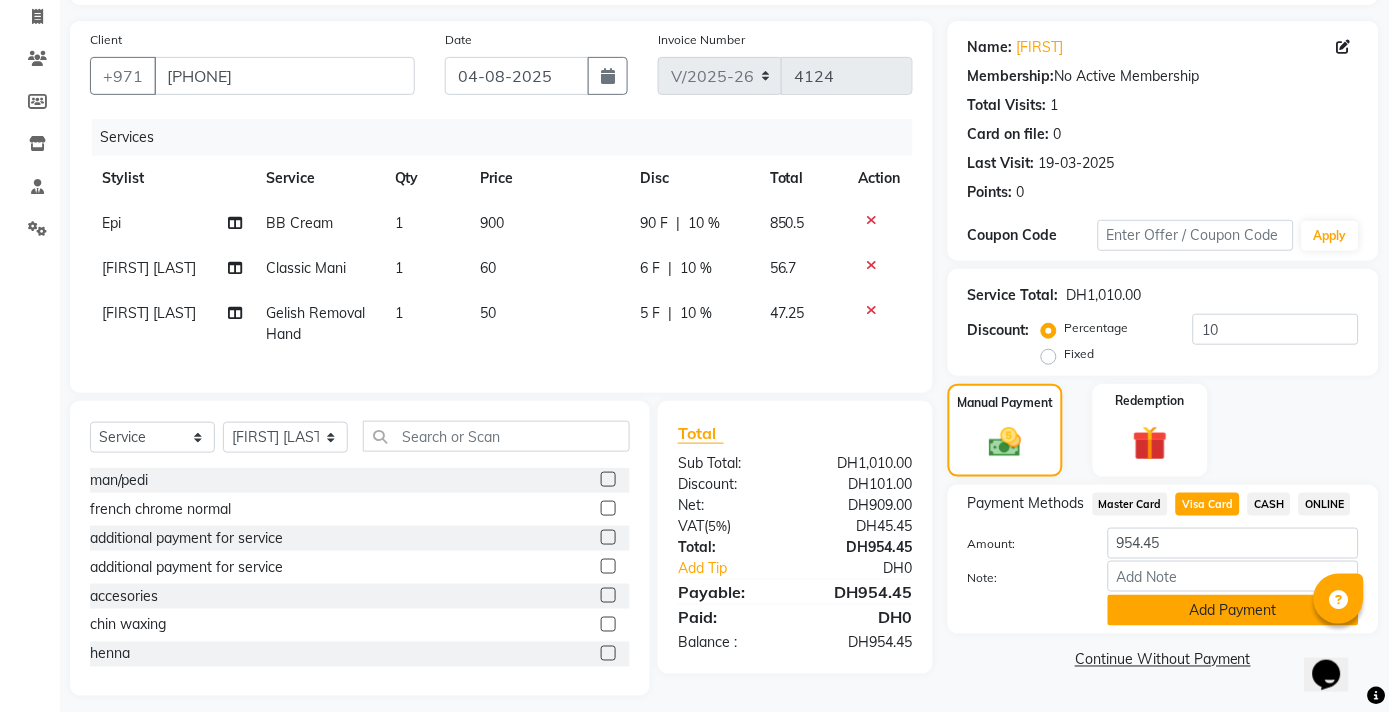 click on "Add Payment" 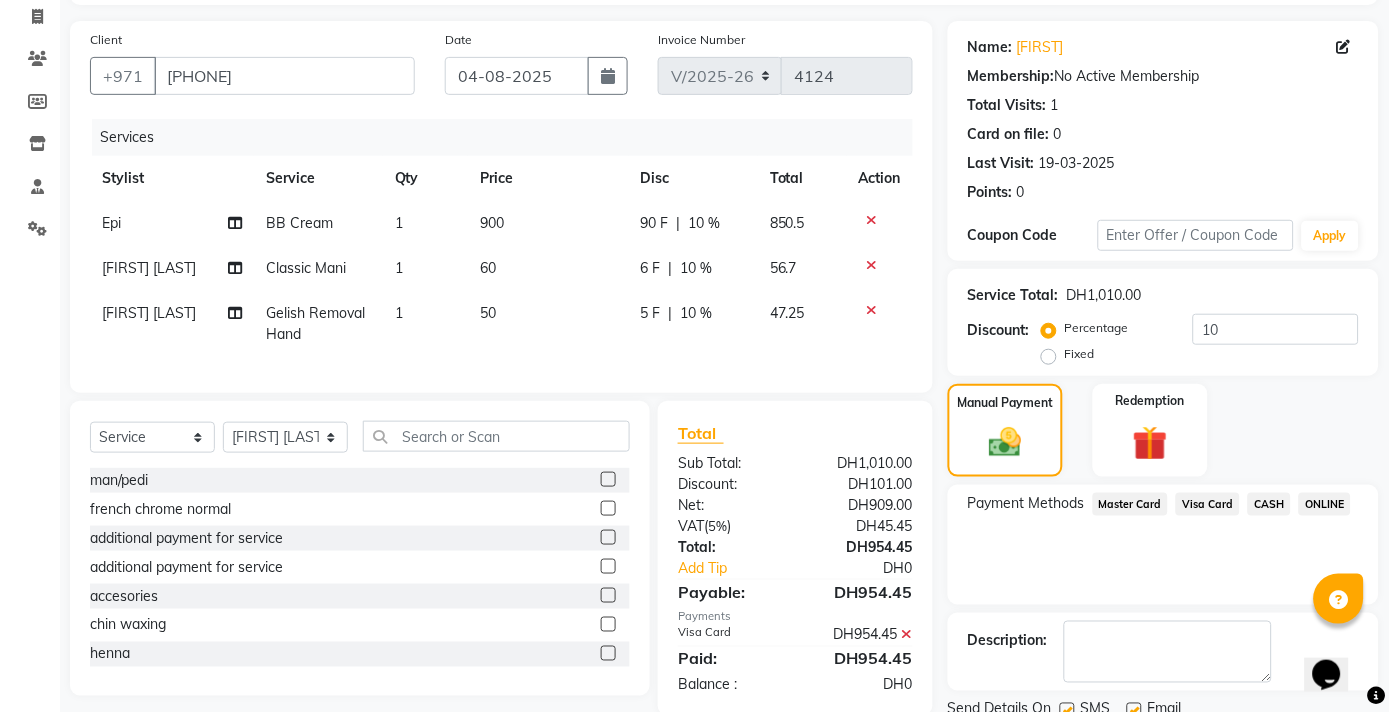 scroll, scrollTop: 204, scrollLeft: 0, axis: vertical 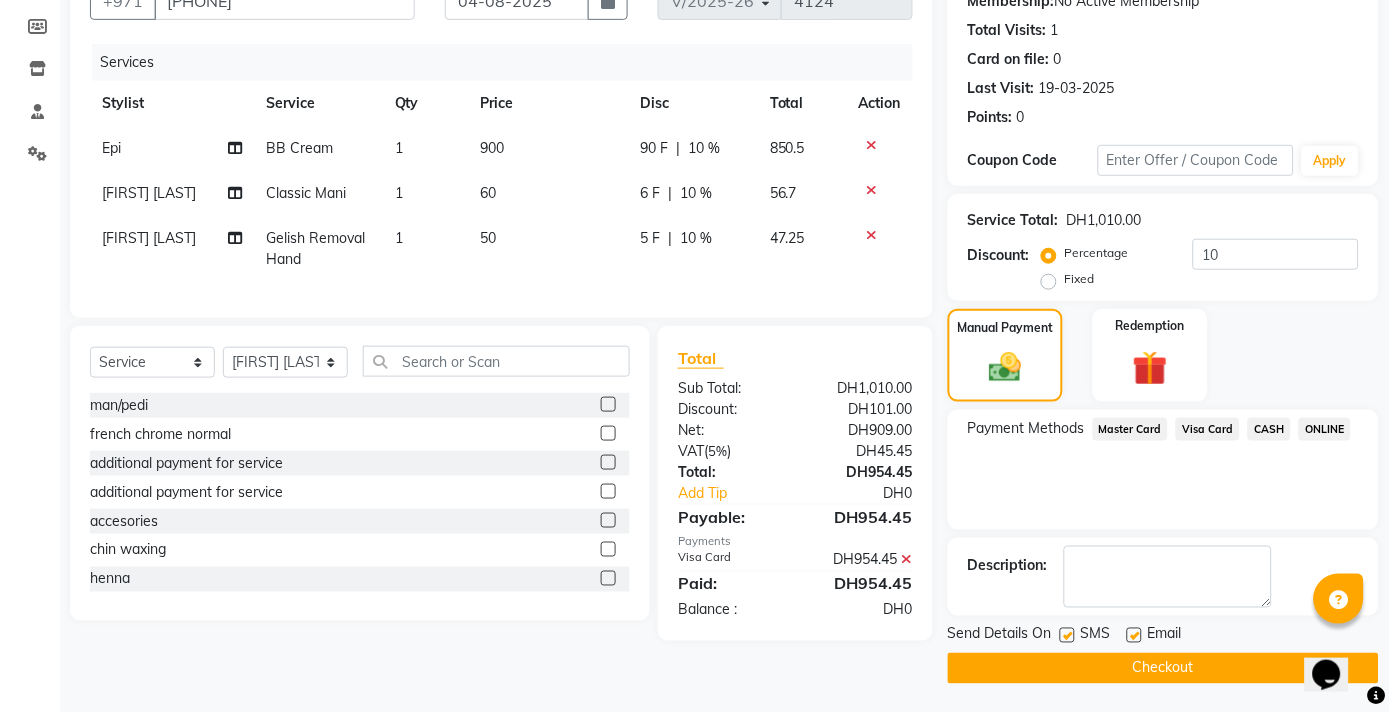 click on "Checkout" 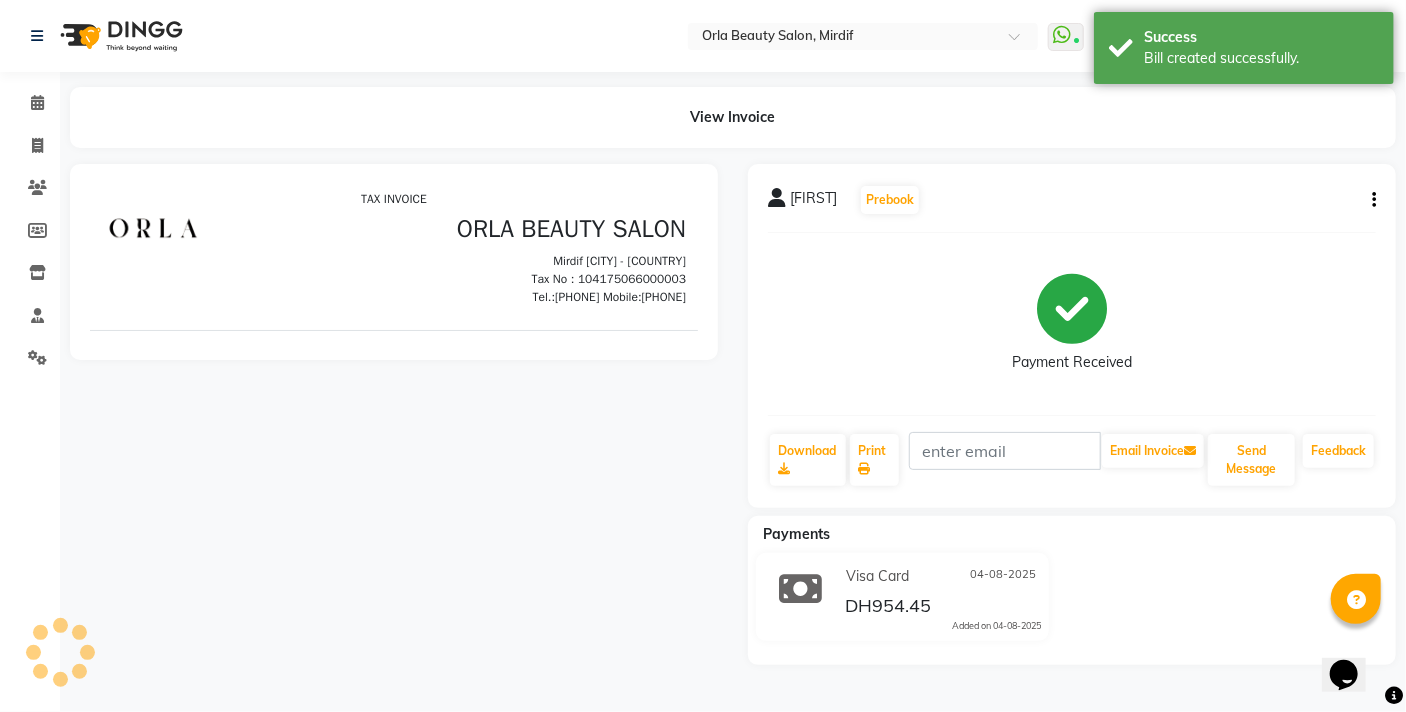 scroll, scrollTop: 0, scrollLeft: 0, axis: both 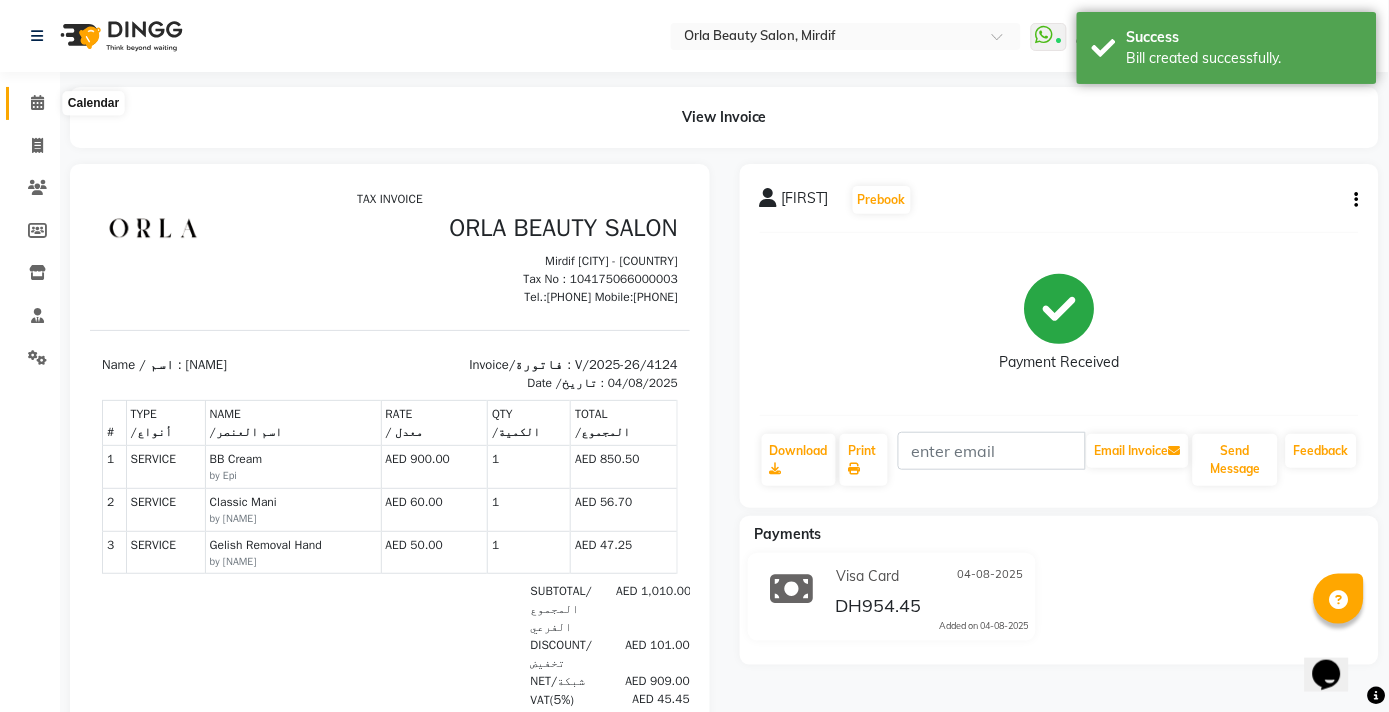 click 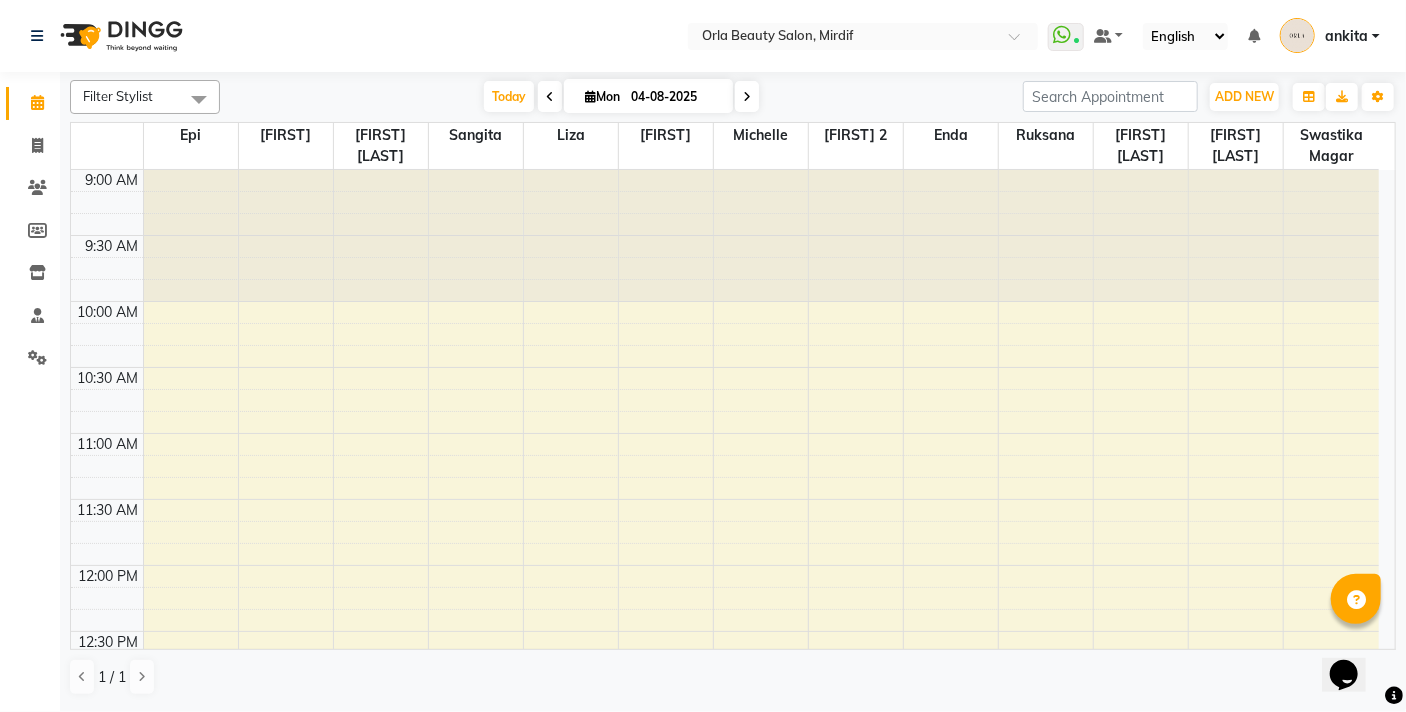 scroll, scrollTop: 0, scrollLeft: 0, axis: both 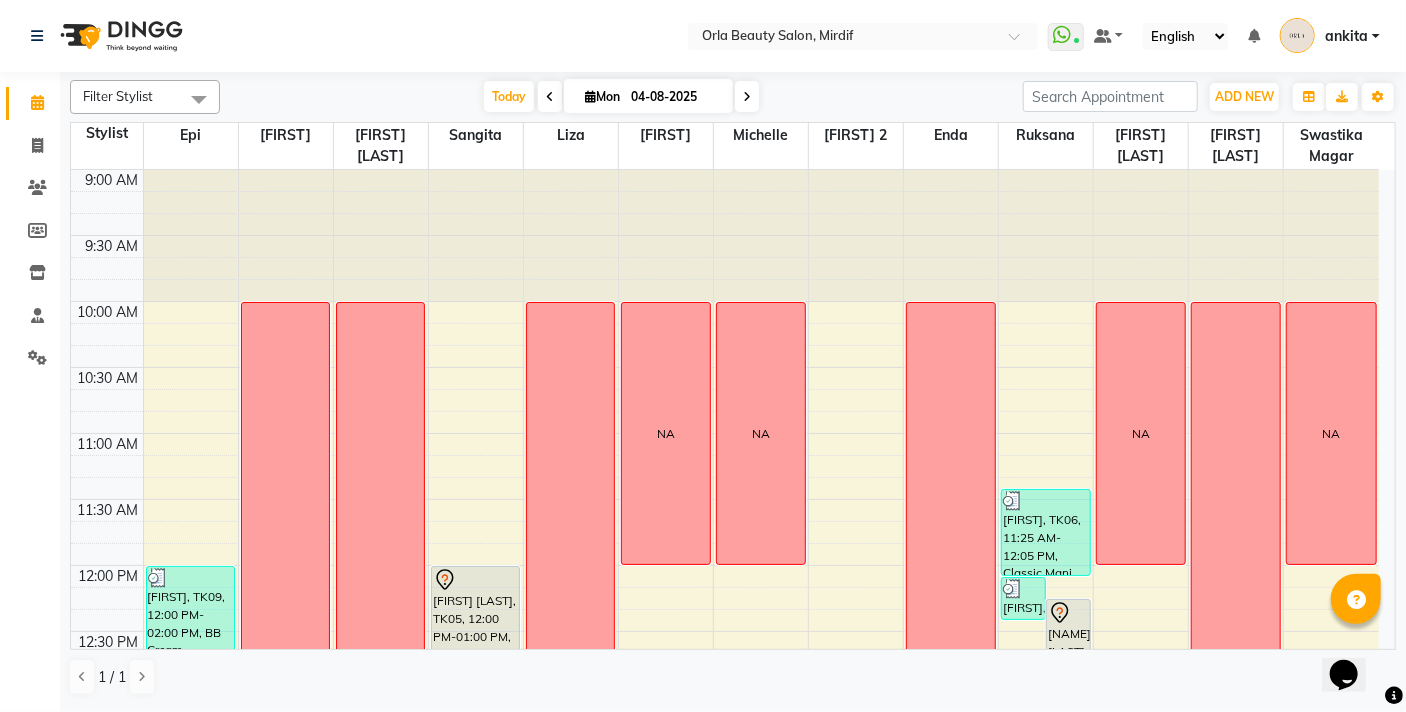 click on "9:00 AM 9:30 AM 10:00 AM 10:30 AM 11:00 AM 11:30 AM 12:00 PM 12:30 PM 1:00 PM 1:30 PM 2:00 PM 2:30 PM 3:00 PM 3:30 PM 4:00 PM 4:30 PM 5:00 PM 5:30 PM 6:00 PM 6:30 PM 7:00 PM 7:30 PM 8:00 PM 8:30 PM 9:00 PM 9:30 PM 10:00 PM 10:30 PM     [FIRST], TK09, 12:00 PM-02:00 PM, BB Cream             [FIRST] [LAST], TK02, 05:05 PM-06:05 PM, Sedr Treatment  NA   NA   NA              [FIRST] [LAST], TK05, 12:00 PM-01:00 PM, Sedr Treatment             [FIRST] [LAST], TK08, 01:30 PM-02:30 PM, argan long             [FIRST], TK01, 04:00 PM-05:20 PM, organic treatment  OFF   NA              [FIRST] [LAST], TK04, 04:00 PM-05:00 PM, avocado  NA   NA   NA      [FIRST], TK06, 12:05 PM-12:25 PM, Polish Hand             [FIRST] [LAST], TK07, 12:15 PM-12:45 PM, Nail Art Per Nail     [FIRST], TK06, 11:25 AM-12:05 PM, Classic Mani             [FIRST], TK03, 03:00 PM-03:40 PM, hardgel removal  NA   NA      [FIRST], TK09, 02:00 PM-03:20 PM, Classic Mani,Gelish Removal Hand  OFF   NA" at bounding box center [733, 410] 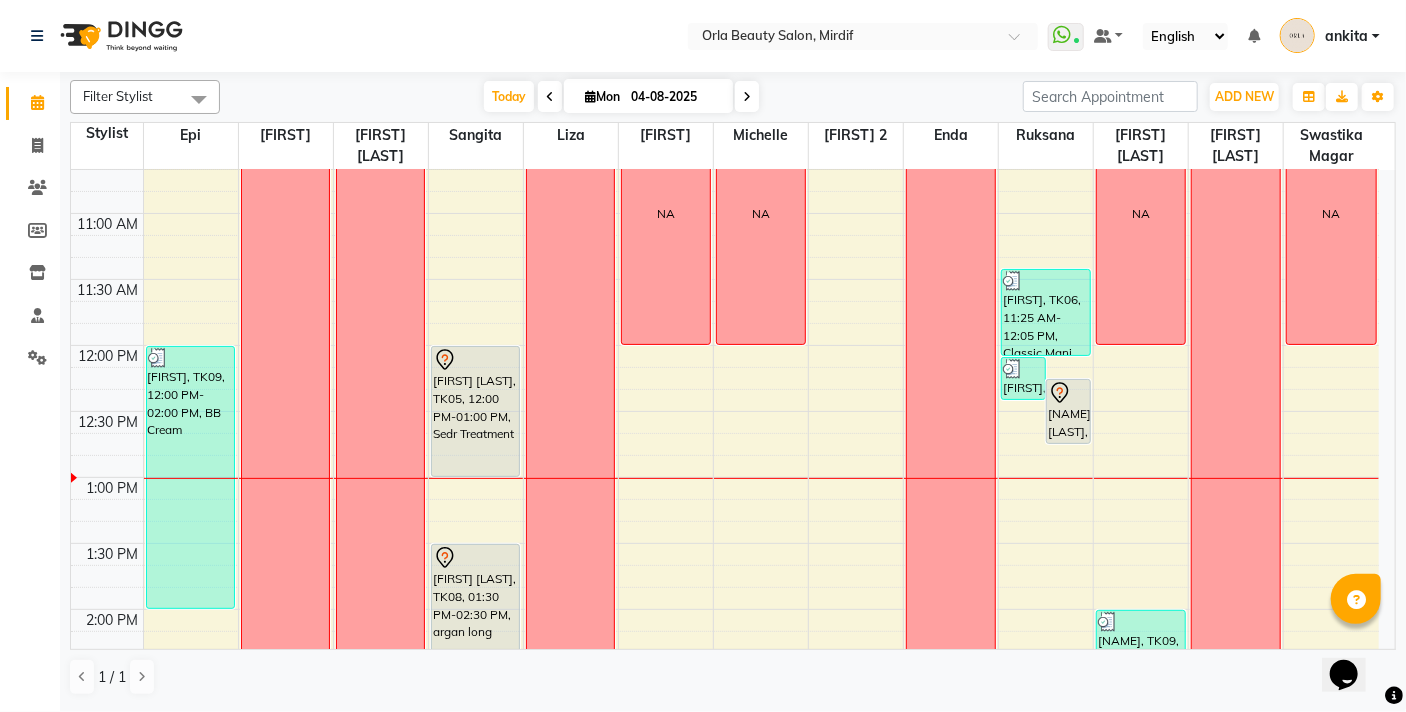 scroll, scrollTop: 0, scrollLeft: 0, axis: both 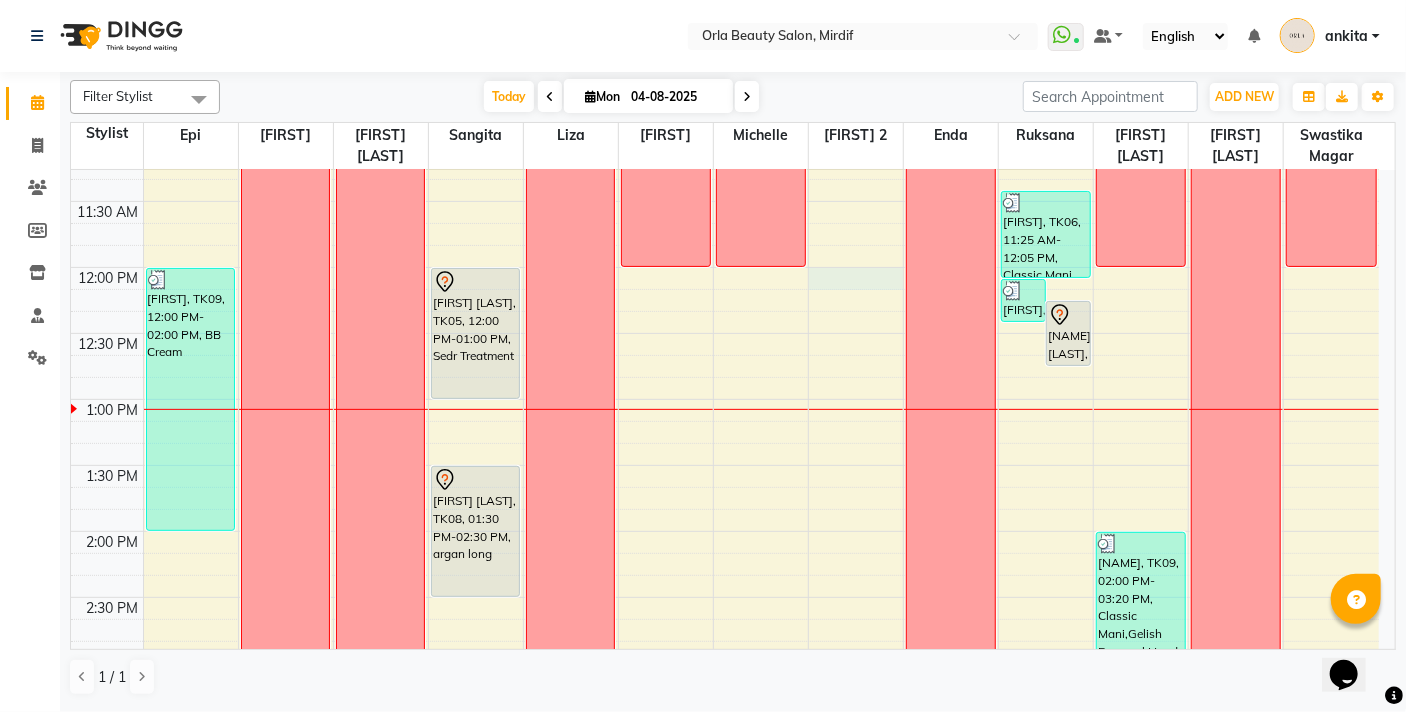 click on "9:00 AM 9:30 AM 10:00 AM 10:30 AM 11:00 AM 11:30 AM 12:00 PM 12:30 PM 1:00 PM 1:30 PM 2:00 PM 2:30 PM 3:00 PM 3:30 PM 4:00 PM 4:30 PM 5:00 PM 5:30 PM 6:00 PM 6:30 PM 7:00 PM 7:30 PM 8:00 PM 8:30 PM 9:00 PM 9:30 PM 10:00 PM 10:30 PM     [FIRST], TK09, 12:00 PM-02:00 PM, BB Cream             [FIRST] [LAST], TK02, 05:05 PM-06:05 PM, Sedr Treatment  NA   NA   NA              [FIRST] [LAST], TK05, 12:00 PM-01:00 PM, Sedr Treatment             [FIRST] [LAST], TK08, 01:30 PM-02:30 PM, argan long             [FIRST], TK01, 04:00 PM-05:20 PM, organic treatment  OFF   NA              [FIRST] [LAST], TK04, 04:00 PM-05:00 PM, avocado  NA   NA   NA      [FIRST], TK06, 12:05 PM-12:25 PM, Polish Hand             [FIRST] [LAST], TK07, 12:15 PM-12:45 PM, Nail Art Per Nail     [FIRST], TK06, 11:25 AM-12:05 PM, Classic Mani             [FIRST], TK03, 03:00 PM-03:40 PM, hardgel removal  NA   NA      [FIRST], TK09, 02:00 PM-03:20 PM, Classic Mani,Gelish Removal Hand  OFF   NA" at bounding box center (725, 795) 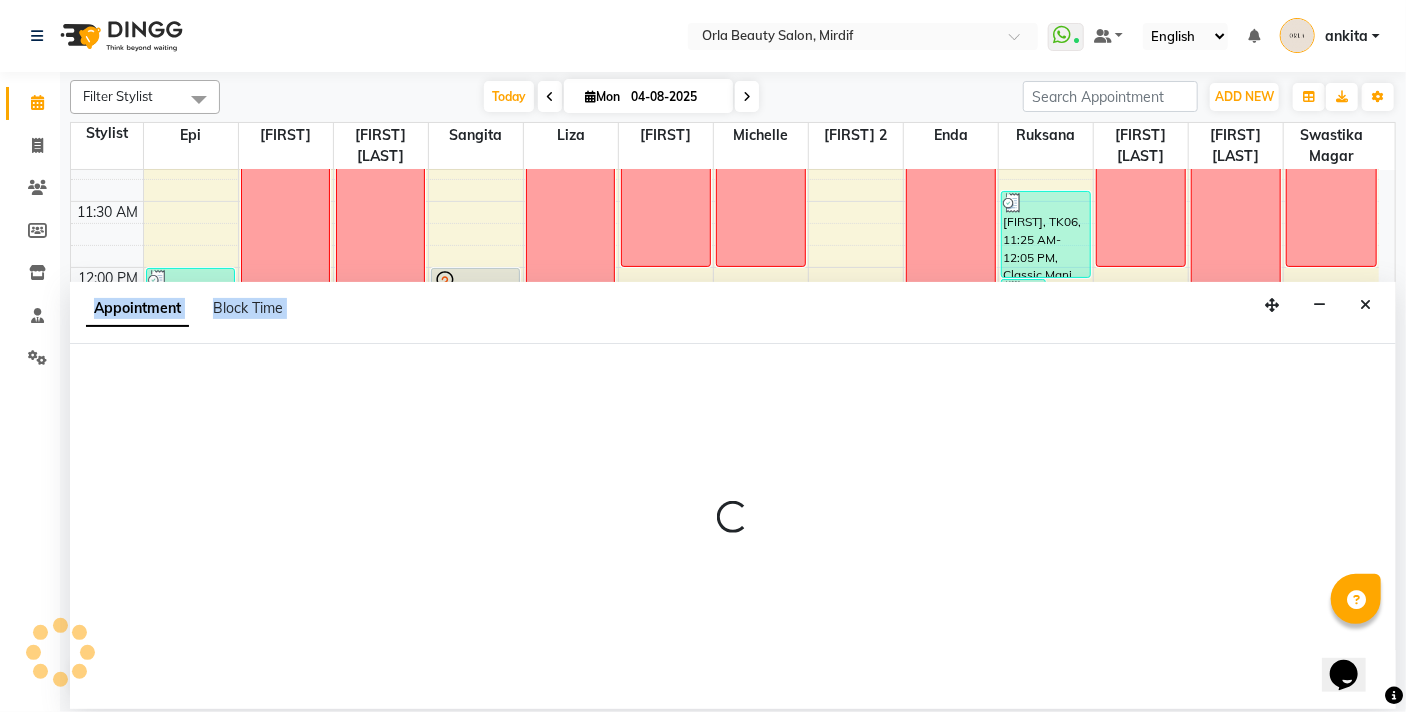 select on "33284" 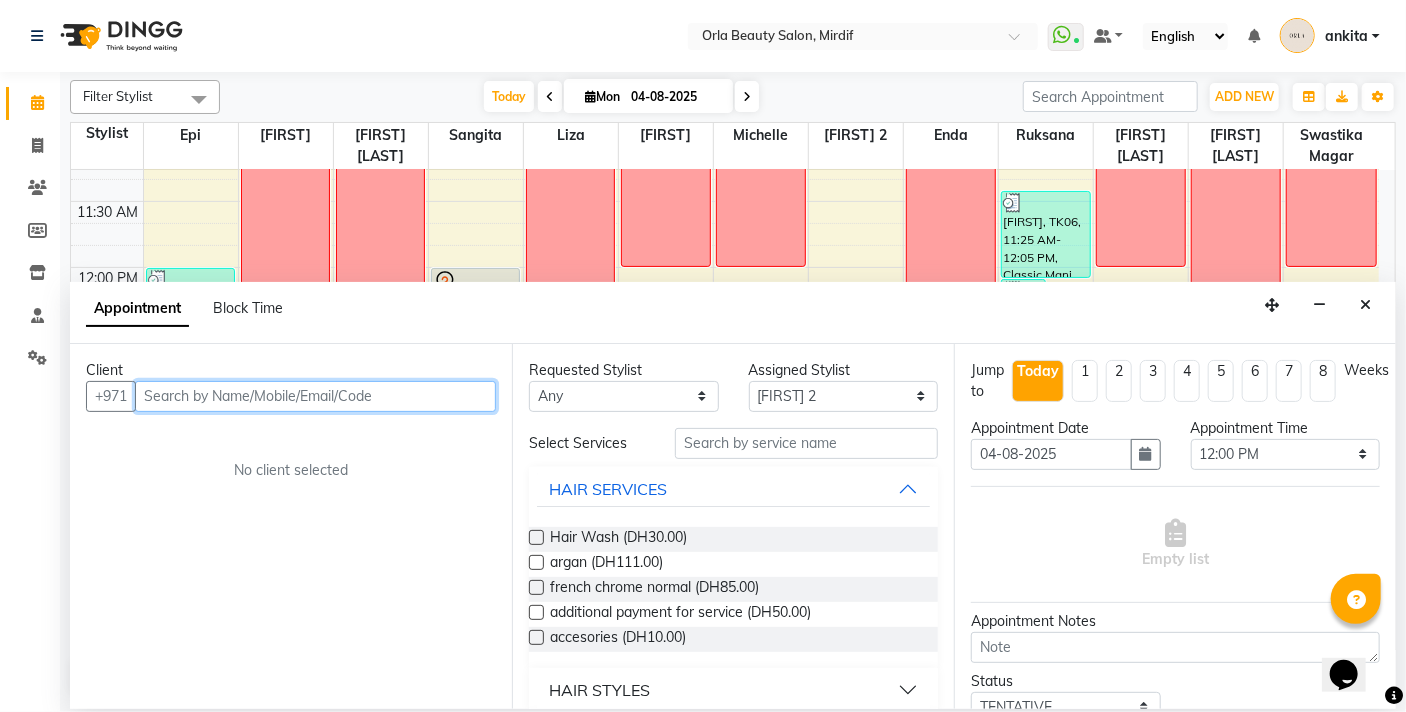 click at bounding box center [315, 396] 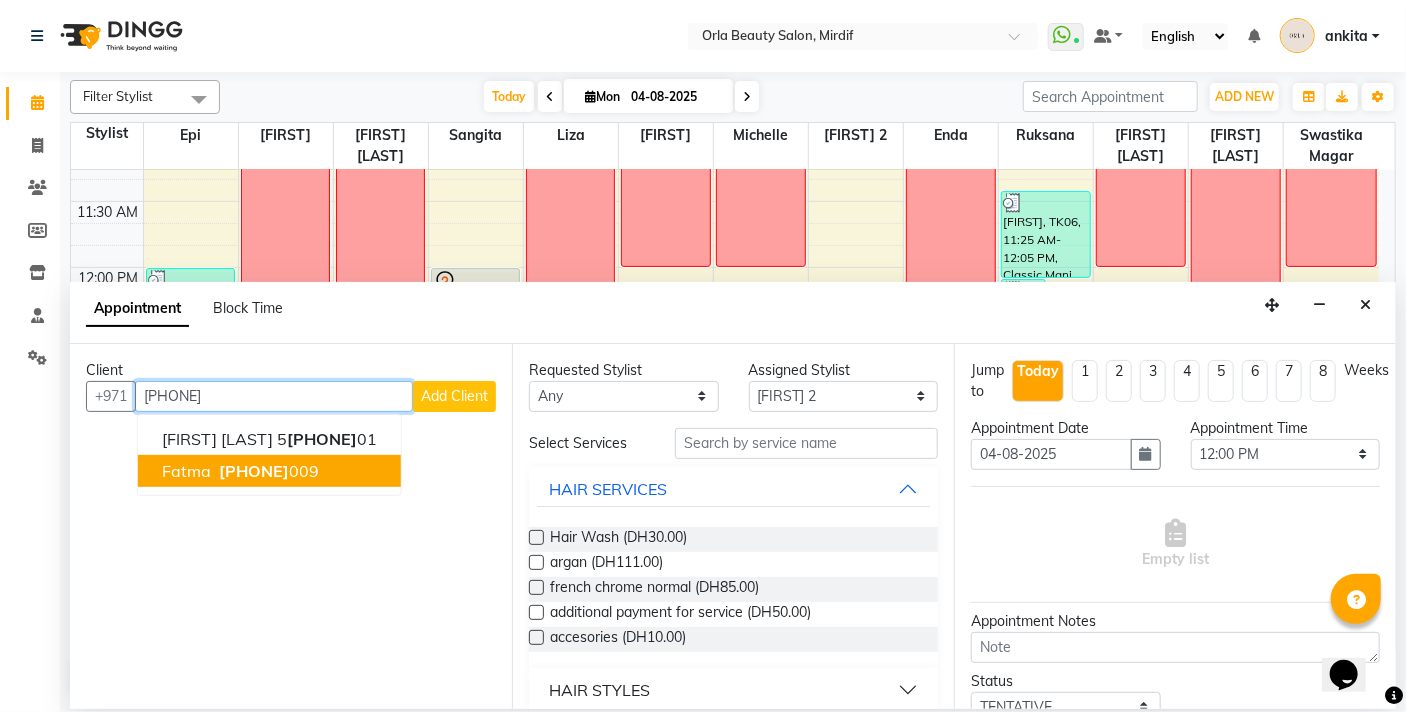 click on "555088 009" at bounding box center [267, 471] 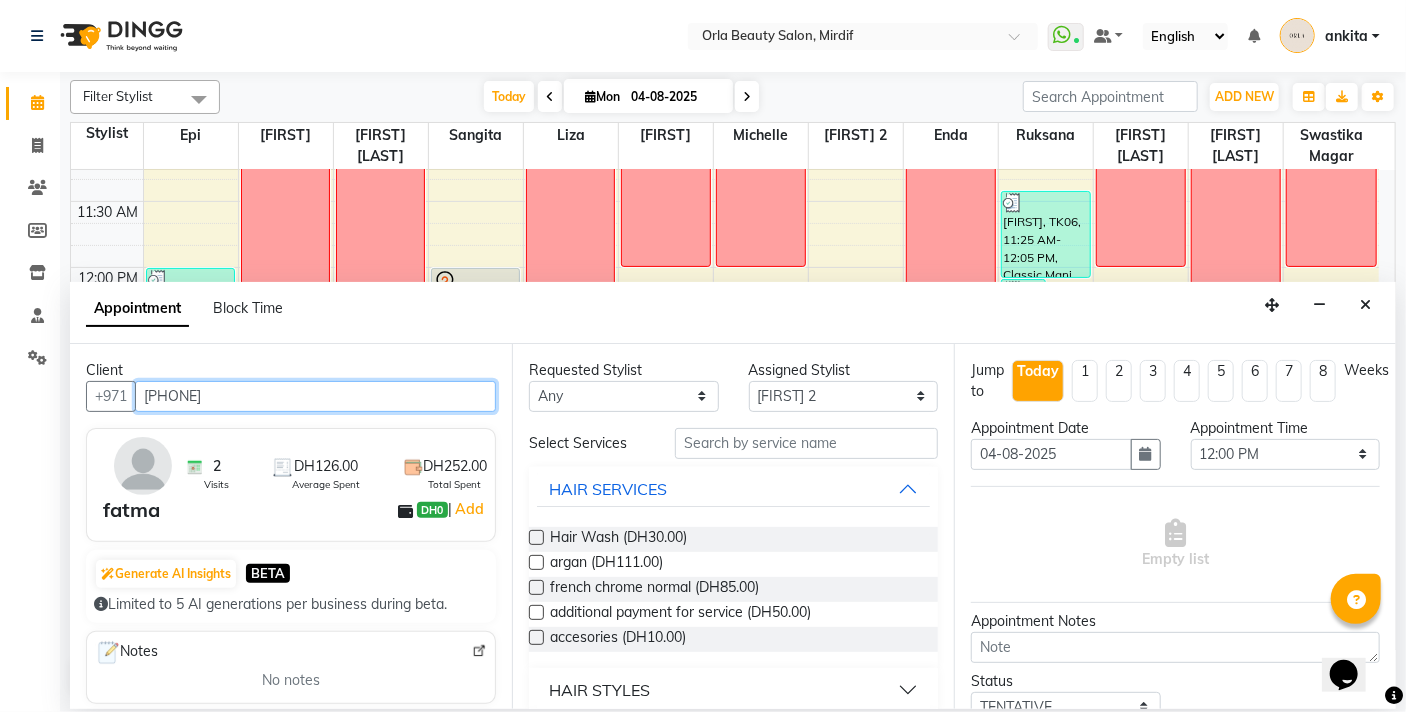 type on "[PHONE]" 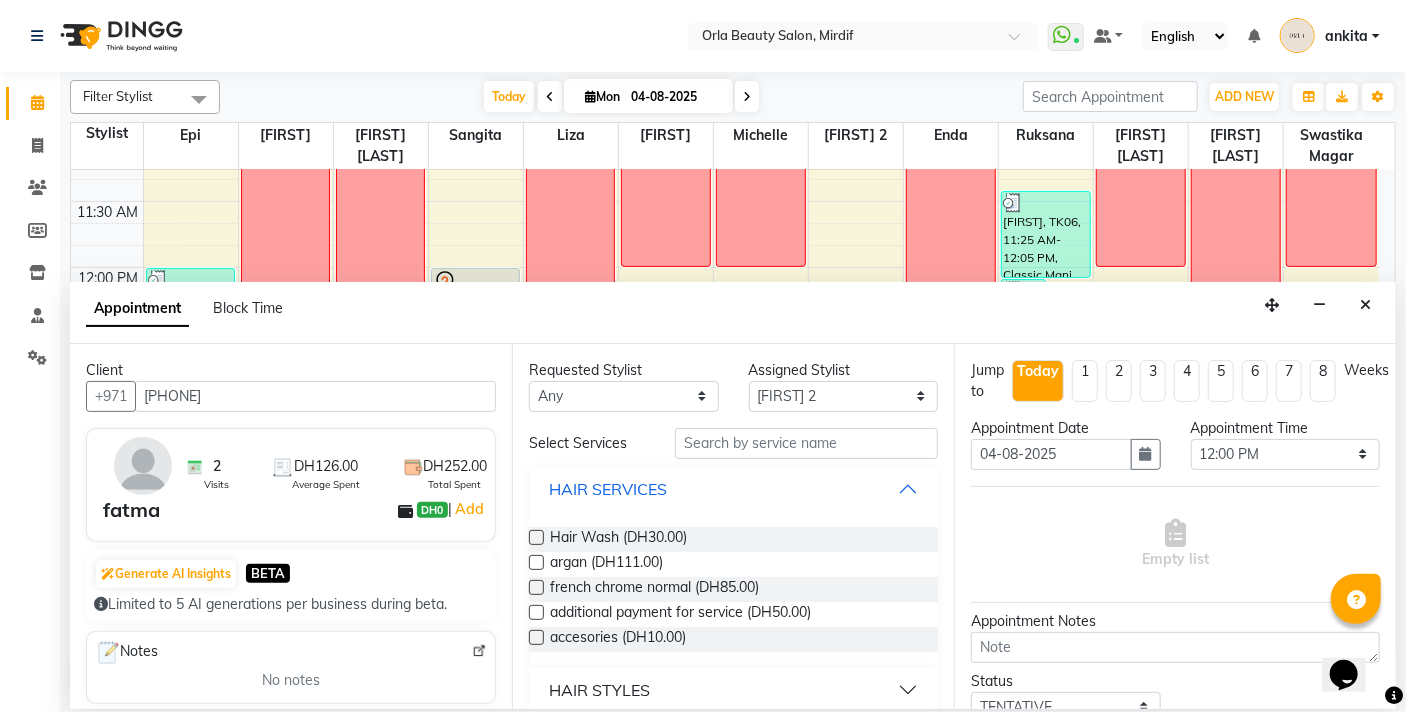 click on "HAIR SERVICES" at bounding box center [733, 489] 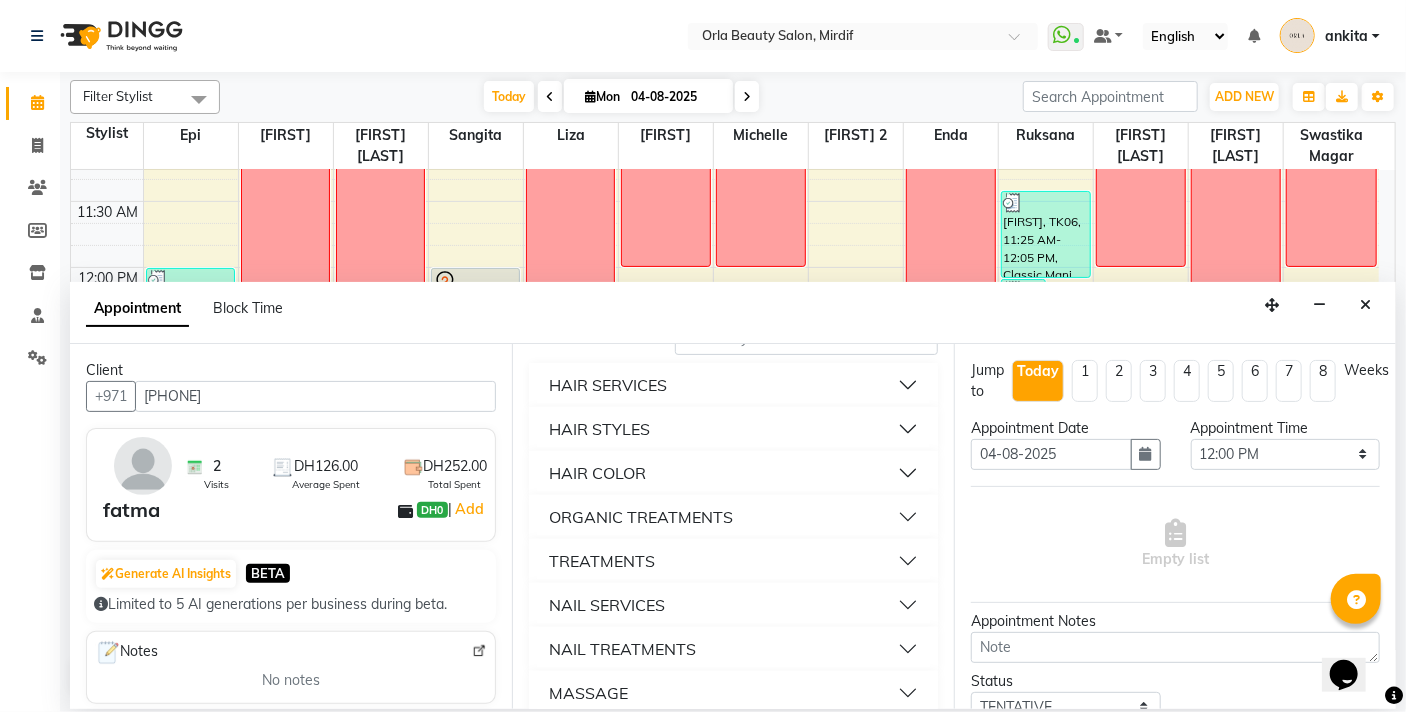 scroll, scrollTop: 104, scrollLeft: 0, axis: vertical 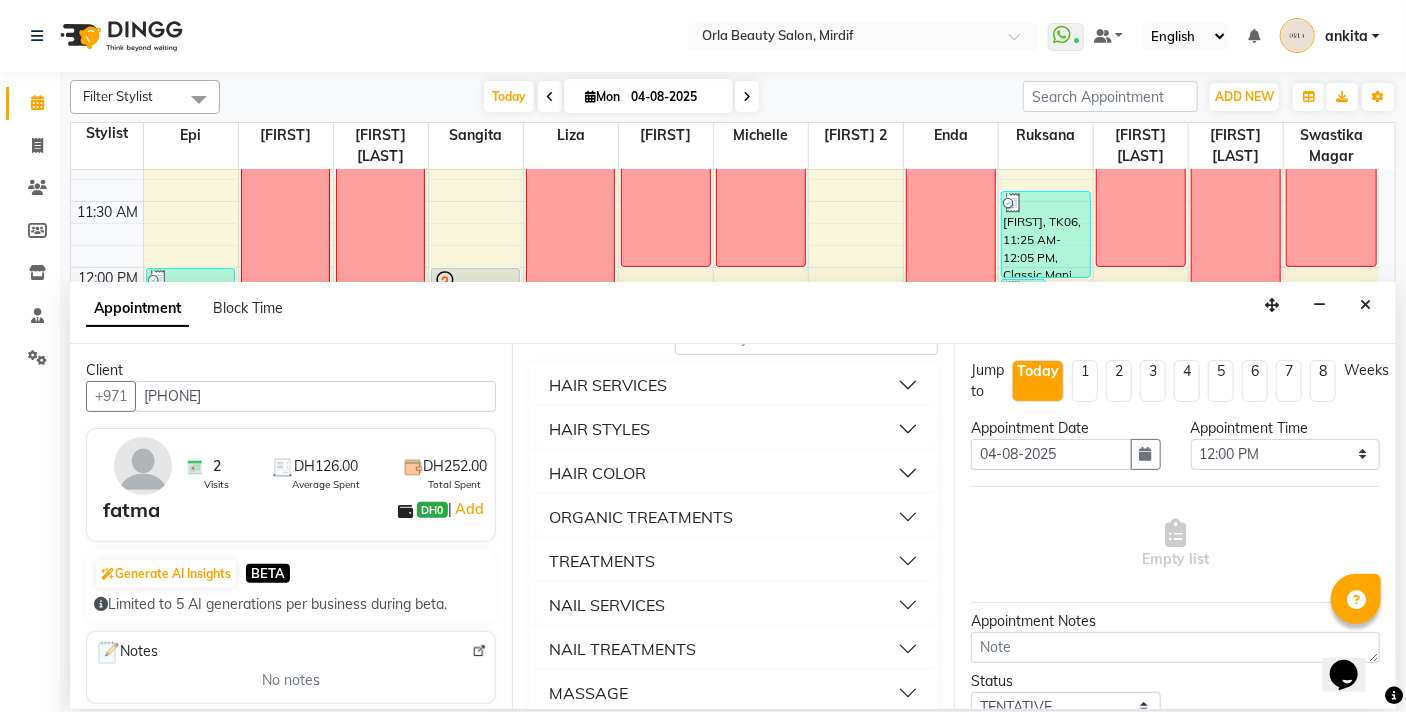 click on "NAIL SERVICES" at bounding box center (607, 605) 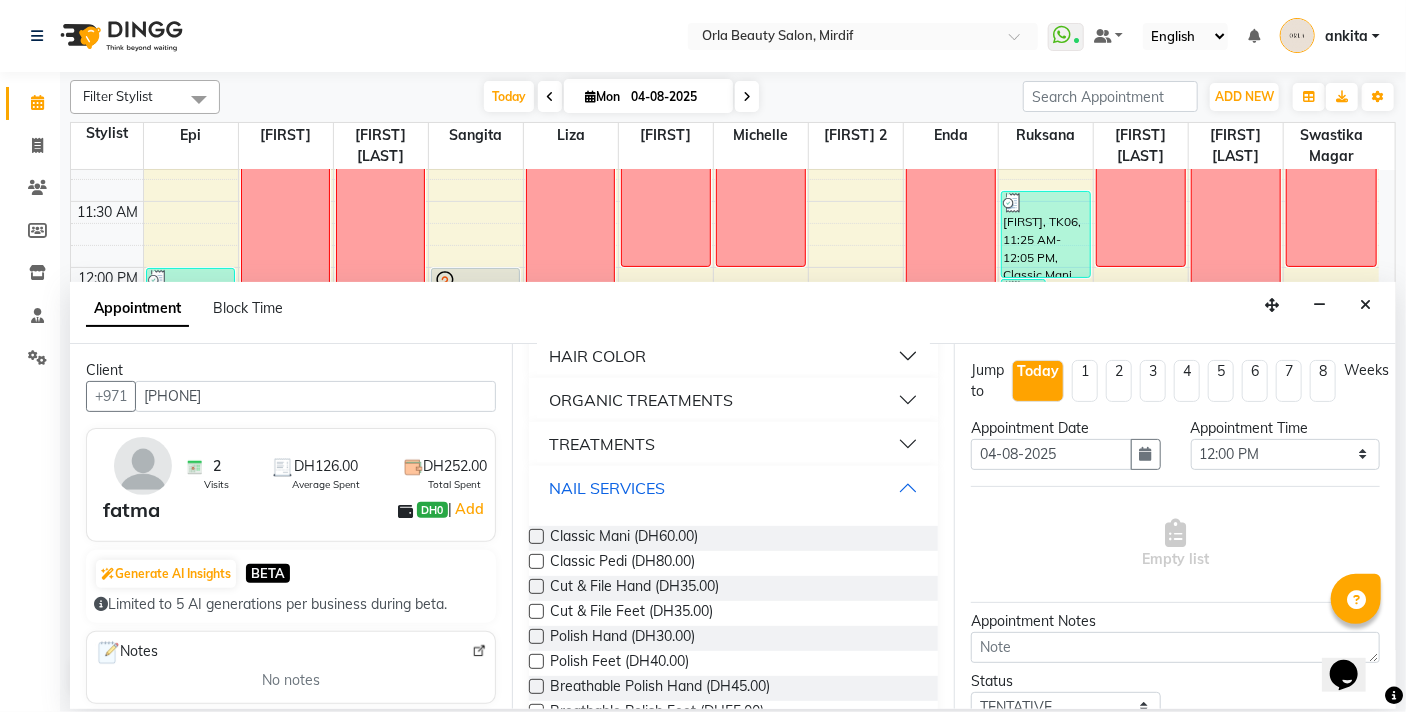 scroll, scrollTop: 231, scrollLeft: 0, axis: vertical 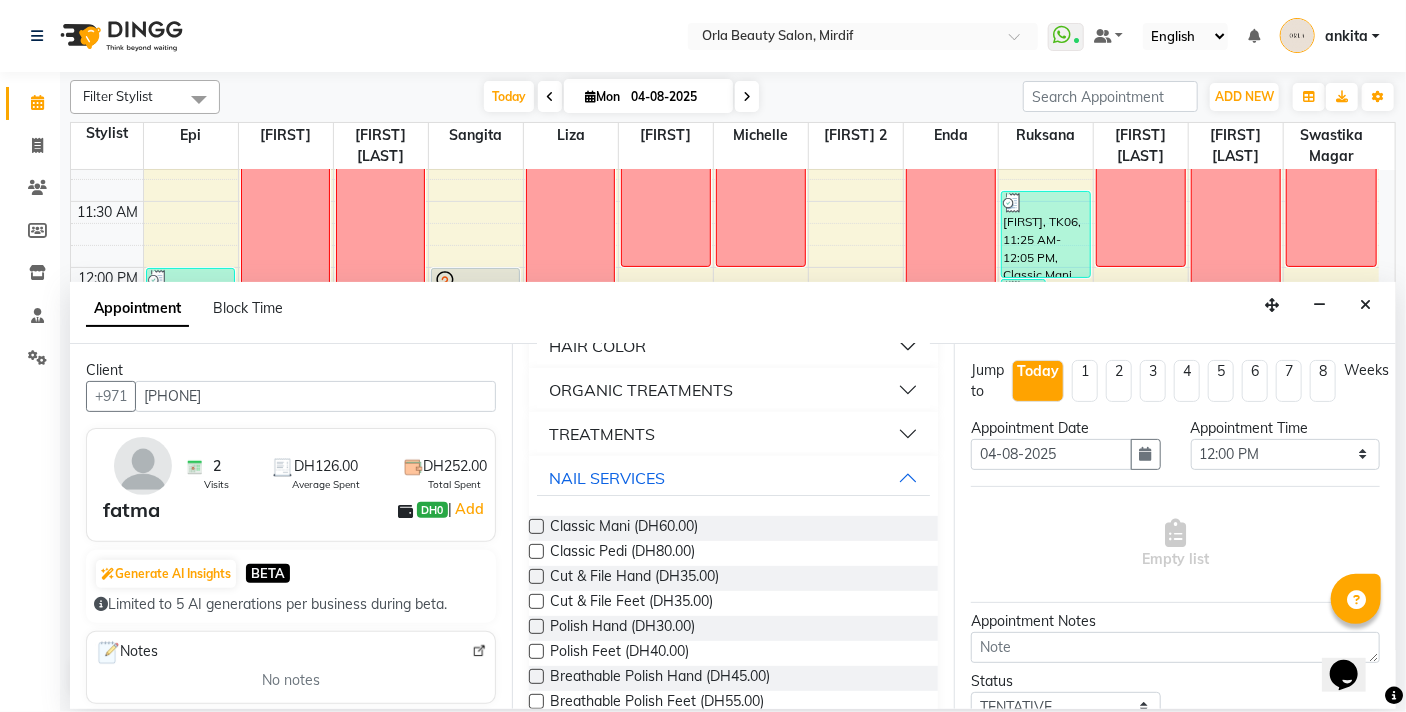 click at bounding box center (536, 626) 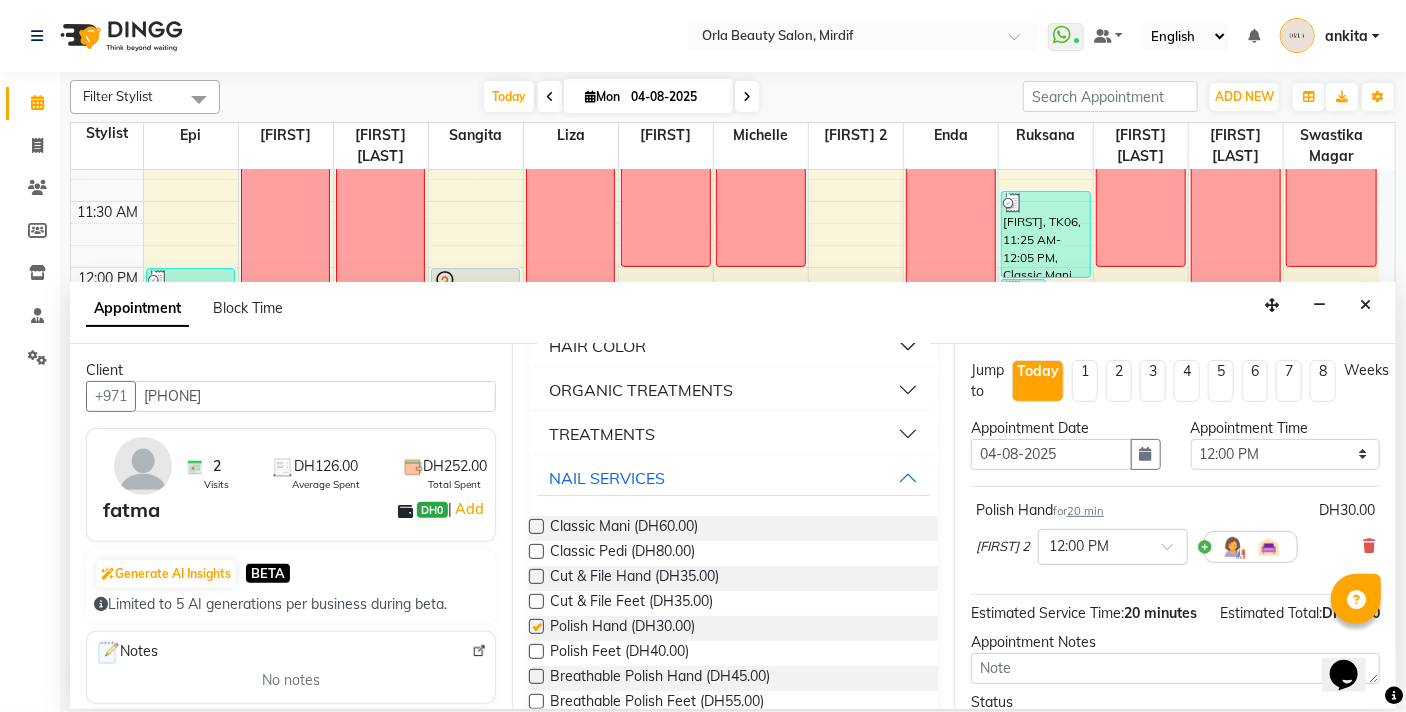 checkbox on "false" 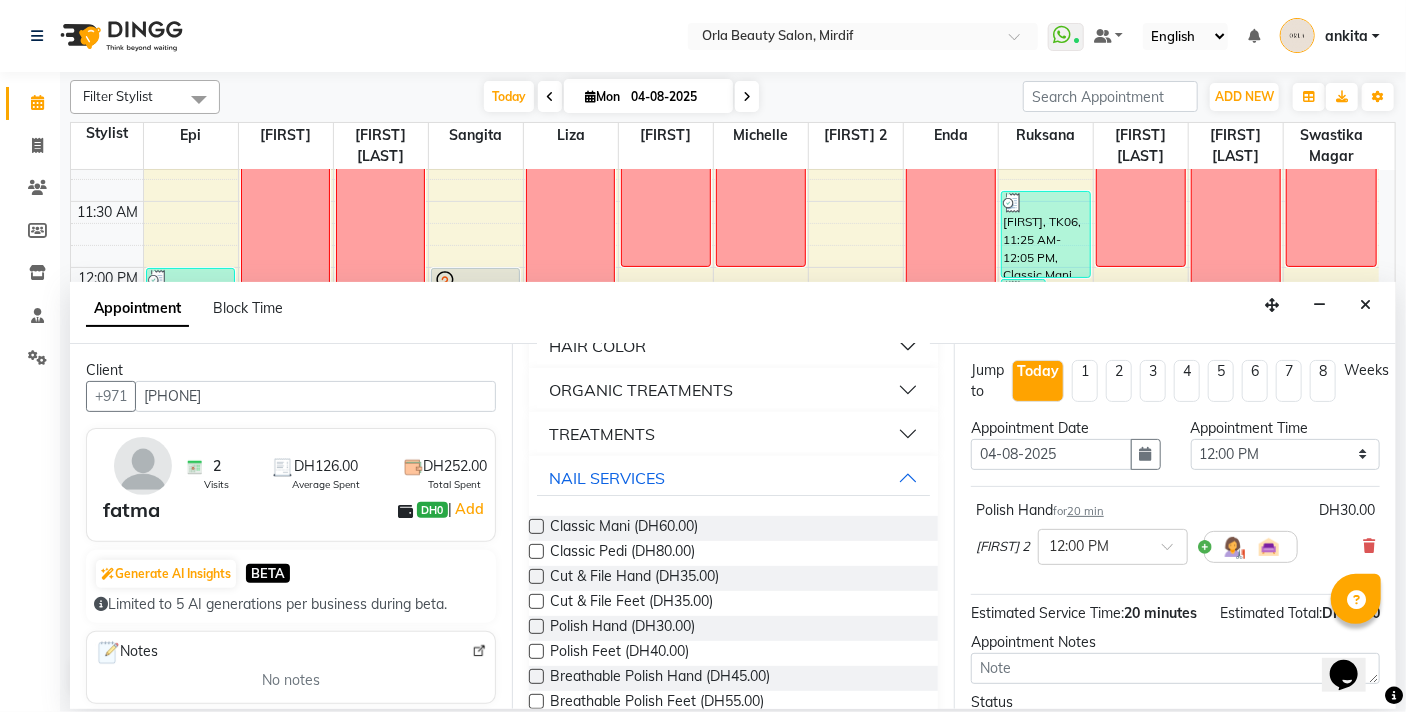 scroll, scrollTop: 181, scrollLeft: 0, axis: vertical 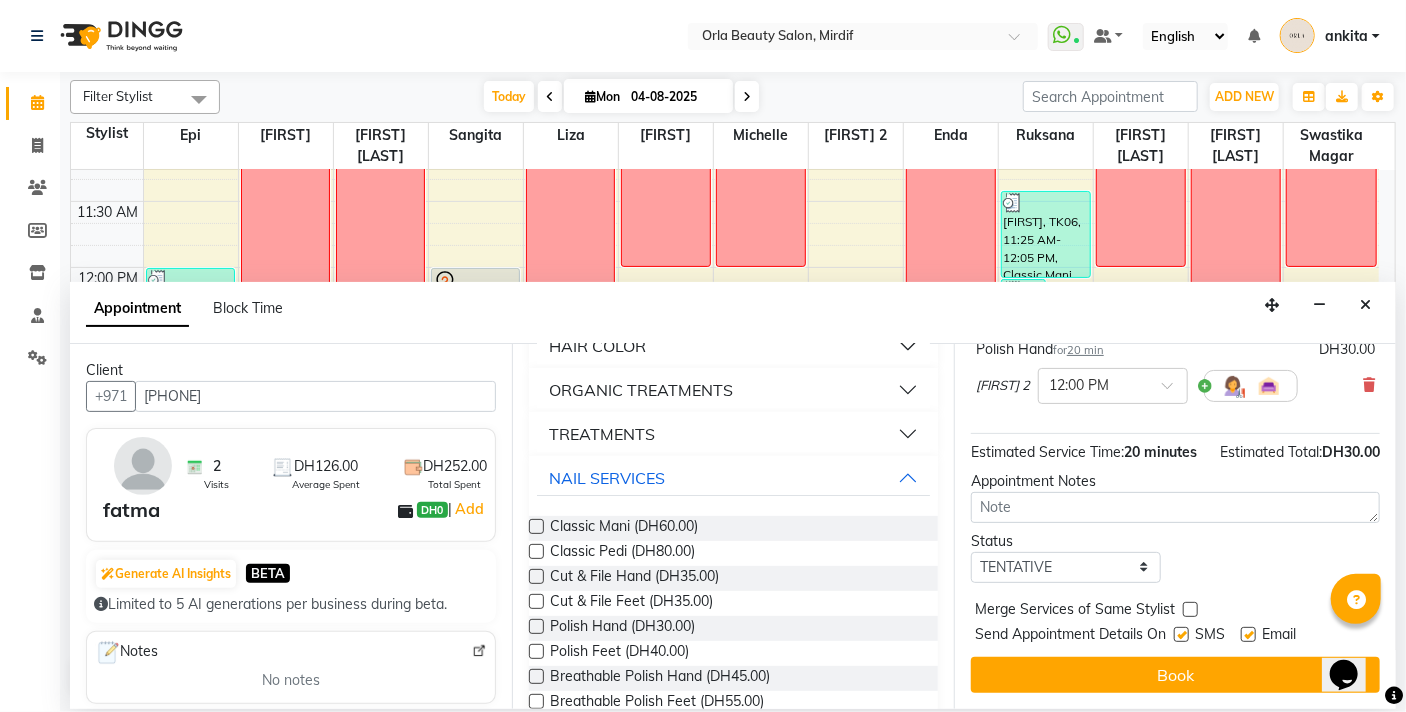 click at bounding box center [1190, 609] 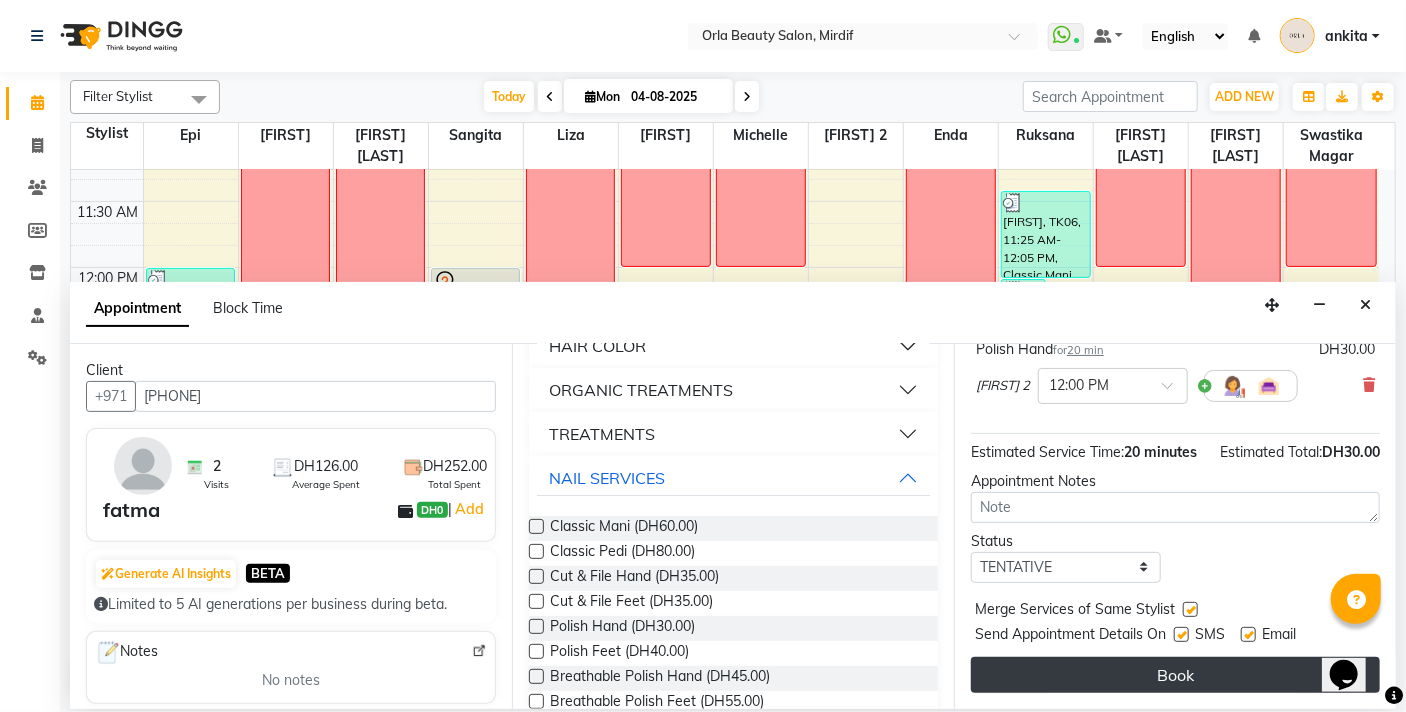 click on "Book" at bounding box center [1175, 675] 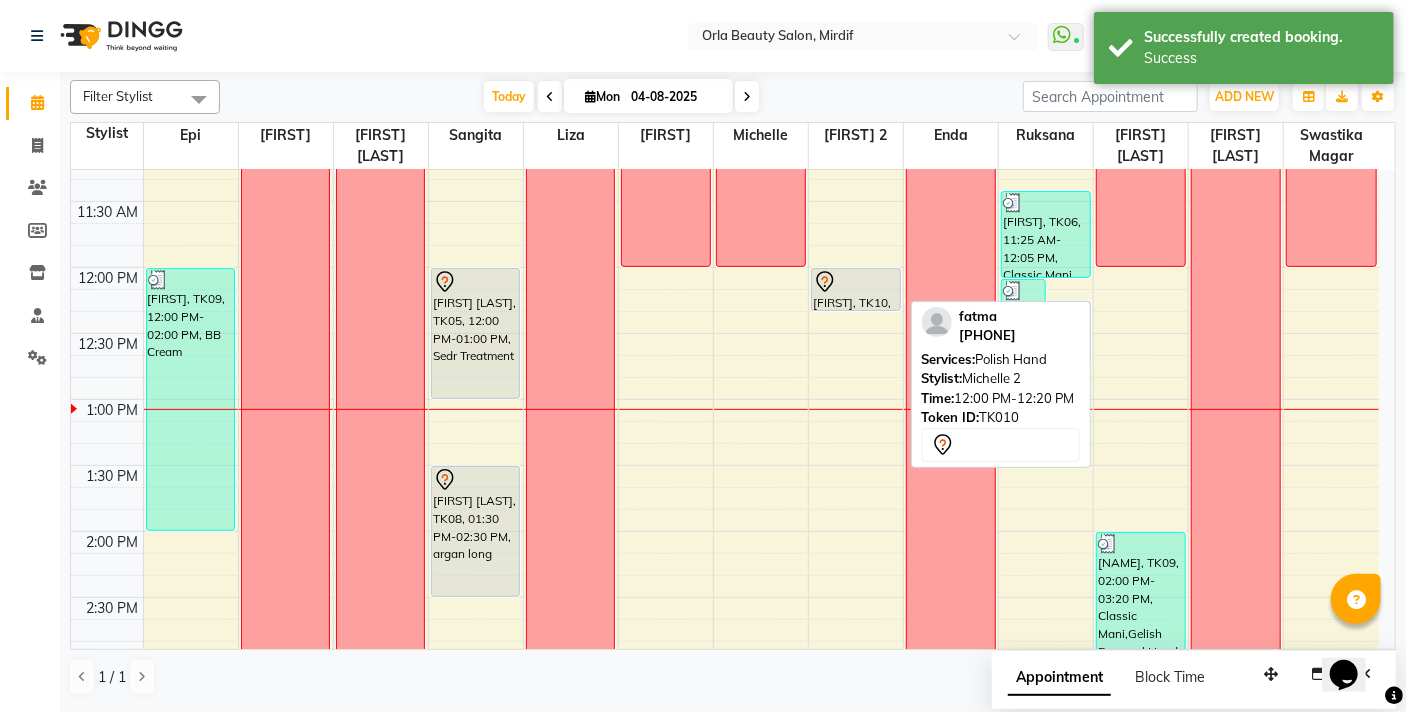 click at bounding box center (856, 282) 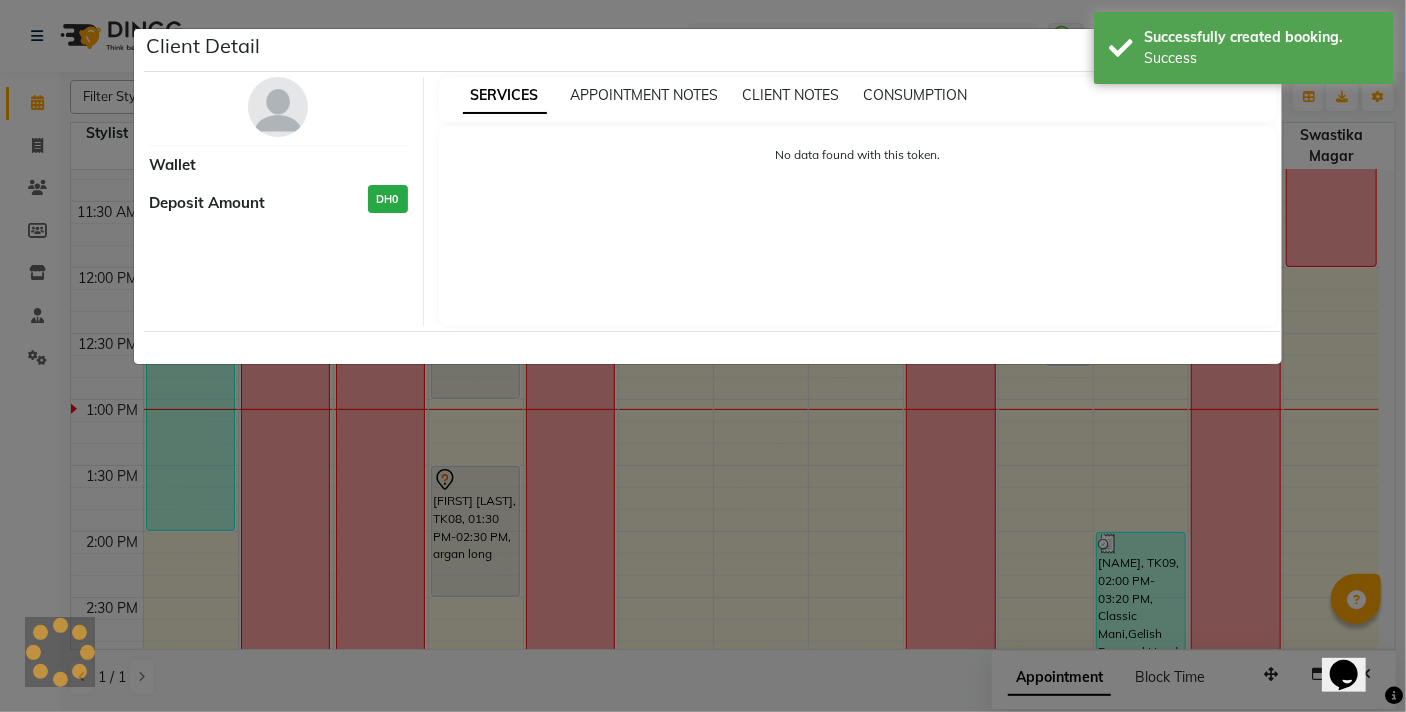 click on "Client Detail     Wallet Deposit Amount  DH0  SERVICES APPOINTMENT NOTES CLIENT NOTES CONSUMPTION No data found with this token." 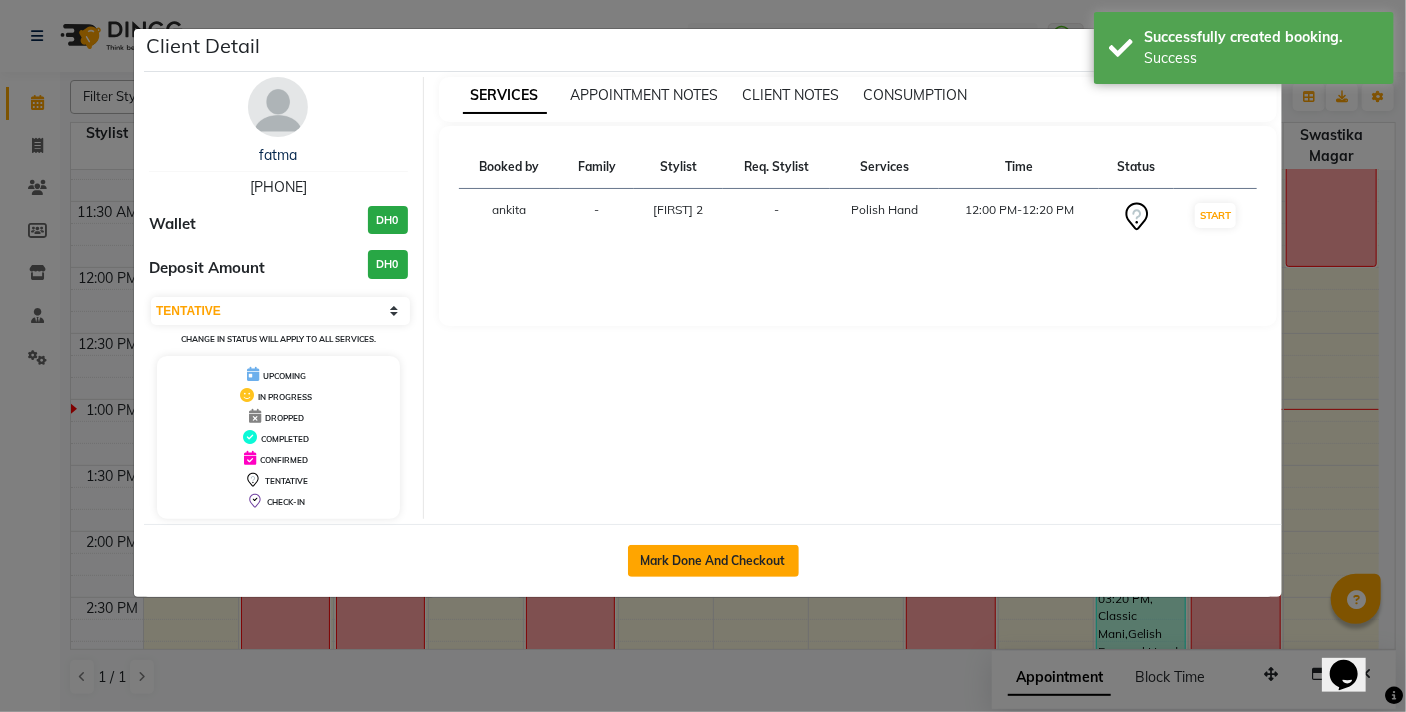 click on "Mark Done And Checkout" 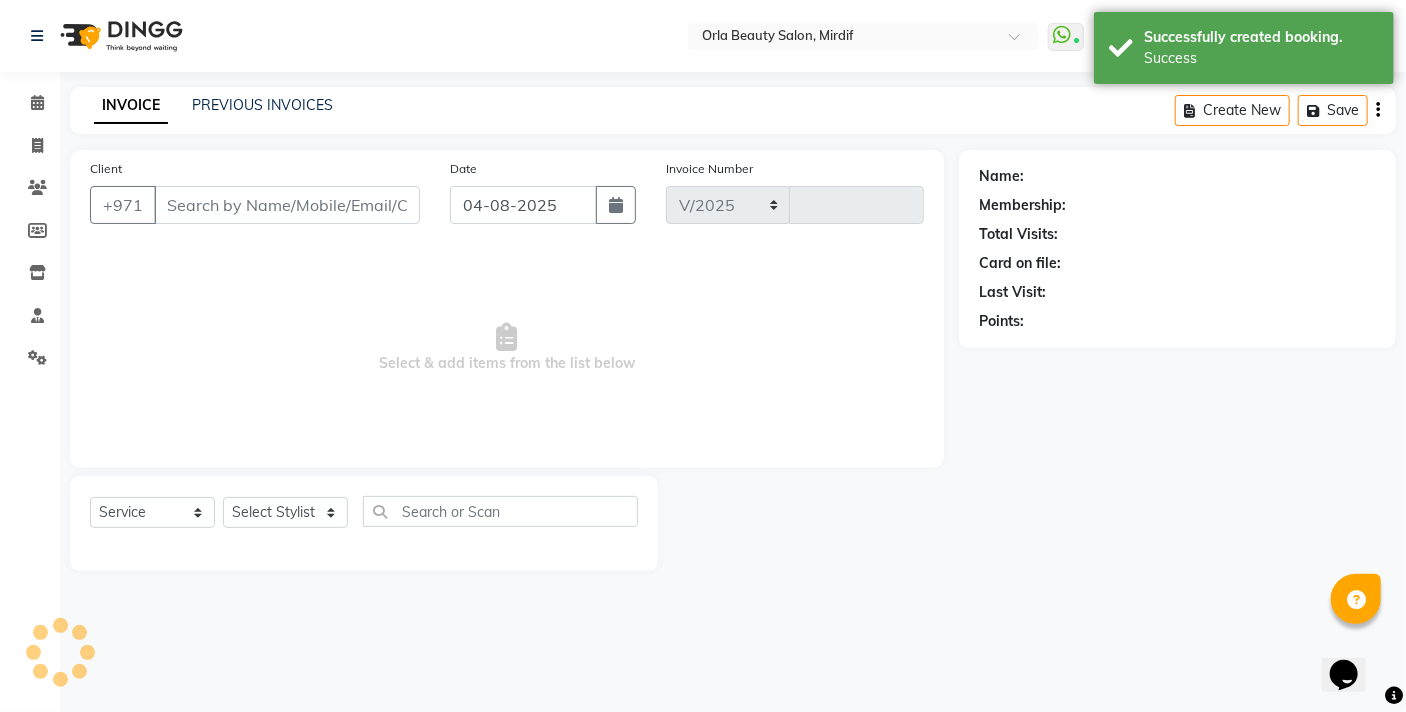select on "5053" 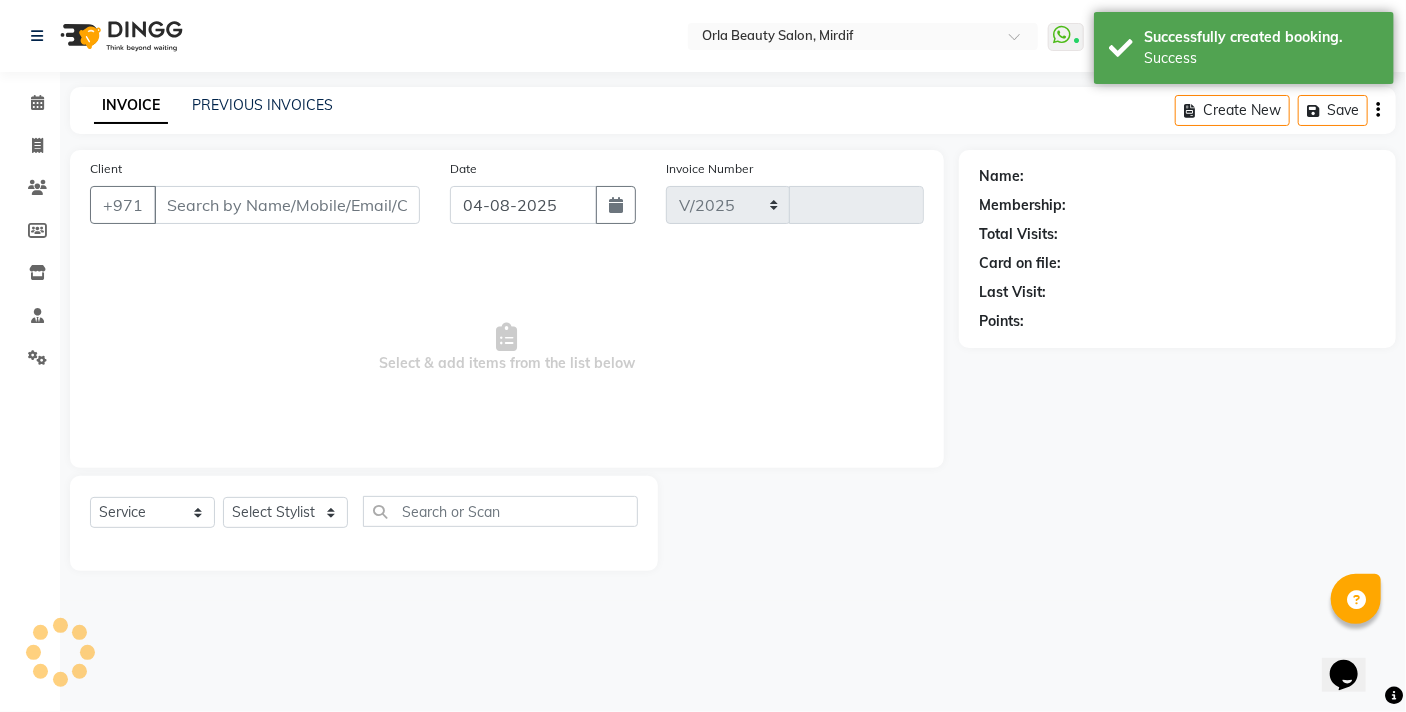 type on "4125" 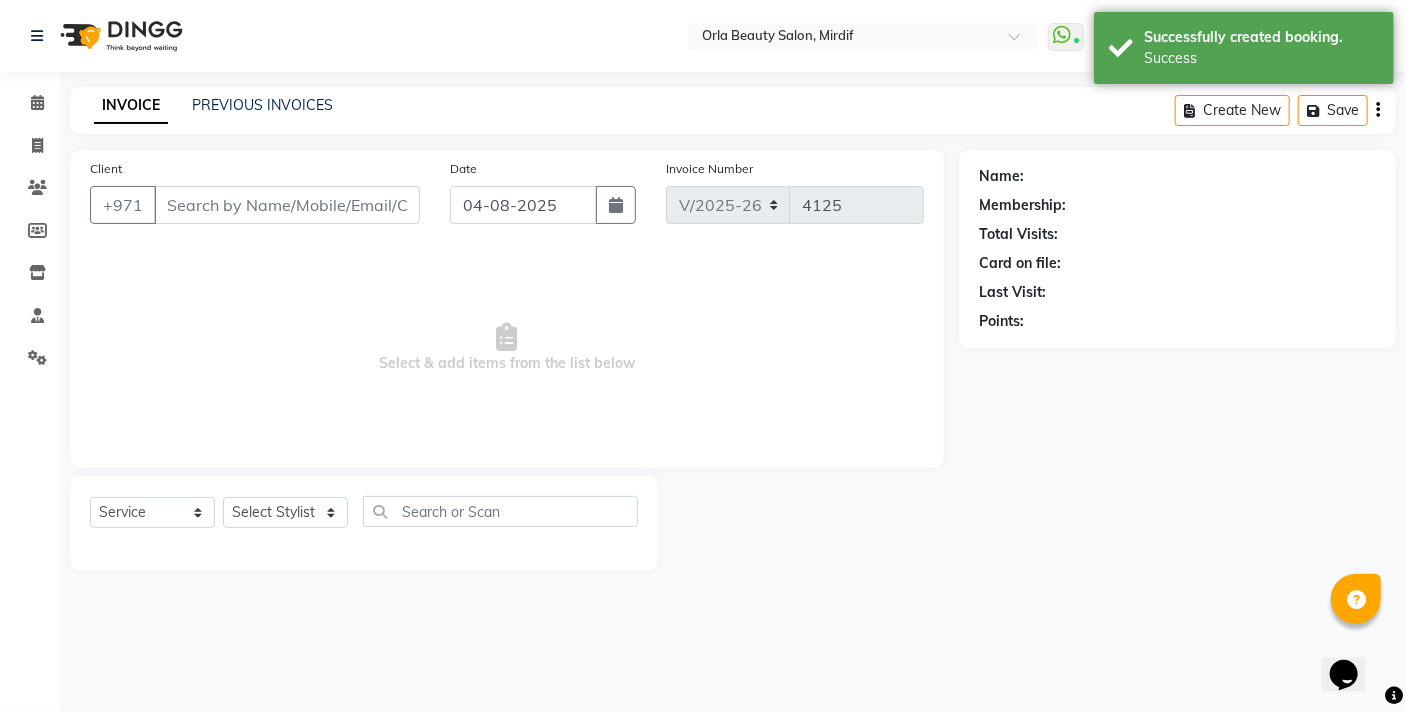 type on "[PHONE]" 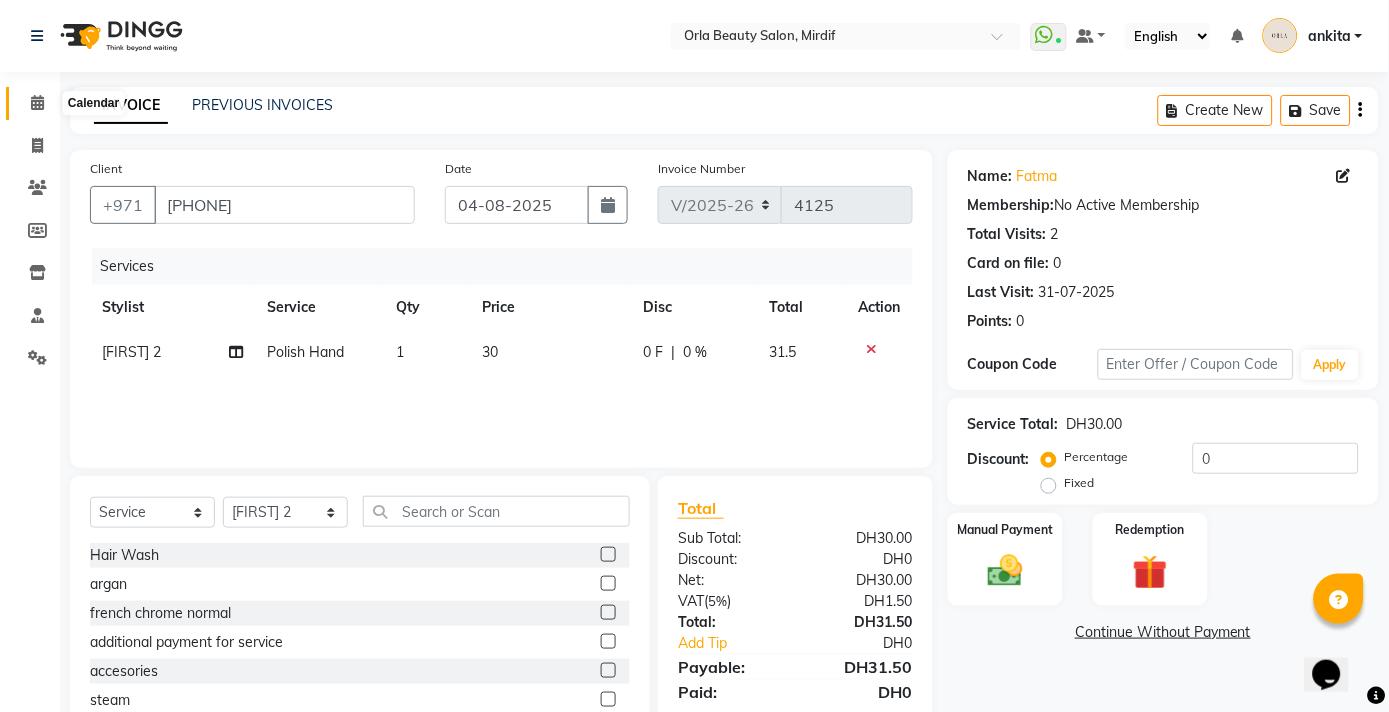 click 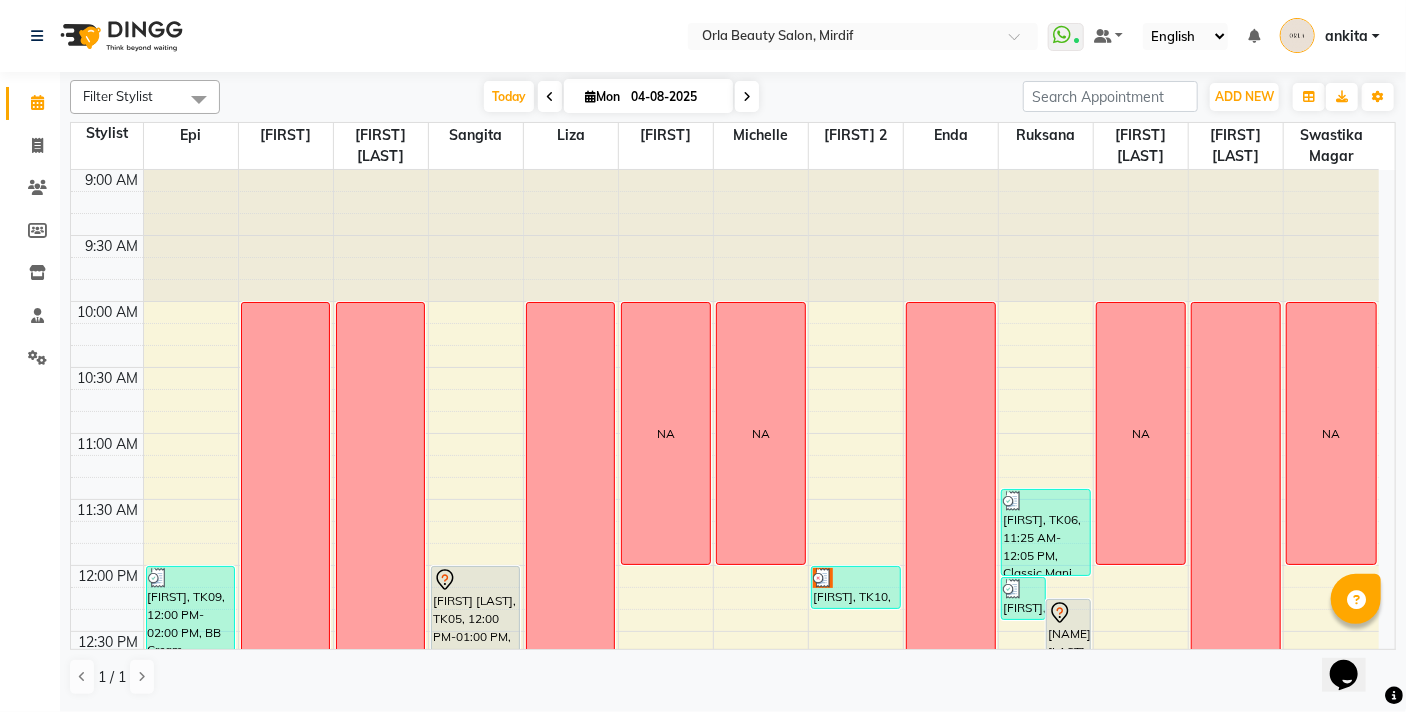drag, startPoint x: 1395, startPoint y: 237, endPoint x: 1381, endPoint y: 373, distance: 136.71869 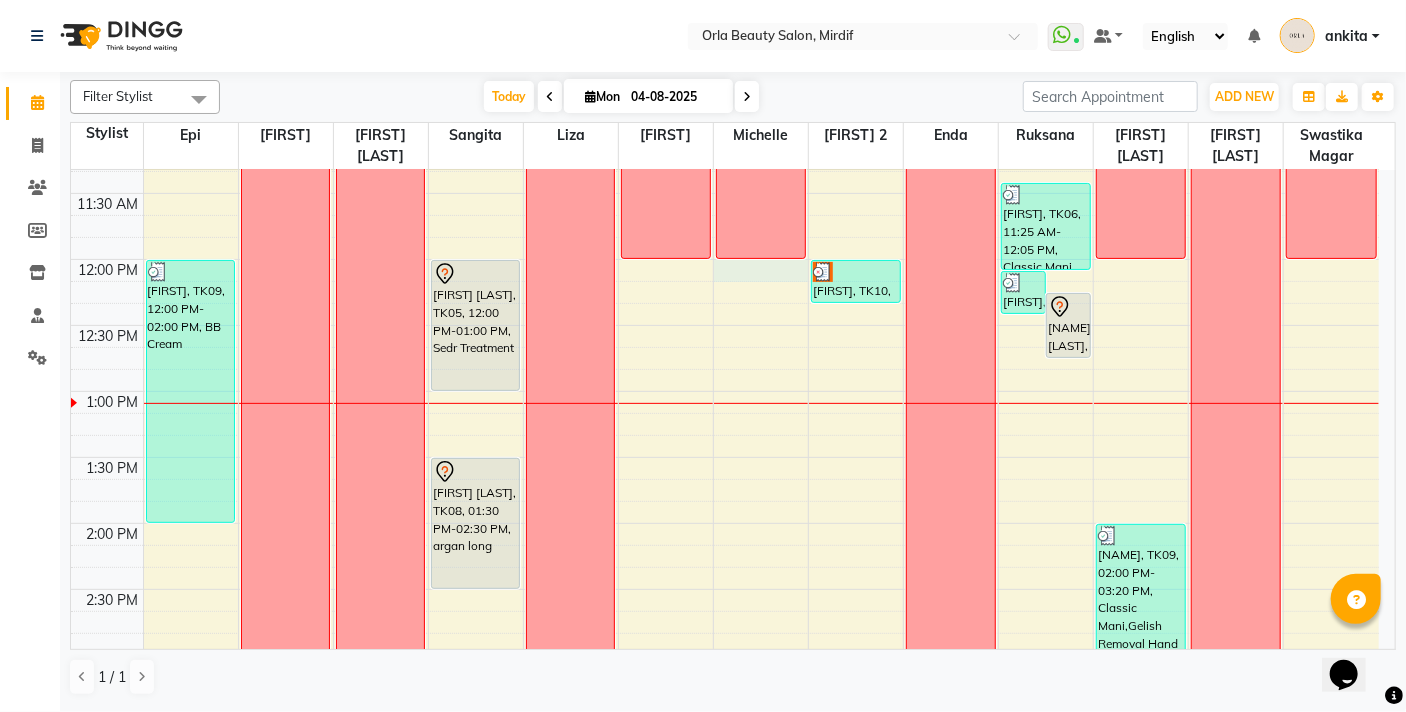 click on "9:00 AM 9:30 AM 10:00 AM 10:30 AM 11:00 AM 11:30 AM 12:00 PM 12:30 PM 1:00 PM 1:30 PM 2:00 PM 2:30 PM 3:00 PM 3:30 PM 4:00 PM 4:30 PM 5:00 PM 5:30 PM 6:00 PM 6:30 PM 7:00 PM 7:30 PM 8:00 PM 8:30 PM 9:00 PM 9:30 PM 10:00 PM 10:30 PM     [FIRST], TK09, 12:00 PM-02:00 PM, BB Cream             [FIRST] [LAST], TK02, 05:05 PM-06:05 PM, Sedr Treatment  NA   NA   NA              [FIRST] [LAST], TK05, 12:00 PM-01:00 PM, Sedr Treatment             [FIRST] [LAST], TK08, 01:30 PM-02:30 PM, argan long             [FIRST], TK01, 04:00 PM-05:20 PM, organic treatment  OFF   NA              [FIRST] [LAST], TK04, 04:00 PM-05:00 PM, avocado  NA      [FIRST], TK10, 12:00 PM-12:20 PM, Polish Hand  NA   NA      [FIRST], TK06, 12:05 PM-12:25 PM, Polish Hand             [FIRST] [LAST], TK07, 12:15 PM-12:45 PM, Nail Art Per Nail     [FIRST], TK06, 11:25 AM-12:05 PM, Classic Mani             [FIRST], TK03, 03:00 PM-03:40 PM, hardgel removal  NA   NA      [FIRST], TK09, 02:00 PM-03:20 PM, Classic Mani,Gelish Removal Hand  OFF   NA" at bounding box center [725, 787] 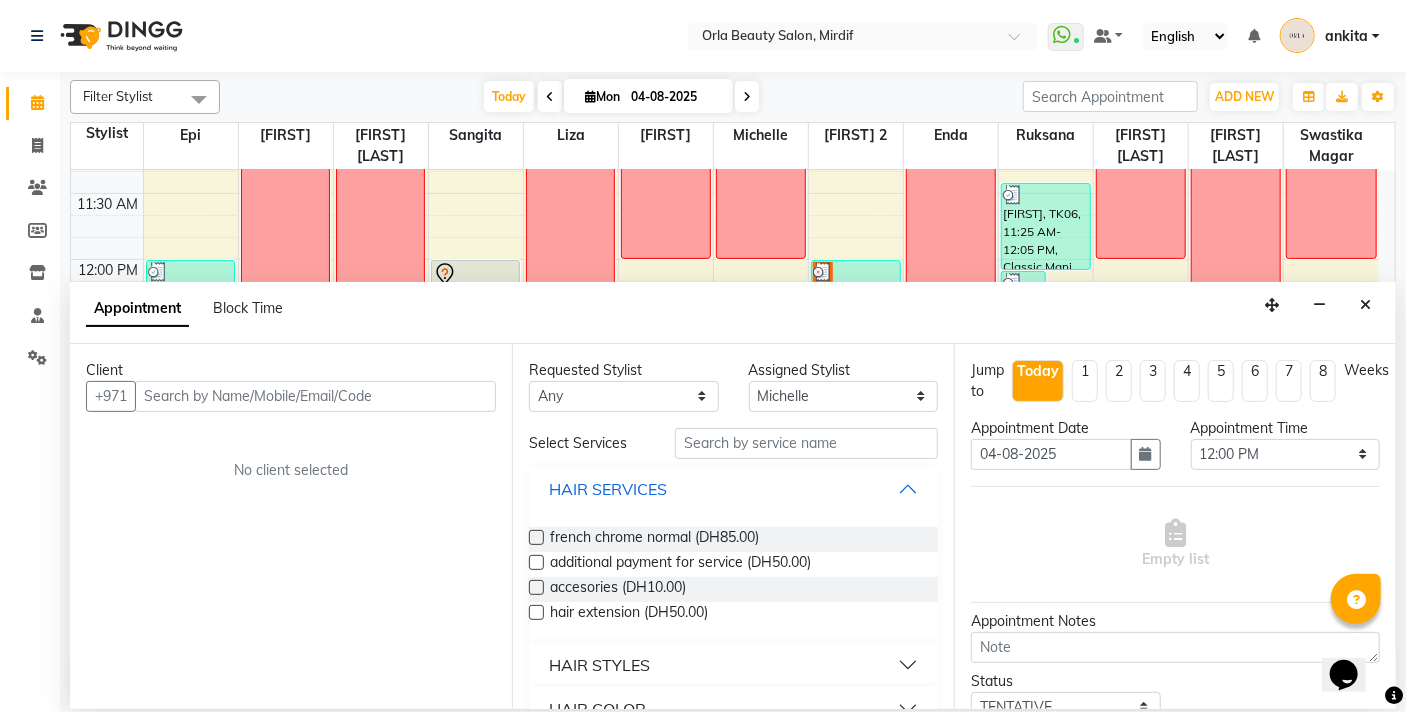 click on "HAIR SERVICES" at bounding box center (733, 489) 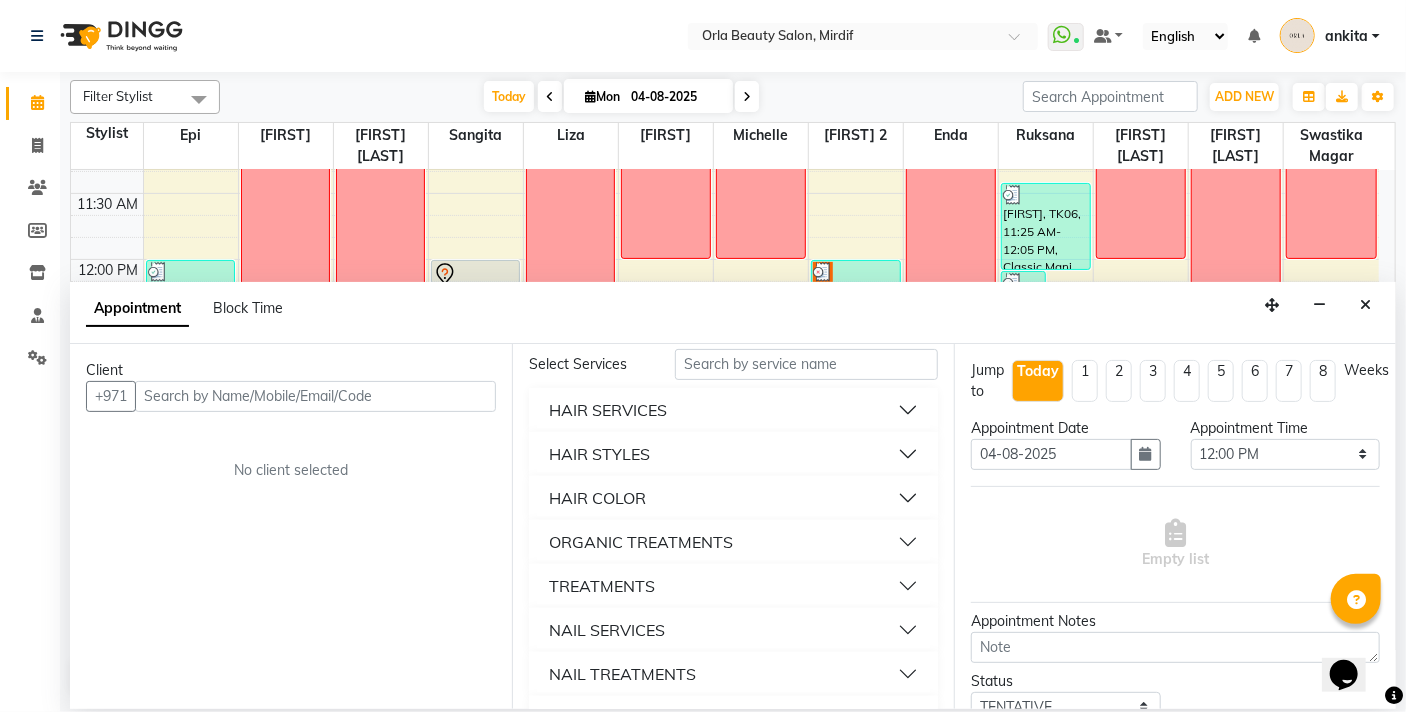 scroll, scrollTop: 105, scrollLeft: 0, axis: vertical 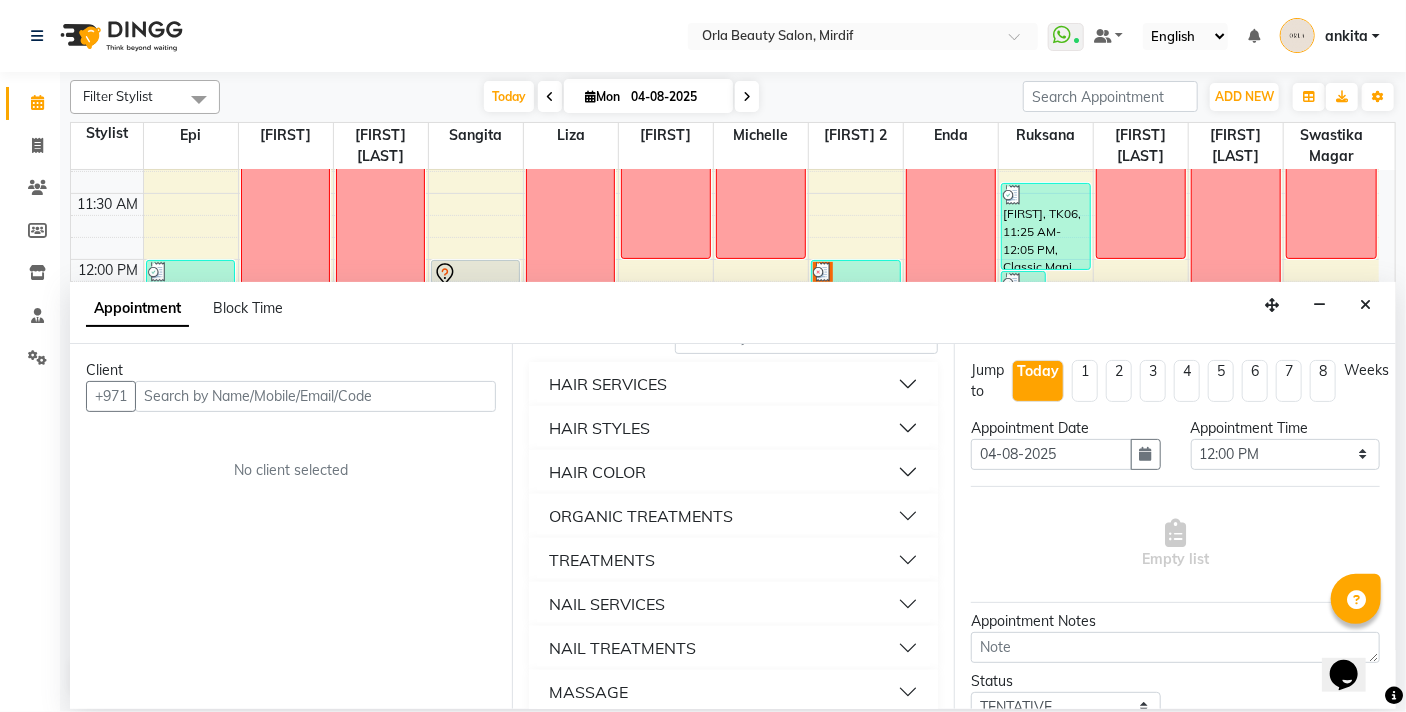 click on "NAIL SERVICES" at bounding box center (607, 604) 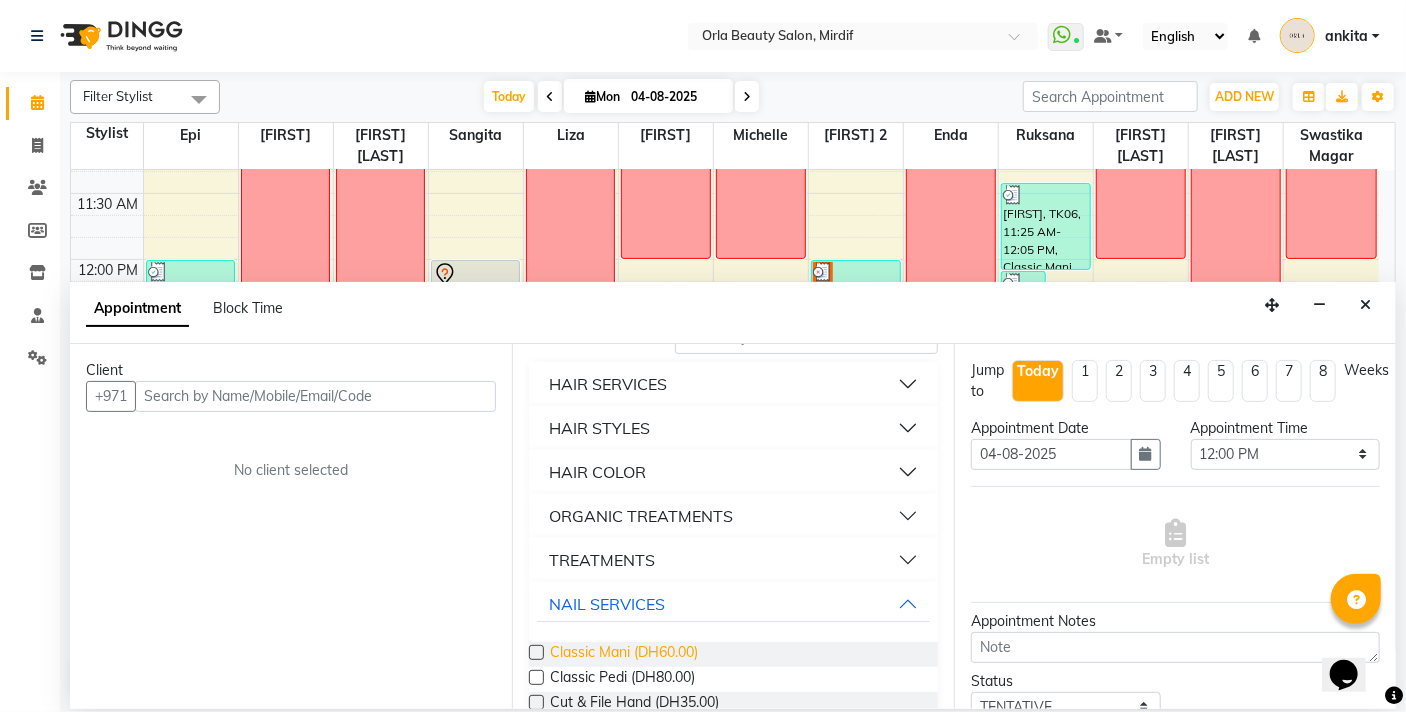 click on "Classic Mani (DH60.00)" at bounding box center [624, 654] 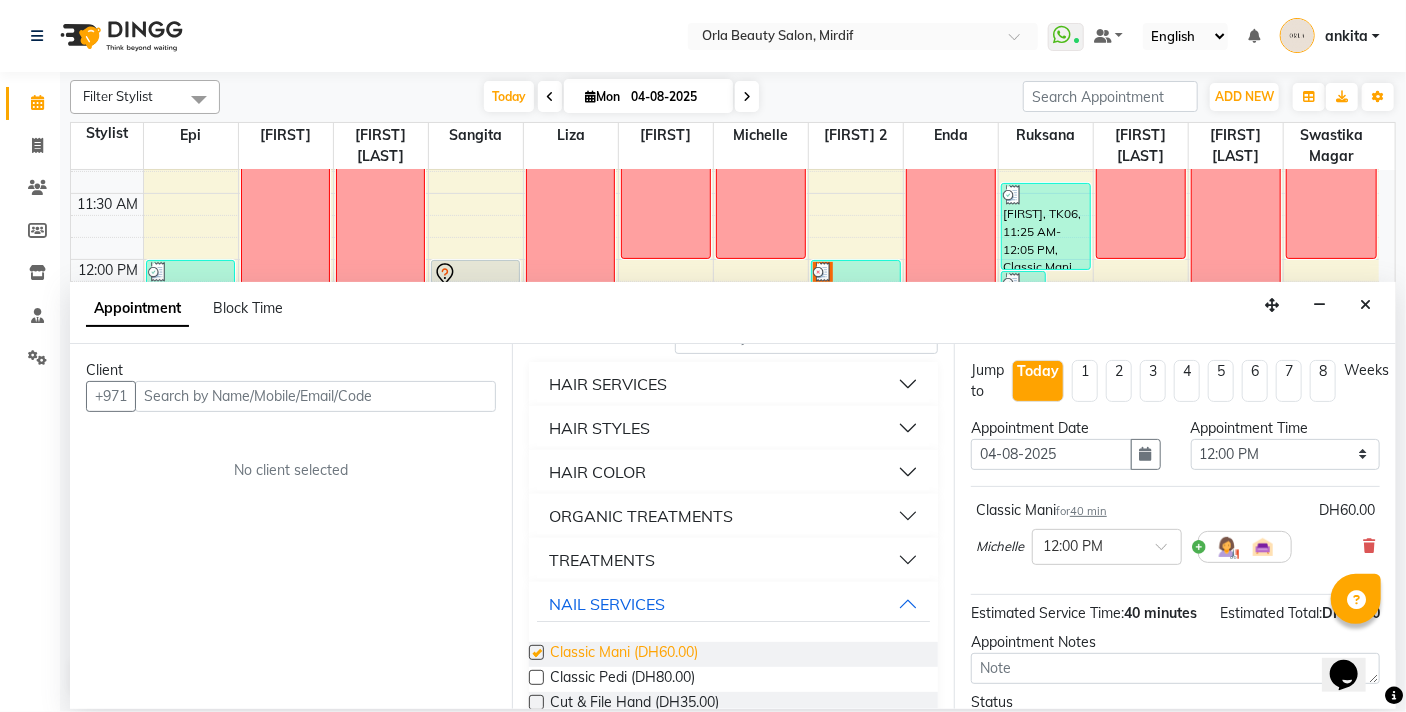 checkbox on "false" 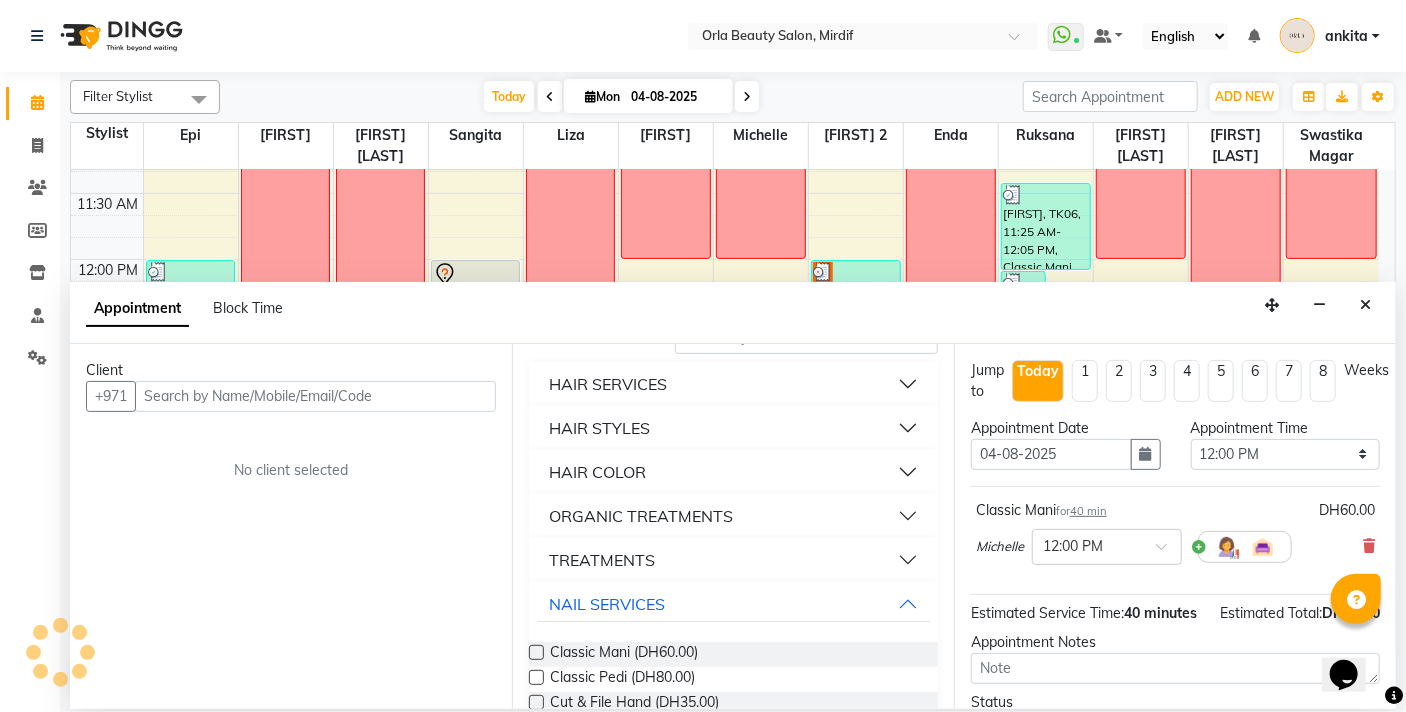 scroll, scrollTop: 183, scrollLeft: 0, axis: vertical 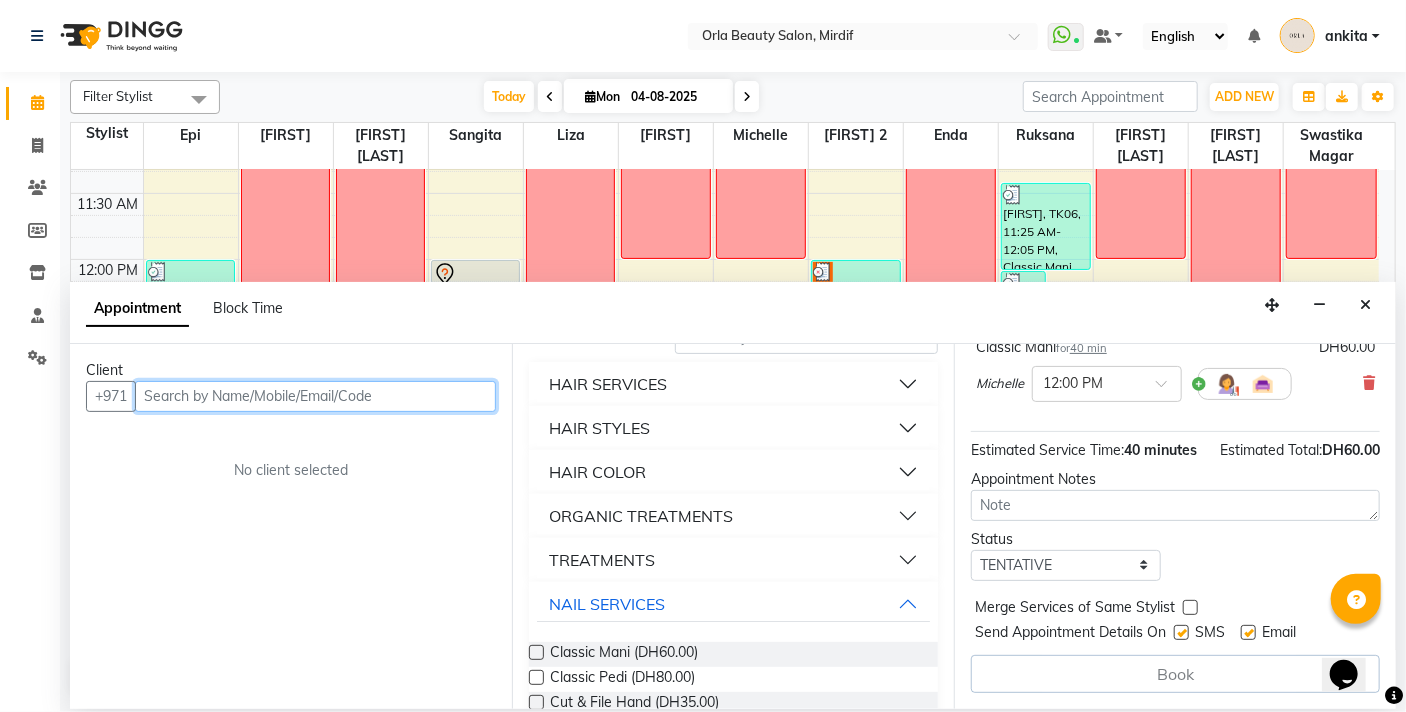 click at bounding box center (315, 396) 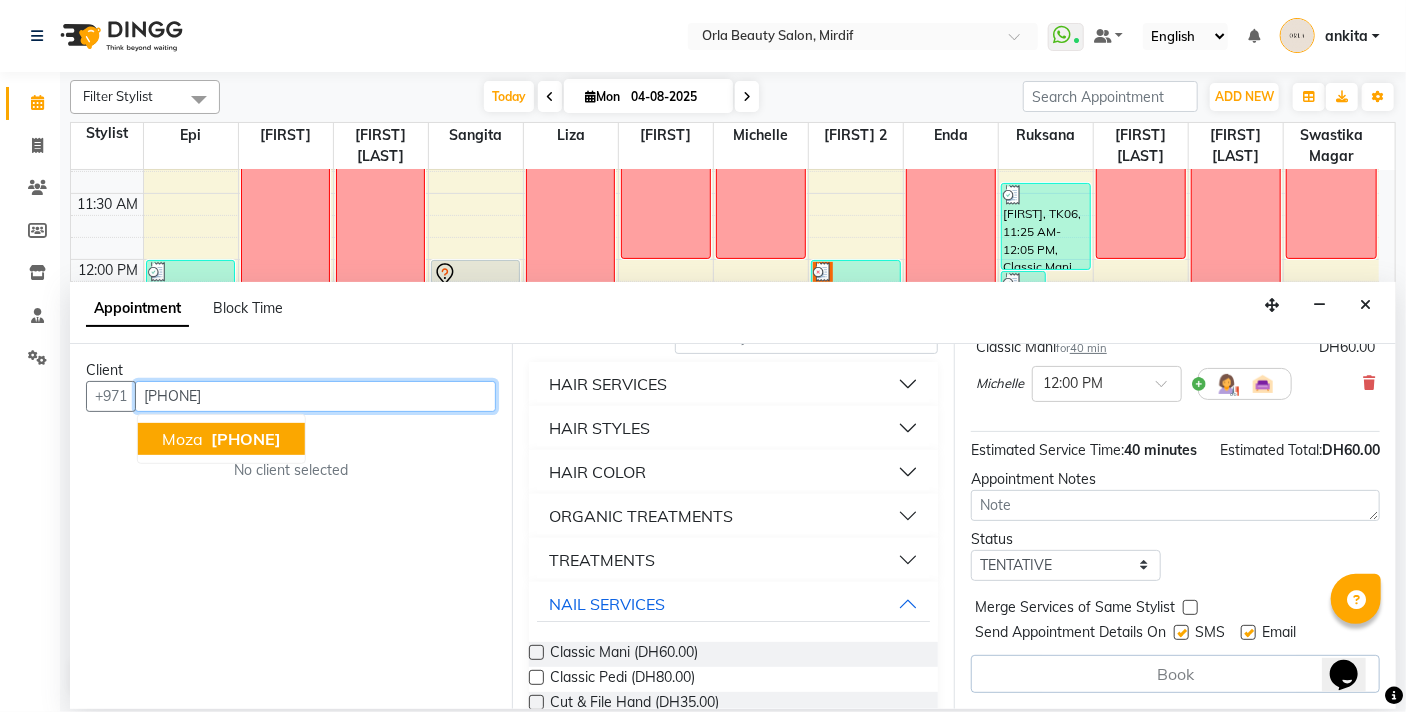 click on "[PHONE]" at bounding box center (244, 439) 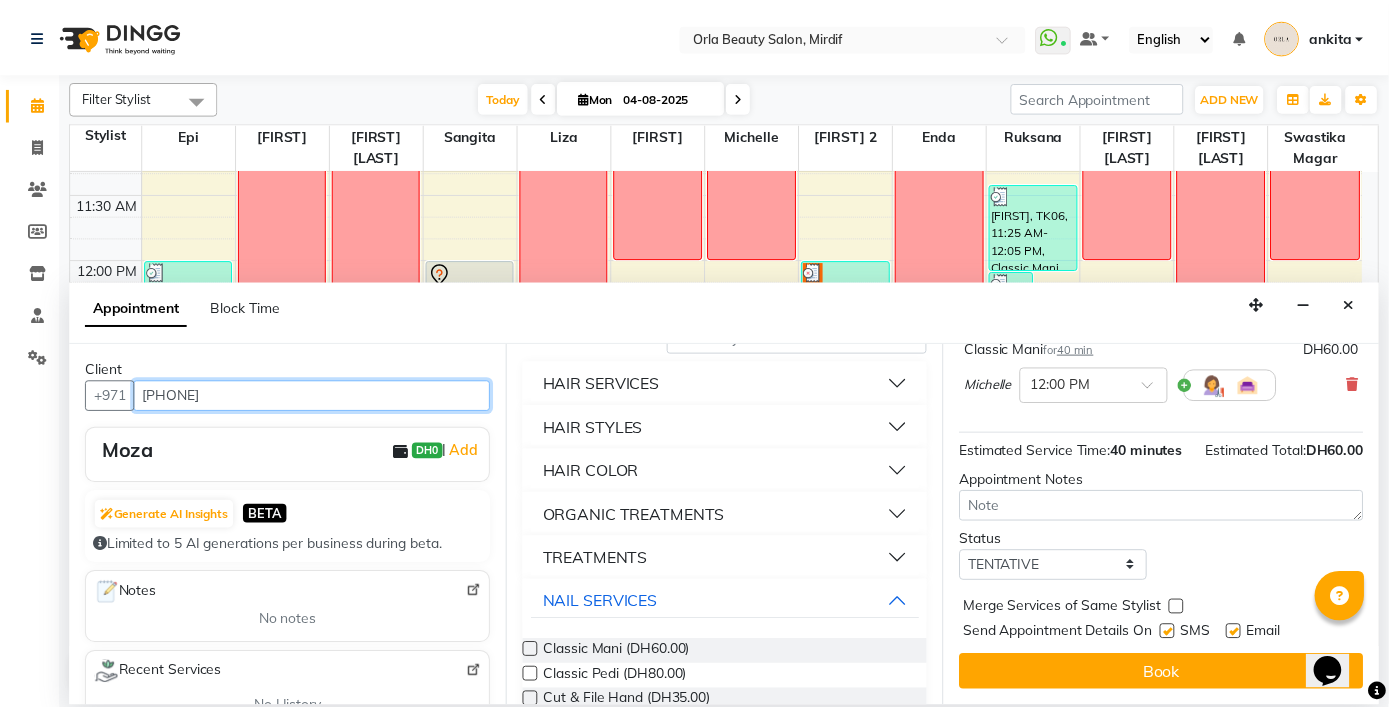 scroll, scrollTop: 181, scrollLeft: 0, axis: vertical 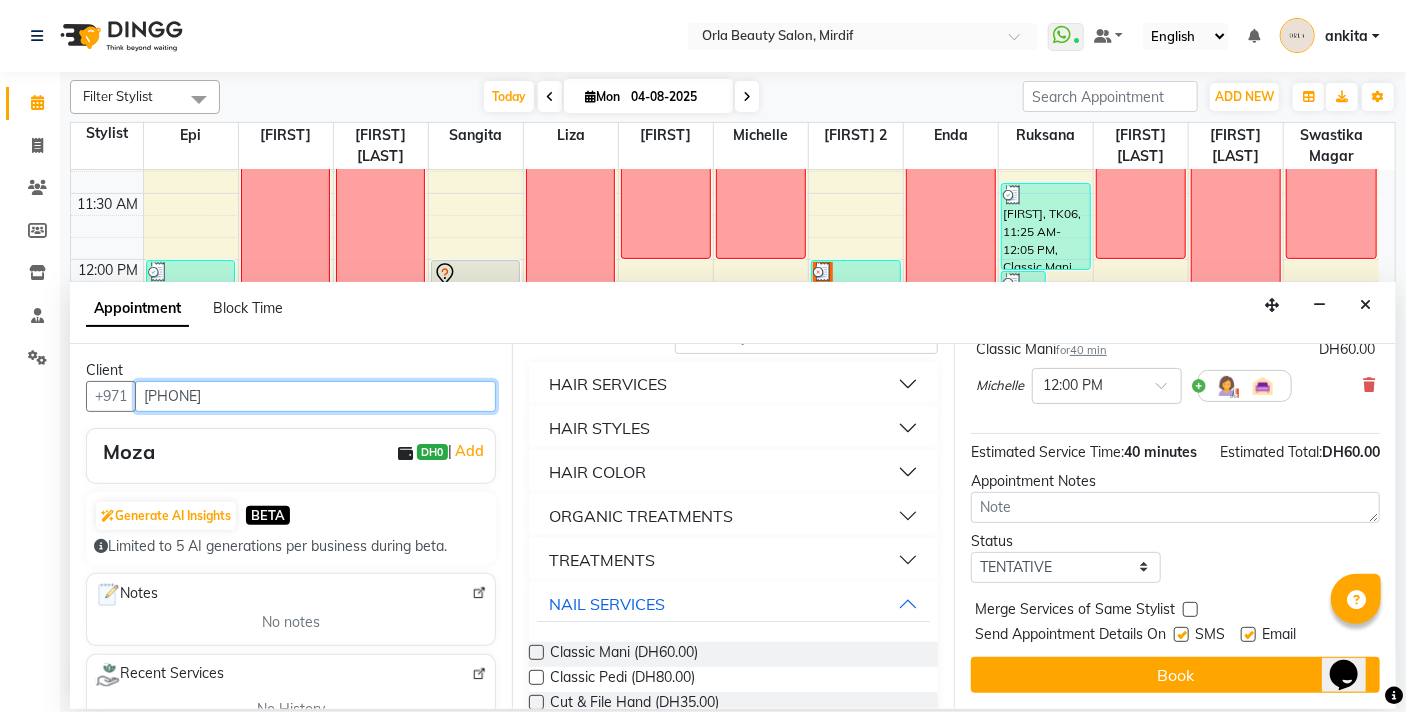 type on "[PHONE]" 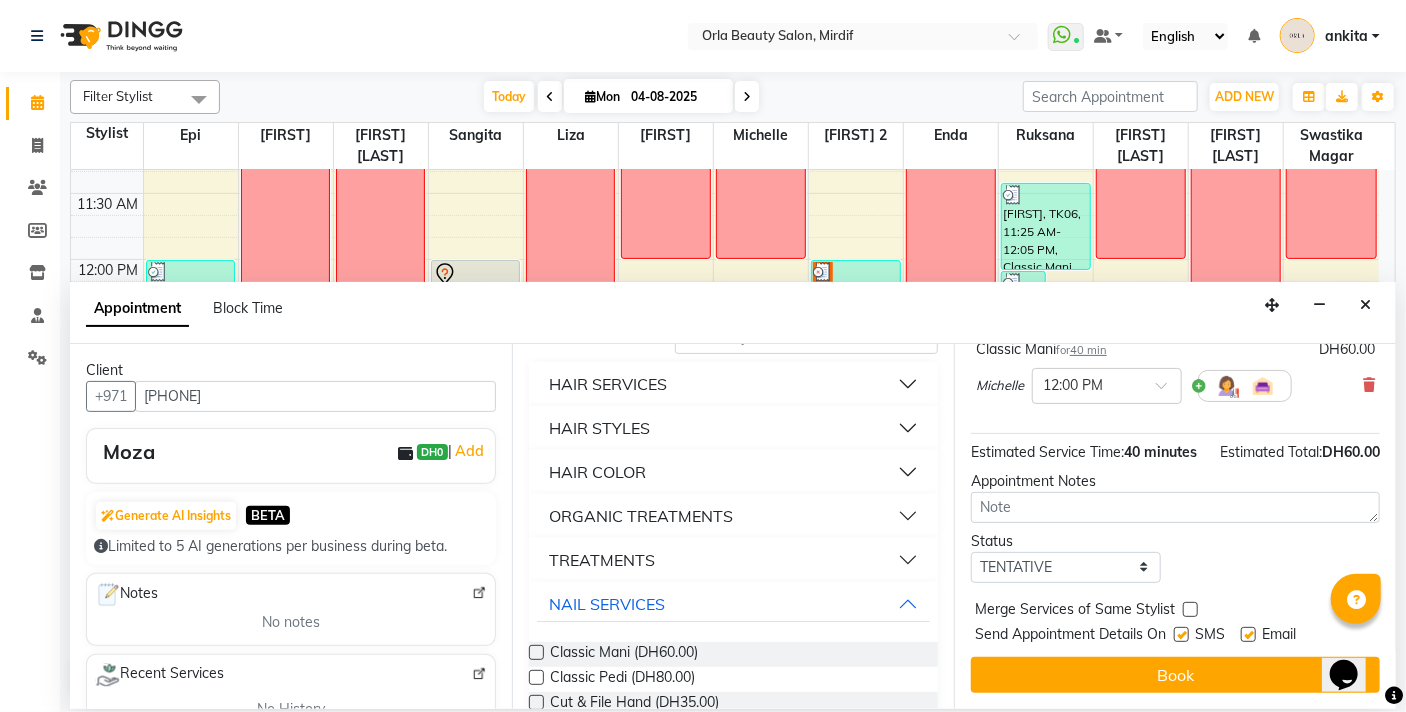 click at bounding box center [1190, 609] 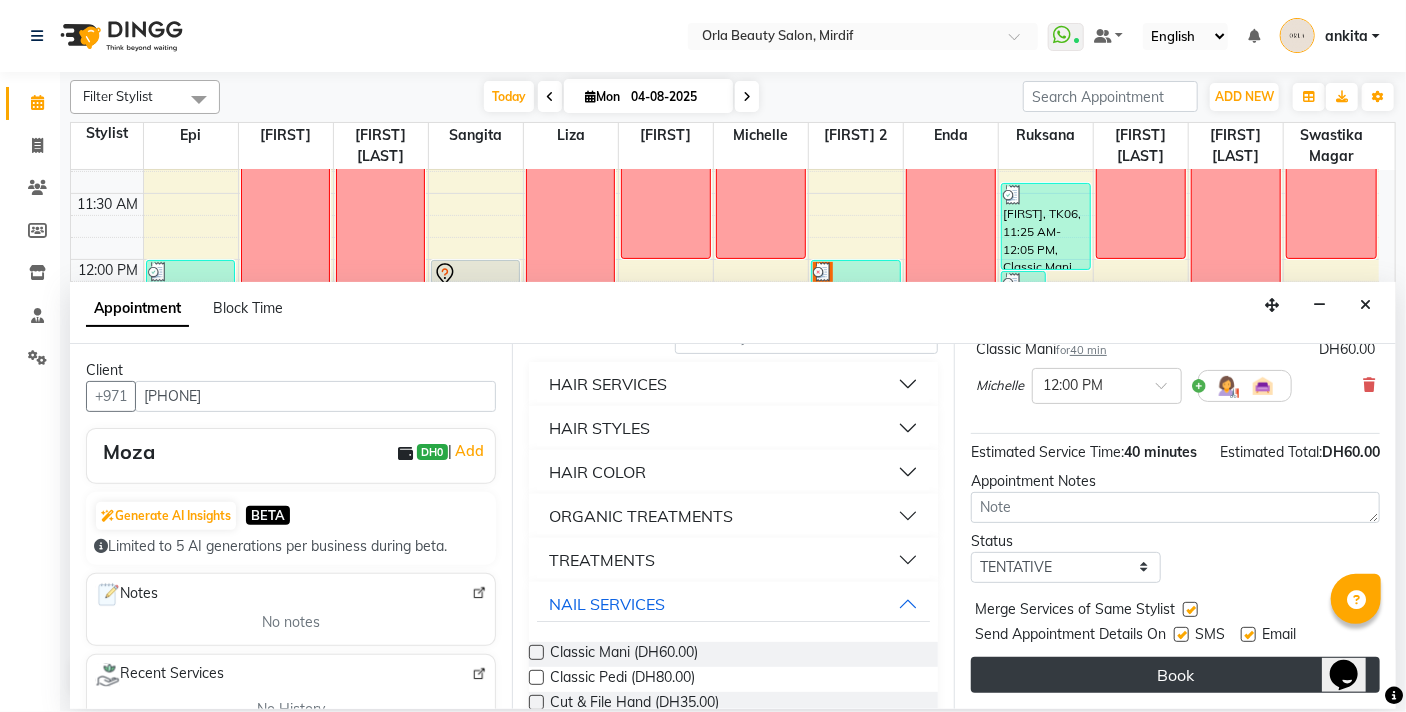 click on "Book" at bounding box center (1175, 675) 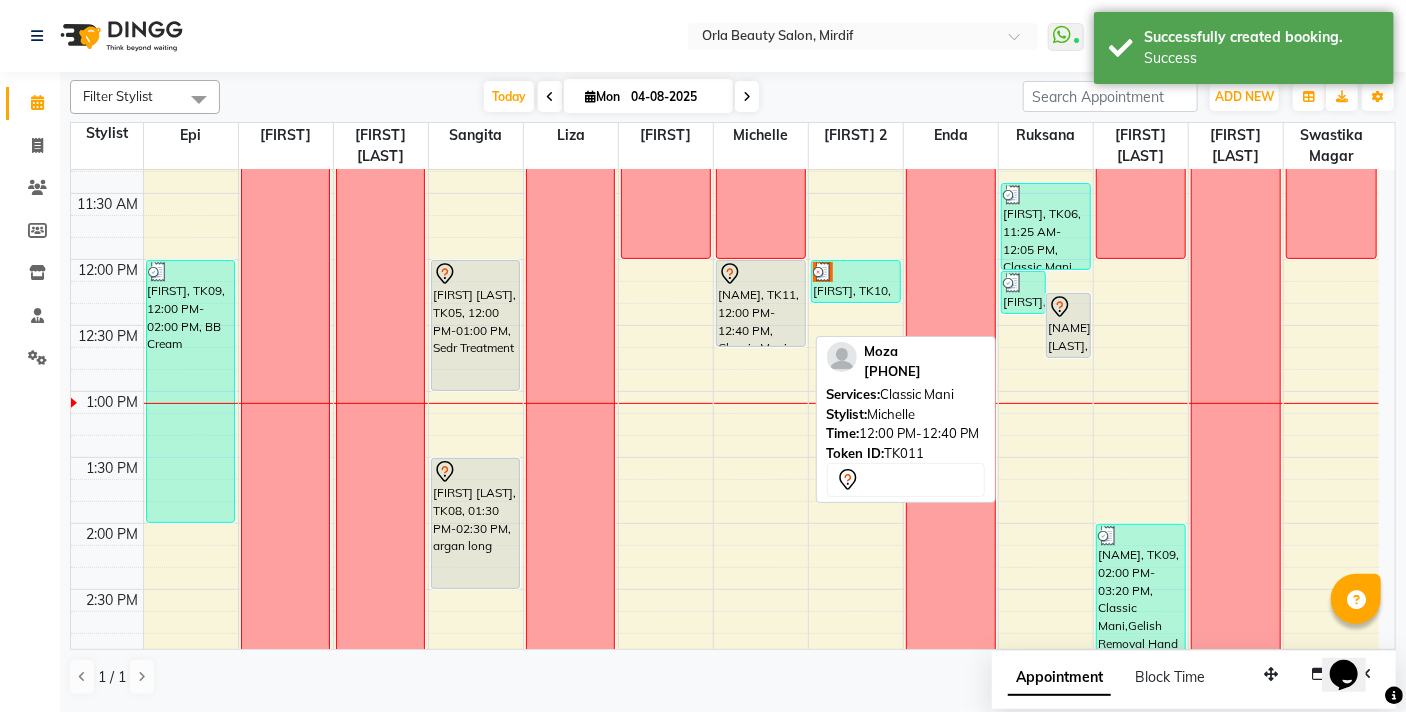 click on "[NAME], TK11, 12:00 PM-12:40 PM, Classic Mani" at bounding box center (761, 303) 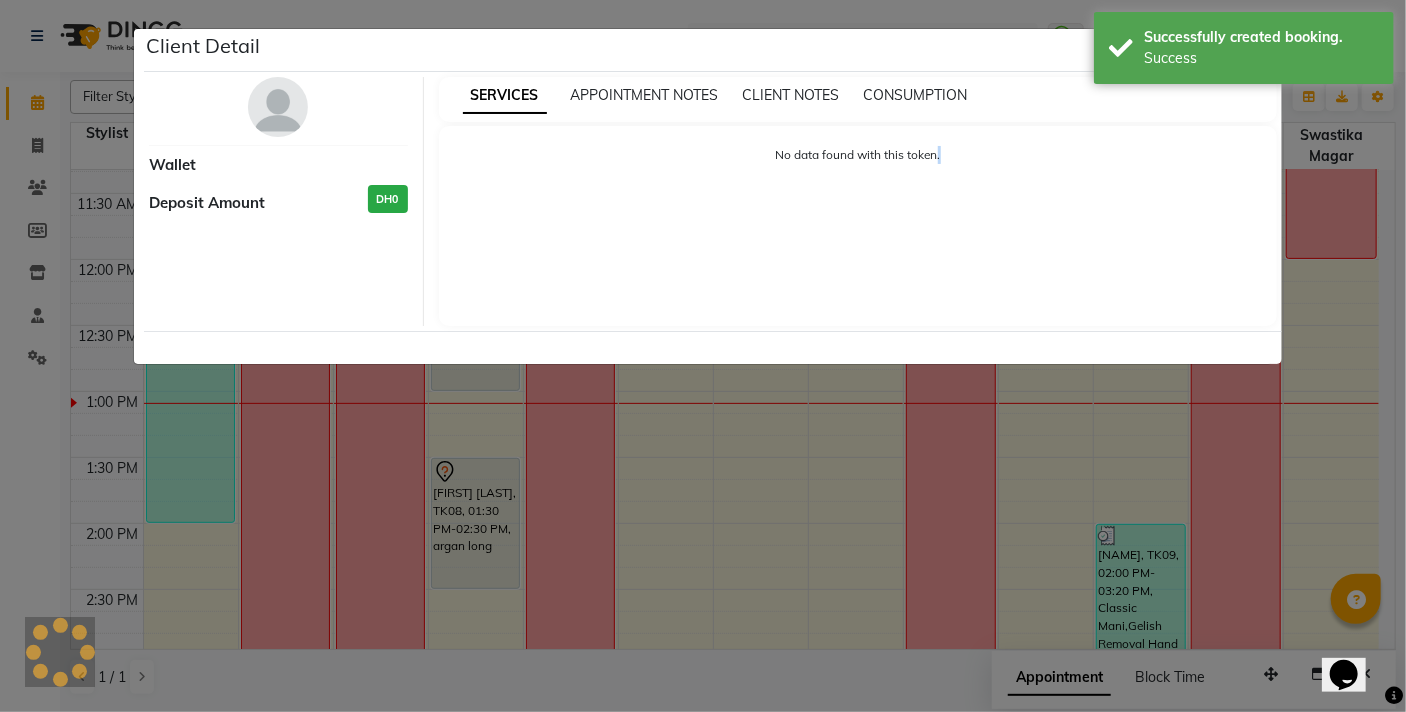 select on "7" 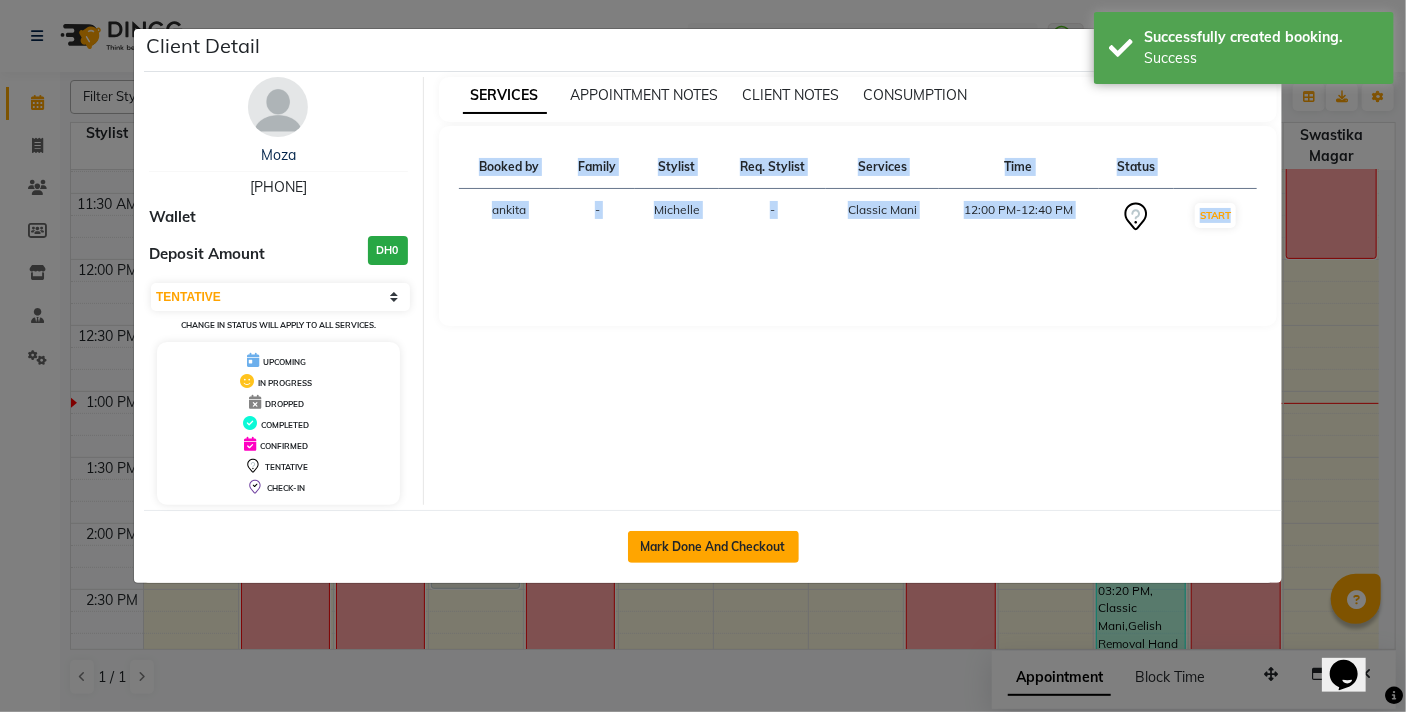 click on "Mark Done And Checkout" 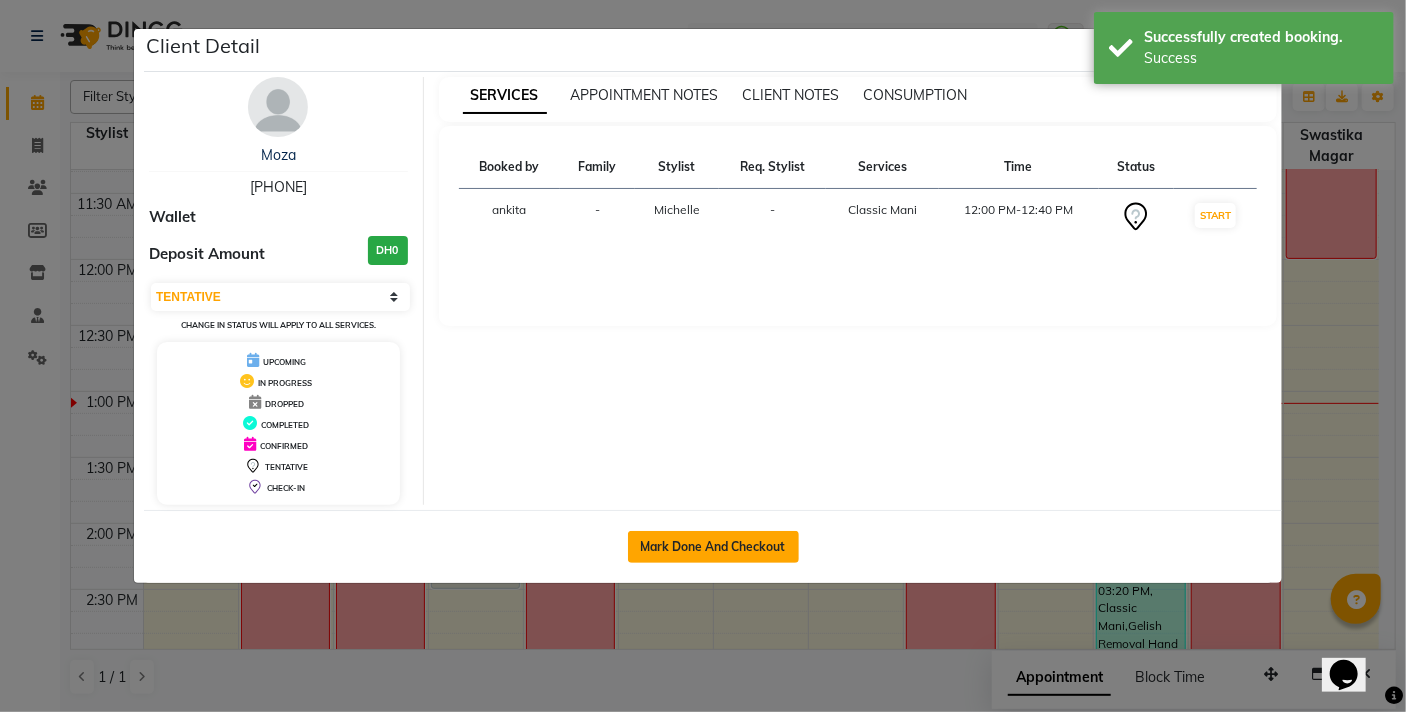select on "service" 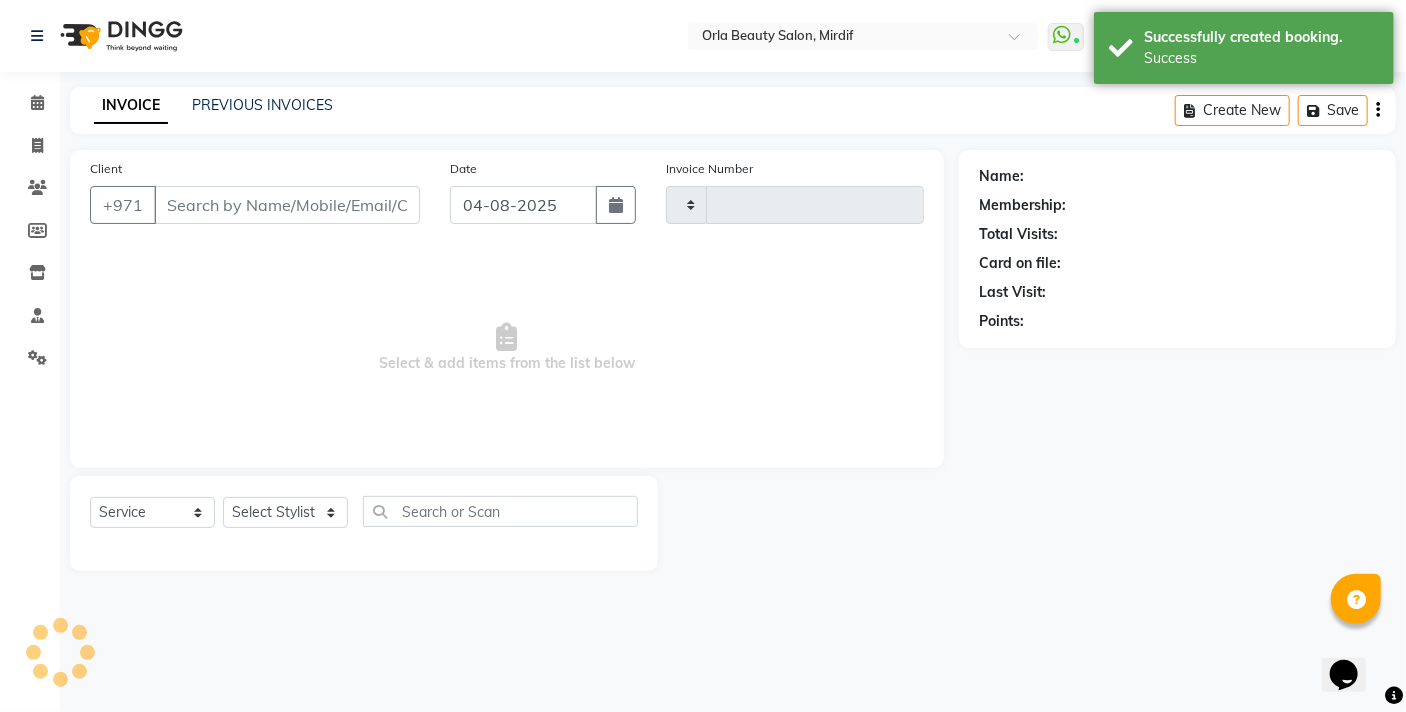 type on "4125" 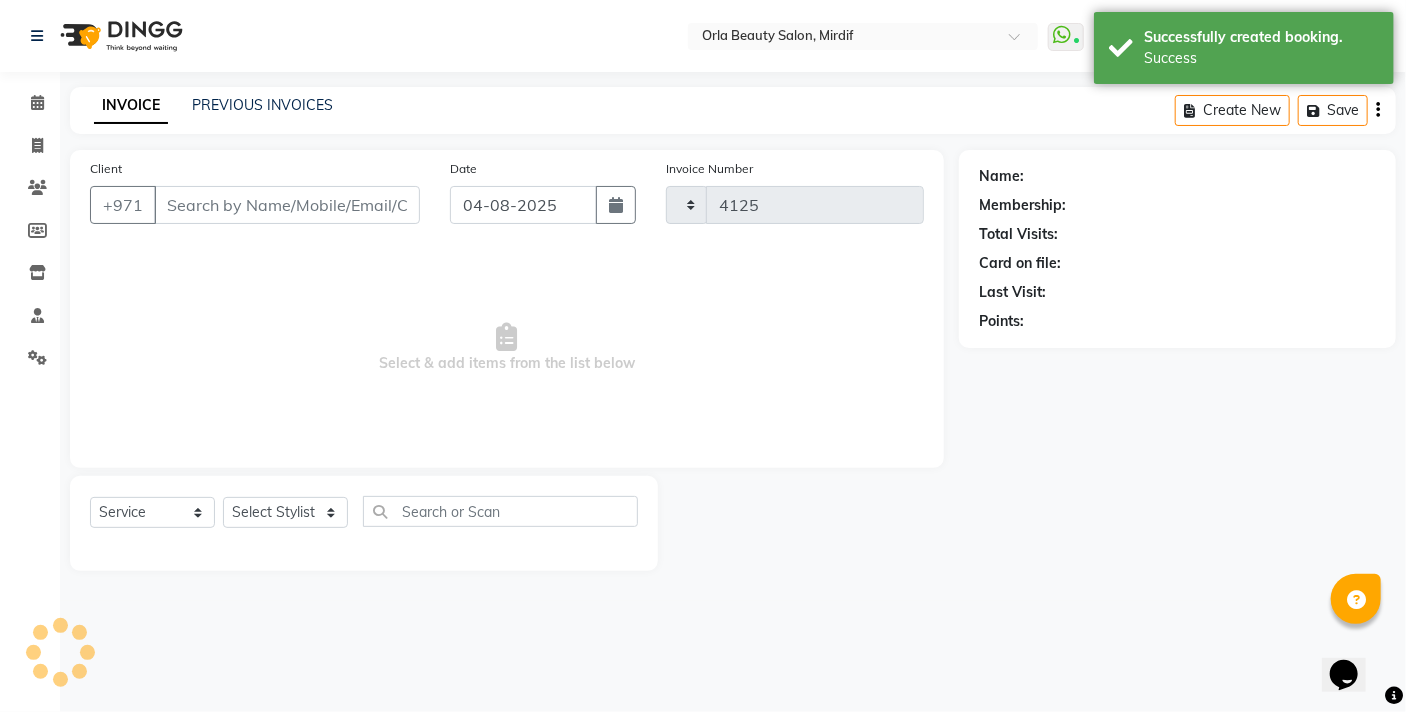 select on "5053" 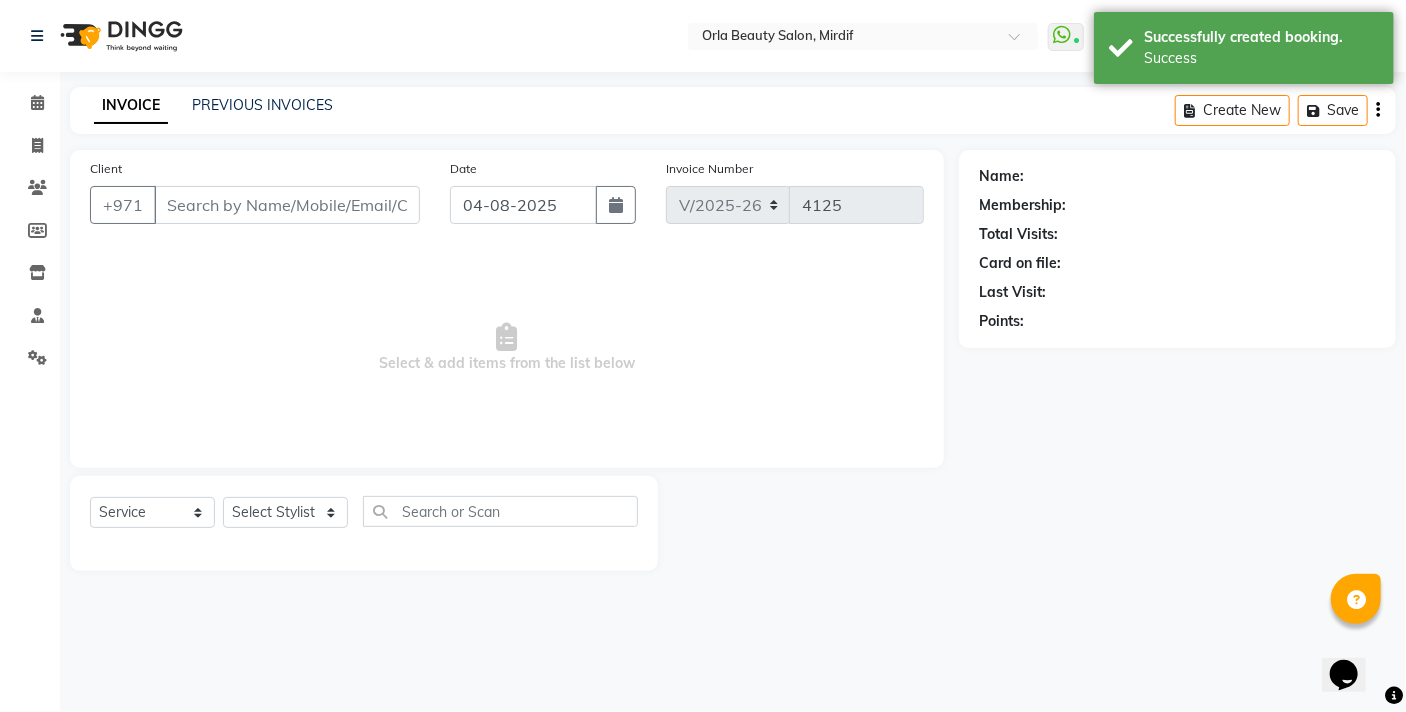 type on "[PHONE]" 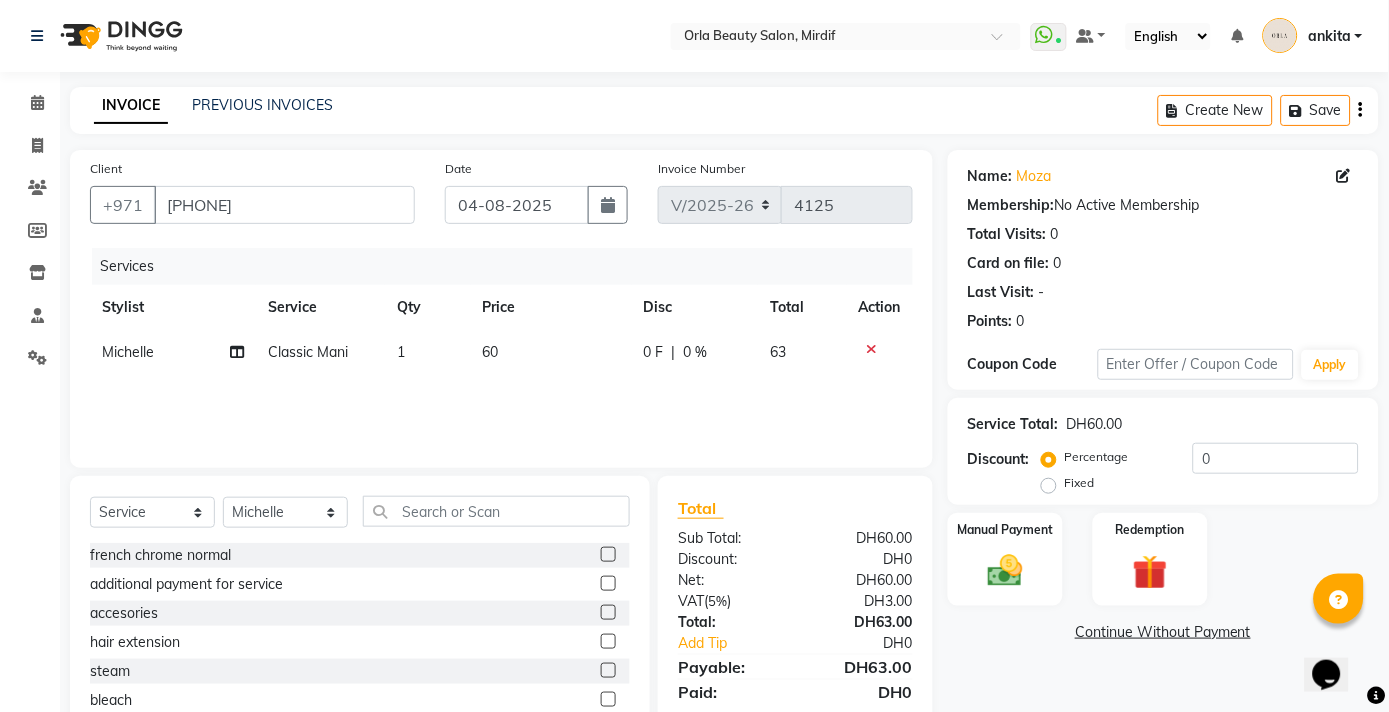 scroll, scrollTop: 87, scrollLeft: 0, axis: vertical 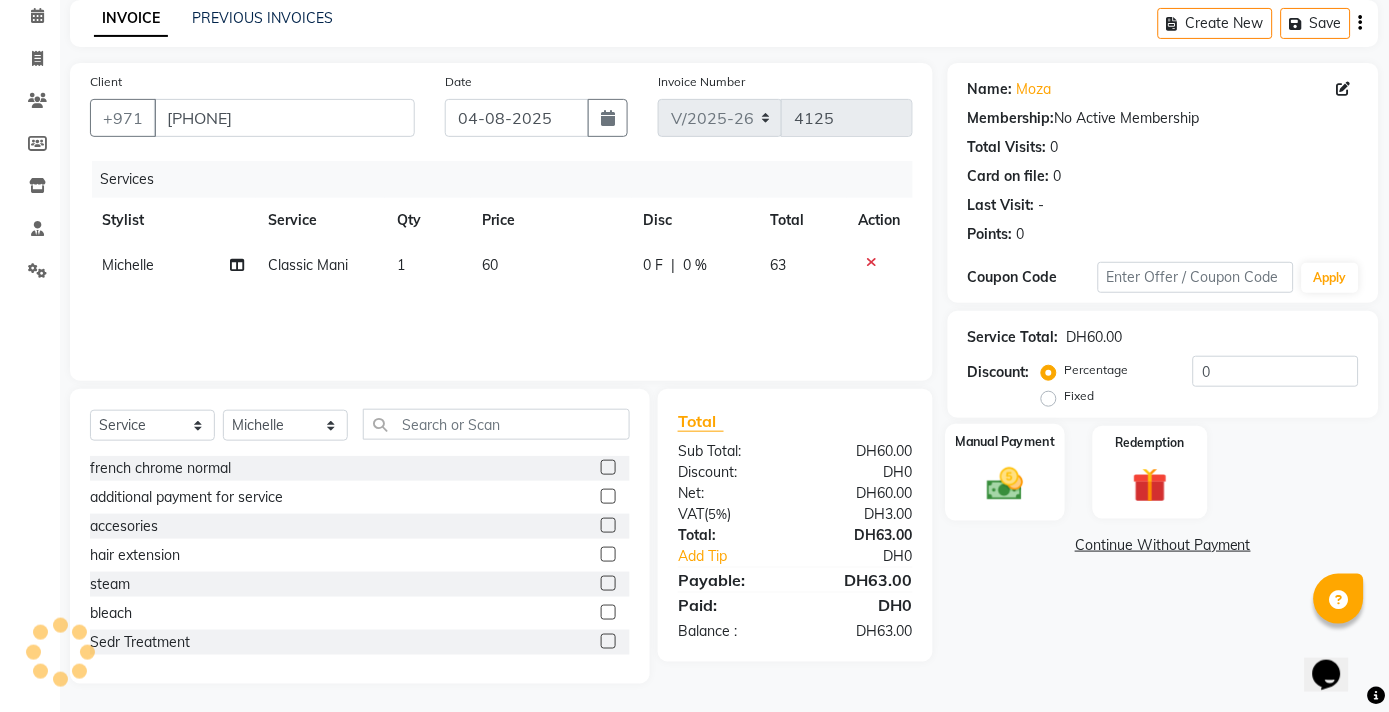 click 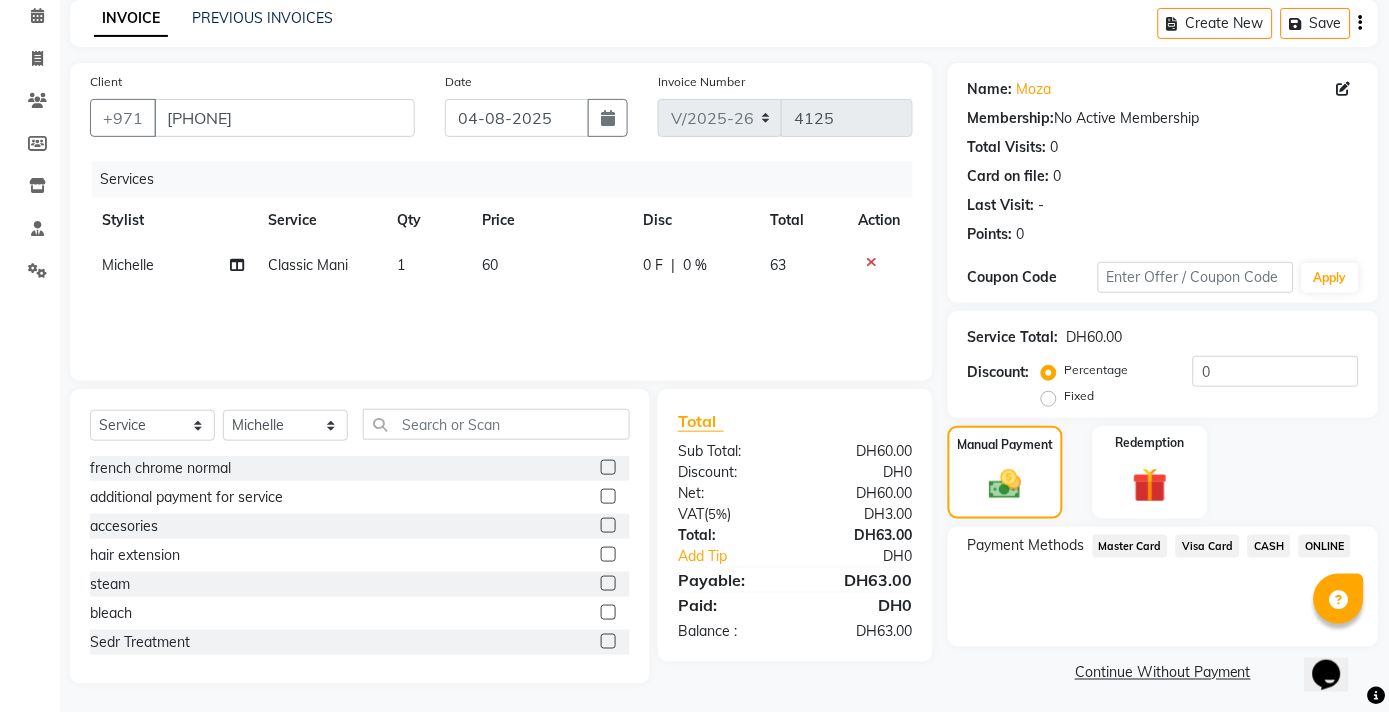 click on "Visa Card" 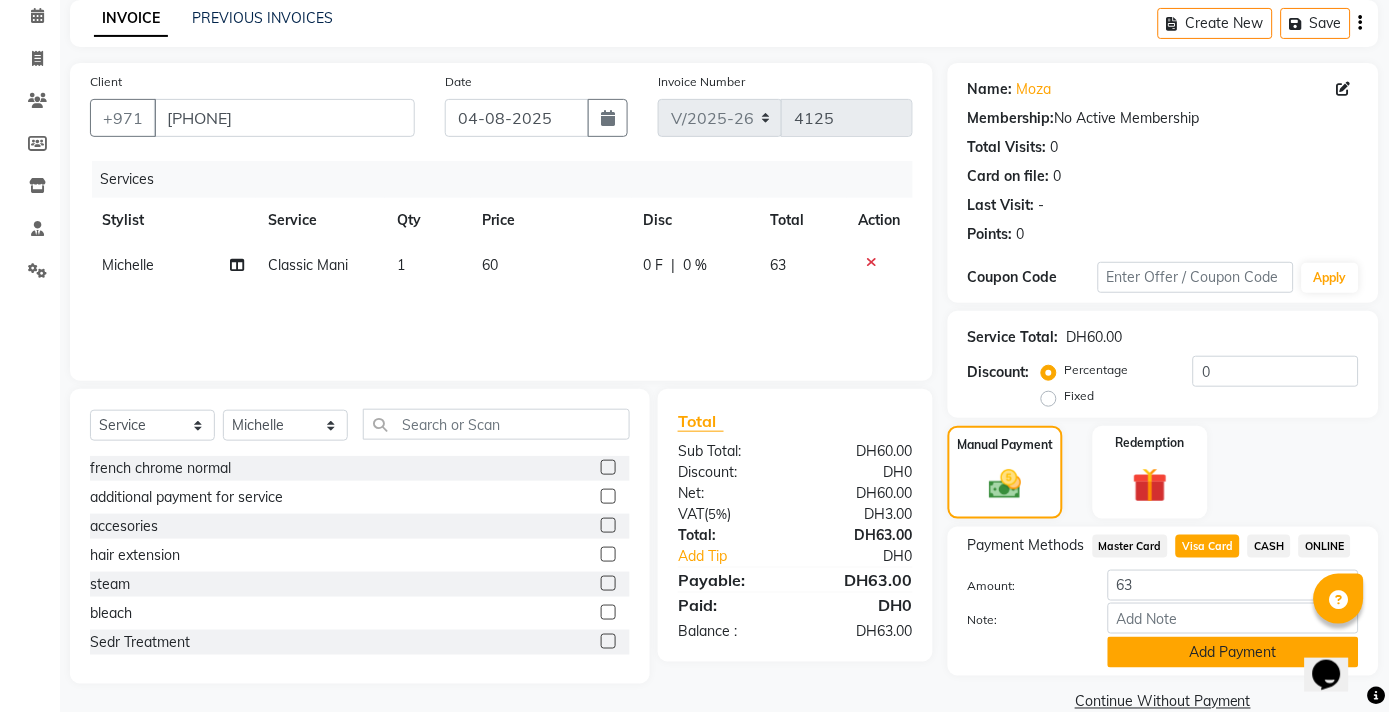 click on "Add Payment" 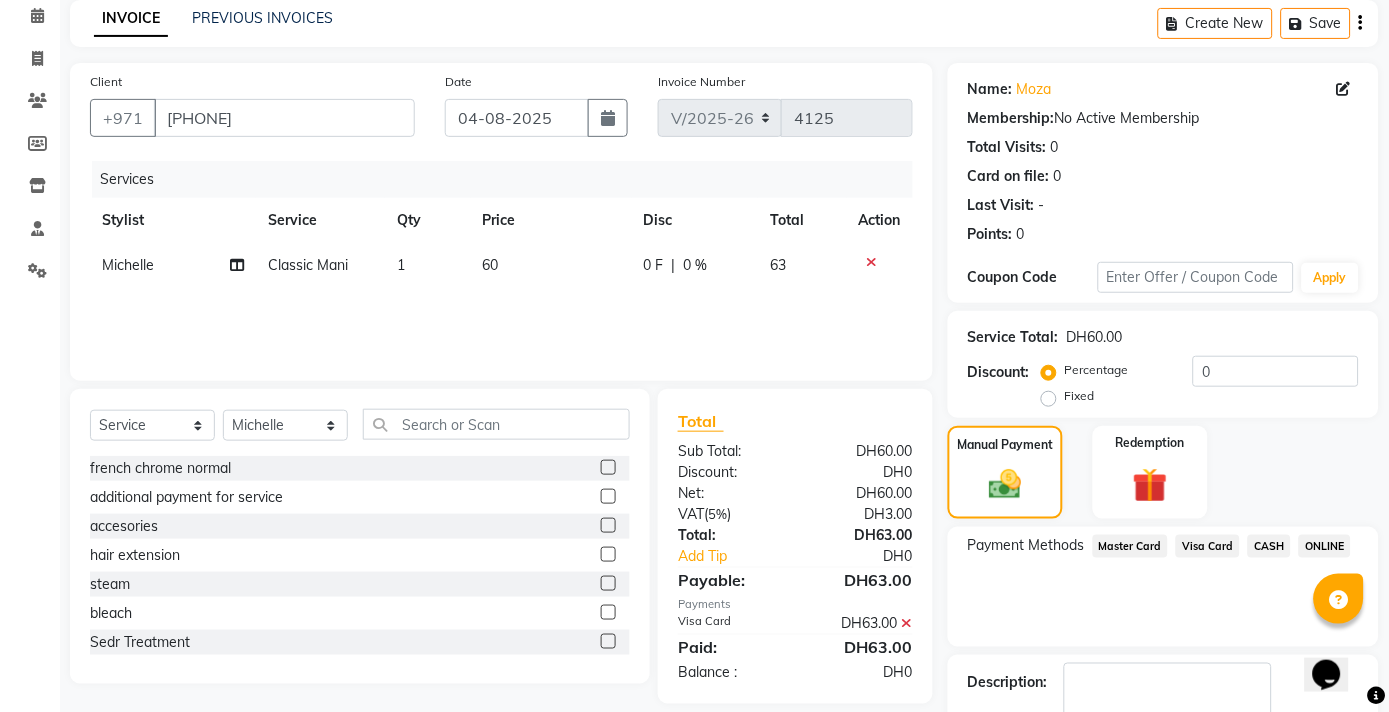 click on "Manual Payment Redemption" 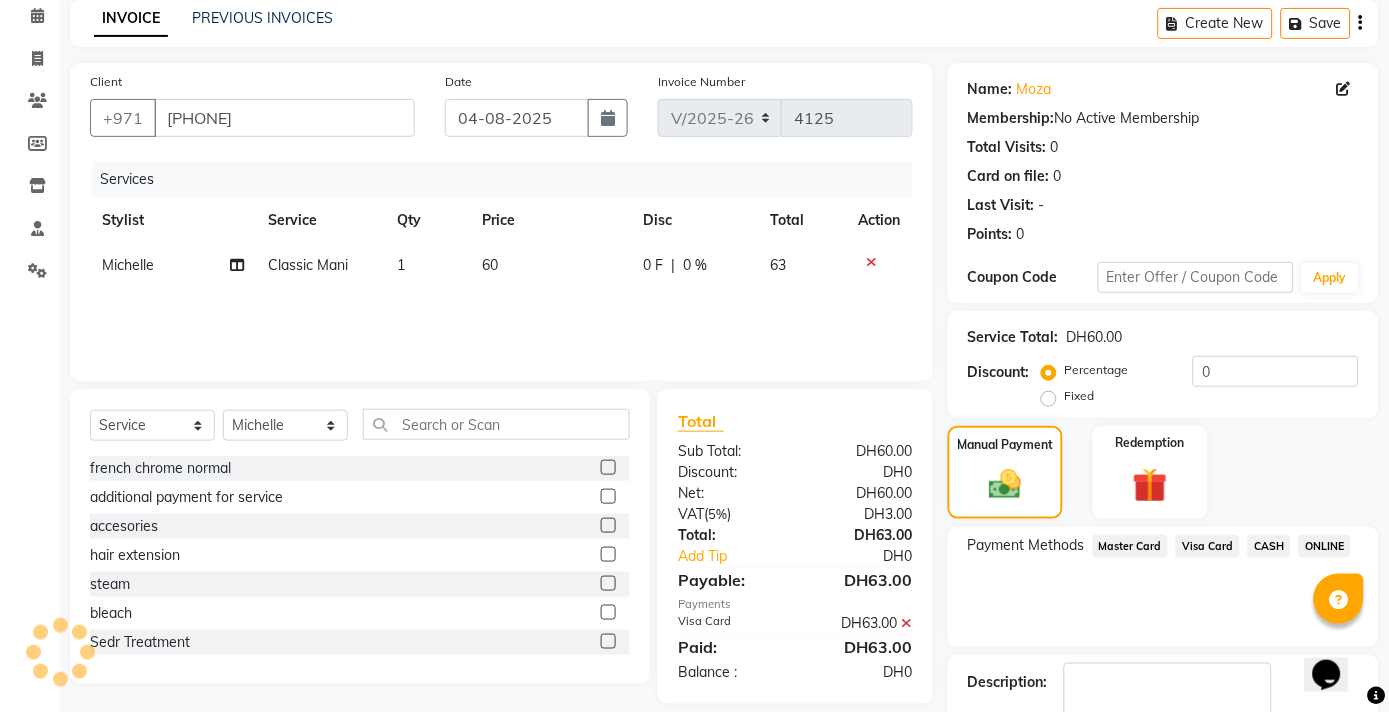 scroll, scrollTop: 204, scrollLeft: 0, axis: vertical 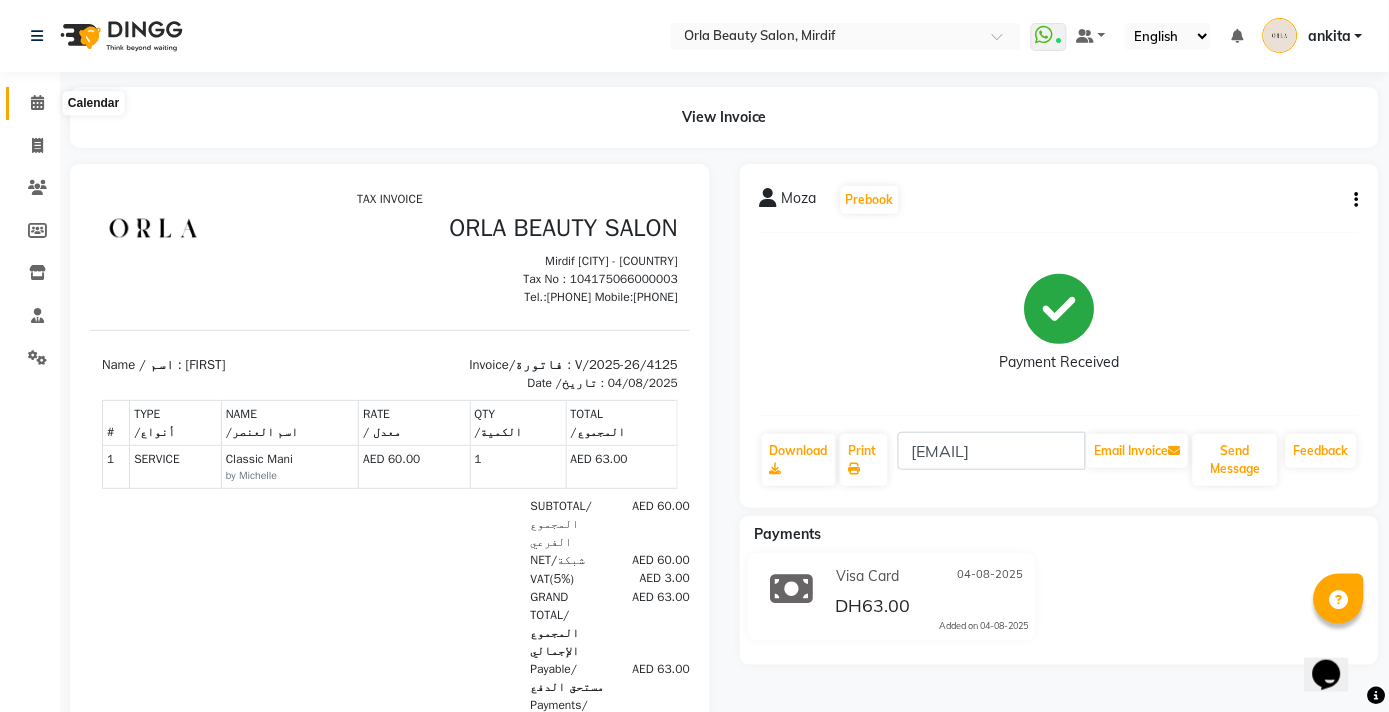 click 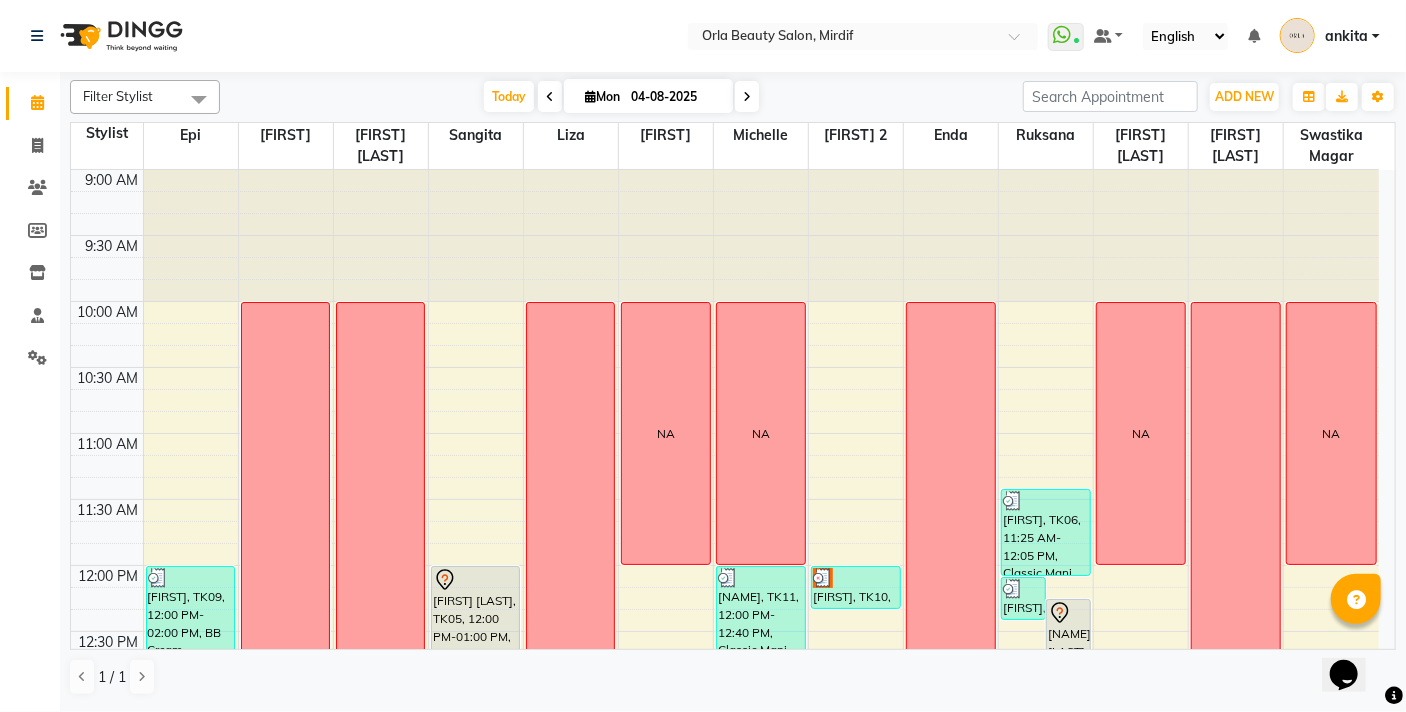 drag, startPoint x: 1396, startPoint y: 250, endPoint x: 1381, endPoint y: 301, distance: 53.160137 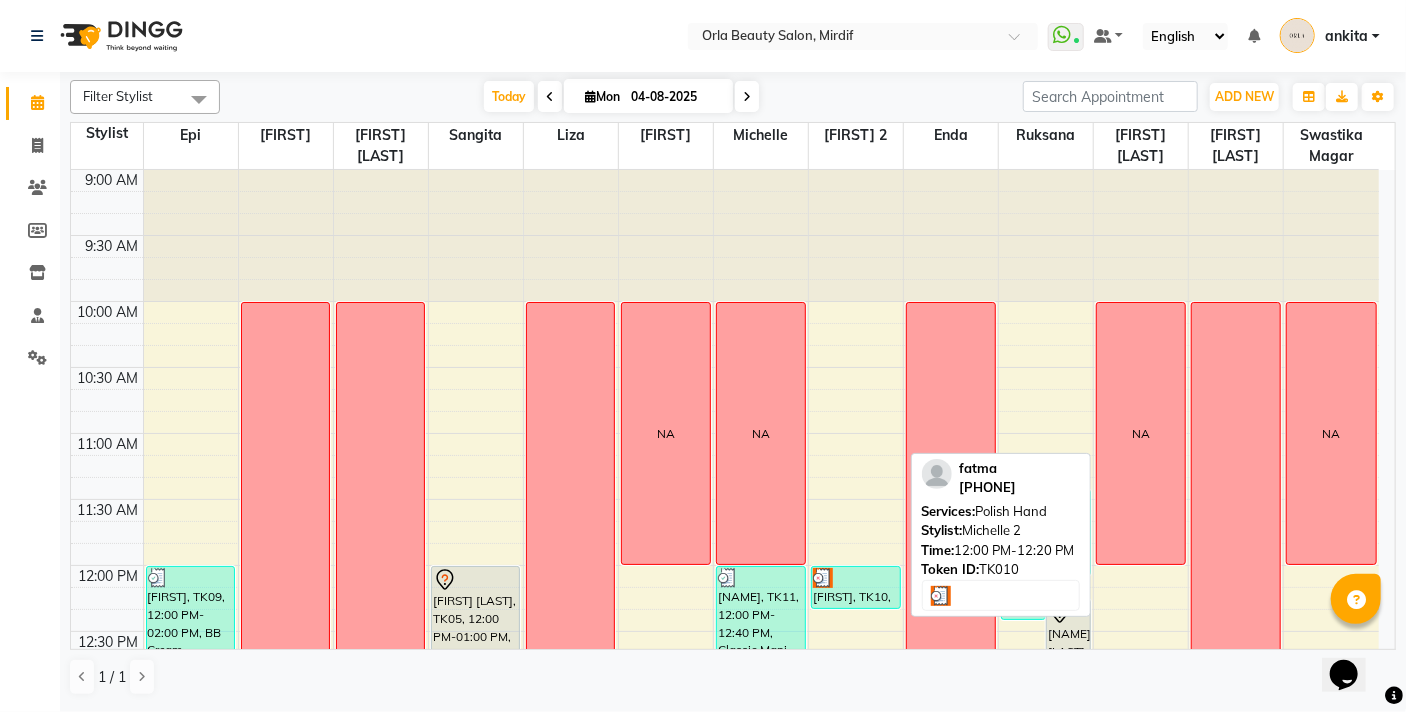 click at bounding box center (856, 578) 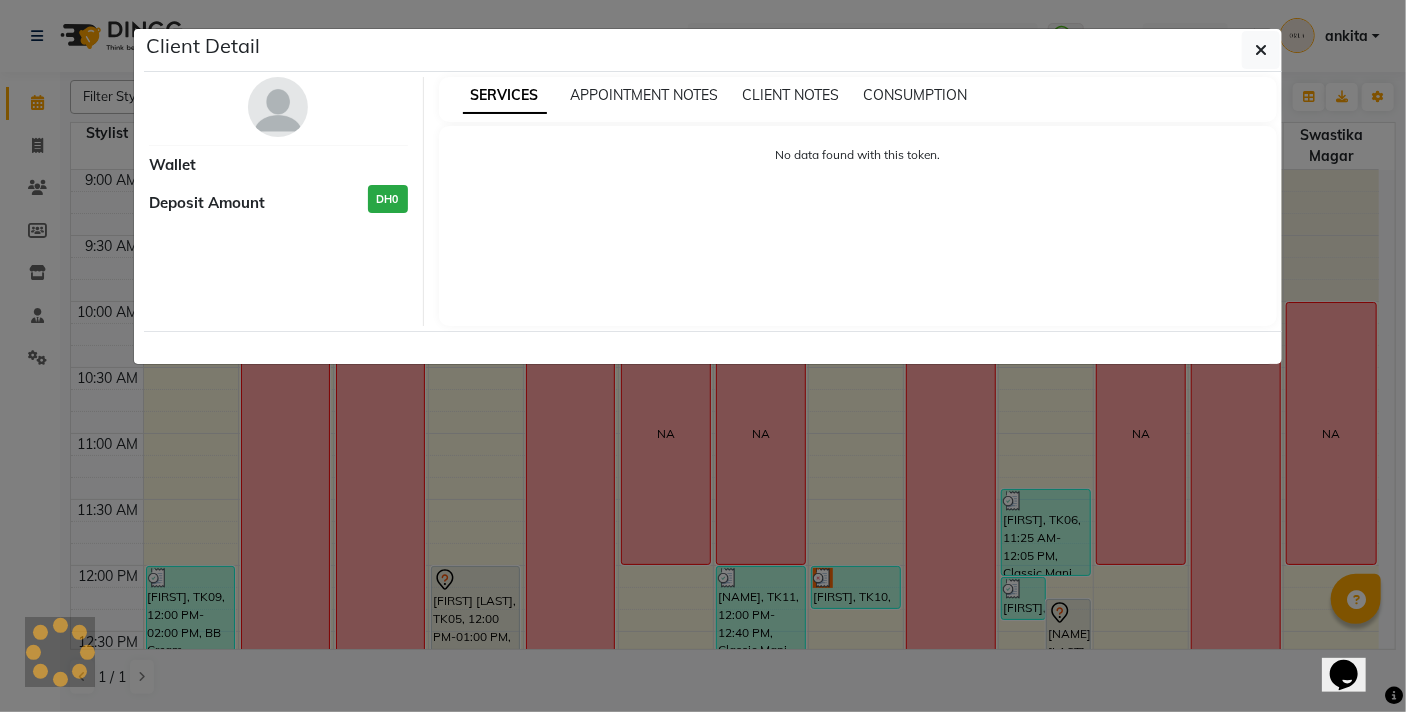 click on "Client Detail     Wallet Deposit Amount  DH0  SERVICES APPOINTMENT NOTES CLIENT NOTES CONSUMPTION No data found with this token." 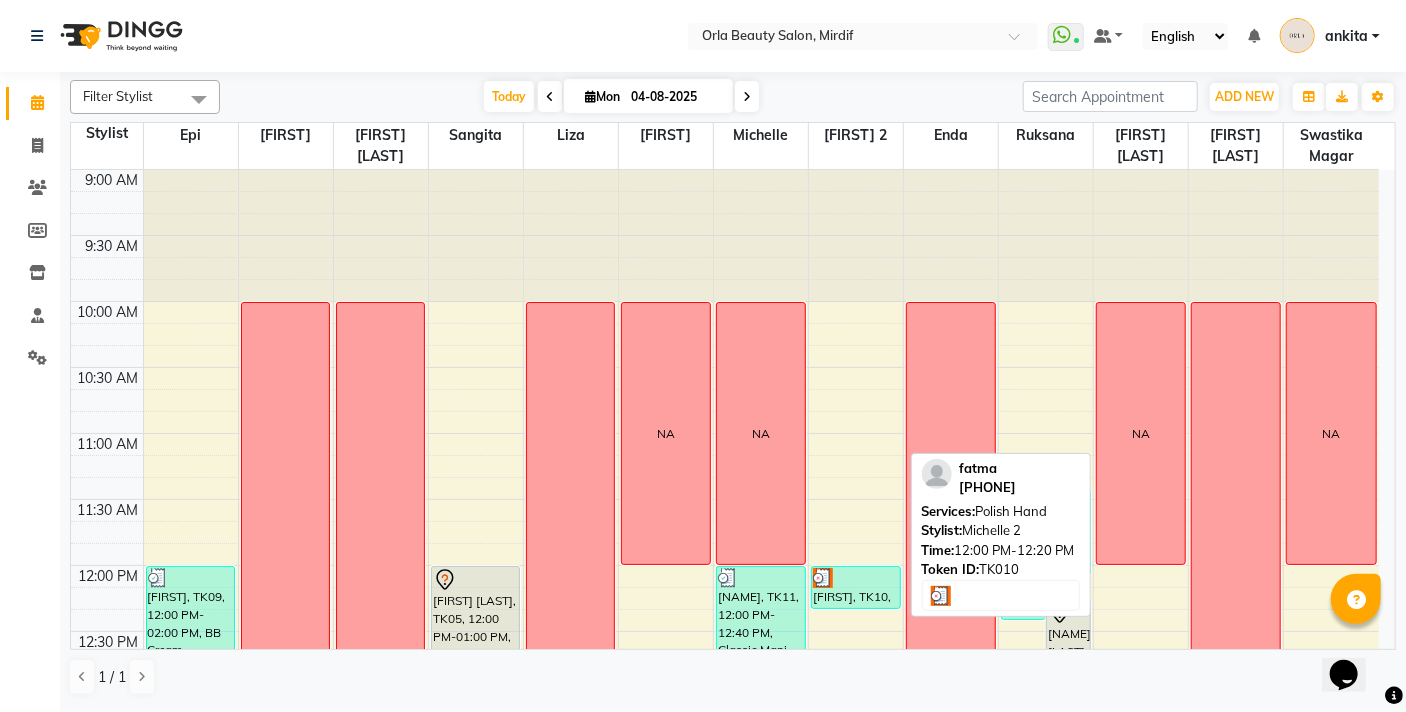 click at bounding box center [856, 578] 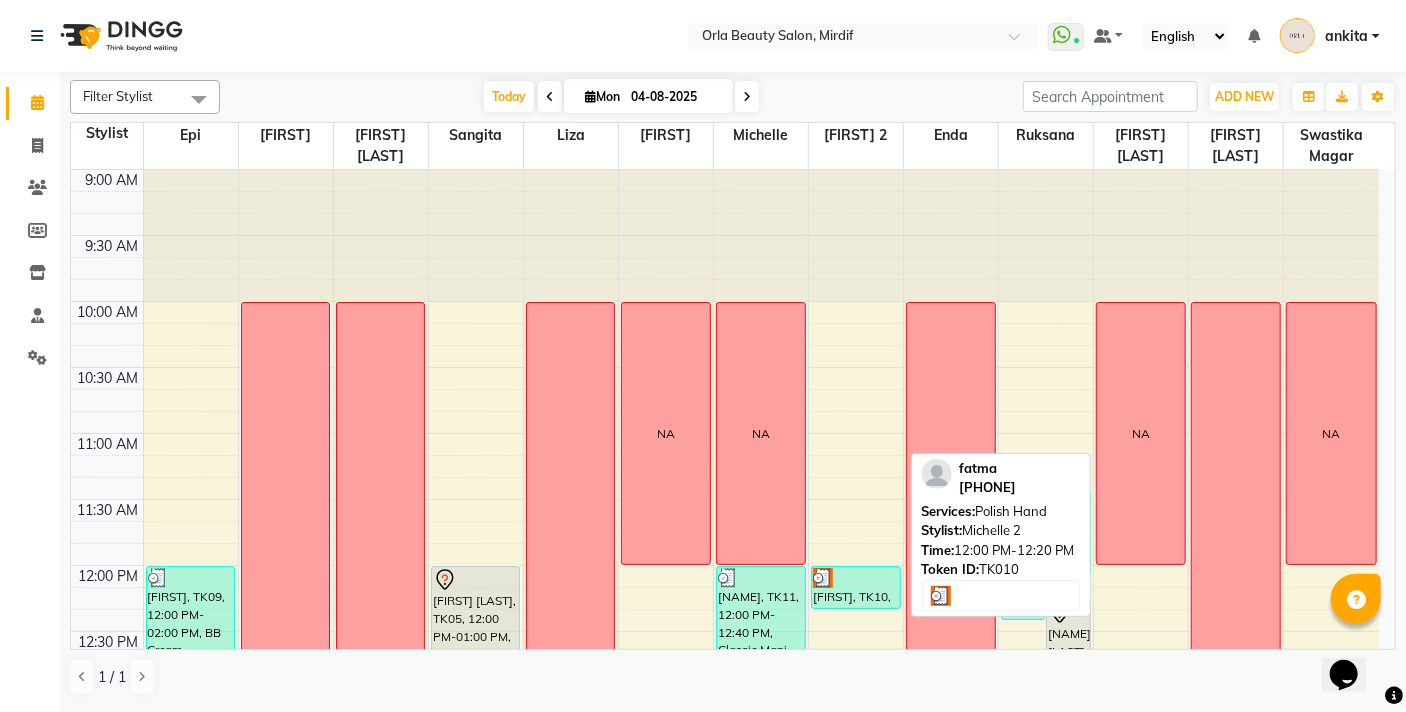 click at bounding box center [856, 578] 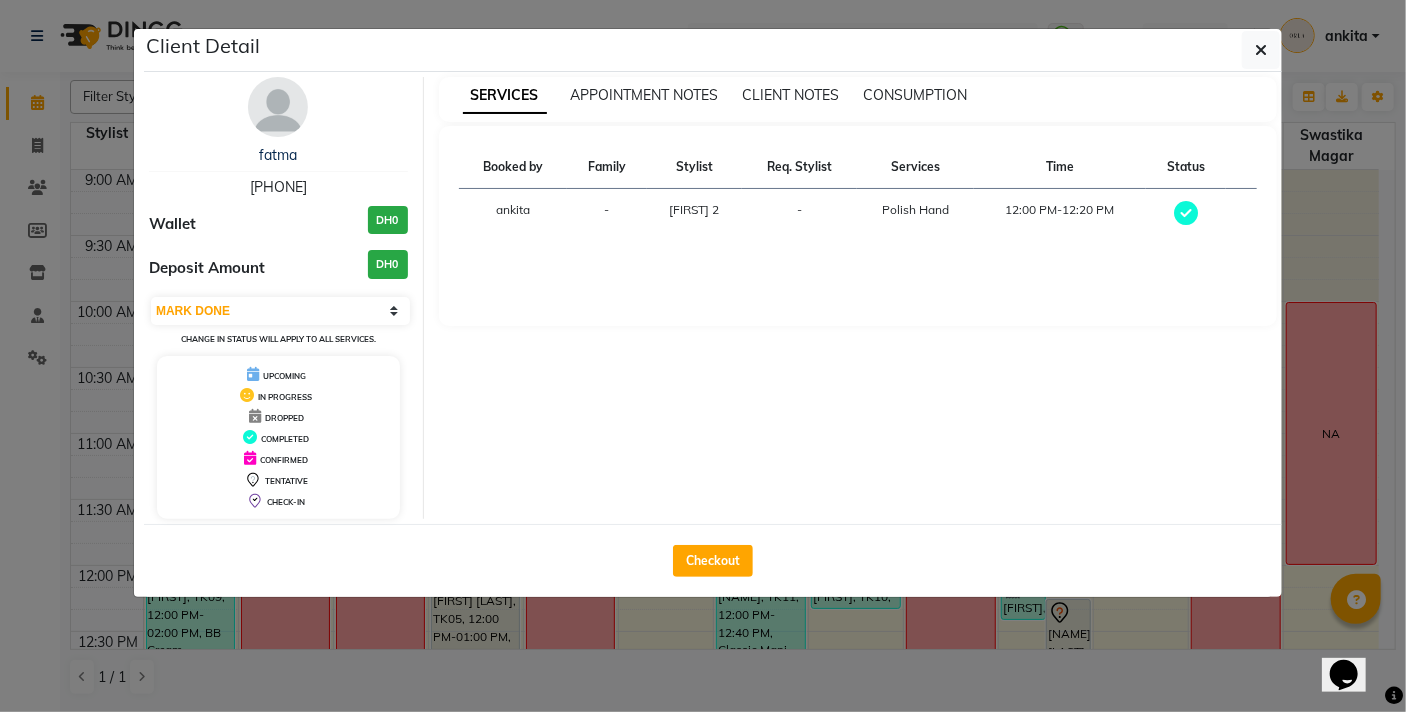 click on "Client Detail [NAME] [PHONE] Wallet DH0 Deposit Amount DH0 Select MARK DONE UPCOMING Change in status will apply to all services. UPCOMING IN PROGRESS DROPPED COMPLETED CONFIRMED TENTATIVE CHECK-IN SERVICES APPOINTMENT NOTES CLIENT NOTES CONSUMPTION Booked by Family Stylist Req. Stylist Services Time Status [NAME] - [NAME] - Polish Hand 12:00 PM-12:20 PM Checkout" 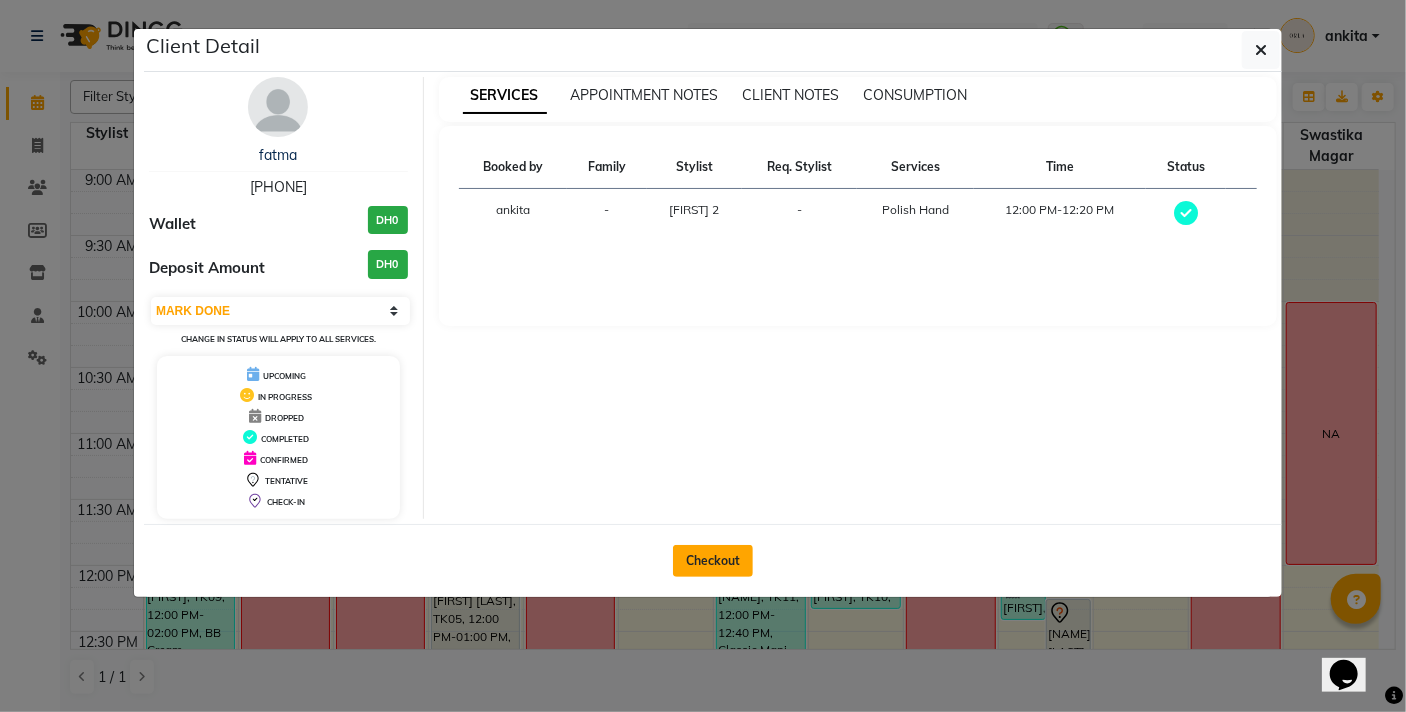 click on "Checkout" 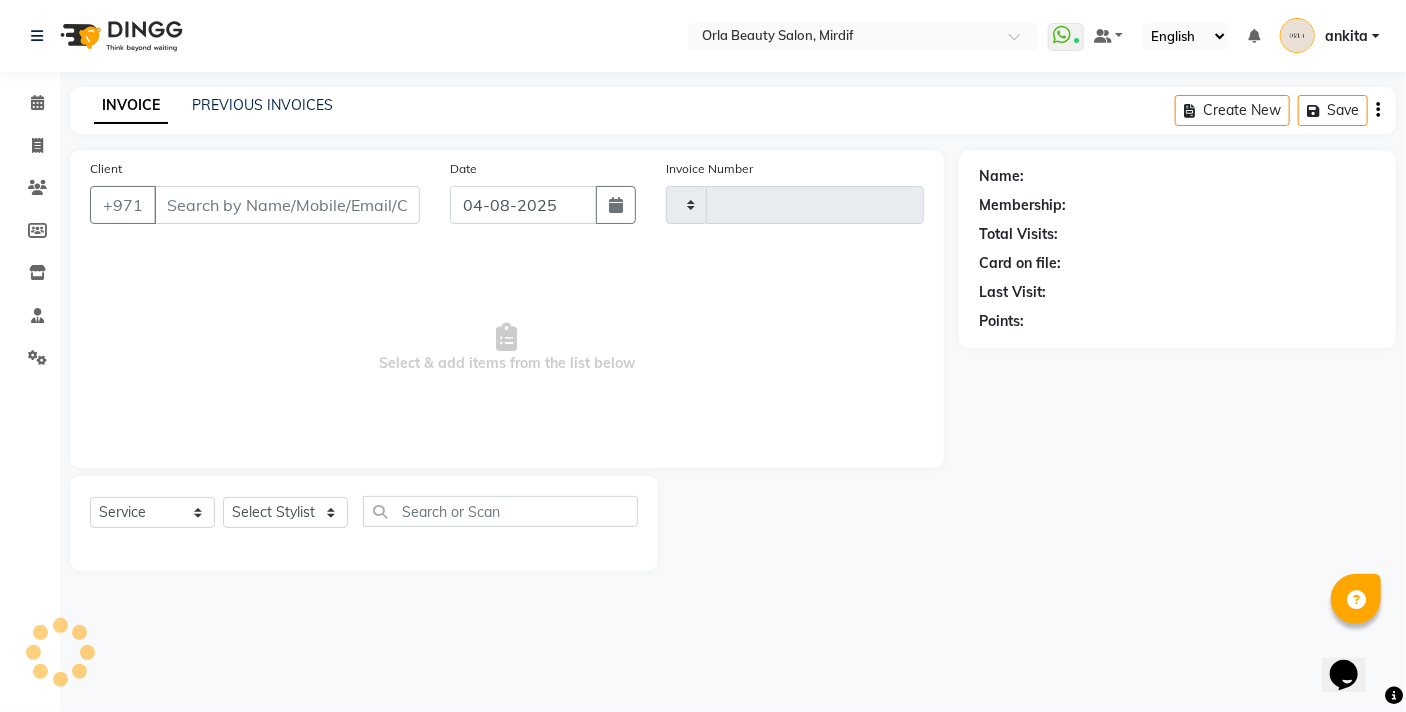 type on "4126" 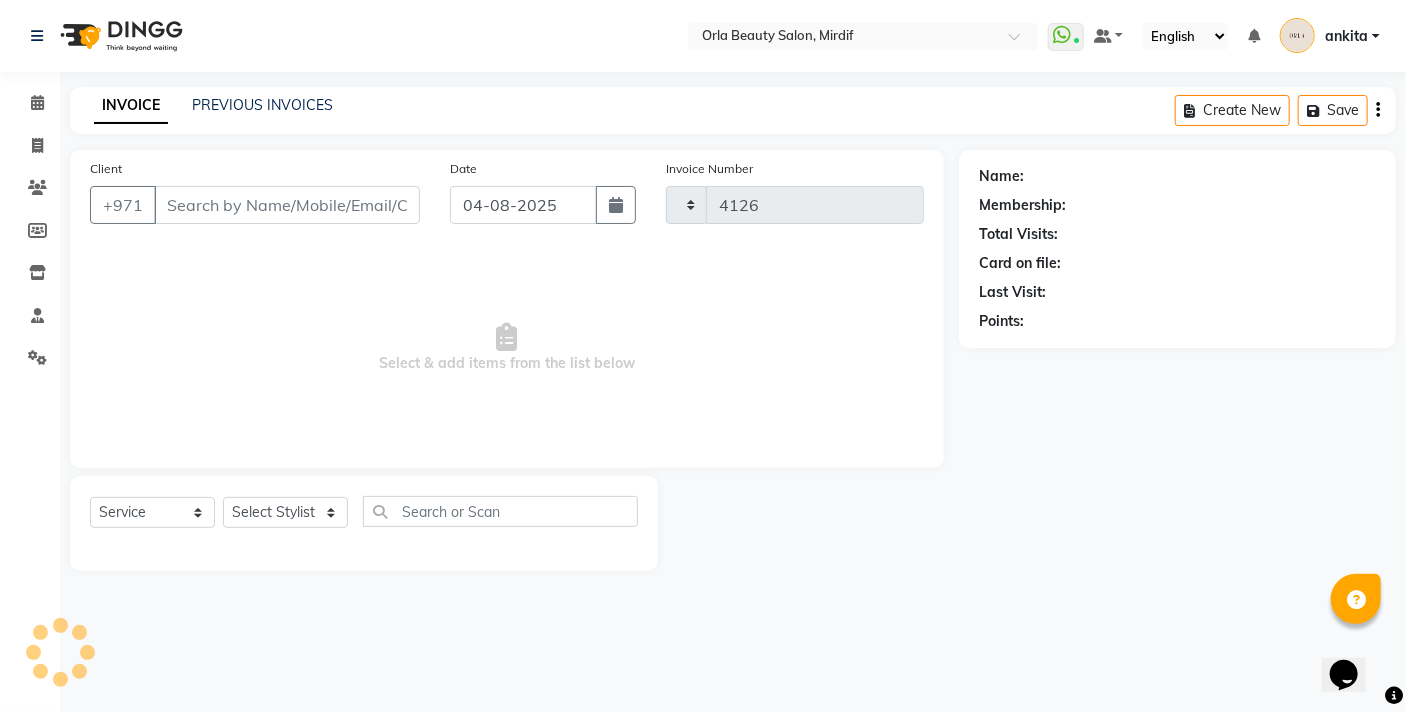 select on "5053" 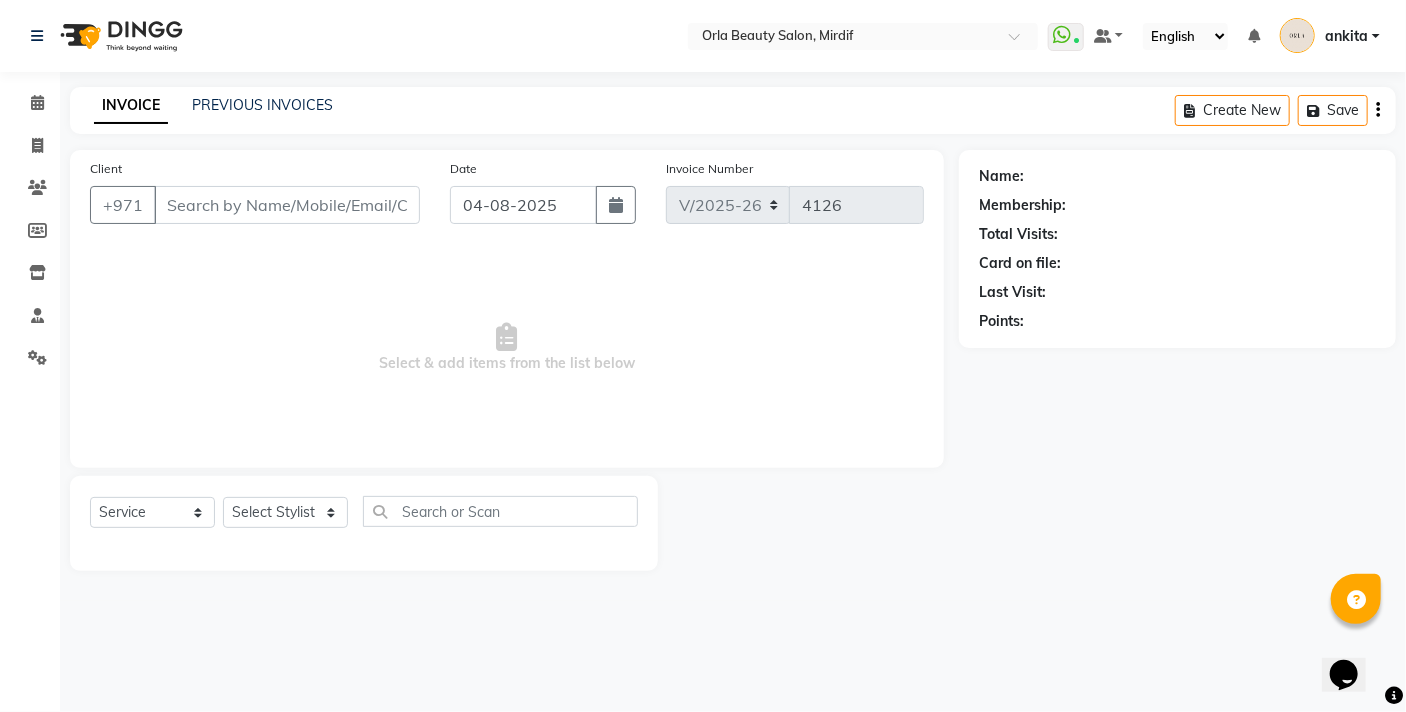 type on "[PHONE]" 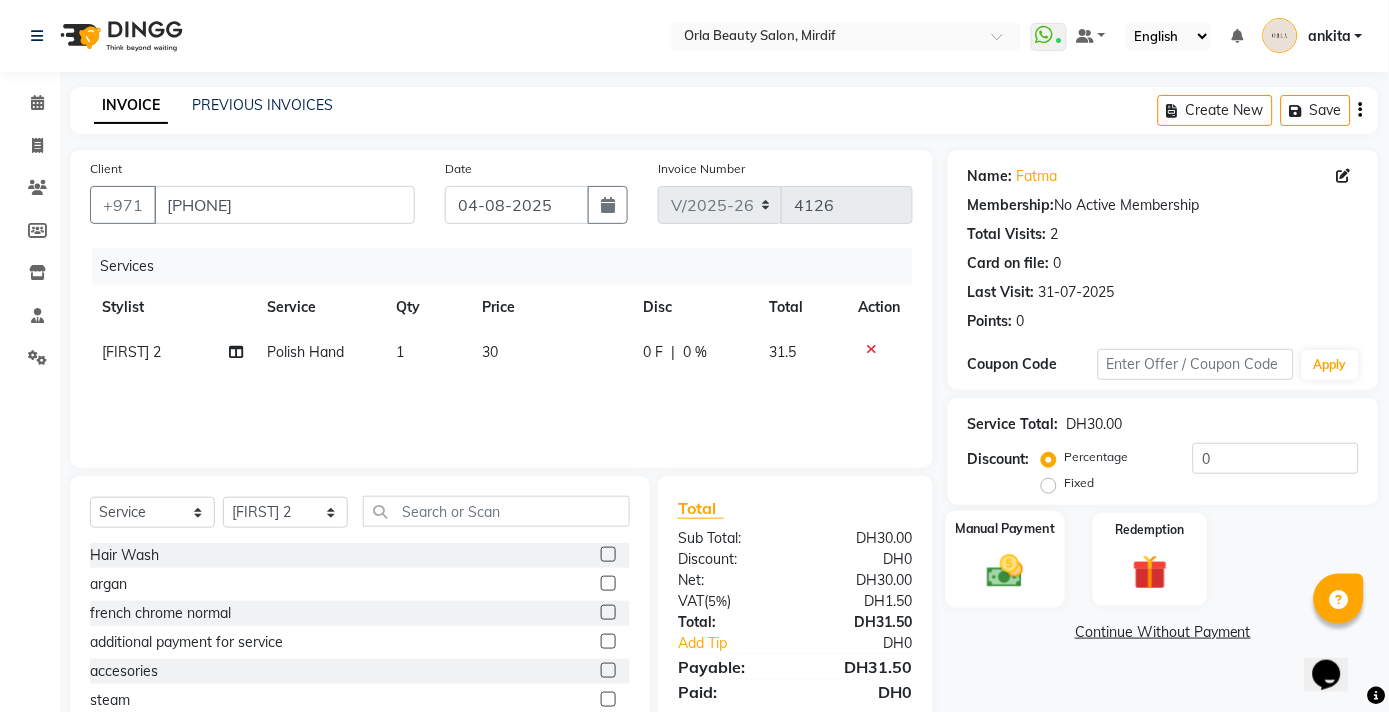 click 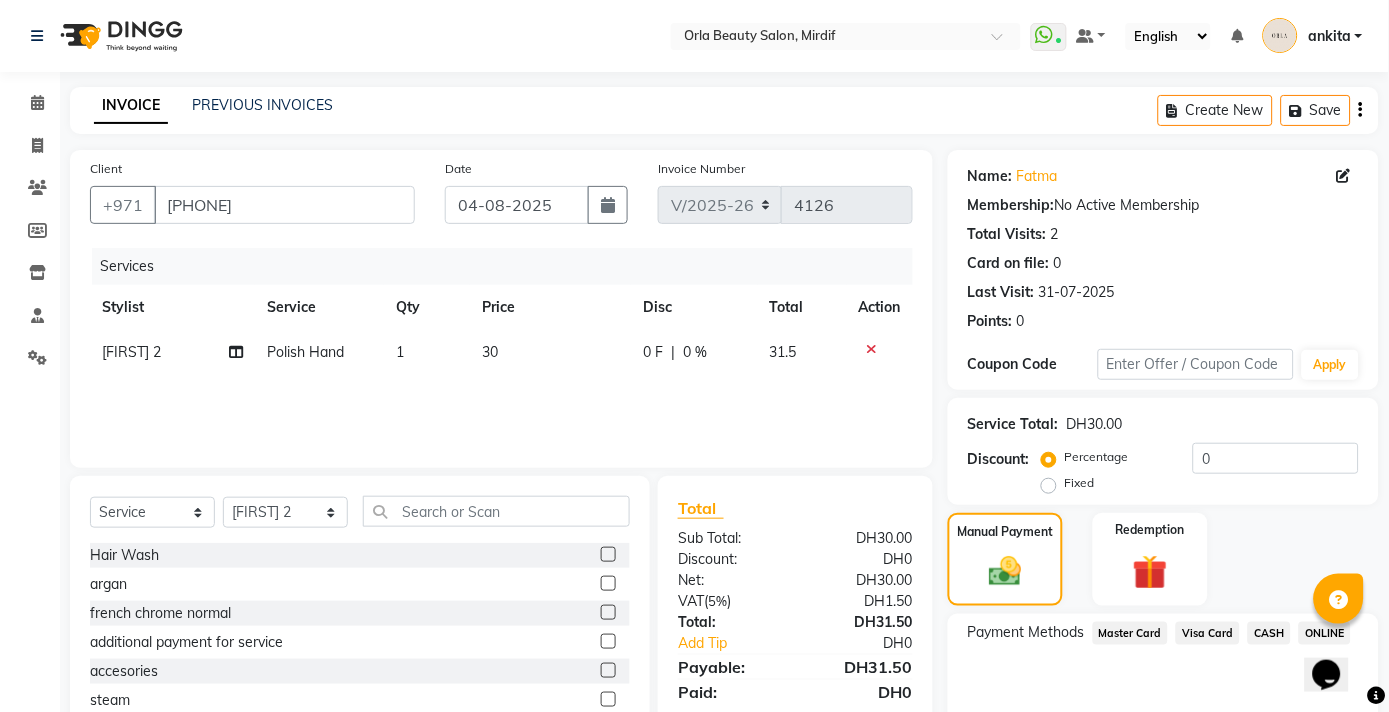 click on "Visa Card" 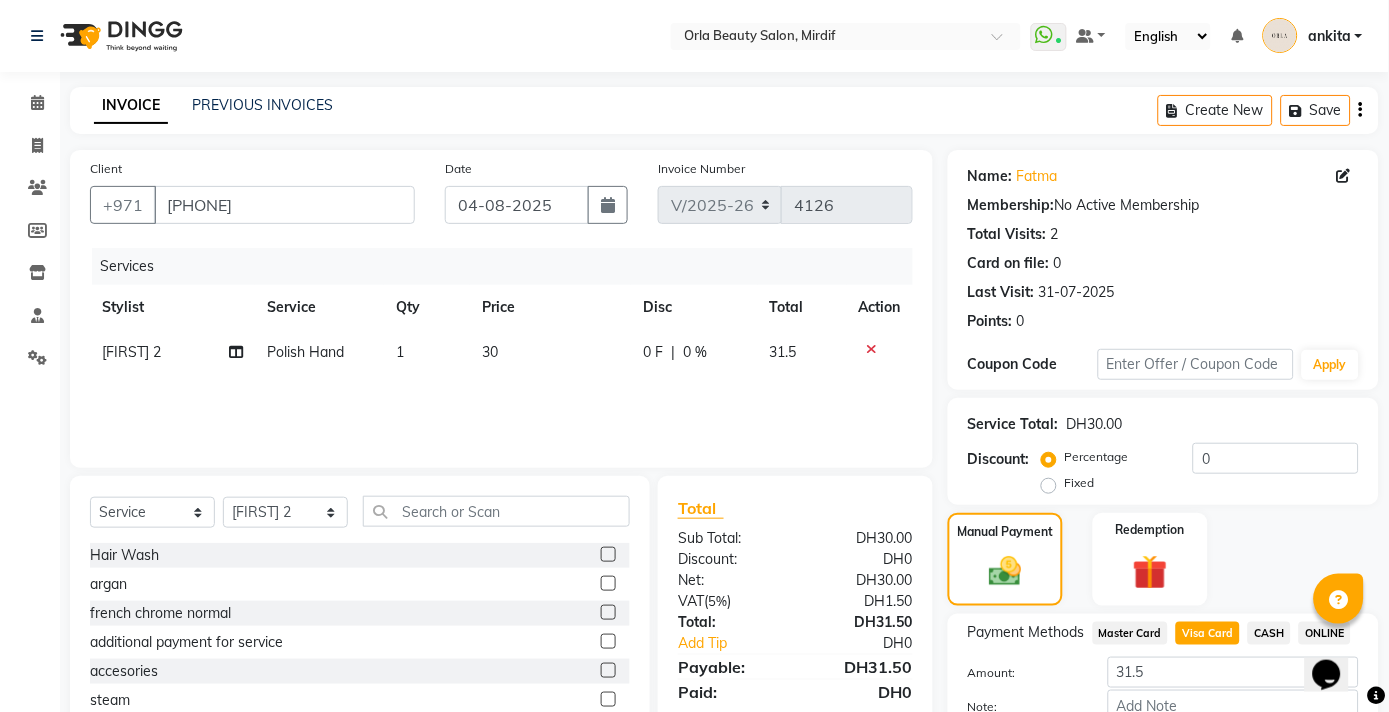 scroll, scrollTop: 122, scrollLeft: 0, axis: vertical 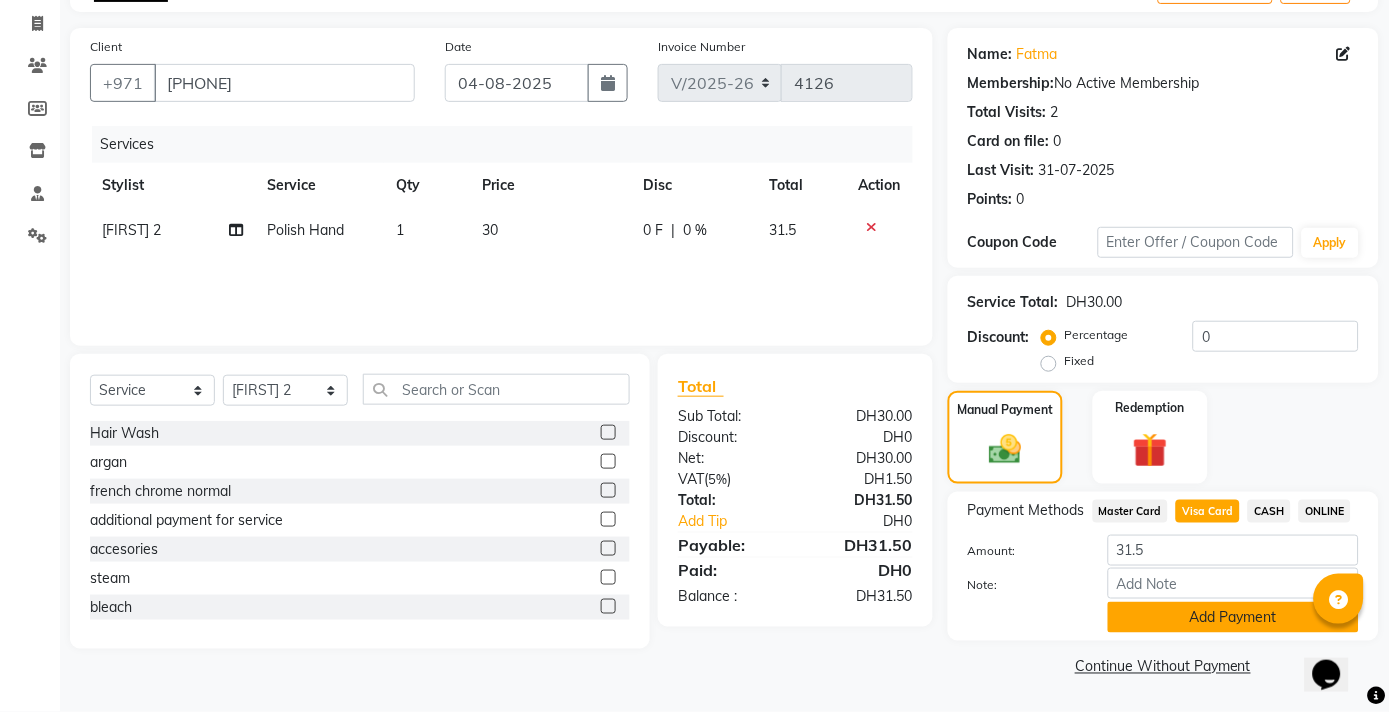 click on "Add Payment" 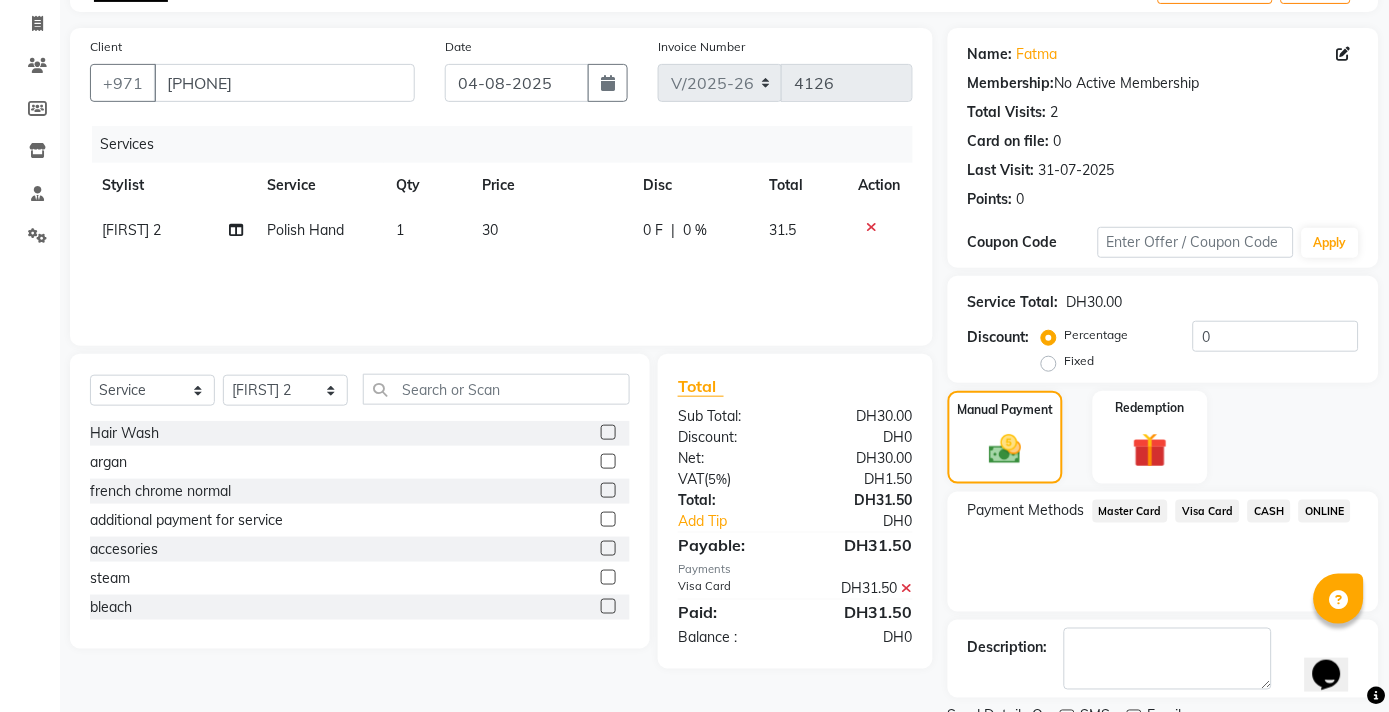 scroll, scrollTop: 204, scrollLeft: 0, axis: vertical 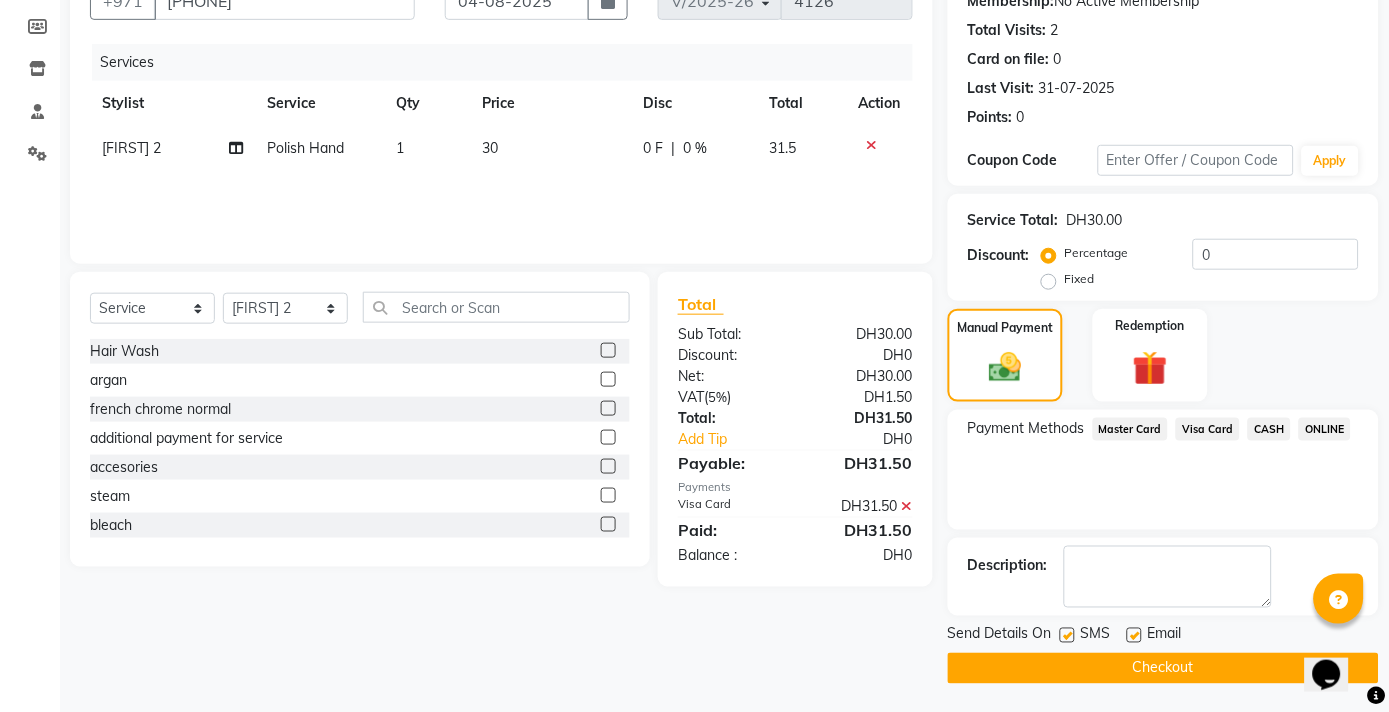 click on "Checkout" 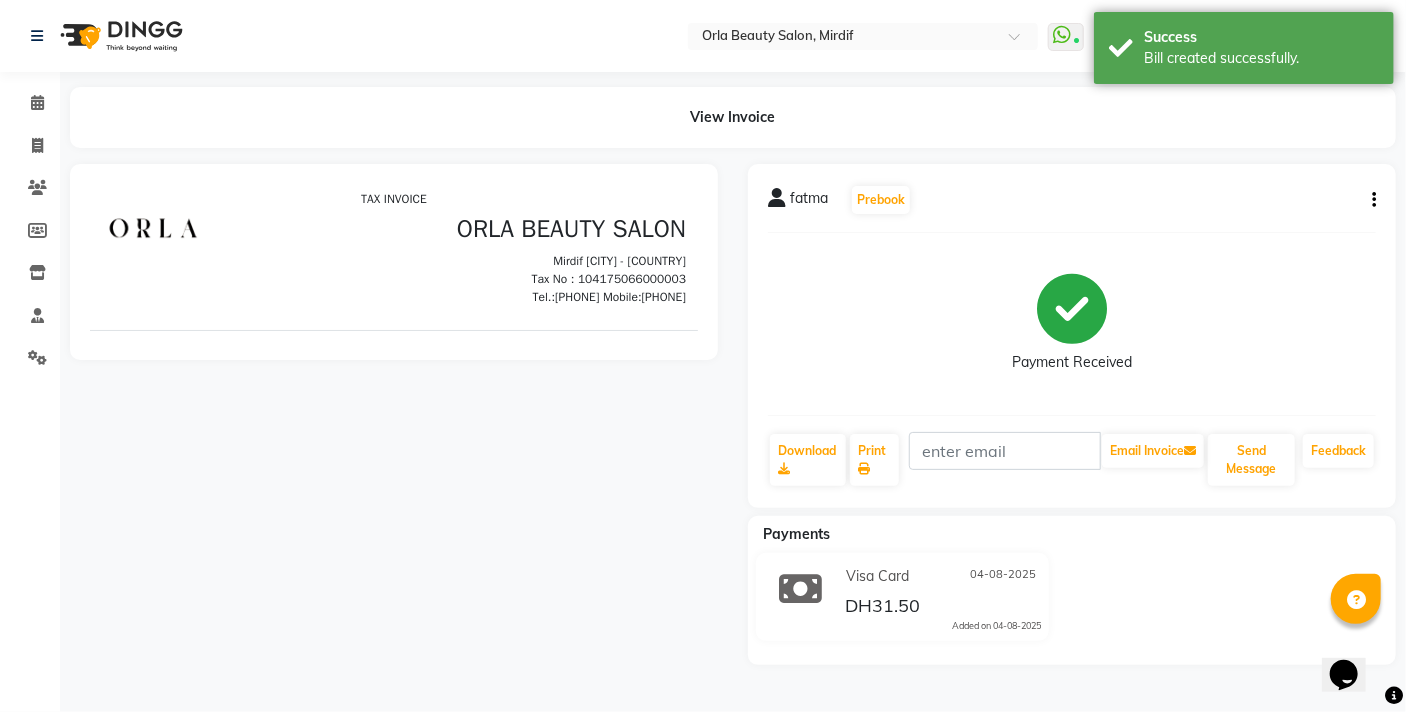 scroll, scrollTop: 0, scrollLeft: 0, axis: both 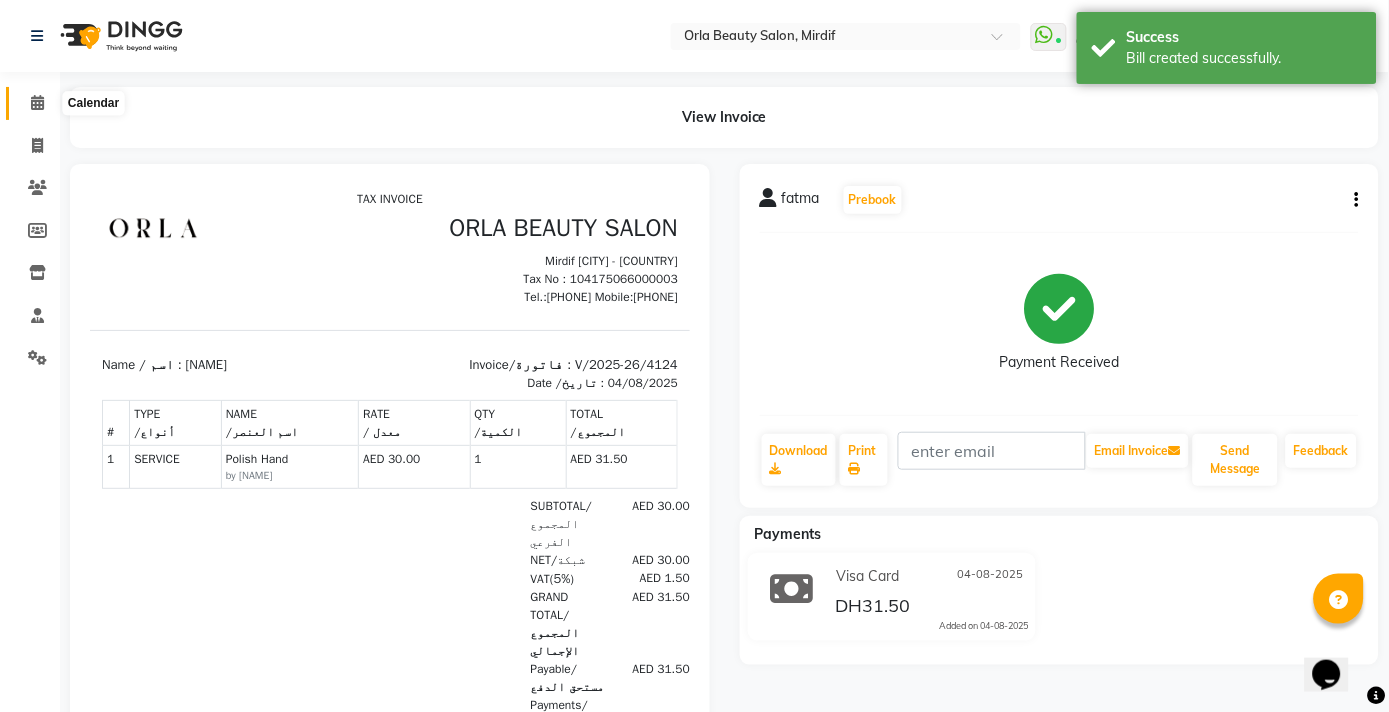 click 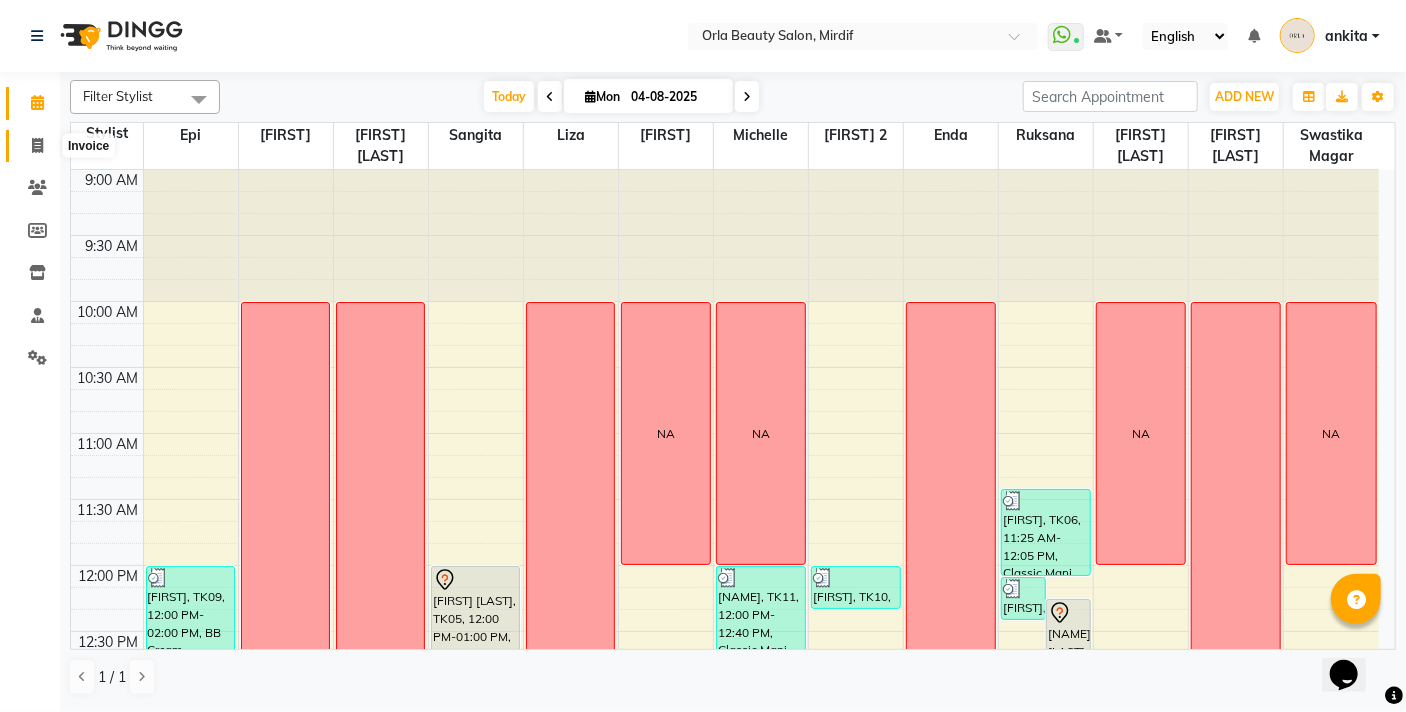 click 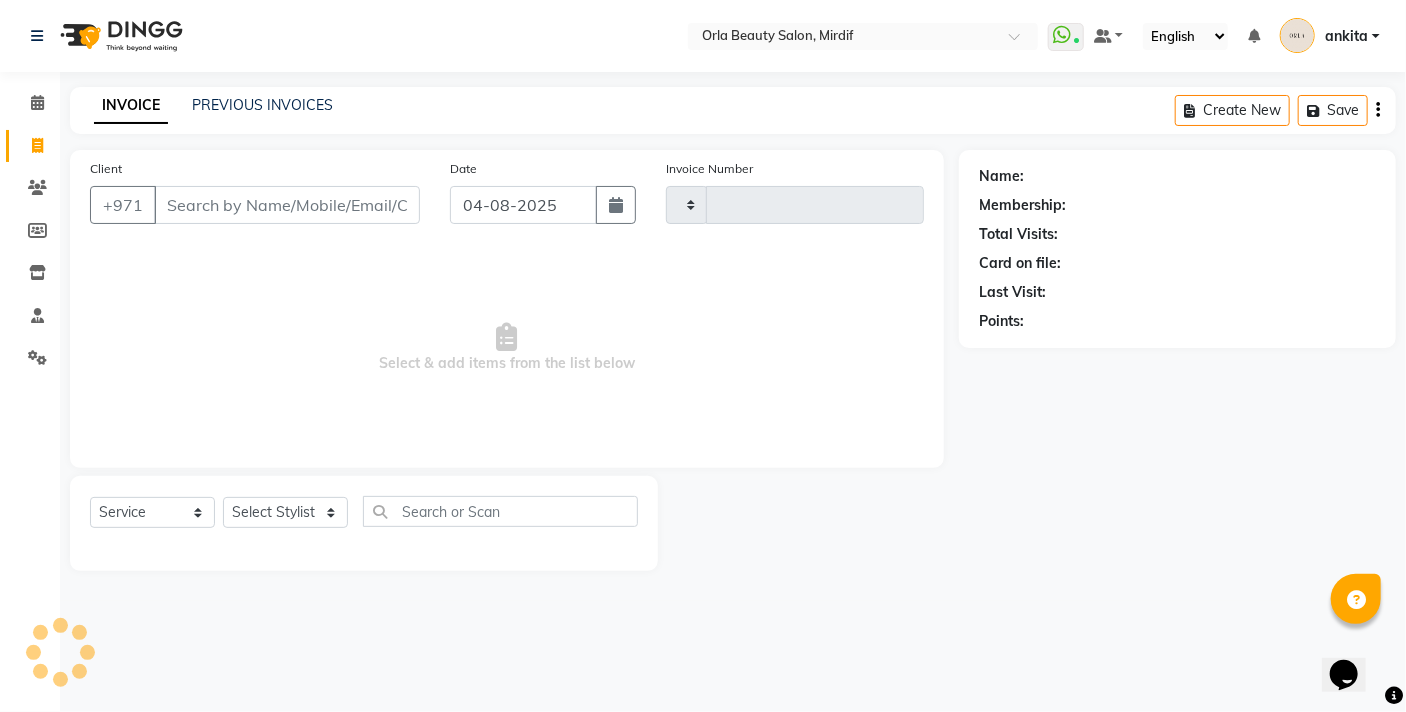 type on "4127" 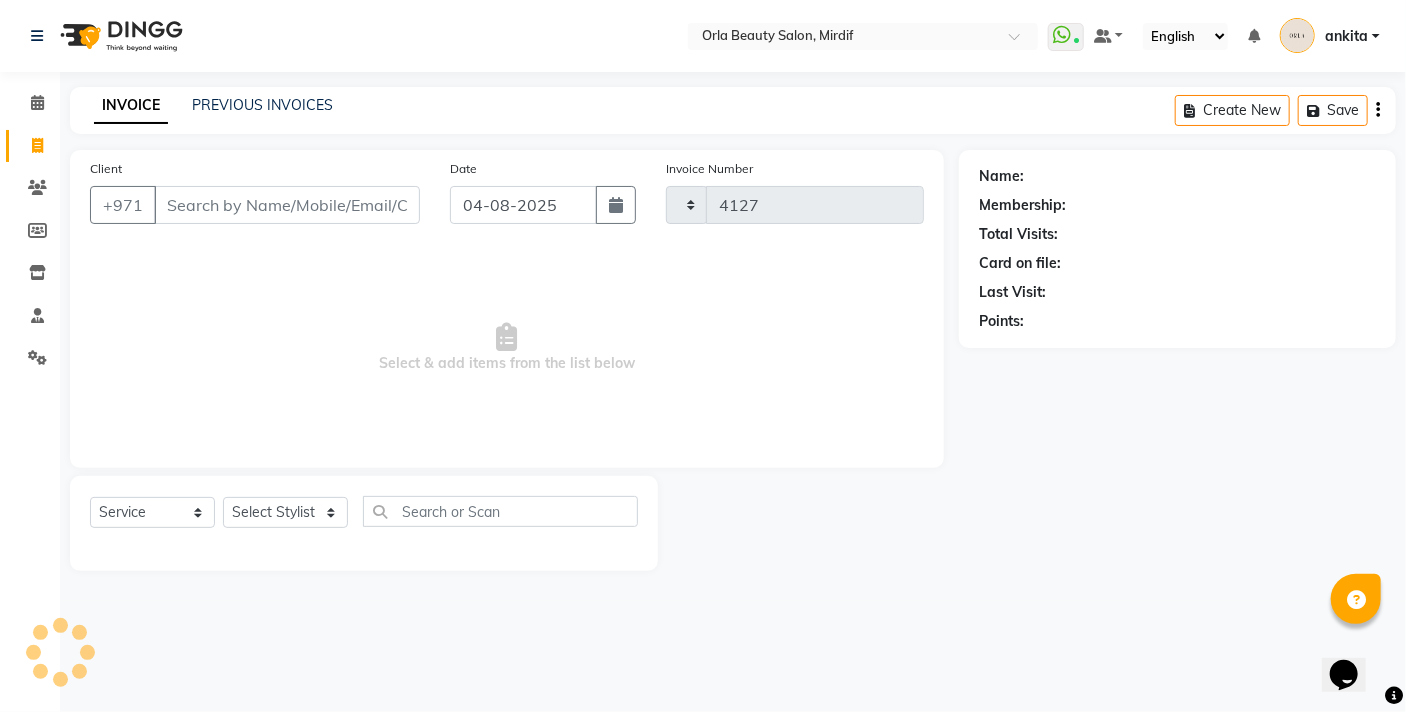 select on "5053" 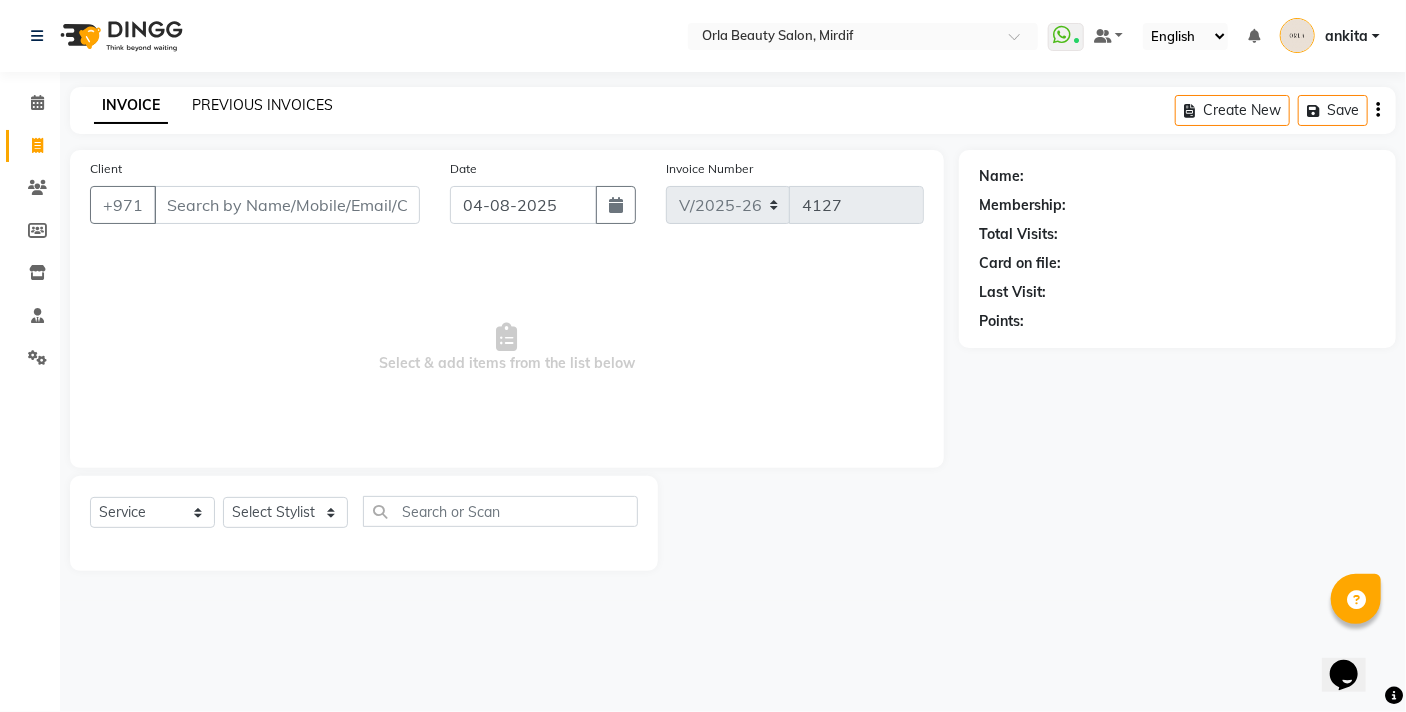 click on "PREVIOUS INVOICES" 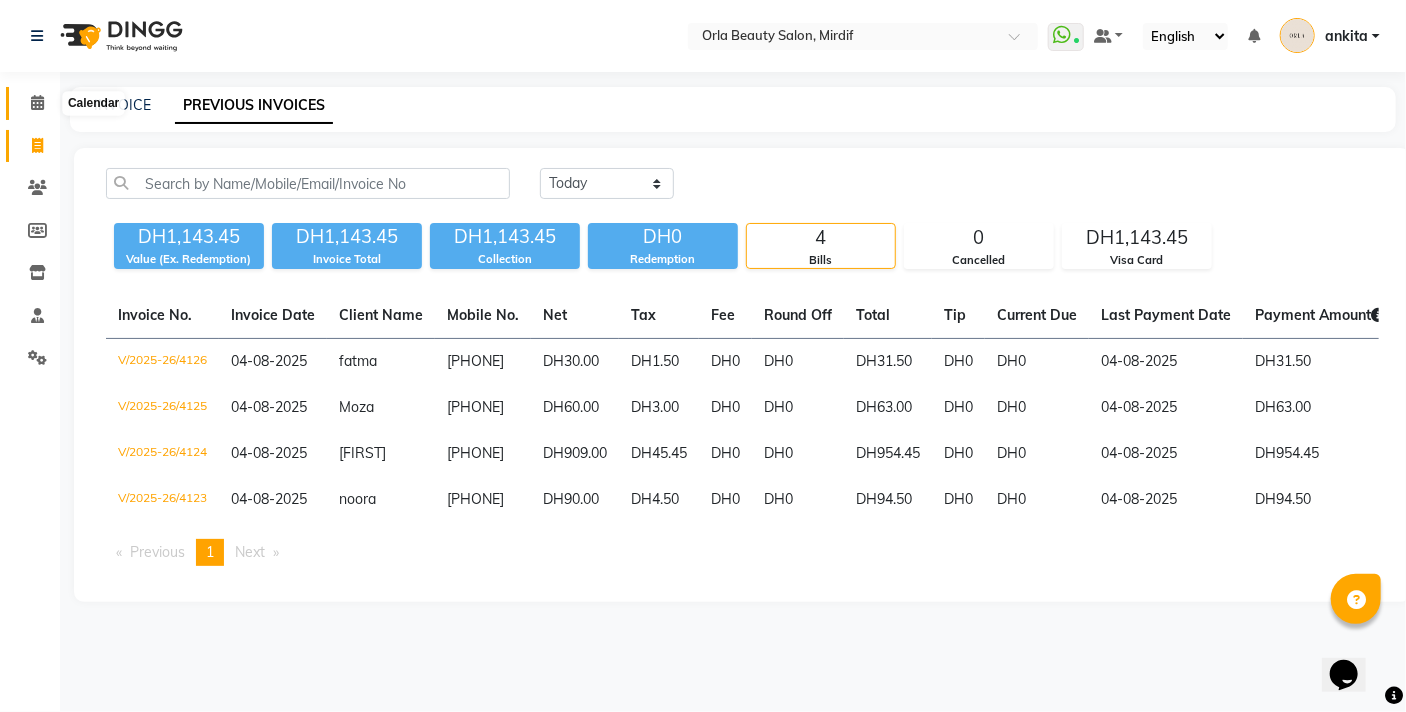 click 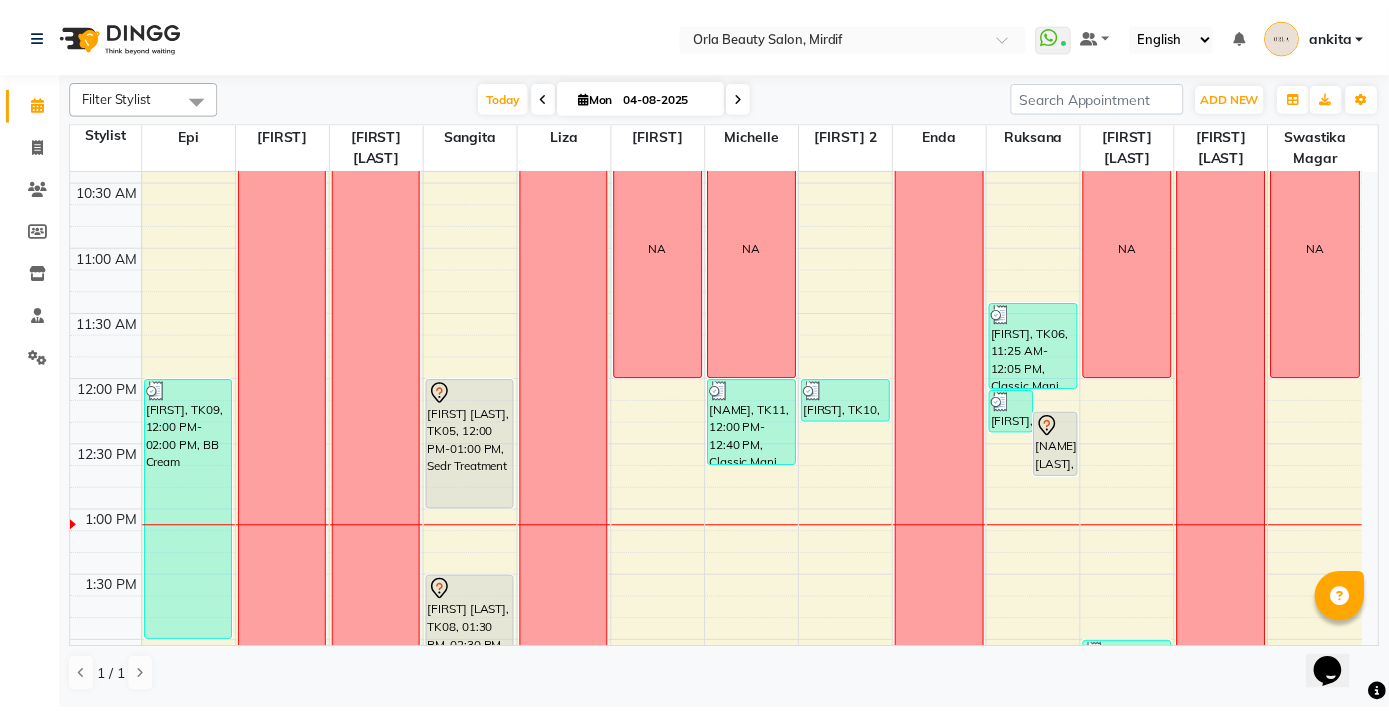 scroll, scrollTop: 337, scrollLeft: 0, axis: vertical 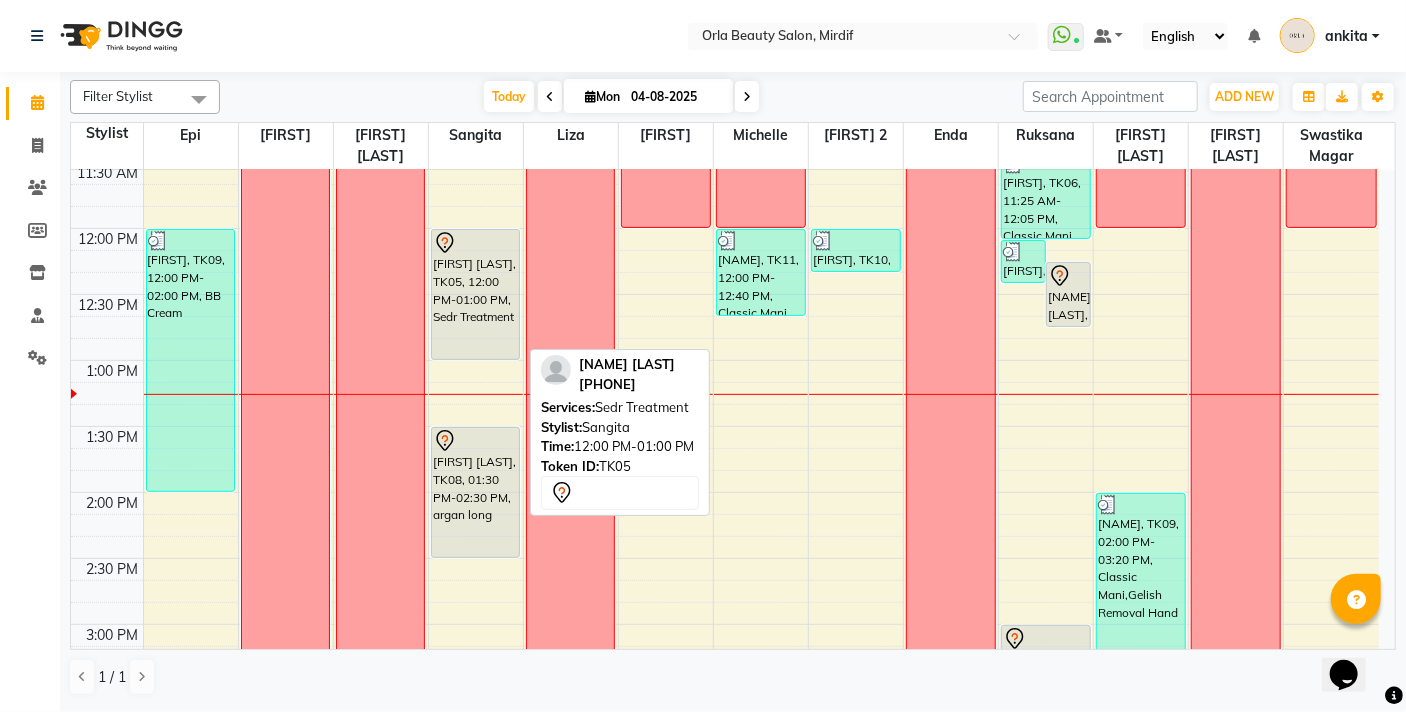 click on "[FIRST] [LAST], TK05, 12:00 PM-01:00 PM, Sedr Treatment" at bounding box center [476, 294] 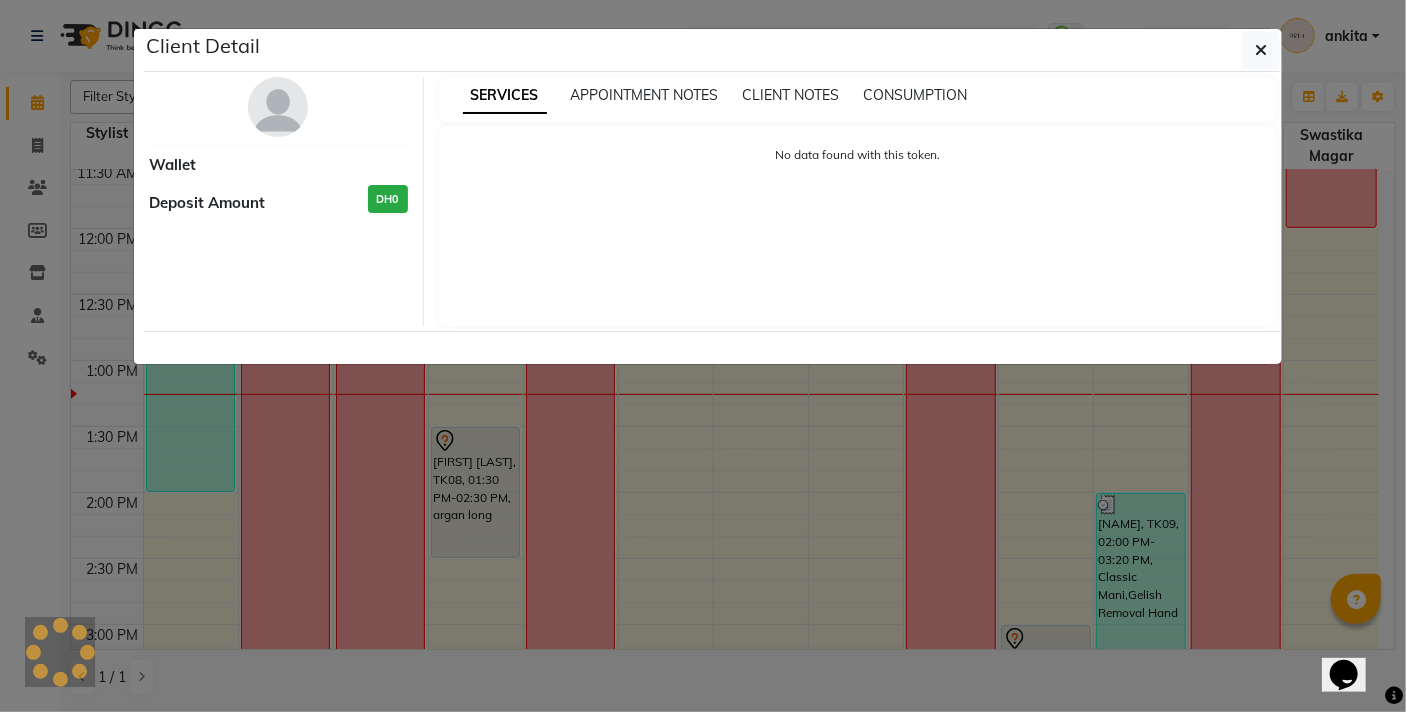 select on "7" 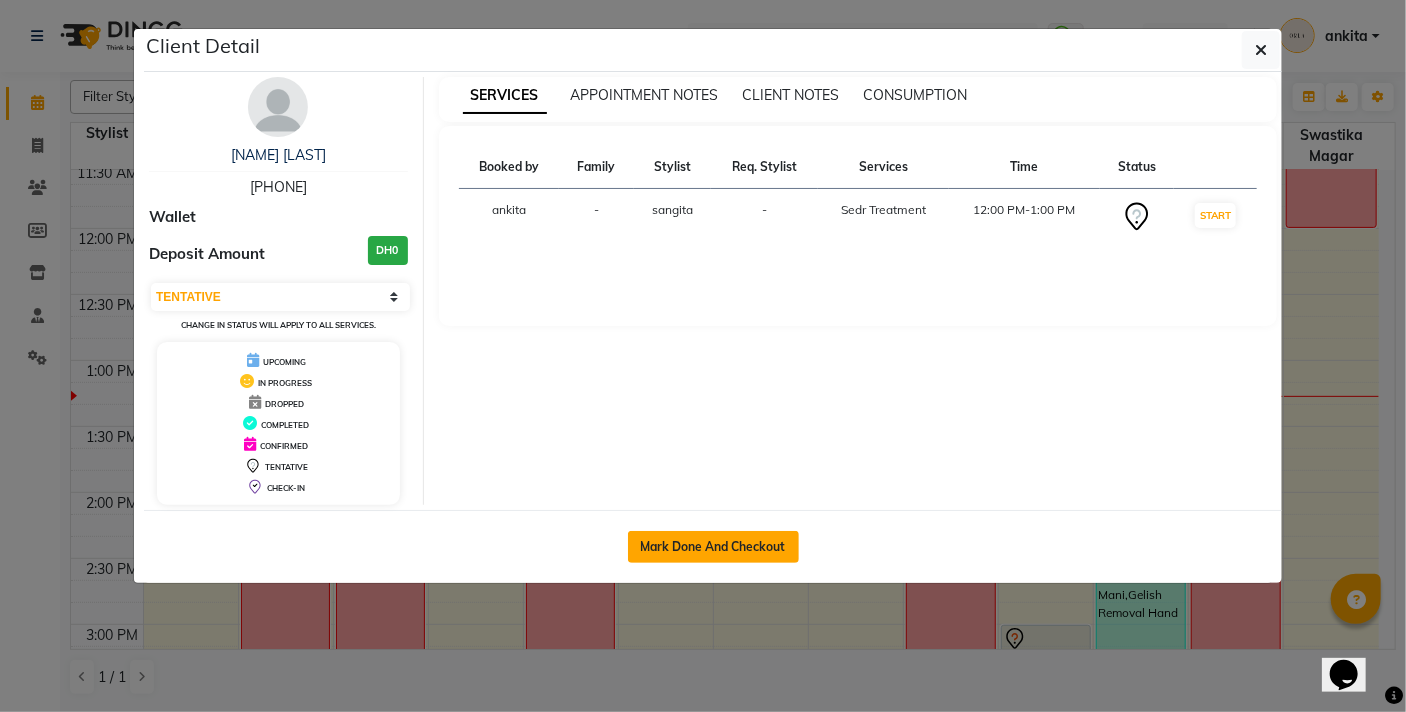 click on "Mark Done And Checkout" 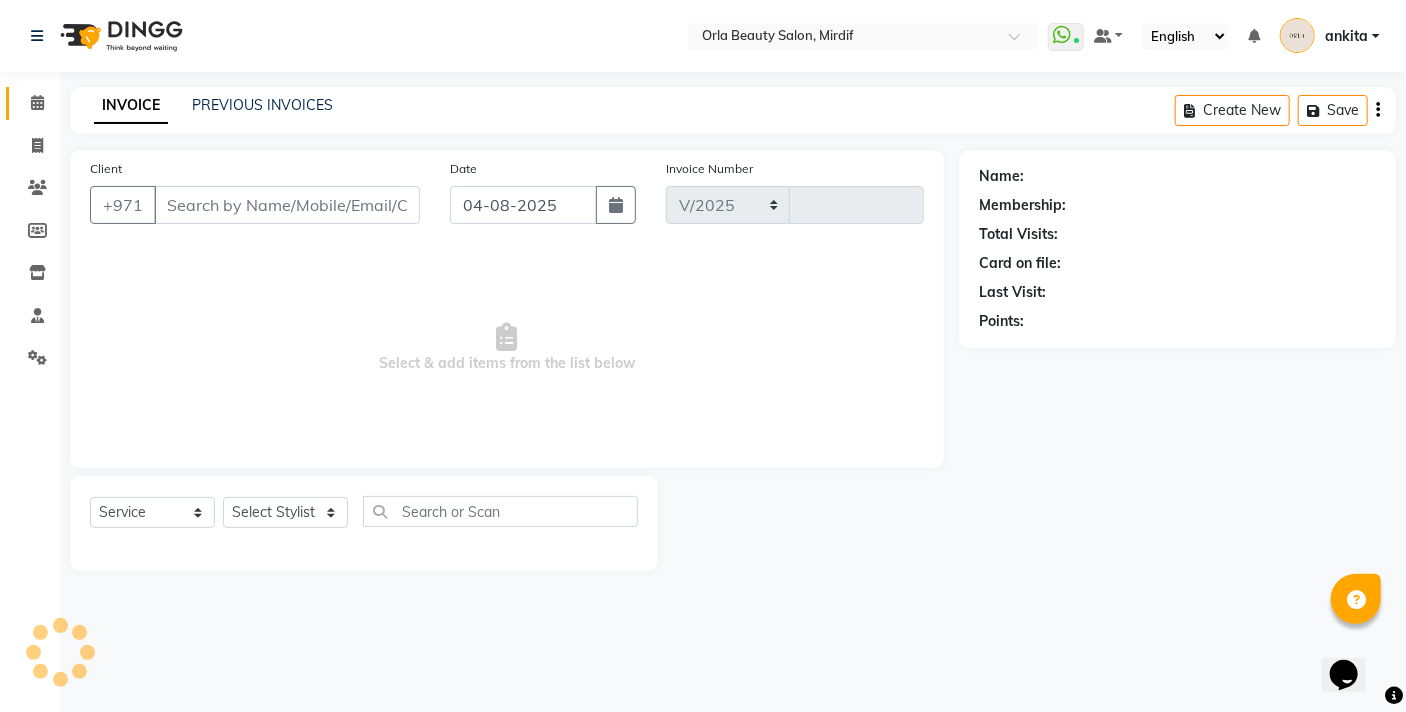 select on "5053" 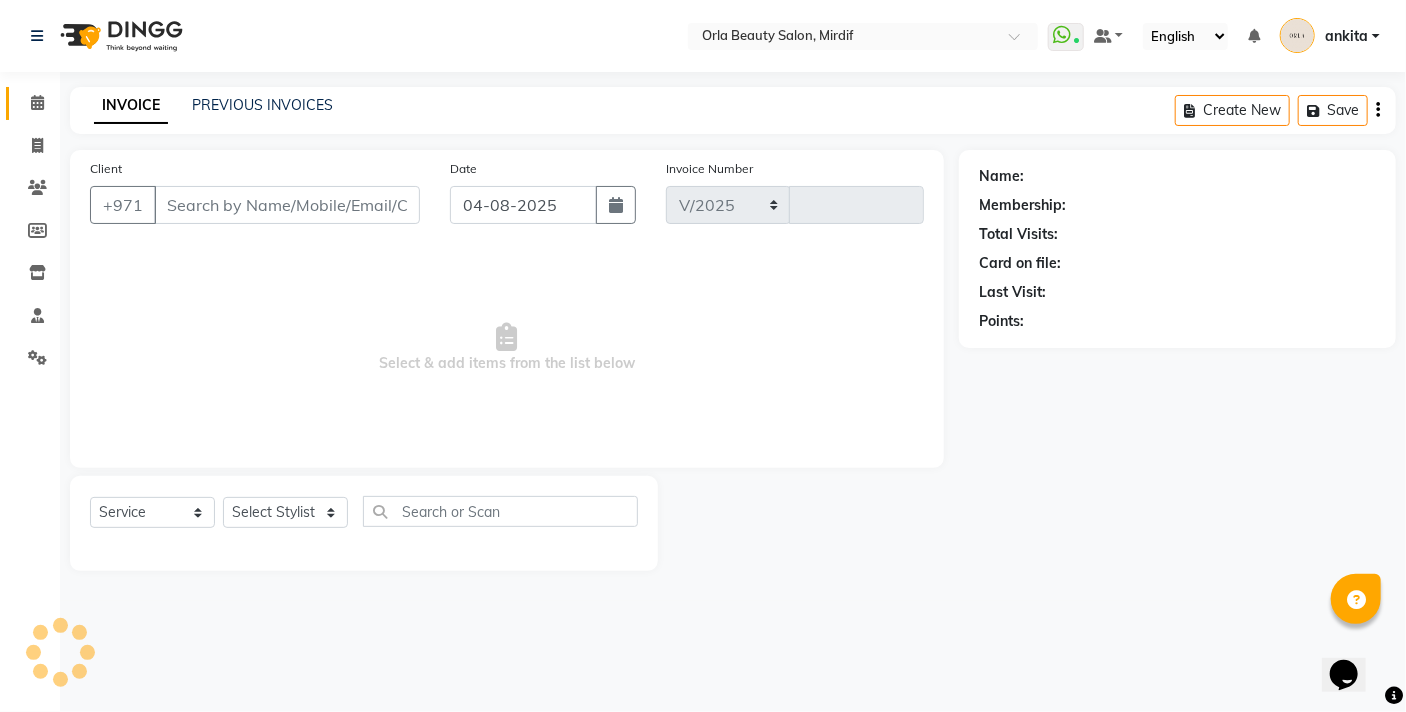 type on "4127" 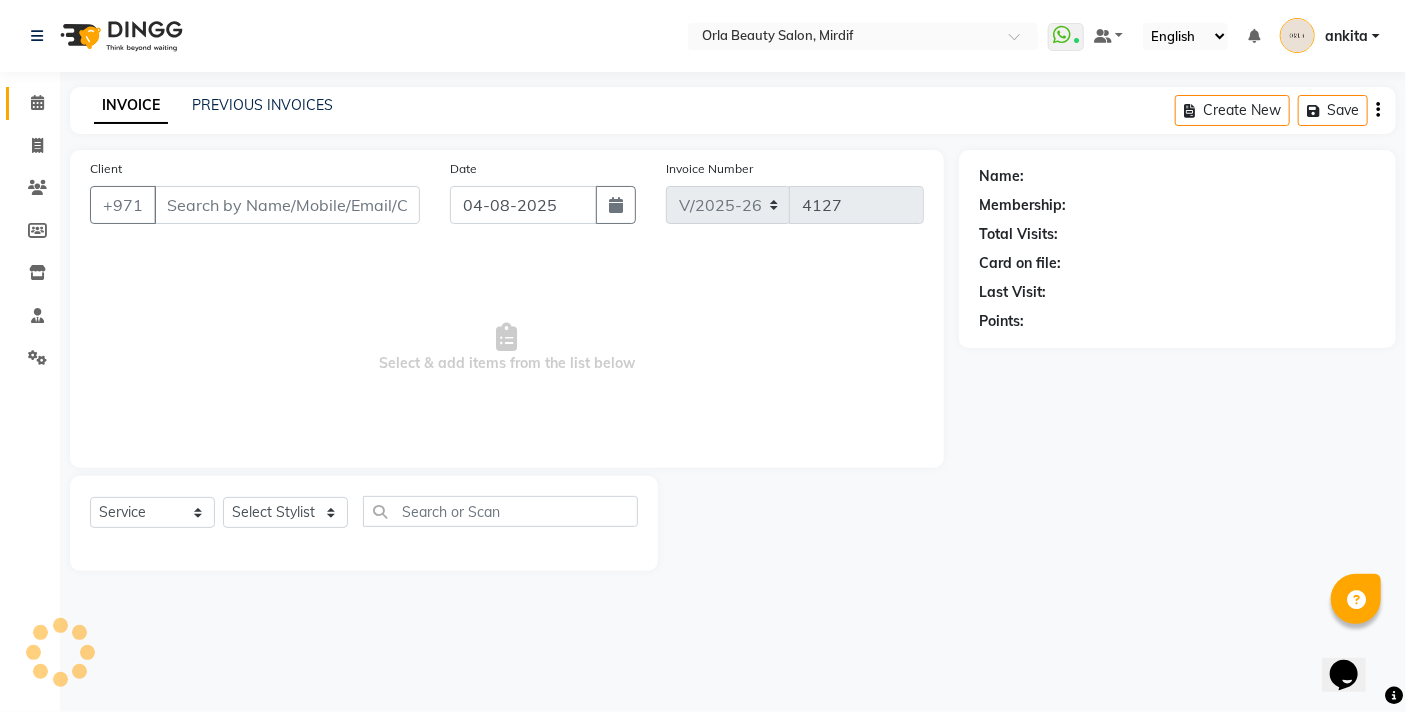 type on "[PHONE]" 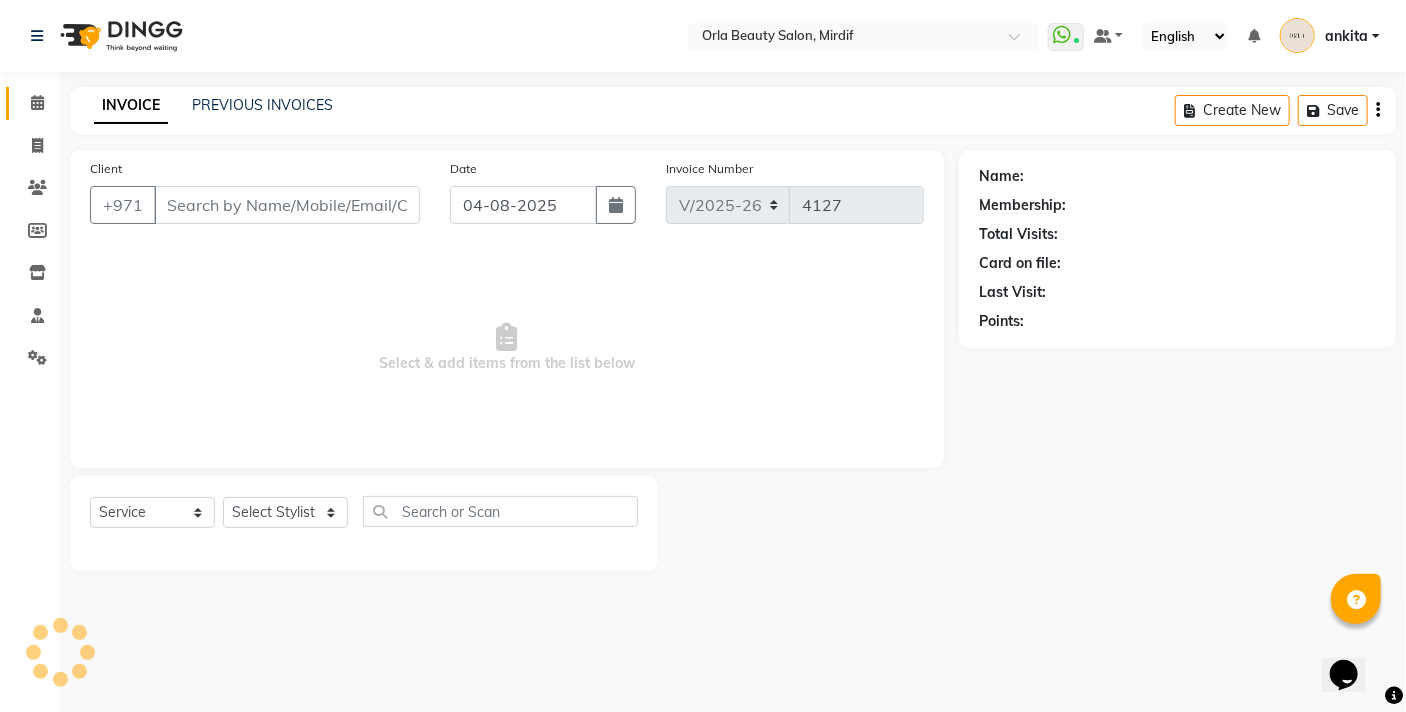 select on "60330" 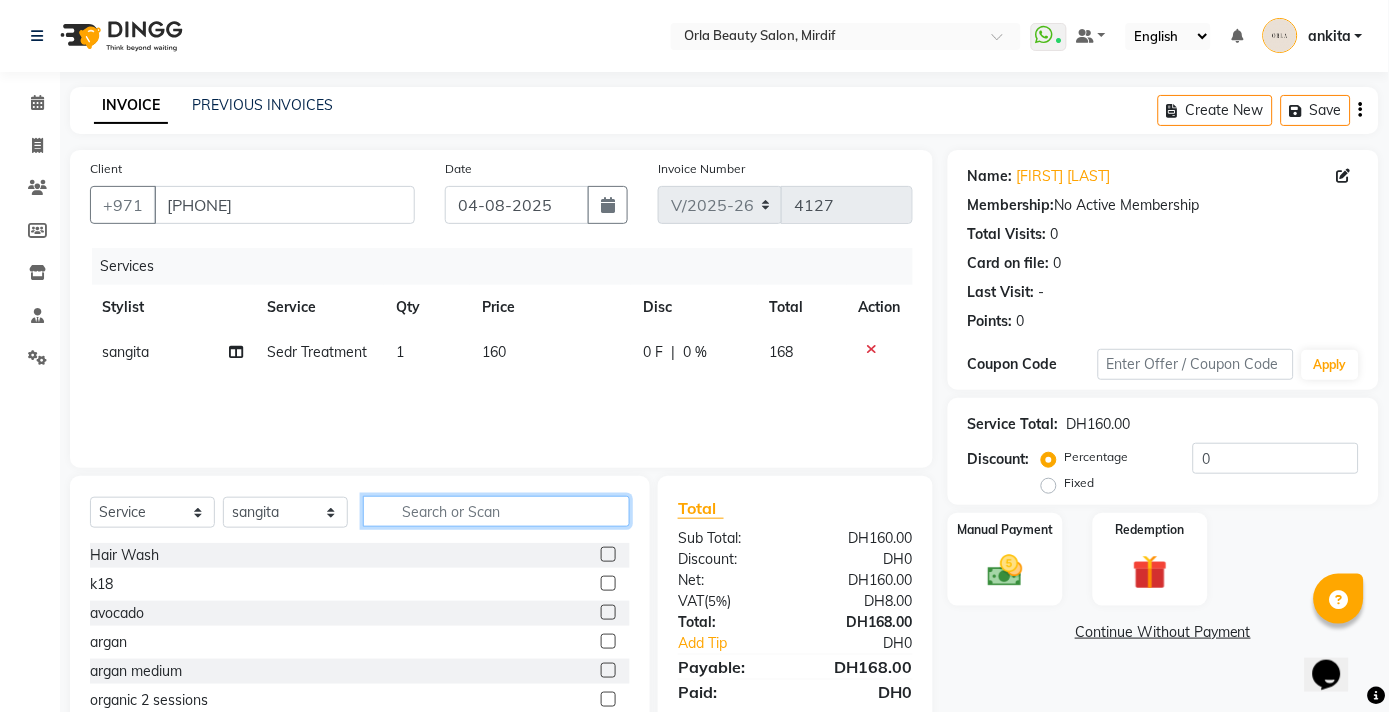 click 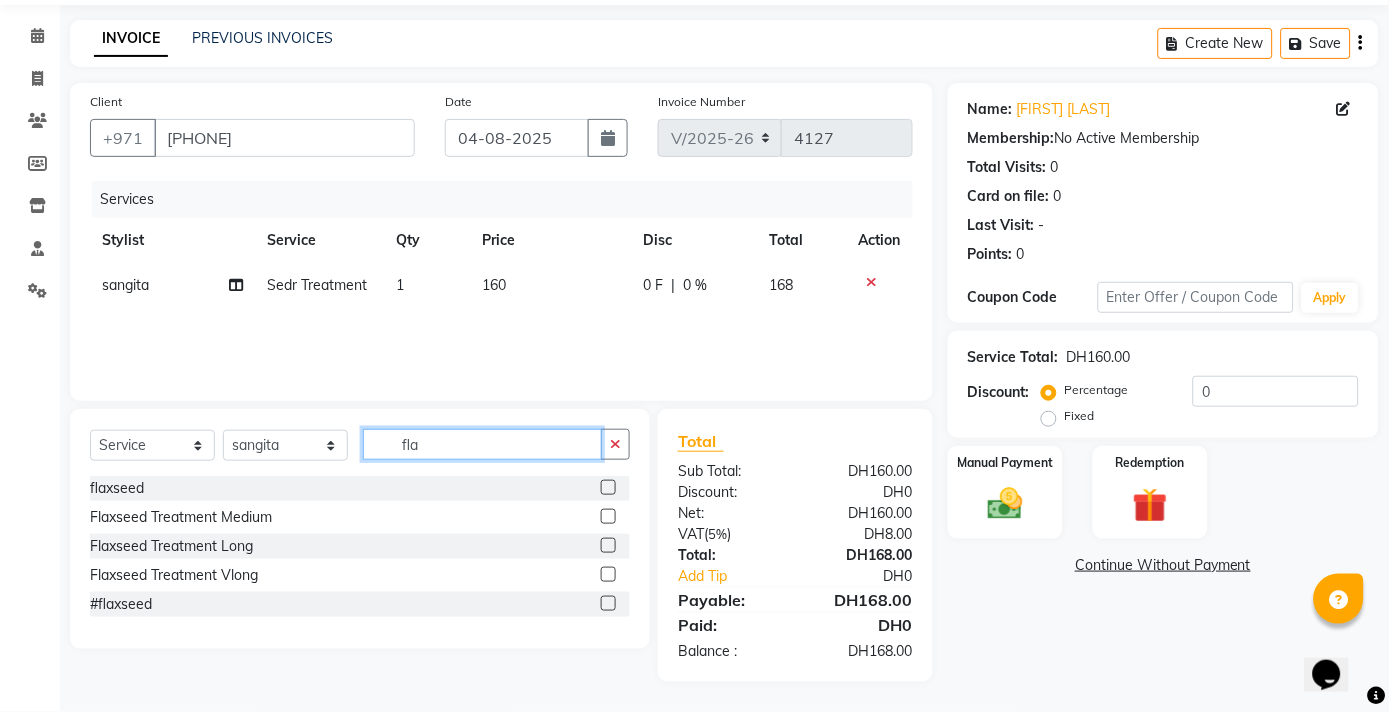scroll, scrollTop: 65, scrollLeft: 0, axis: vertical 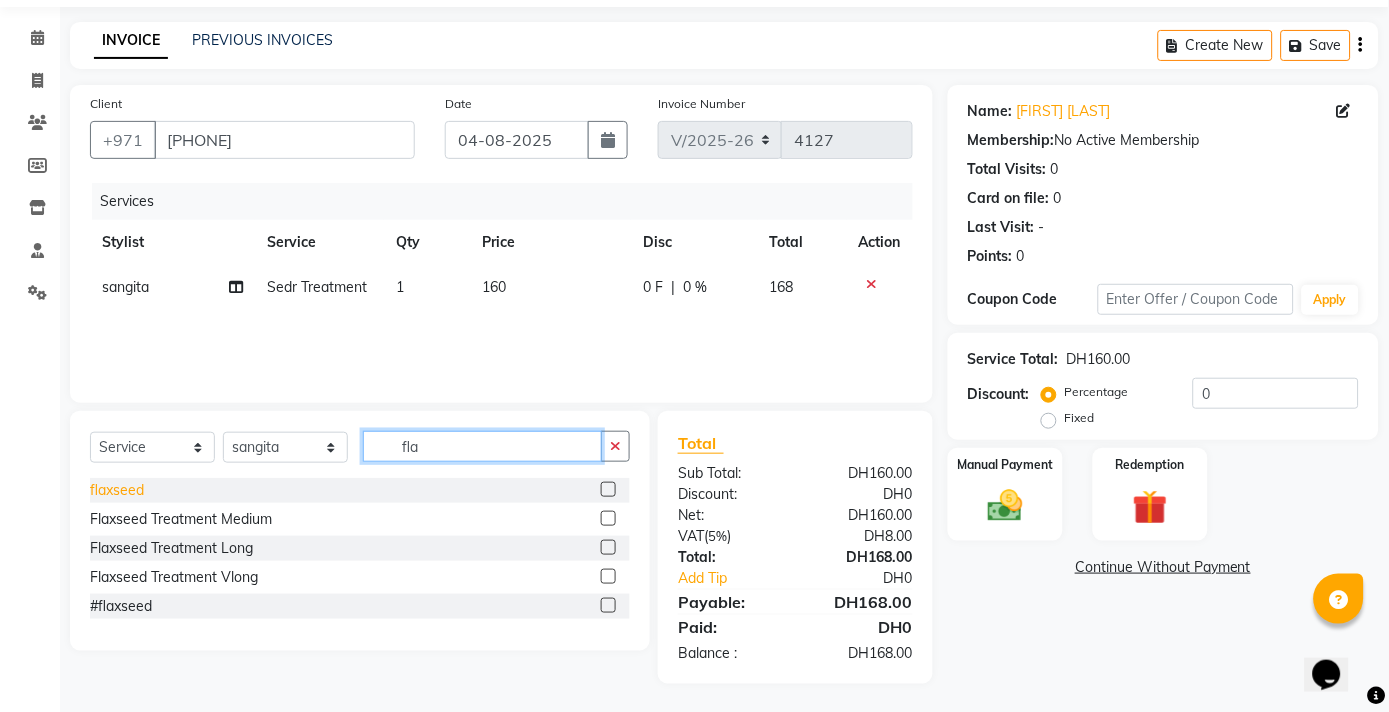 type on "fla" 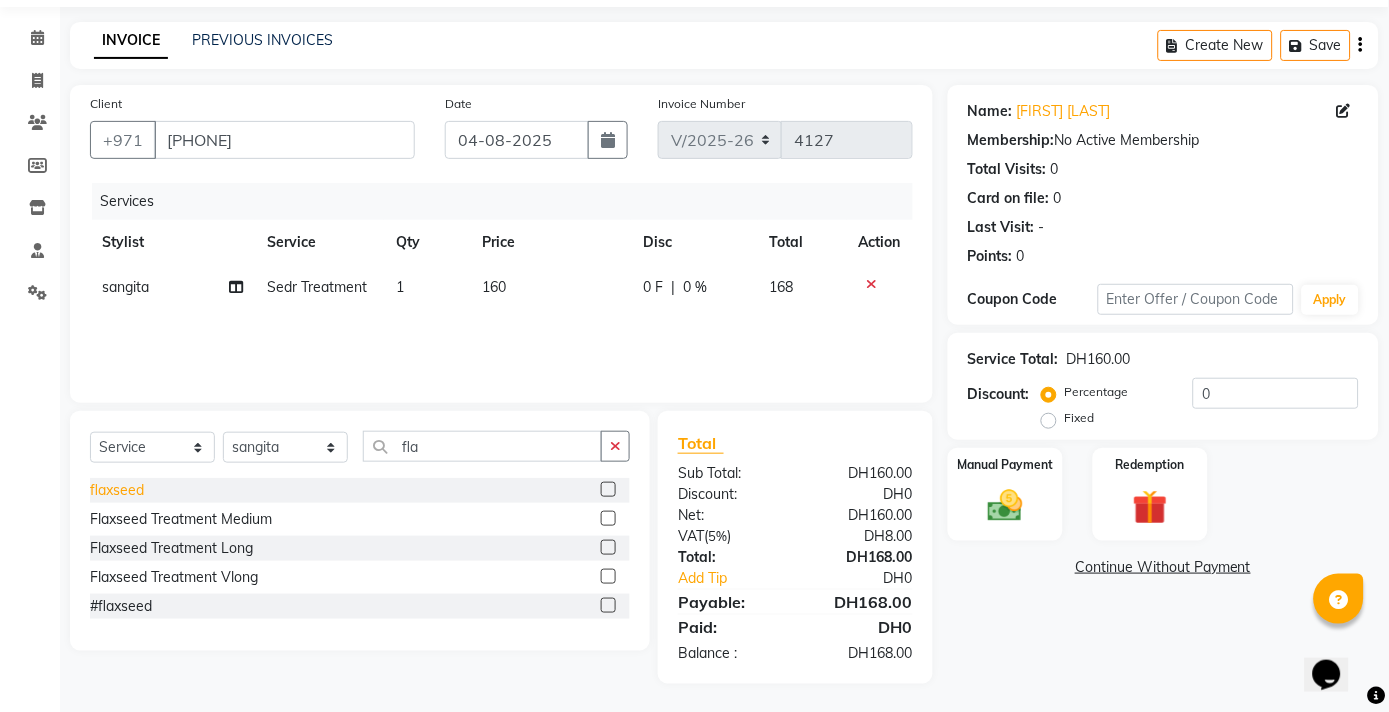 click on "flaxseed" 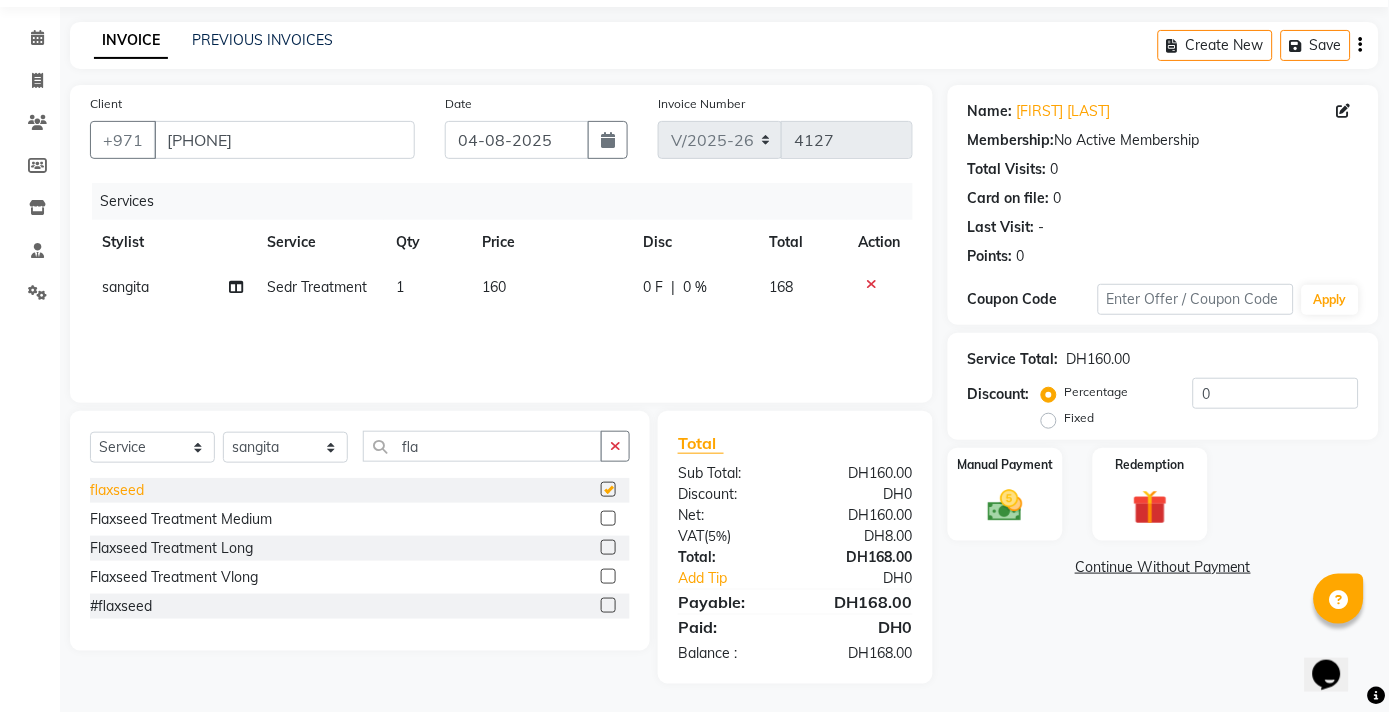 checkbox on "false" 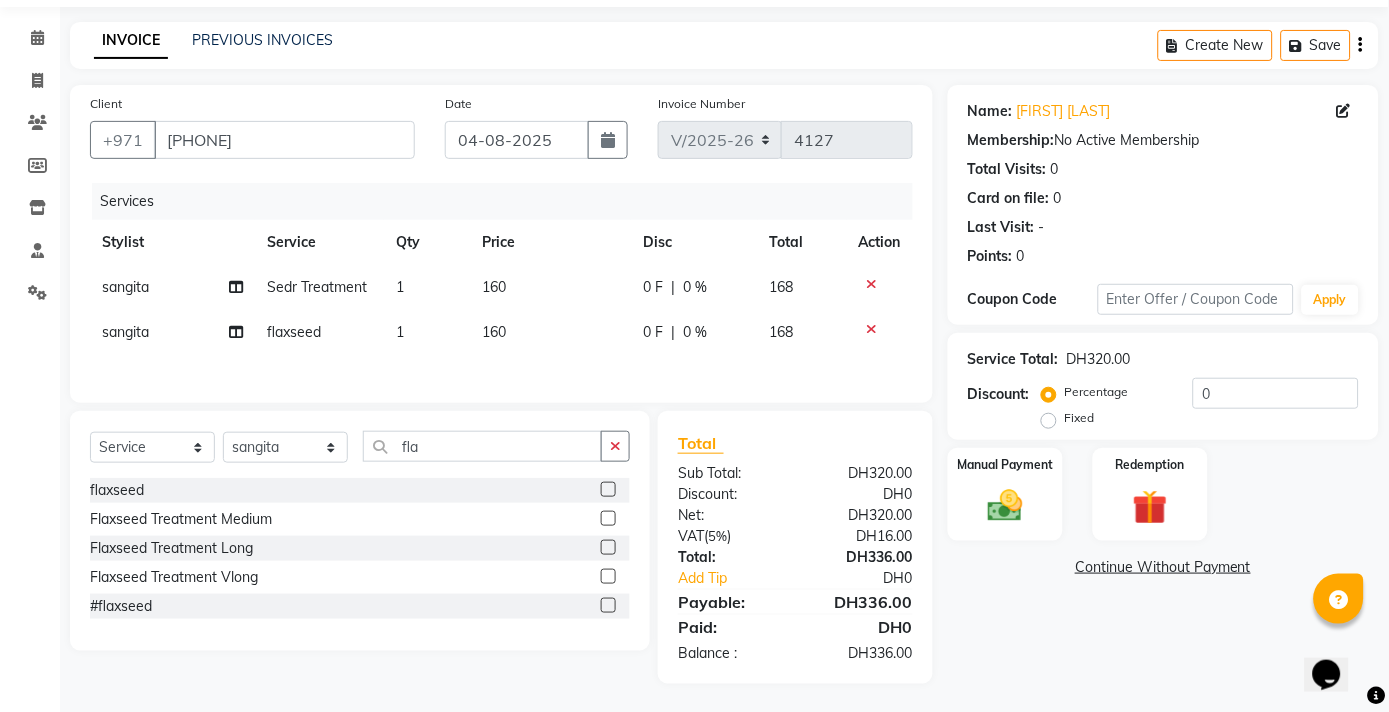 click 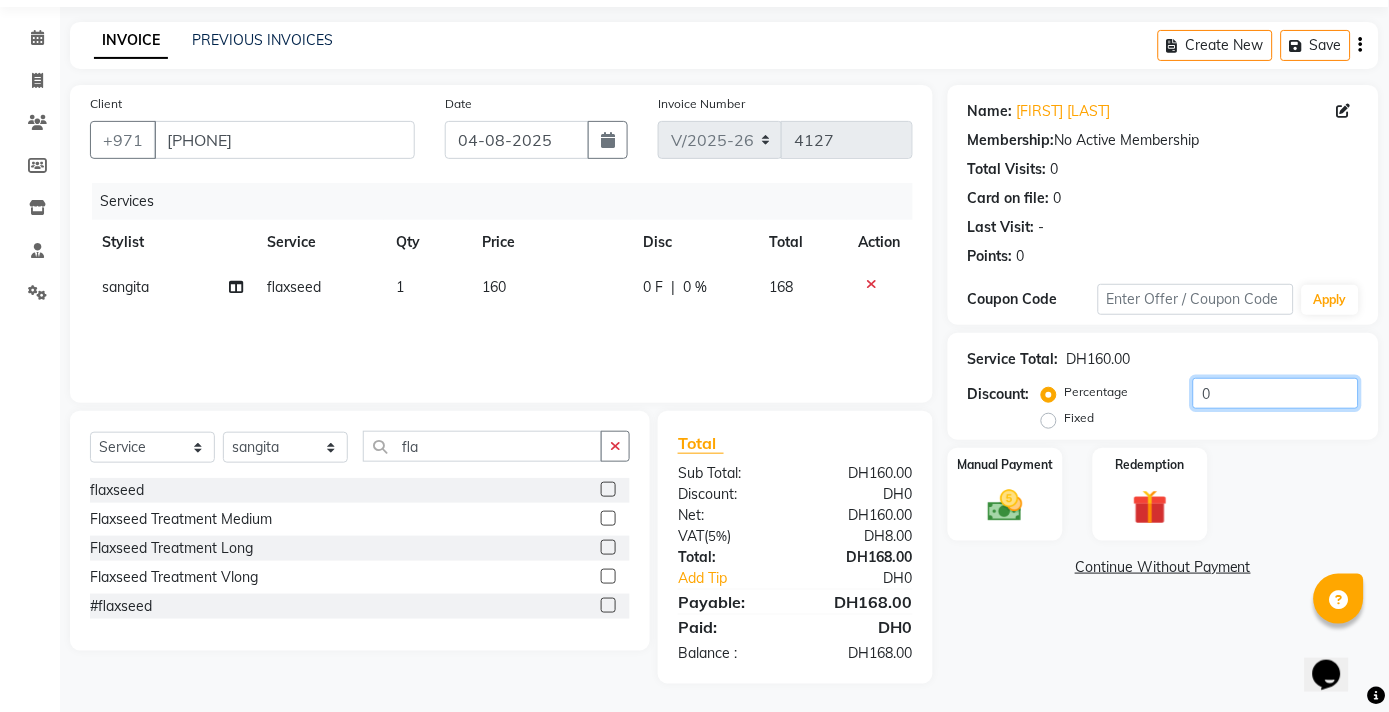 drag, startPoint x: 1256, startPoint y: 388, endPoint x: 1175, endPoint y: 386, distance: 81.02469 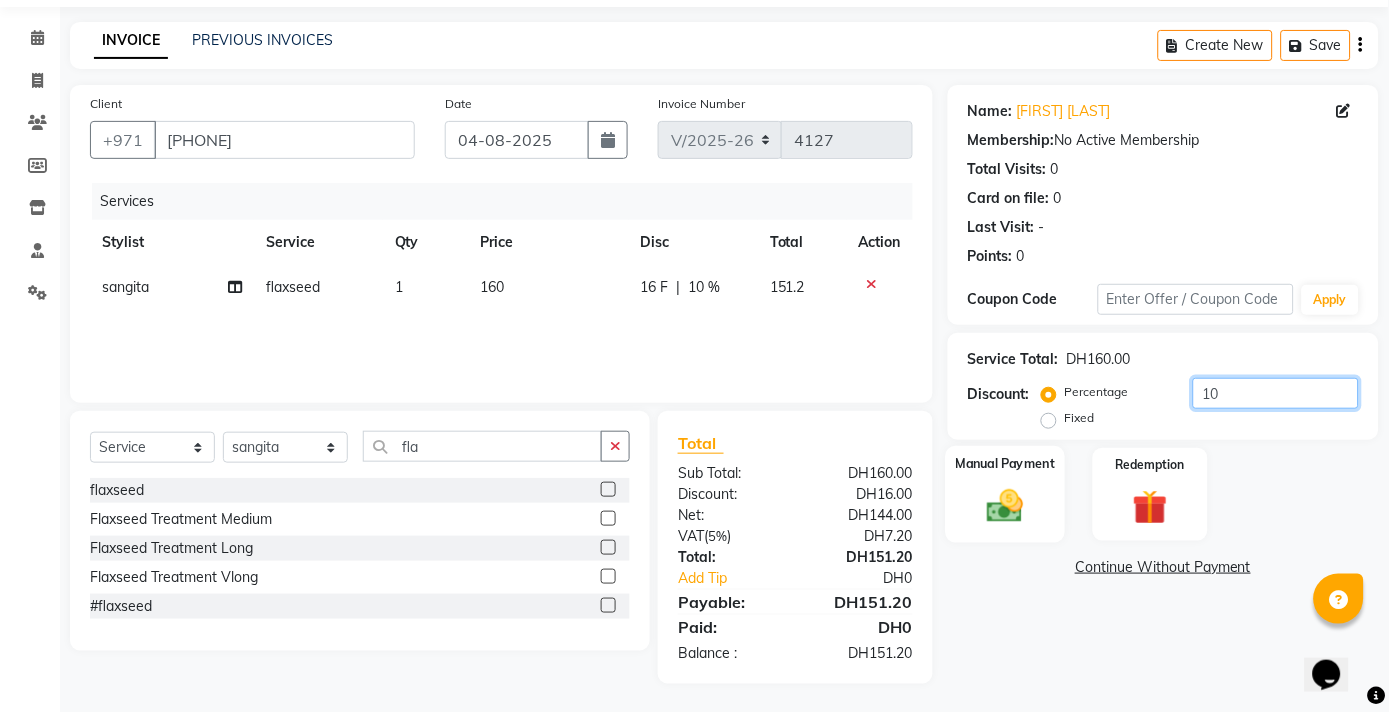 type on "10" 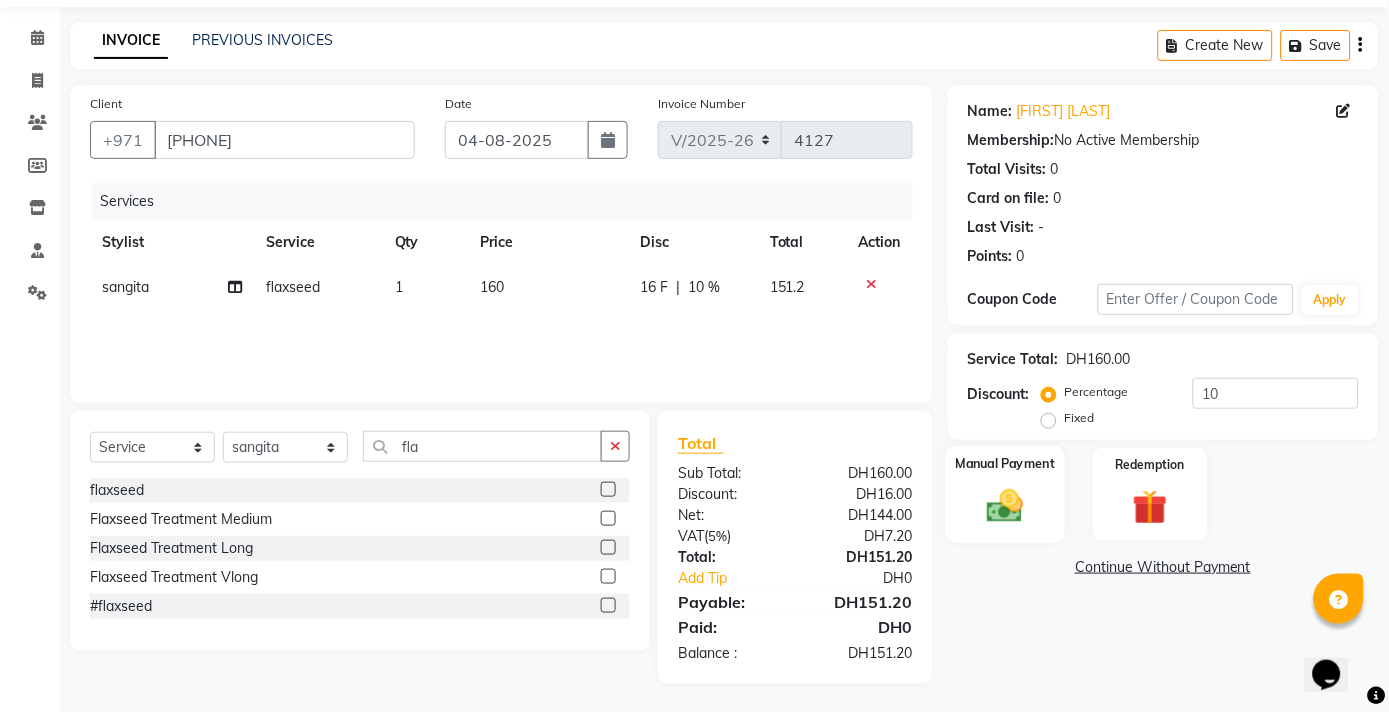 click on "Manual Payment" 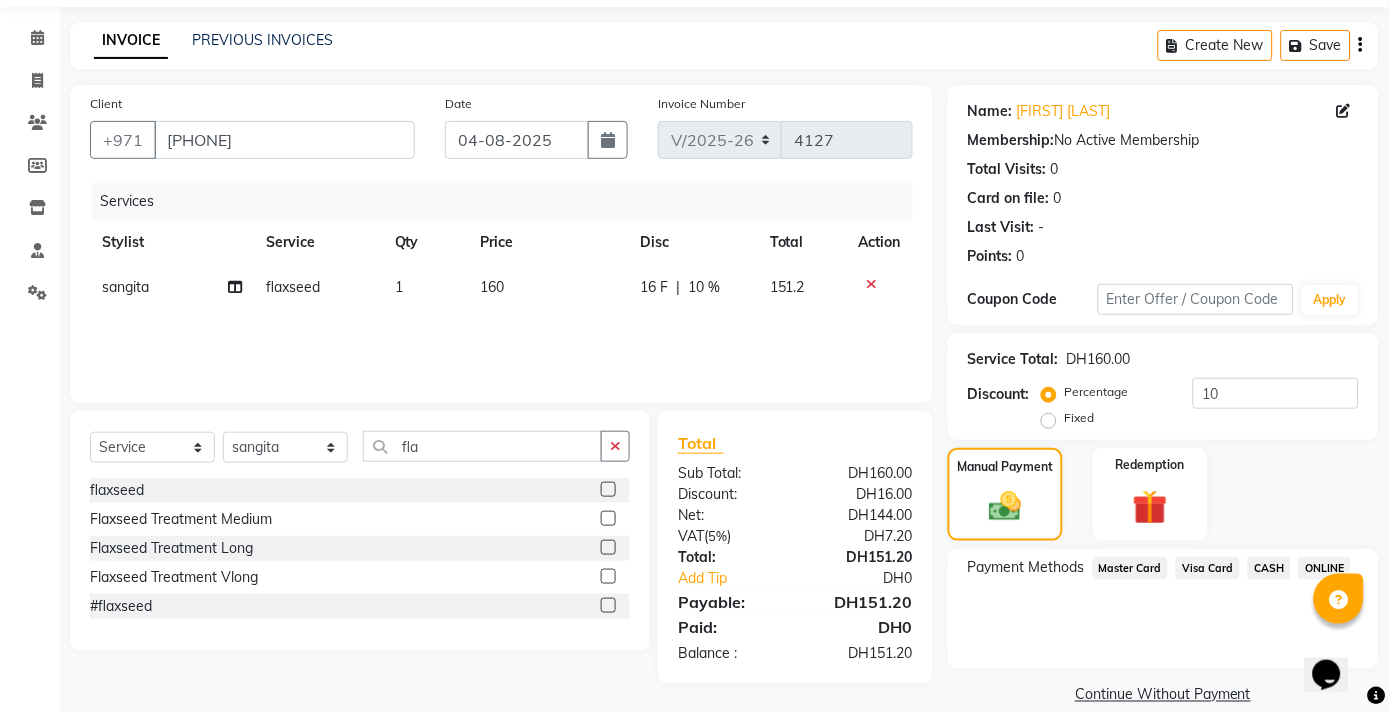 scroll, scrollTop: 91, scrollLeft: 0, axis: vertical 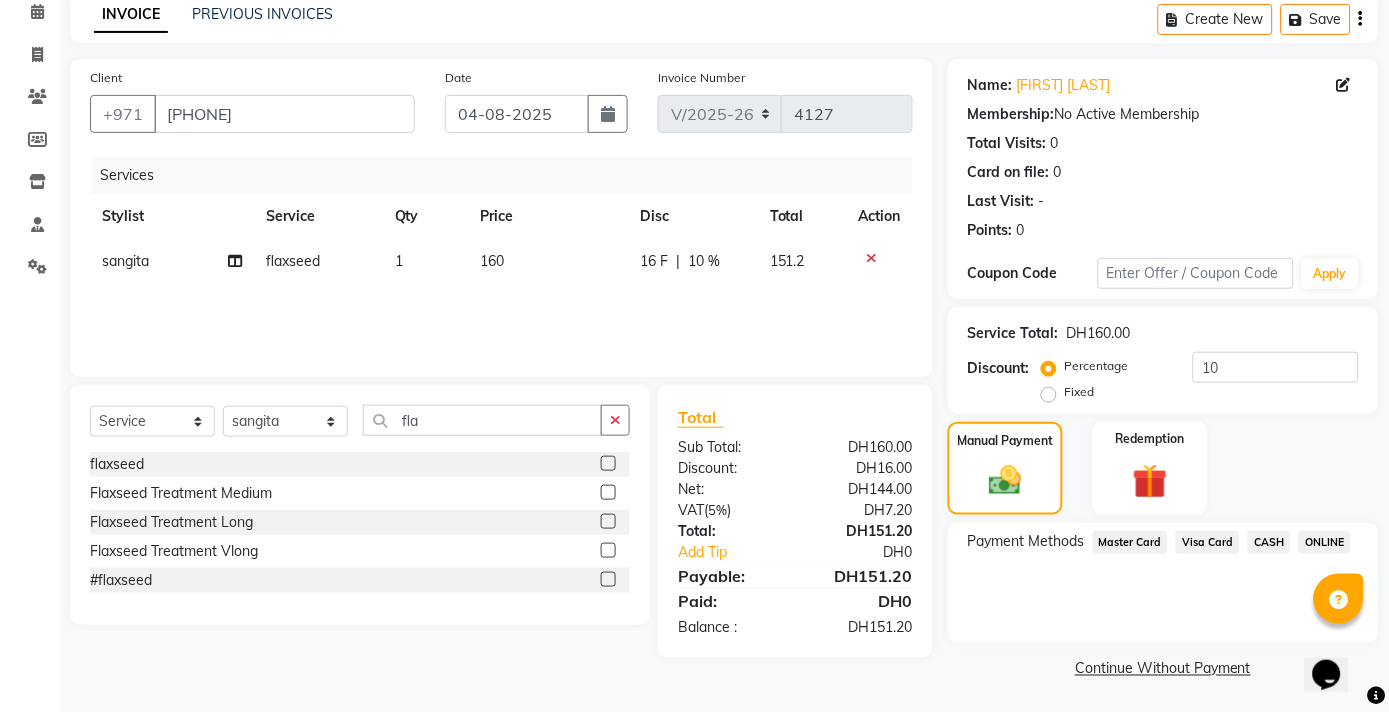 click on "Visa Card" 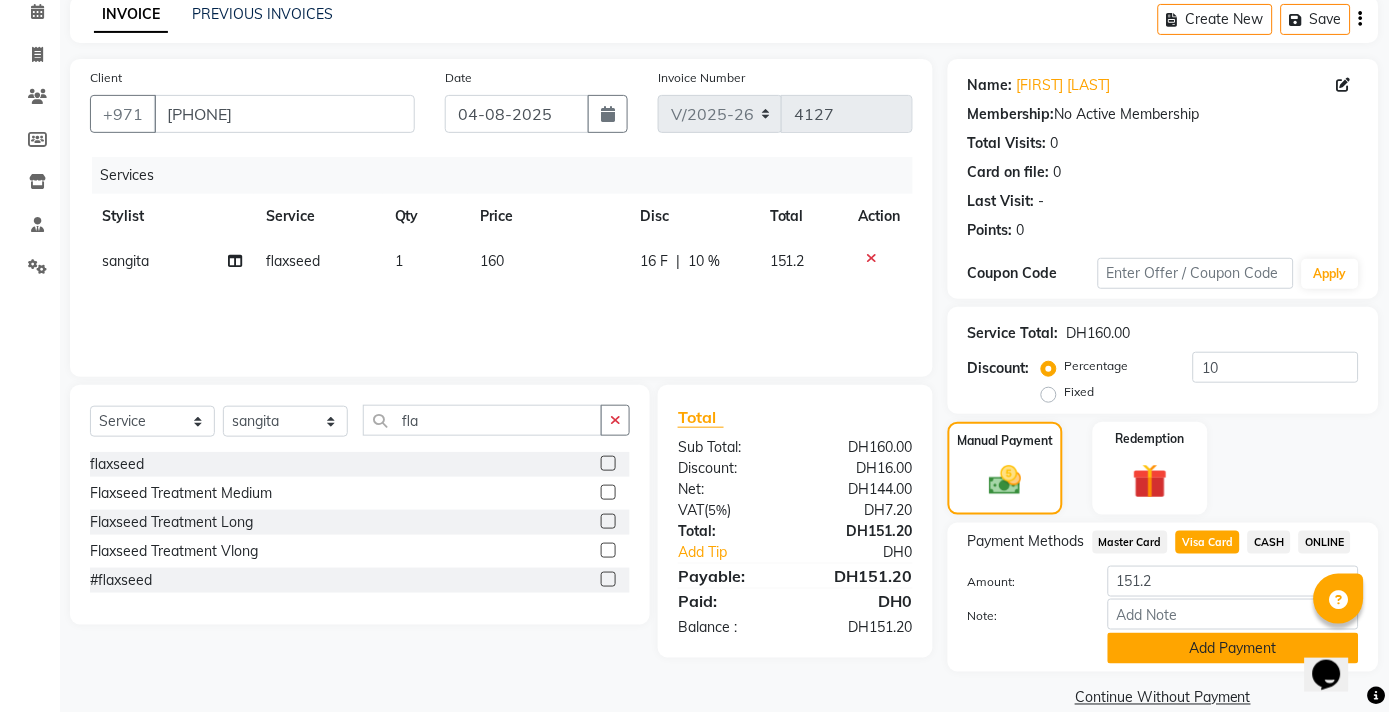 click on "Add Payment" 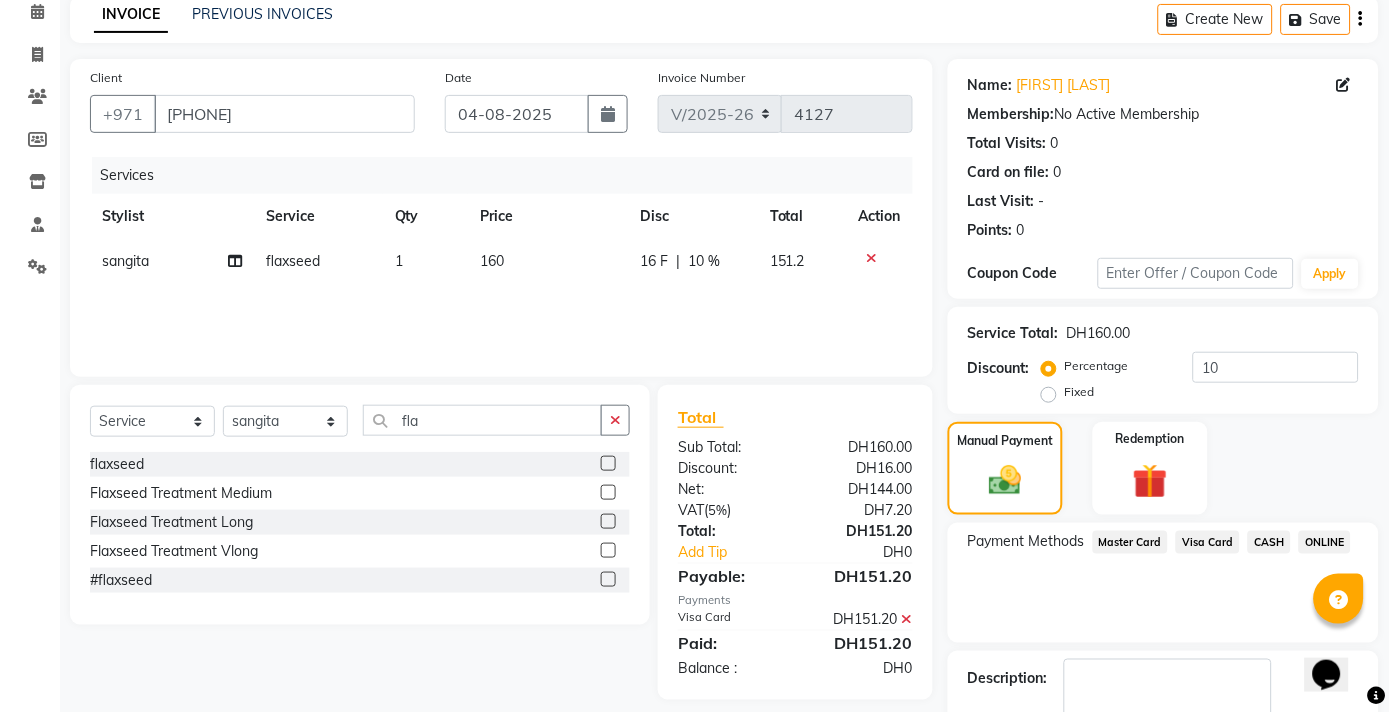 scroll, scrollTop: 204, scrollLeft: 0, axis: vertical 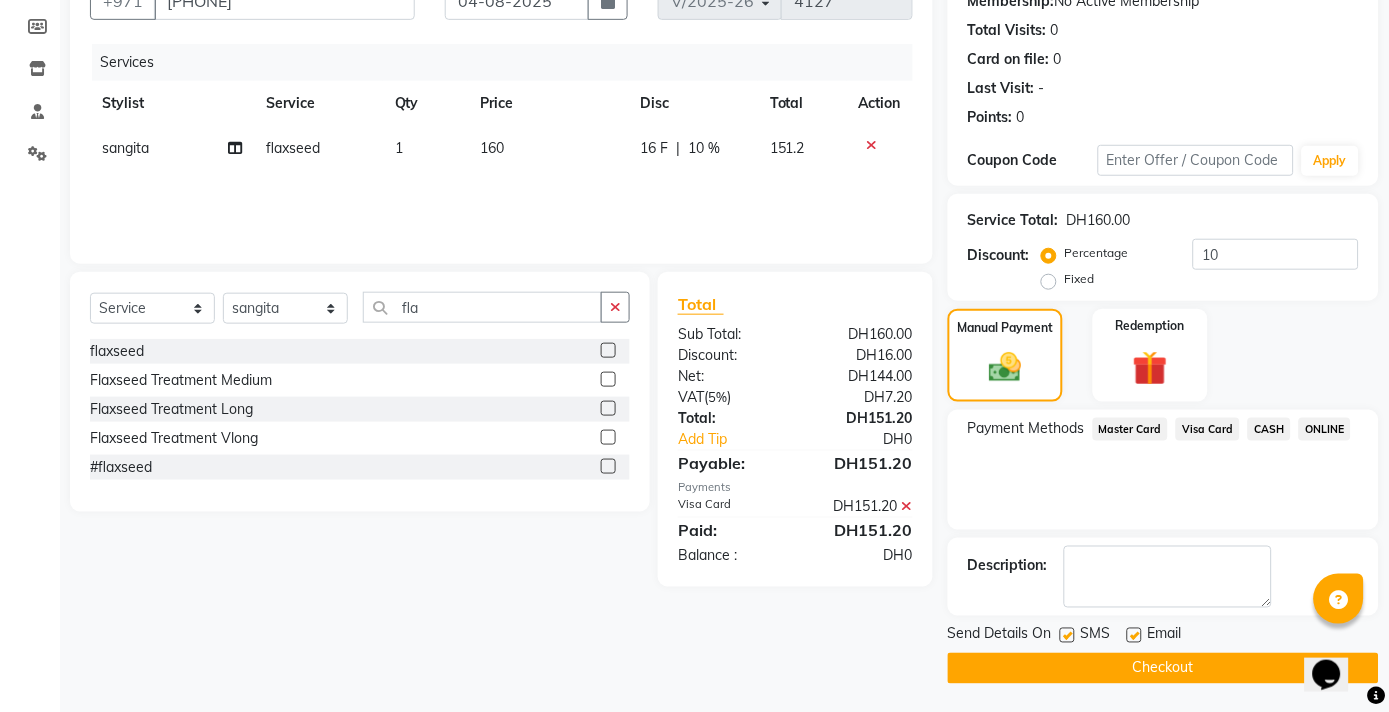 click on "Checkout" 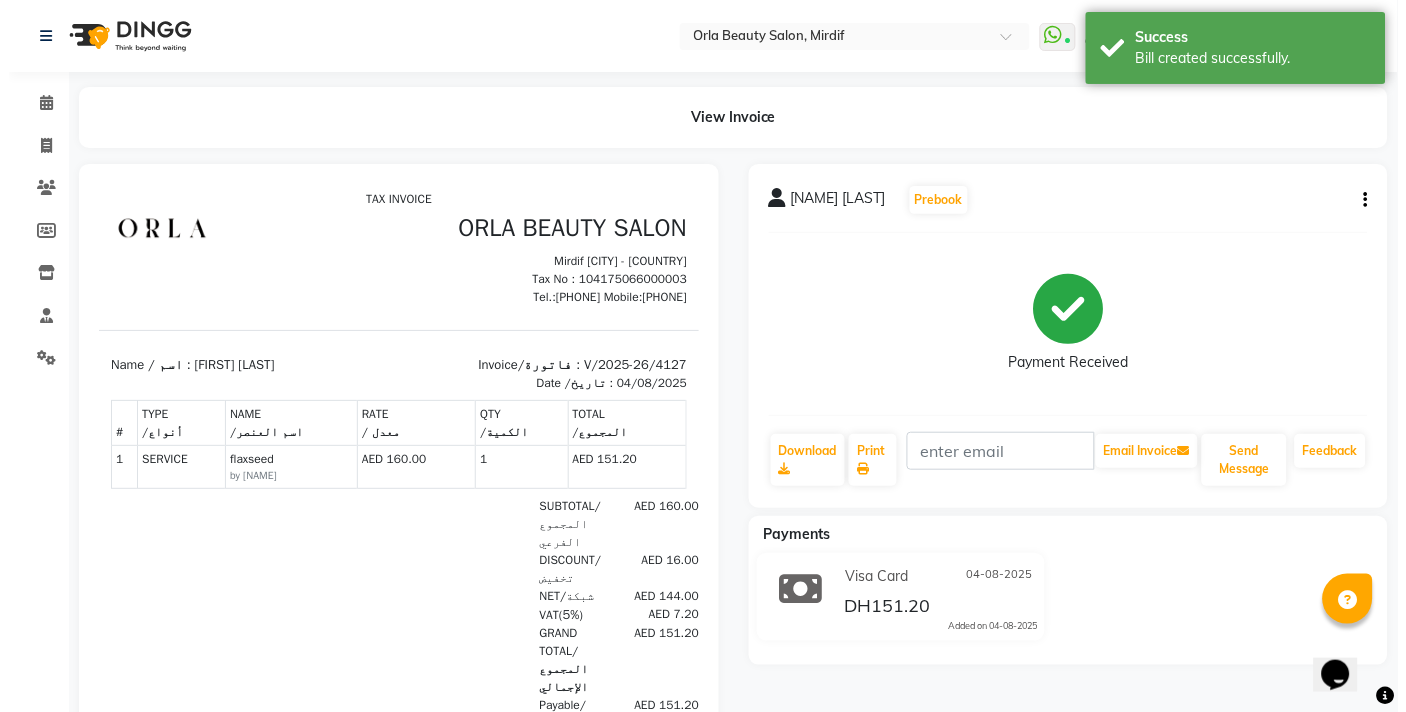 scroll, scrollTop: 0, scrollLeft: 0, axis: both 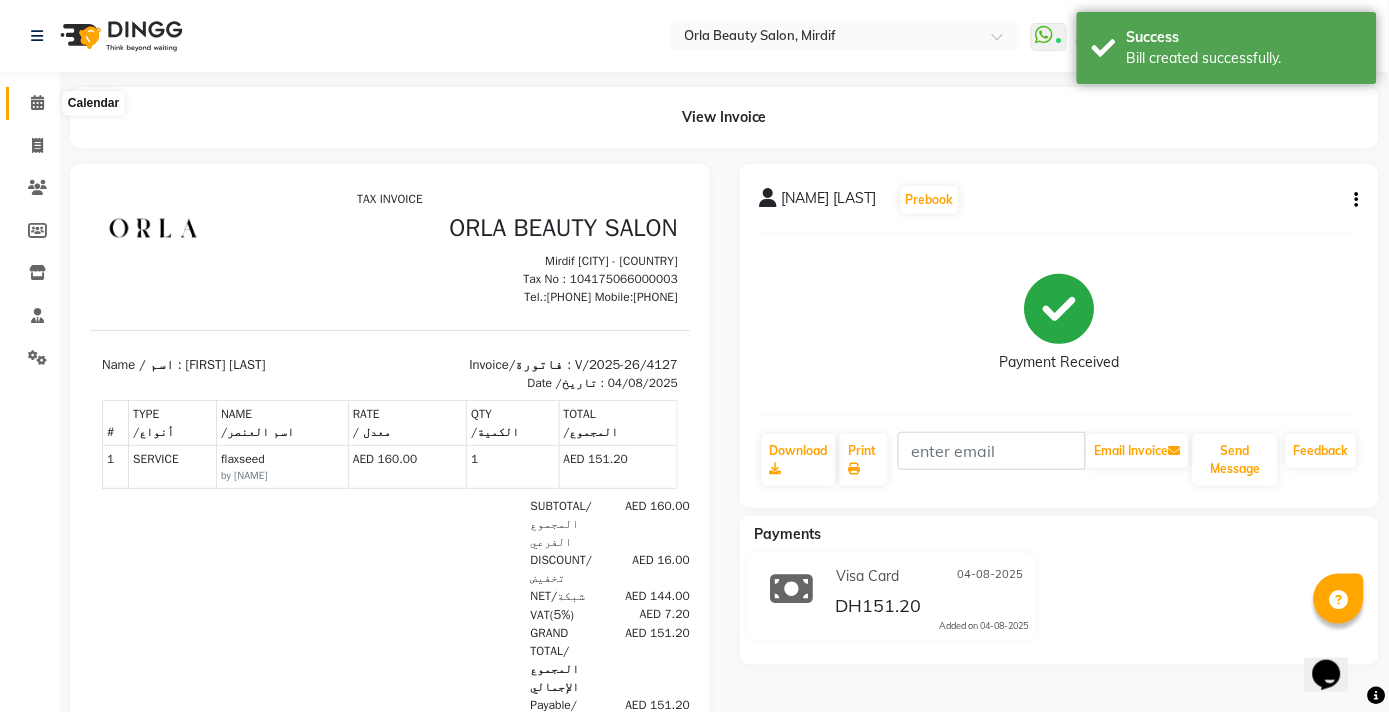 click 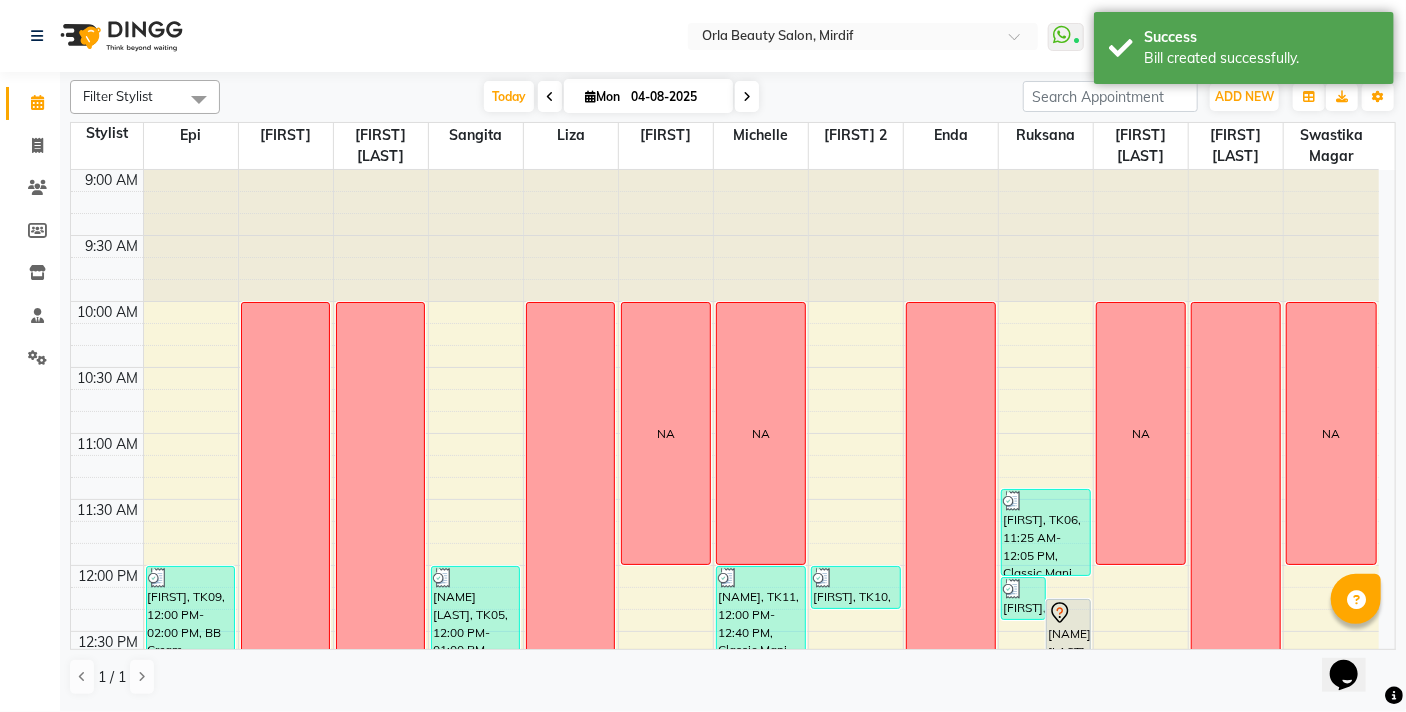 scroll, scrollTop: 315, scrollLeft: 0, axis: vertical 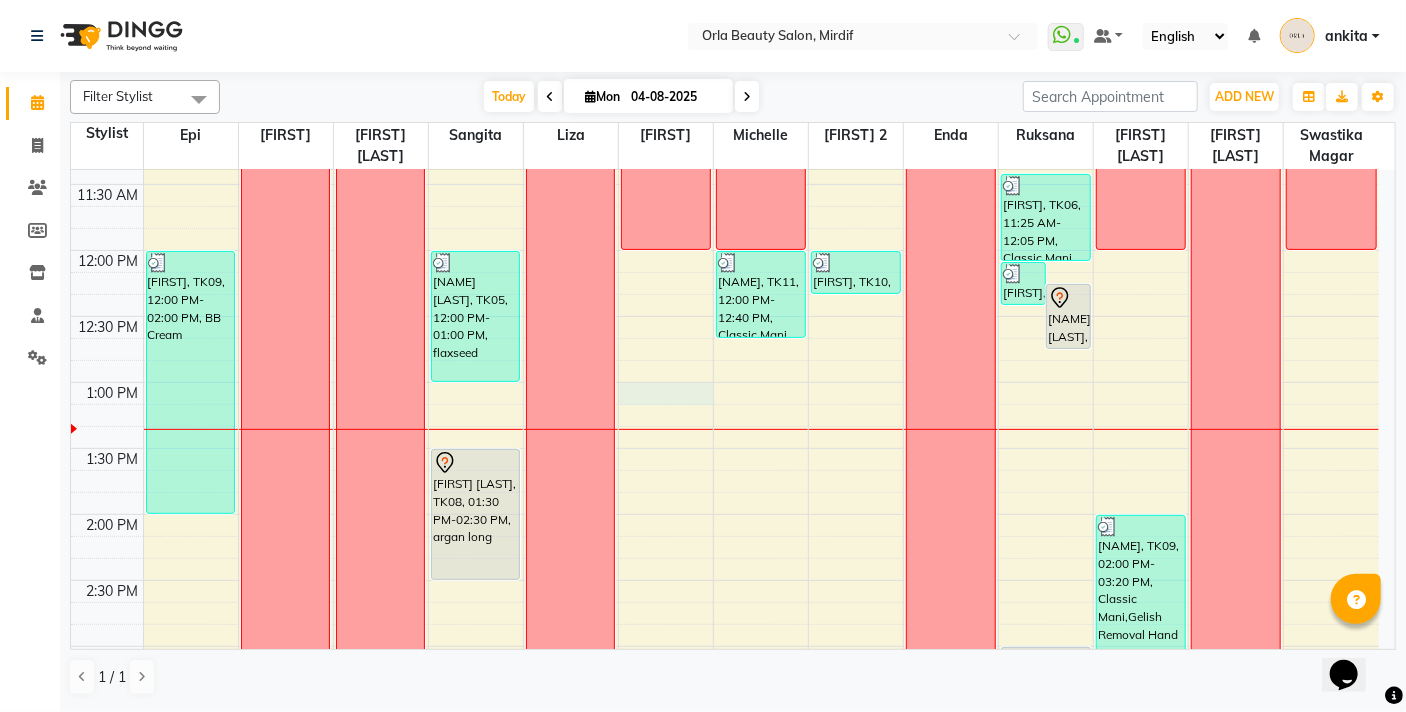 click on "[FIRST], TK09, 12:00 PM-02:00 PM, BB Cream             [FIRST] [LAST], TK02, 05:05 PM-06:05 PM, Sedr Treatment  NA   NA   NA      [FIRST] [LAST], TK05, 12:00 PM-01:00 PM, flaxseed             [FIRST] [LAST], TK08, 01:30 PM-02:30 PM, argan long             [FIRST], TK01, 04:00 PM-05:20 PM, organic treatment  OFF   NA              [FIRST] [LAST], TK04, 04:00 PM-05:00 PM, avocado  NA      [FIRST], TK11, 12:00 PM-12:40 PM, Classic Mani     [FIRST], TK10, 12:00 PM-12:20 PM, Polish Hand  NA   NA      [FIRST], TK06, 12:05 PM-12:25 PM, Polish Hand             [FIRST] [LAST], TK07, 12:15 PM-12:45 PM, Nail Art Per Nail     [FIRST], TK06, 11:25 AM-12:05 PM, Classic Mani             [FIRST], TK03, 03:00 PM-03:40 PM, hardgel removal  NA   NA       OFF   NA" at bounding box center [725, 778] 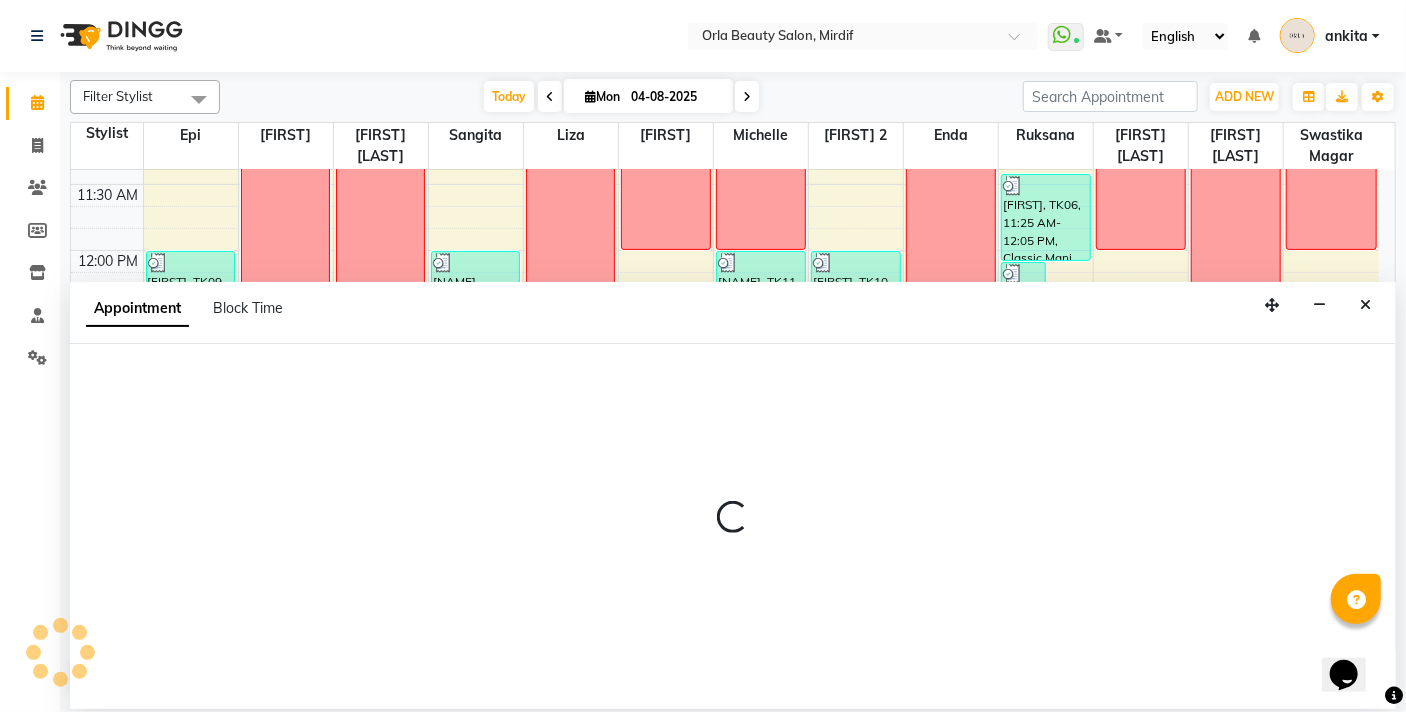 select on "54219" 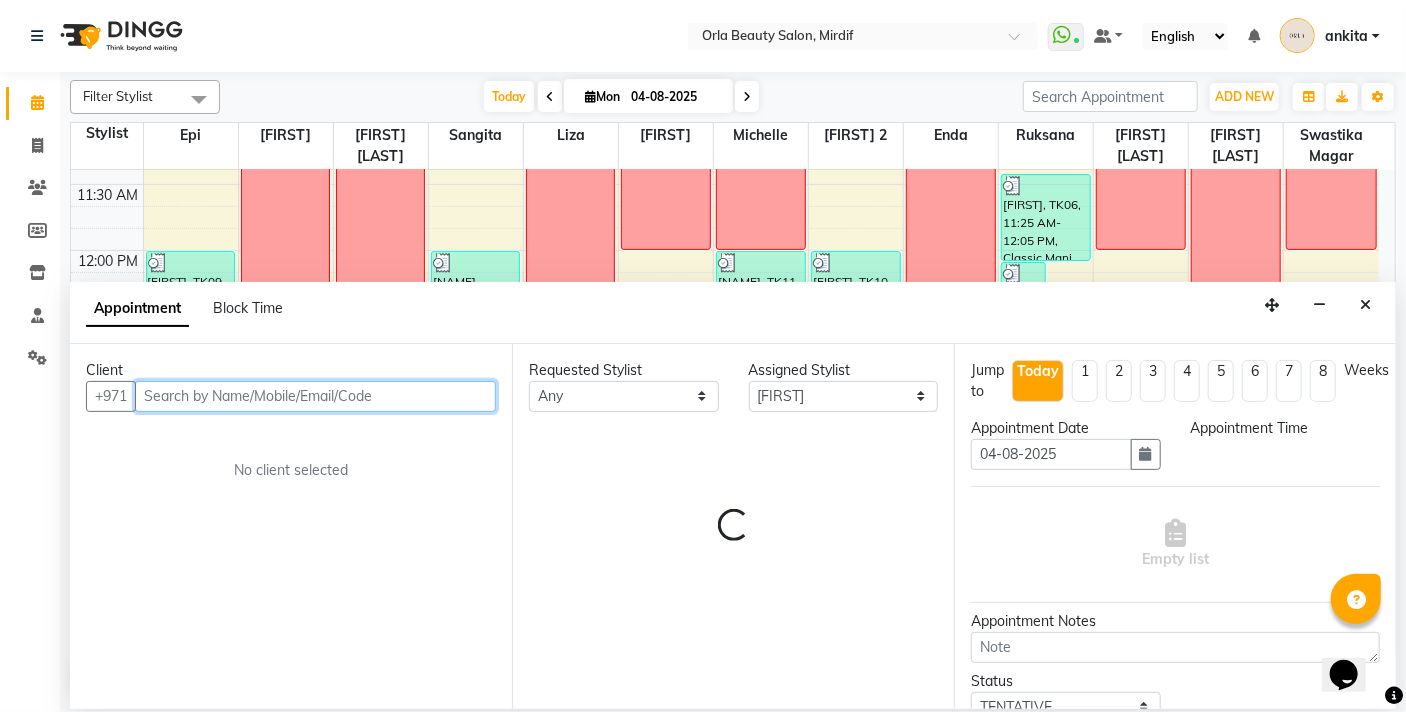 select on "780" 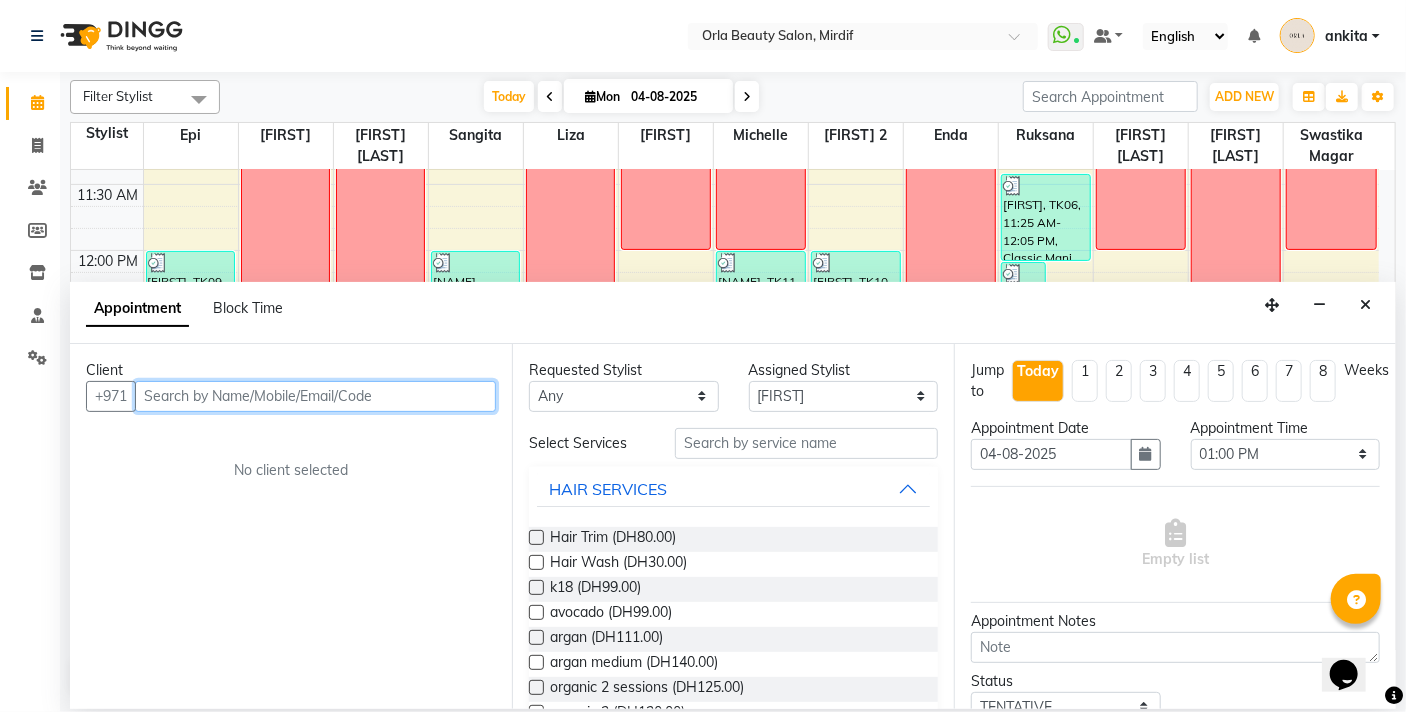 click at bounding box center (315, 396) 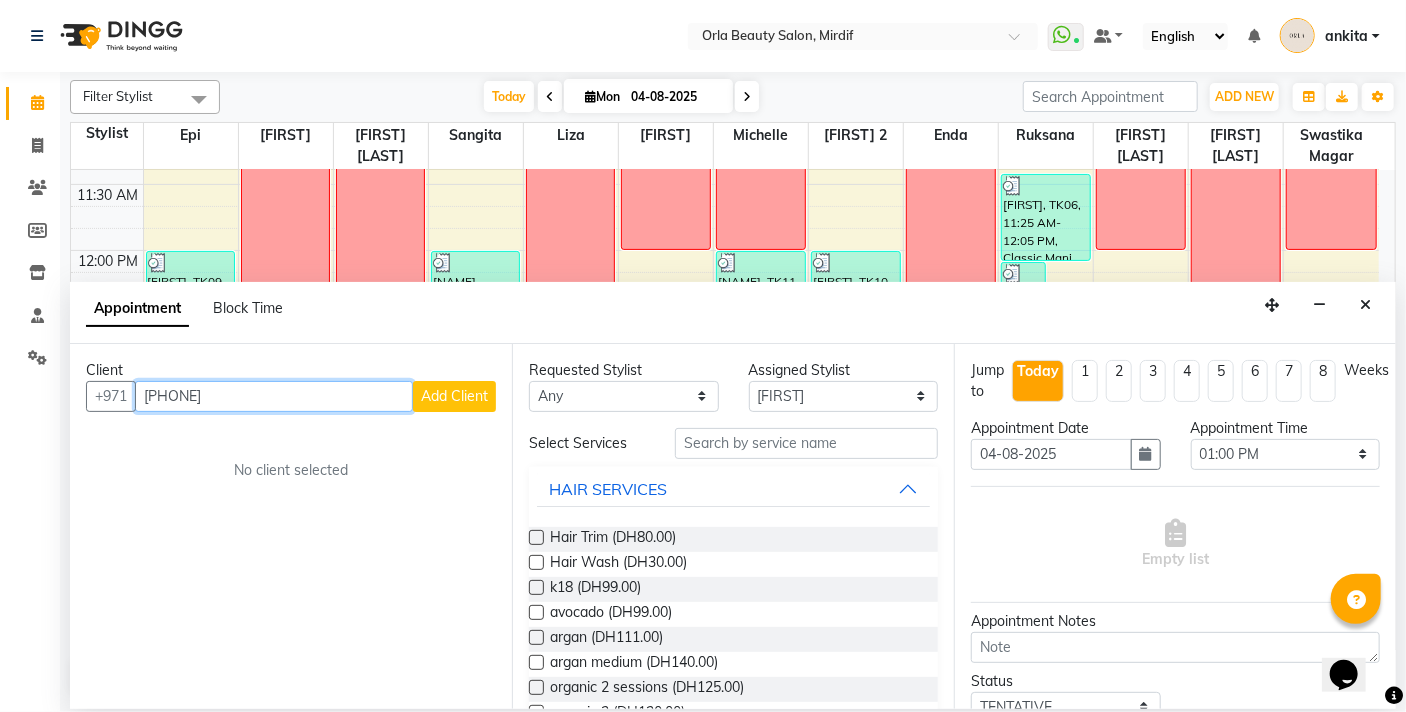 type on "[PHONE]" 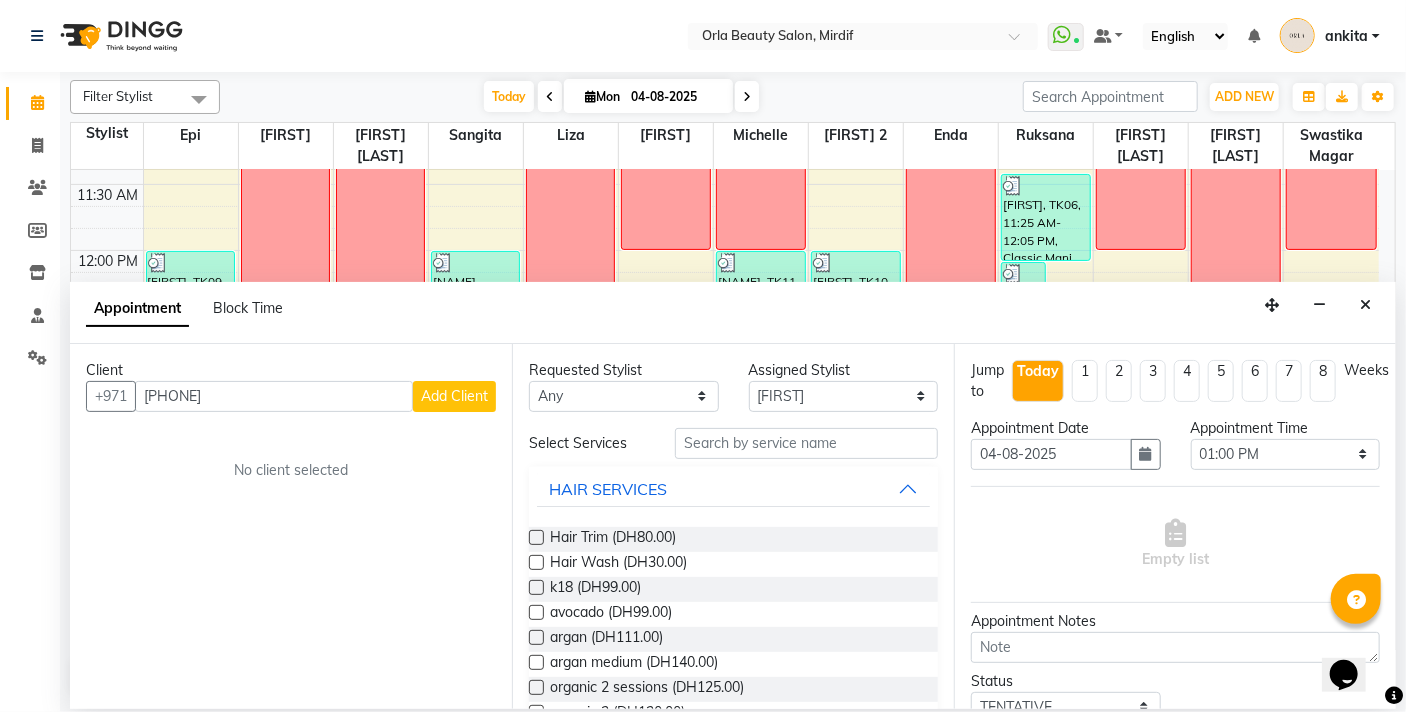 click on "Add Client" at bounding box center [454, 396] 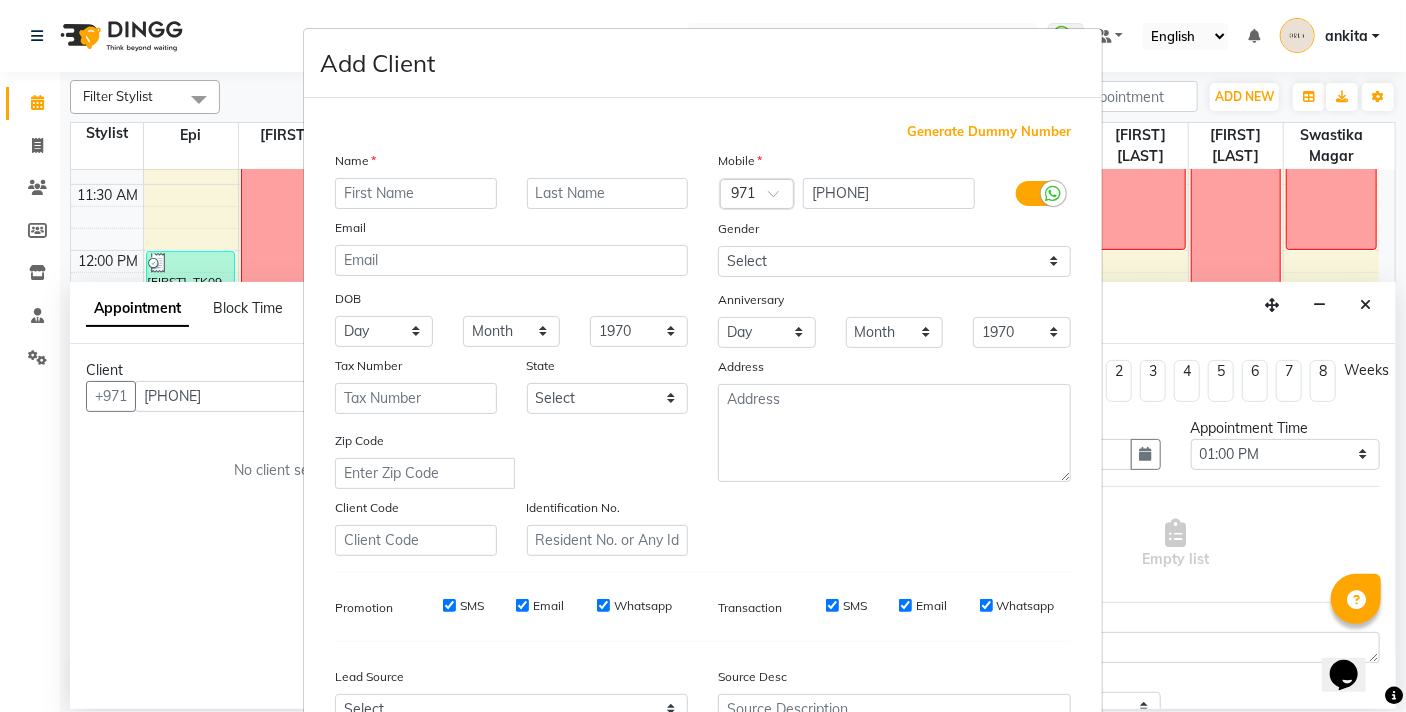 click at bounding box center (416, 193) 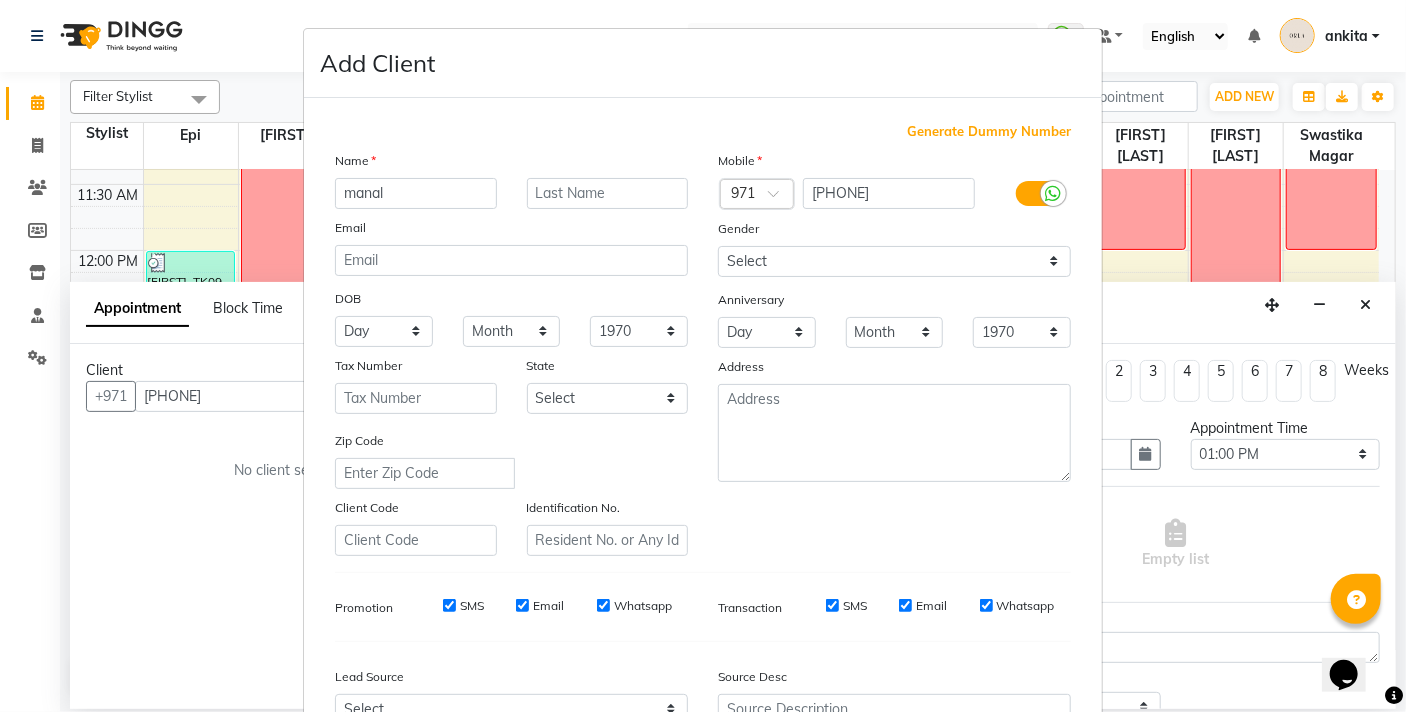 type on "manal" 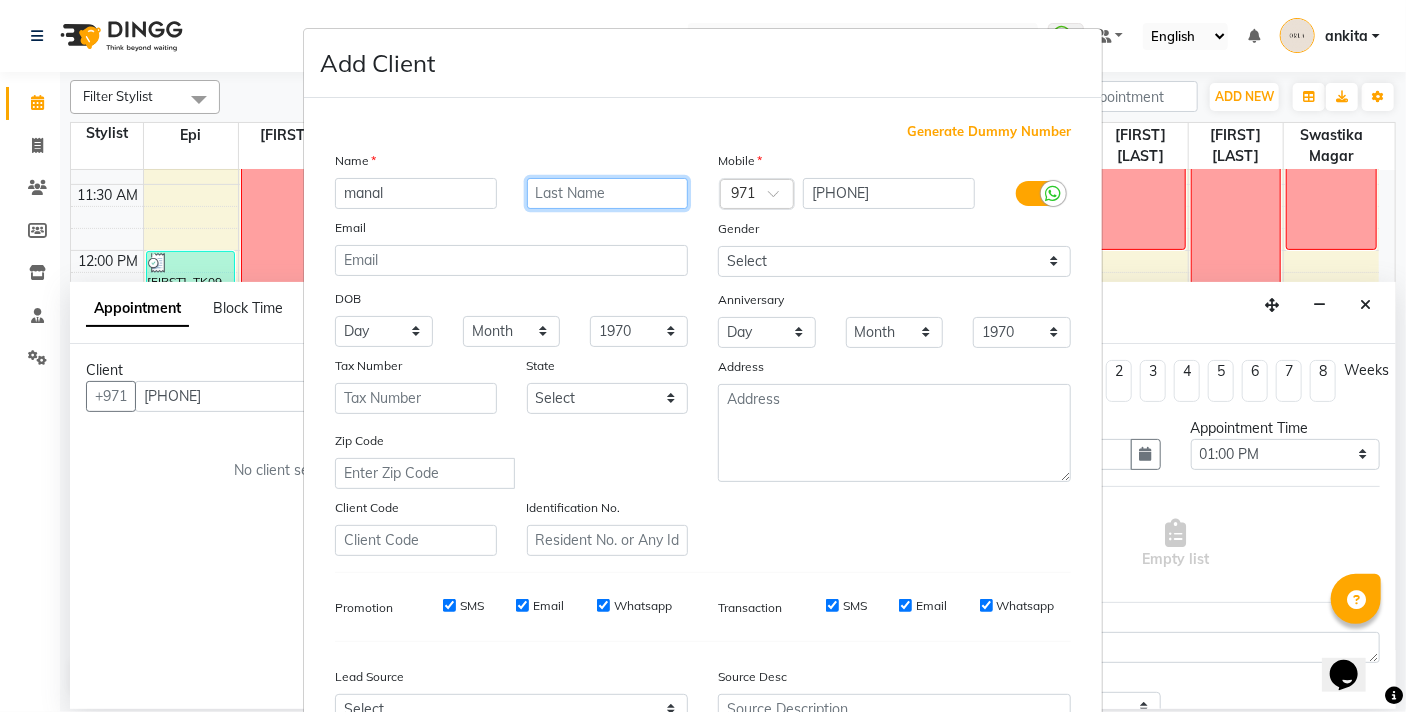 click at bounding box center (608, 193) 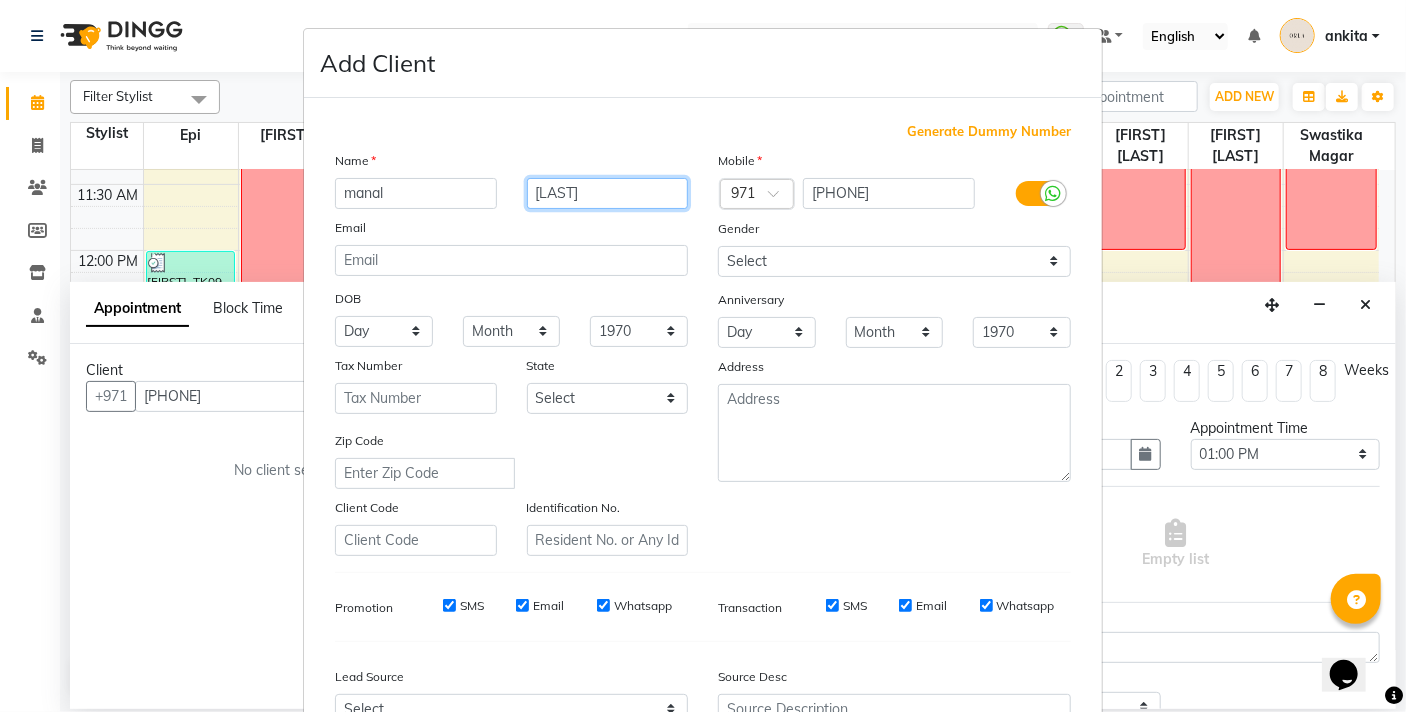 type on "[LAST]" 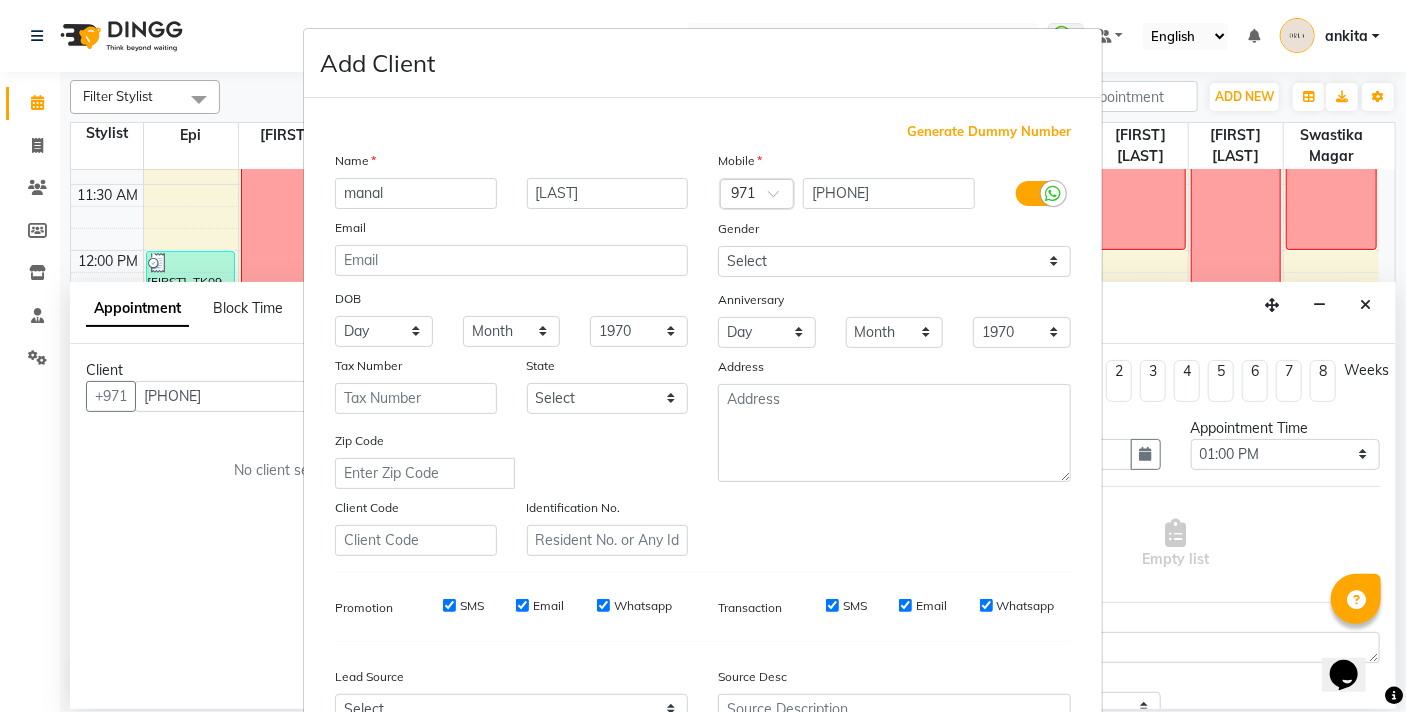 scroll, scrollTop: 209, scrollLeft: 0, axis: vertical 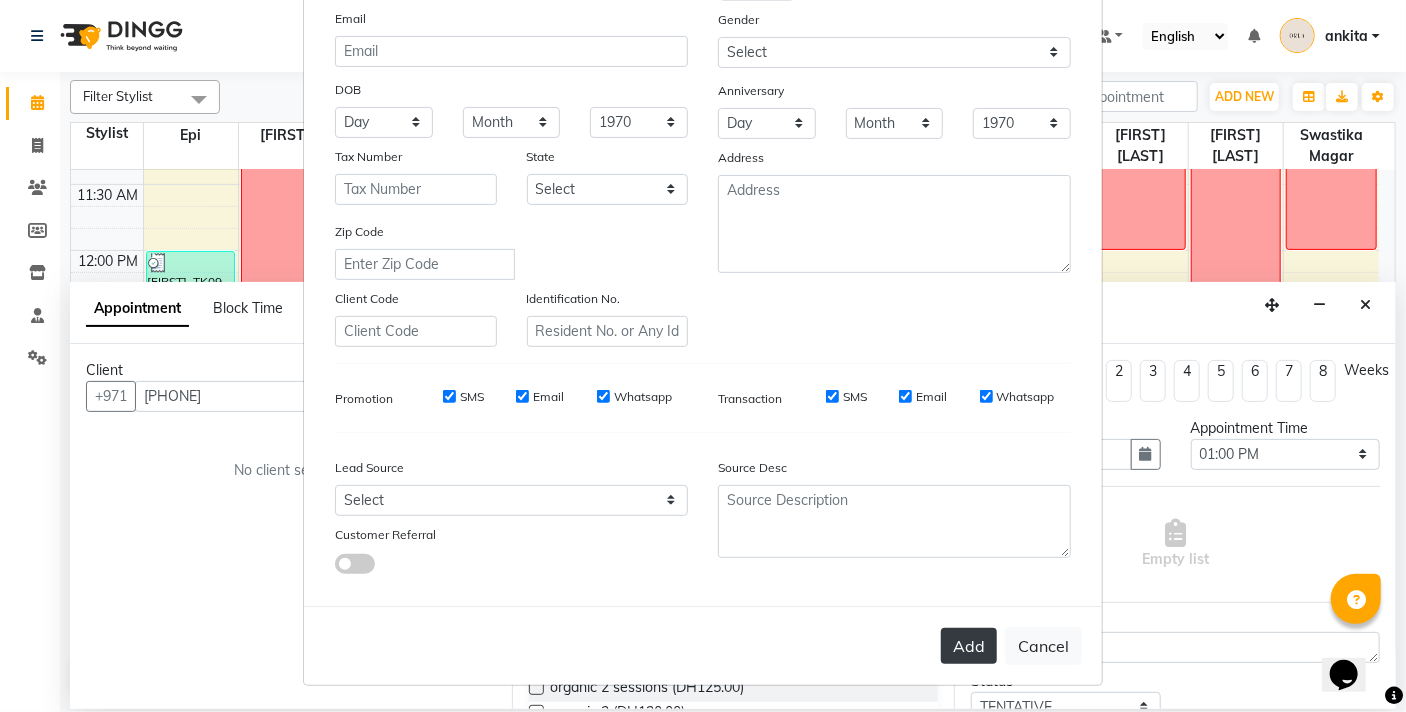 click on "Add" at bounding box center [969, 646] 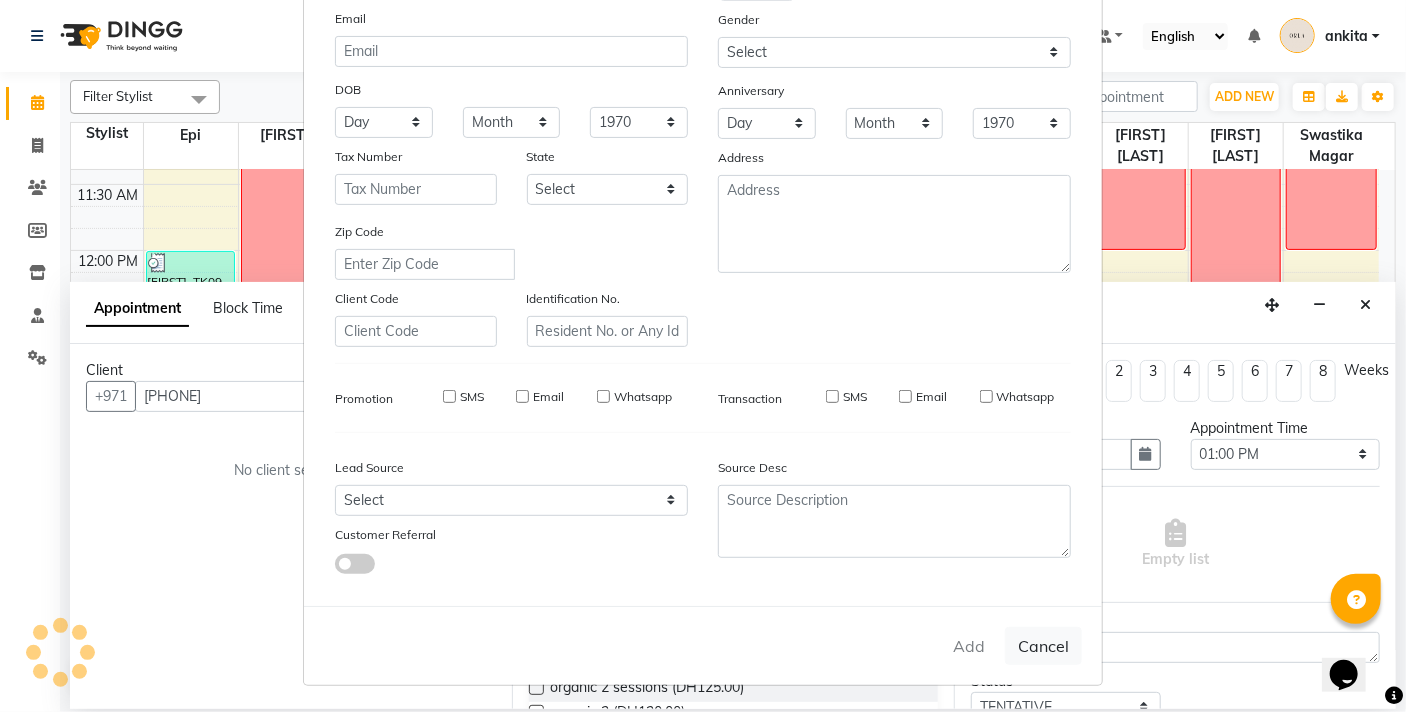 type 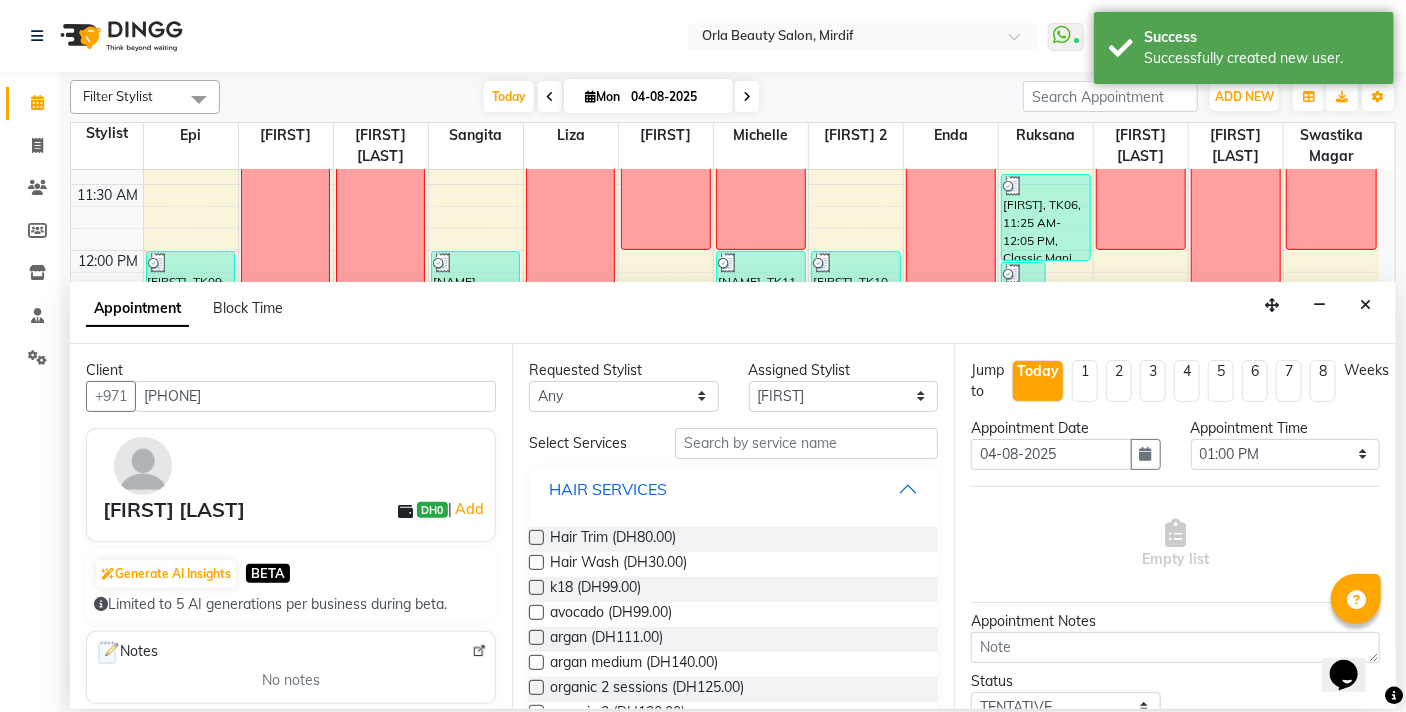 click on "HAIR SERVICES" at bounding box center [733, 489] 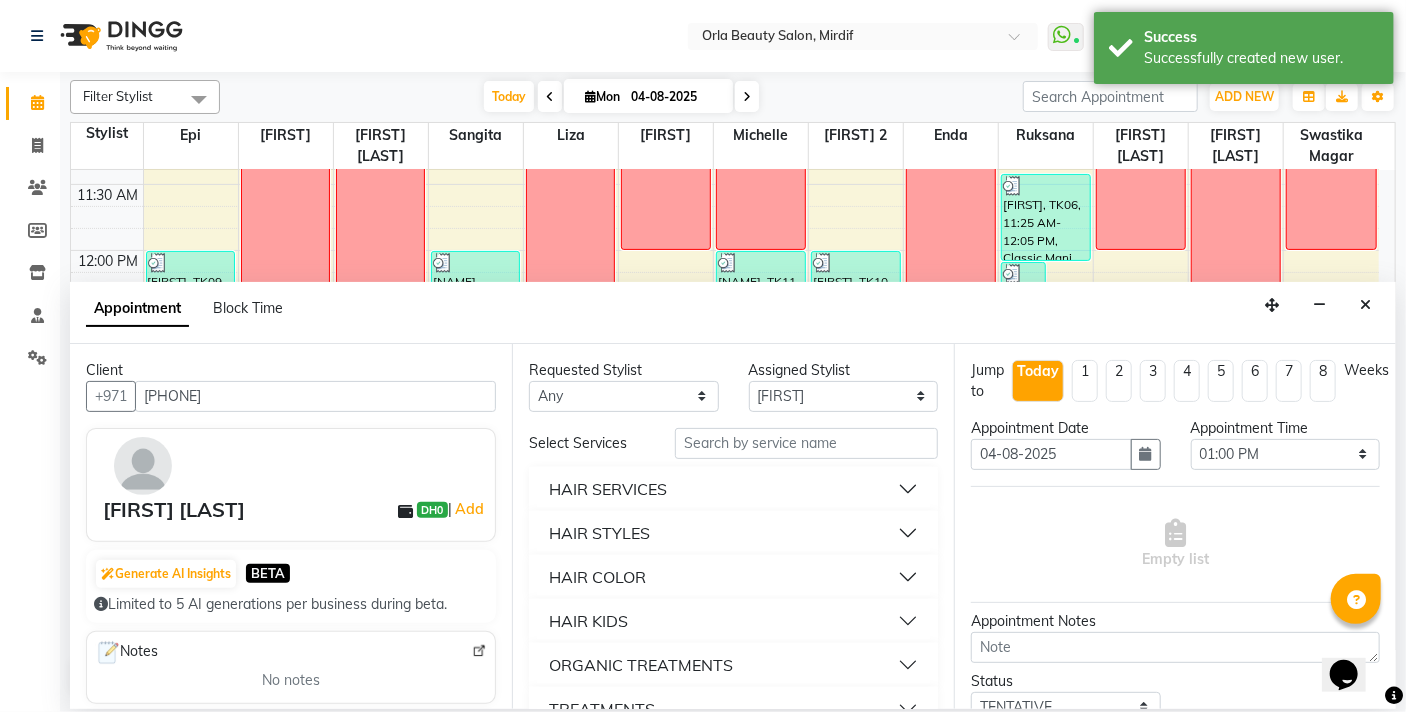 click on "HAIR SERVICES" at bounding box center (733, 489) 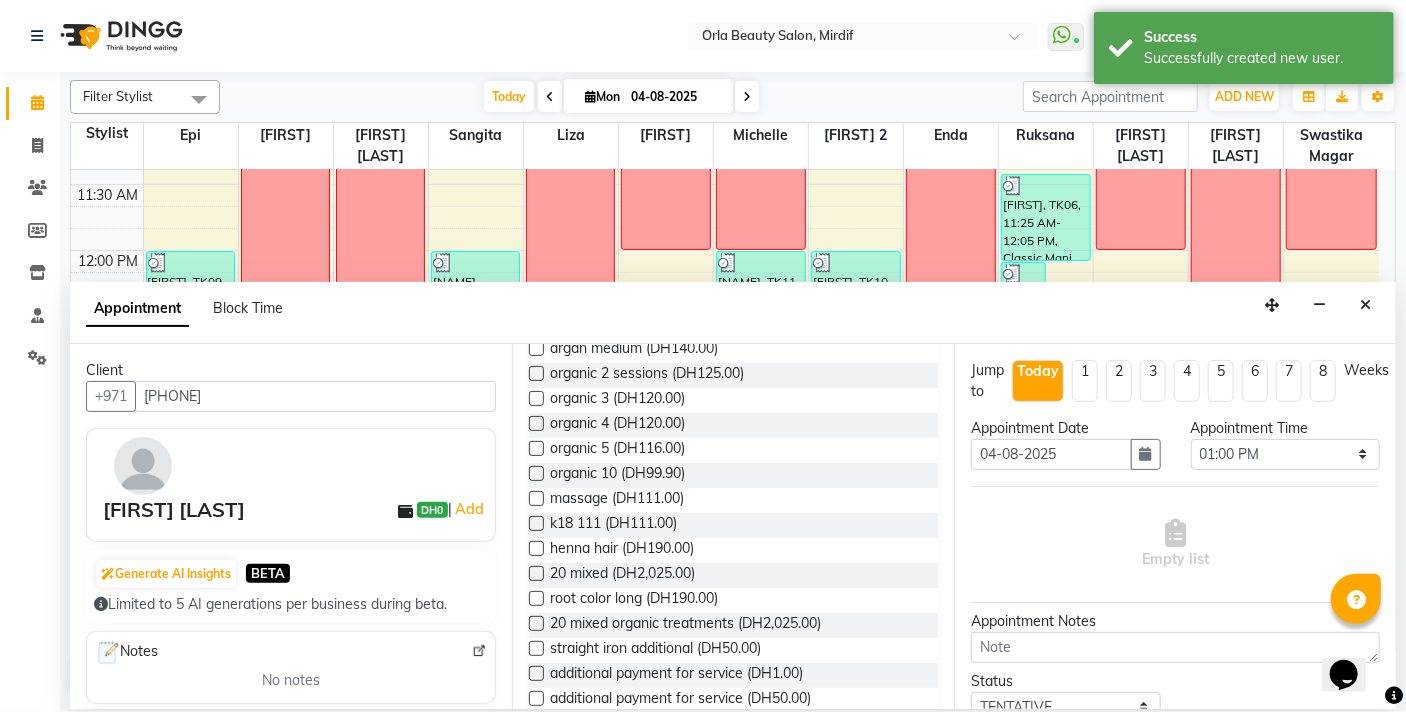scroll, scrollTop: 434, scrollLeft: 0, axis: vertical 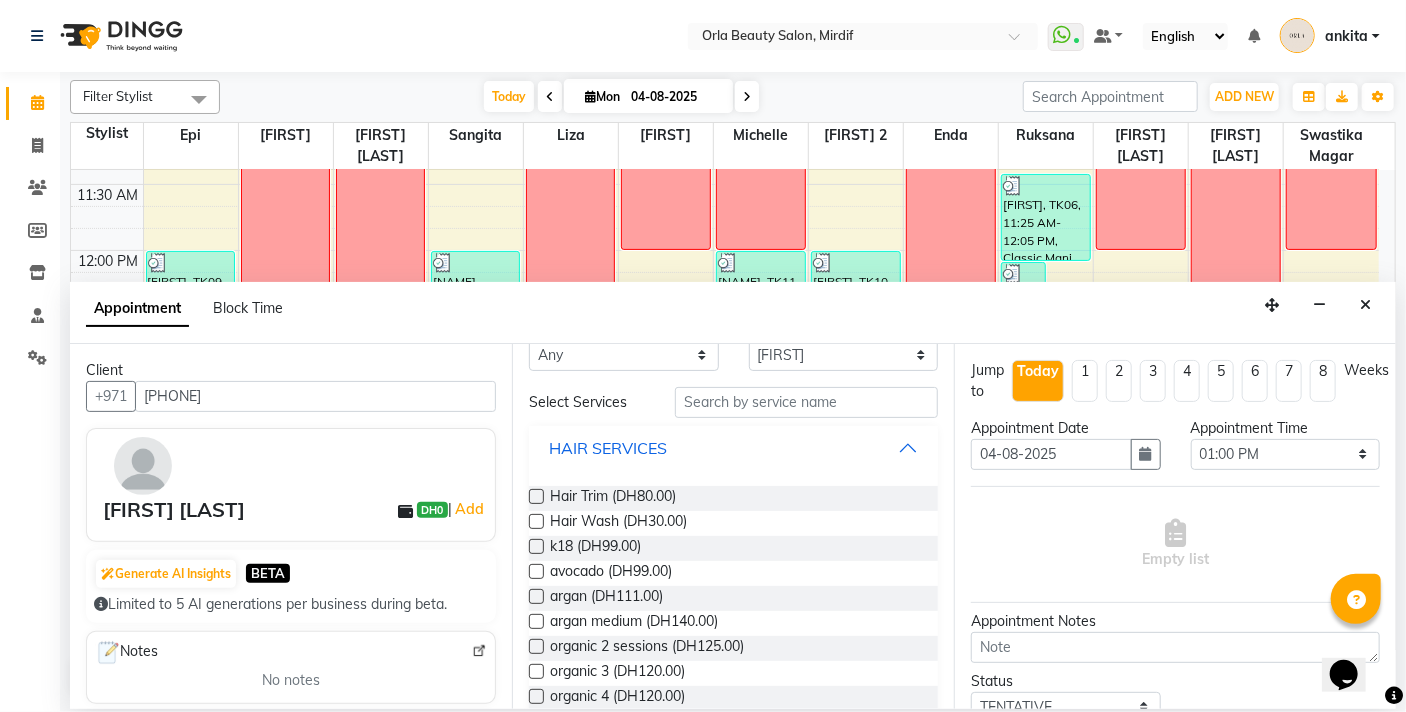 click on "HAIR SERVICES" at bounding box center (608, 448) 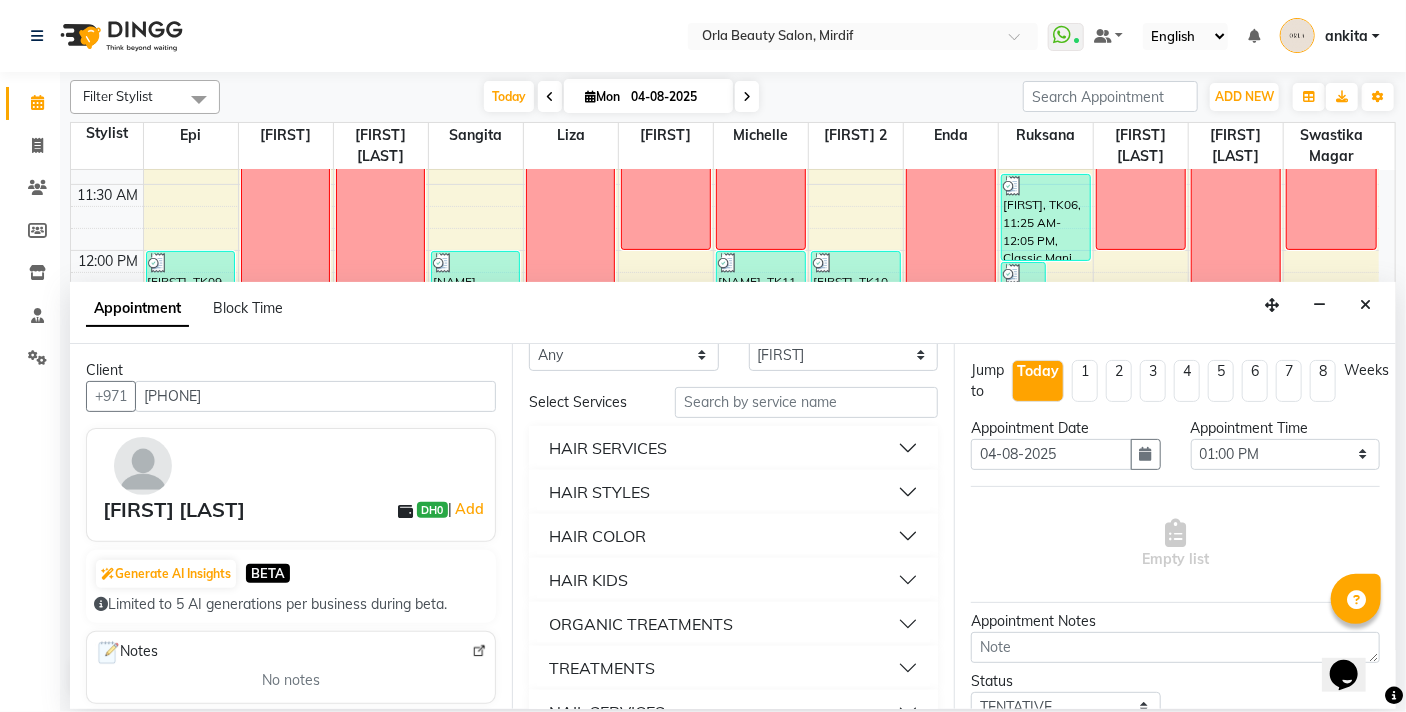 click on "HAIR STYLES" at bounding box center (599, 492) 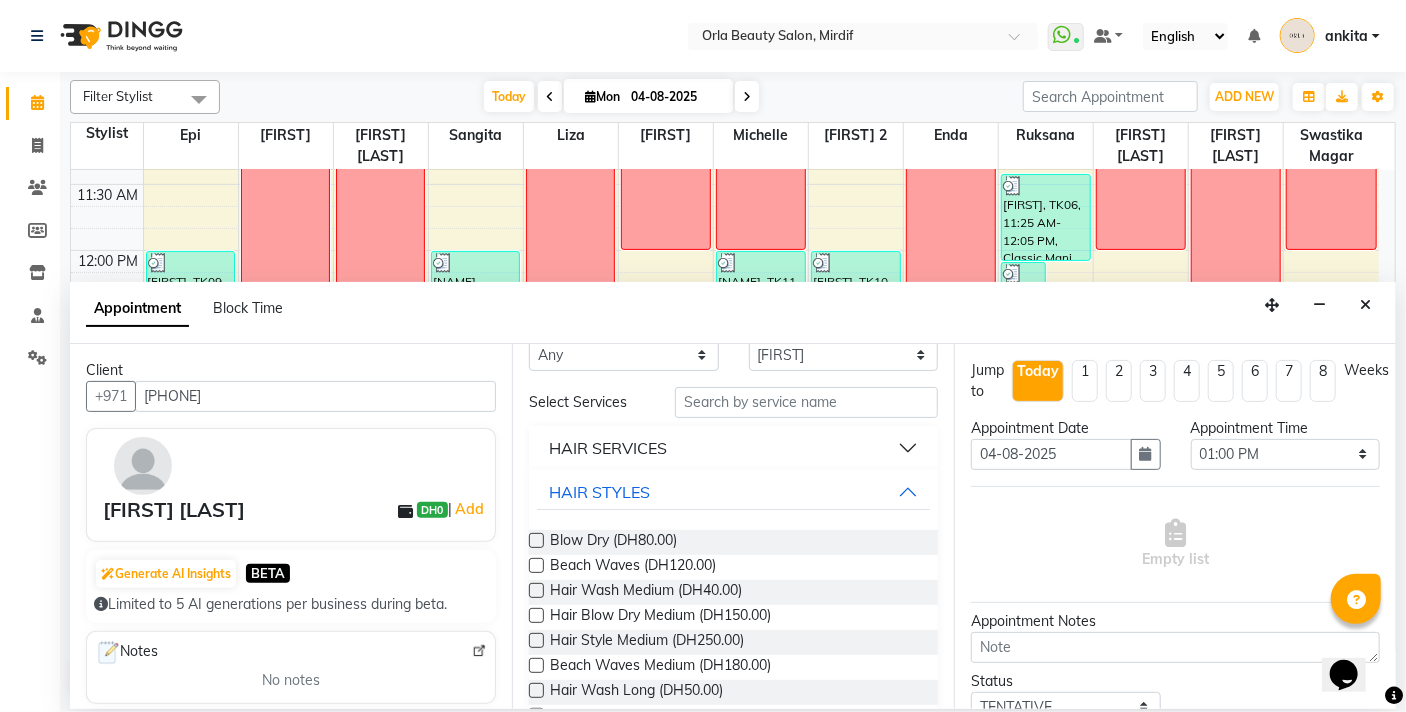 drag, startPoint x: 958, startPoint y: 439, endPoint x: 956, endPoint y: 453, distance: 14.142136 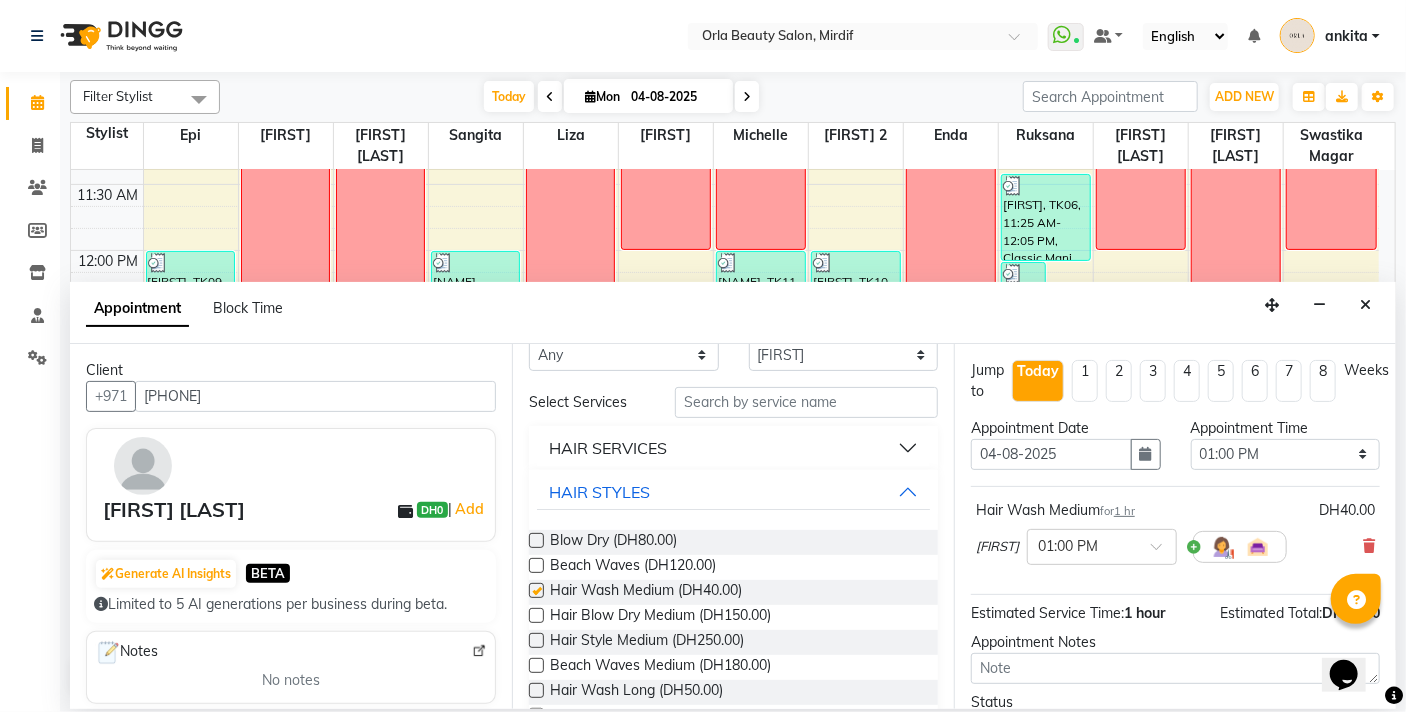 checkbox on "false" 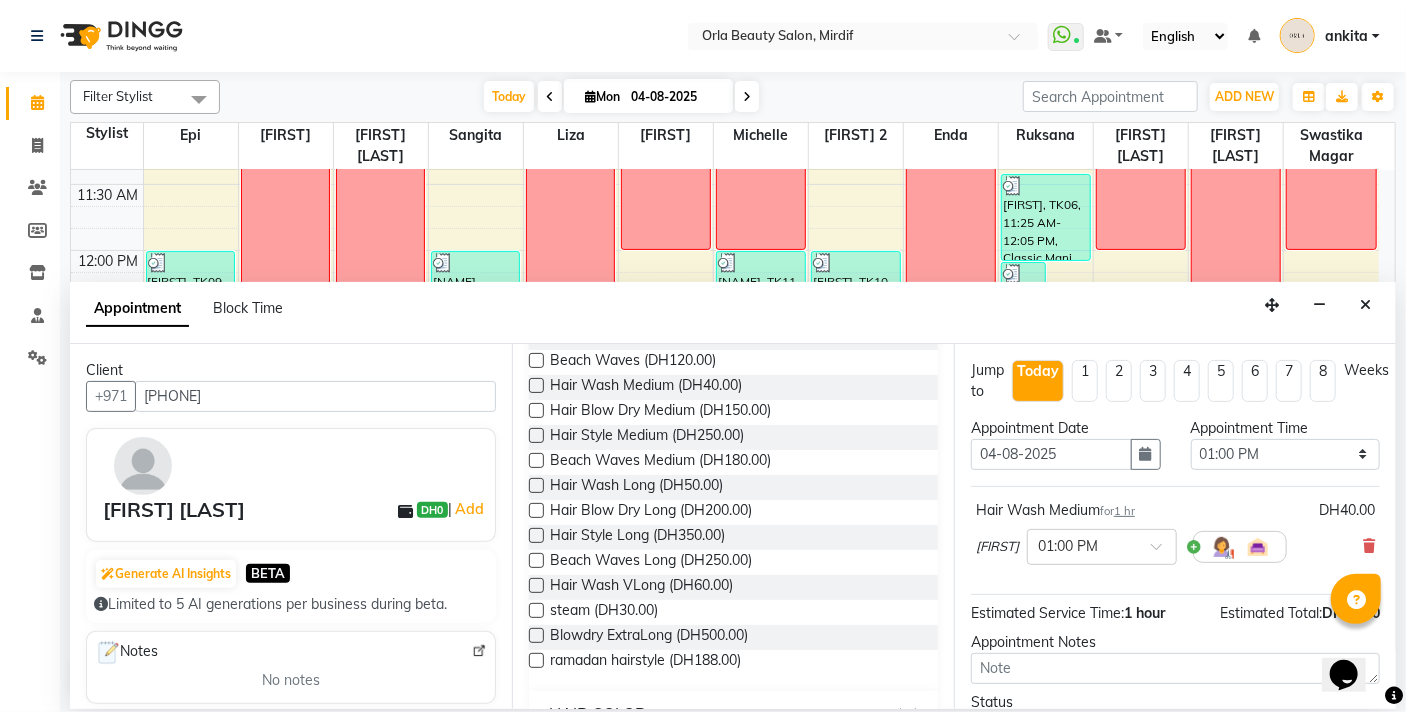 scroll, scrollTop: 213, scrollLeft: 0, axis: vertical 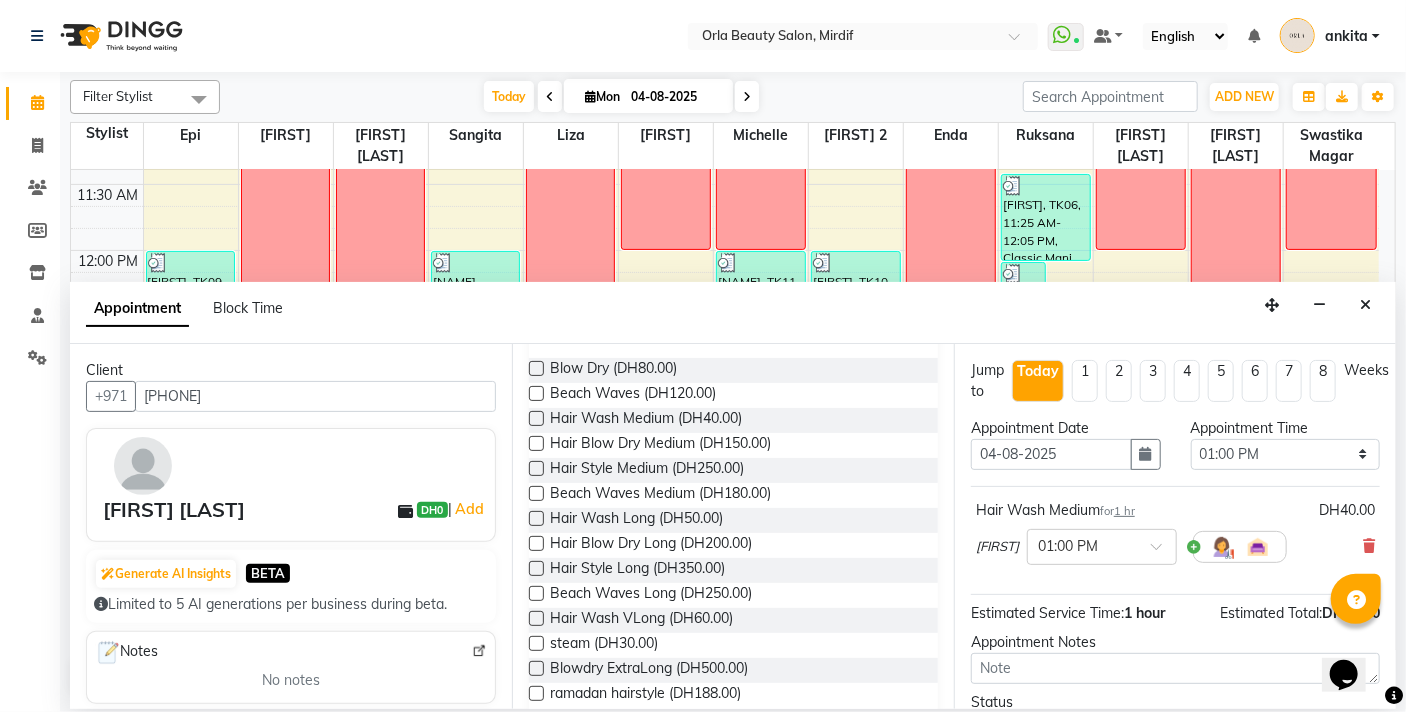 click at bounding box center [536, 443] 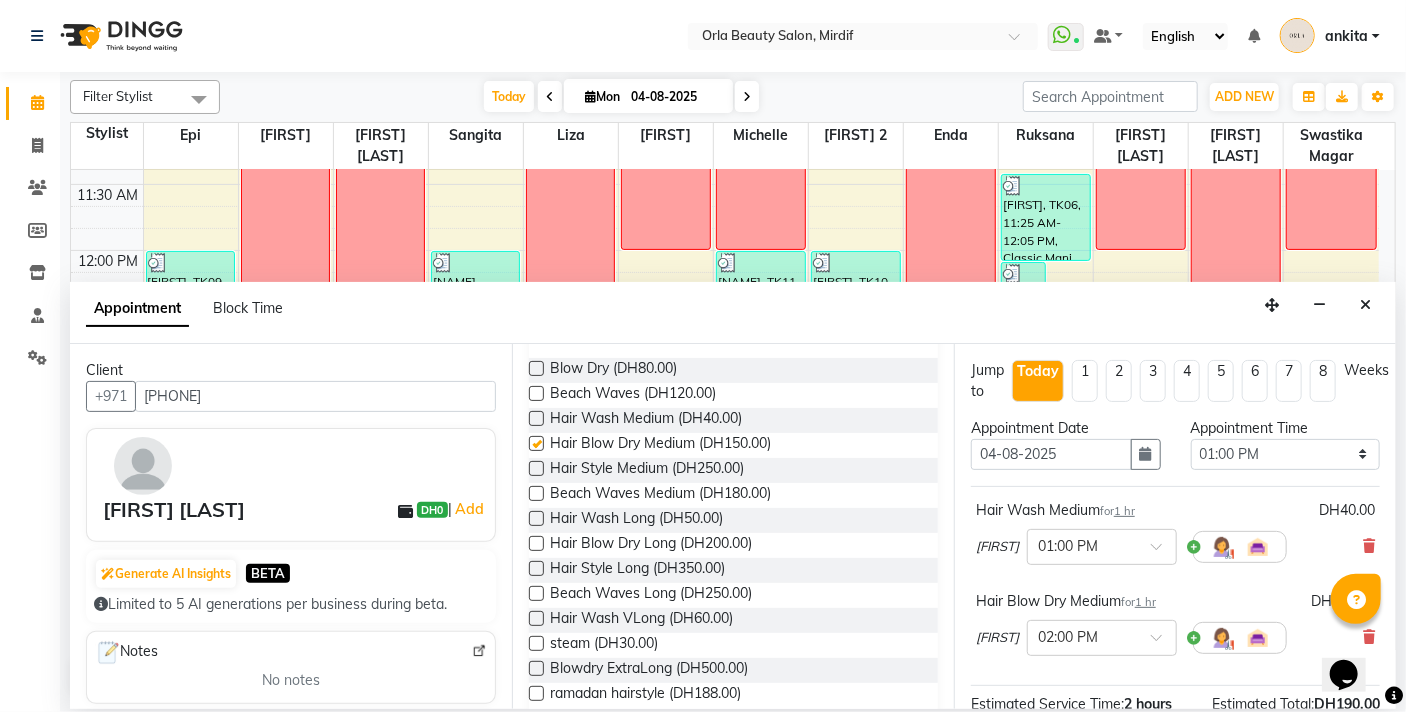 checkbox on "false" 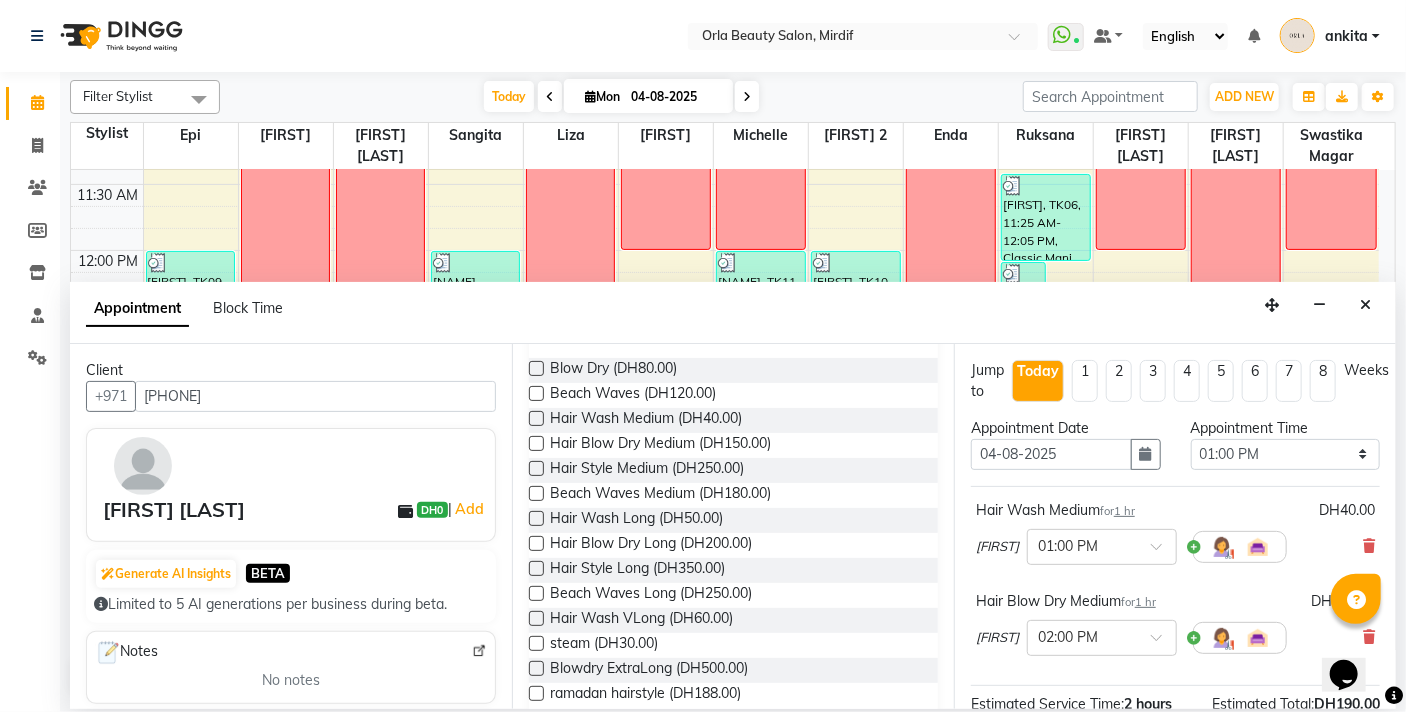 scroll, scrollTop: 0, scrollLeft: 0, axis: both 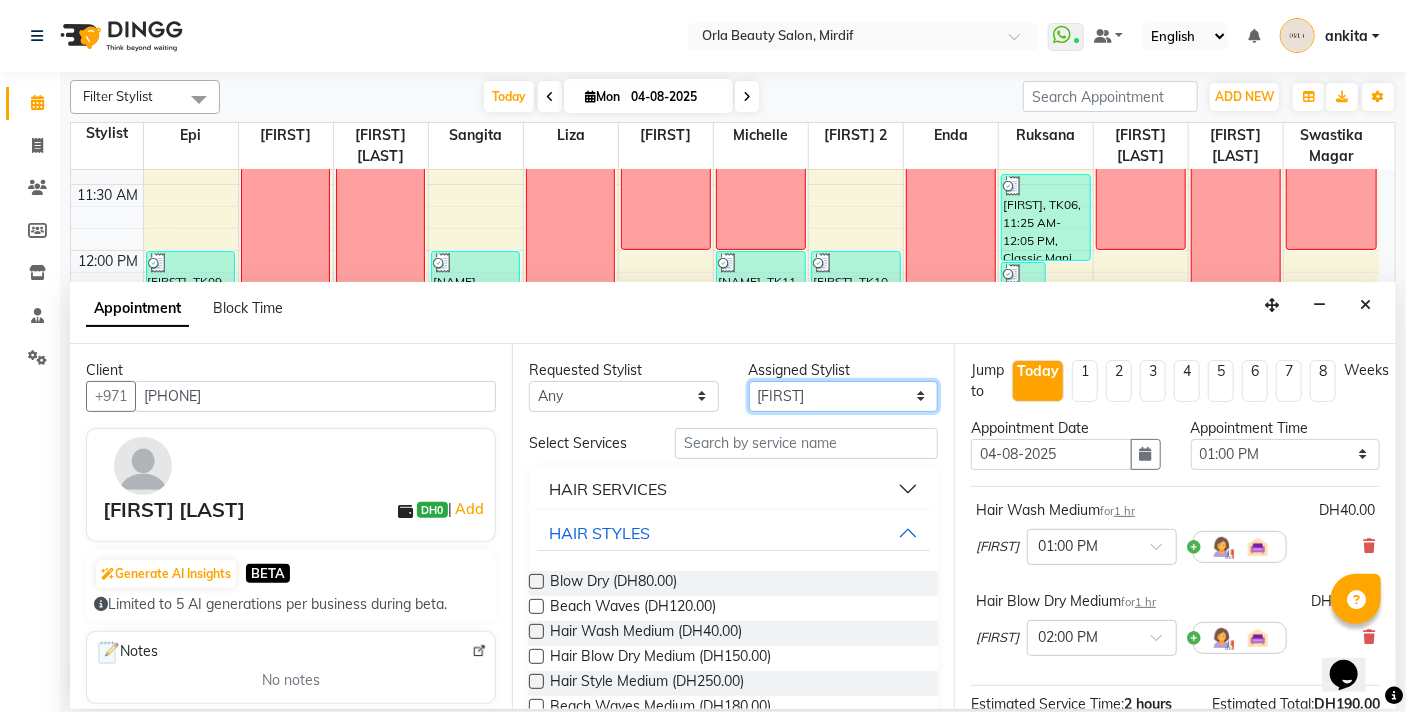 click on "Select Enda Epi kareema Liza Manju thakuri maryann Michelle michelle 2 rojina magar ruksana rupa magar sangita swastika magar" at bounding box center (844, 396) 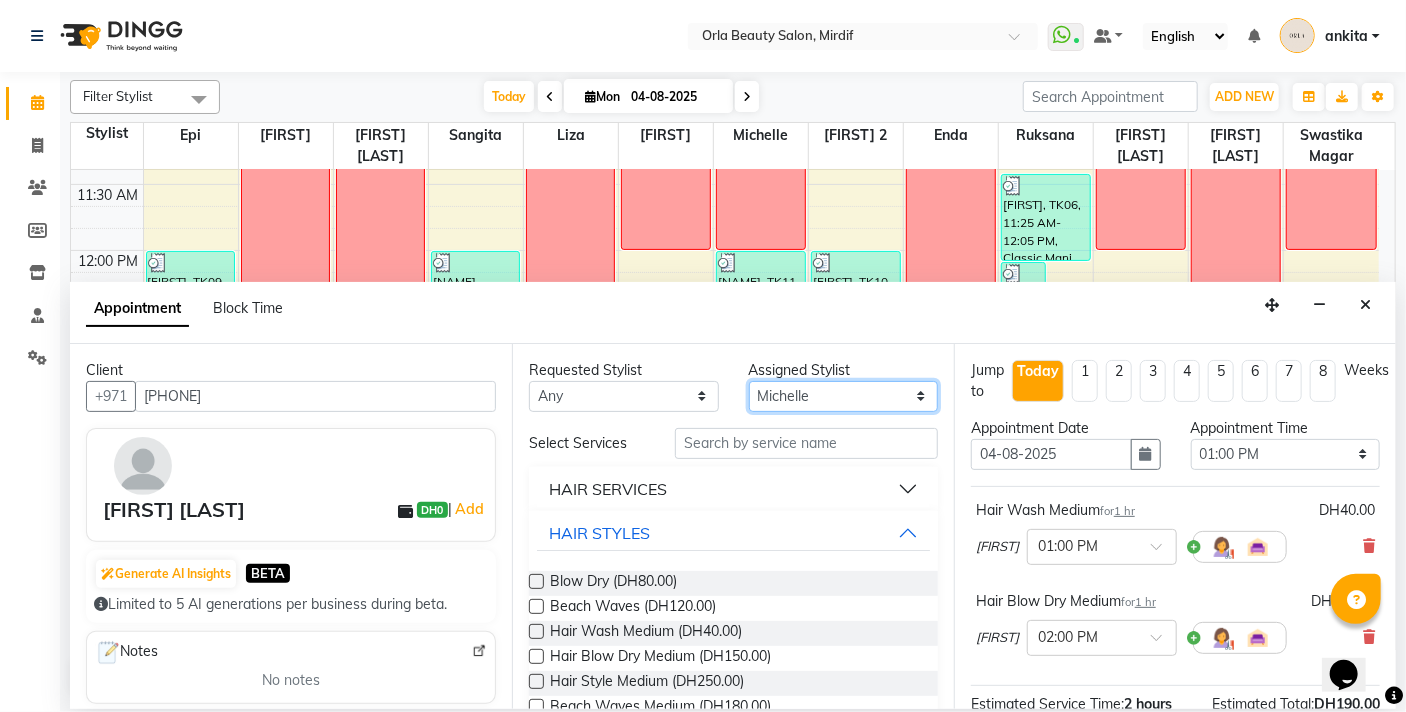 click on "Select Enda Epi kareema Liza Manju thakuri maryann Michelle michelle 2 rojina magar ruksana rupa magar sangita swastika magar" at bounding box center [844, 396] 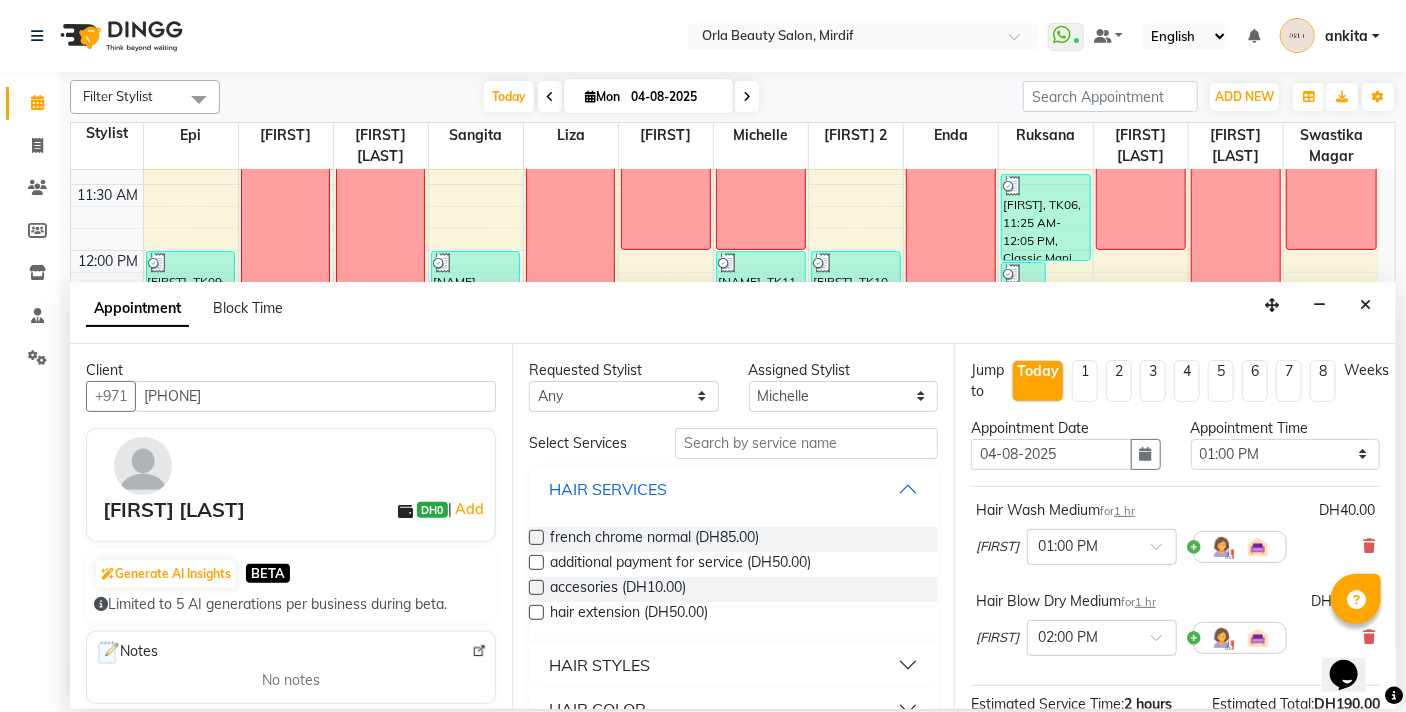 click on "HAIR SERVICES" at bounding box center (608, 489) 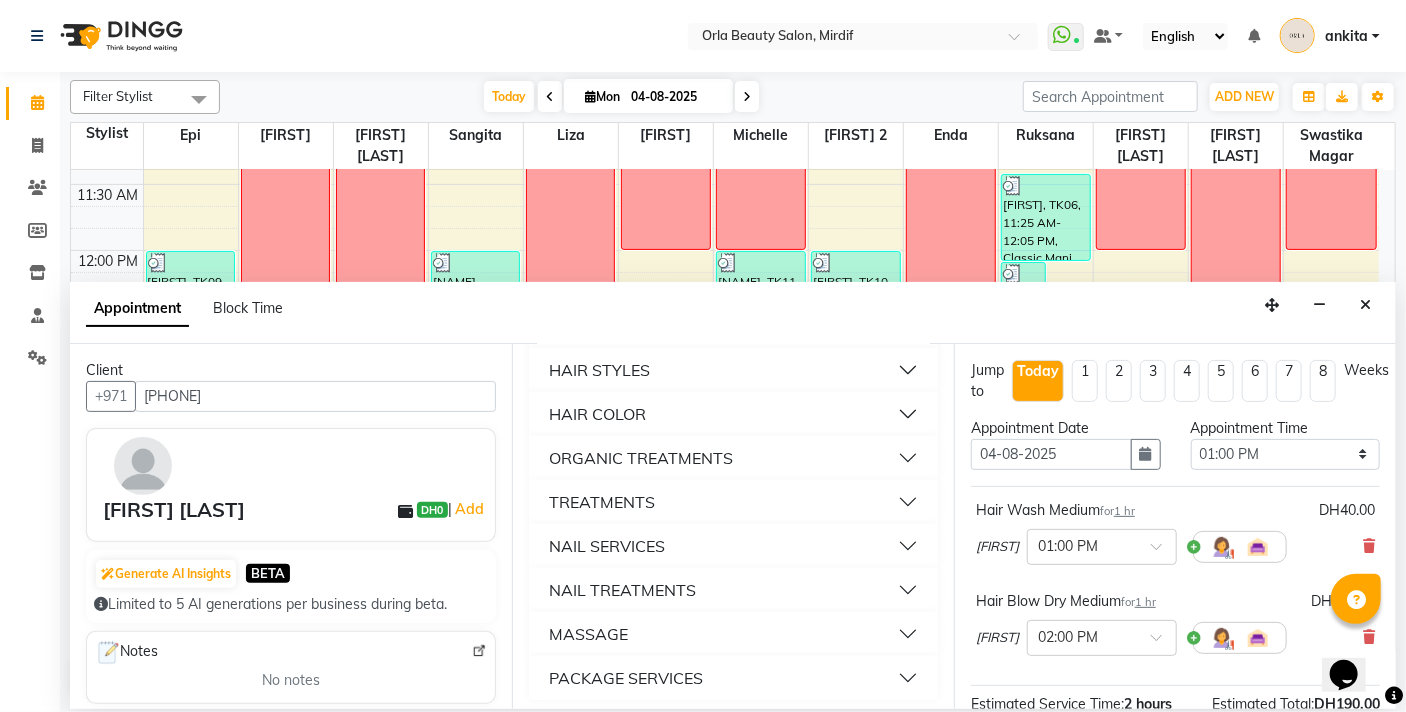 scroll, scrollTop: 168, scrollLeft: 0, axis: vertical 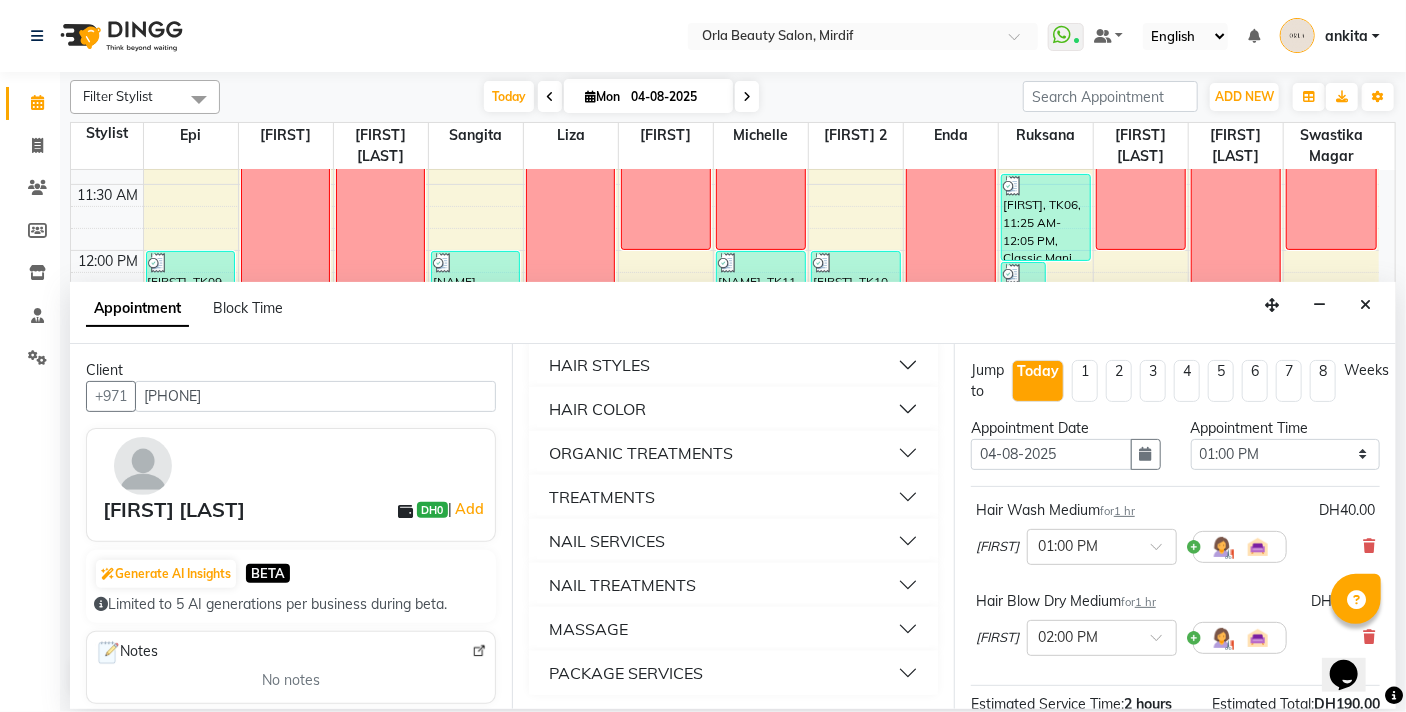 click on "NAIL SERVICES" at bounding box center (607, 541) 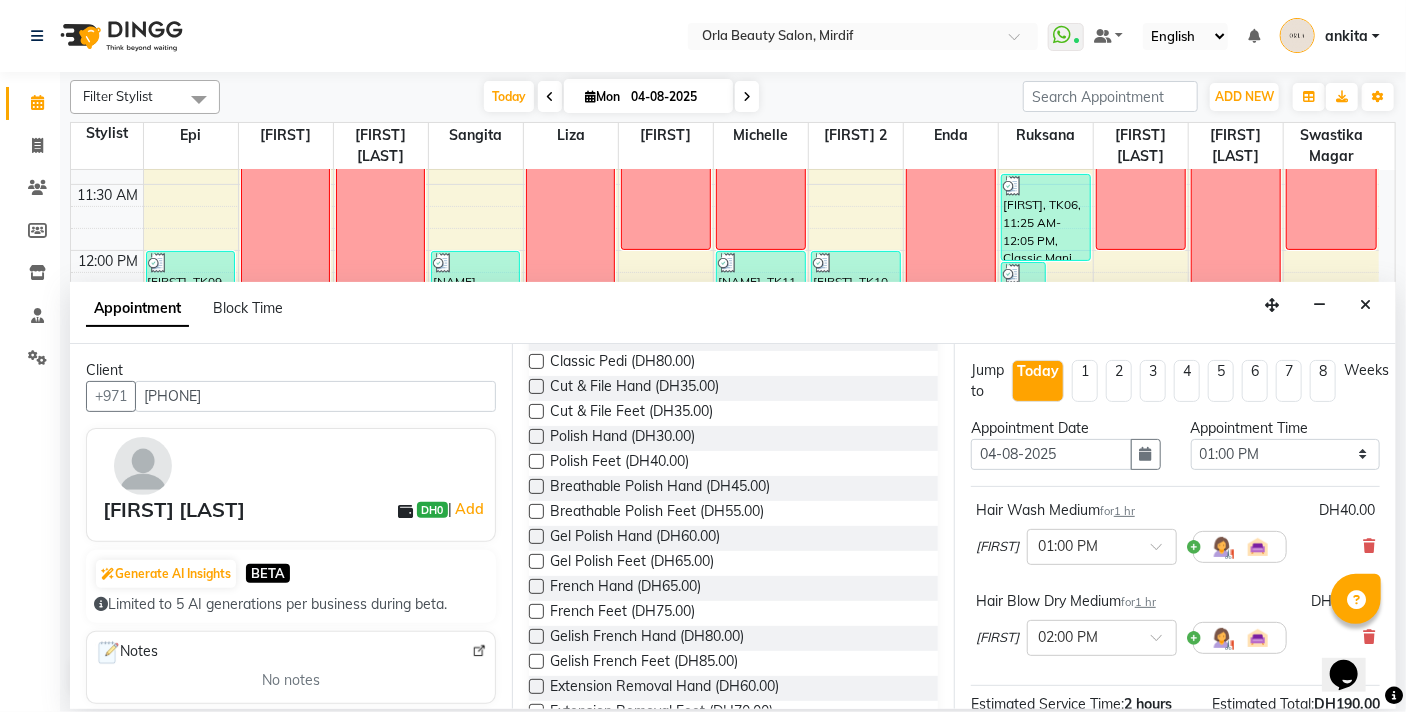 scroll, scrollTop: 432, scrollLeft: 0, axis: vertical 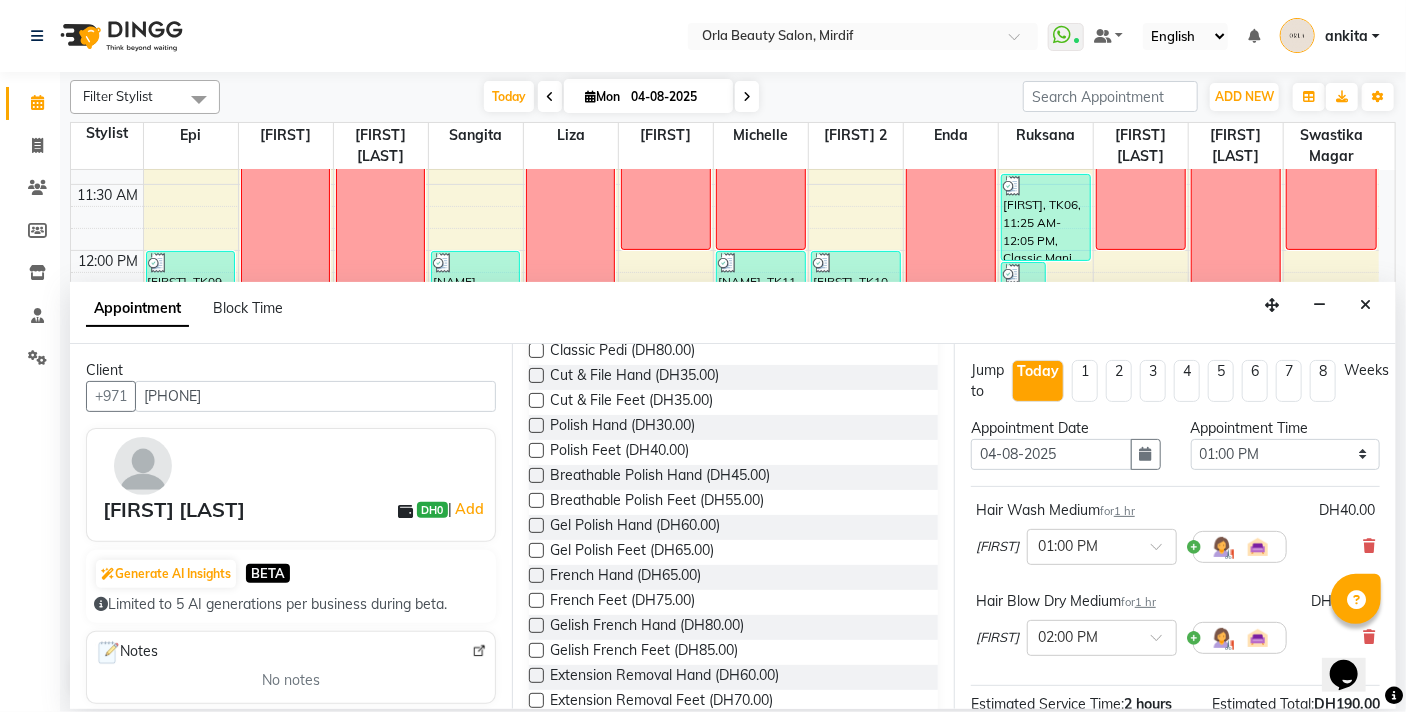 click at bounding box center [536, 425] 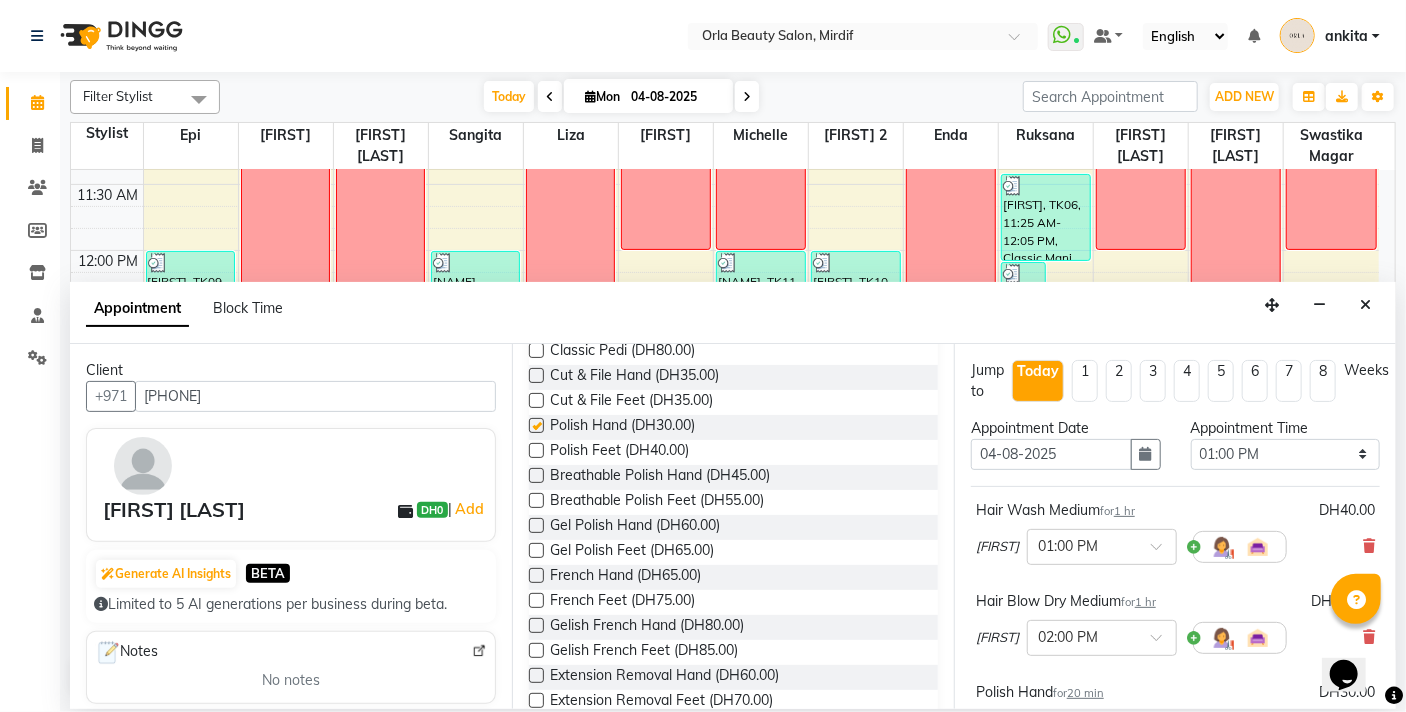 checkbox on "false" 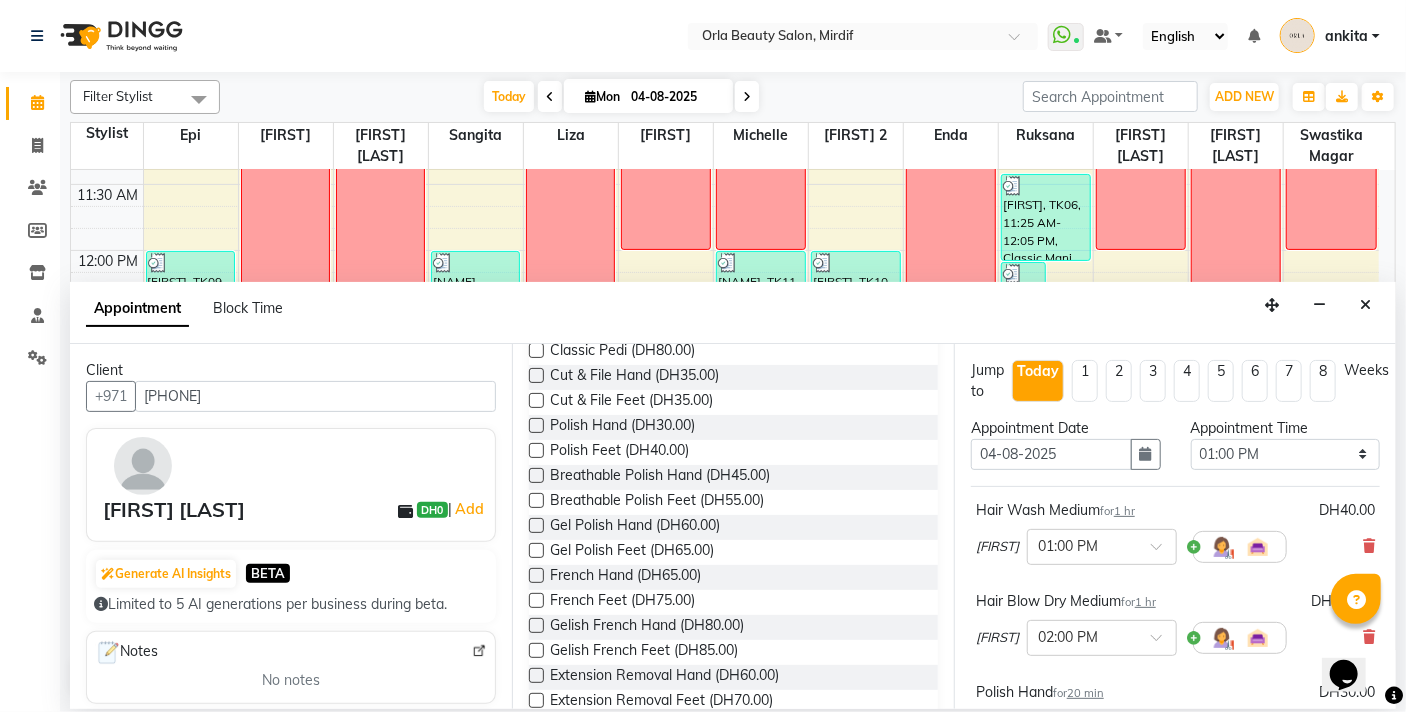 scroll, scrollTop: 0, scrollLeft: 0, axis: both 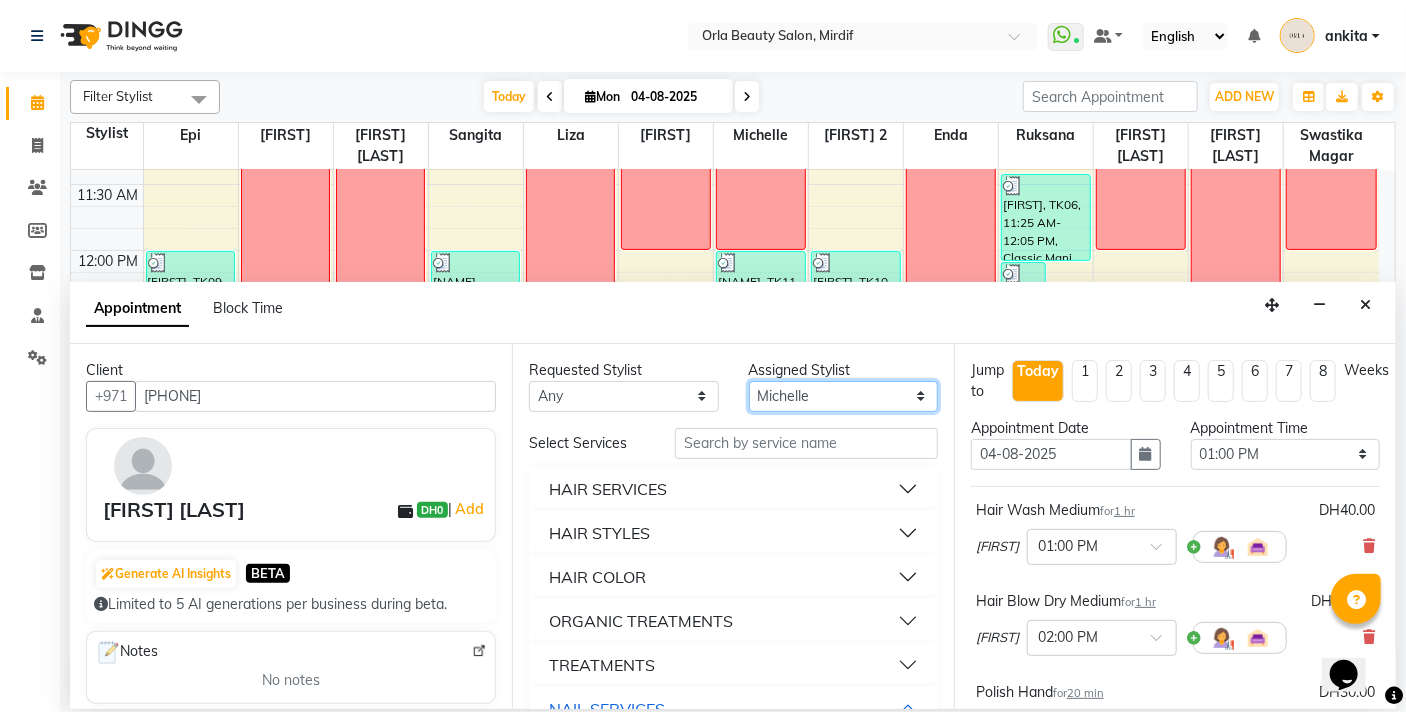 click on "Select Enda Epi kareema Liza Manju thakuri maryann Michelle michelle 2 rojina magar ruksana rupa magar sangita swastika magar" at bounding box center [844, 396] 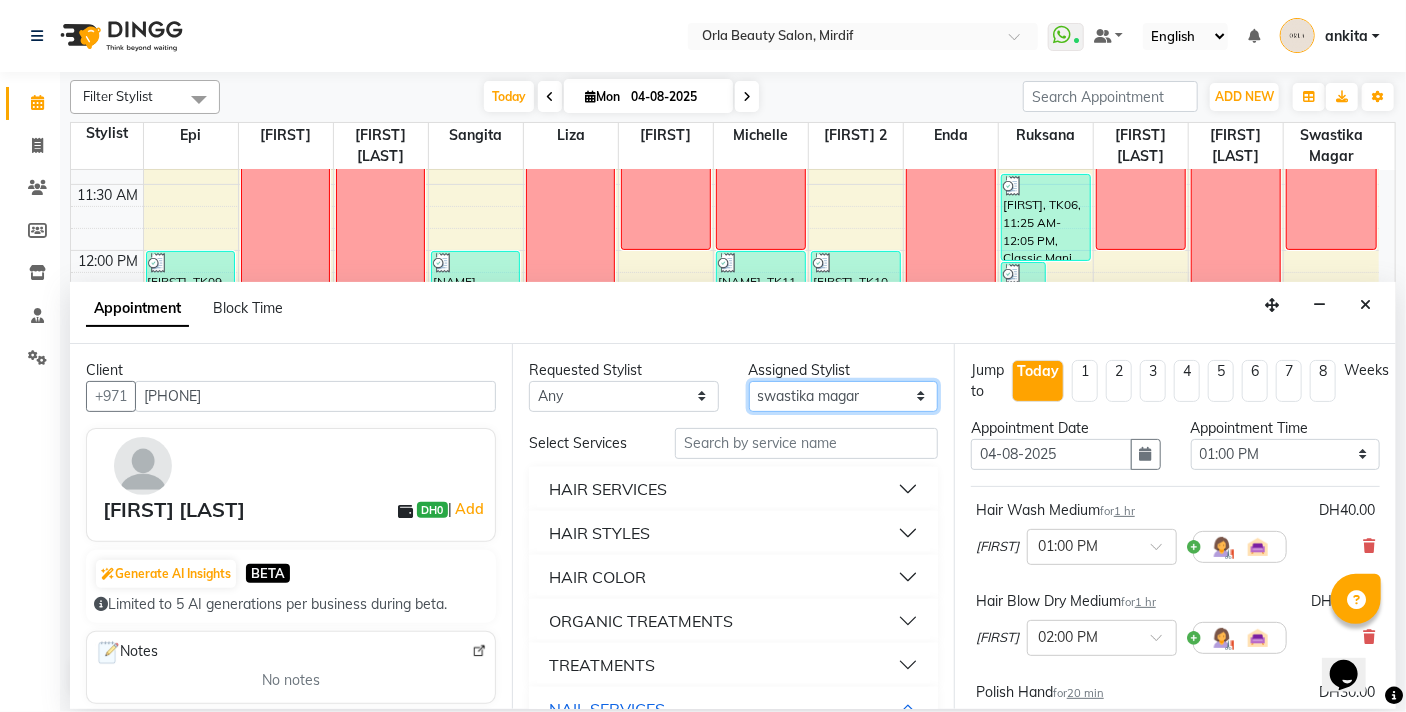 click on "Select Enda Epi kareema Liza Manju thakuri maryann Michelle michelle 2 rojina magar ruksana rupa magar sangita swastika magar" at bounding box center [844, 396] 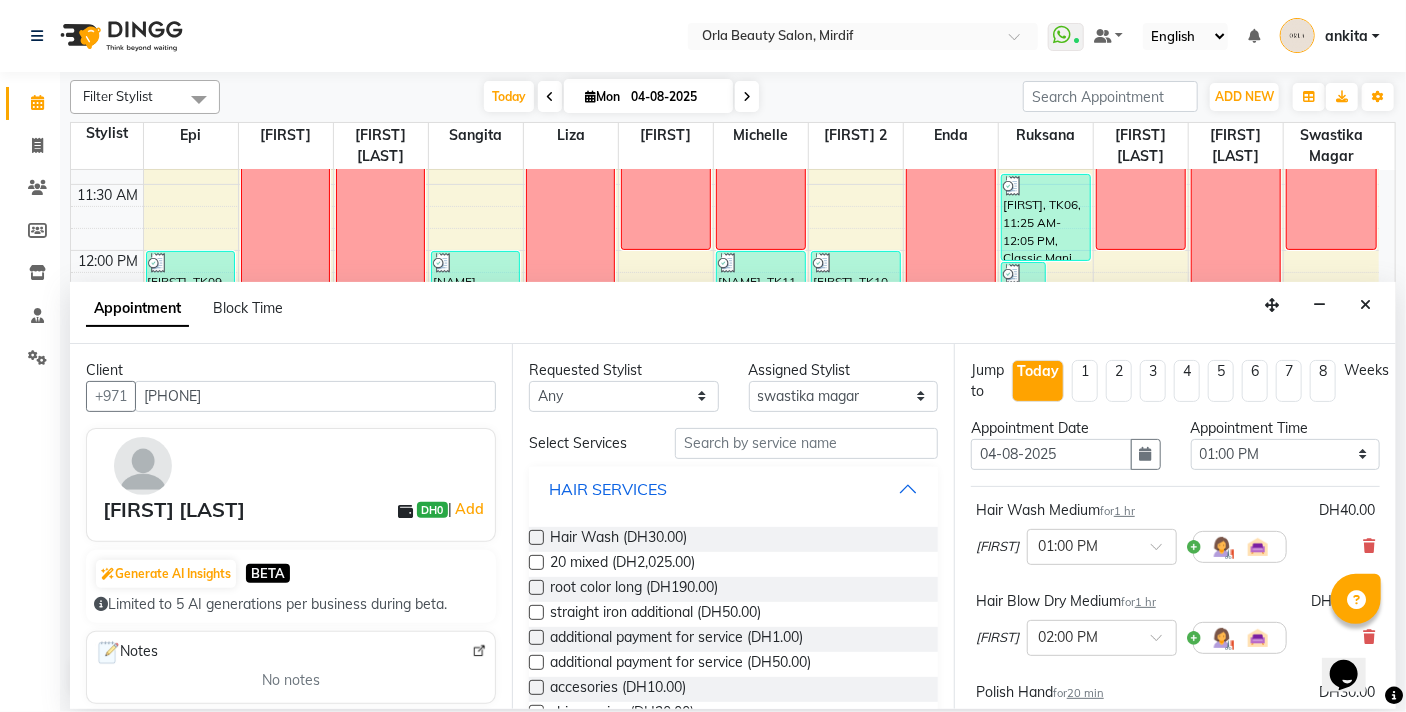 click on "HAIR SERVICES" at bounding box center [733, 489] 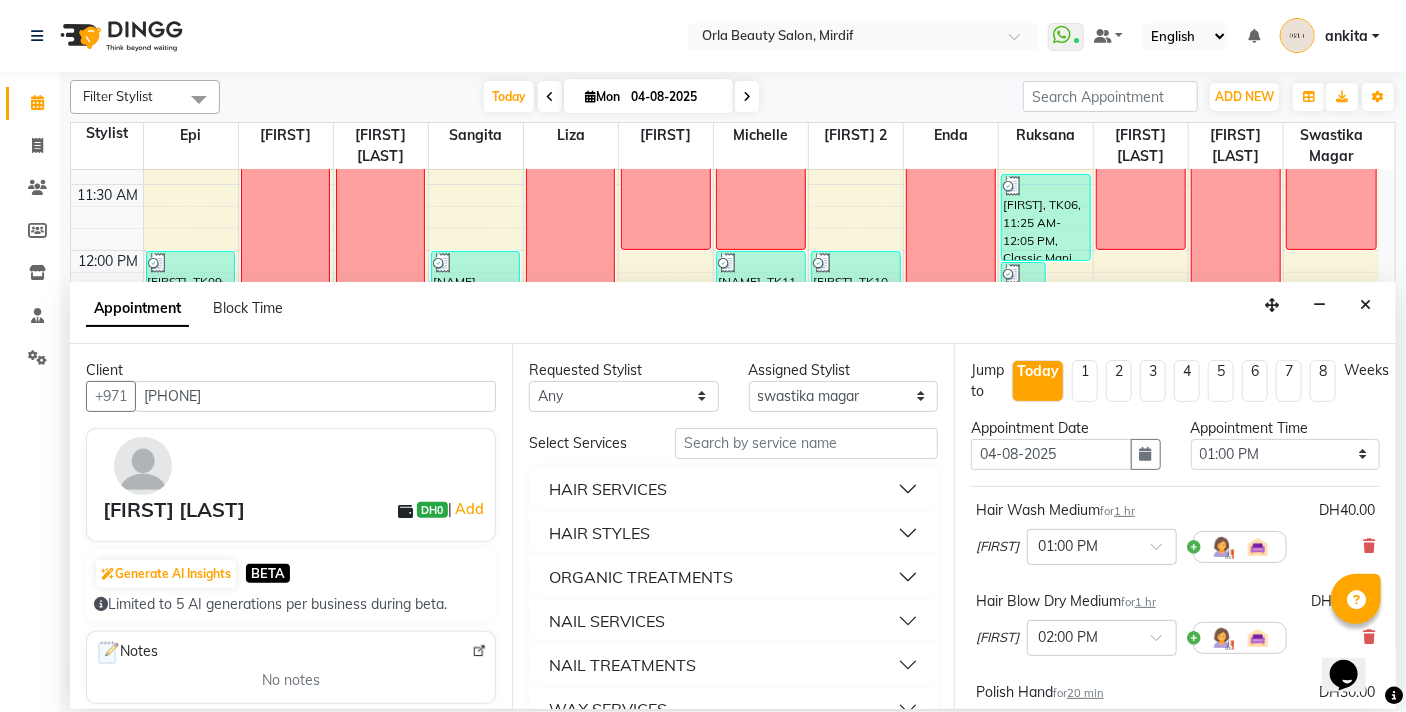 click on "NAIL SERVICES" at bounding box center [733, 621] 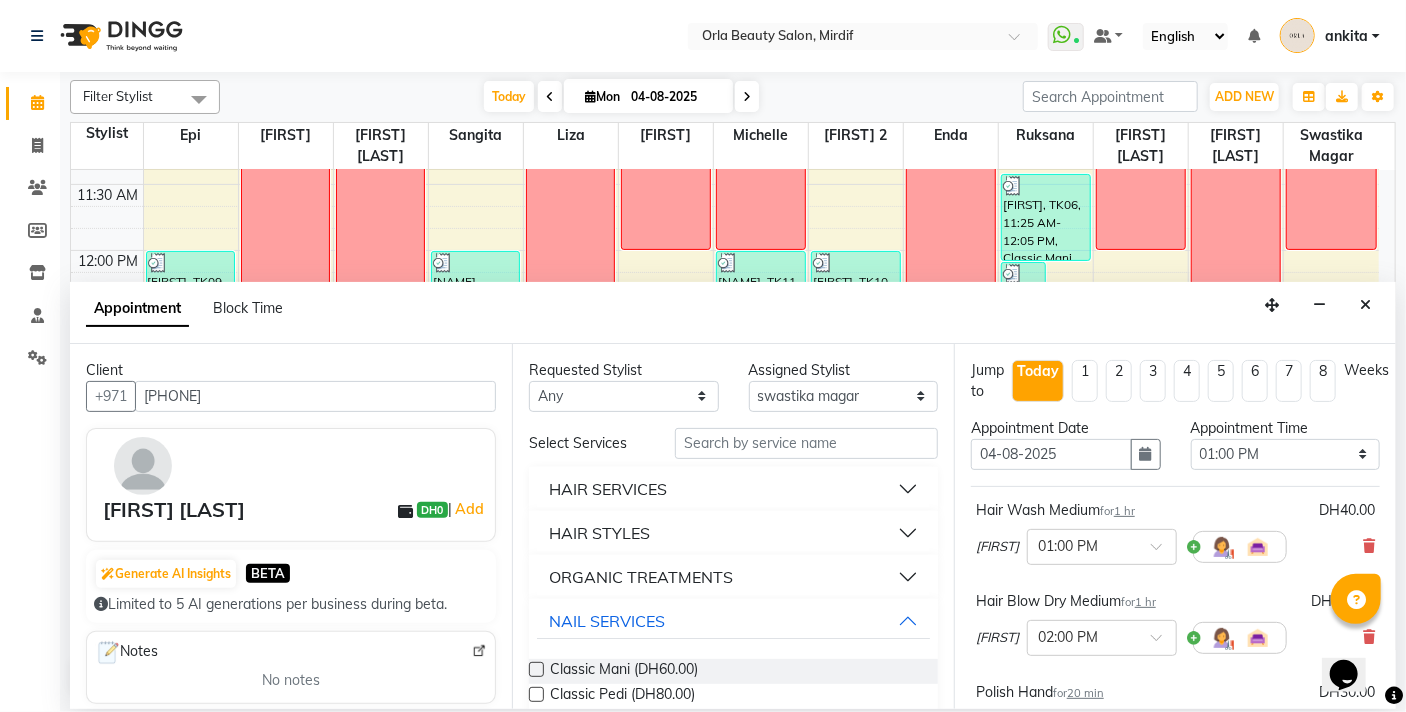 click on "Requested Stylist Any Enda Epi kareema Liza Manju thakuri maryann Michelle michelle 2 rojina magar ruksana rupa magar sangita swastika magar Assigned Stylist Select Enda Epi kareema Liza Manju thakuri maryann Michelle michelle 2 rojina magar ruksana rupa magar sangita swastika magar Select Services HAIR SERVICES HAIR STYLES ORGANIC TREATMENTS NAIL SERVICES Classic Mani (DH60.00) Classic Pedi (DH80.00) Cut & File Hand (DH35.00) Cut & File Feet (DH35.00) Polish Hand (DH30.00) Polish Feet (DH40.00) Breathable Polish Hand (DH45.00) Breathable Polish Feet (DH55.00) Gel Polish Hand (DH60.00) Gel Polish Feet (DH65.00) French Hand (DH65.00) French Feet (DH75.00) Gelish French Hand (DH80.00) Gelish French Feet (DH85.00) Nail Art Per Nail (DH9.00) Extension Removal Hand (DH60.00) Extension Removal Feet (DH70.00) Gelish Removal Hand (DH50.00) Gelish Removal Feet (DH60.00) Soft Gel Extension (DH380.00) Nail Extension (DH84.00) baby polish (DH20.00) gel chrome (DH80.00) gel magnetic (DH90.00) henna (DH50.00)" at bounding box center [733, 526] 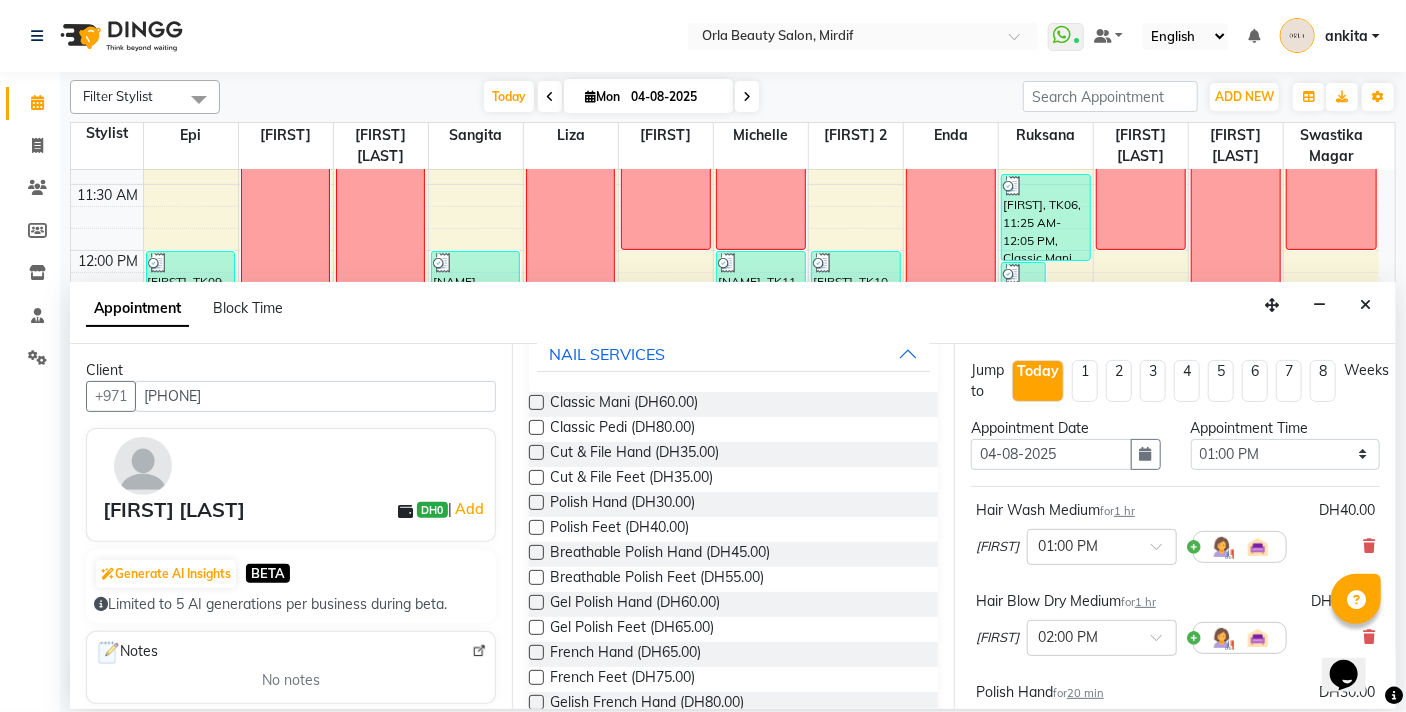 scroll, scrollTop: 301, scrollLeft: 0, axis: vertical 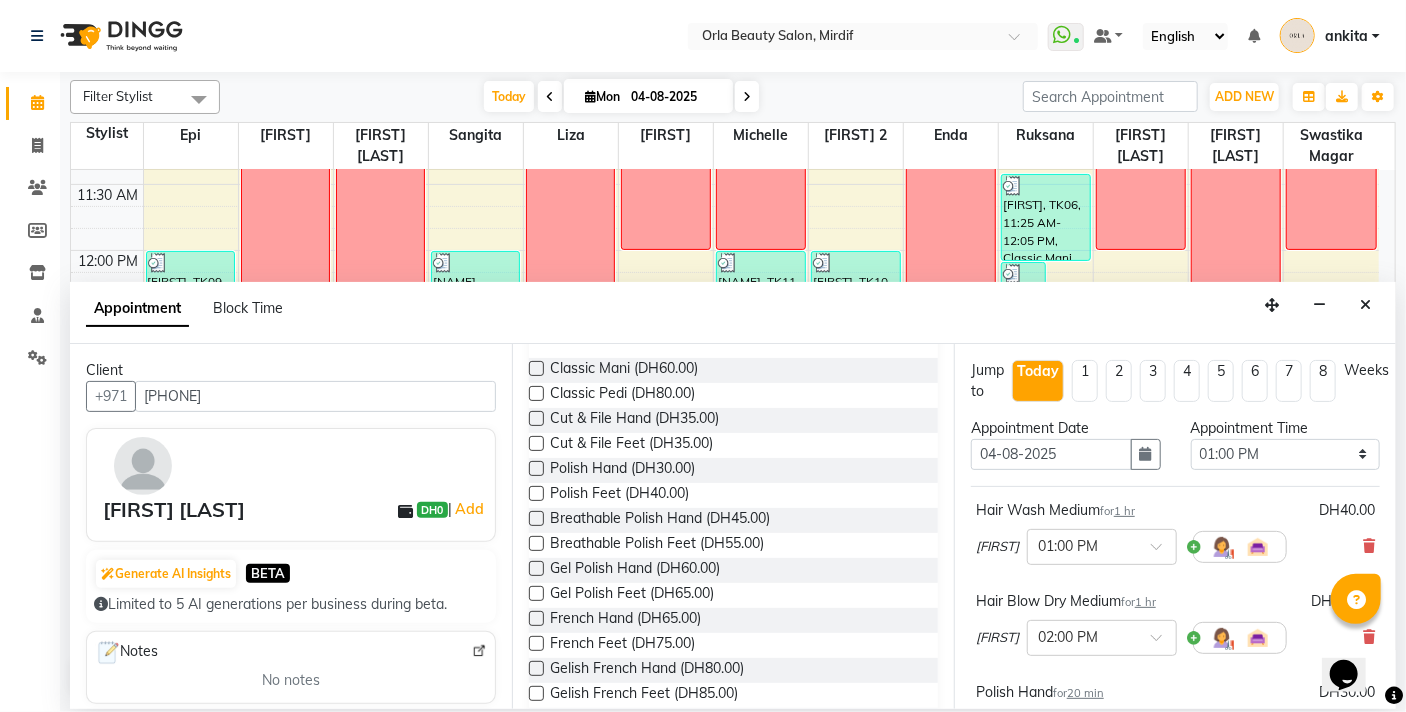 click at bounding box center [536, 493] 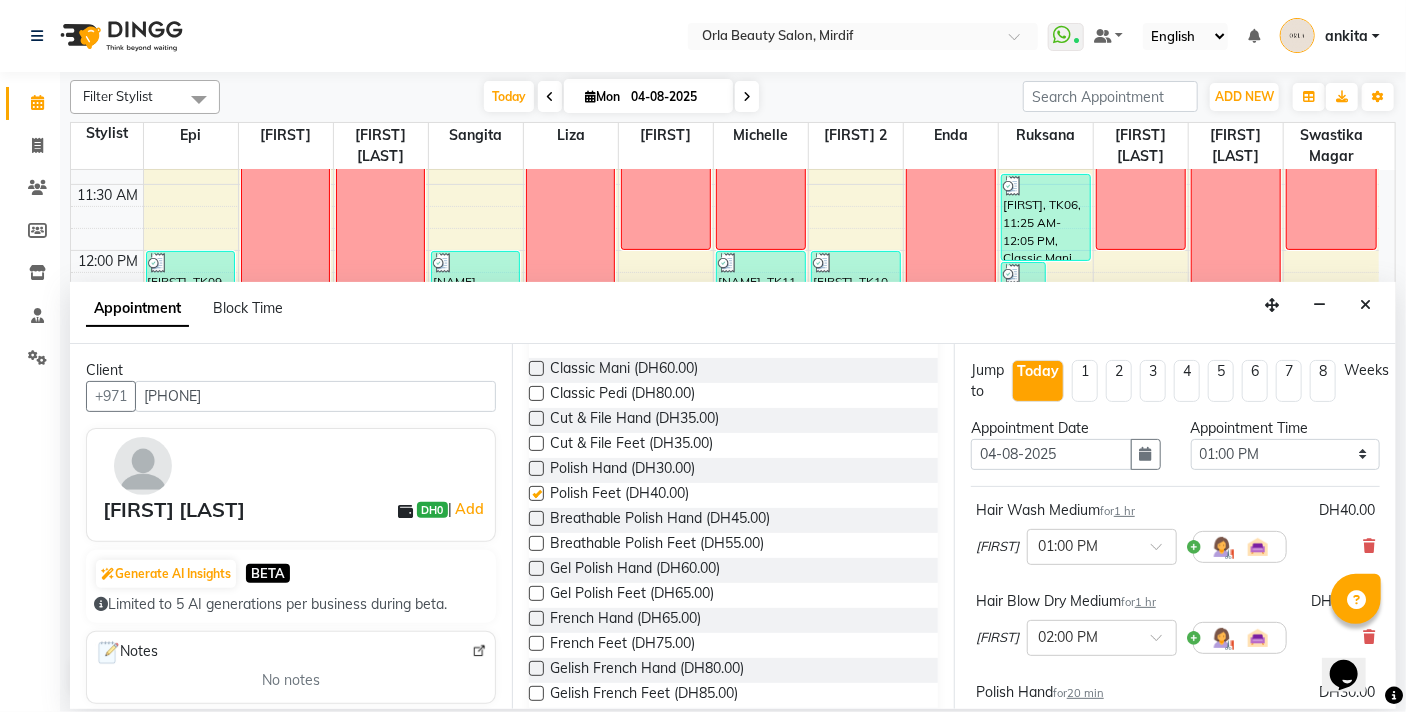 checkbox on "false" 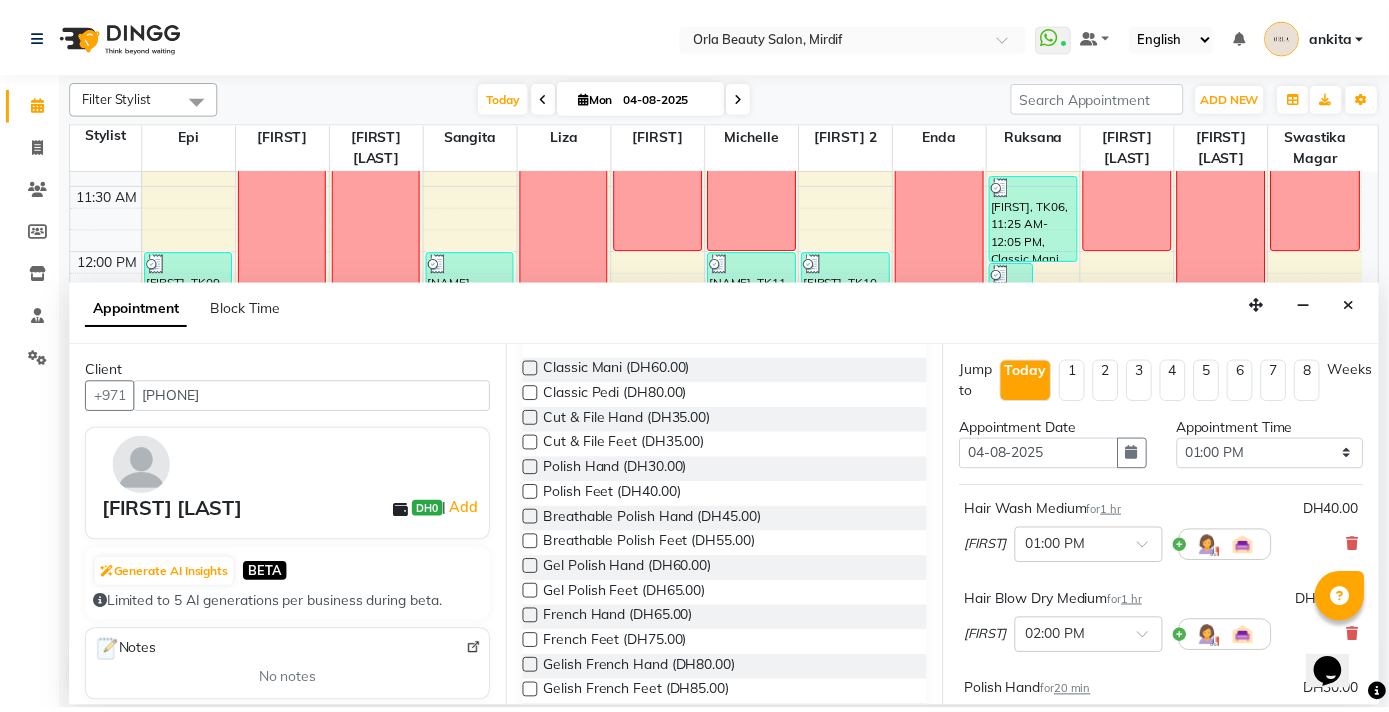 scroll, scrollTop: 456, scrollLeft: 0, axis: vertical 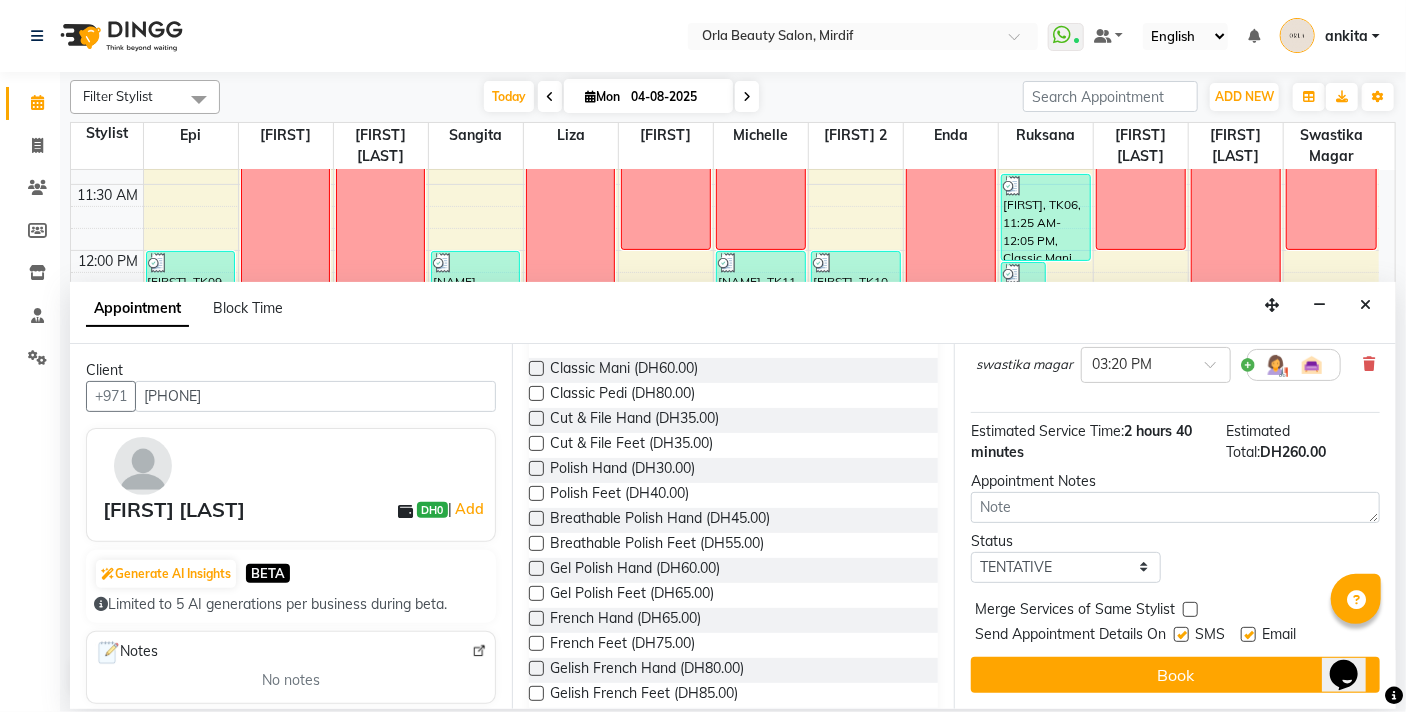 click at bounding box center [1190, 609] 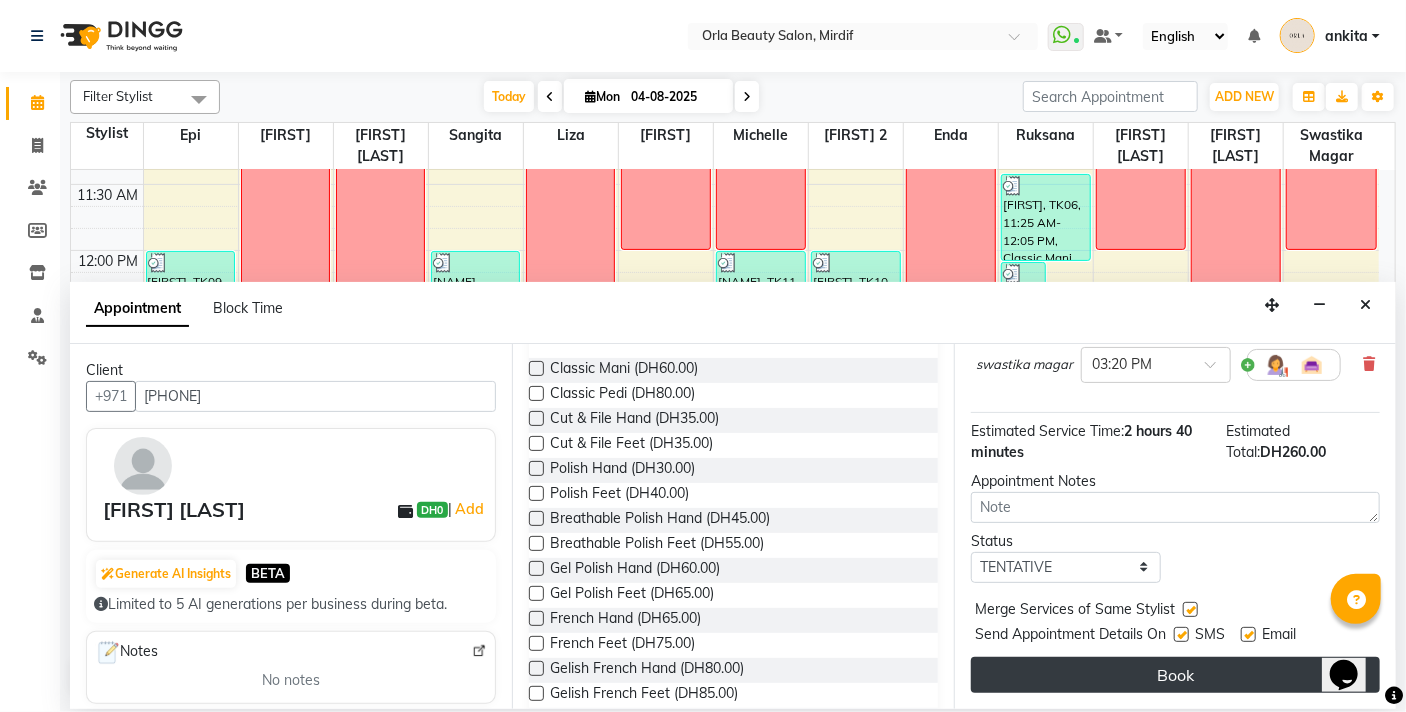 click on "Book" at bounding box center [1175, 675] 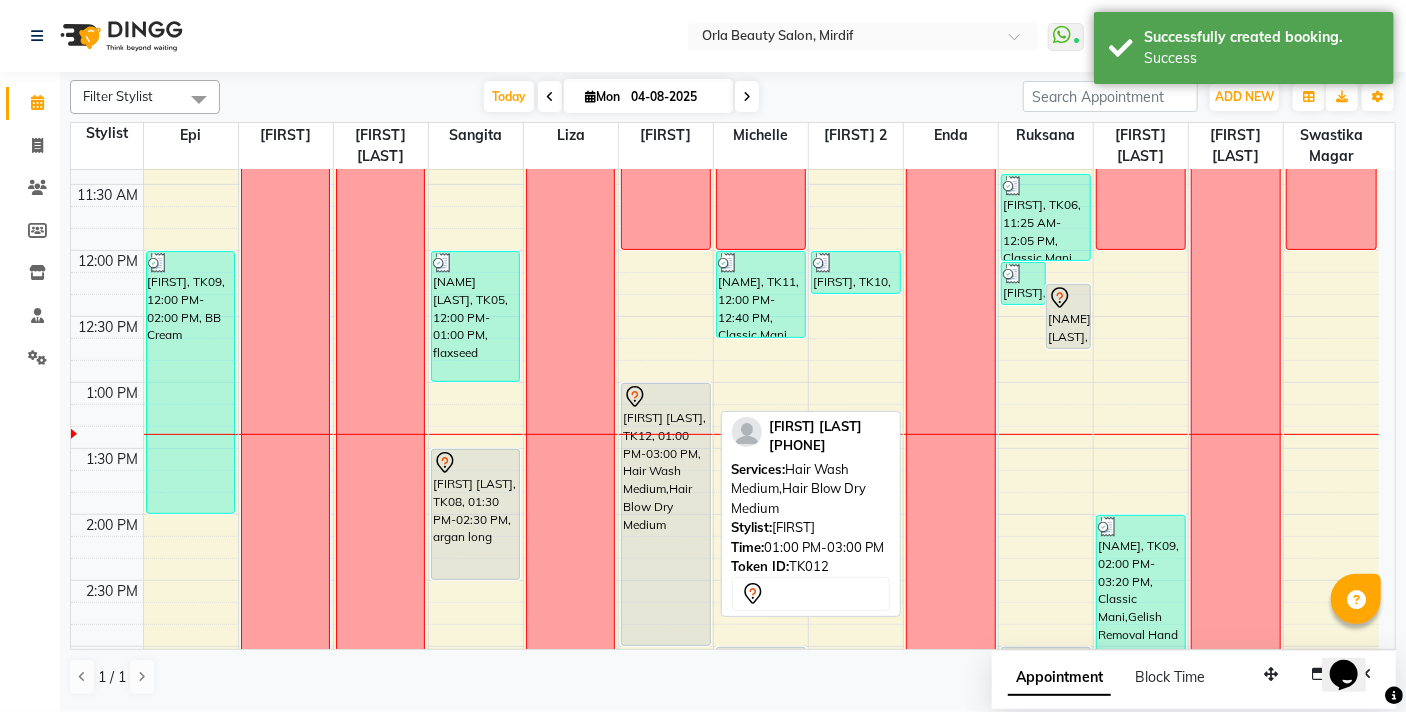 click on "[FIRST] [LAST], TK12, 01:00 PM-03:00 PM, Hair Wash Medium,Hair Blow Dry Medium" at bounding box center [666, 514] 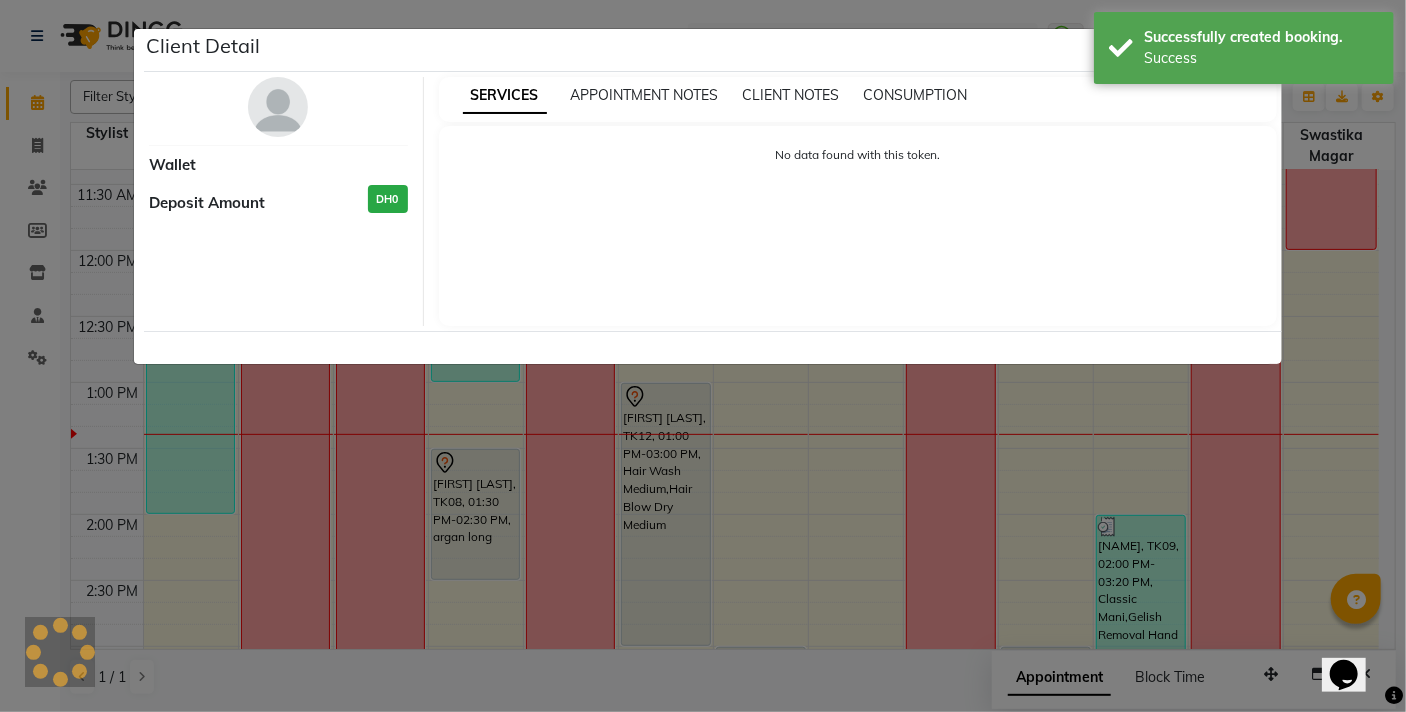 click on "Client Detail     Wallet Deposit Amount  DH0  SERVICES APPOINTMENT NOTES CLIENT NOTES CONSUMPTION No data found with this token." 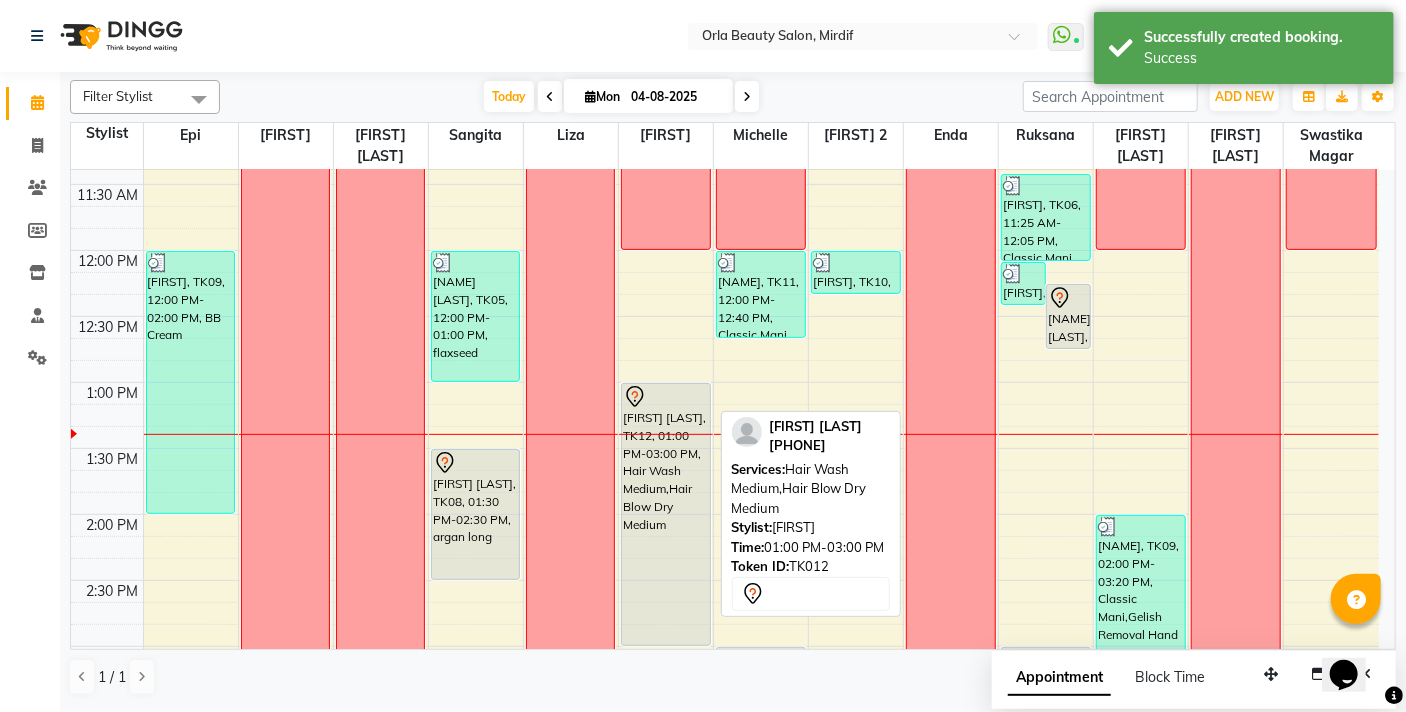 click on "[FIRST] [LAST], TK12, 01:00 PM-03:00 PM, Hair Wash Medium,Hair Blow Dry Medium" at bounding box center (666, 514) 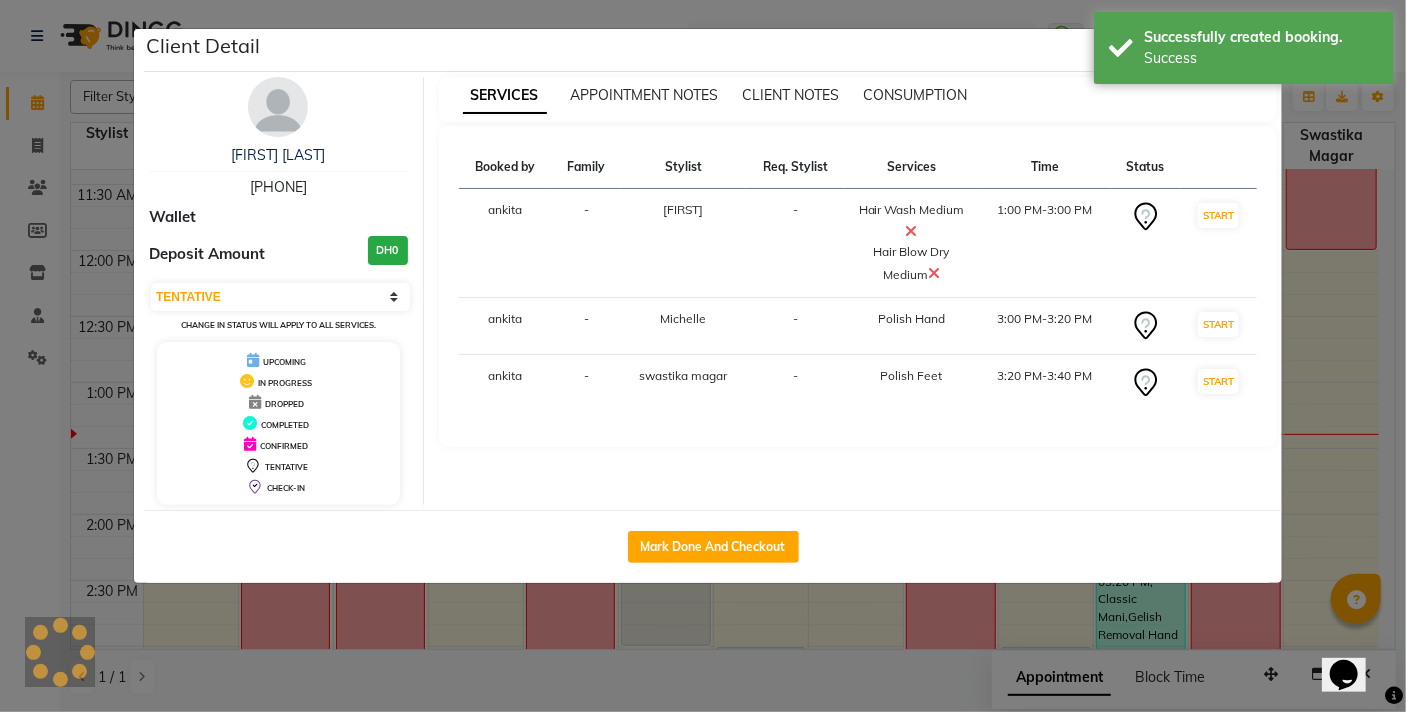 click on "Mark Done And Checkout" 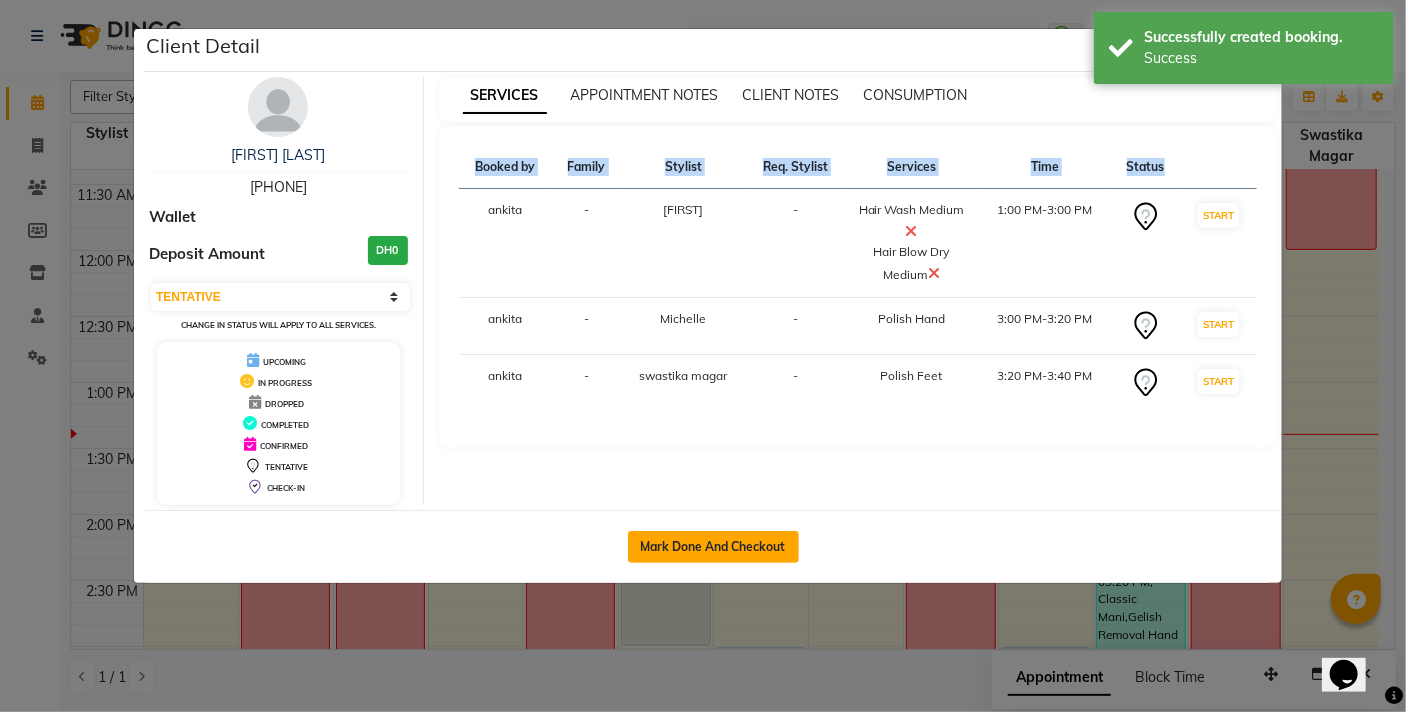click on "Mark Done And Checkout" 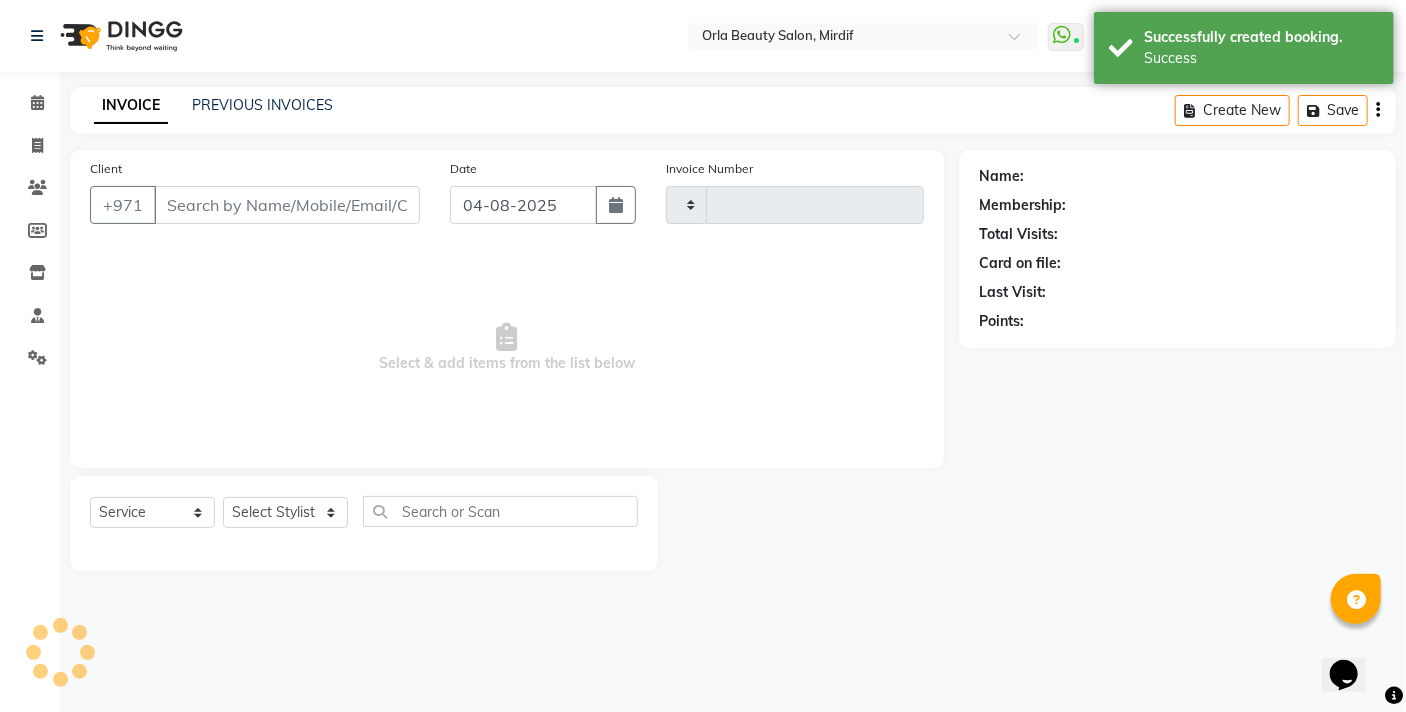 type on "4128" 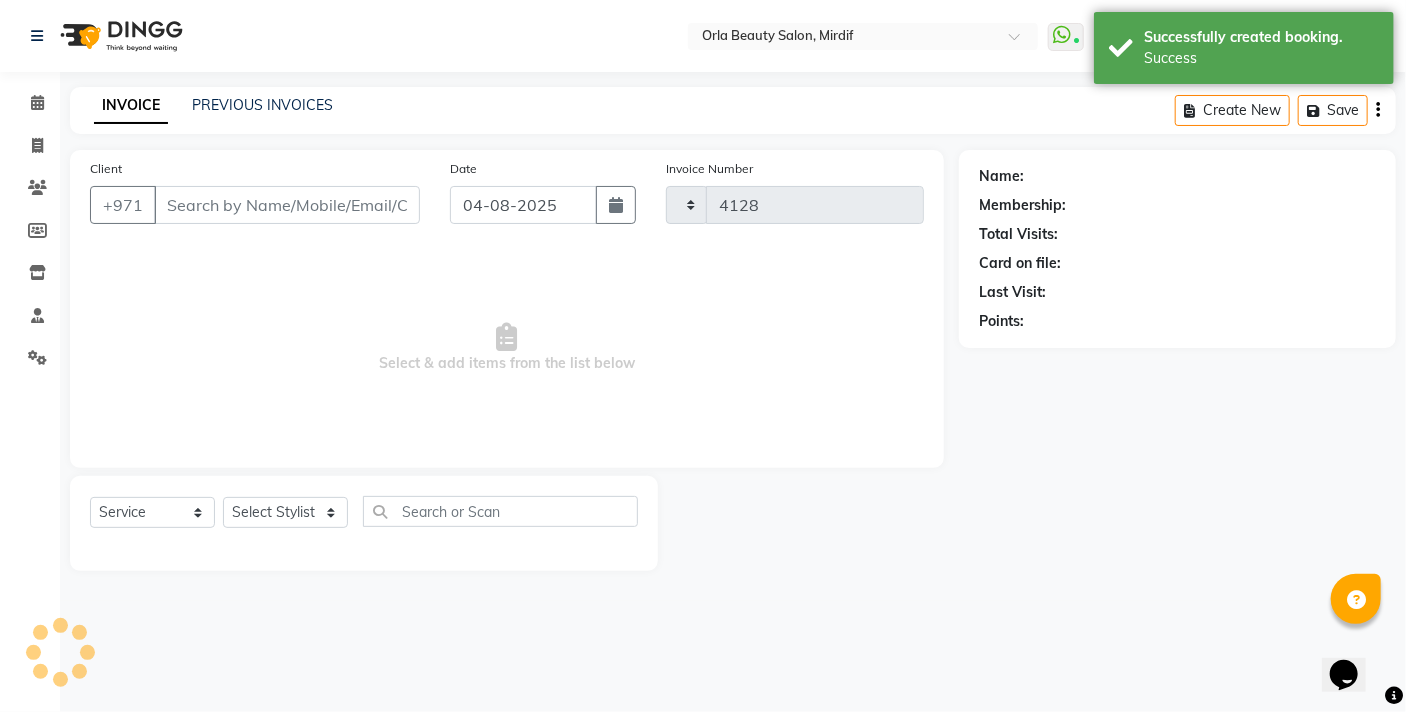select on "5053" 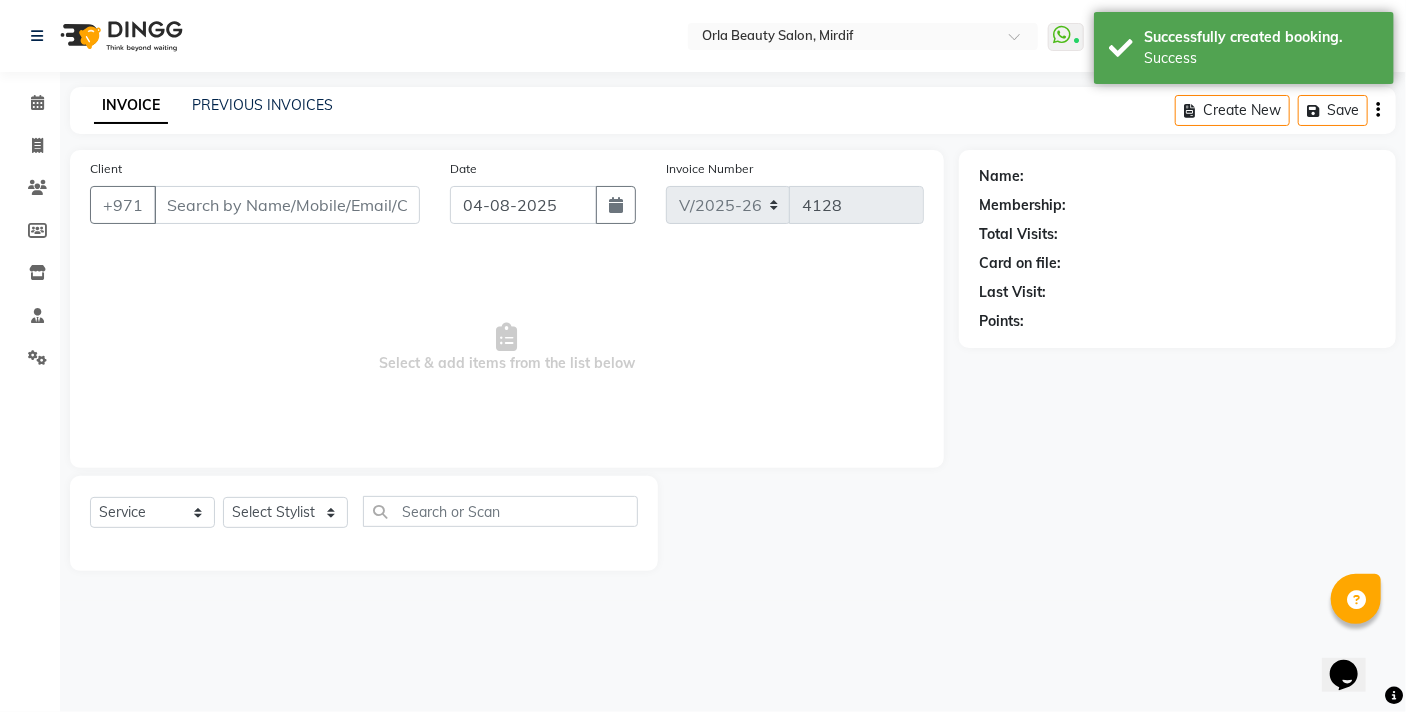 type on "[PHONE]" 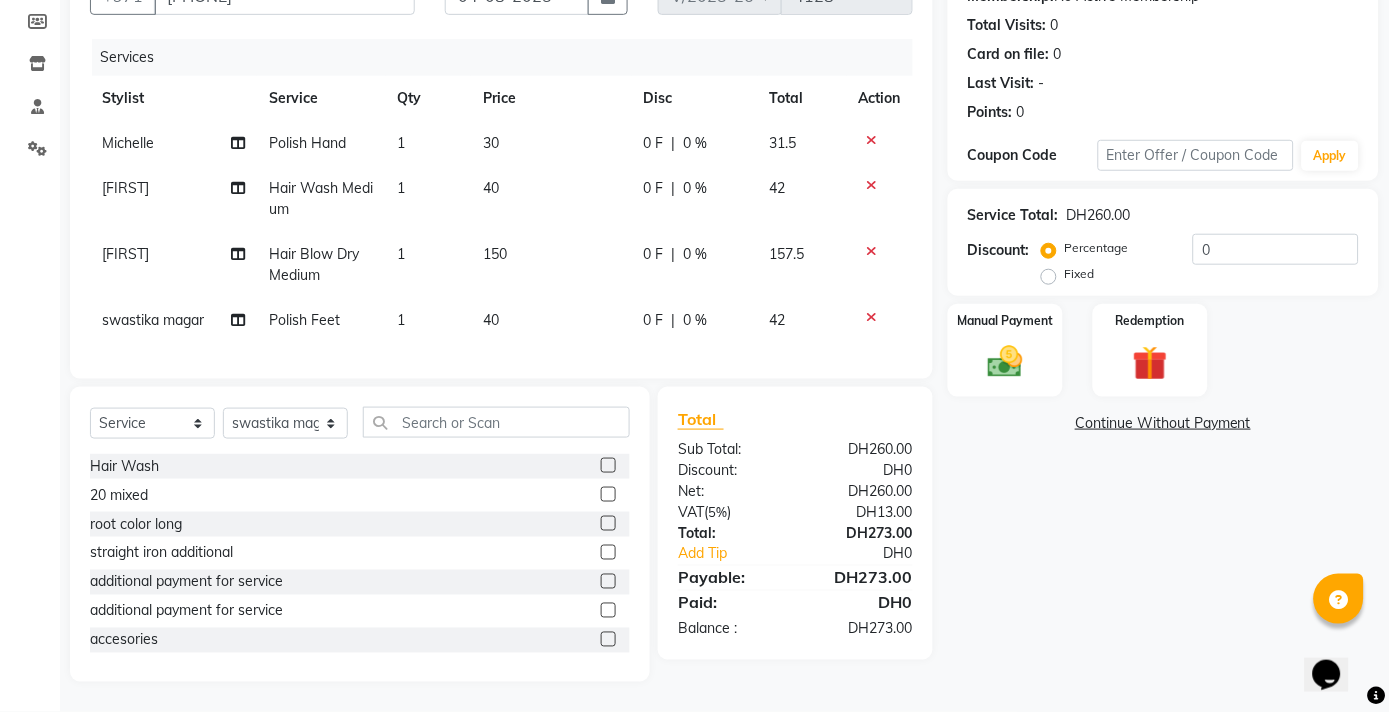 scroll, scrollTop: 138, scrollLeft: 0, axis: vertical 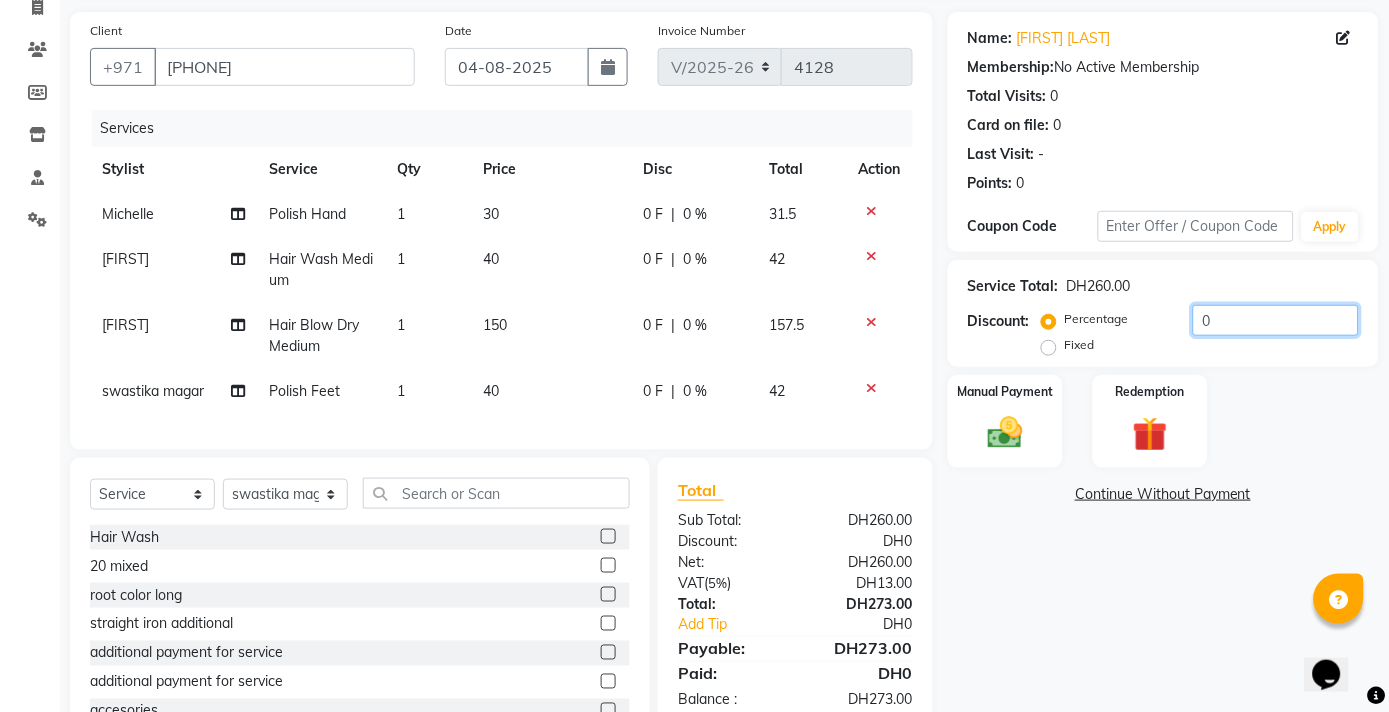 drag, startPoint x: 1251, startPoint y: 327, endPoint x: 1112, endPoint y: 310, distance: 140.0357 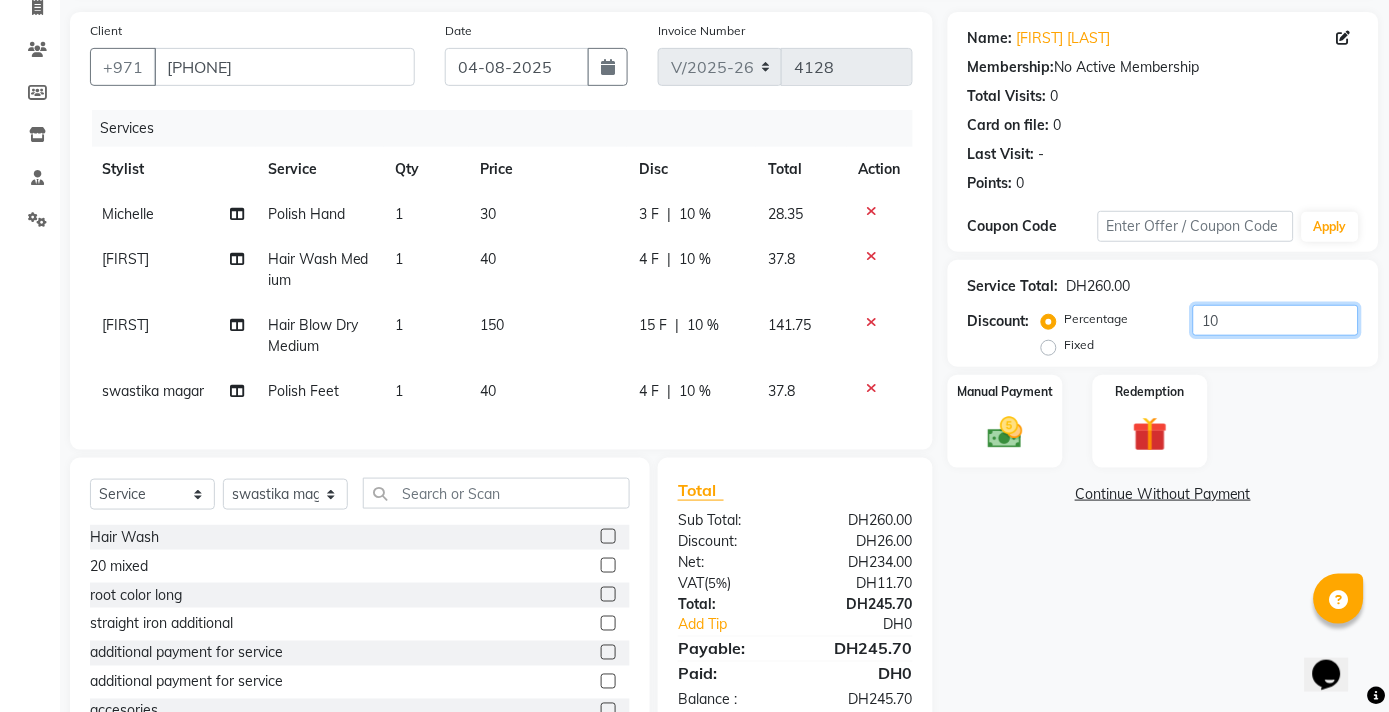 scroll, scrollTop: 224, scrollLeft: 0, axis: vertical 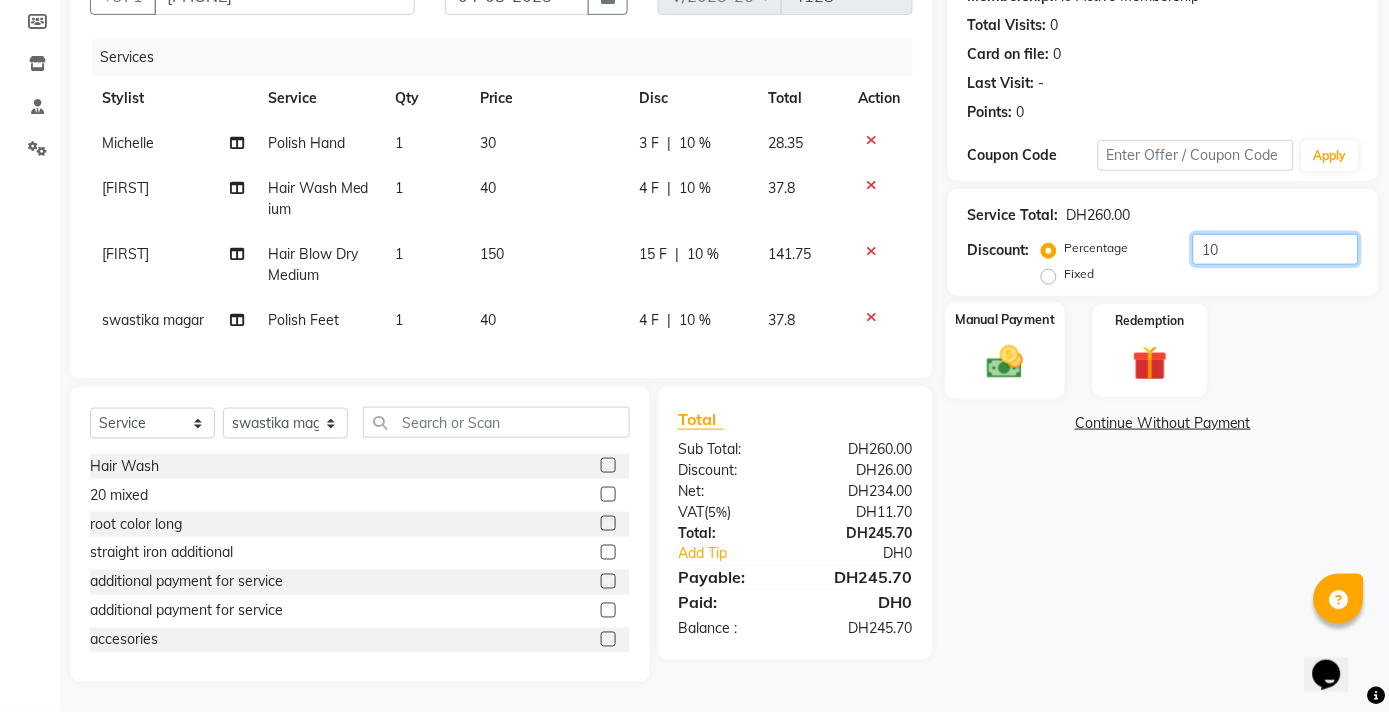 type on "10" 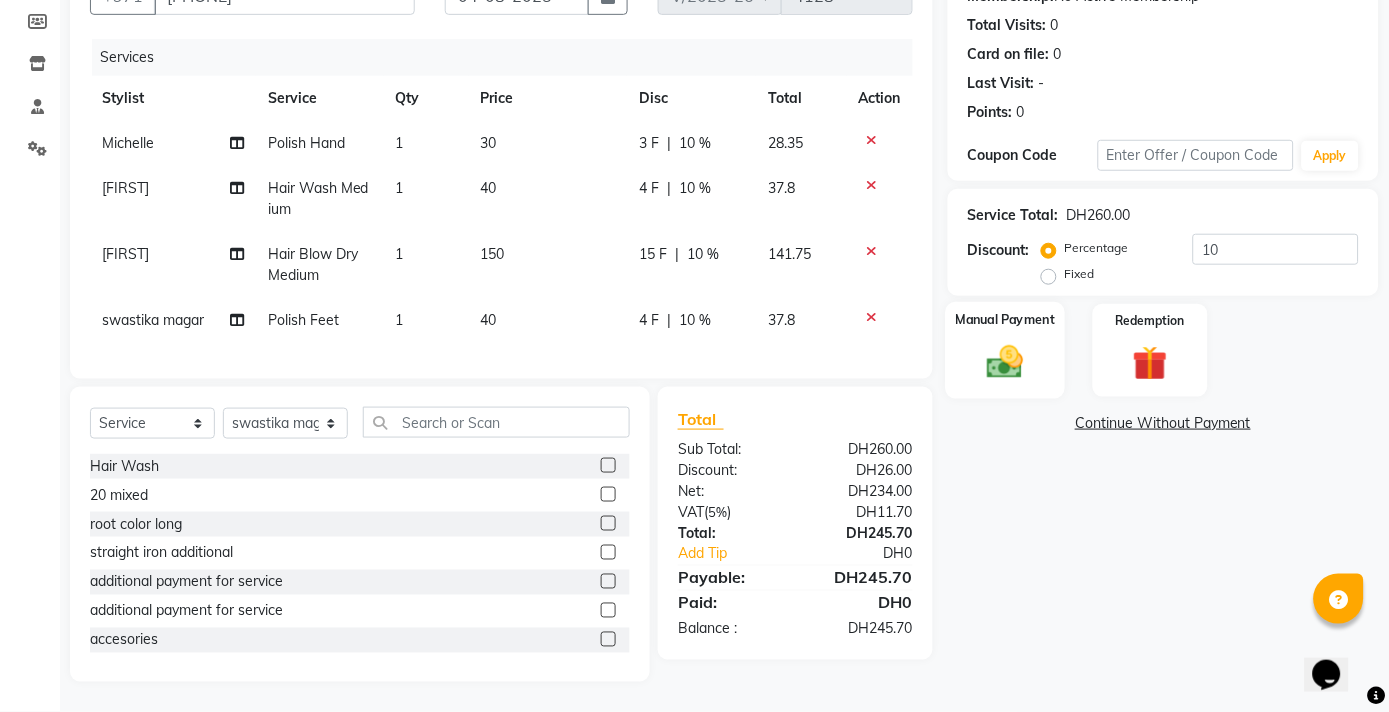 click 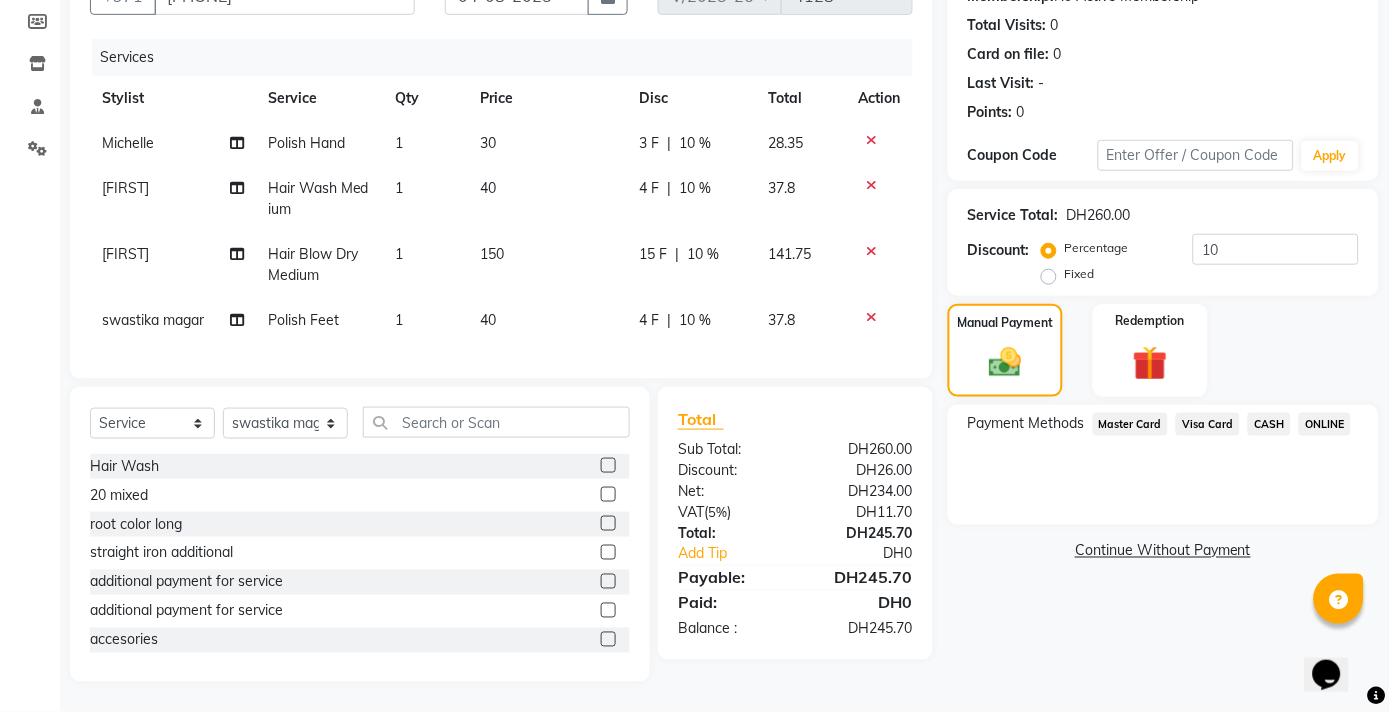 click on "Visa Card" 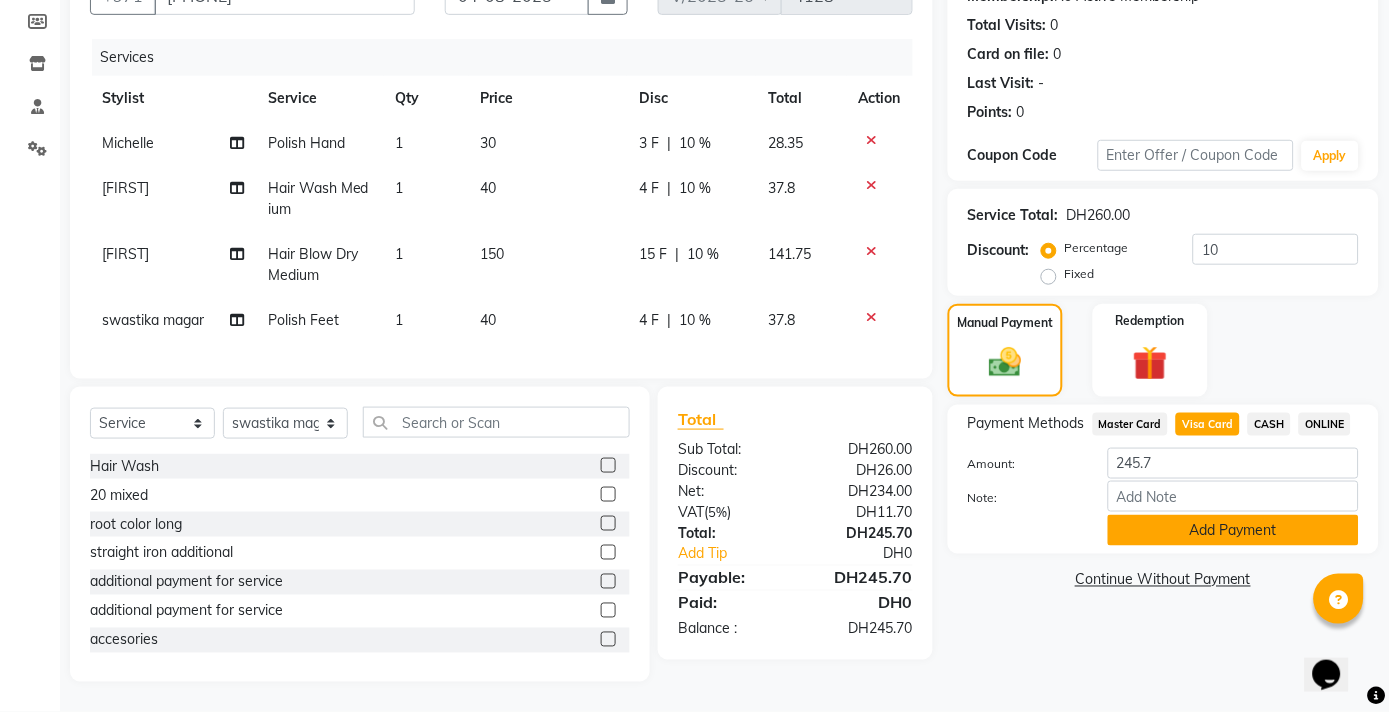 click on "Add Payment" 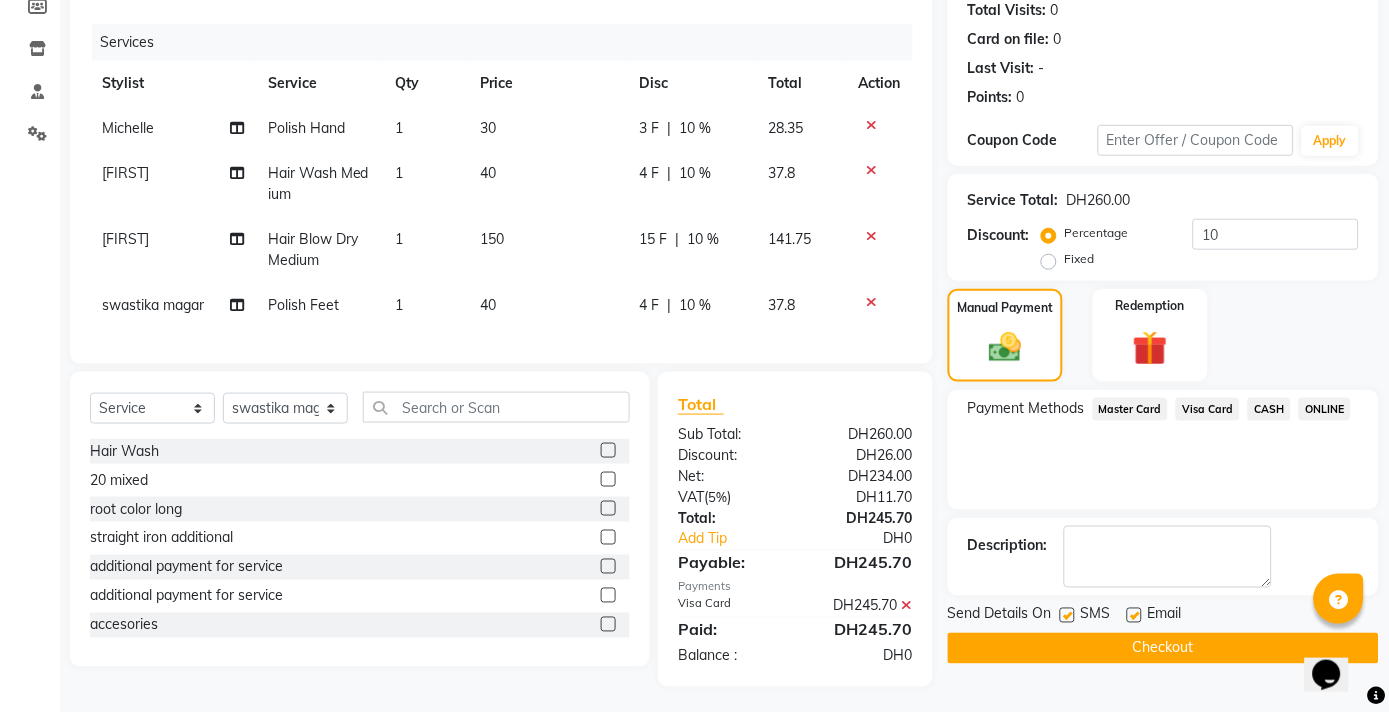 click on "Checkout" 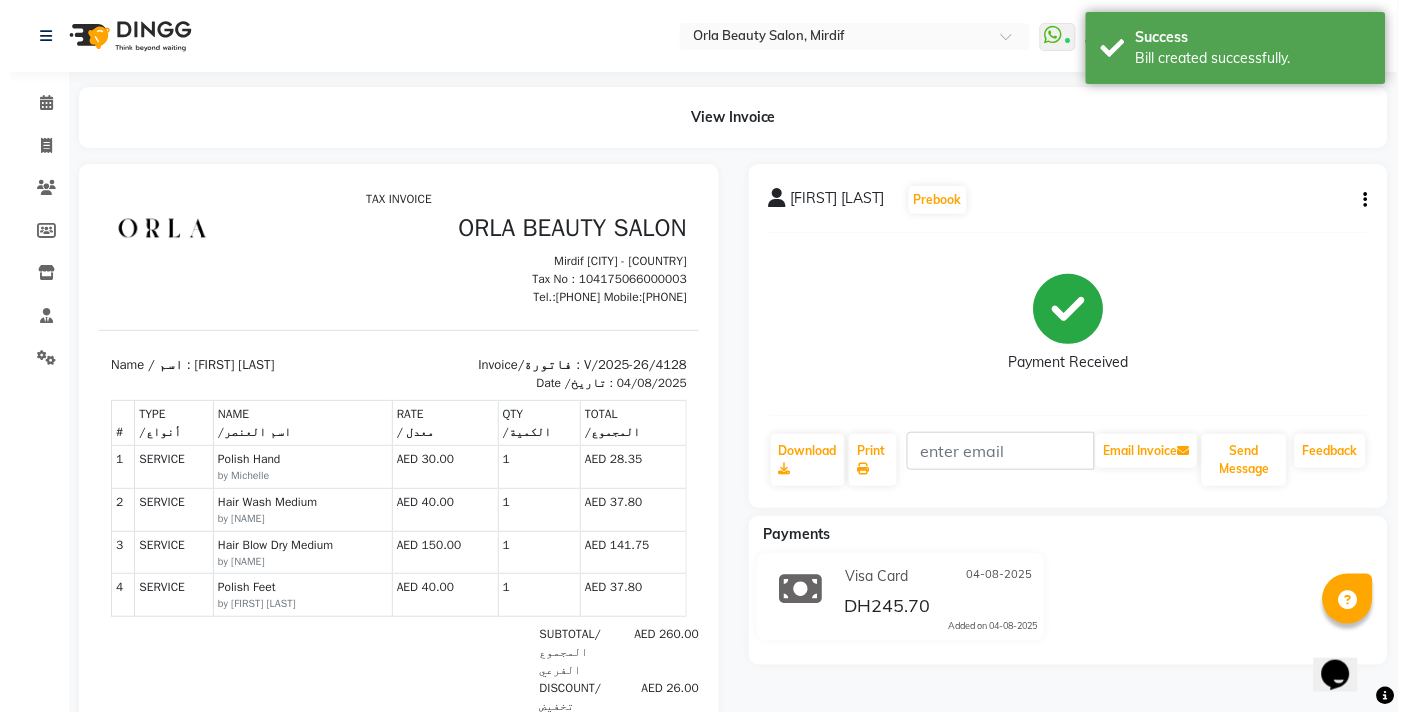 scroll, scrollTop: 0, scrollLeft: 0, axis: both 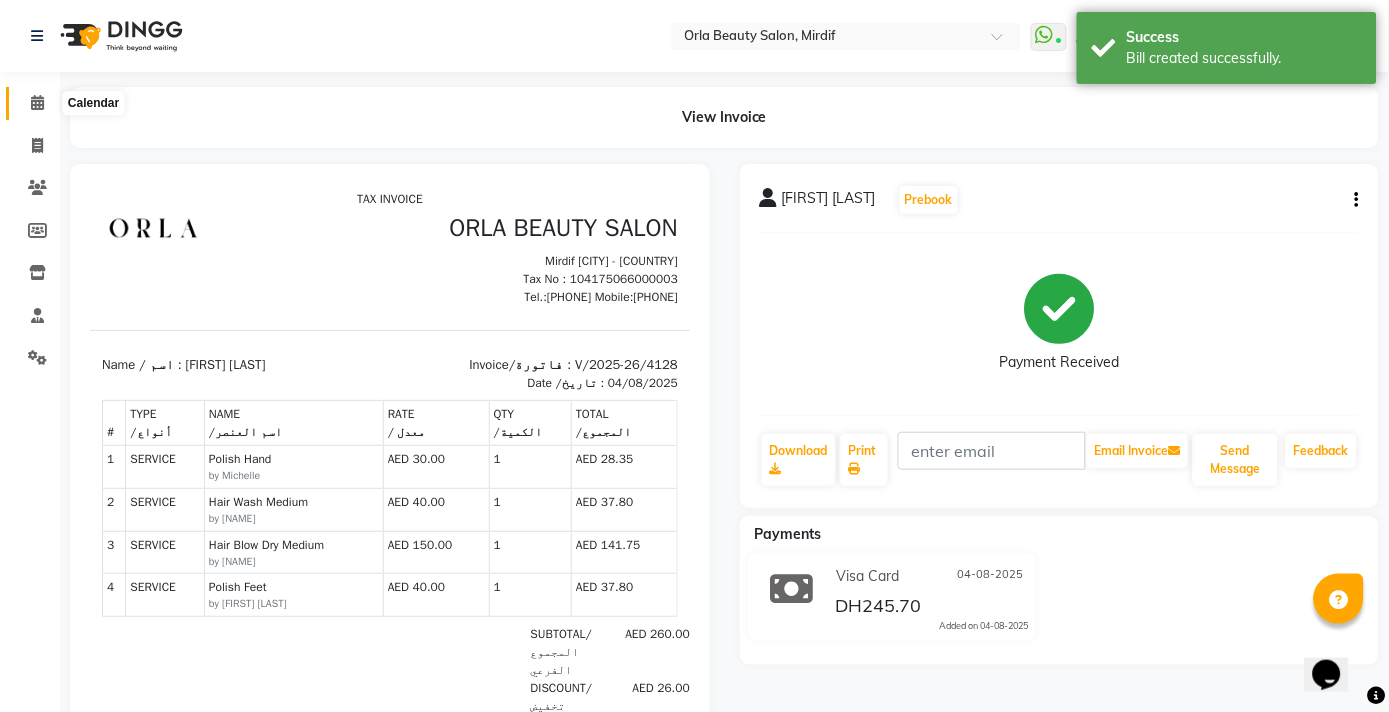 click 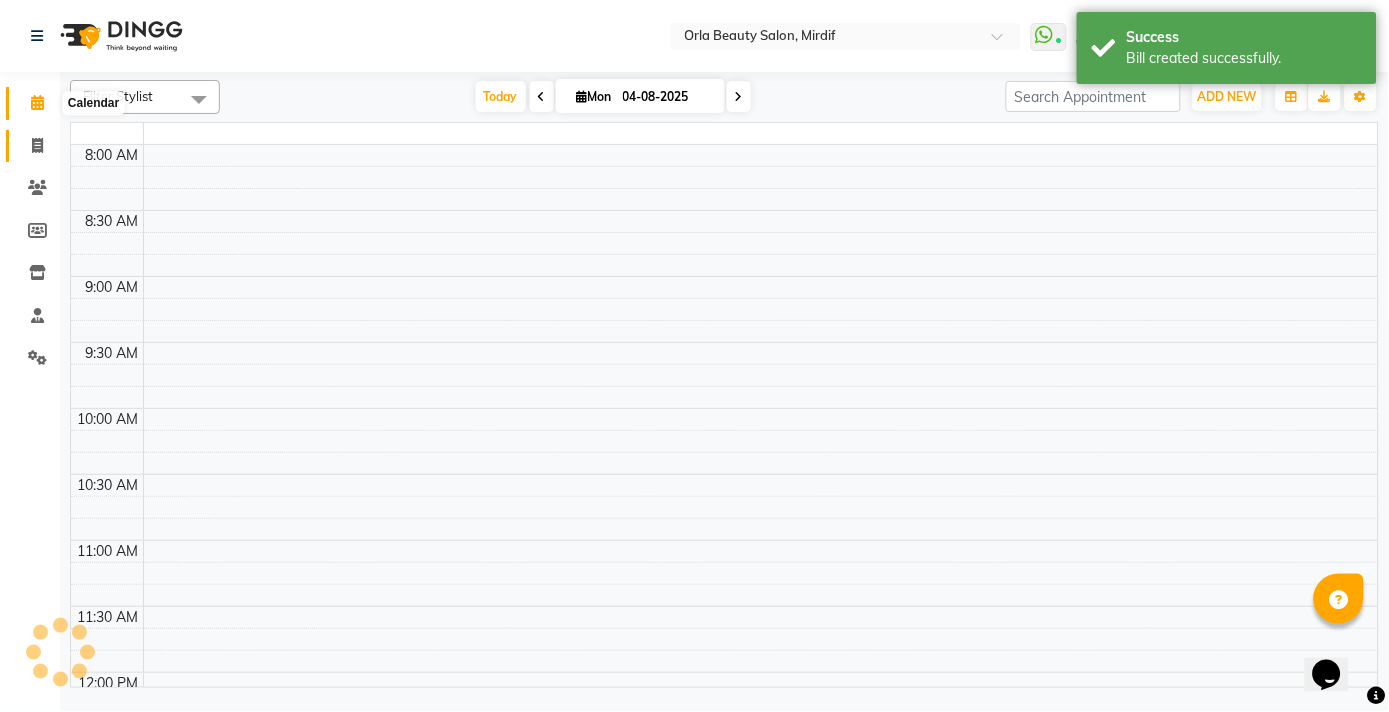 click 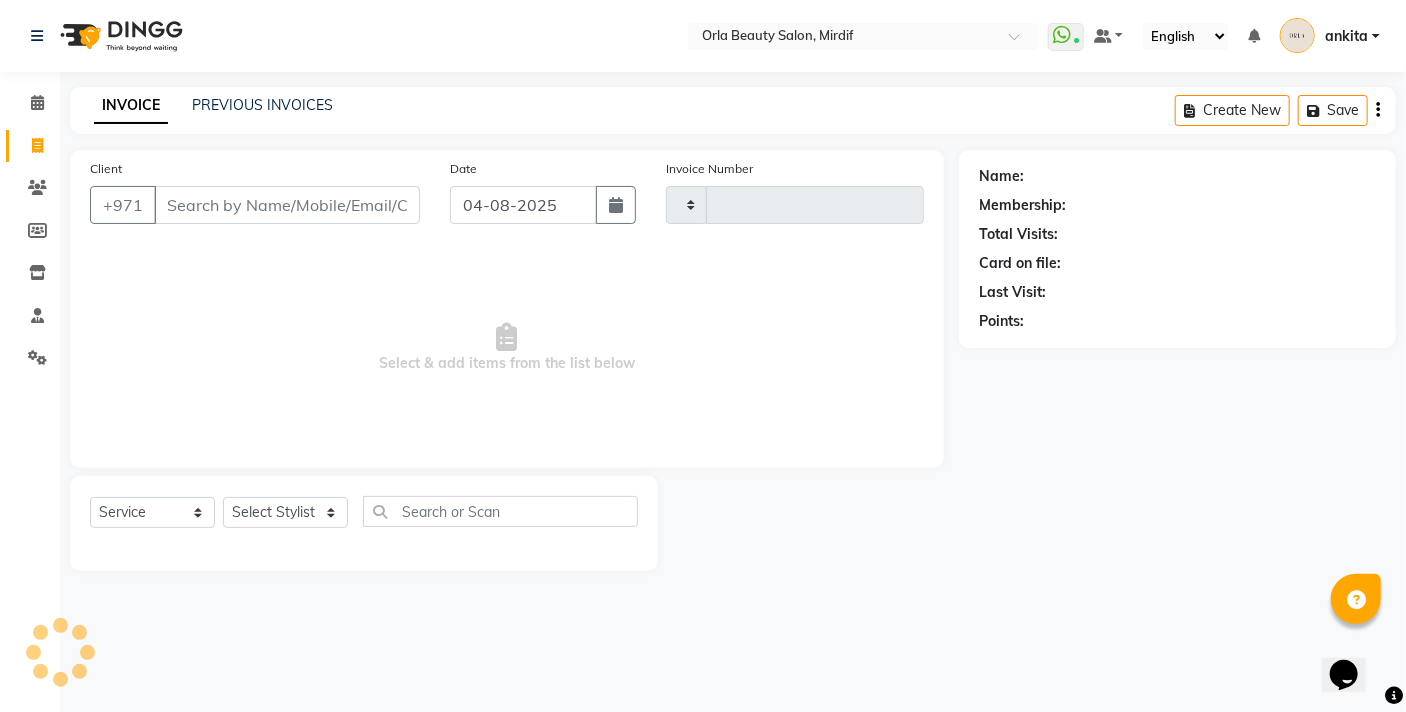 type on "4129" 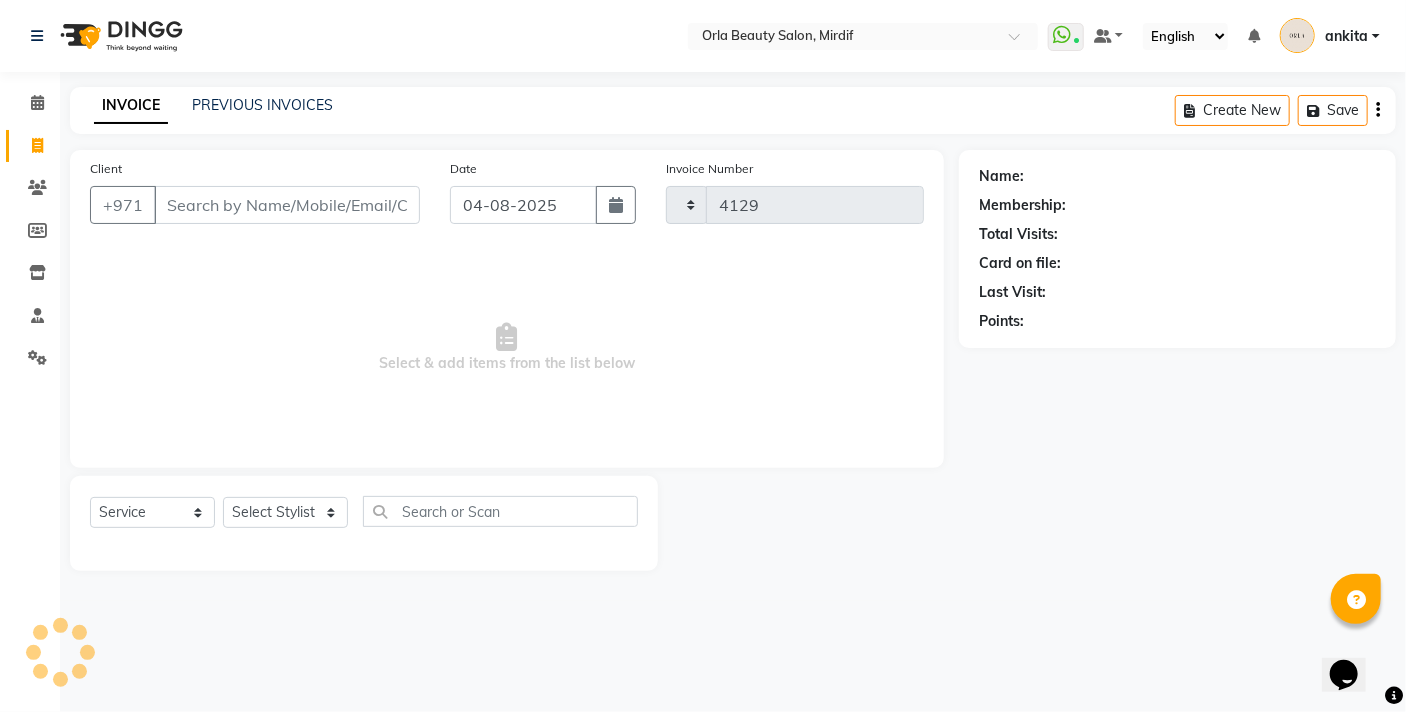 select on "5053" 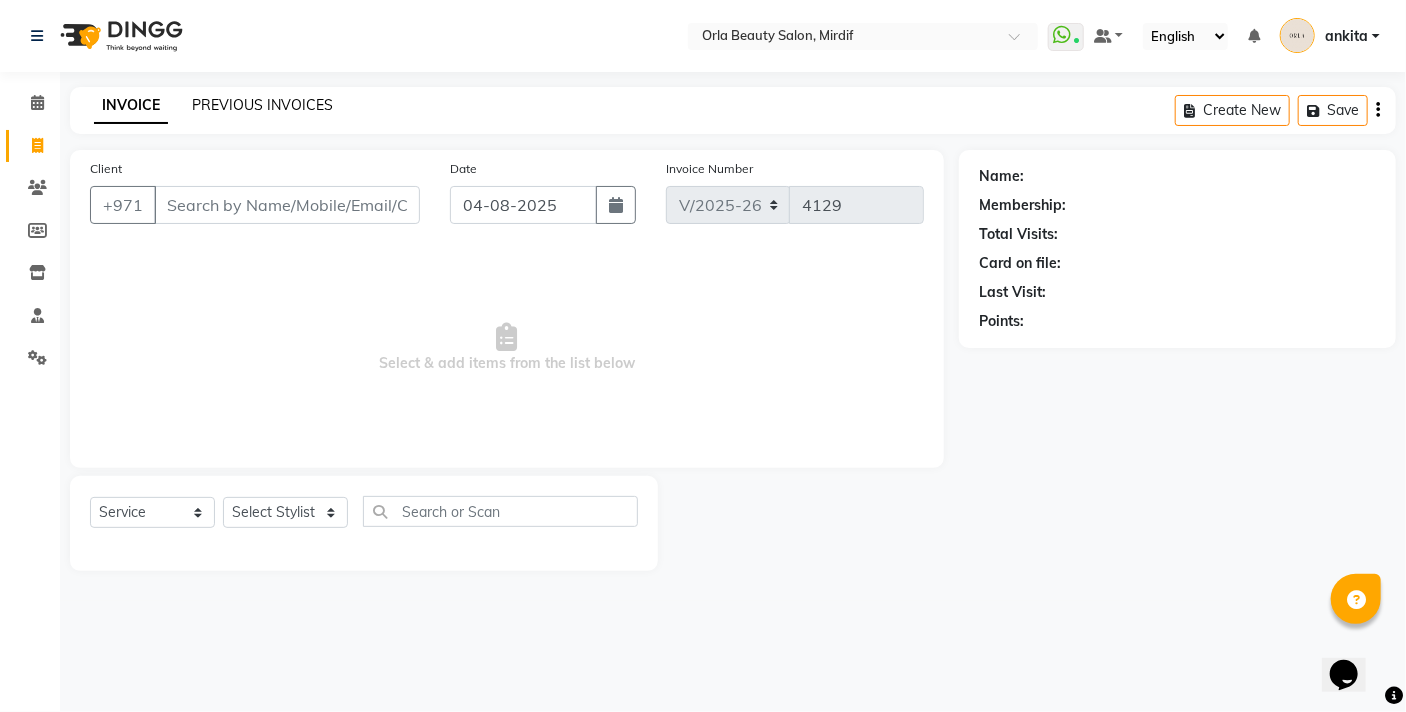 click on "PREVIOUS INVOICES" 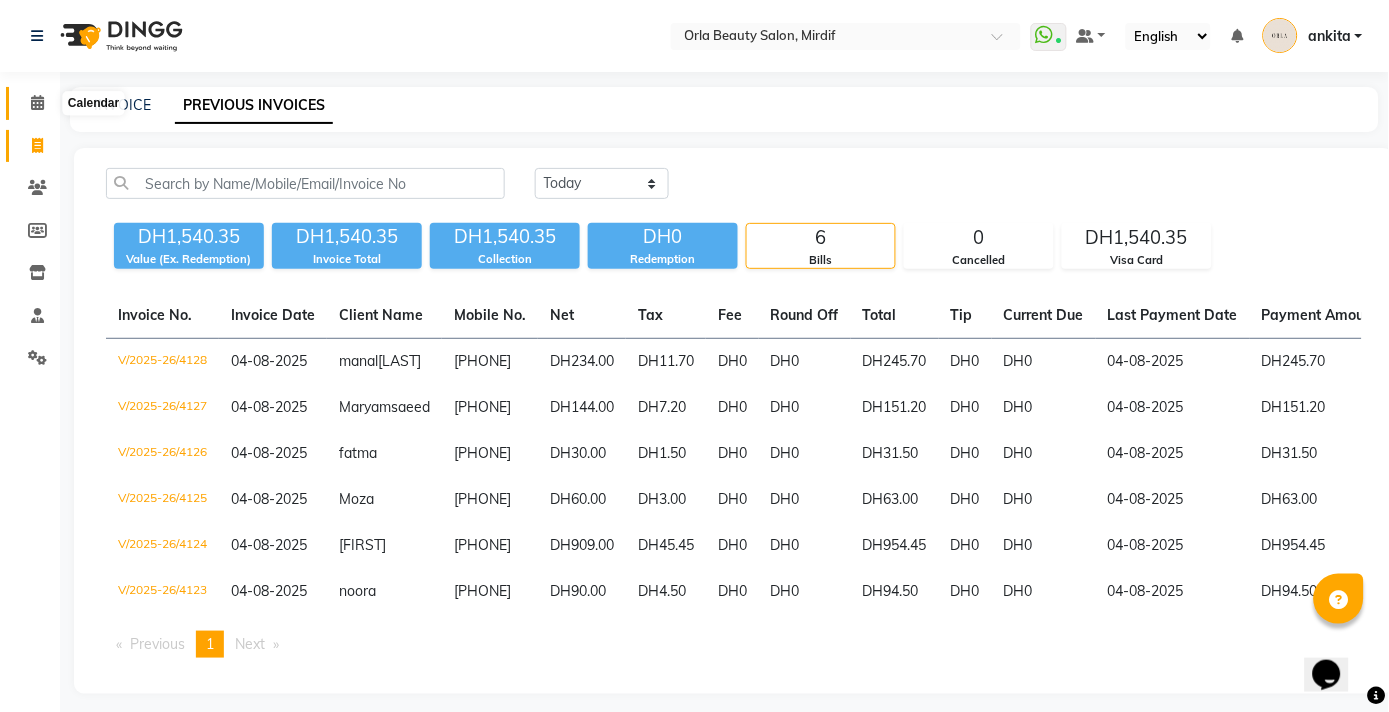 click 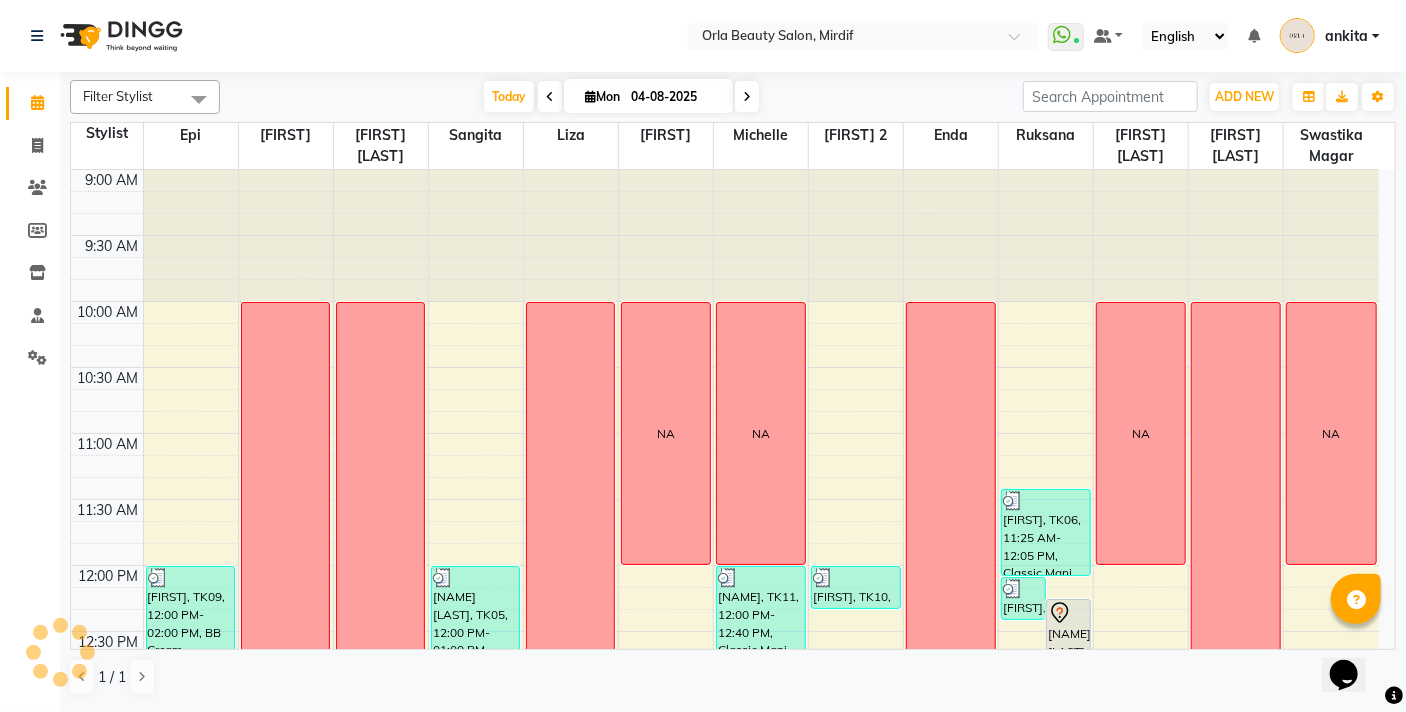 scroll, scrollTop: 0, scrollLeft: 0, axis: both 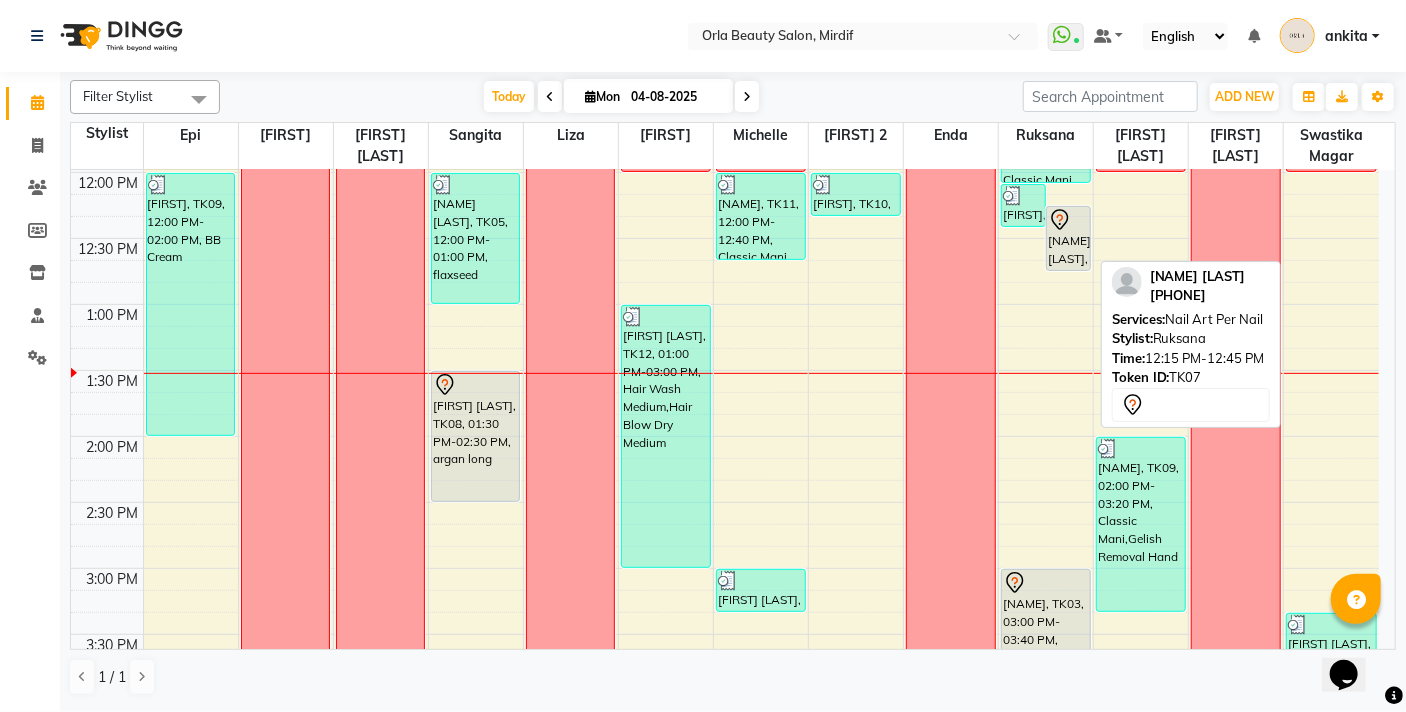 click on "[NAME] [LAST], TK07, 12:15 PM-12:45 PM, Nail Art Per Nail" at bounding box center [1068, 238] 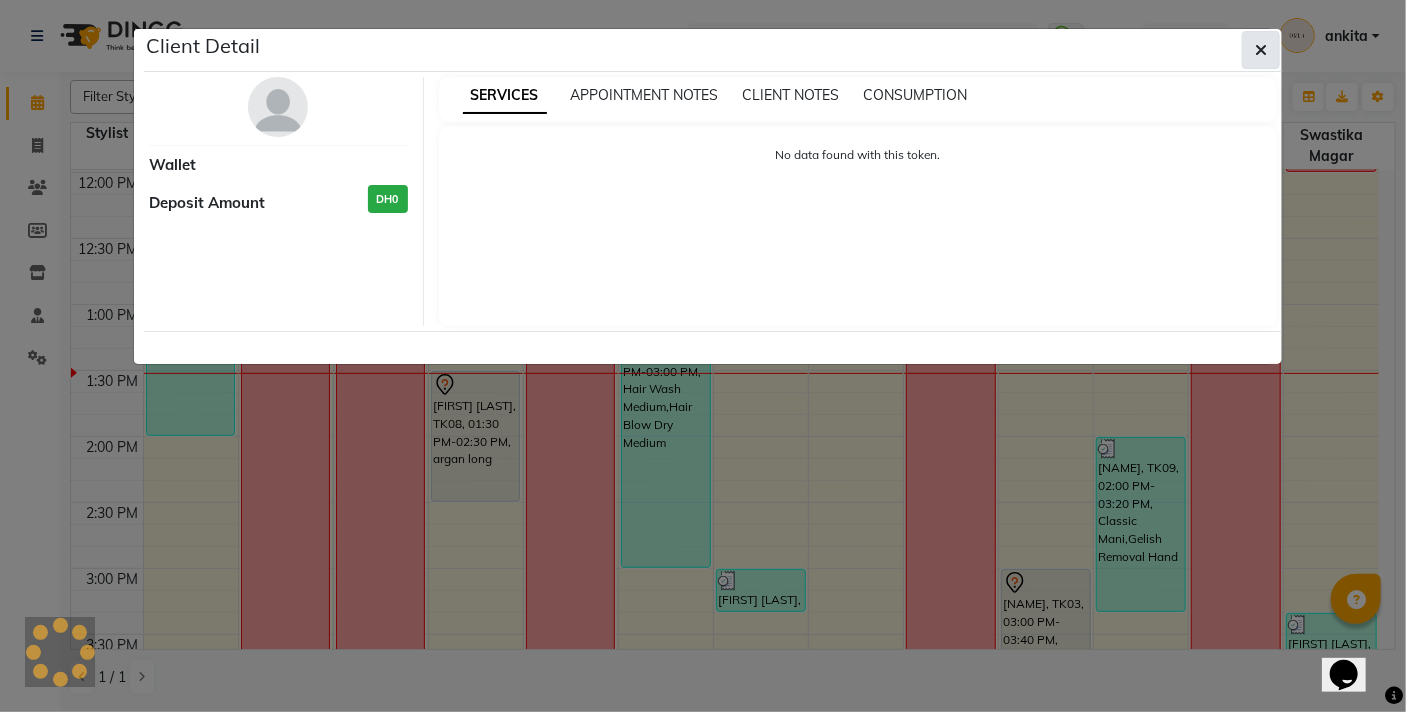 click 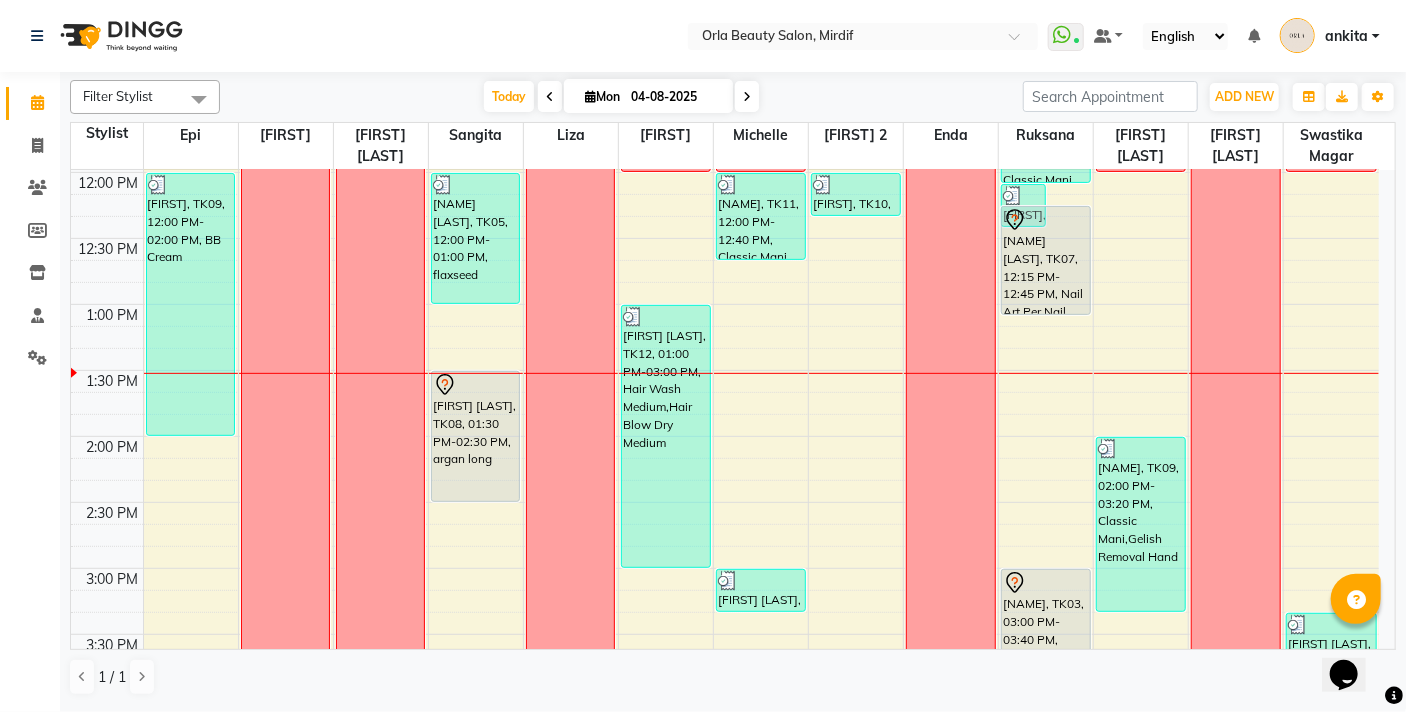drag, startPoint x: 1069, startPoint y: 272, endPoint x: 1065, endPoint y: 312, distance: 40.1995 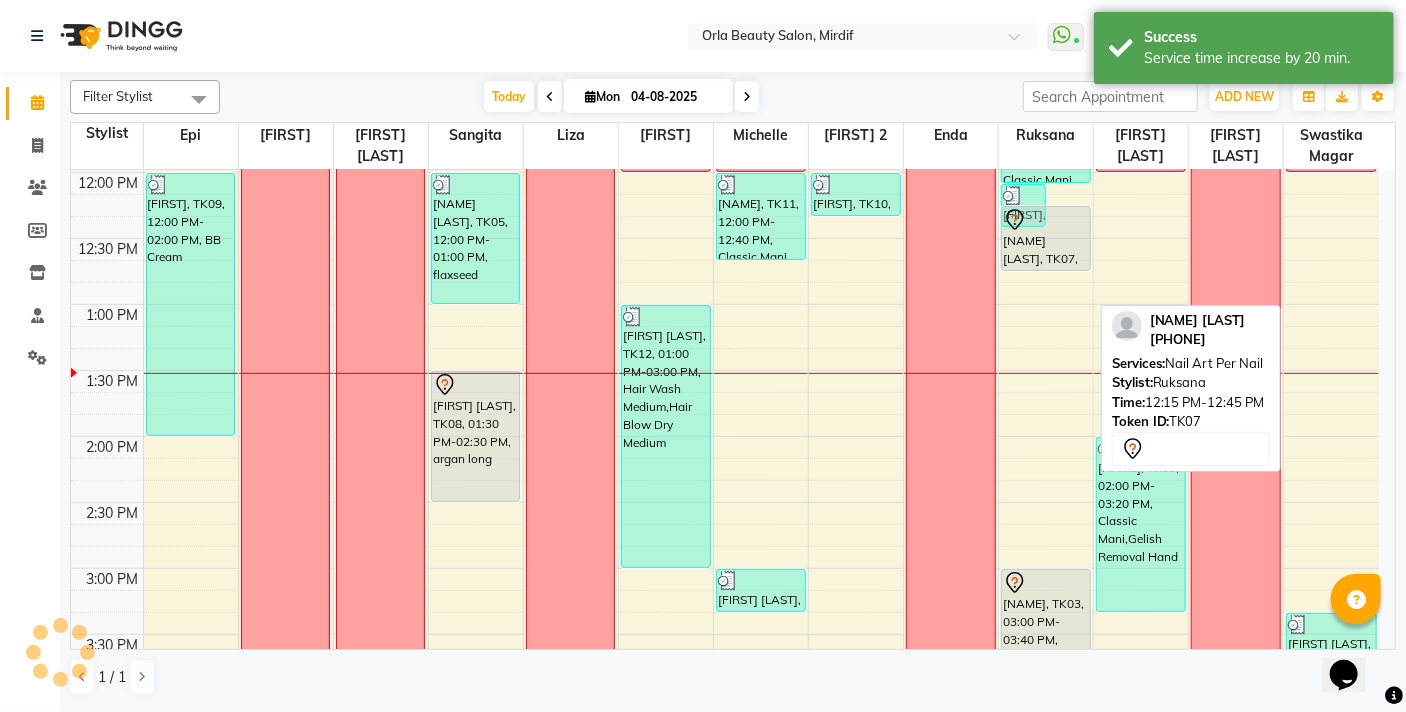 drag, startPoint x: 1065, startPoint y: 312, endPoint x: 1067, endPoint y: 274, distance: 38.052597 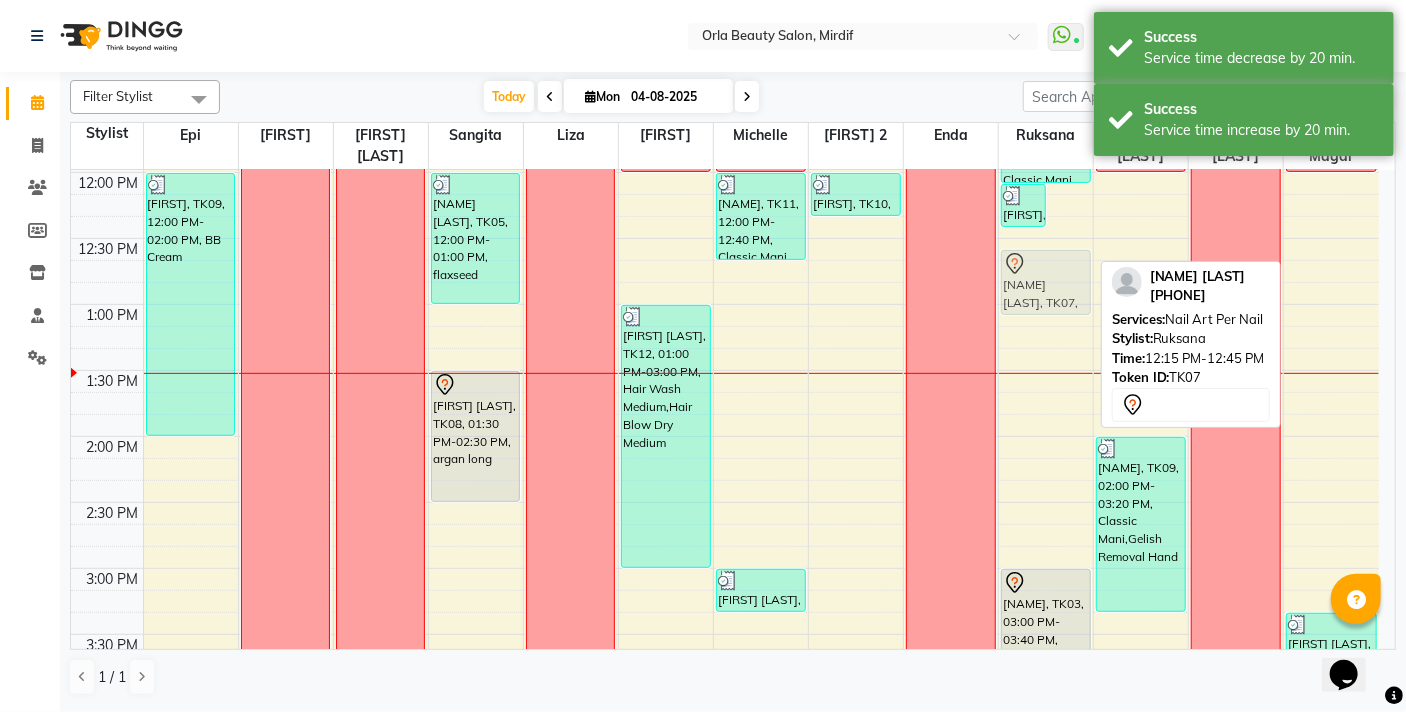 drag, startPoint x: 1064, startPoint y: 237, endPoint x: 1030, endPoint y: 276, distance: 51.739735 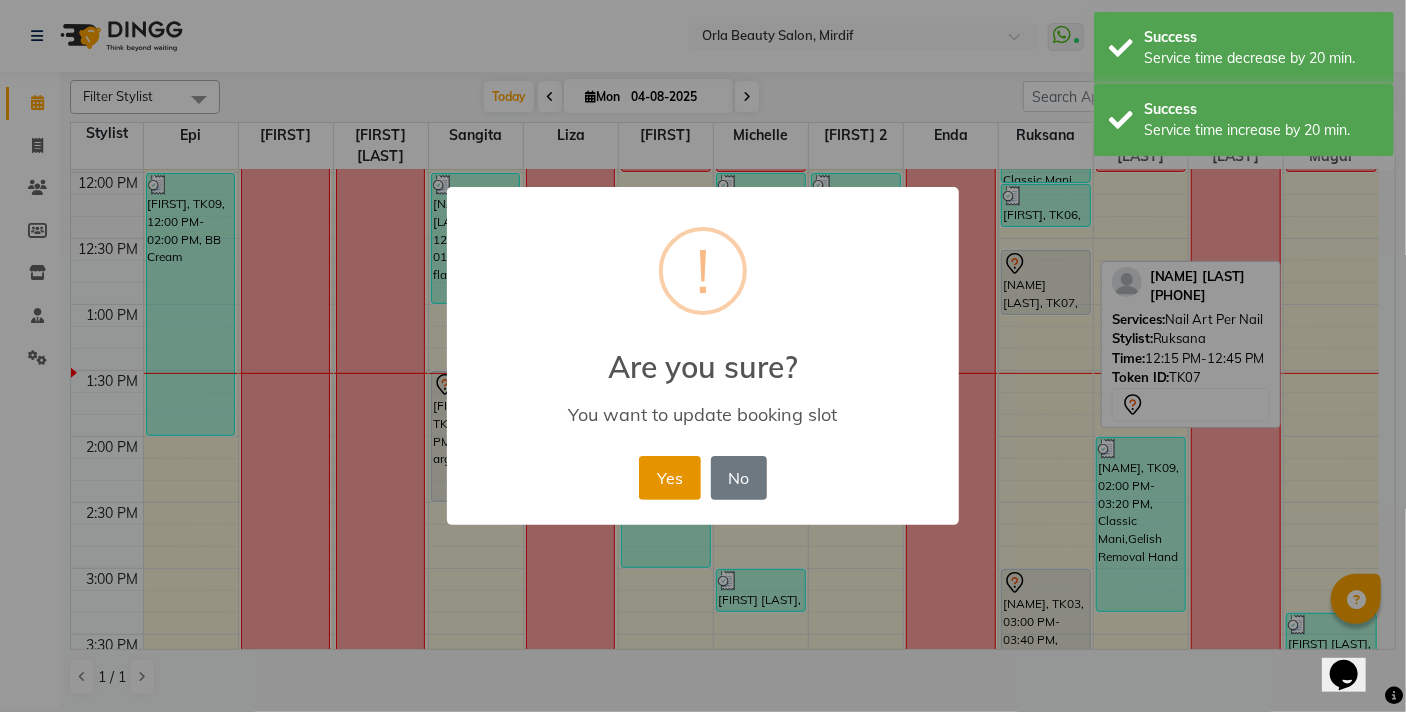 click on "Yes" at bounding box center (669, 478) 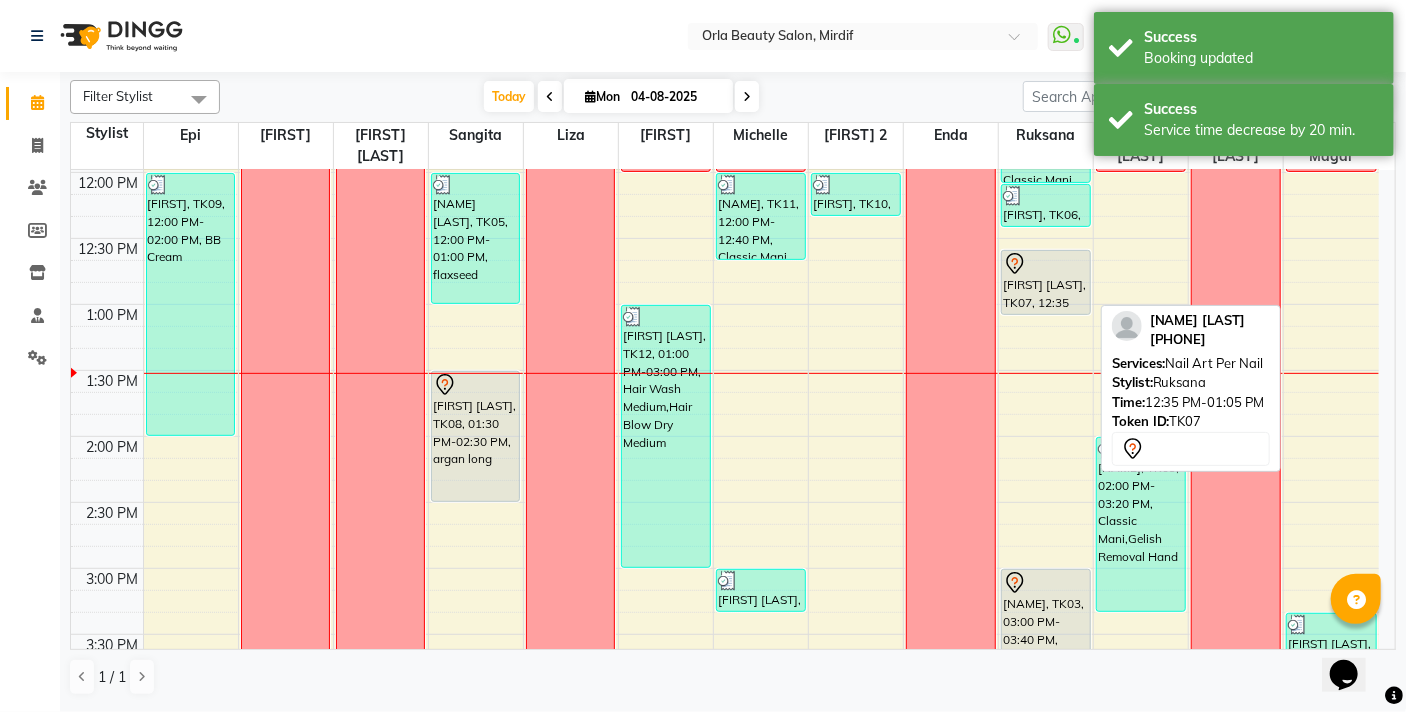 click on "[FIRST] [LAST], TK07, 12:35 PM-01:05 PM, Nail Art Per Nail" at bounding box center (1046, 282) 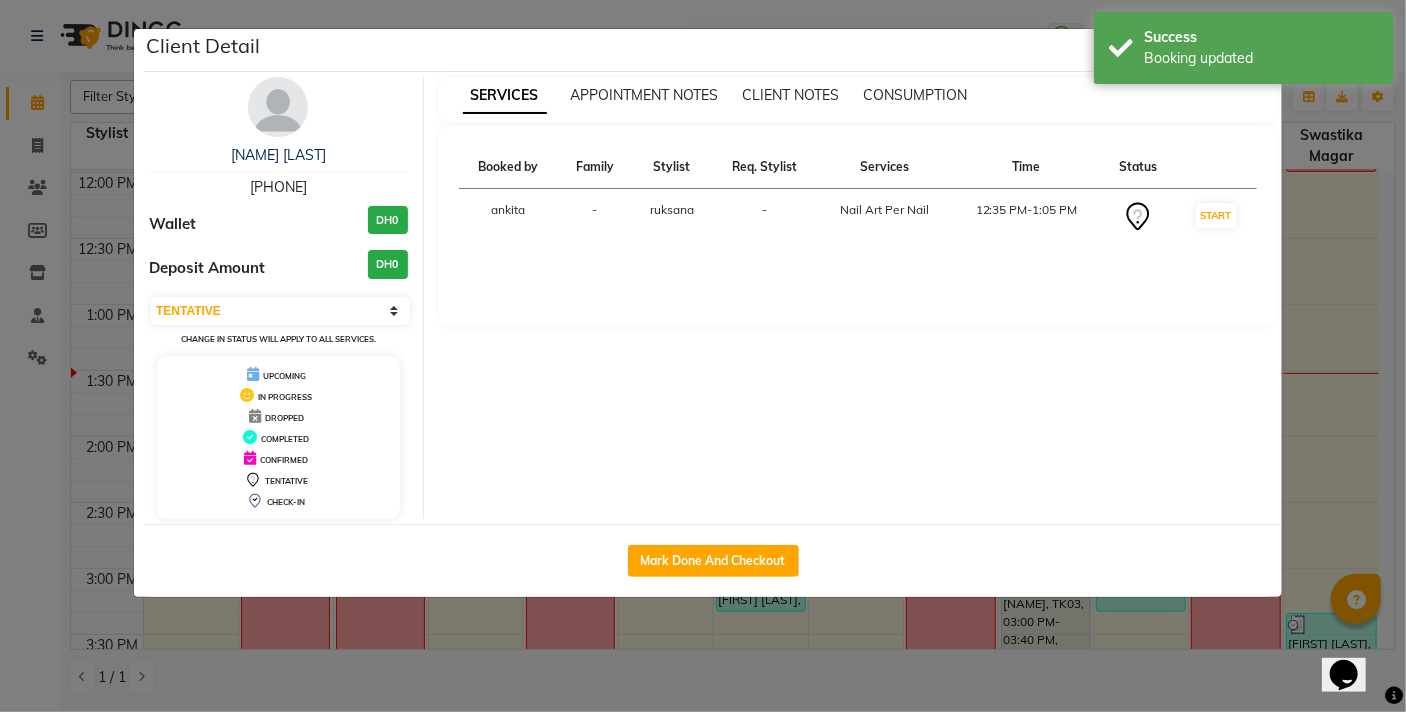 click on "Client Detail  [FIRST] [LAST]   [PHONE] Wallet DH0 Deposit Amount  DH0  Select IN SERVICE CONFIRMED TENTATIVE CHECK IN MARK DONE DROPPED UPCOMING Change in status will apply to all services. UPCOMING IN PROGRESS DROPPED COMPLETED CONFIRMED TENTATIVE CHECK-IN SERVICES APPOINTMENT NOTES CLIENT NOTES CONSUMPTION Booked by Family Stylist Req. Stylist Services Time Status  [FIRST]   - [FIRST] -  Nail Art Per Nail   12:35 PM-1:05 PM   START   Mark Done And Checkout" 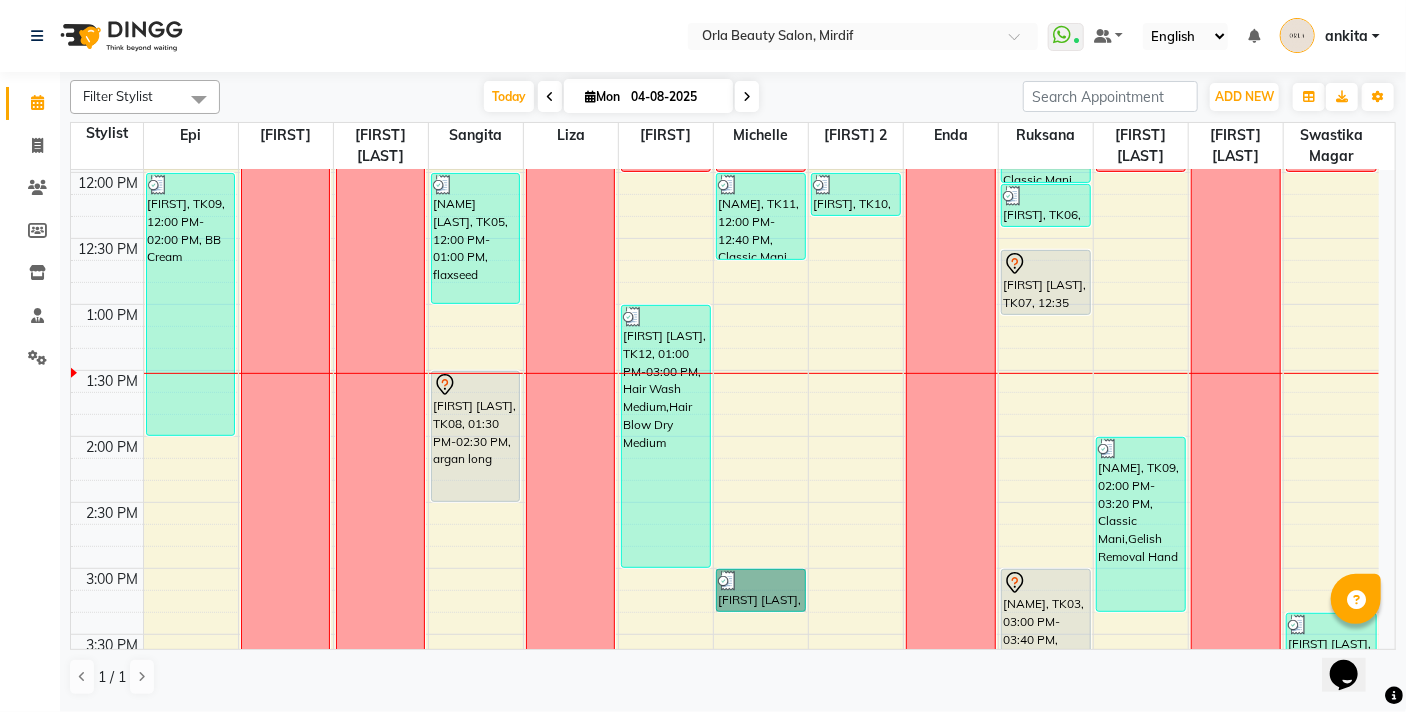 drag, startPoint x: 765, startPoint y: 588, endPoint x: 763, endPoint y: 341, distance: 247.0081 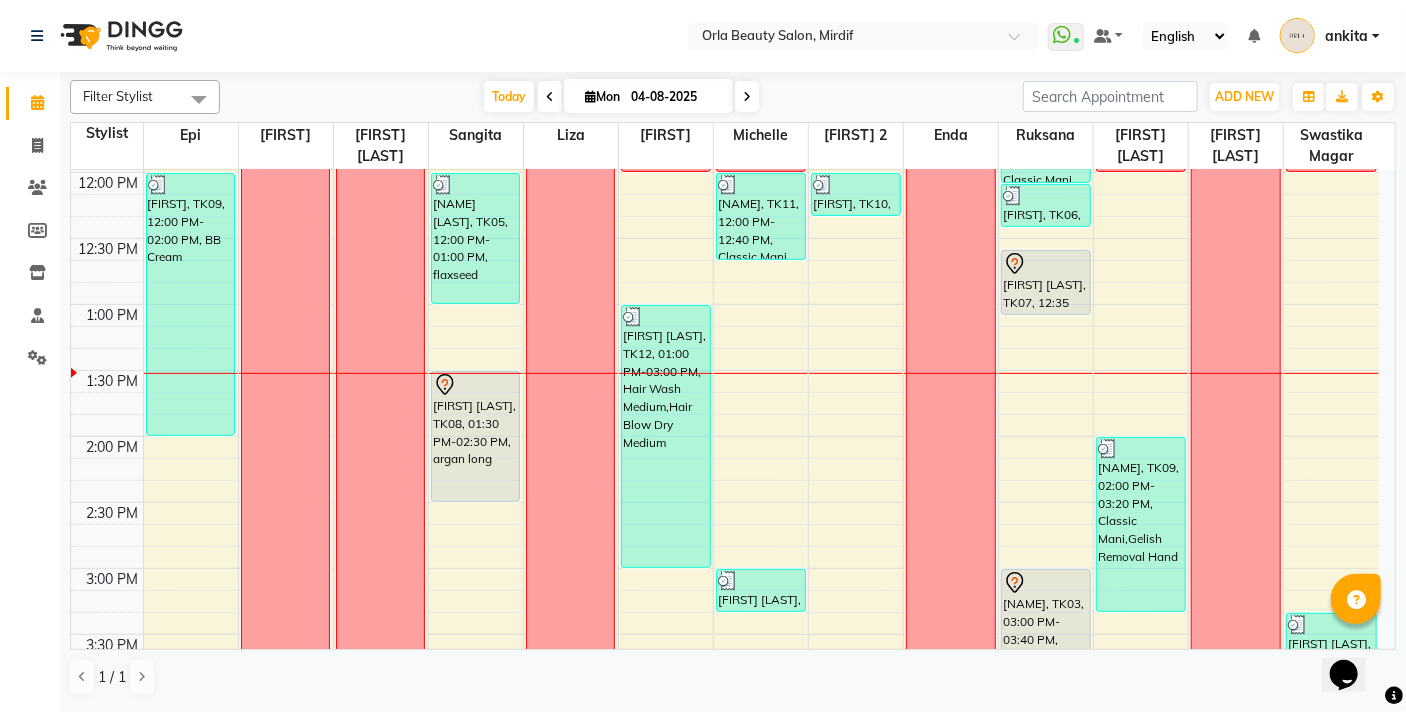 drag, startPoint x: 1379, startPoint y: 311, endPoint x: 1396, endPoint y: 196, distance: 116.24973 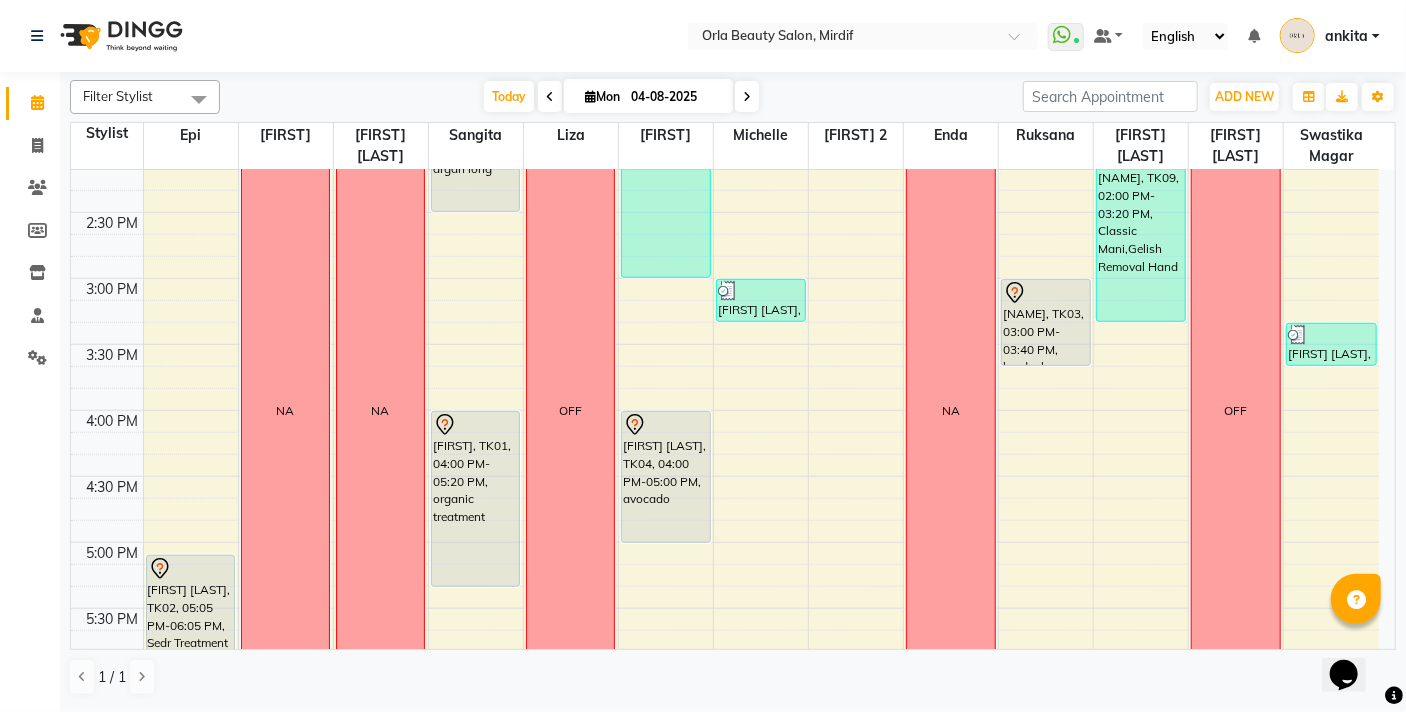 scroll, scrollTop: 683, scrollLeft: 0, axis: vertical 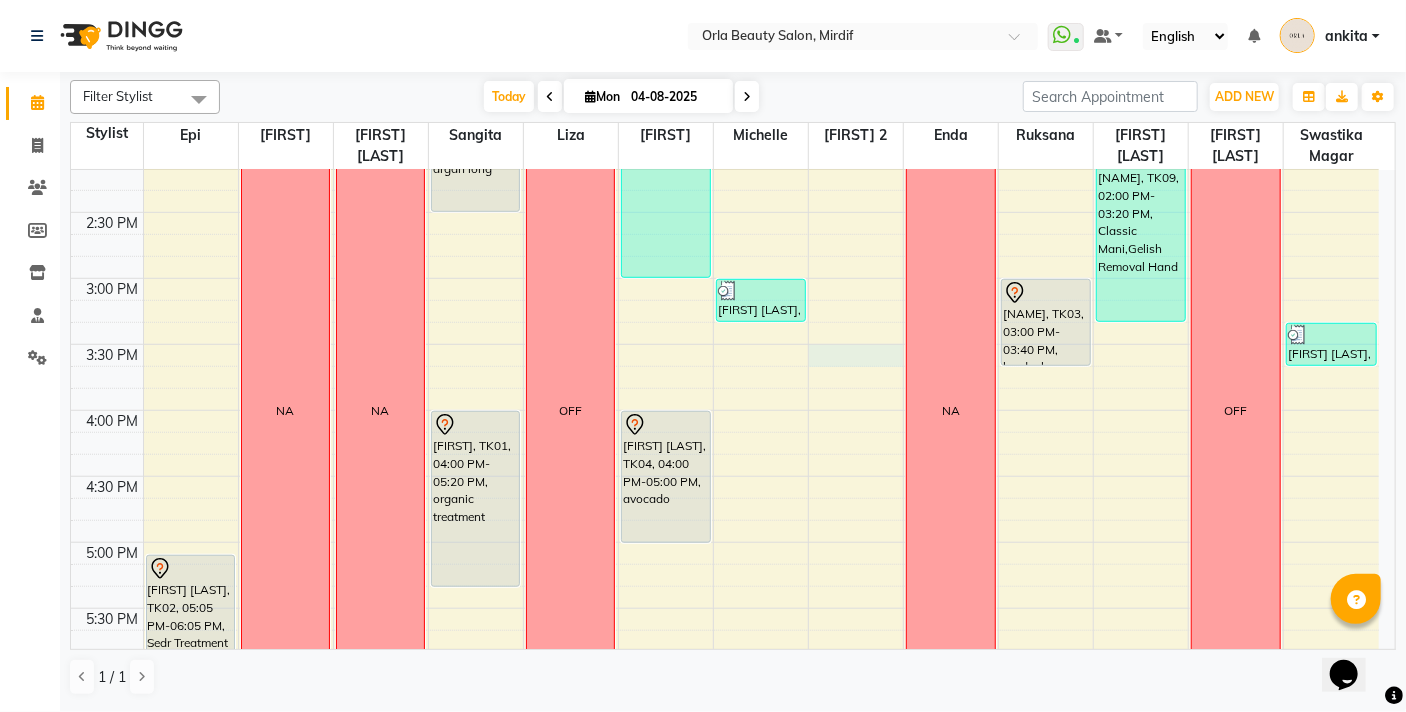 click on "9:00 AM 9:30 AM 10:00 AM 10:30 AM 11:00 AM 11:30 AM 12:00 PM 12:30 PM 1:00 PM 1:30 PM 2:00 PM 2:30 PM 3:00 PM 3:30 PM 4:00 PM 4:30 PM 5:00 PM 5:30 PM 6:00 PM 6:30 PM 7:00 PM 7:30 PM 8:00 PM 8:30 PM 9:00 PM 9:30 PM 10:00 PM 10:30 PM     [FIRST], TK09, 12:00 PM-02:00 PM, BB Cream             [FIRST] [LAST], TK02, 05:05 PM-06:05 PM, Sedr Treatment  NA   NA   NA      [FIRST] [LAST], TK05, 12:00 PM-01:00 PM, flaxseed             [FIRST] [LAST], TK08, 01:30 PM-02:30 PM, argan long             [FIRST], TK01, 04:00 PM-05:20 PM, organic treatment  OFF   NA      [FIRST] [LAST], TK12, 01:00 PM-03:00 PM, Hair Wash Medium,Hair Blow Dry Medium             [FIRST] [LAST], TK04, 04:00 PM-05:00 PM, avocado  NA      [FIRST], TK11, 12:00 PM-12:40 PM, Classic Mani     [FIRST] [LAST], TK12, 03:00 PM-03:20 PM, Polish Hand     [FIRST], TK10, 12:00 PM-12:20 PM, Polish Hand  NA   NA      [FIRST], TK06, 11:25 AM-12:05 PM, Classic Mani     [FIRST], TK06, 12:05 PM-12:25 PM, Polish Hand             [FIRST] [LAST], TK07, 12:35 PM-01:05 PM, Nail Art Per Nail" at bounding box center [725, 410] 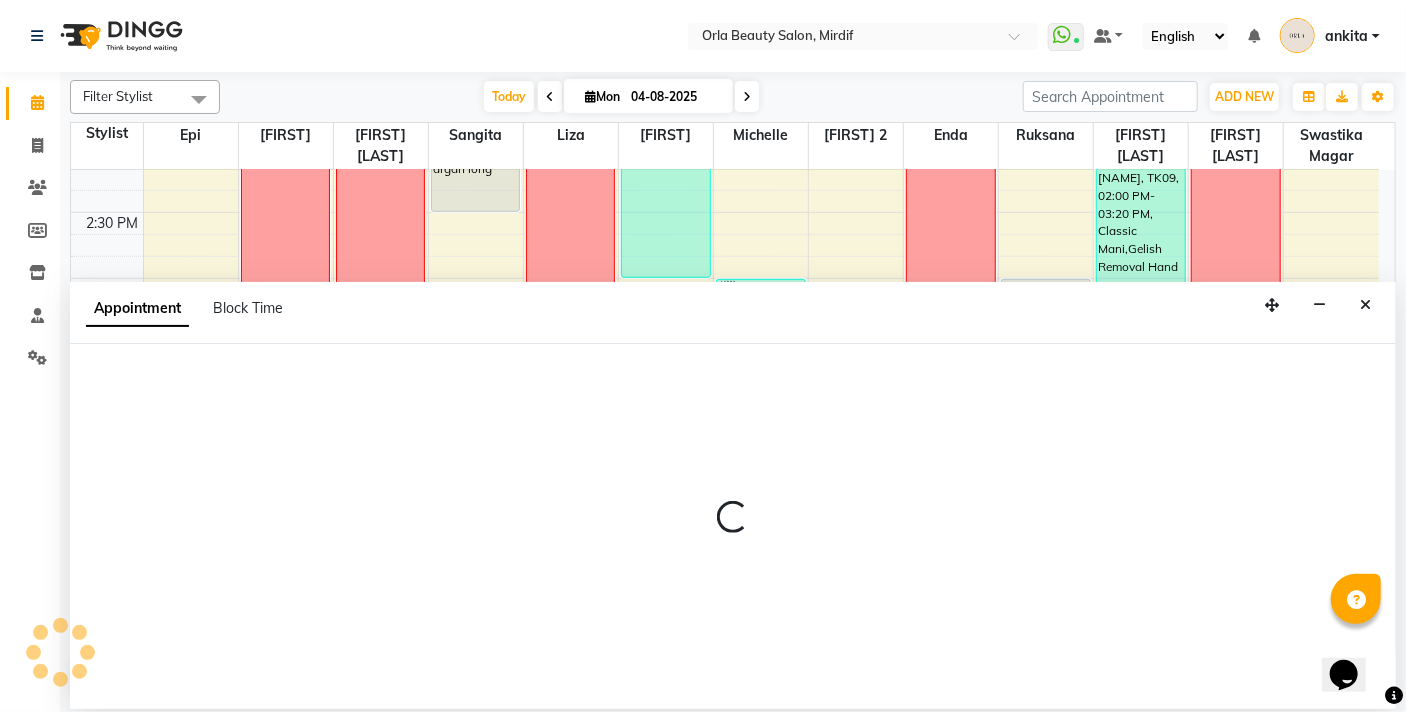 select on "33284" 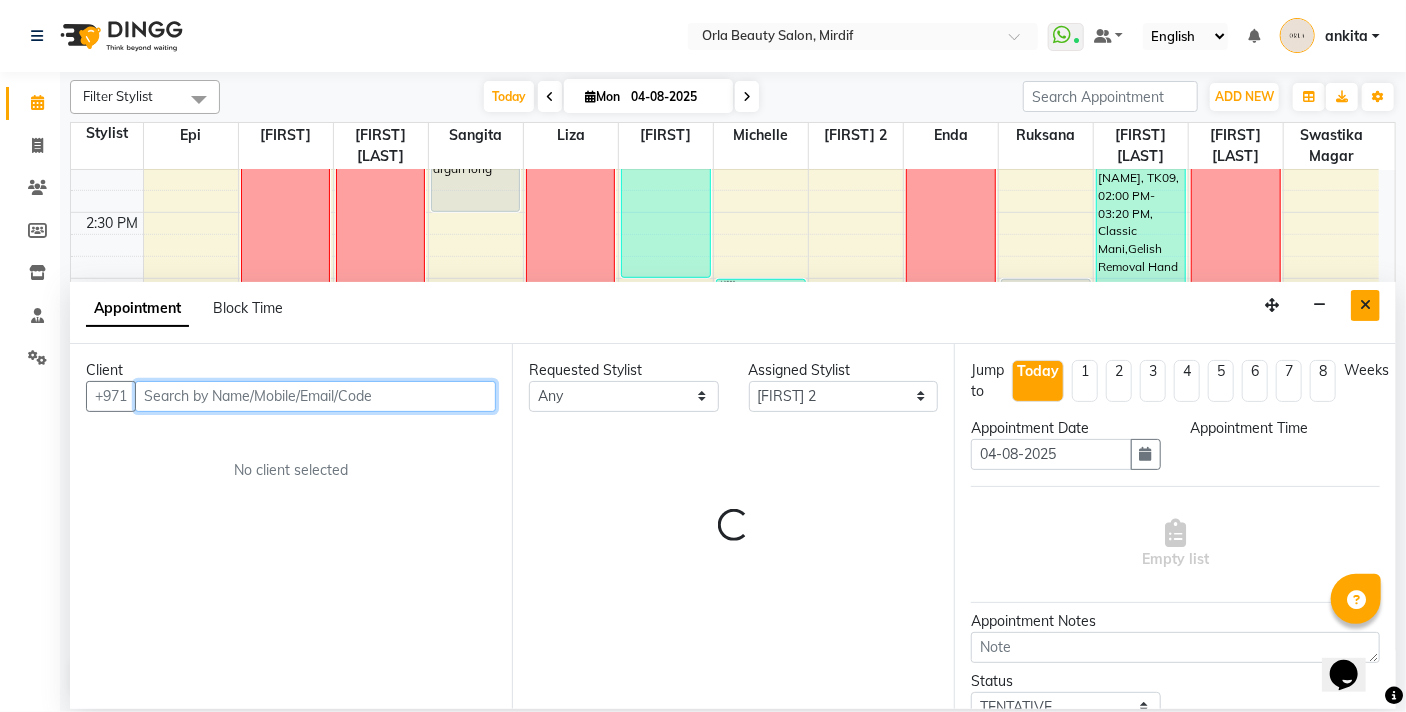 select on "930" 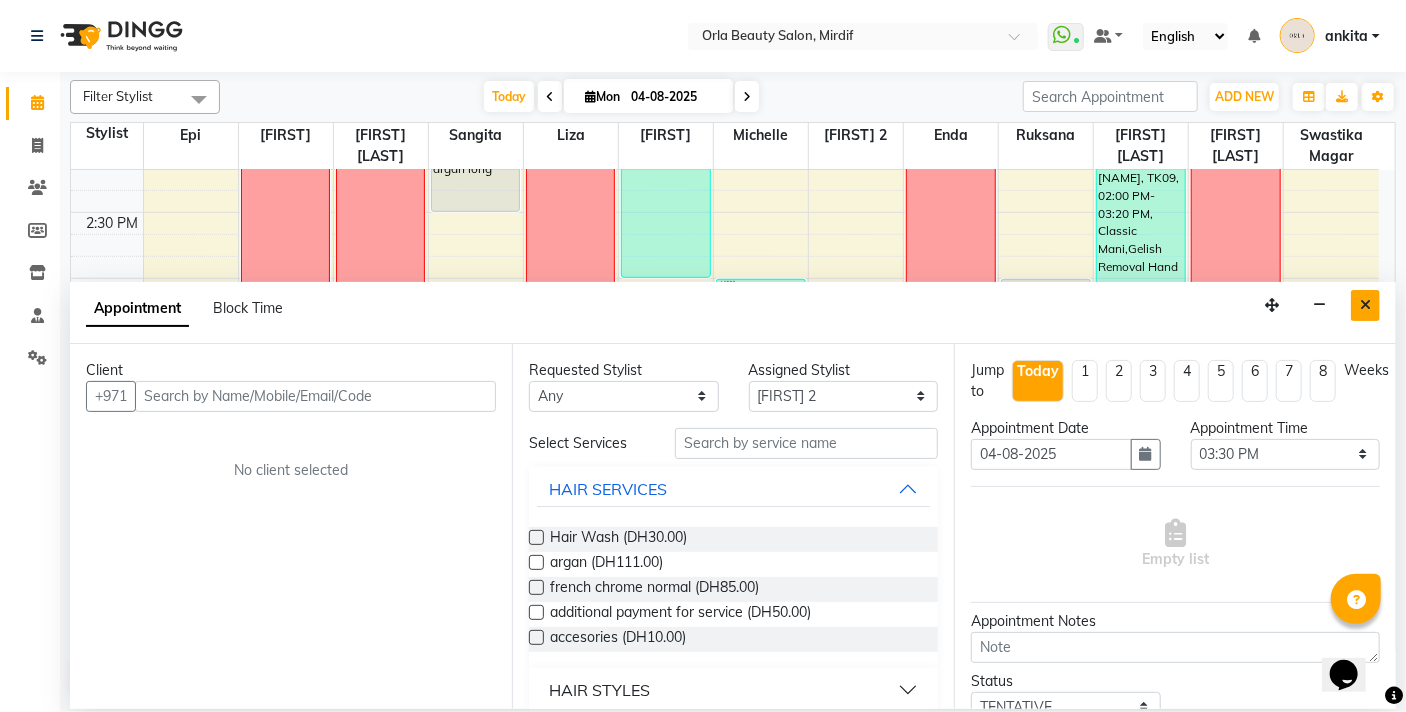 click at bounding box center [1365, 305] 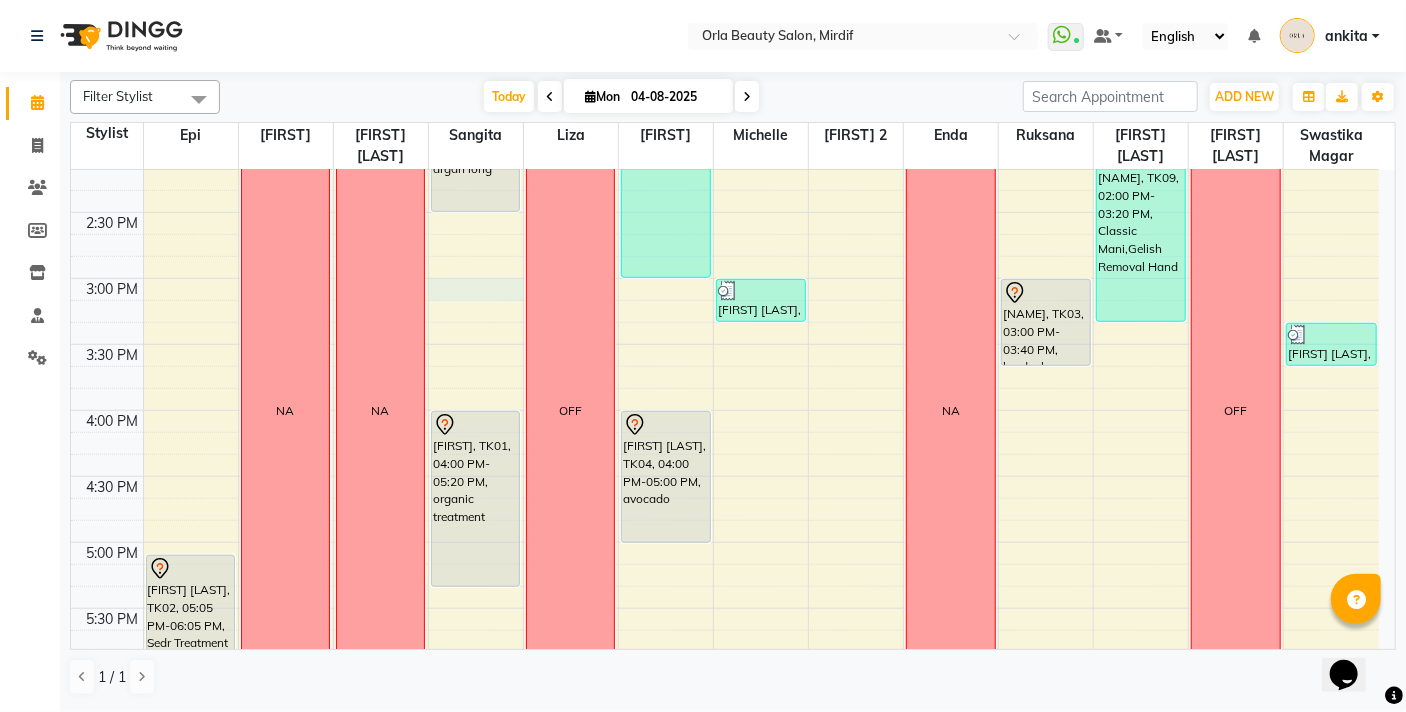 click on "9:00 AM 9:30 AM 10:00 AM 10:30 AM 11:00 AM 11:30 AM 12:00 PM 12:30 PM 1:00 PM 1:30 PM 2:00 PM 2:30 PM 3:00 PM 3:30 PM 4:00 PM 4:30 PM 5:00 PM 5:30 PM 6:00 PM 6:30 PM 7:00 PM 7:30 PM 8:00 PM 8:30 PM 9:00 PM 9:30 PM 10:00 PM 10:30 PM     [FIRST], TK09, 12:00 PM-02:00 PM, BB Cream             [FIRST] [LAST], TK02, 05:05 PM-06:05 PM, Sedr Treatment  NA   NA   NA      [FIRST] [LAST], TK05, 12:00 PM-01:00 PM, flaxseed             [FIRST] [LAST], TK08, 01:30 PM-02:30 PM, argan long             [FIRST], TK01, 04:00 PM-05:20 PM, organic treatment  OFF   NA      [FIRST] [LAST], TK12, 01:00 PM-03:00 PM, Hair Wash Medium,Hair Blow Dry Medium             [FIRST] [LAST], TK04, 04:00 PM-05:00 PM, avocado  NA      [FIRST], TK11, 12:00 PM-12:40 PM, Classic Mani     [FIRST] [LAST], TK12, 03:00 PM-03:20 PM, Polish Hand     [FIRST], TK10, 12:00 PM-12:20 PM, Polish Hand  NA   NA      [FIRST], TK06, 11:25 AM-12:05 PM, Classic Mani     [FIRST], TK06, 12:05 PM-12:25 PM, Polish Hand             [FIRST] [LAST], TK07, 12:35 PM-01:05 PM, Nail Art Per Nail" at bounding box center (725, 410) 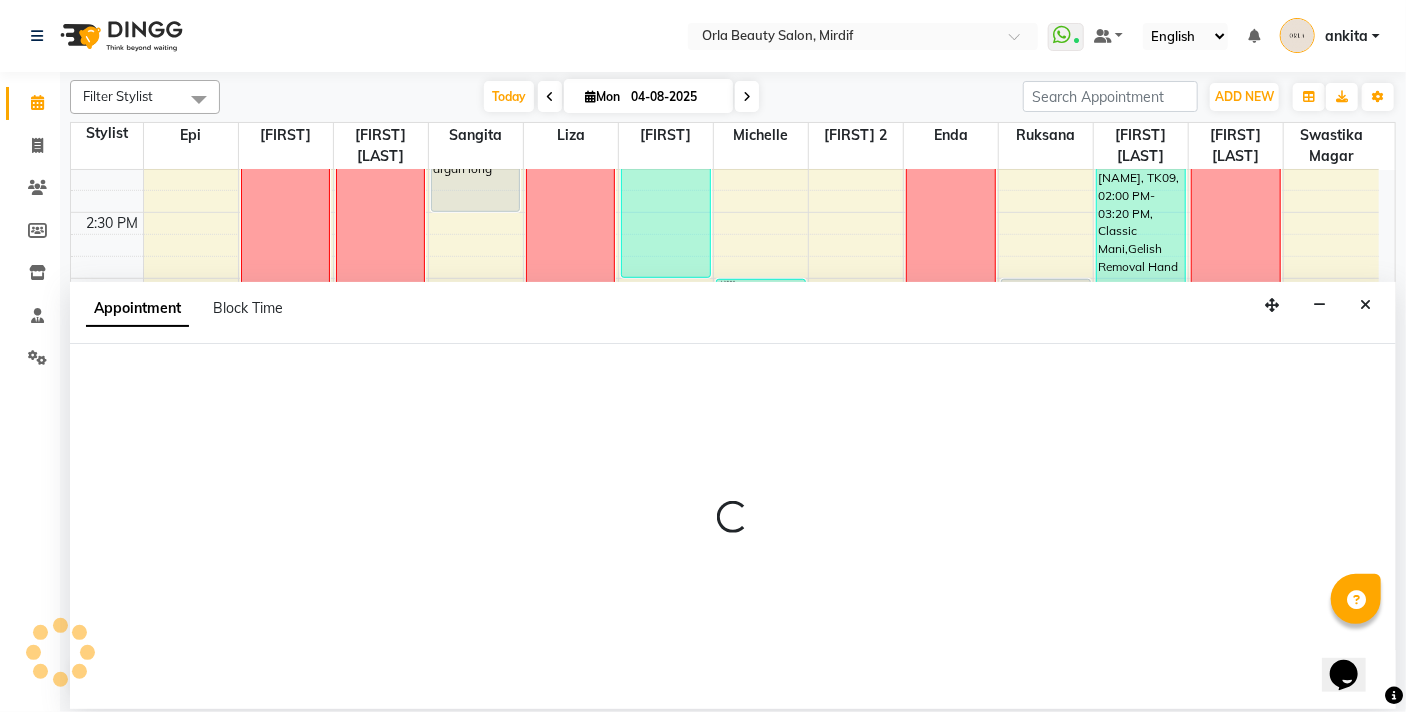 select on "60330" 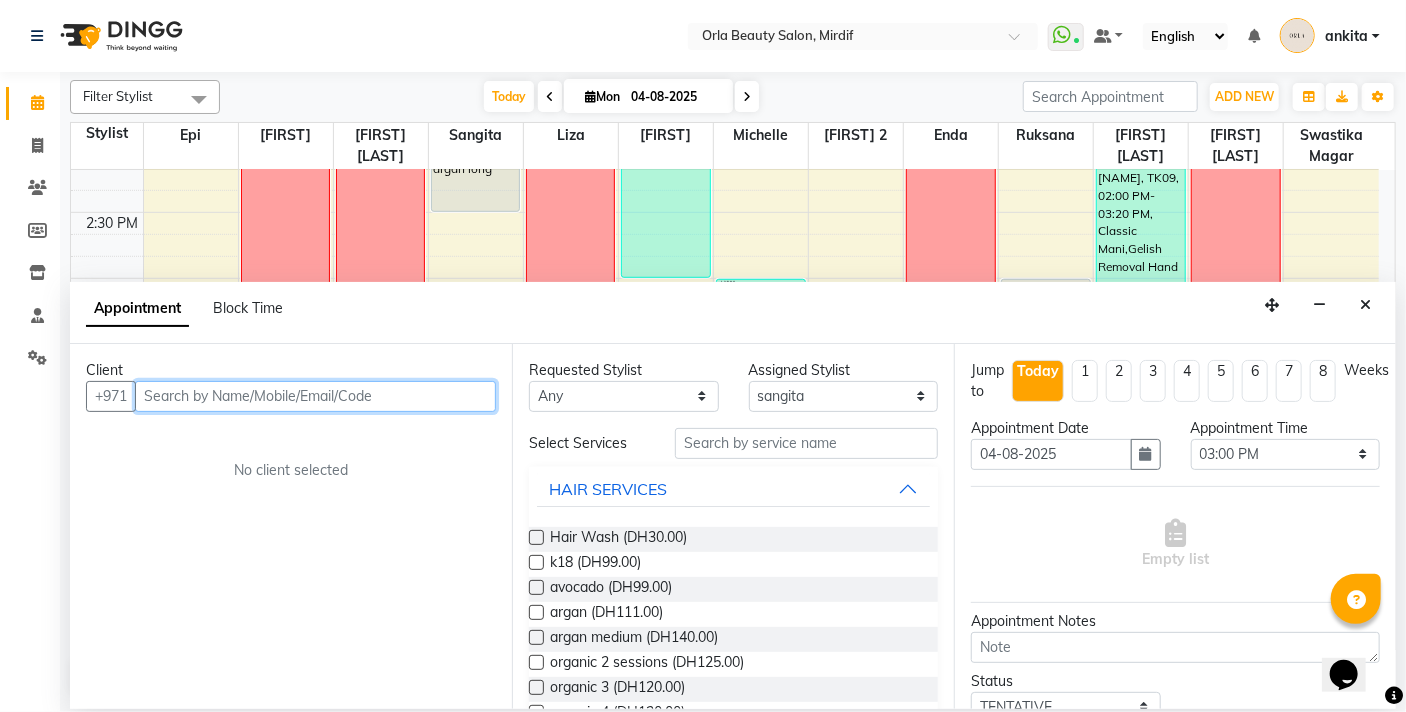 click at bounding box center [315, 396] 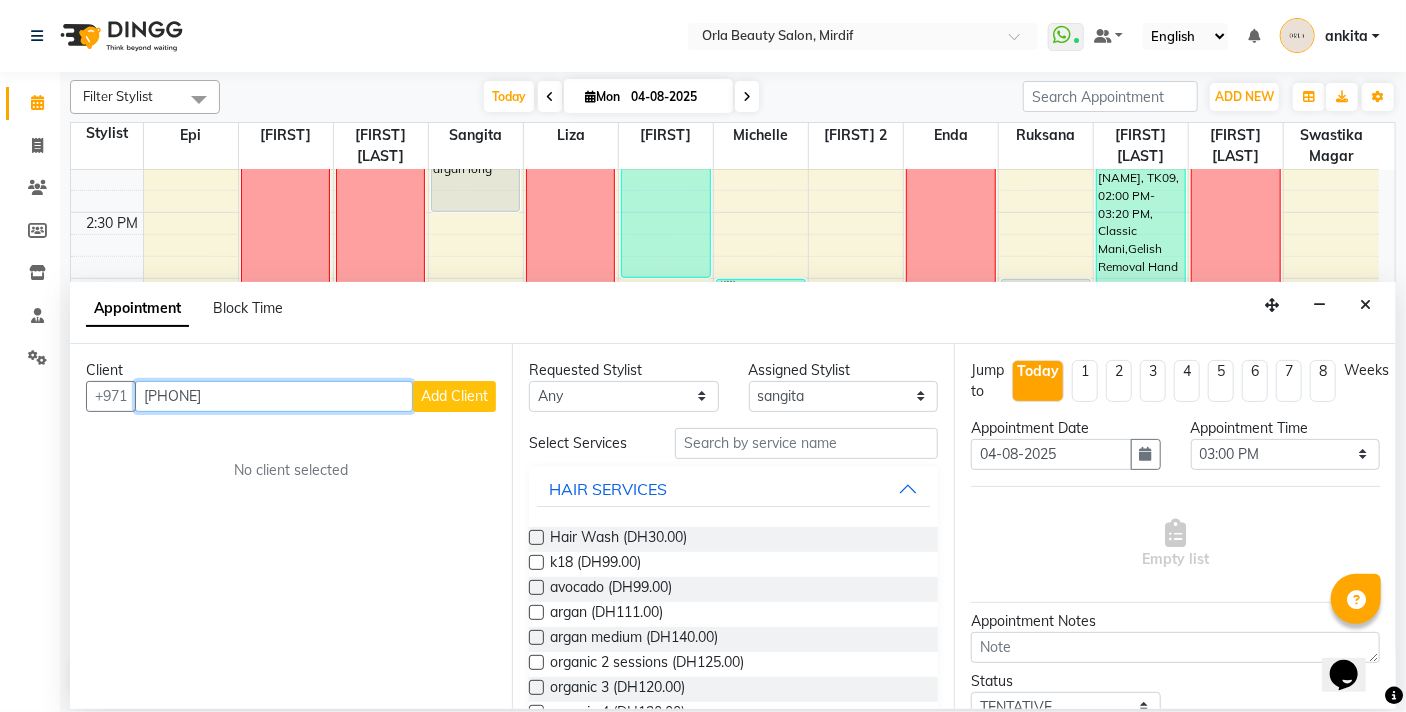 type on "[PHONE]" 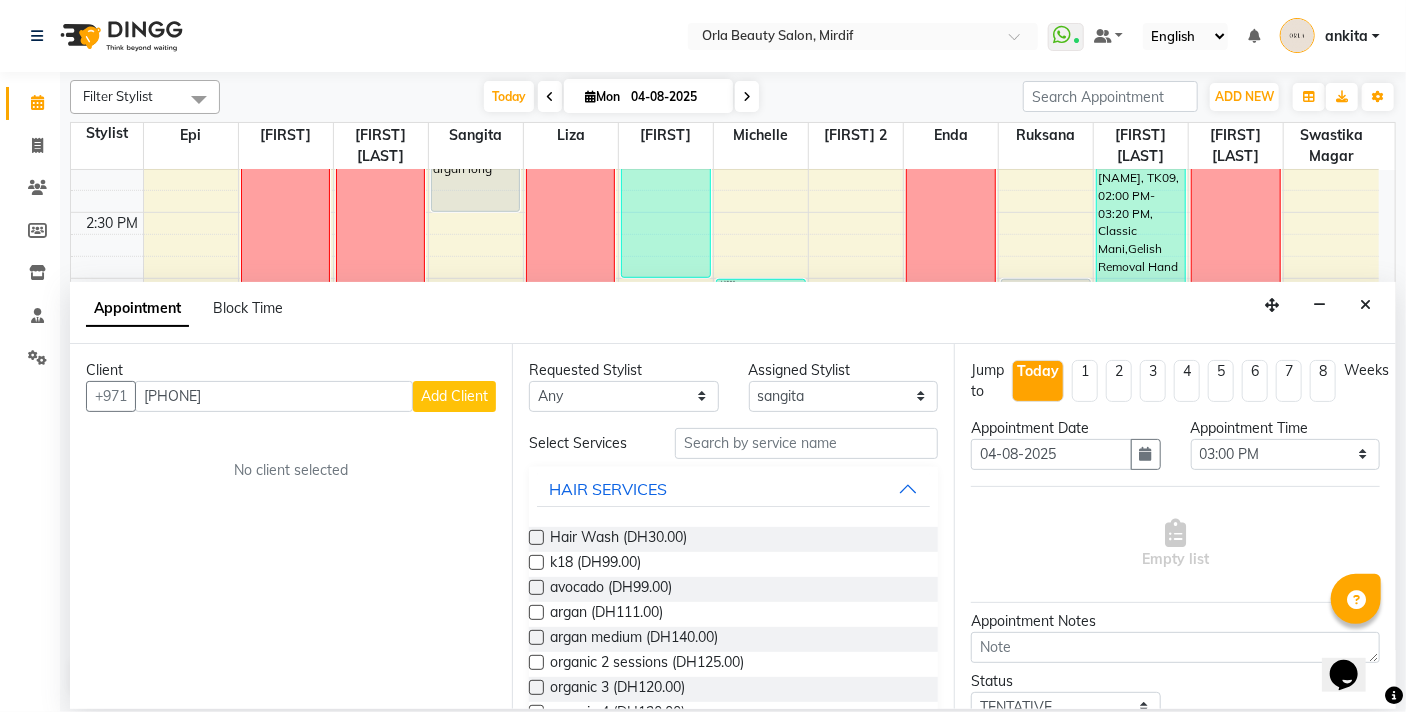 click on "Add Client" at bounding box center (454, 396) 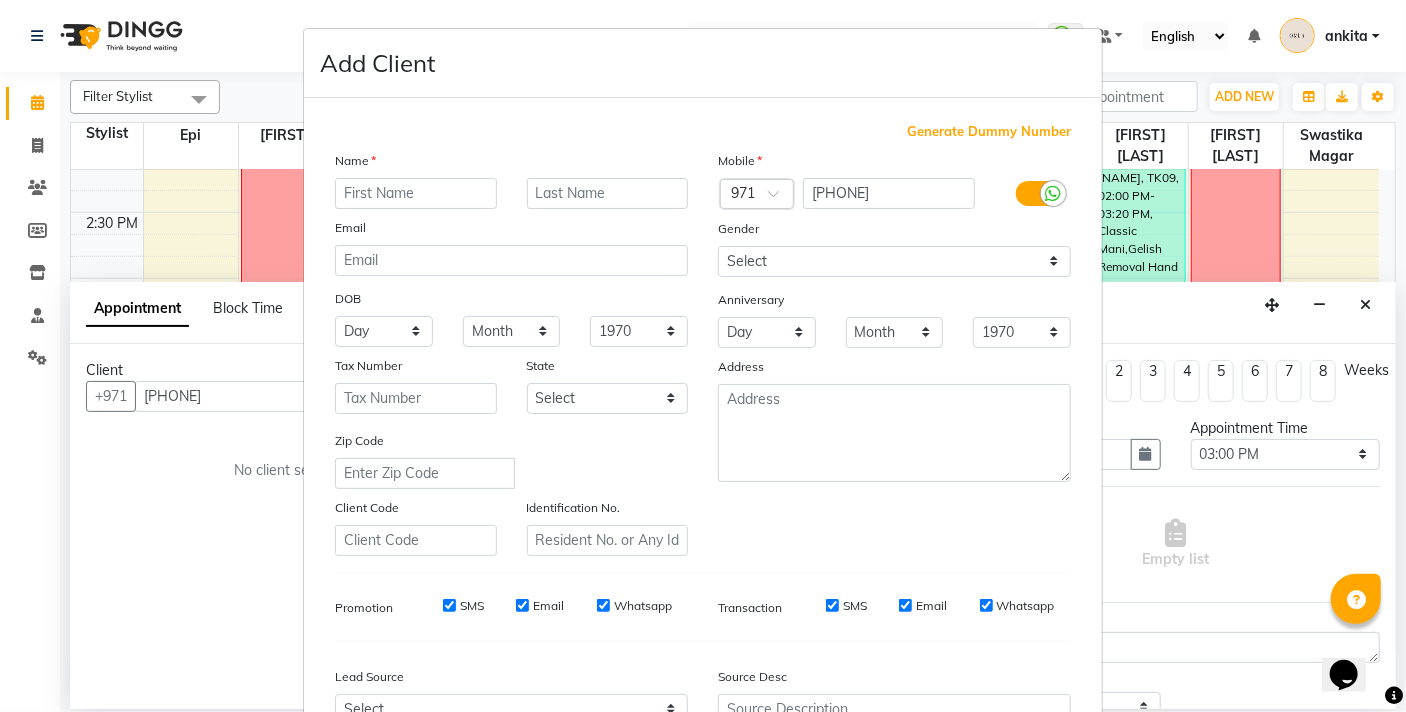 click at bounding box center (416, 193) 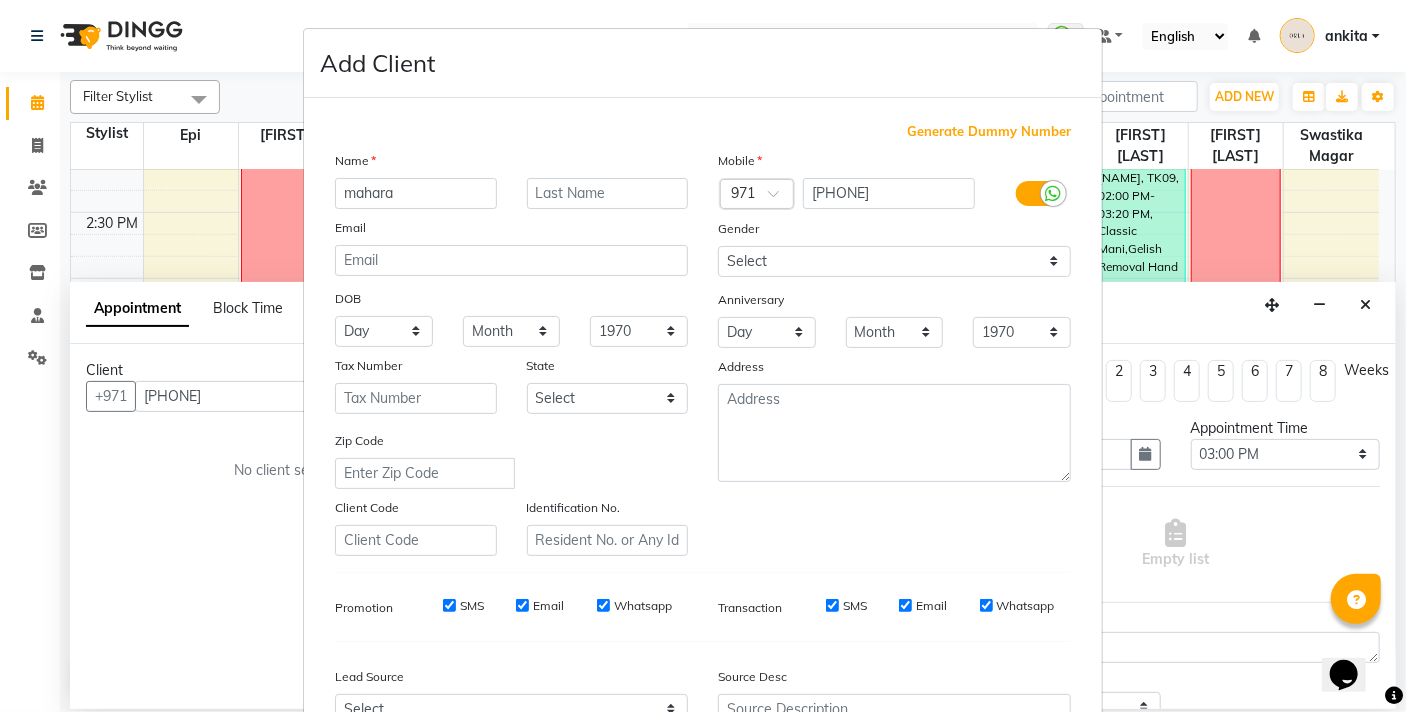 type on "mahara" 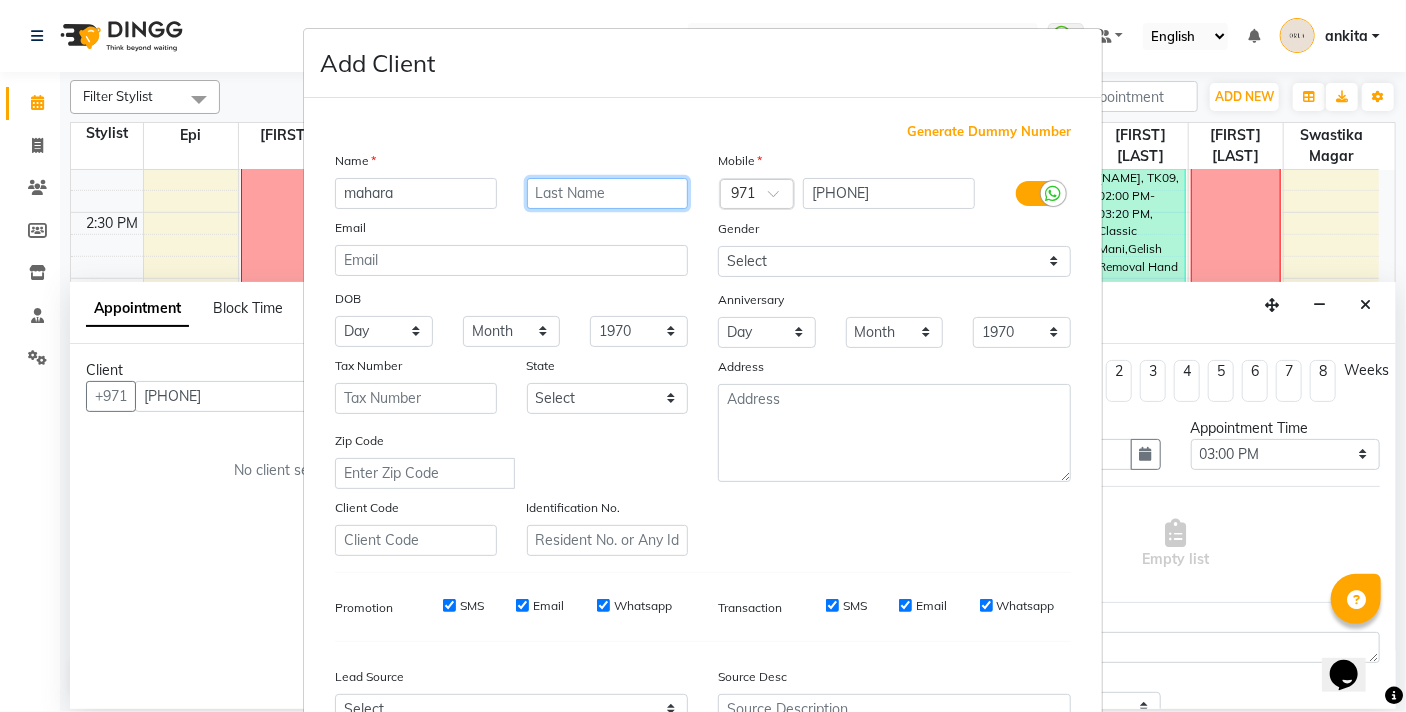click at bounding box center (608, 193) 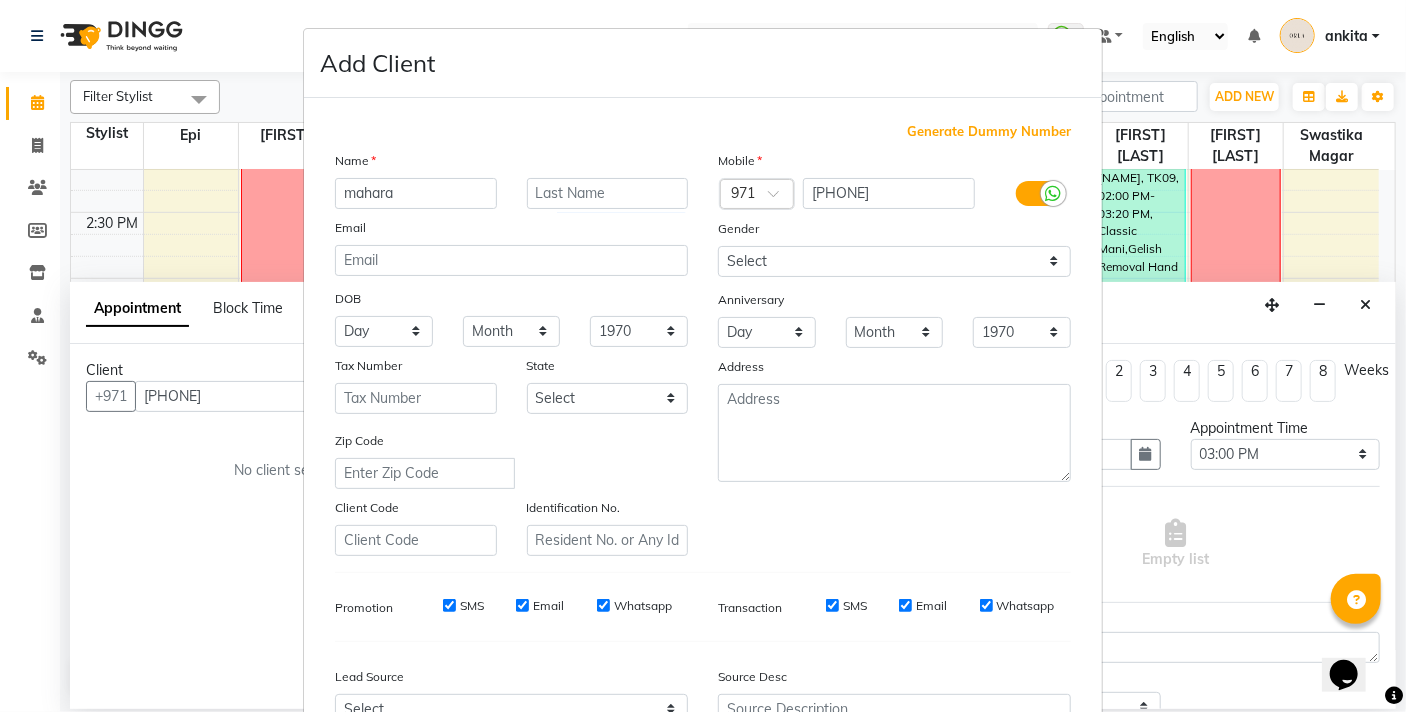 scroll, scrollTop: 209, scrollLeft: 0, axis: vertical 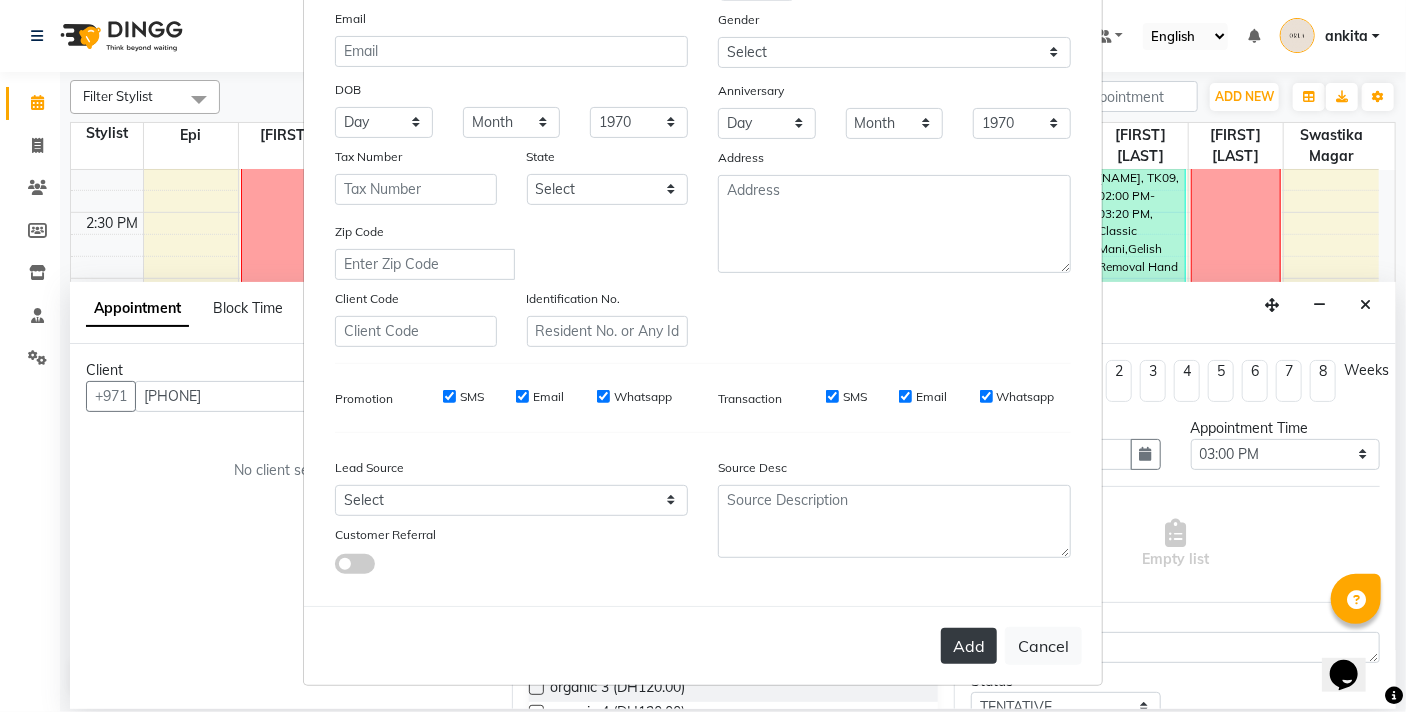 click on "Add" at bounding box center (969, 646) 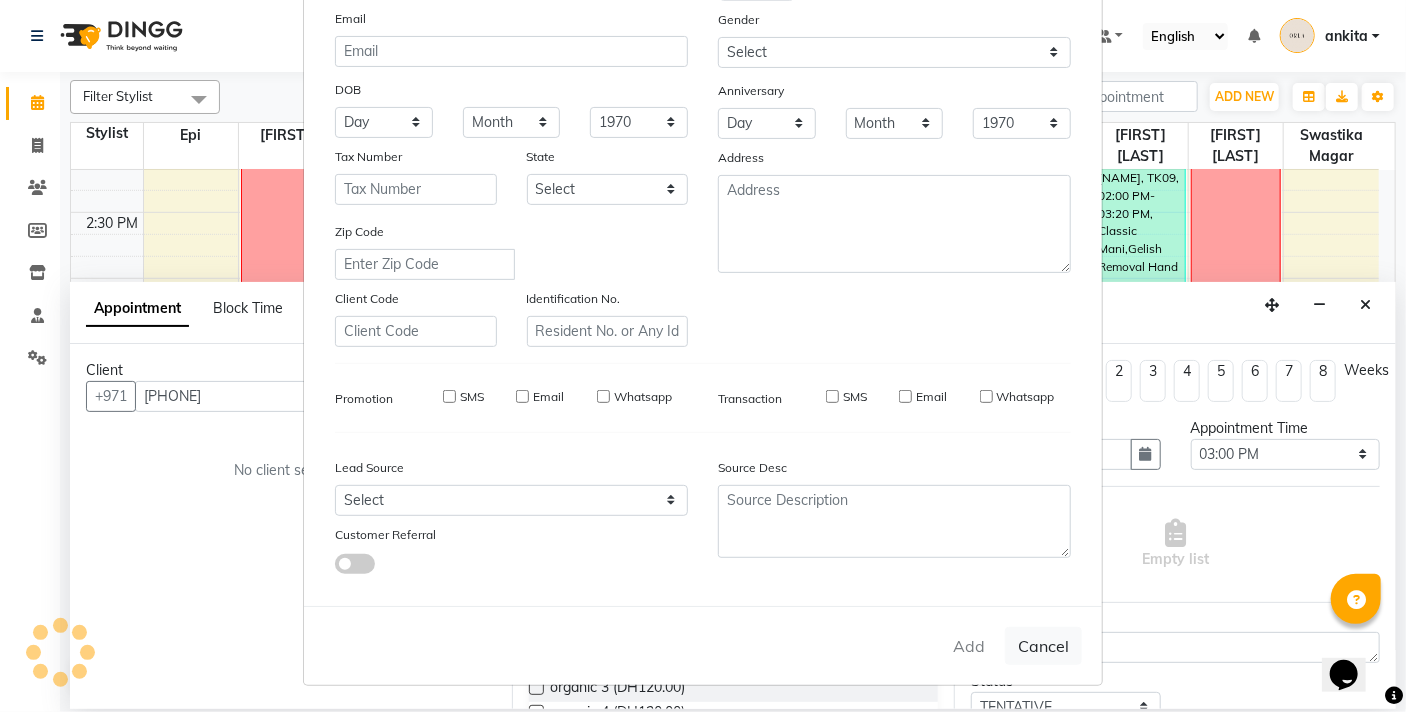 type 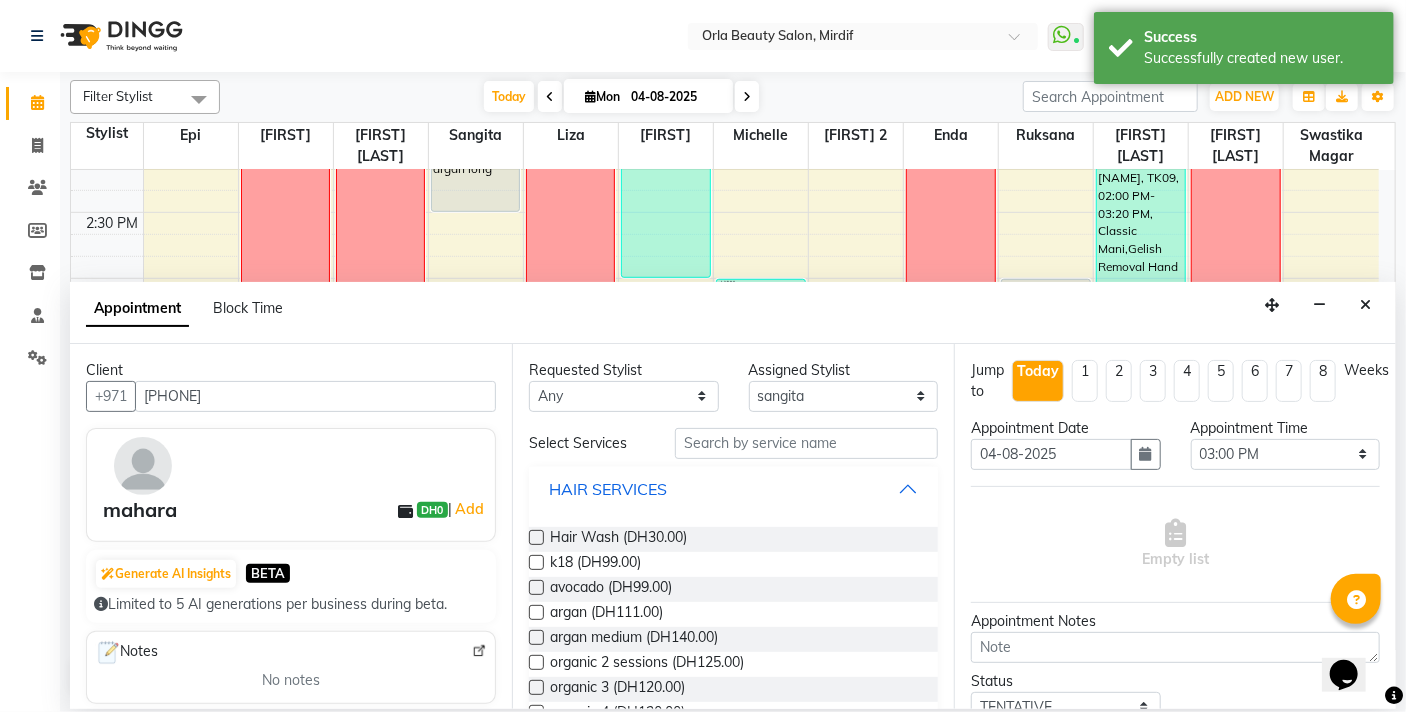 click on "HAIR SERVICES" at bounding box center (733, 489) 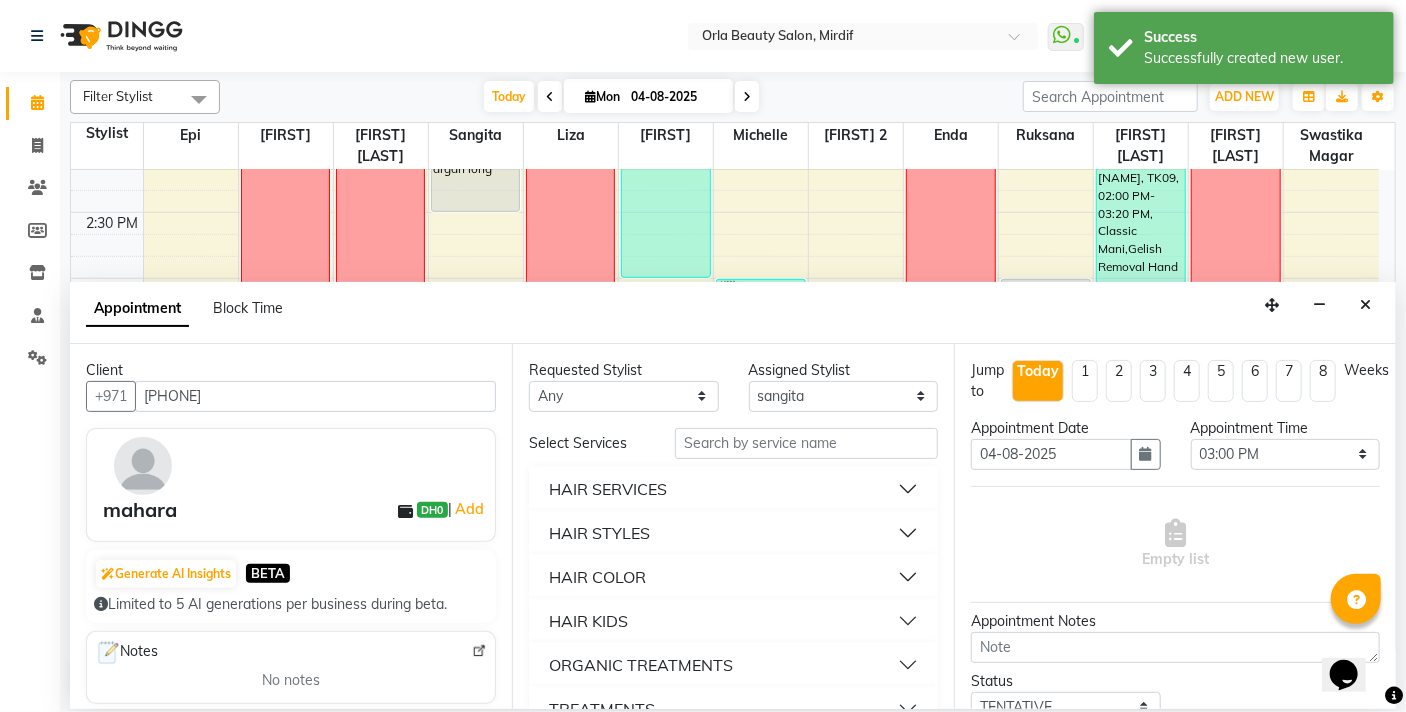 click on "ORGANIC TREATMENTS" at bounding box center (641, 665) 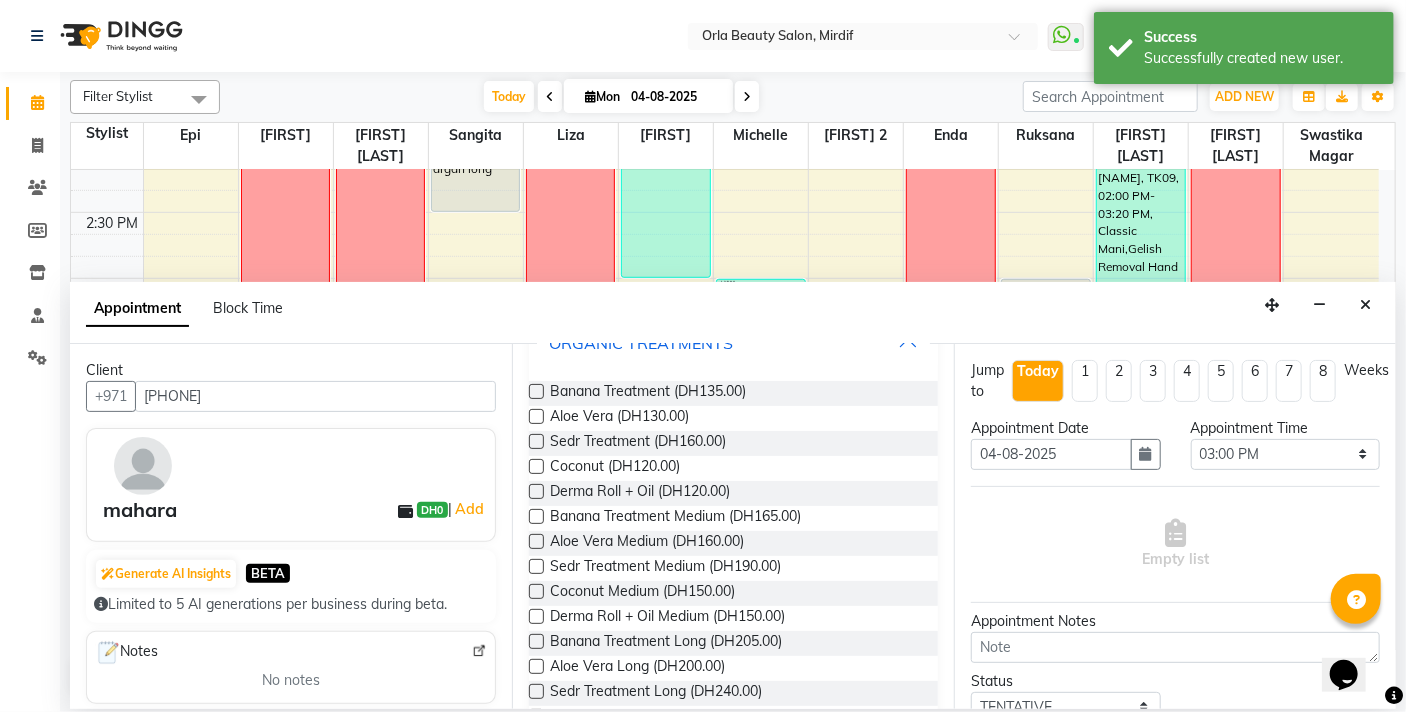 scroll, scrollTop: 326, scrollLeft: 0, axis: vertical 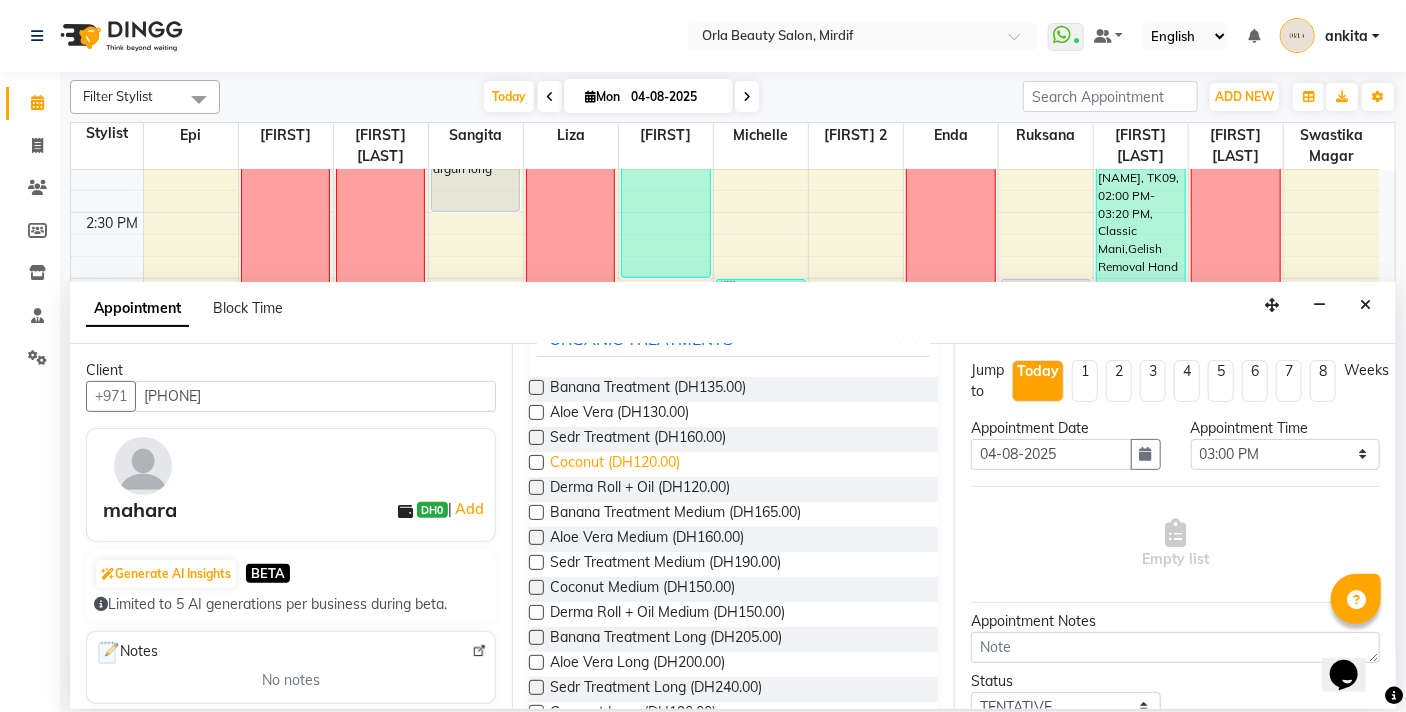 click on "Coconut (DH120.00)" at bounding box center (615, 464) 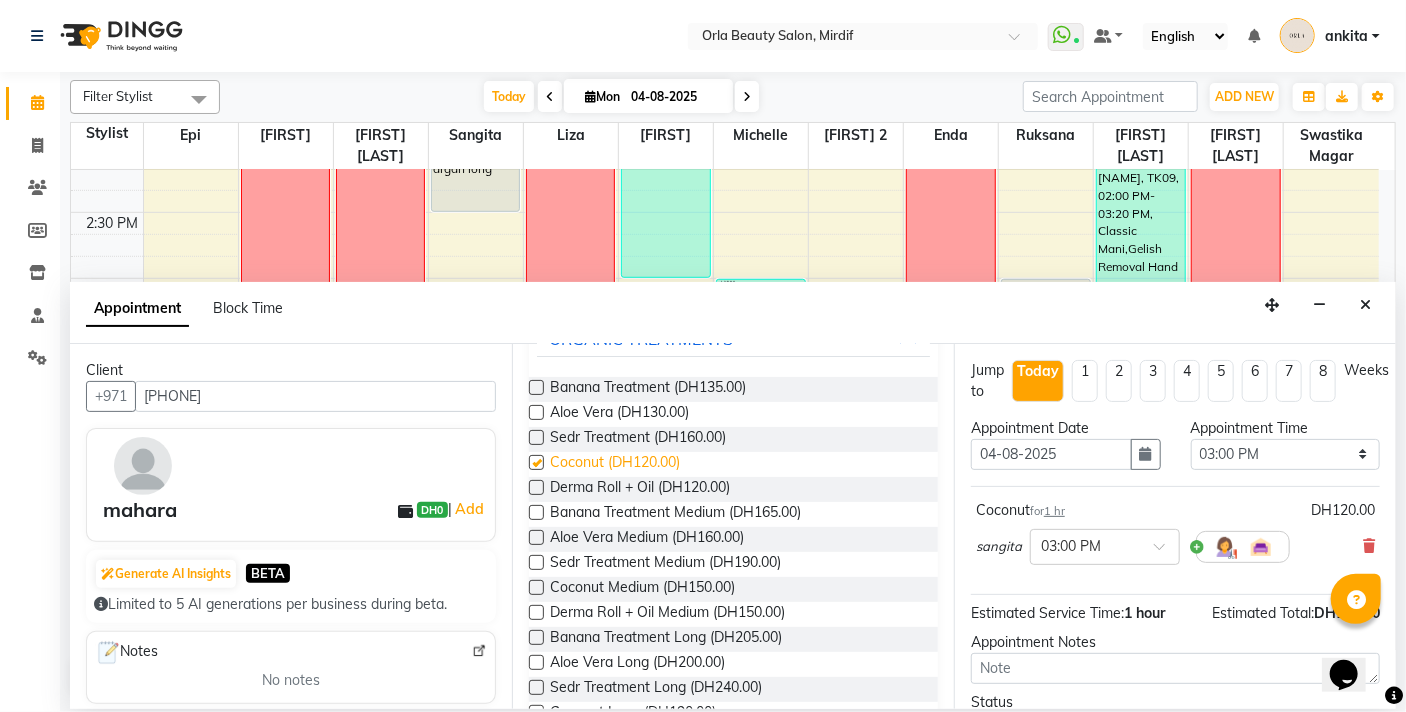 checkbox on "false" 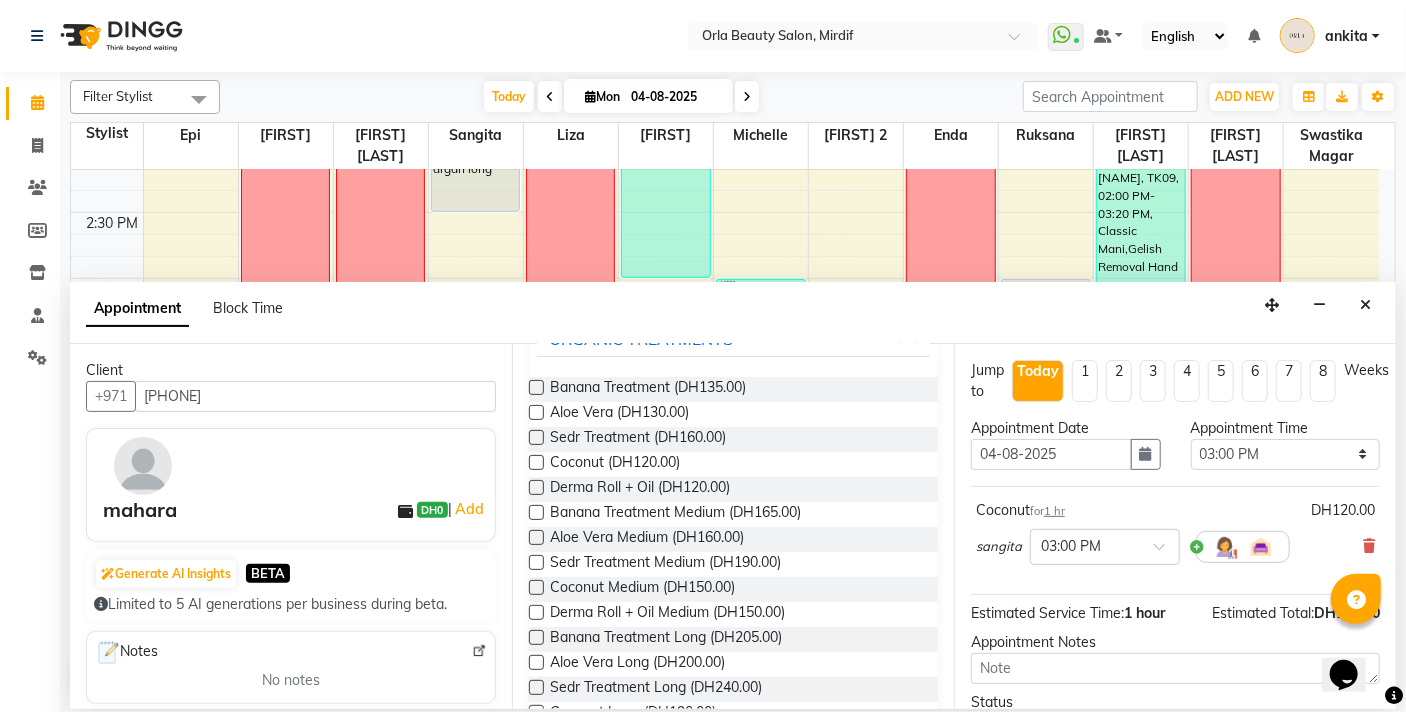 scroll, scrollTop: 159, scrollLeft: 0, axis: vertical 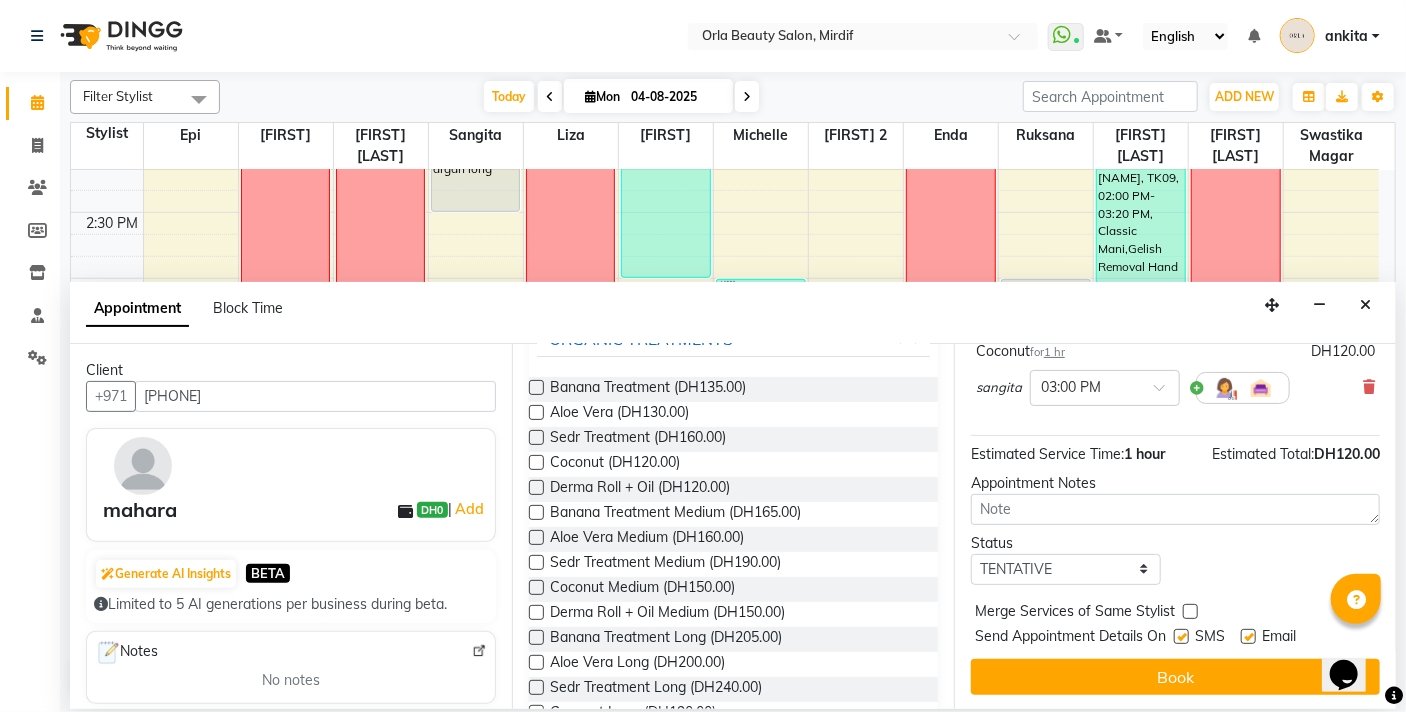click at bounding box center (1190, 611) 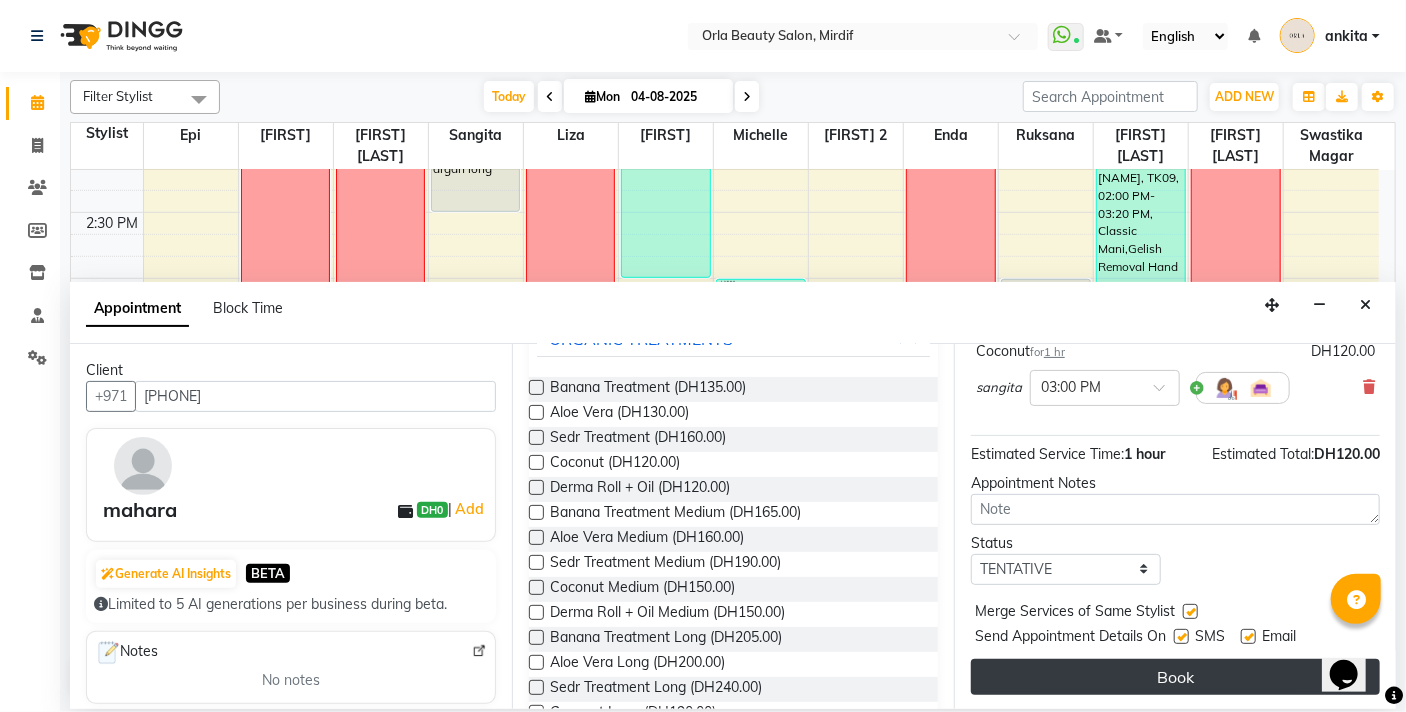 click on "Book" at bounding box center (1175, 677) 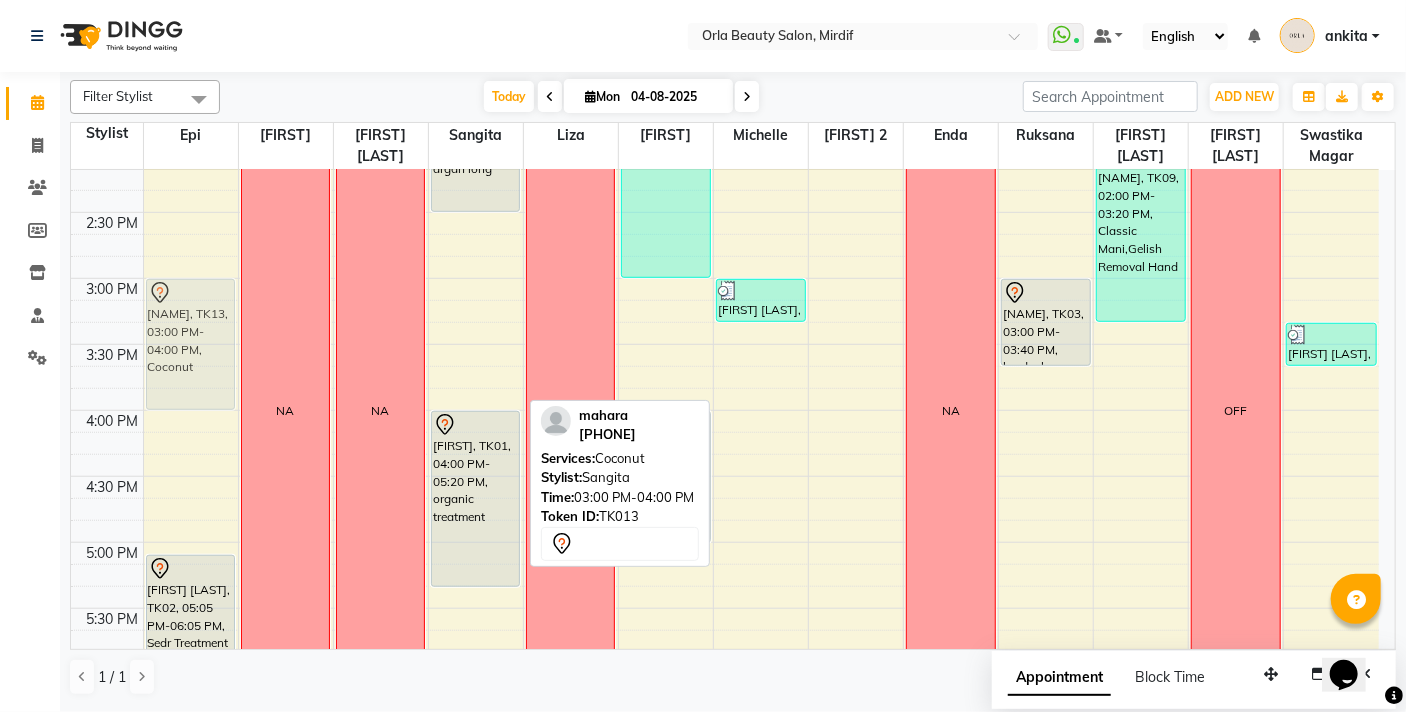 drag, startPoint x: 470, startPoint y: 333, endPoint x: 207, endPoint y: 340, distance: 263.09314 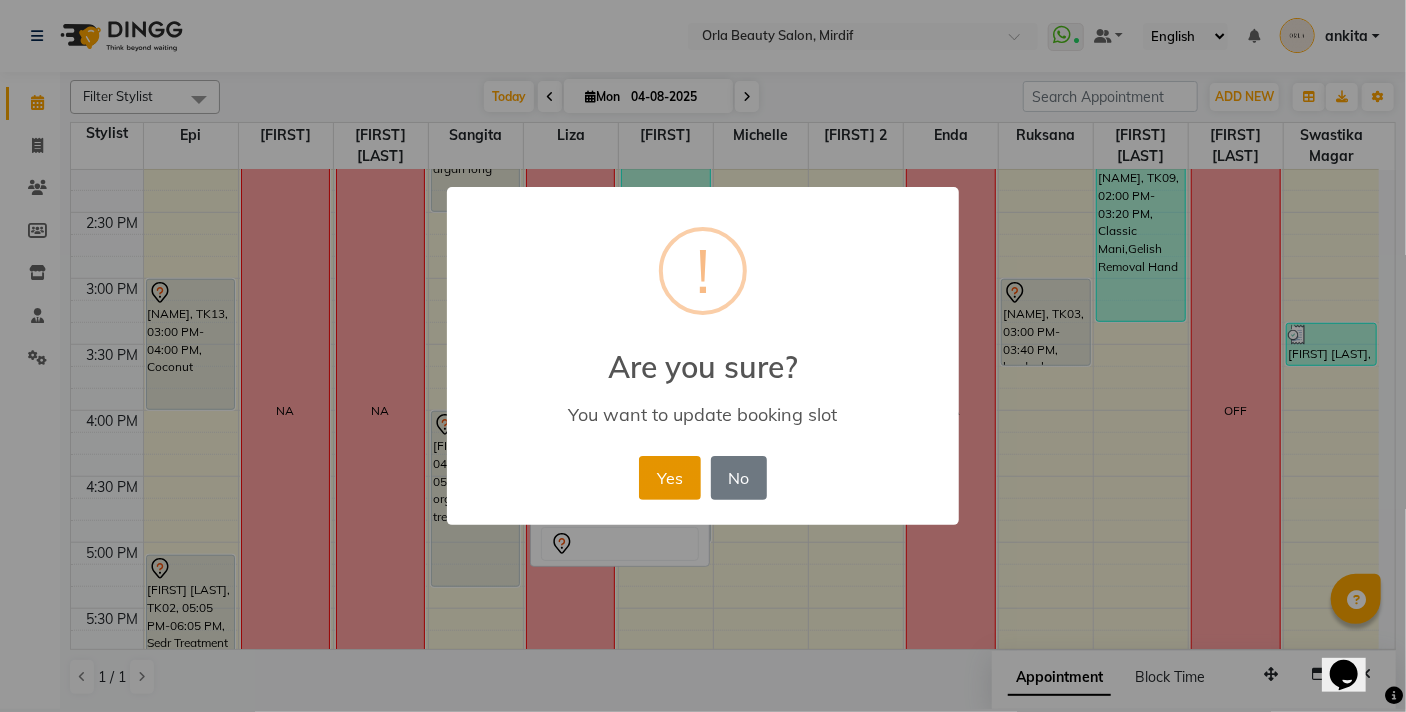 click on "Yes" at bounding box center [669, 478] 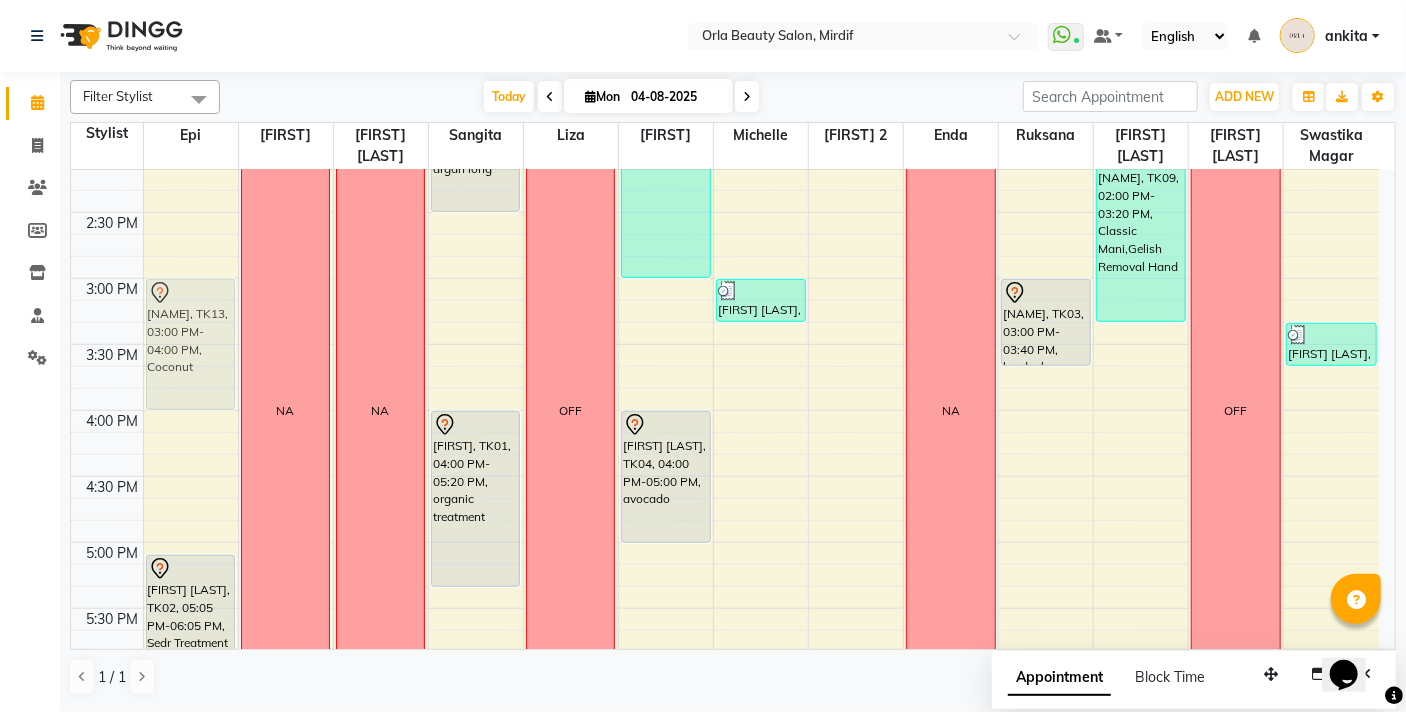drag, startPoint x: 189, startPoint y: 355, endPoint x: 203, endPoint y: 347, distance: 16.124516 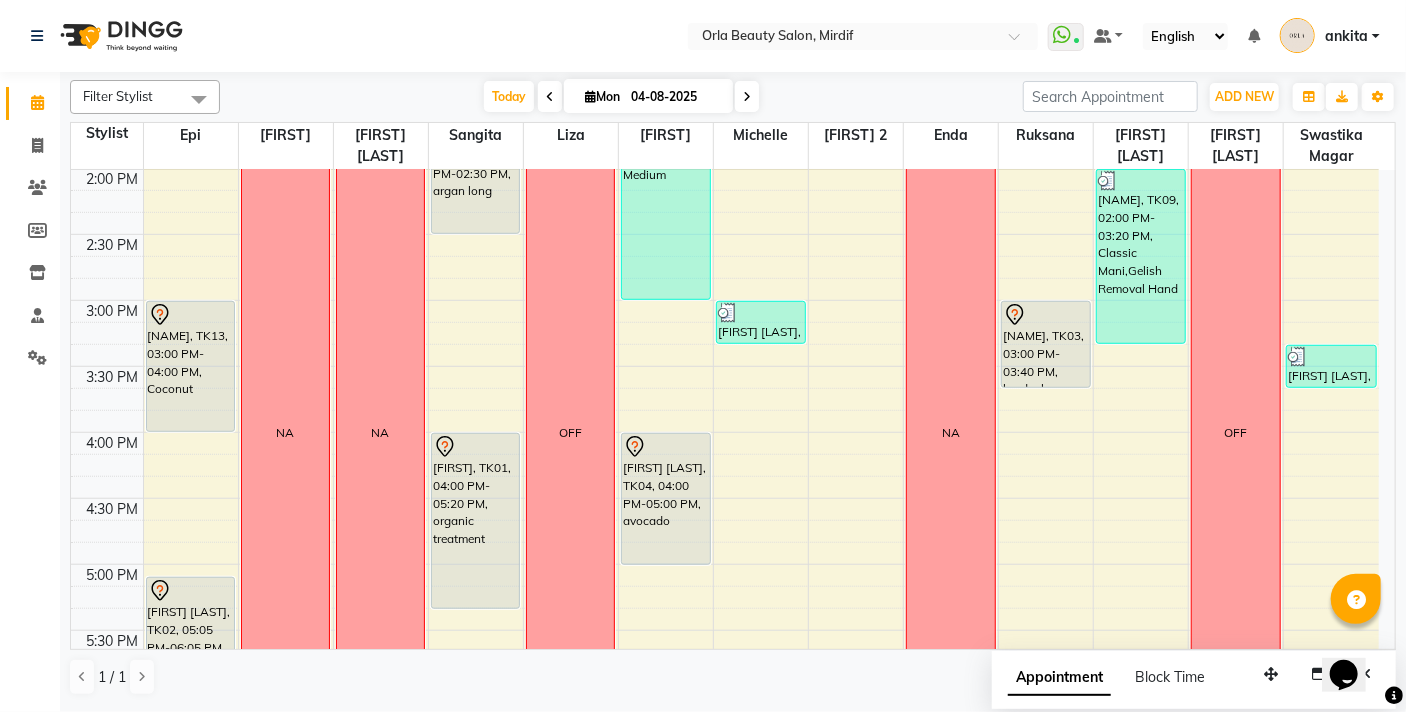 scroll, scrollTop: 635, scrollLeft: 0, axis: vertical 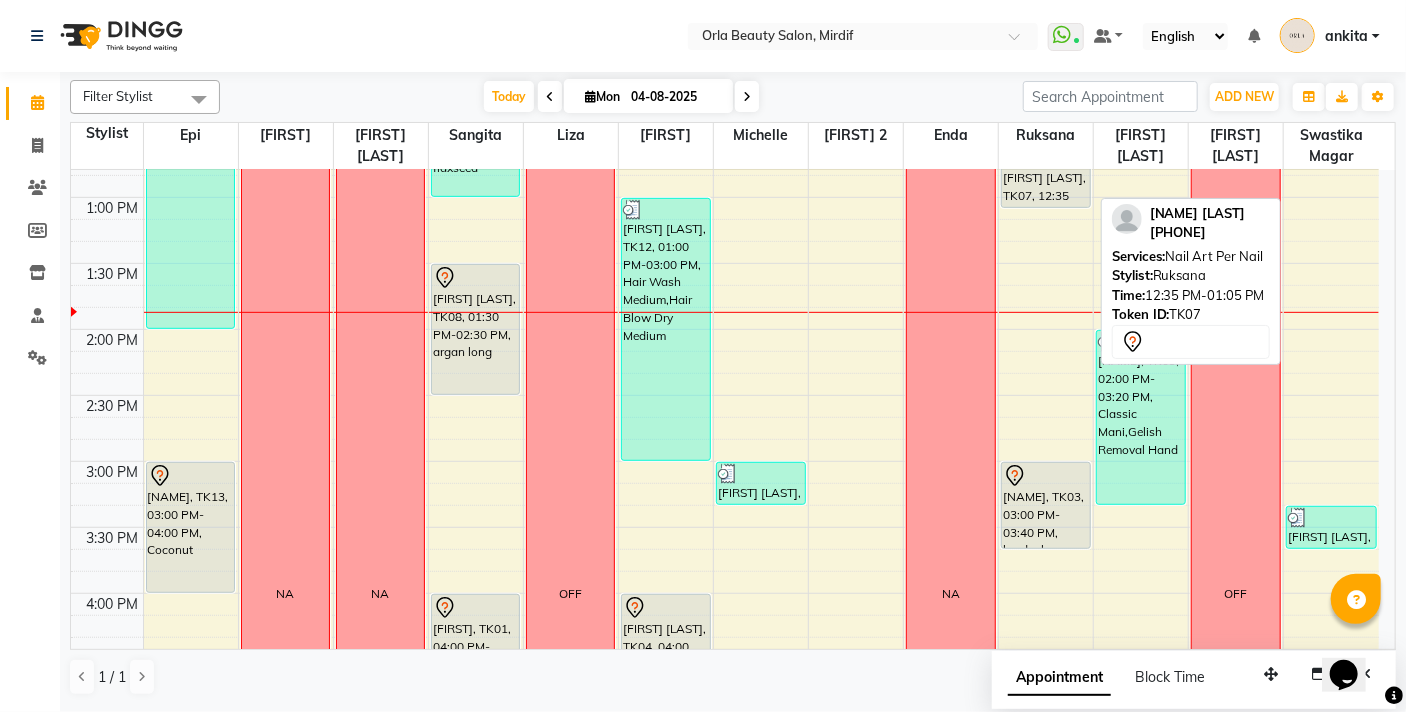 click on "[FIRST] [LAST], TK07, 12:35 PM-01:05 PM, Nail Art Per Nail" at bounding box center [1046, 175] 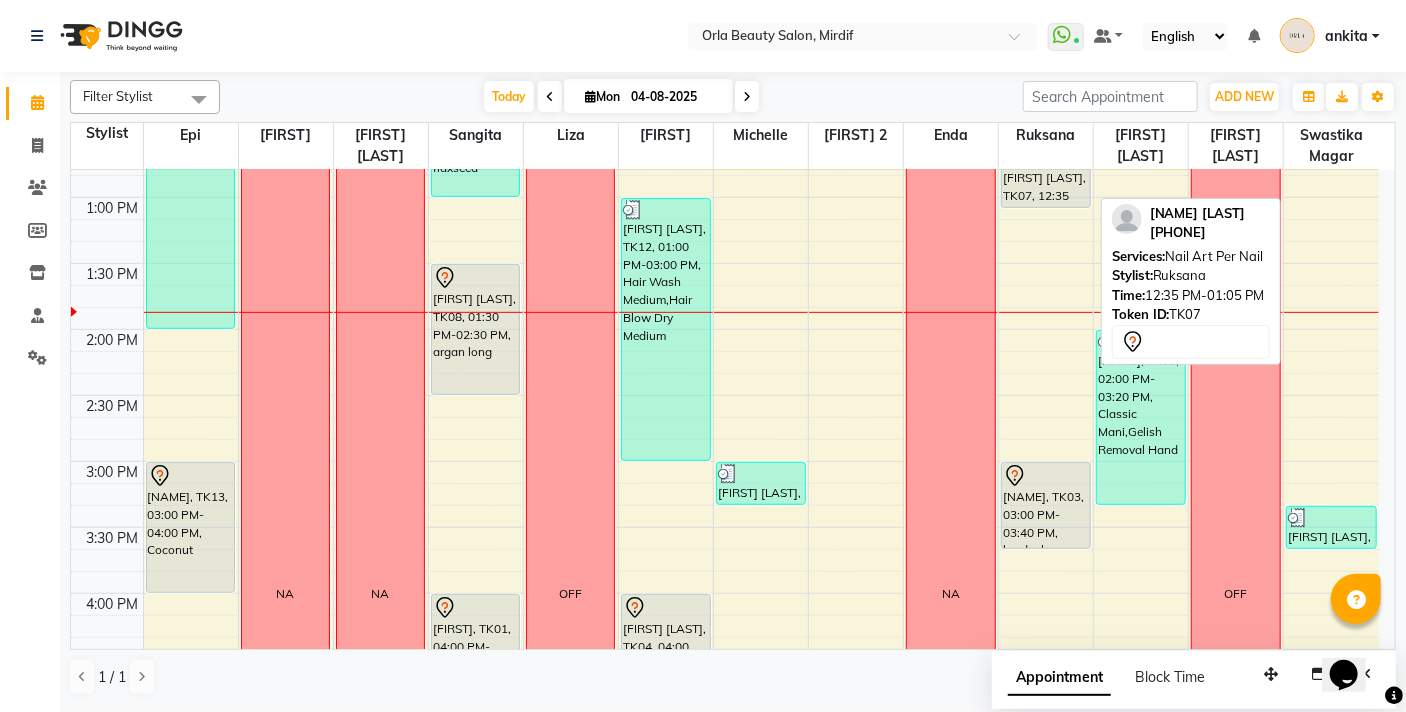 click on "[FIRST] [LAST], TK07, 12:35 PM-01:05 PM, Nail Art Per Nail" at bounding box center (1046, 175) 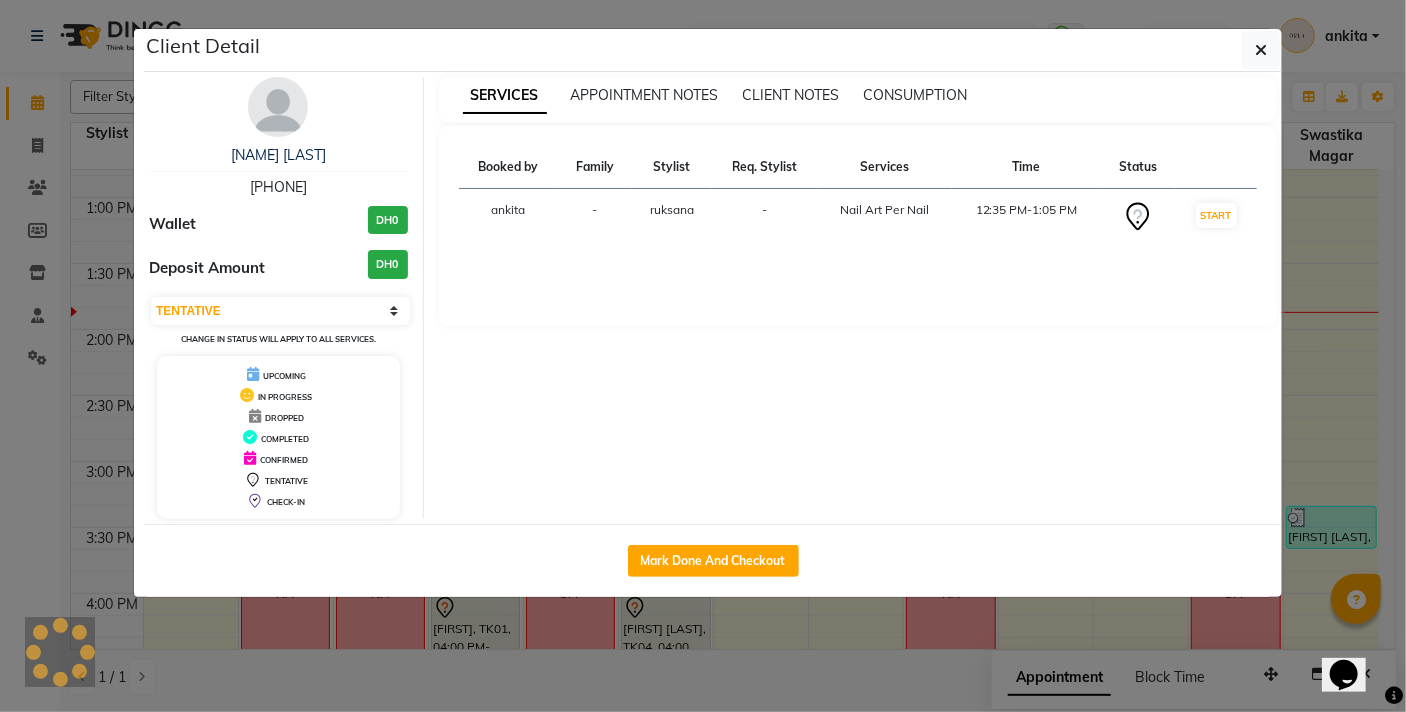 click on "Booked by Family Stylist Req. Stylist Services Time Status [NAME] - [NAME] - Nail Art Per Nail 12:35 PM-1:05 PM START" at bounding box center [858, 226] 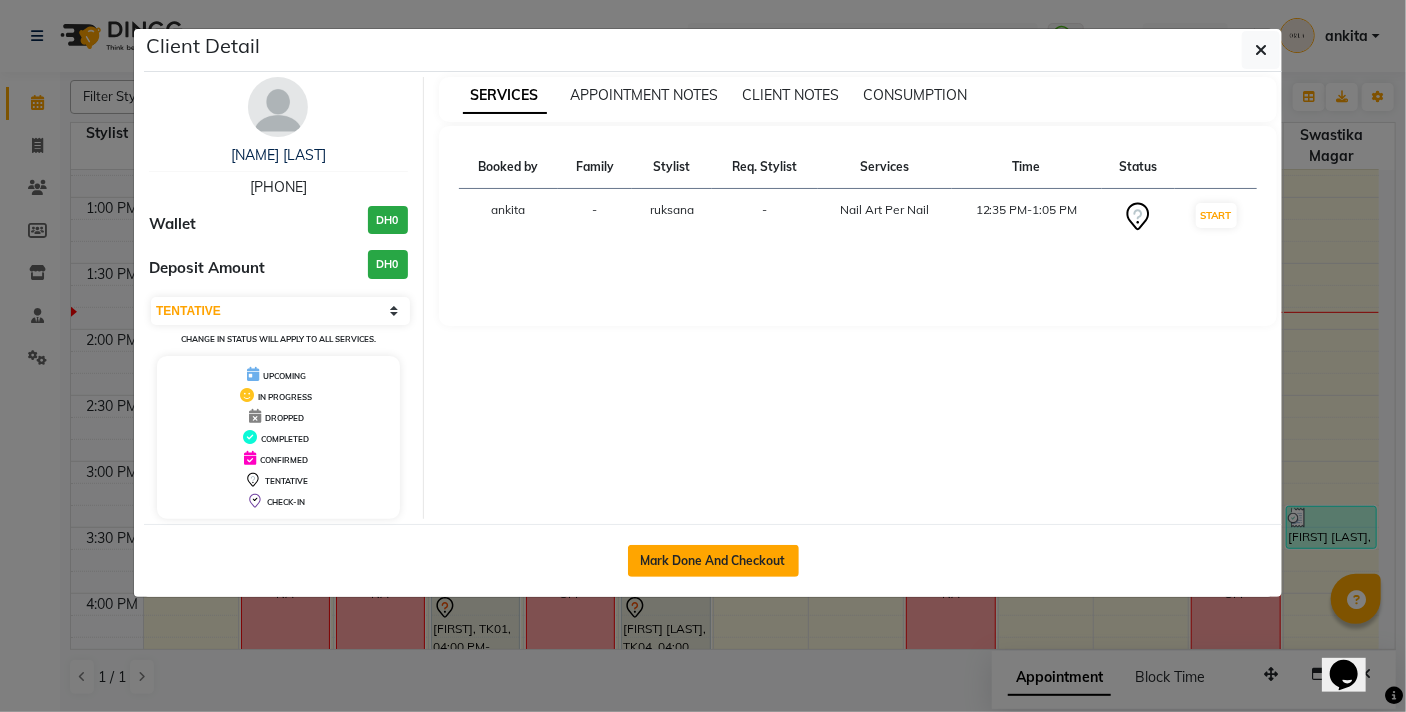 click on "Mark Done And Checkout" 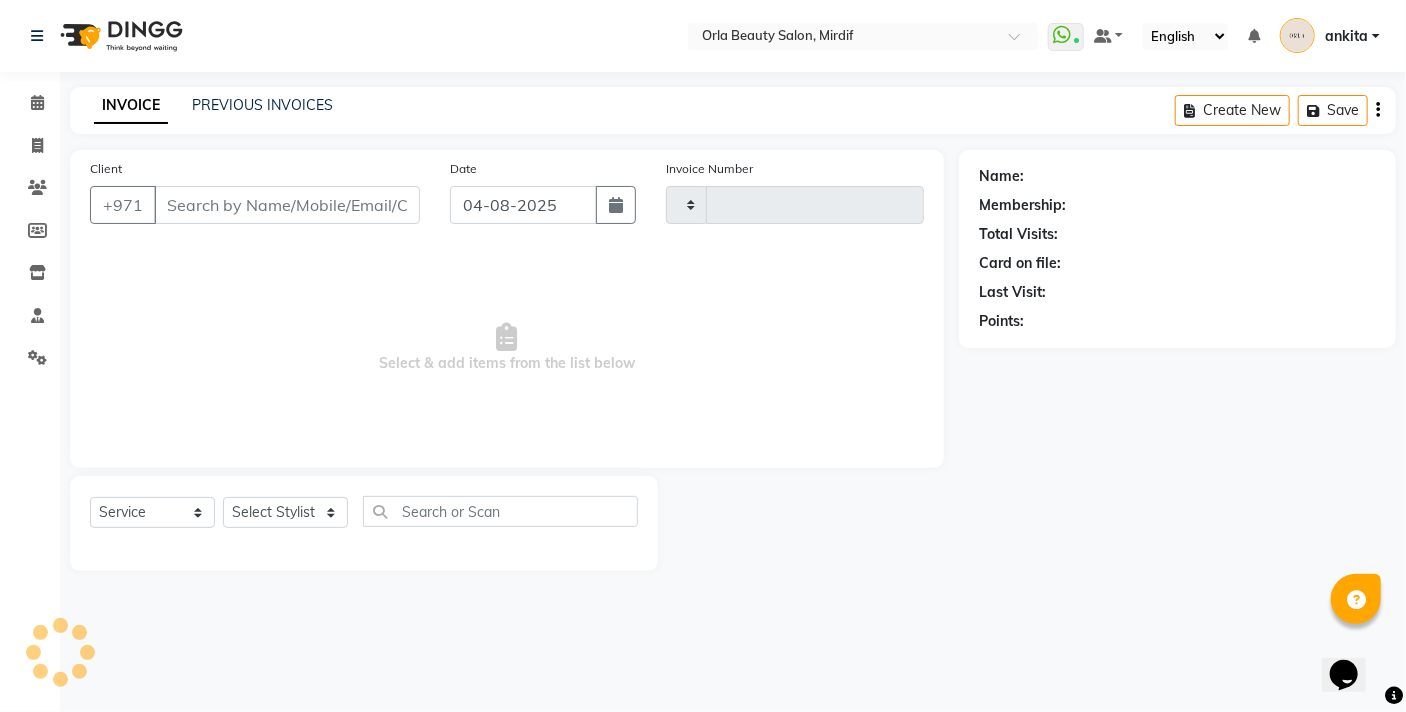 type on "4129" 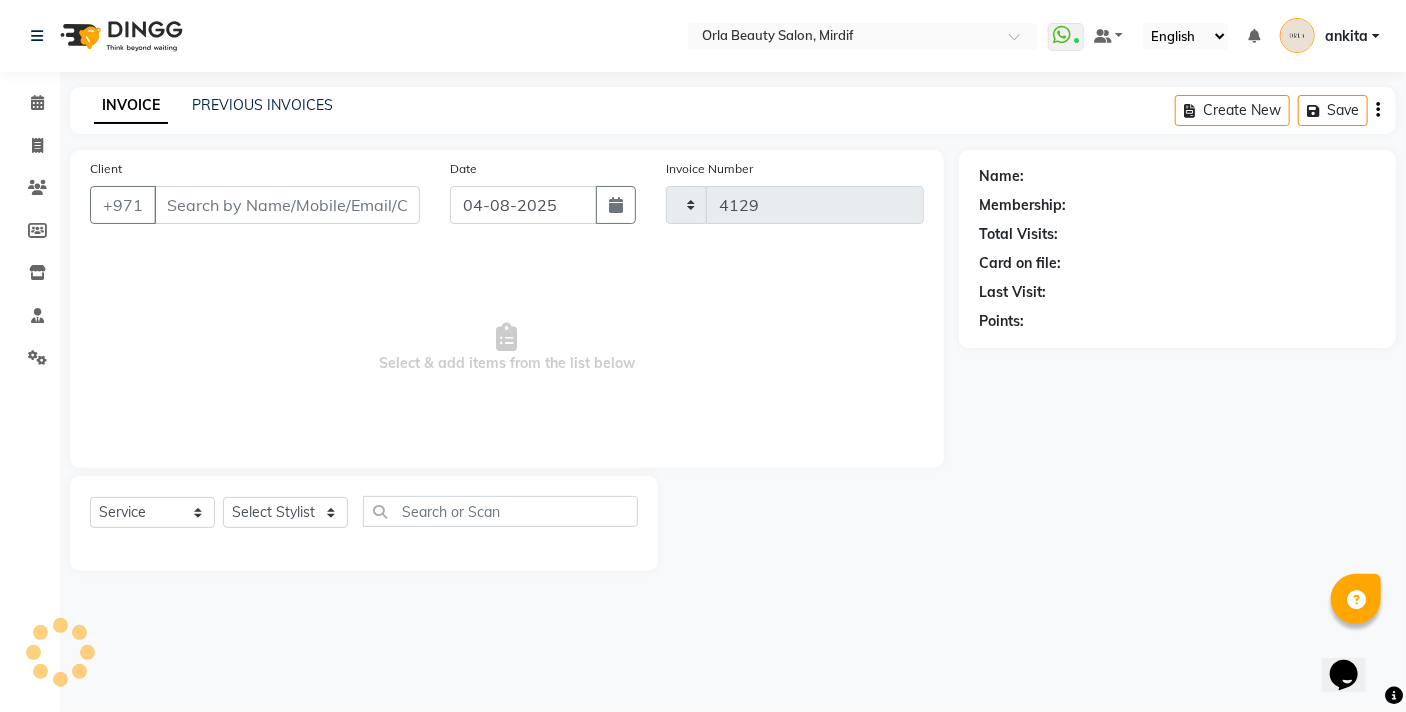 select on "5053" 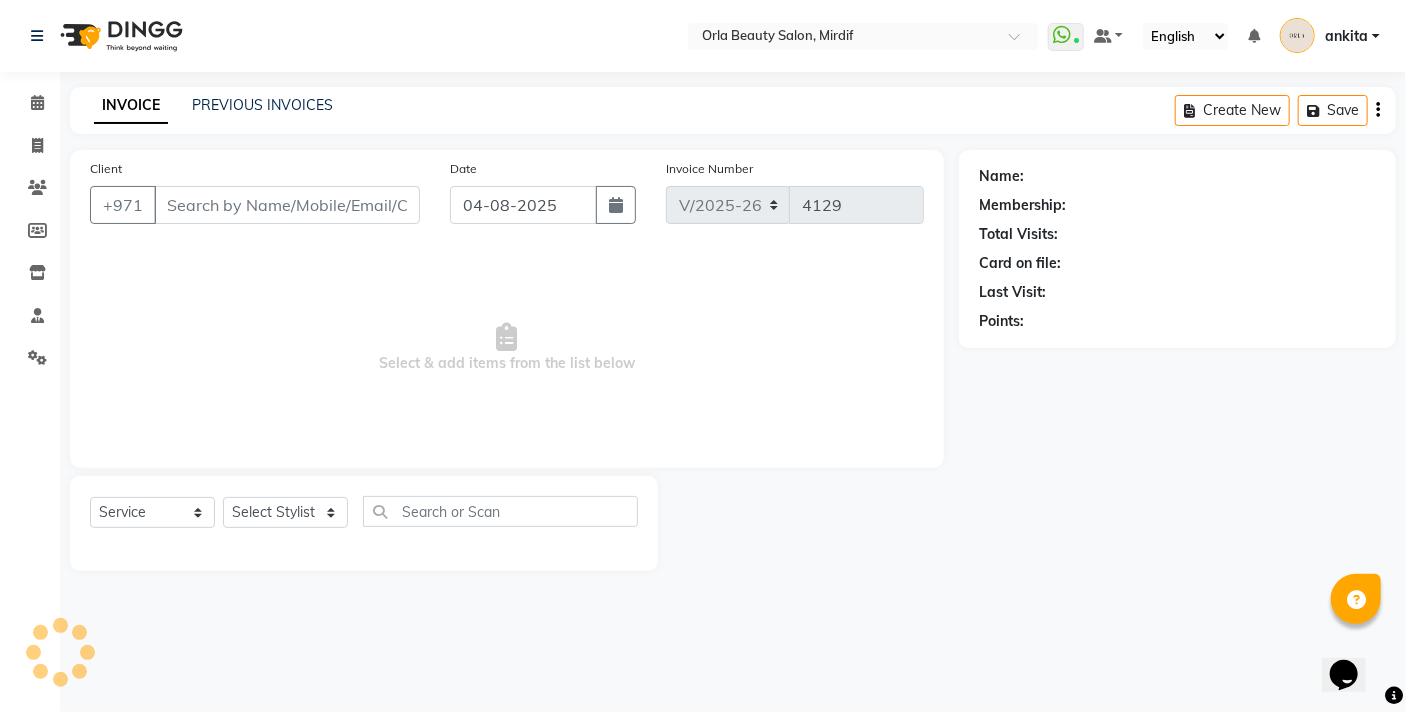 type on "[PHONE]" 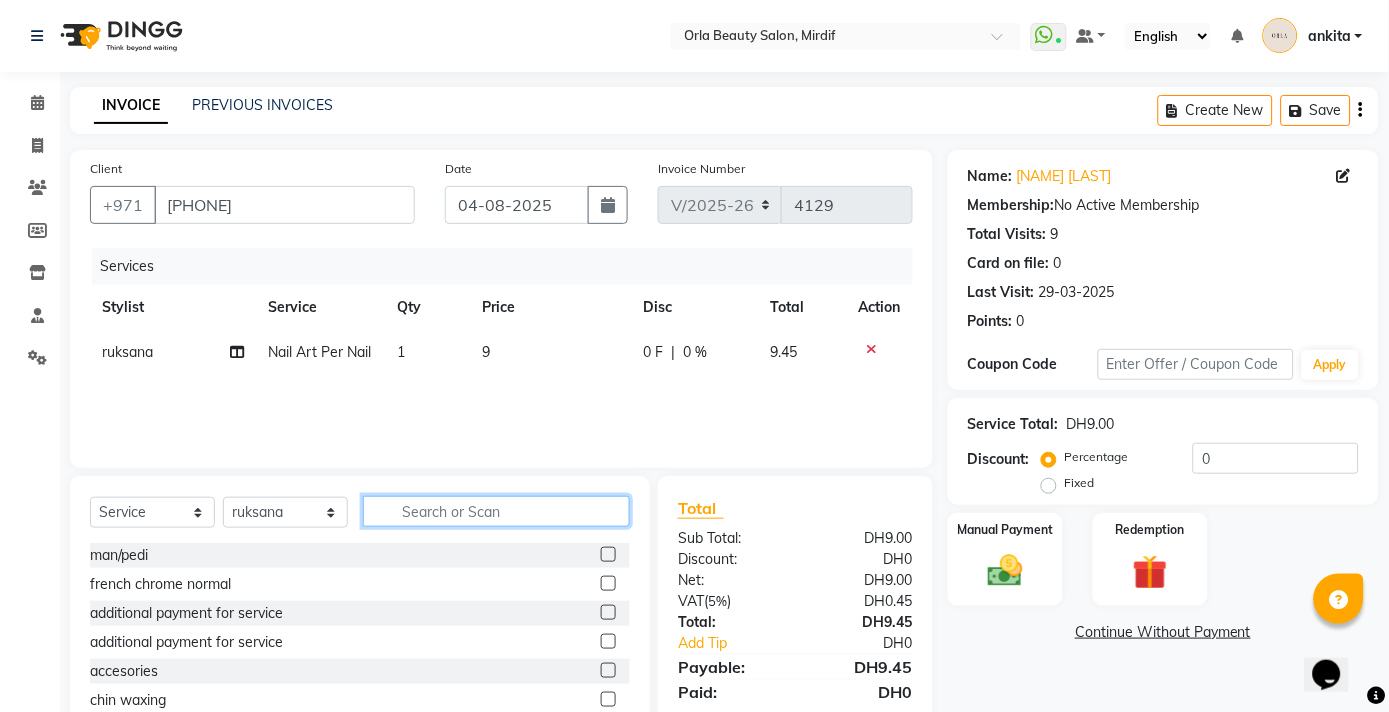 click 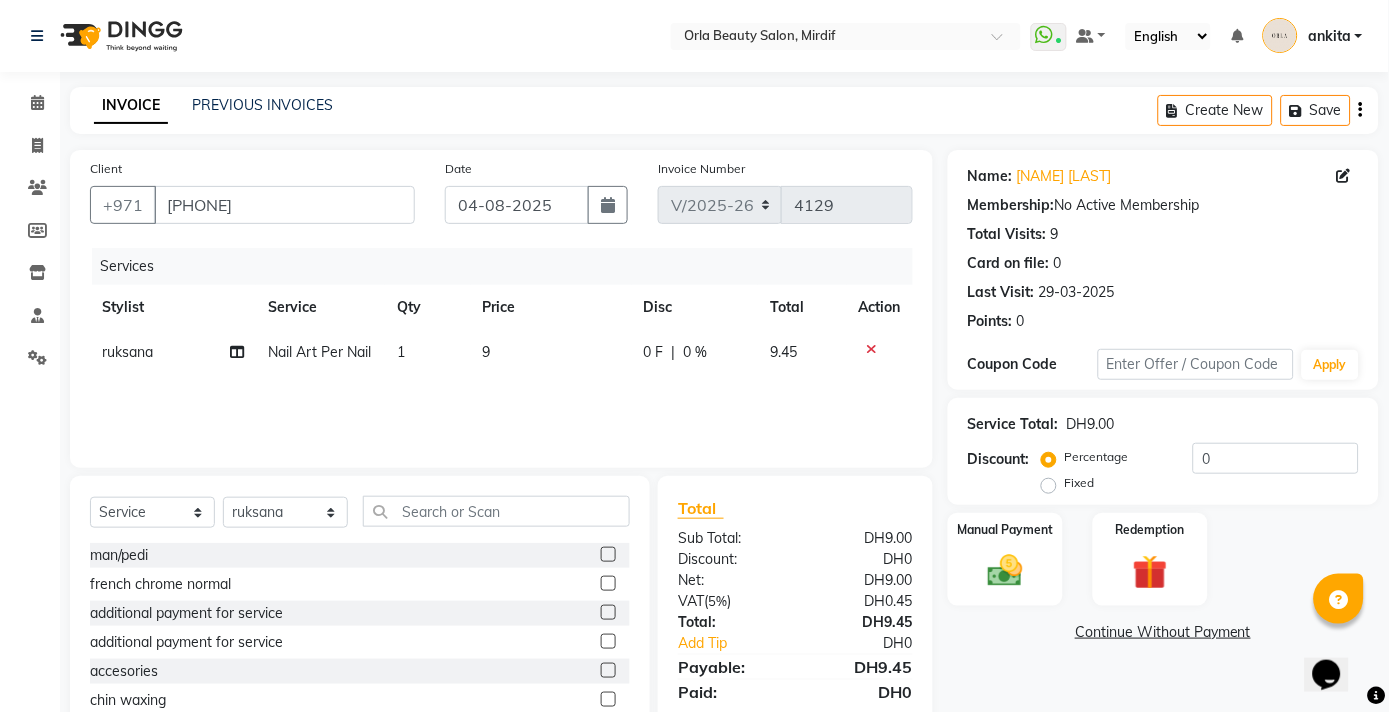 click on "Select Service Product Membership Package Voucher Prepaid Gift Card Select Stylist amal [NAME] ankita Anna bissan Emma Enda Epi Fatma kareema Liza Manju thakuri maryann Michelle michelle 2 Najat najwa priyanka magar Rita rojina magar ruksana rupa magar ruth sangita swastika magar man/pedi french chrome normal additional payment for service additional payment for service accesories chin waxing henna Banana Treatment Aloe Vera Sedr Treatment Coconut Derma Roll + Oil Banana Treatment Medium Aloe Vera Medium Sedr Treatment Medium Coconut Medium Derma Roll + Oil Medium Banana Treatment Long Aloe Vera Long Sedr Treatment Long Coconut Long Derma Roll + Oil Long Banana Treatment VLong Aloe Vera VLong Sedr Treatment VLong Coconut VLong Derma Roll + Oil VLong Chocolate Sedr New organic hair oil organic treatment flaxseed Flaxseed Treatment Medium Flaxseed Treatment Long Flaxseed Treatment Vlong henna long argan long henna medium Classic Mani Classic Pedi Cut & File Hand" 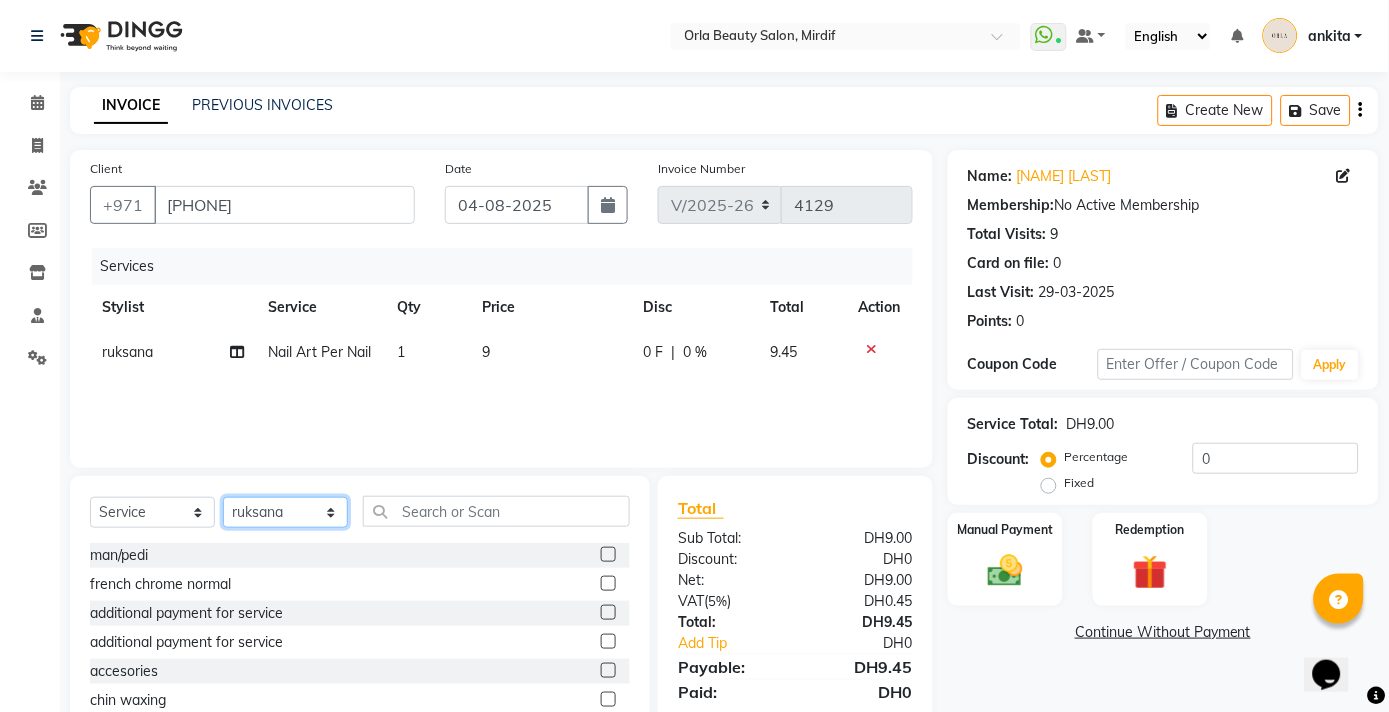 click on "Select Stylist amal [NAME] ankita Anna bissan Emma Enda Epi Fatma kareema Liza Manju thakuri maryann Michelle michelle 2 Najat najwa priyanka magar Rita rojina magar ruksana rupa magar ruth sangita swastika magar" 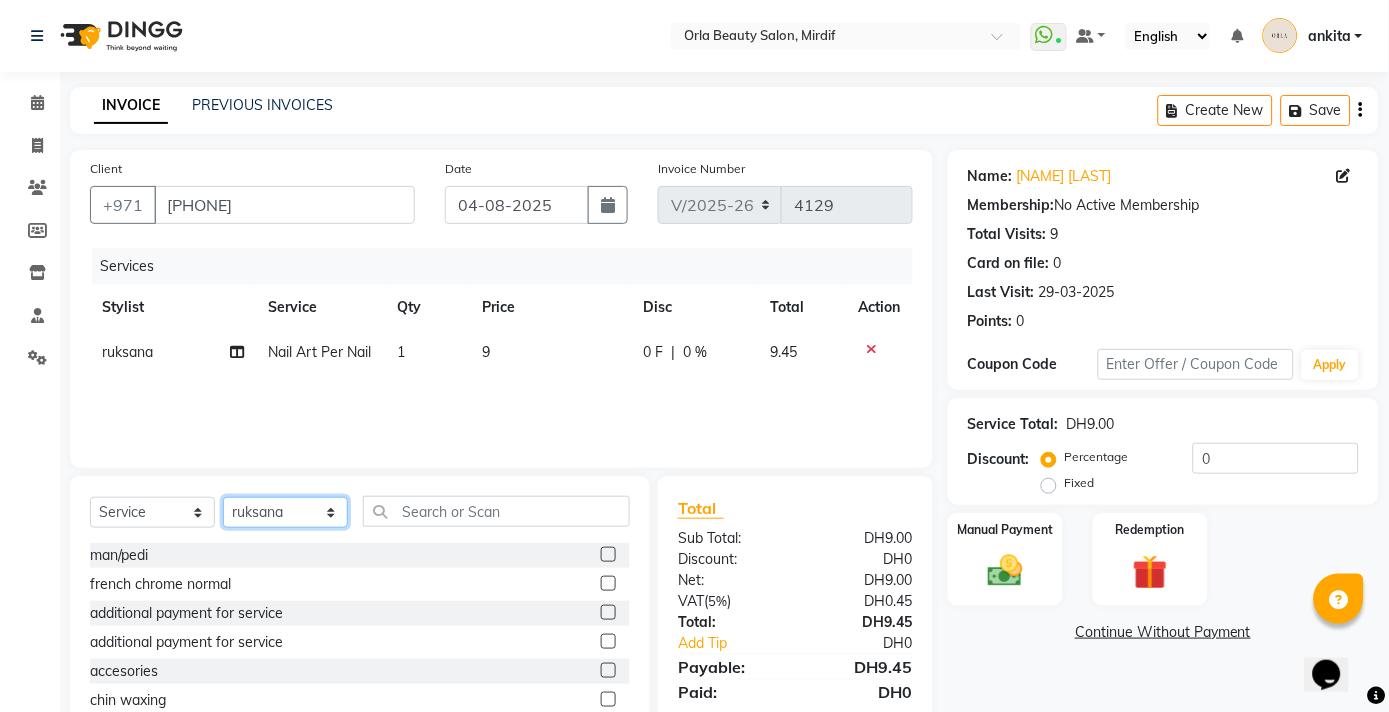 select on "54767" 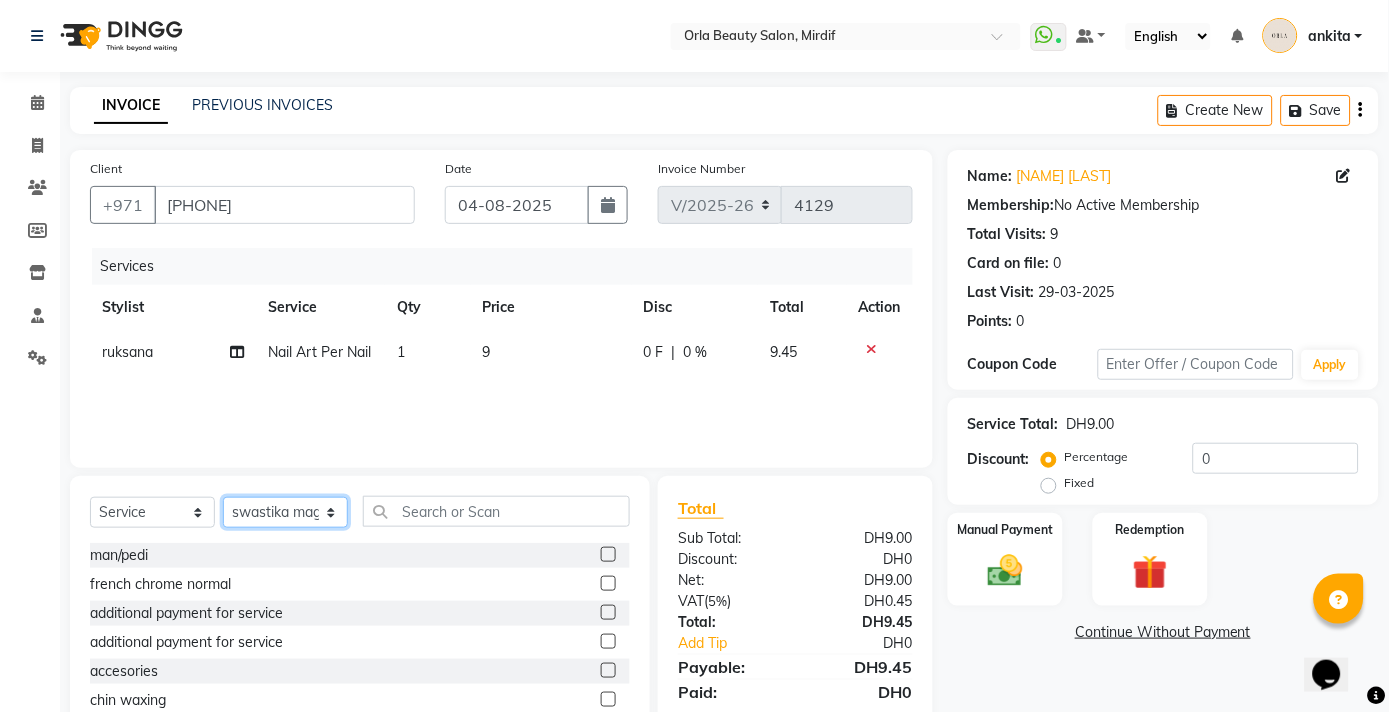 click on "Select Stylist amal [NAME] ankita Anna bissan Emma Enda Epi Fatma kareema Liza Manju thakuri maryann Michelle michelle 2 Najat najwa priyanka magar Rita rojina magar ruksana rupa magar ruth sangita swastika magar" 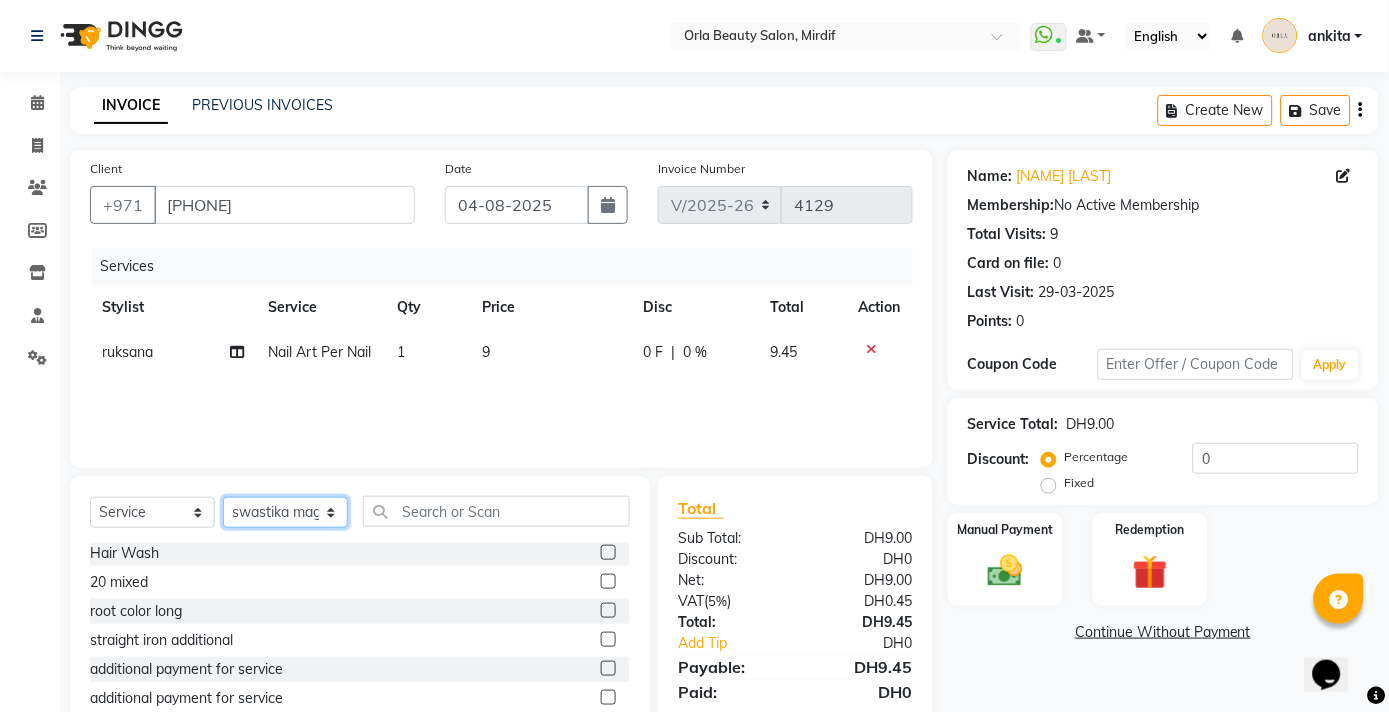 scroll, scrollTop: 0, scrollLeft: 0, axis: both 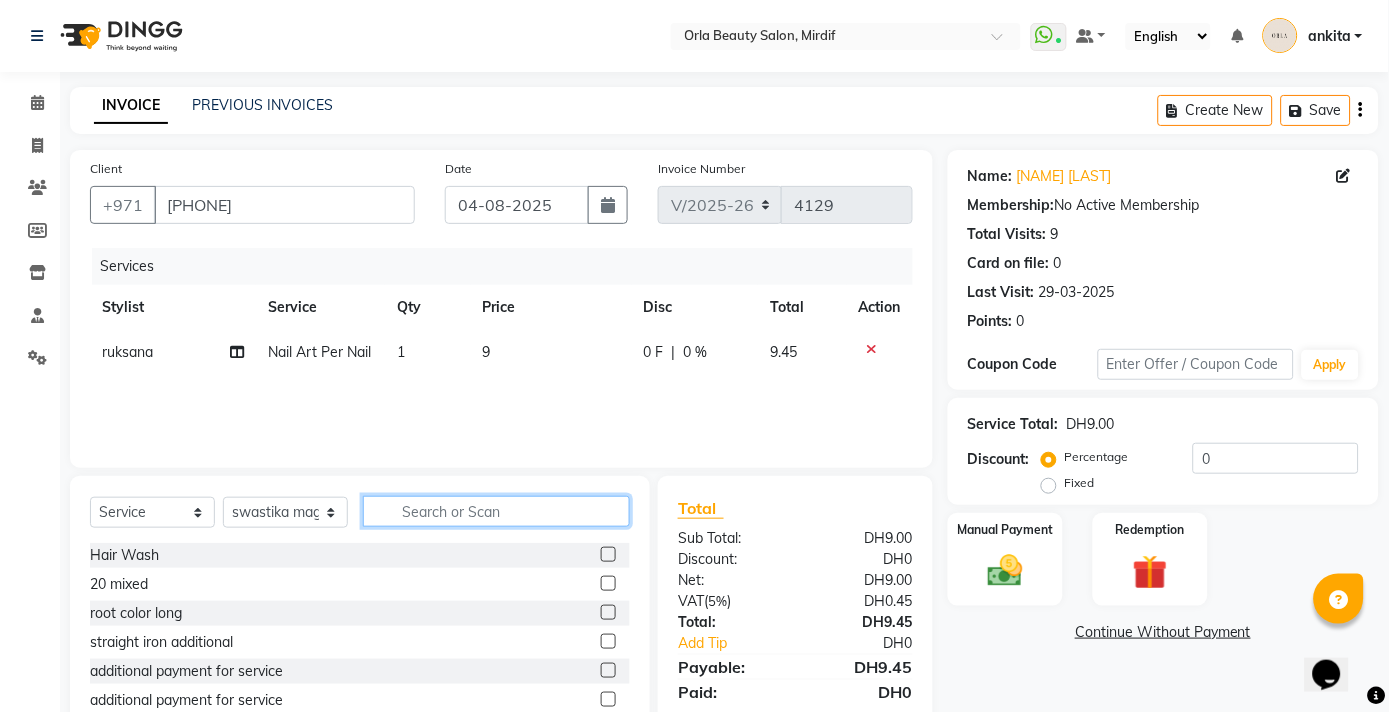 click 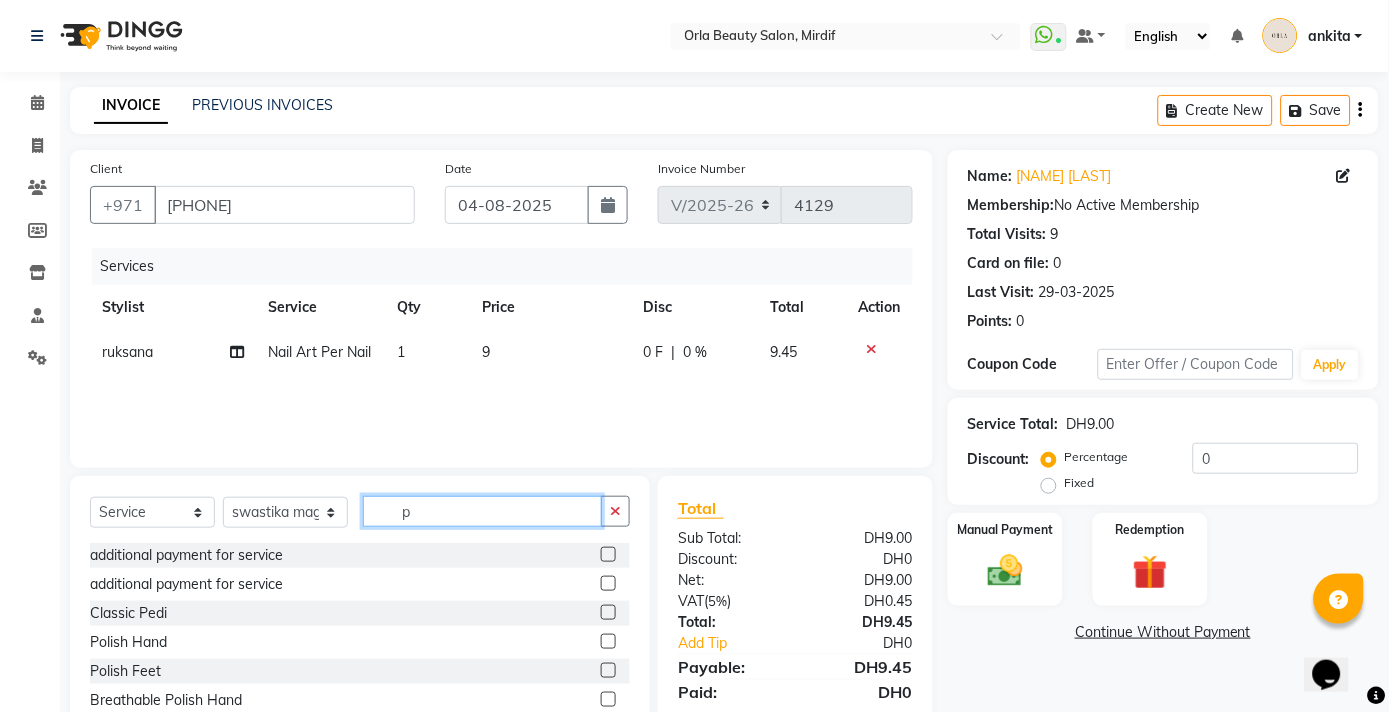 type on "p" 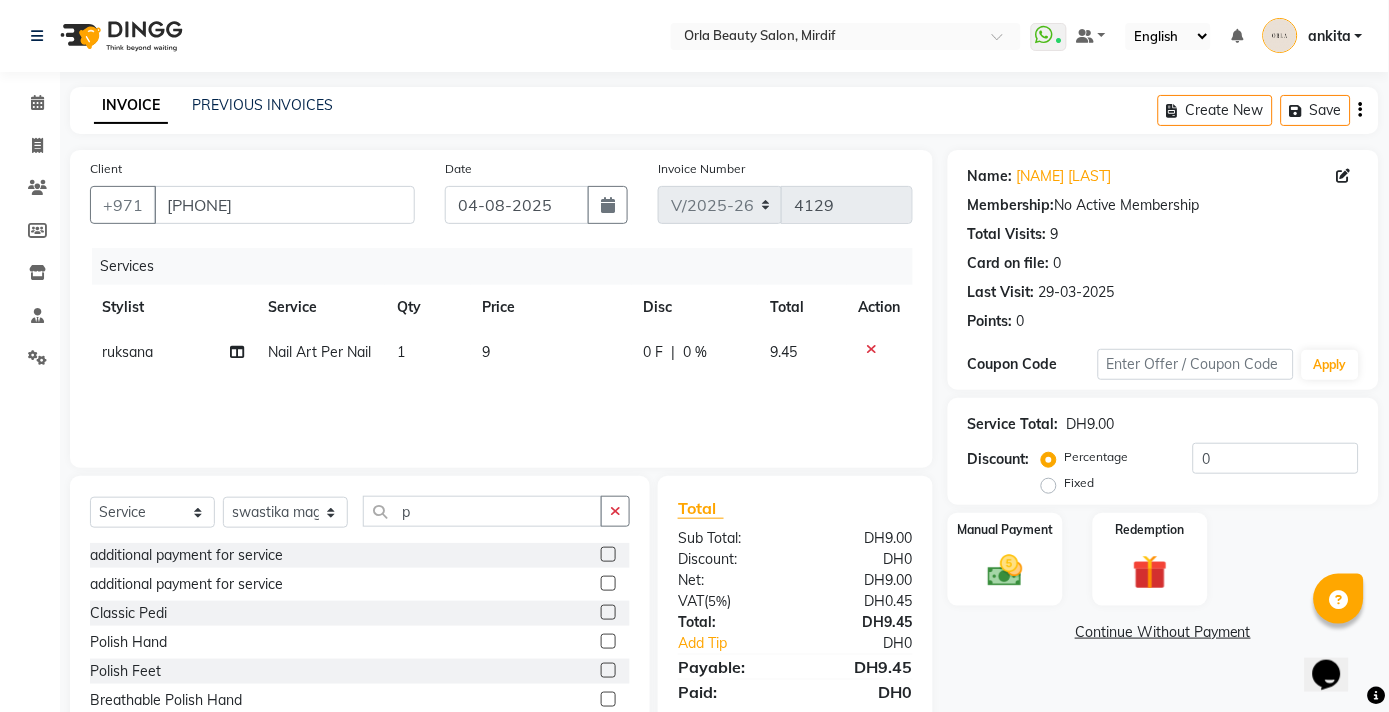 click on "Classic Pedi" 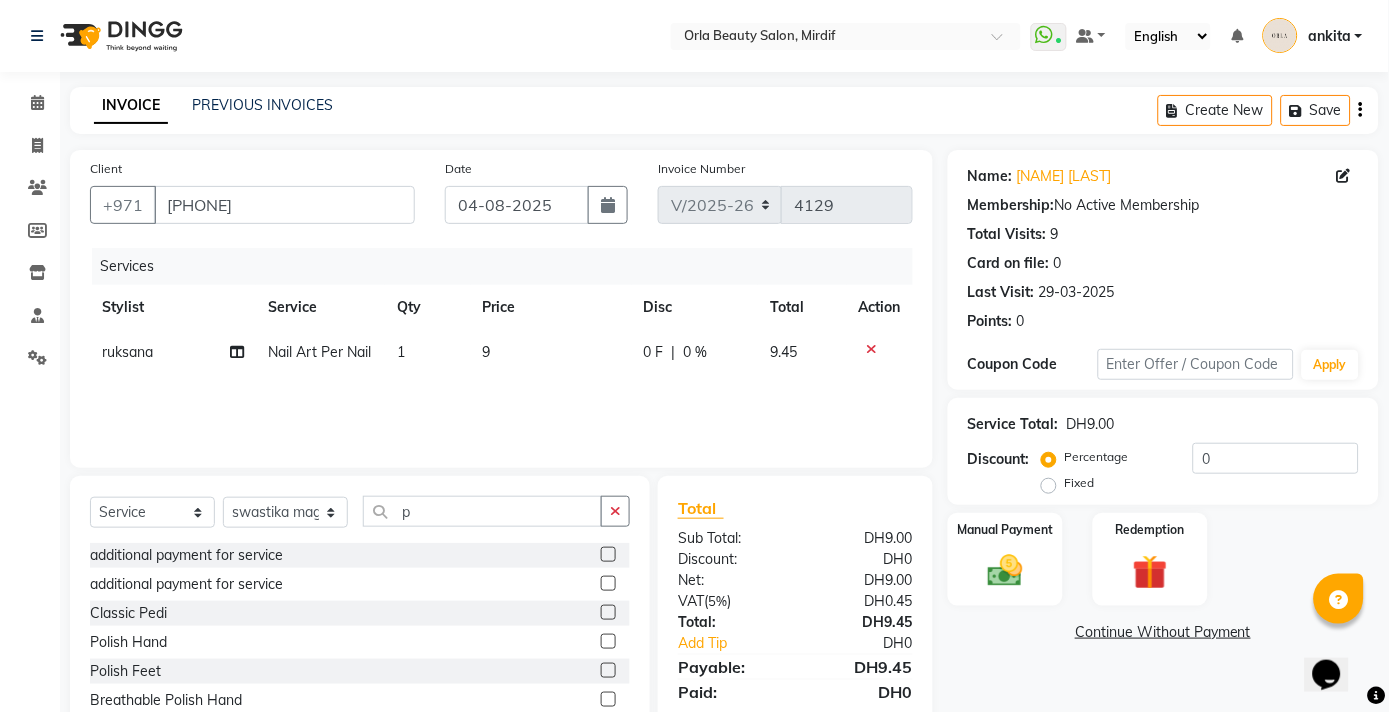 click 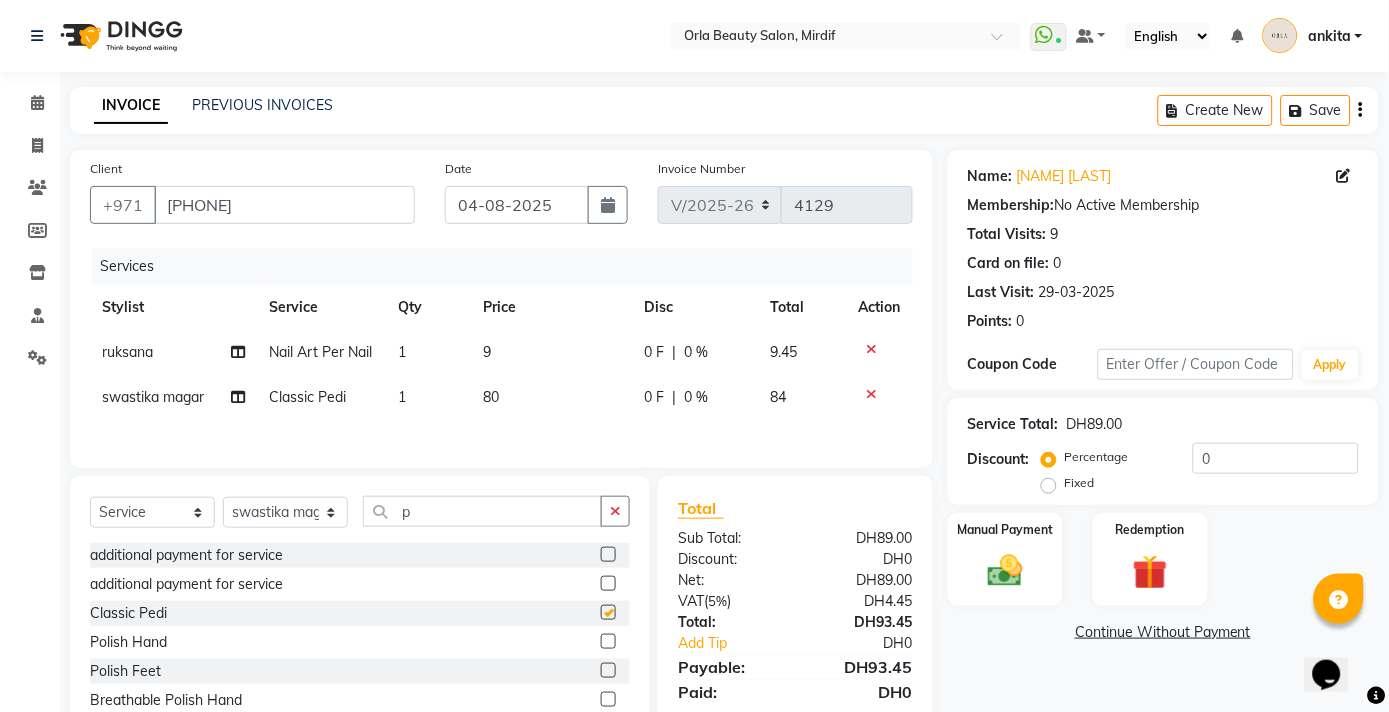 checkbox on "false" 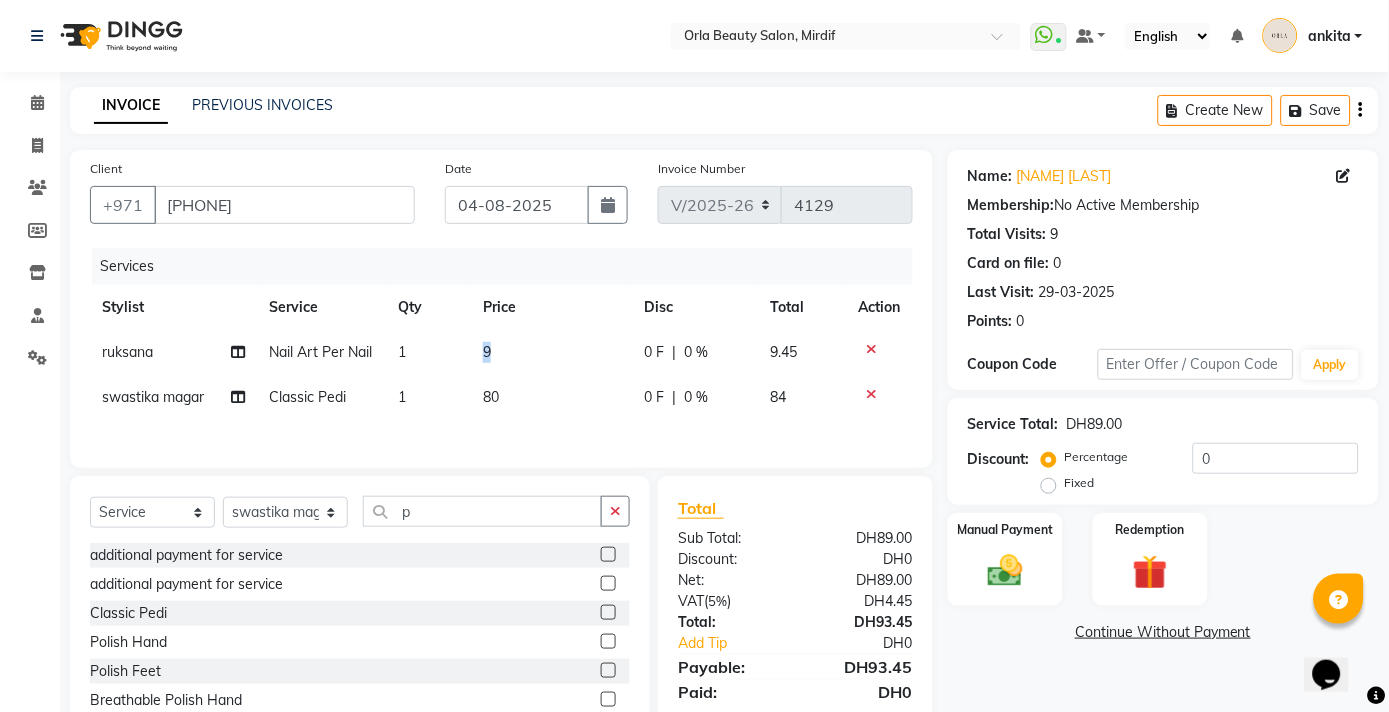 click on "9" 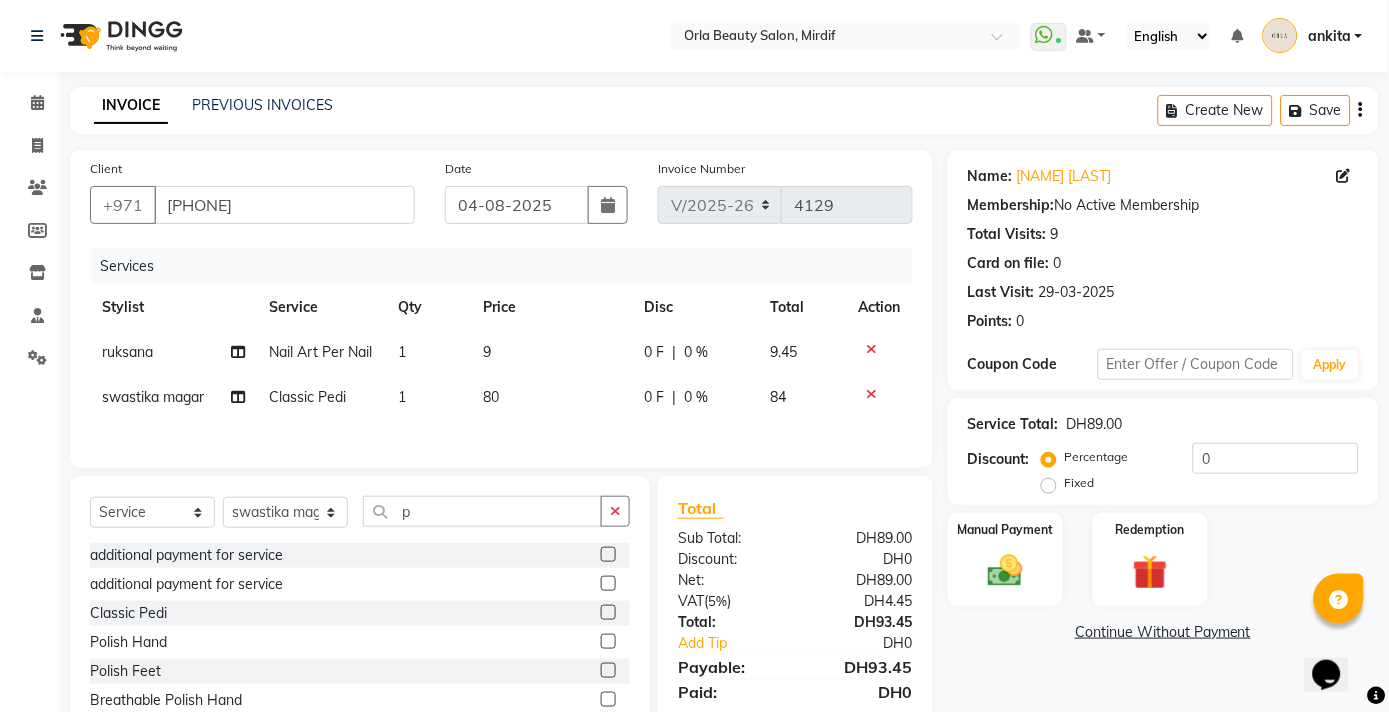 select on "49141" 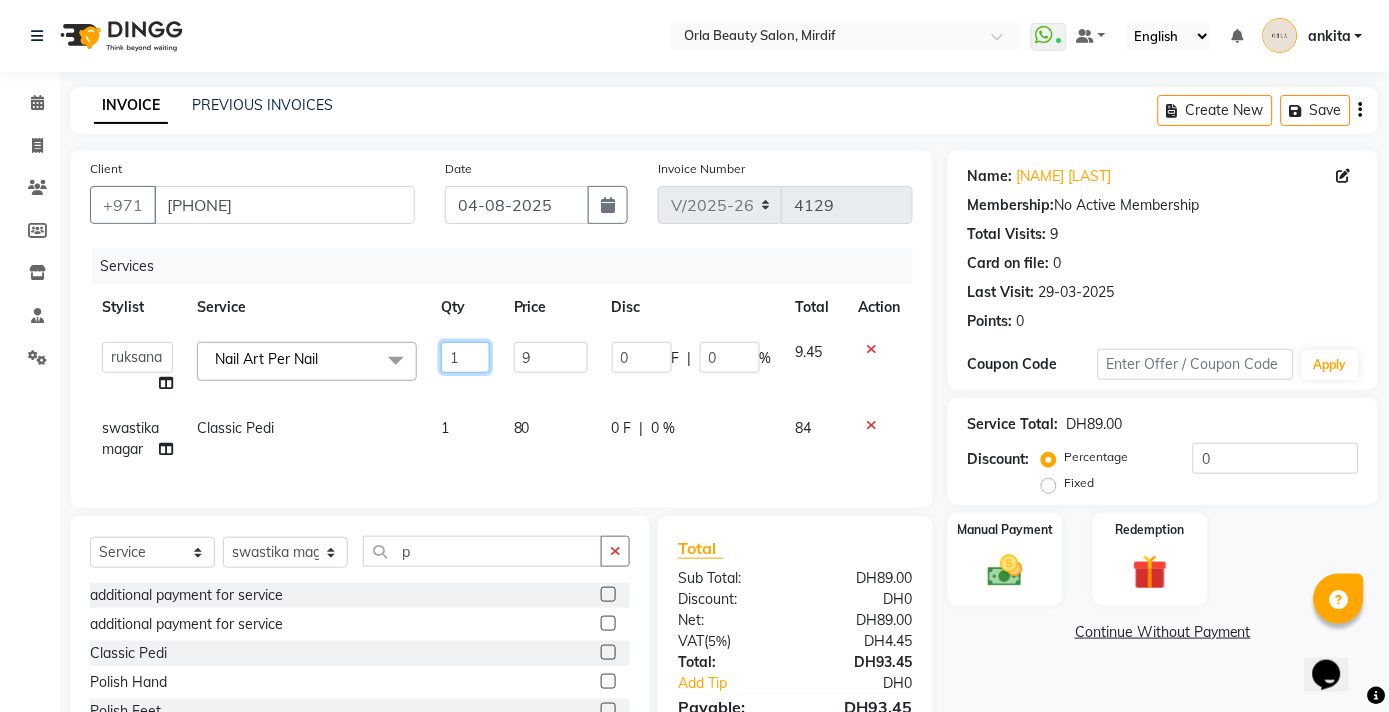 drag, startPoint x: 475, startPoint y: 361, endPoint x: 386, endPoint y: 368, distance: 89.27486 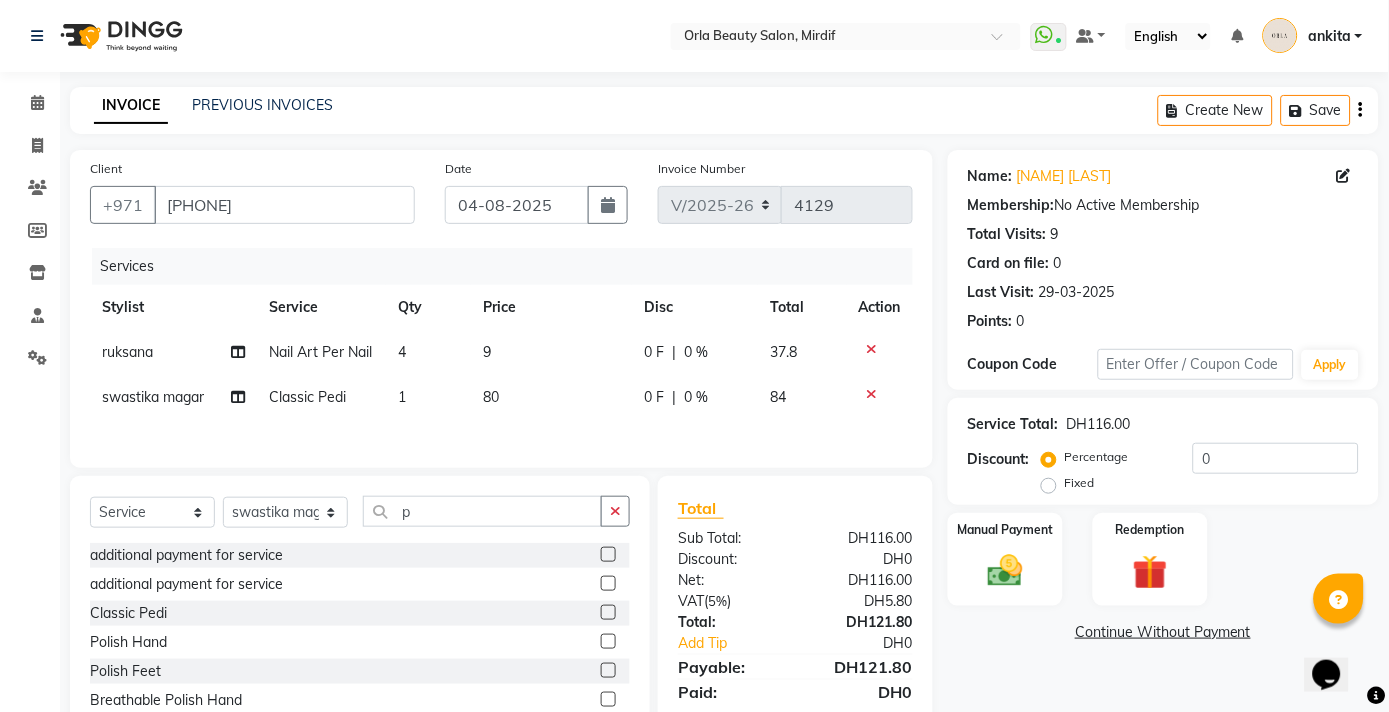 click on "Disc" 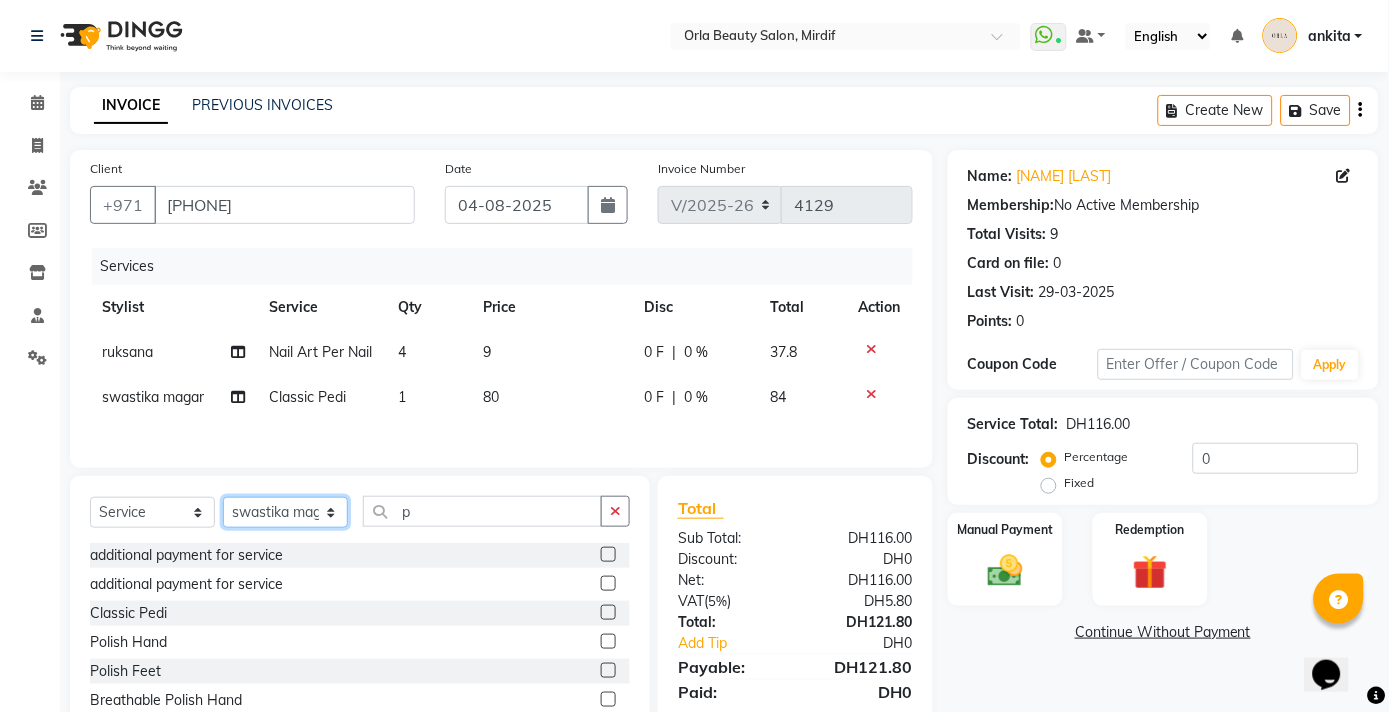 click on "Select Stylist amal [NAME] ankita Anna bissan Emma Enda Epi Fatma kareema Liza Manju thakuri maryann Michelle michelle 2 Najat najwa priyanka magar Rita rojina magar ruksana rupa magar ruth sangita swastika magar" 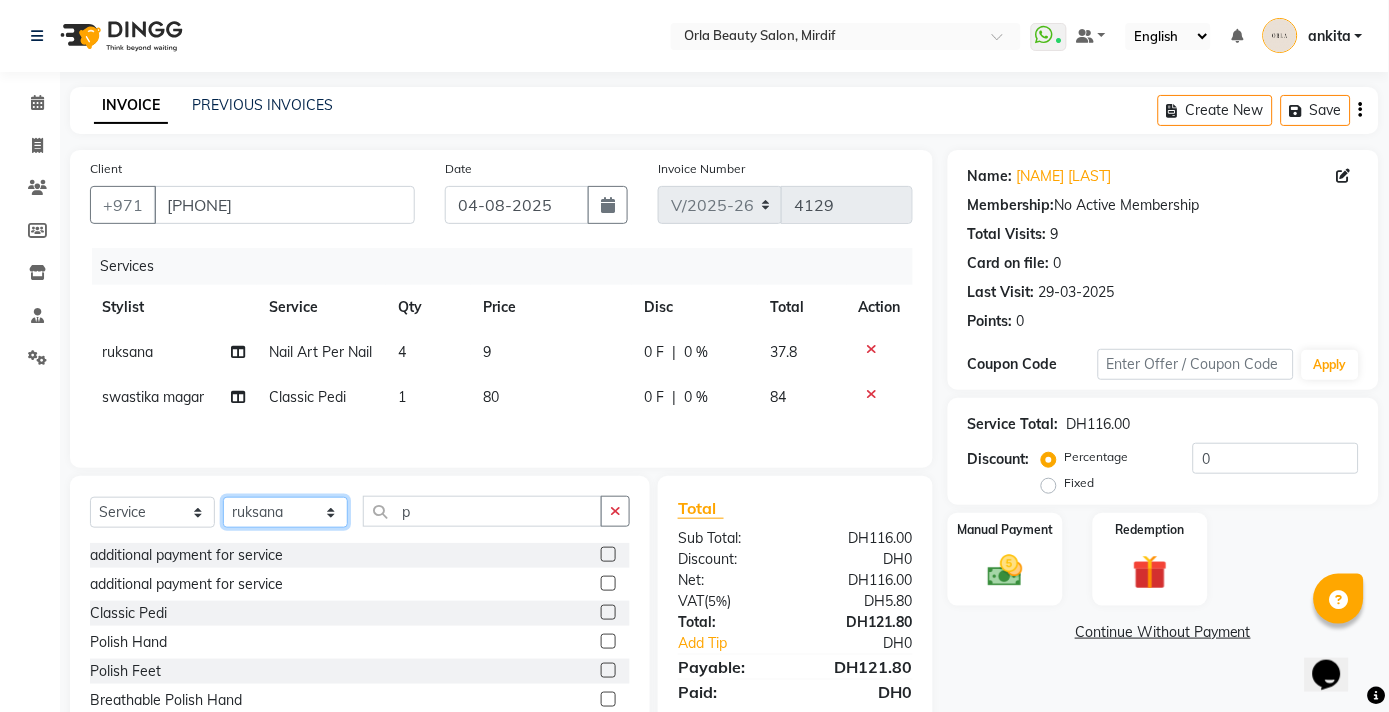 click on "Select Stylist amal [NAME] ankita Anna bissan Emma Enda Epi Fatma kareema Liza Manju thakuri maryann Michelle michelle 2 Najat najwa priyanka magar Rita rojina magar ruksana rupa magar ruth sangita swastika magar" 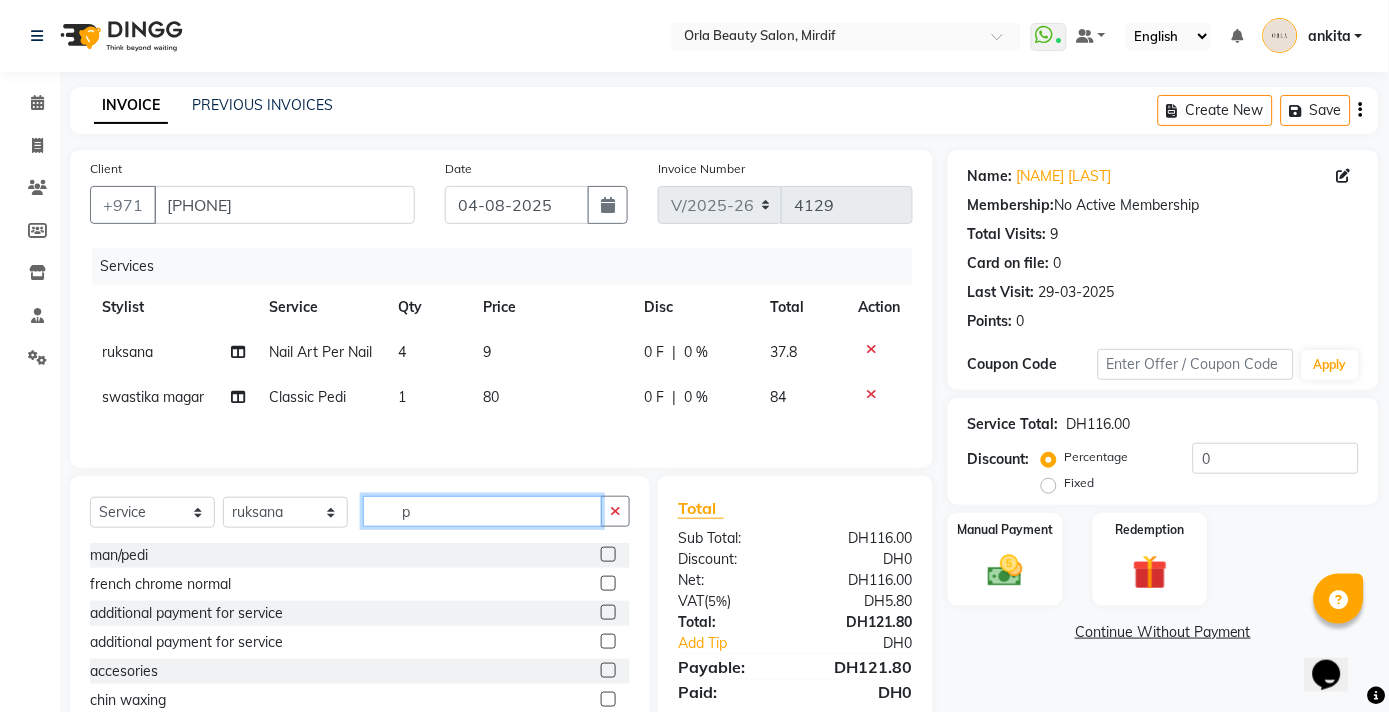 click on "p" 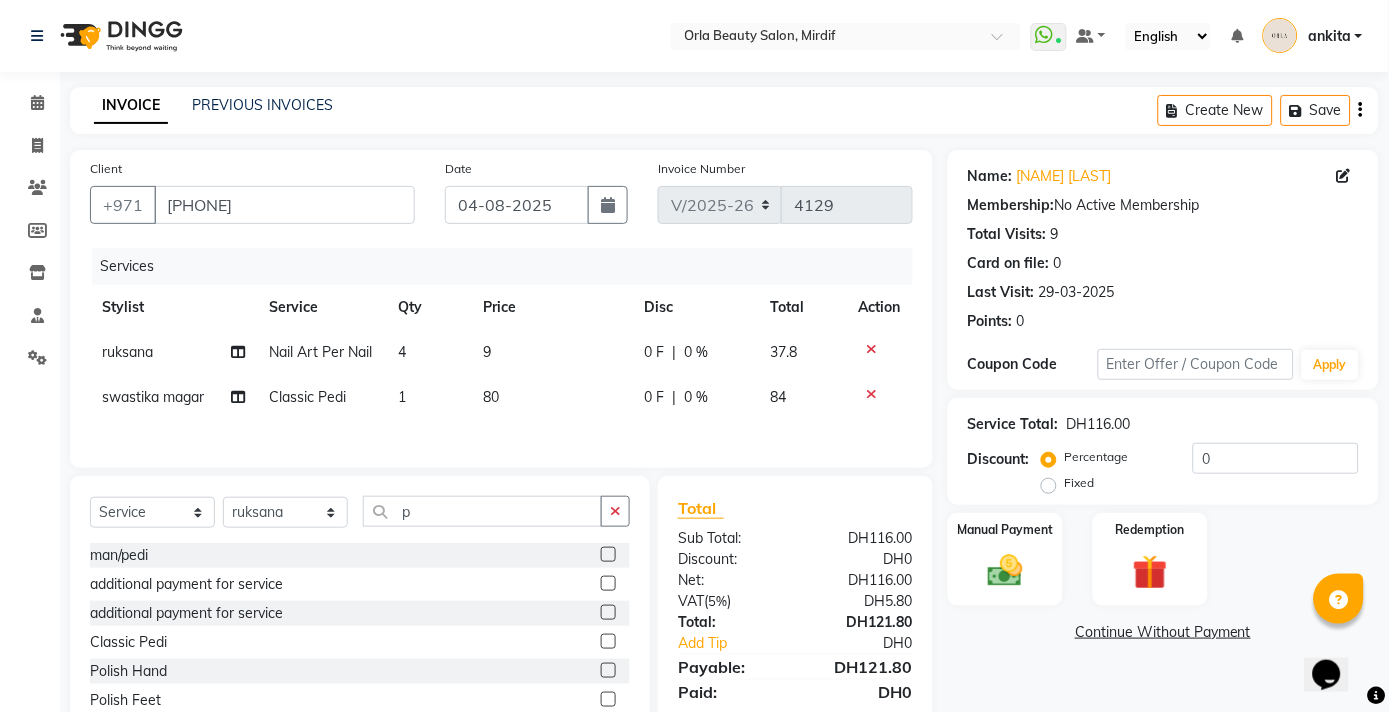 click on "Polish Hand" 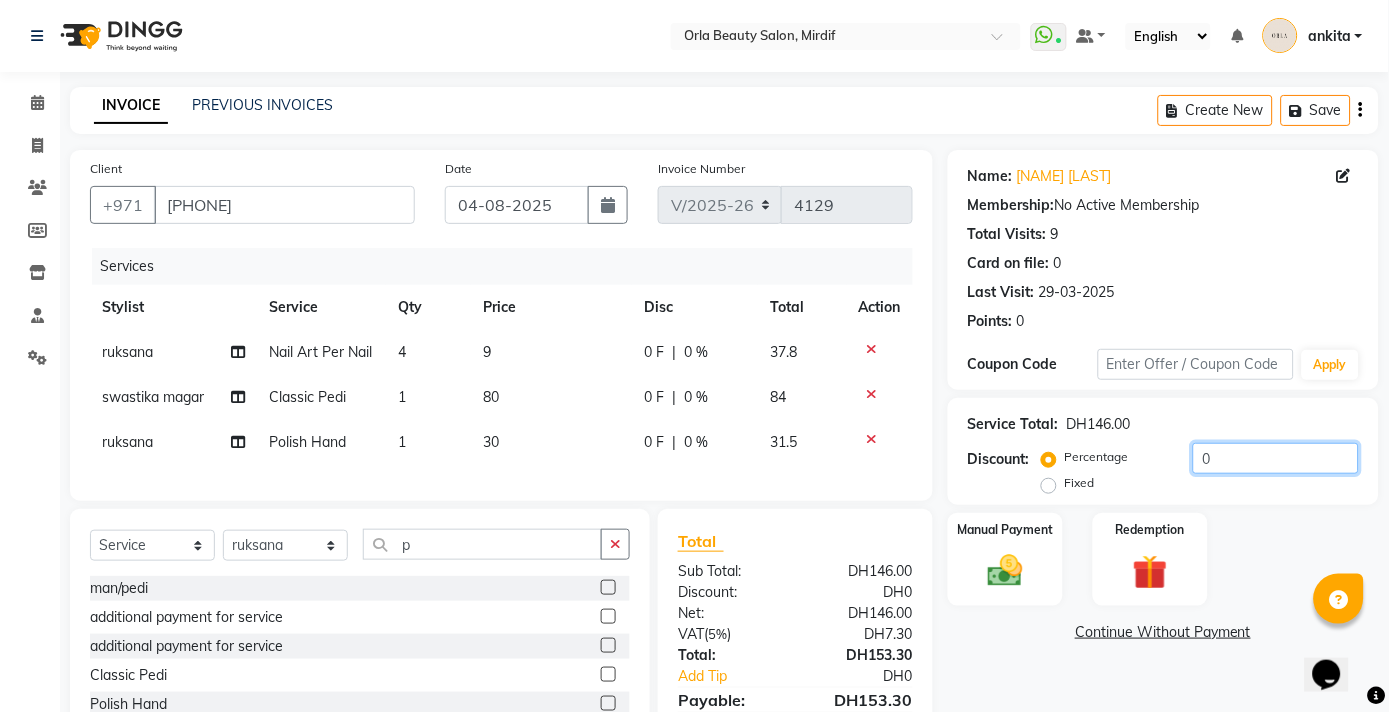 drag, startPoint x: 1237, startPoint y: 461, endPoint x: 1126, endPoint y: 481, distance: 112.78741 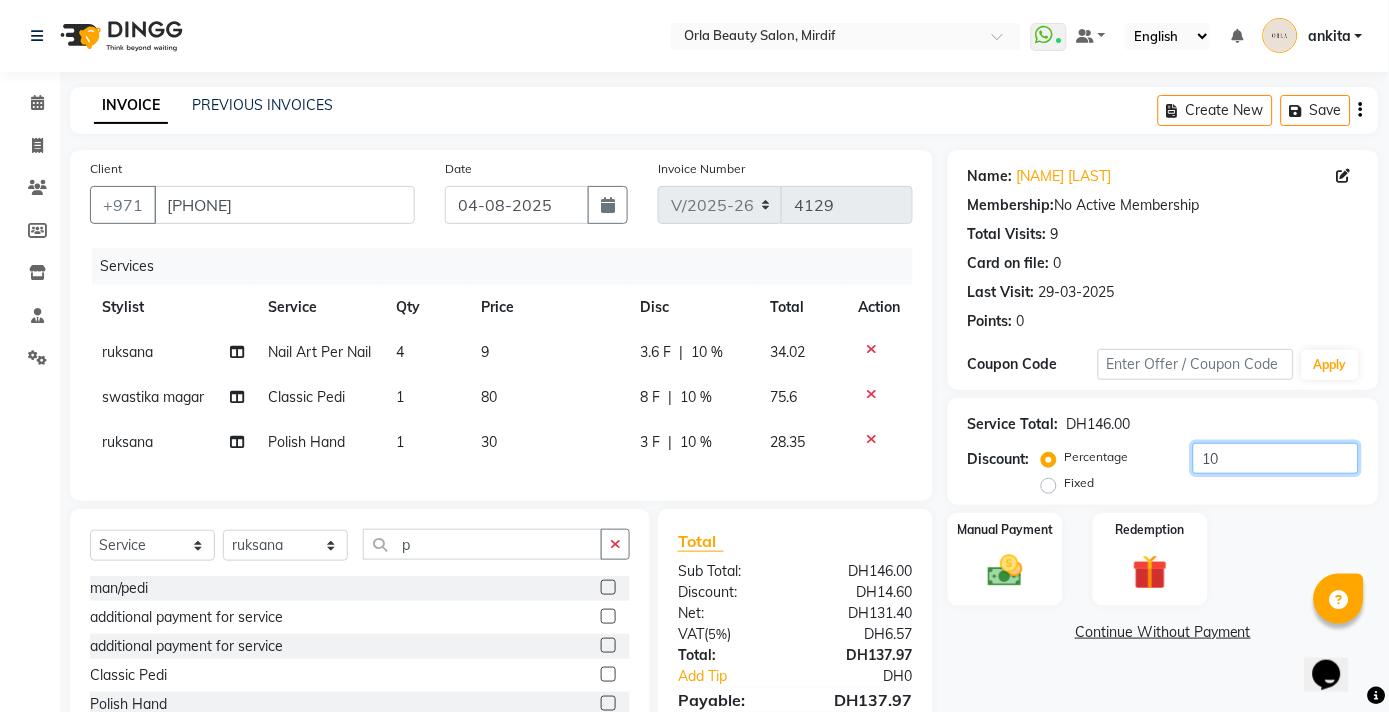 scroll, scrollTop: 158, scrollLeft: 0, axis: vertical 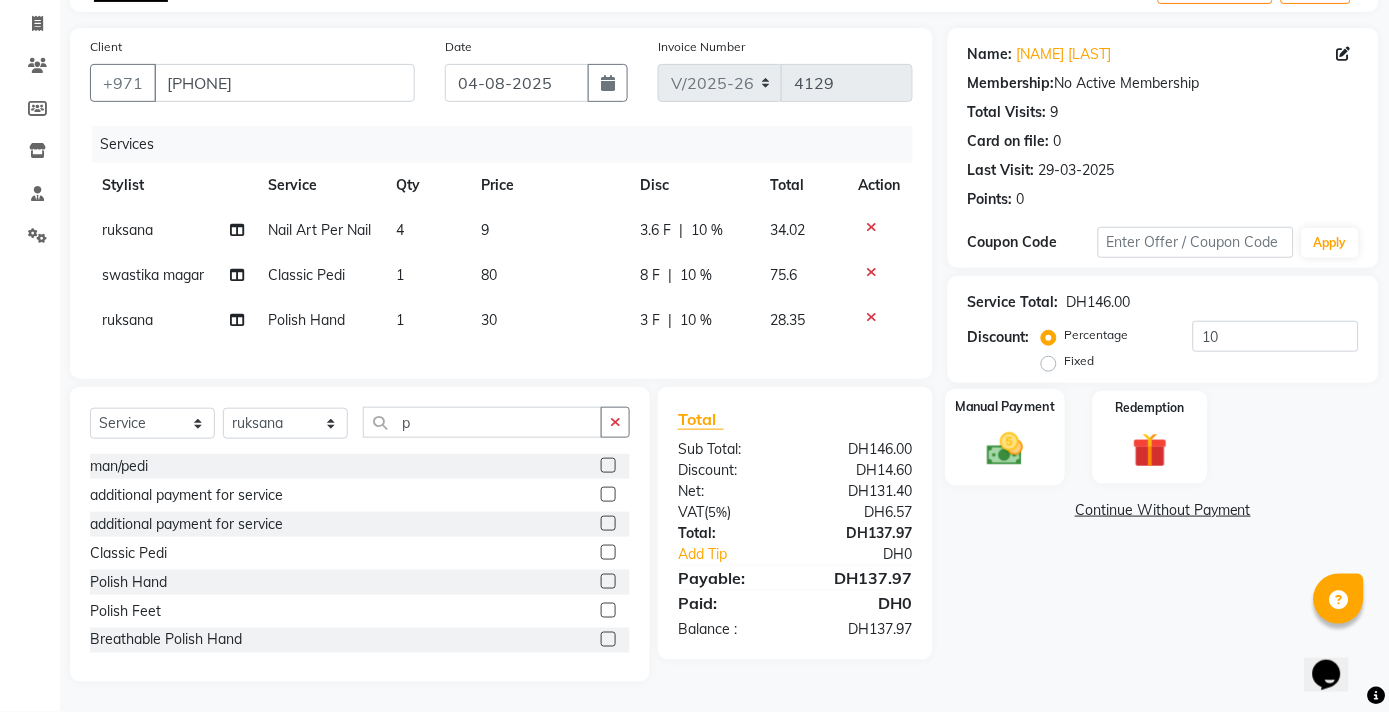 click on "Manual Payment" 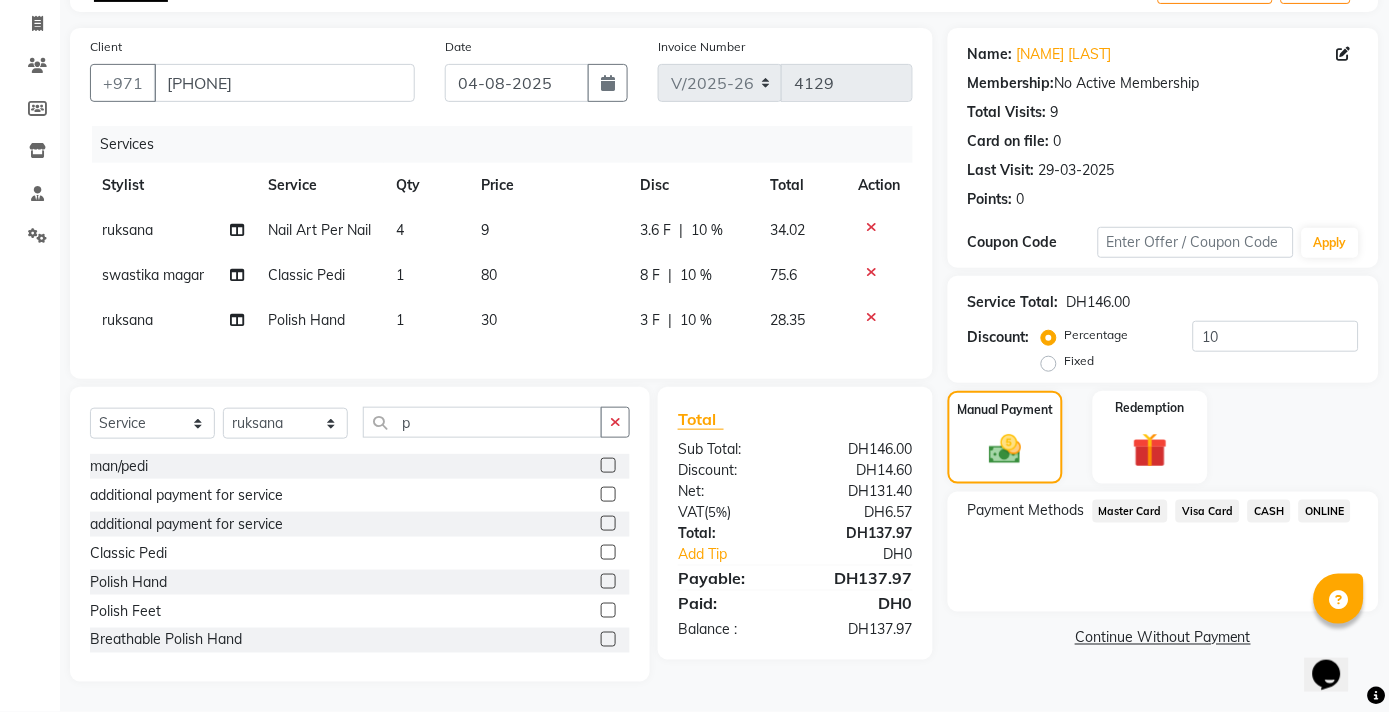 click on "Visa Card" 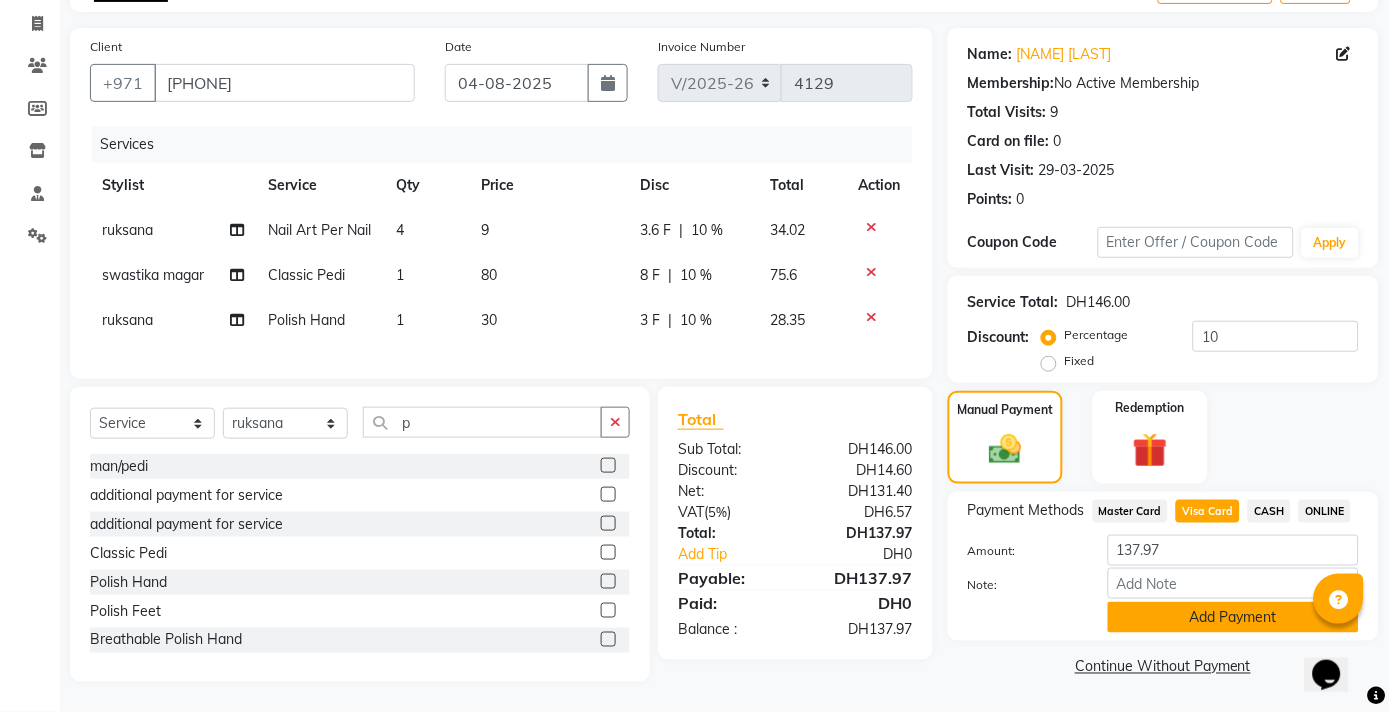 click on "Add Payment" 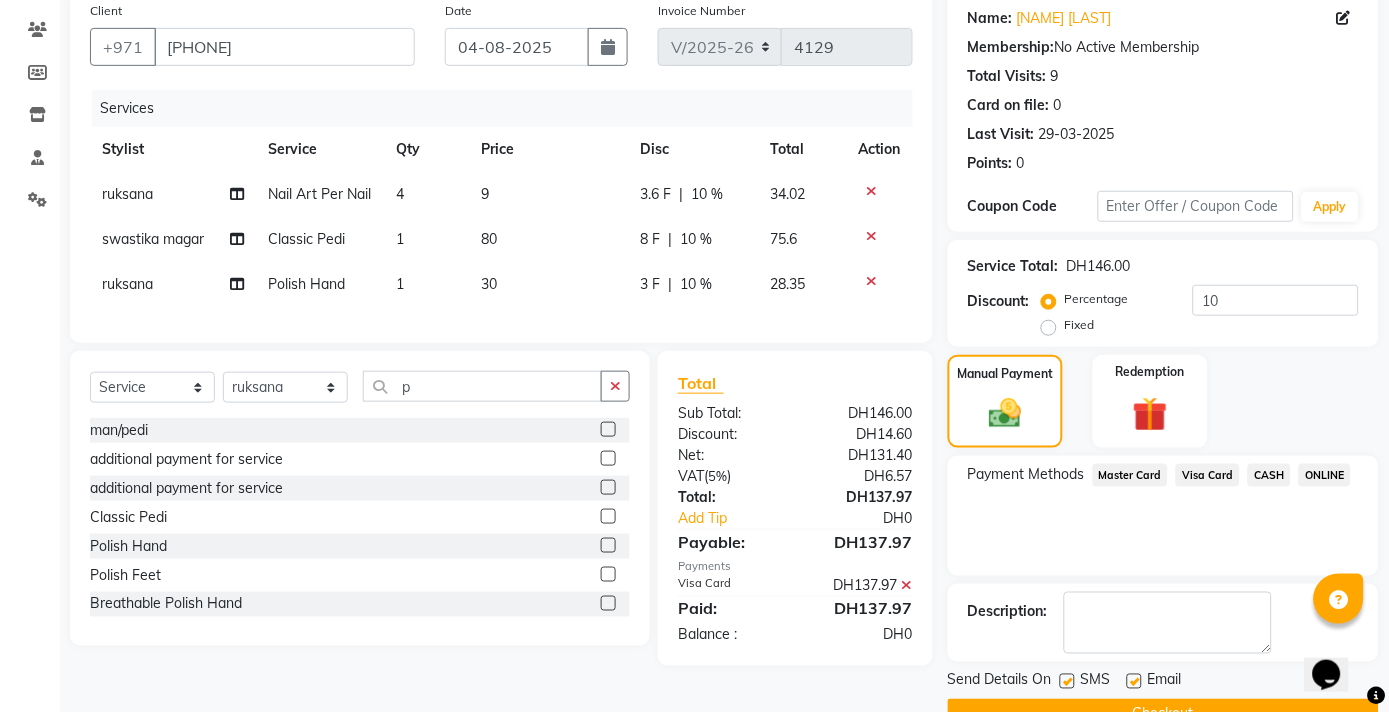 click on "Checkout" 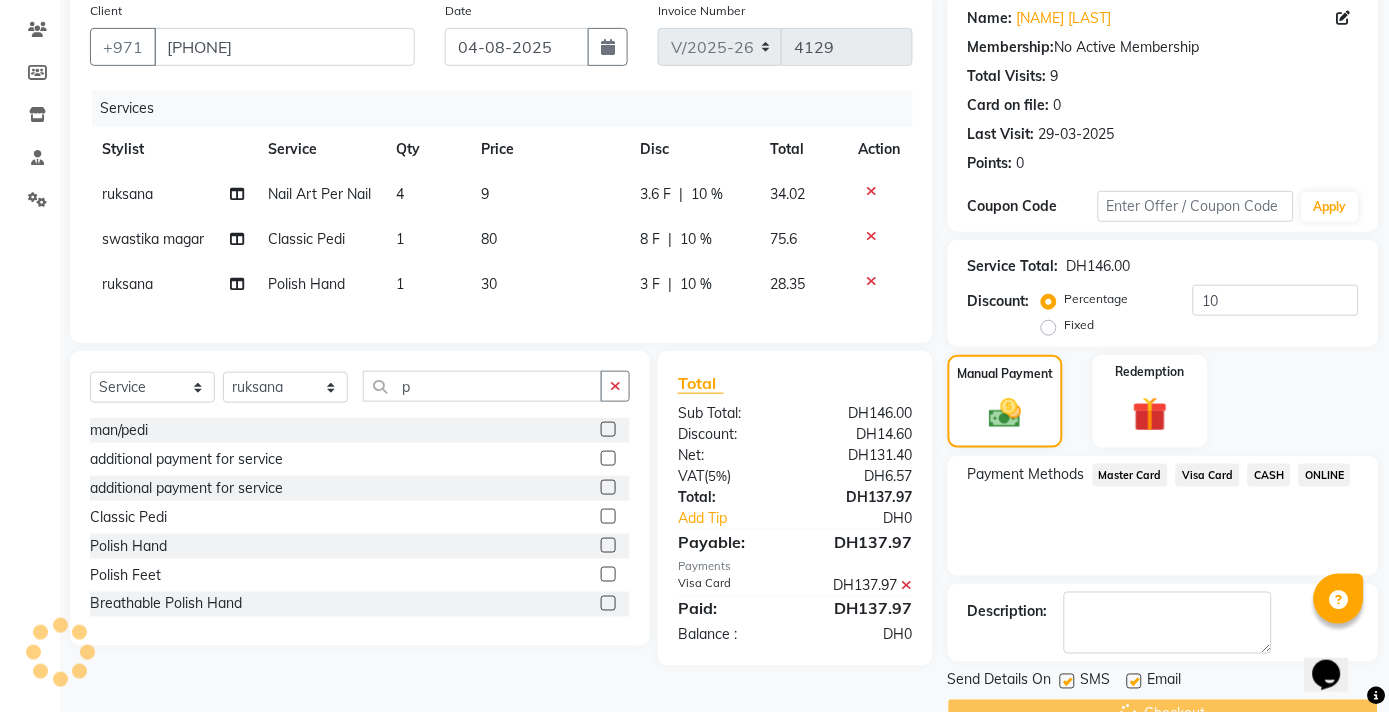 scroll, scrollTop: 204, scrollLeft: 0, axis: vertical 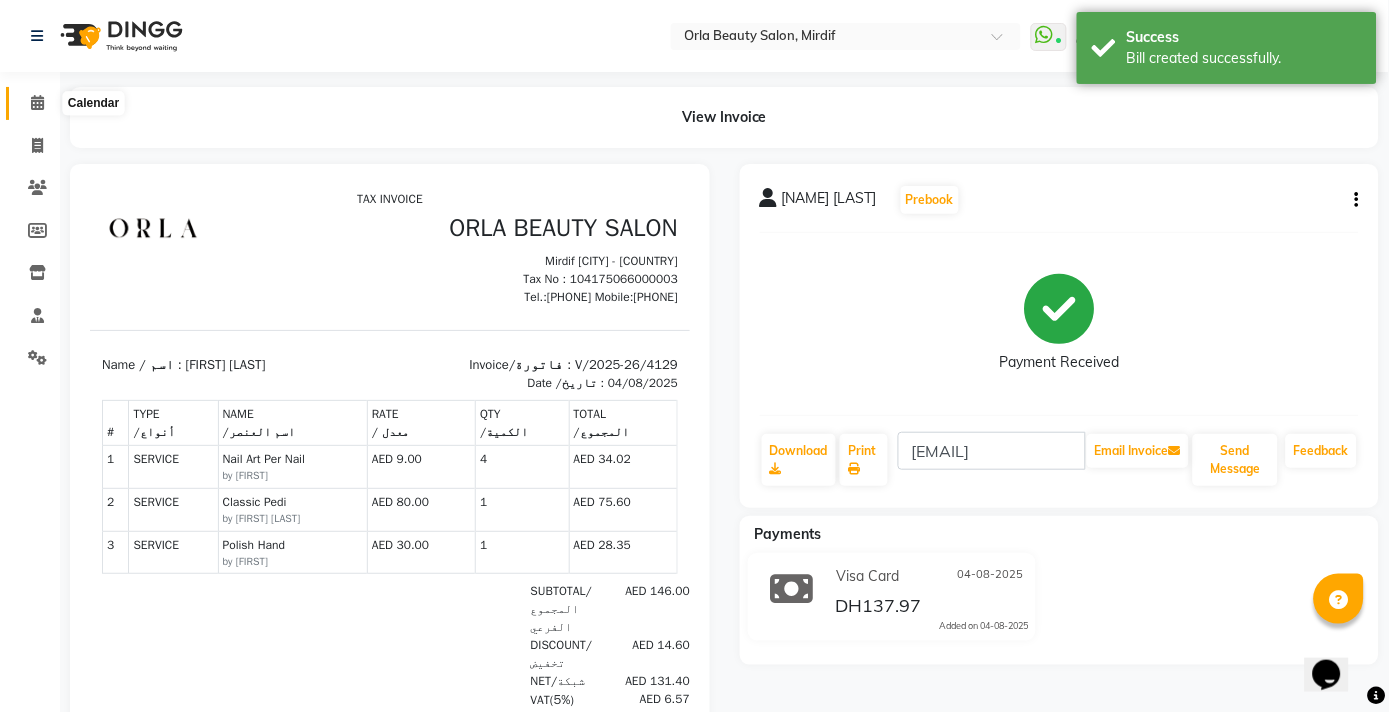 click 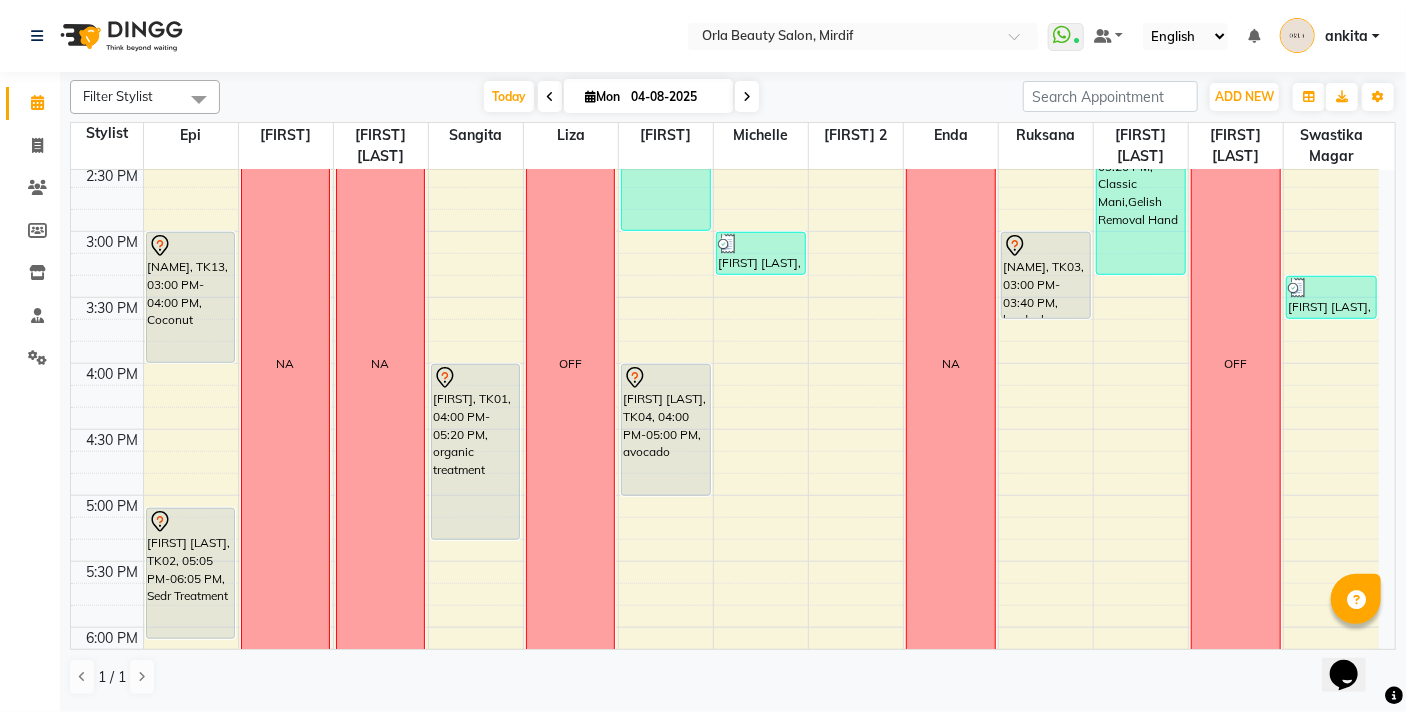 scroll, scrollTop: 708, scrollLeft: 0, axis: vertical 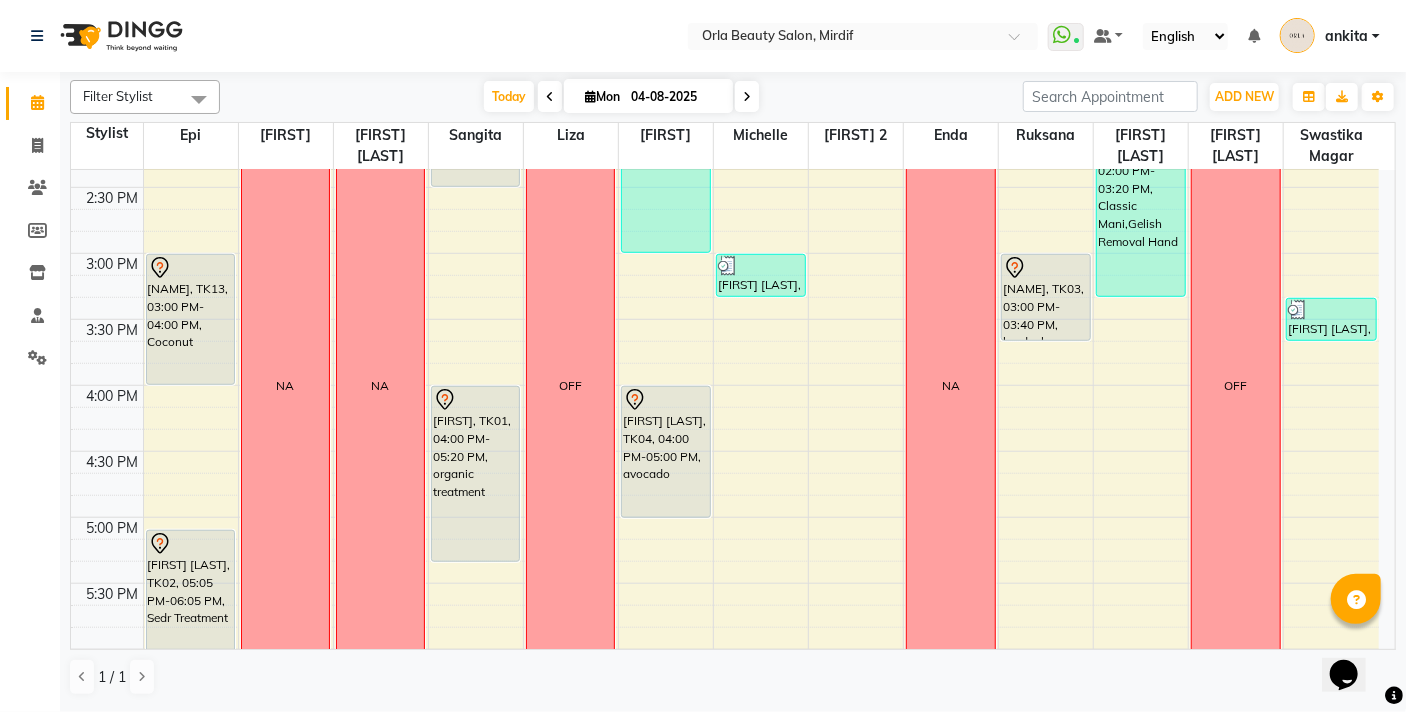 click on "9:00 AM 9:30 AM 10:00 AM 10:30 AM 11:00 AM 11:30 AM 12:00 PM 12:30 PM 1:00 PM 1:30 PM 2:00 PM 2:30 PM 3:00 PM 3:30 PM 4:00 PM 4:30 PM 5:00 PM 5:30 PM 6:00 PM 6:30 PM 7:00 PM 7:30 PM 8:00 PM 8:30 PM 9:00 PM 9:30 PM 10:00 PM 10:30 PM     [FIRST], TK09, 12:00 PM-02:00 PM, BB Cream             [FIRST], TK13, 03:00 PM-04:00 PM, Coconut             [FIRST] [LAST], TK02, 05:05 PM-06:05 PM, Sedr Treatment  NA   NA   NA      [FIRST] [LAST], TK05, 12:00 PM-01:00 PM, flaxseed             [FIRST] [LAST], TK08, 01:30 PM-02:30 PM, argan long             [FIRST], TK01, 04:00 PM-05:20 PM, organic treatment  OFF   NA      [FIRST] [LAST], TK12, 01:00 PM-03:00 PM, Hair Wash Medium,Hair Blow Dry Medium             [FIRST] [LAST], TK04, 04:00 PM-05:00 PM, avocado  NA      [FIRST], TK11, 12:00 PM-12:40 PM, Classic Mani     [FIRST] [LAST], TK12, 03:00 PM-03:20 PM, Polish Hand     [FIRST], TK10, 12:00 PM-12:20 PM, Polish Hand  NA   NA      [FIRST], TK06, 11:25 AM-12:05 PM, Classic Mani     [FIRST], TK06, 12:05 PM-12:25 PM, Polish Hand                  NA" at bounding box center (733, 409) 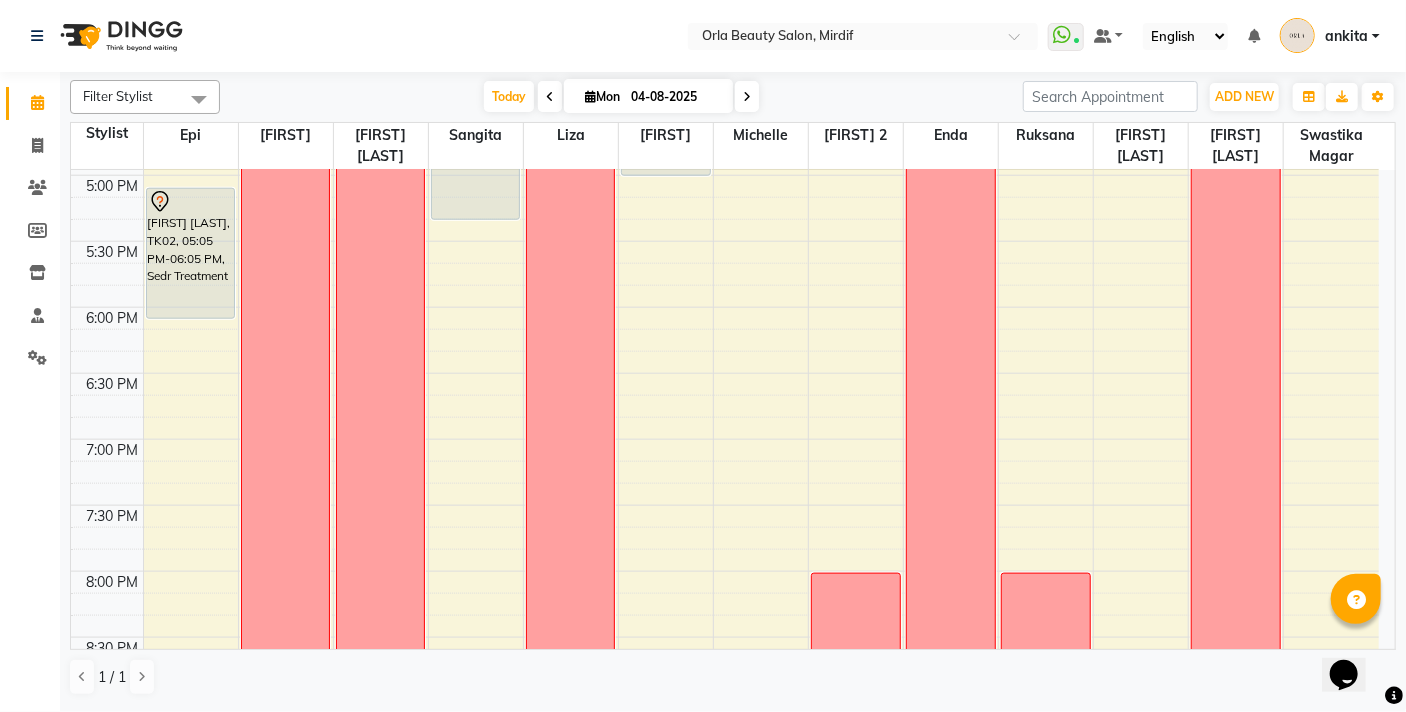 scroll, scrollTop: 441, scrollLeft: 0, axis: vertical 